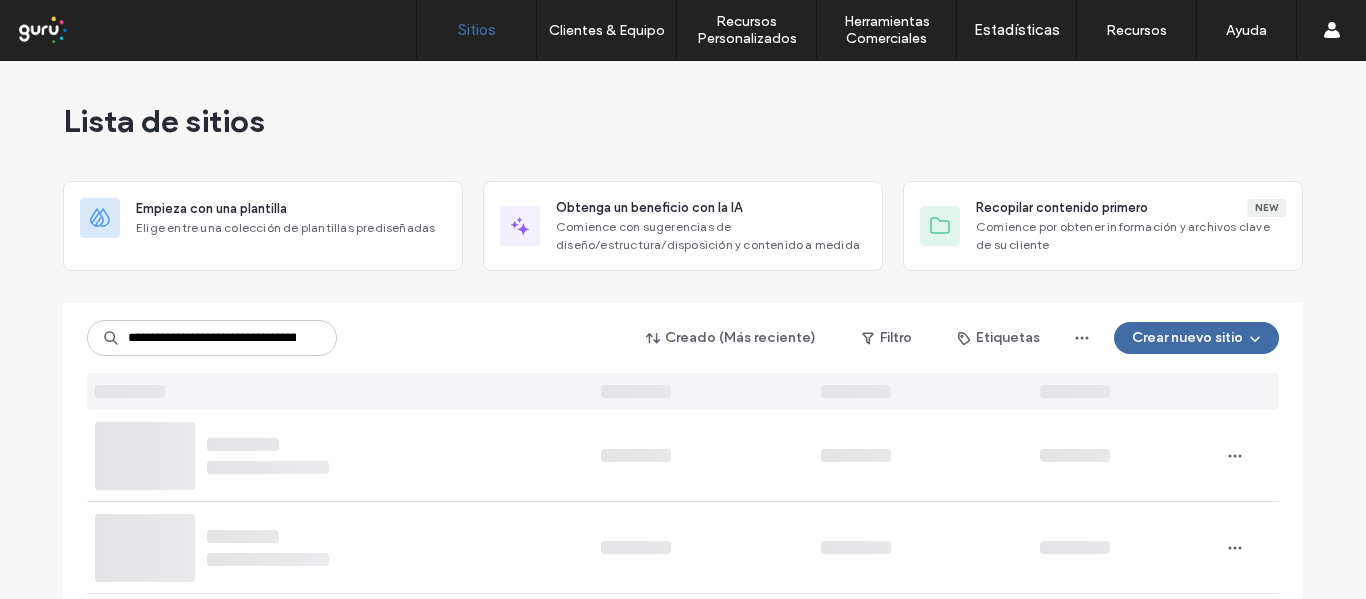 scroll, scrollTop: 0, scrollLeft: 0, axis: both 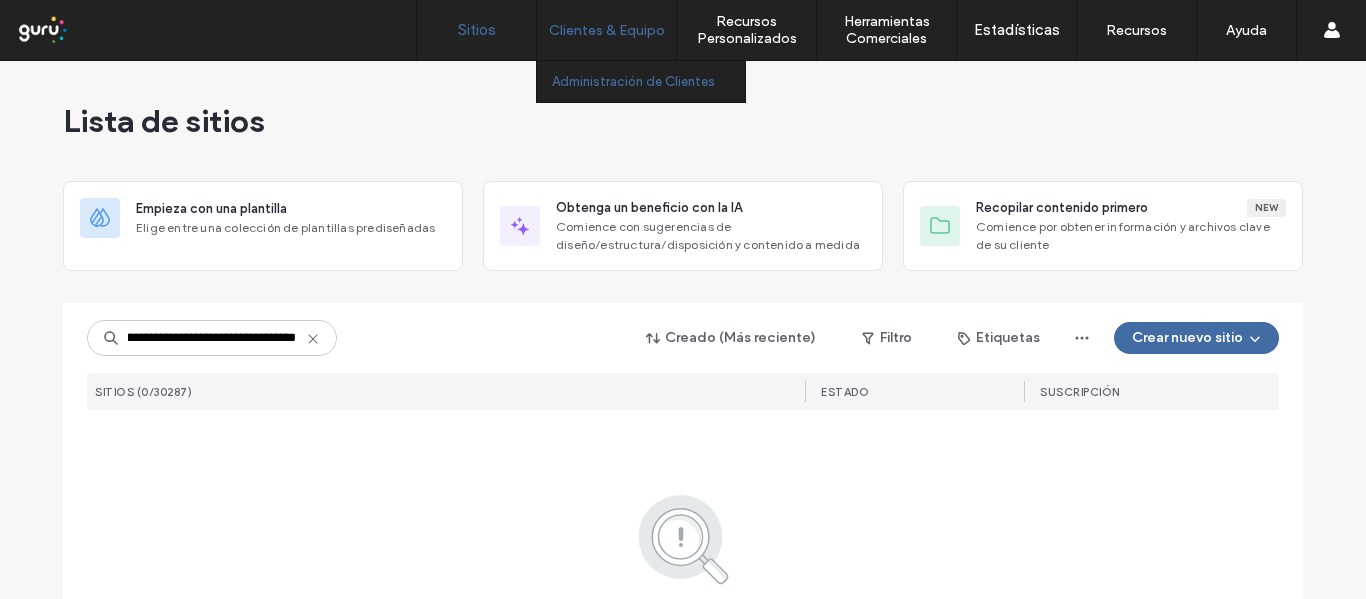 type on "**********" 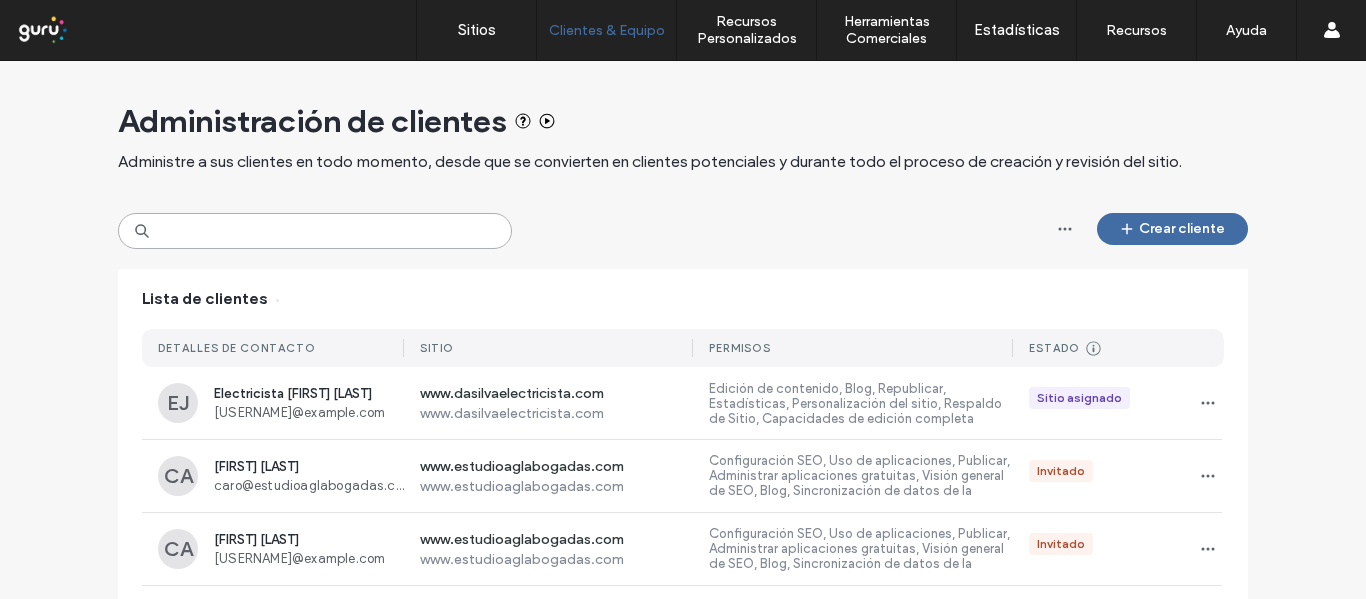click at bounding box center [315, 231] 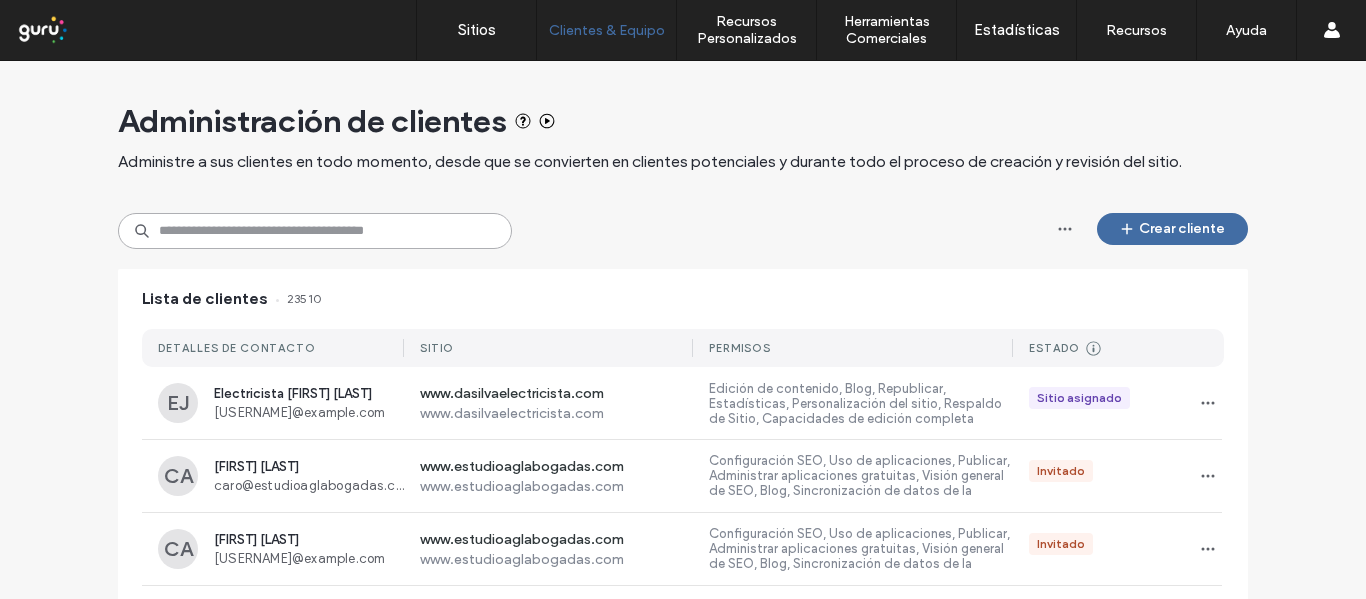 paste on "**********" 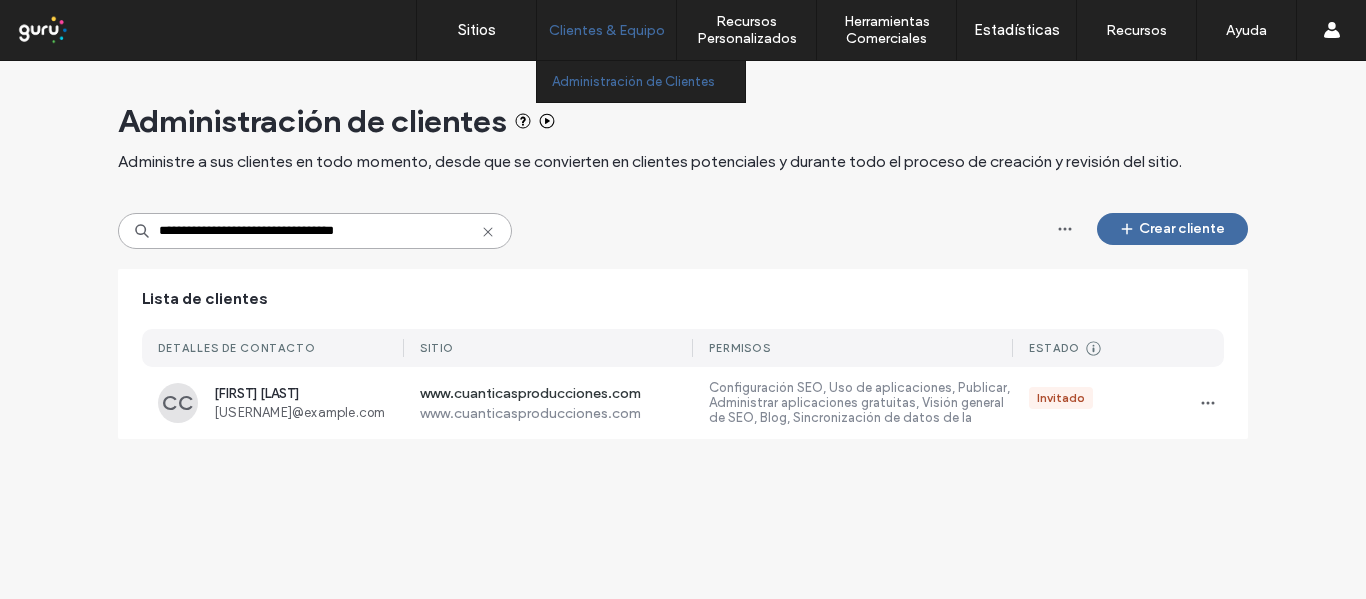 type on "**********" 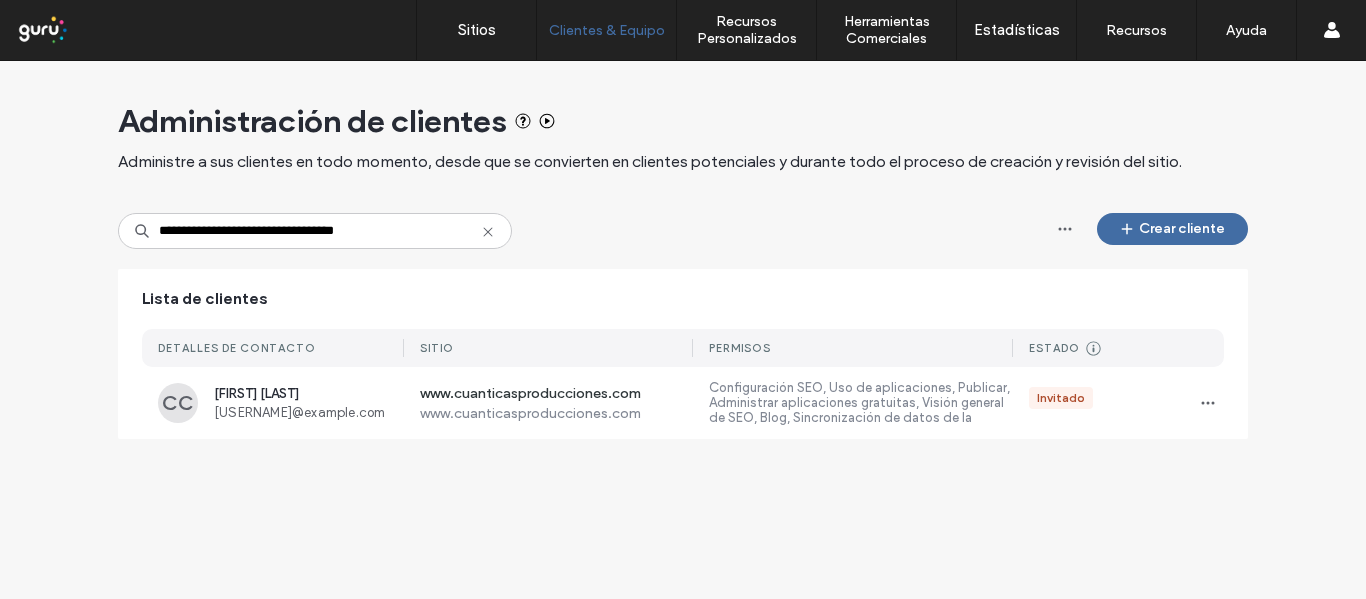 click 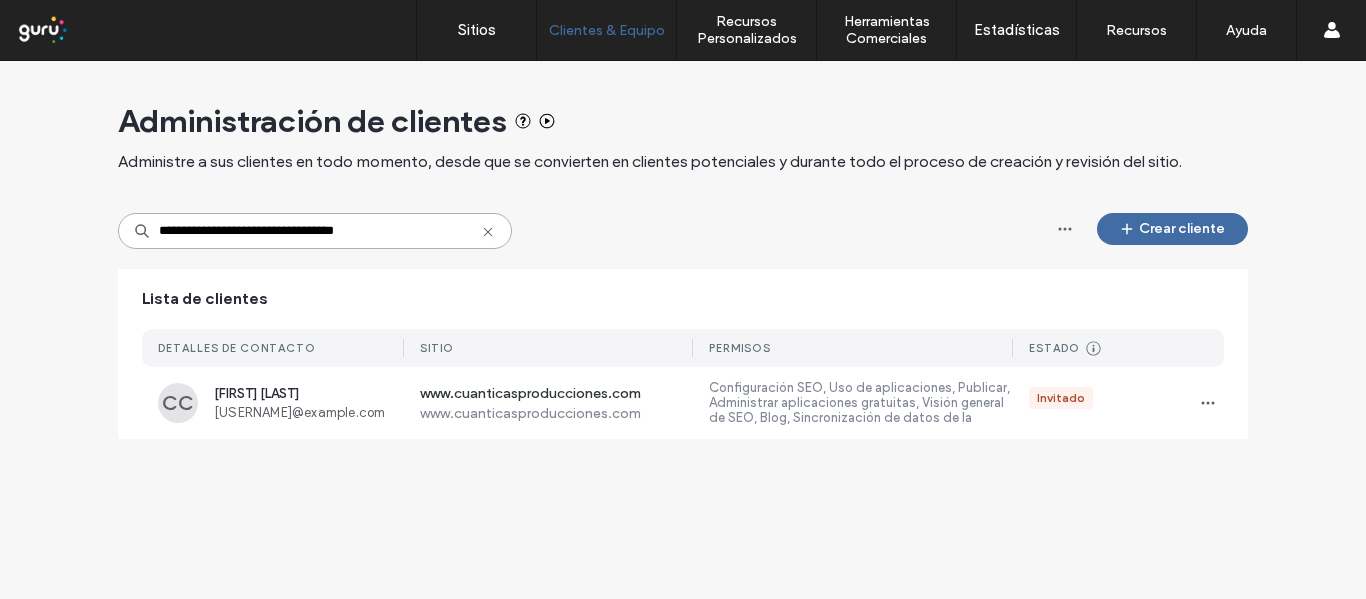 type 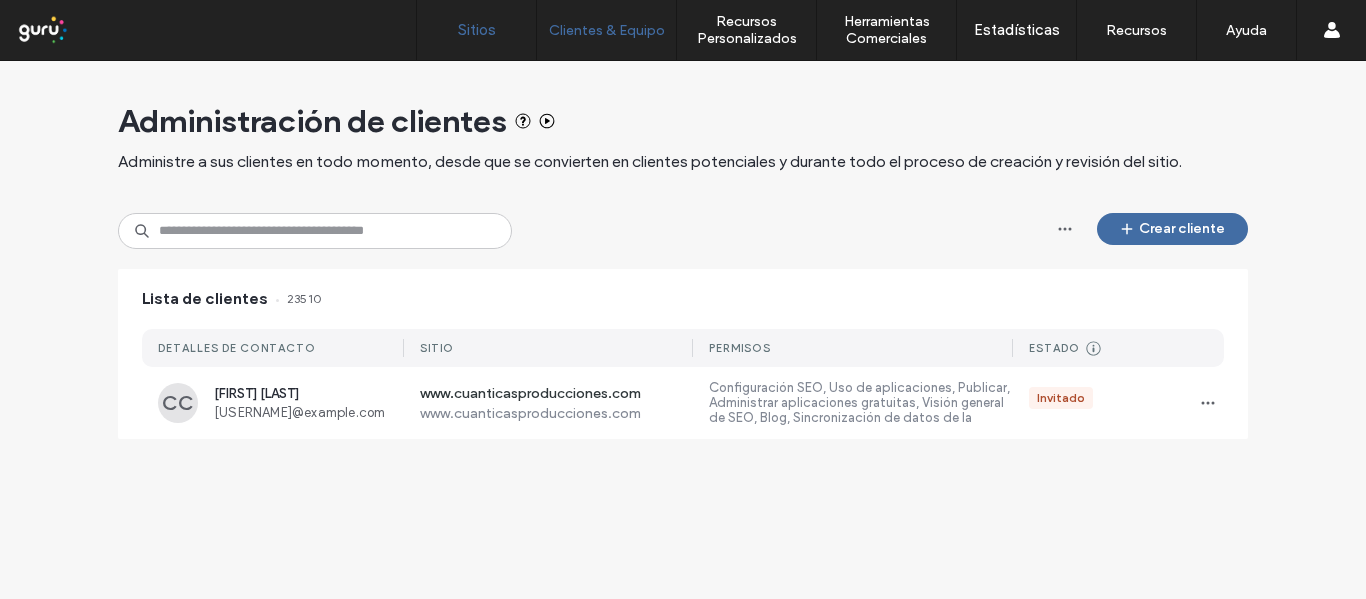 click on "Sitios" at bounding box center (477, 30) 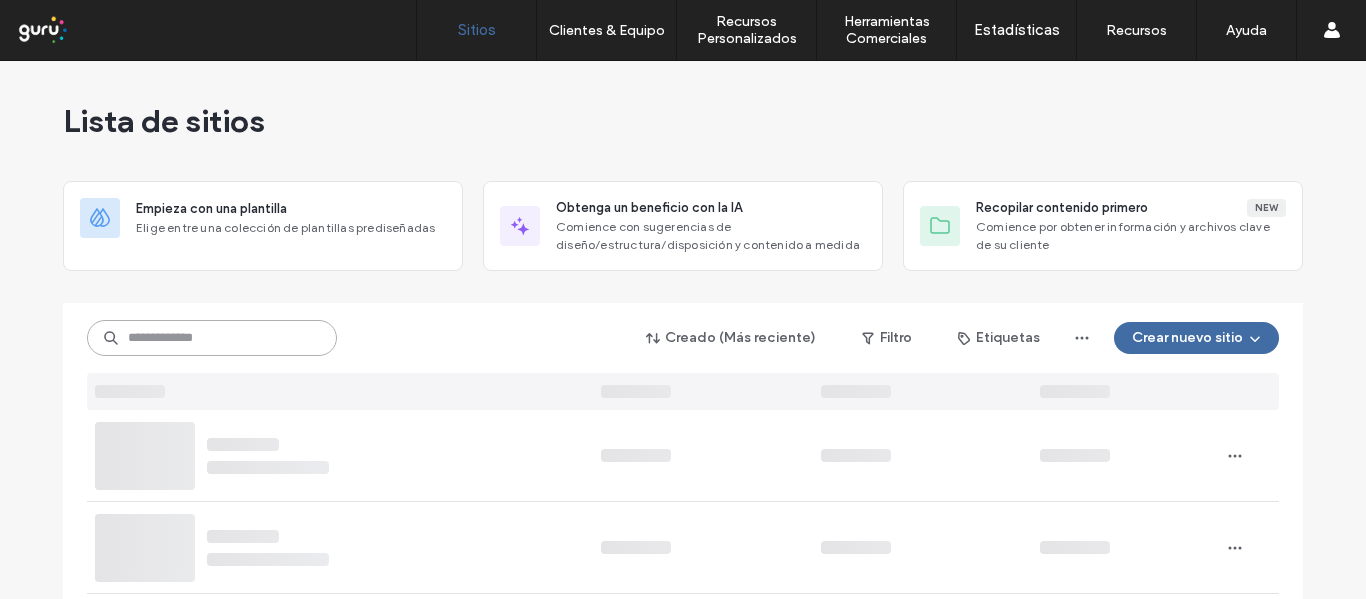 click at bounding box center [212, 338] 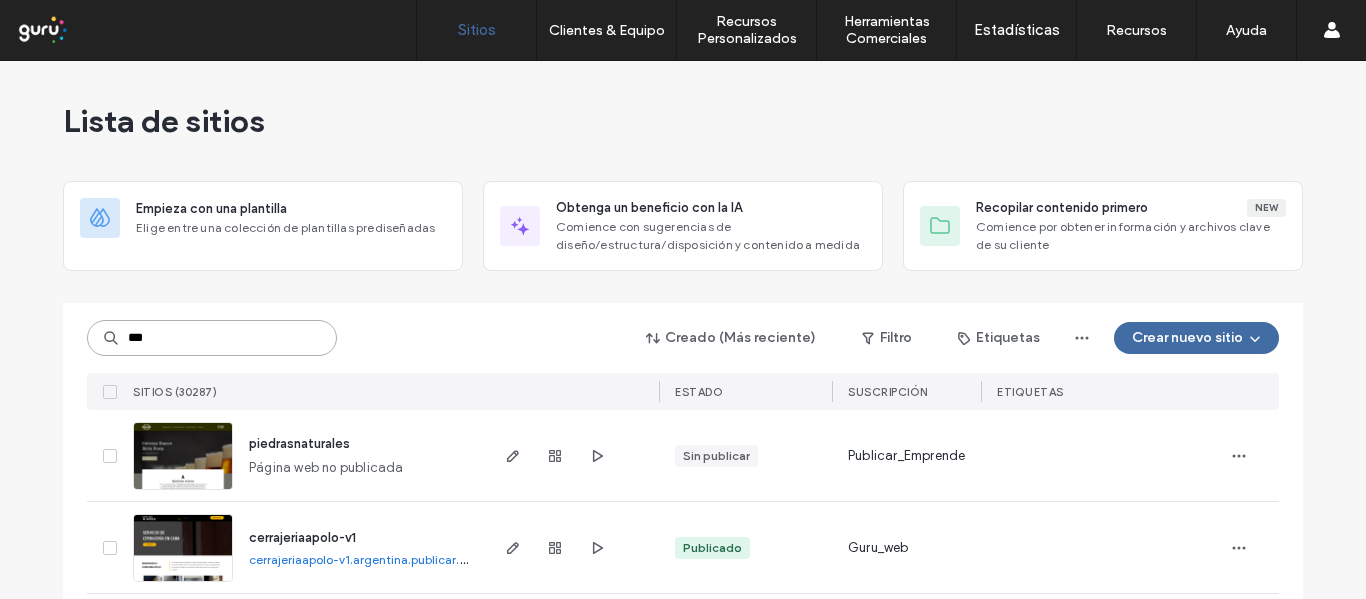 type on "***" 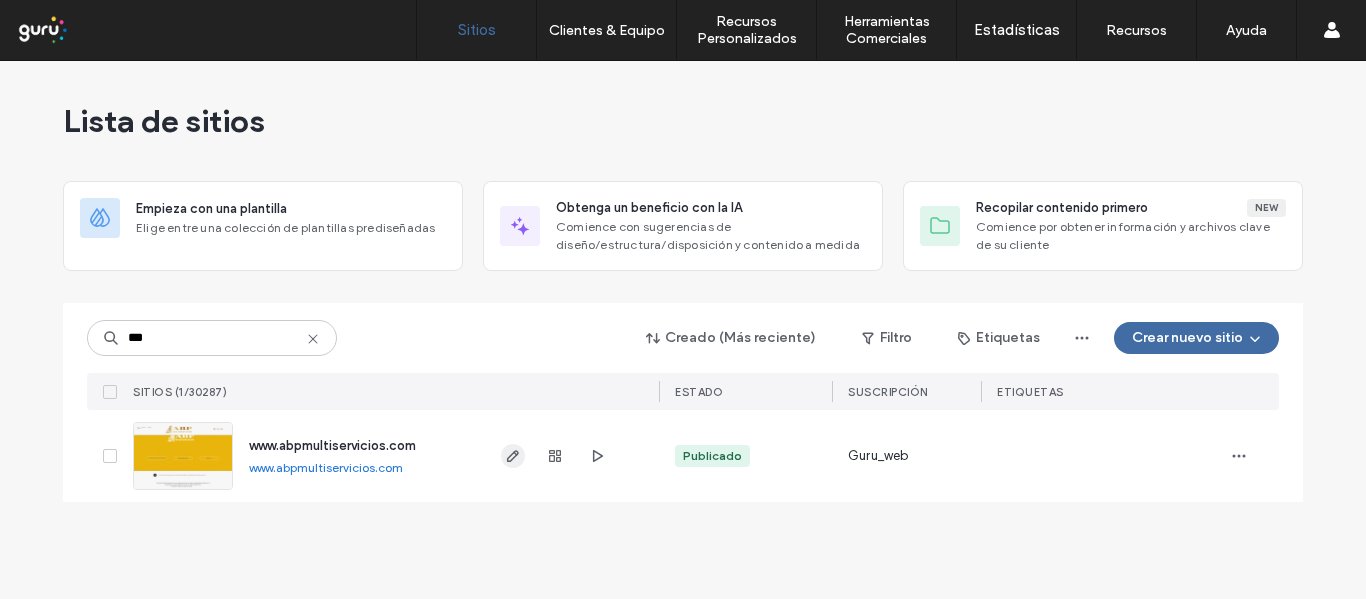 click 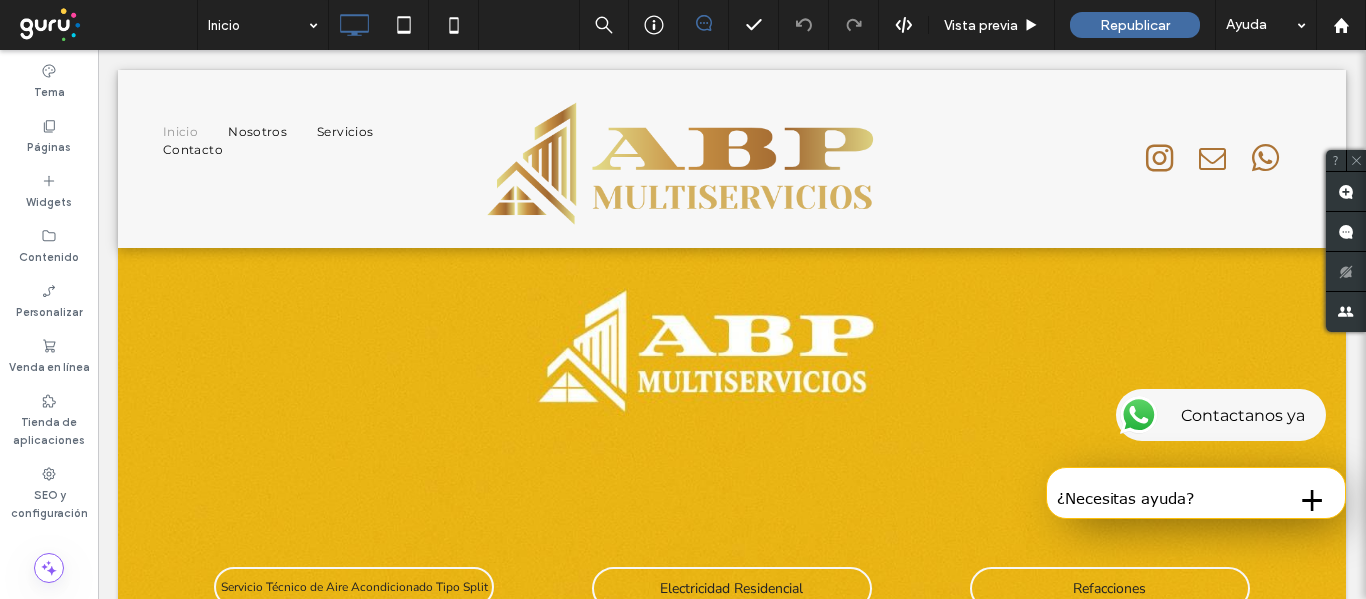 scroll, scrollTop: 0, scrollLeft: 0, axis: both 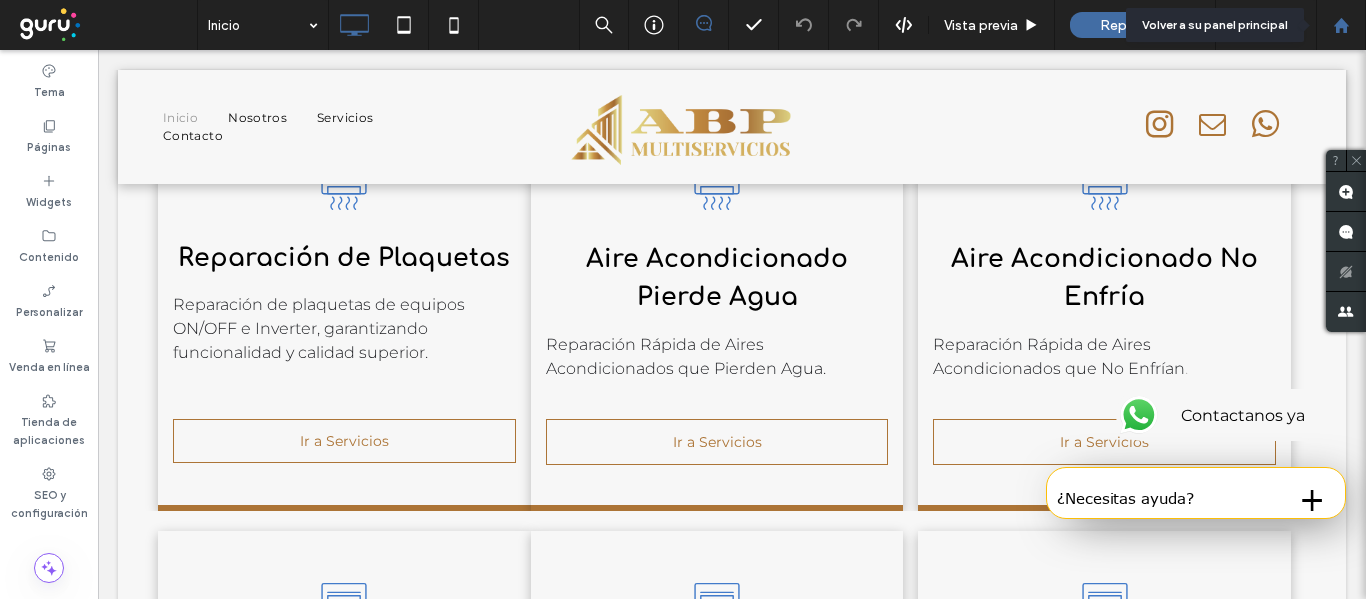 drag, startPoint x: 1354, startPoint y: 35, endPoint x: 1118, endPoint y: 9, distance: 237.42789 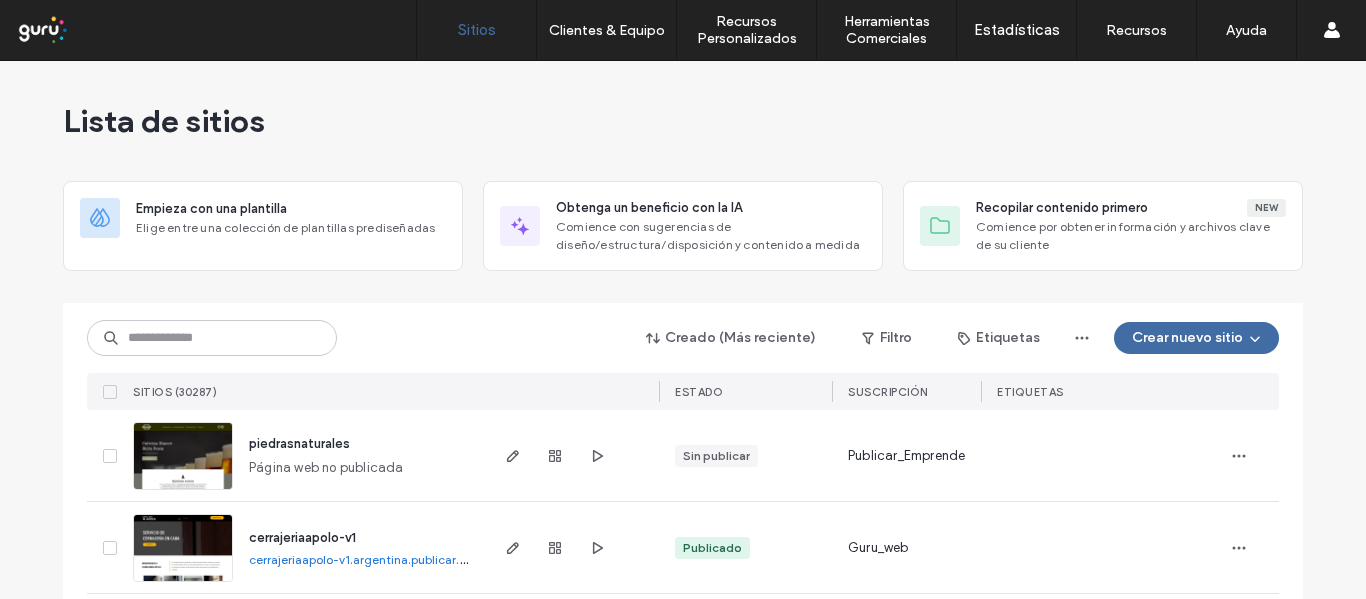 scroll, scrollTop: 0, scrollLeft: 0, axis: both 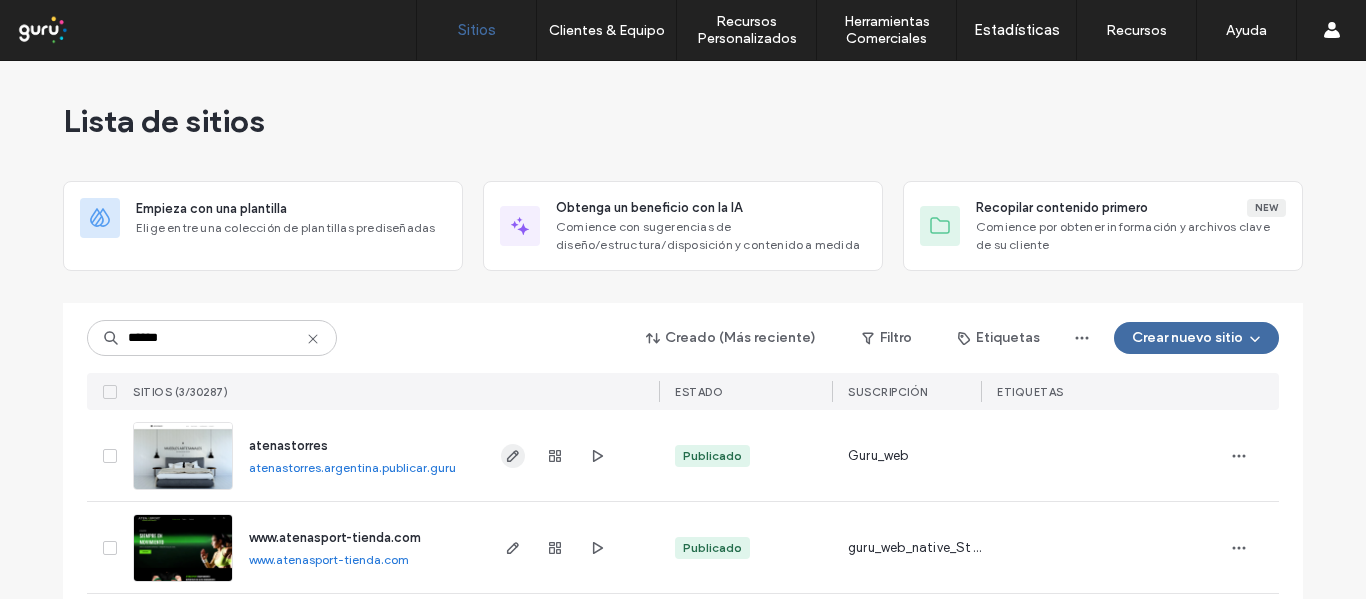 type on "******" 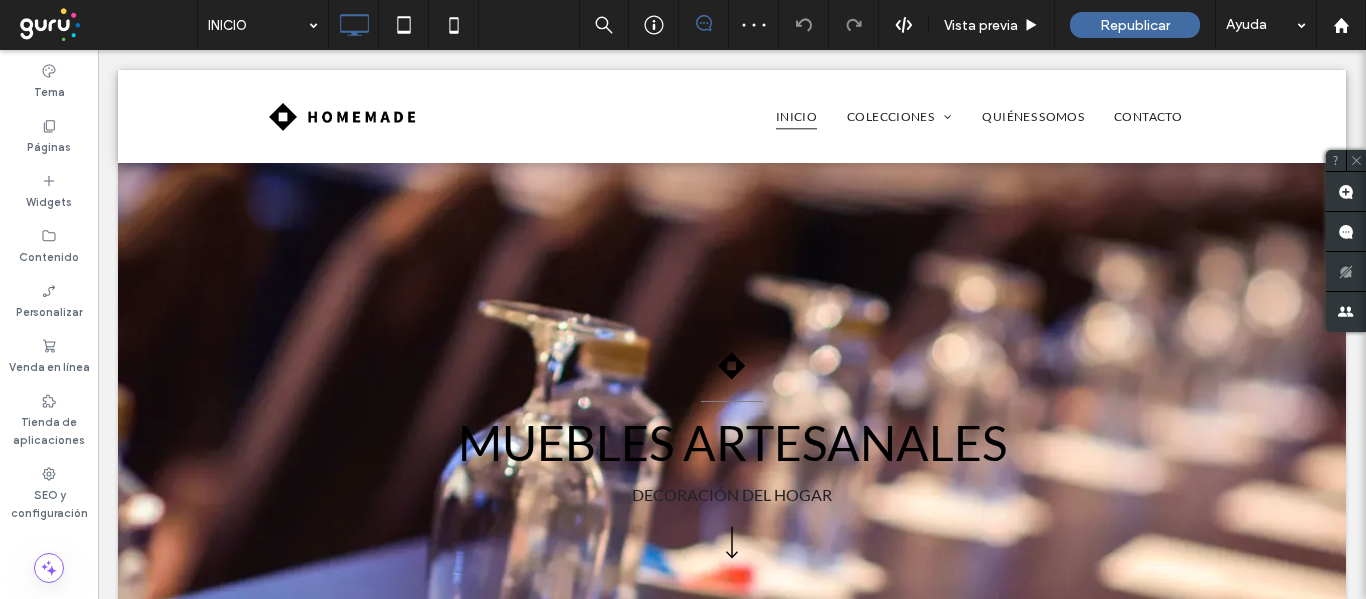 scroll, scrollTop: 500, scrollLeft: 0, axis: vertical 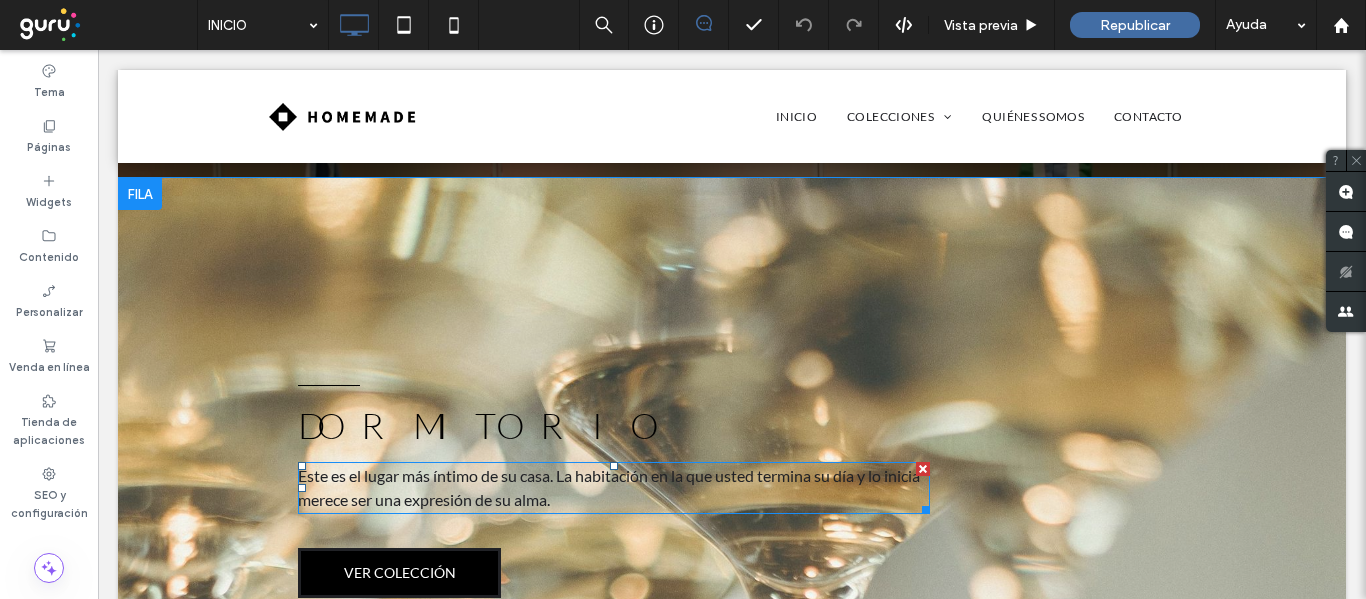 click on "Este es el lugar más íntimo de su casa. La habitación en la que usted termina su día y lo inicia merece ser una expresión de su alma." at bounding box center [609, 487] 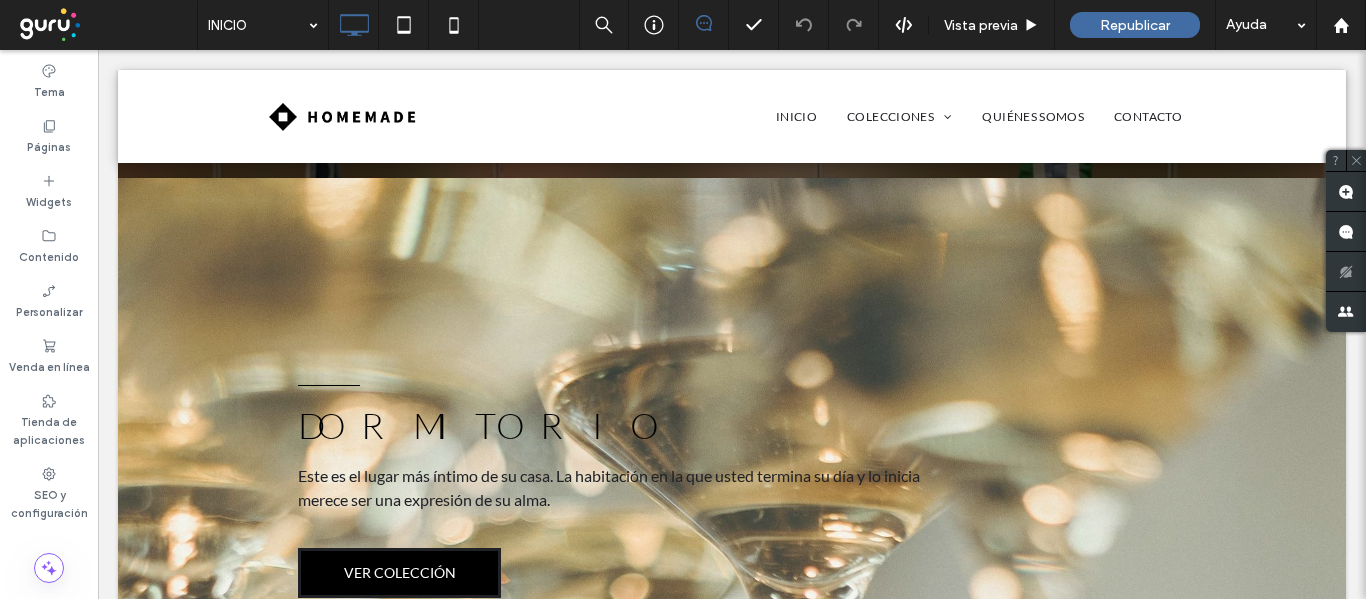 click on "Este es el lugar más íntimo de su casa. La habitación en la que usted termina su día y lo inicia merece ser una expresión de su alma." at bounding box center [614, 488] 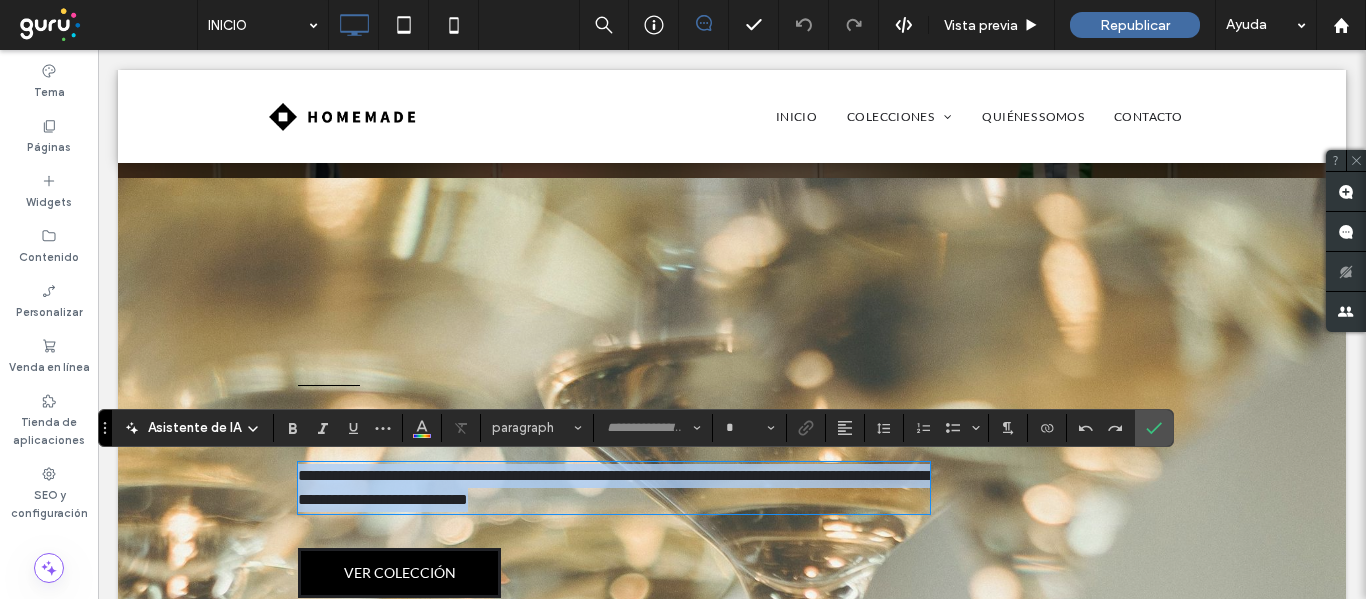 type on "****" 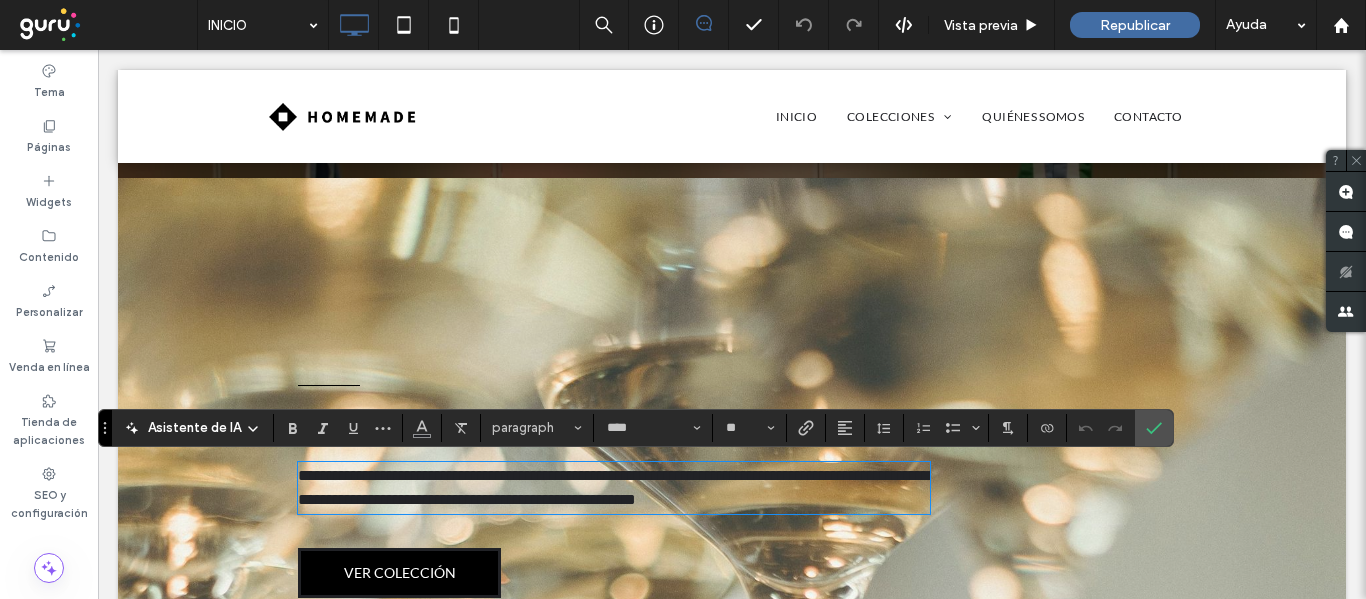 scroll, scrollTop: 0, scrollLeft: 0, axis: both 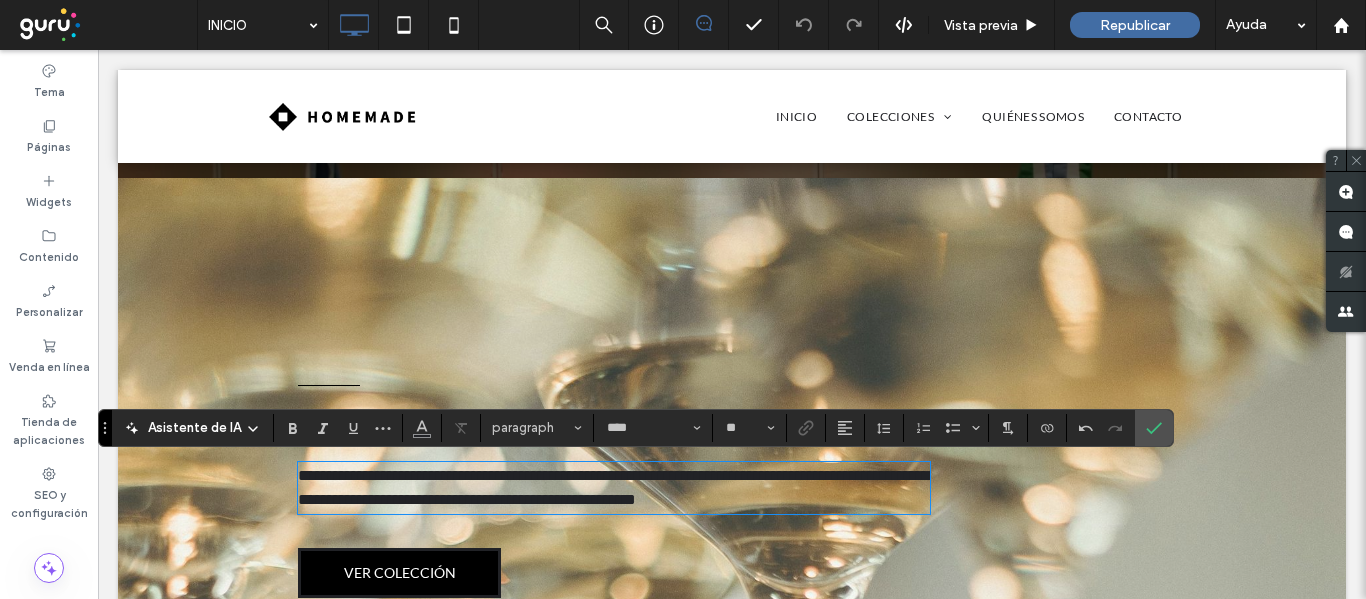 click on "**********" at bounding box center [614, 488] 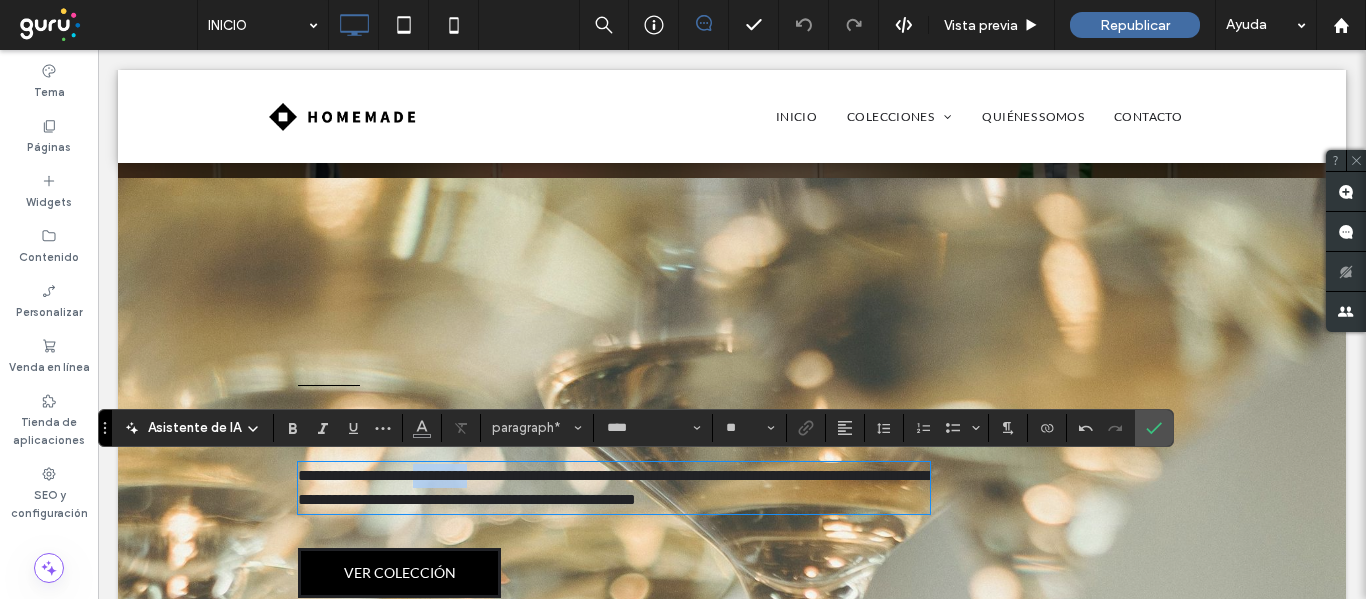 click on "**********" at bounding box center [614, 488] 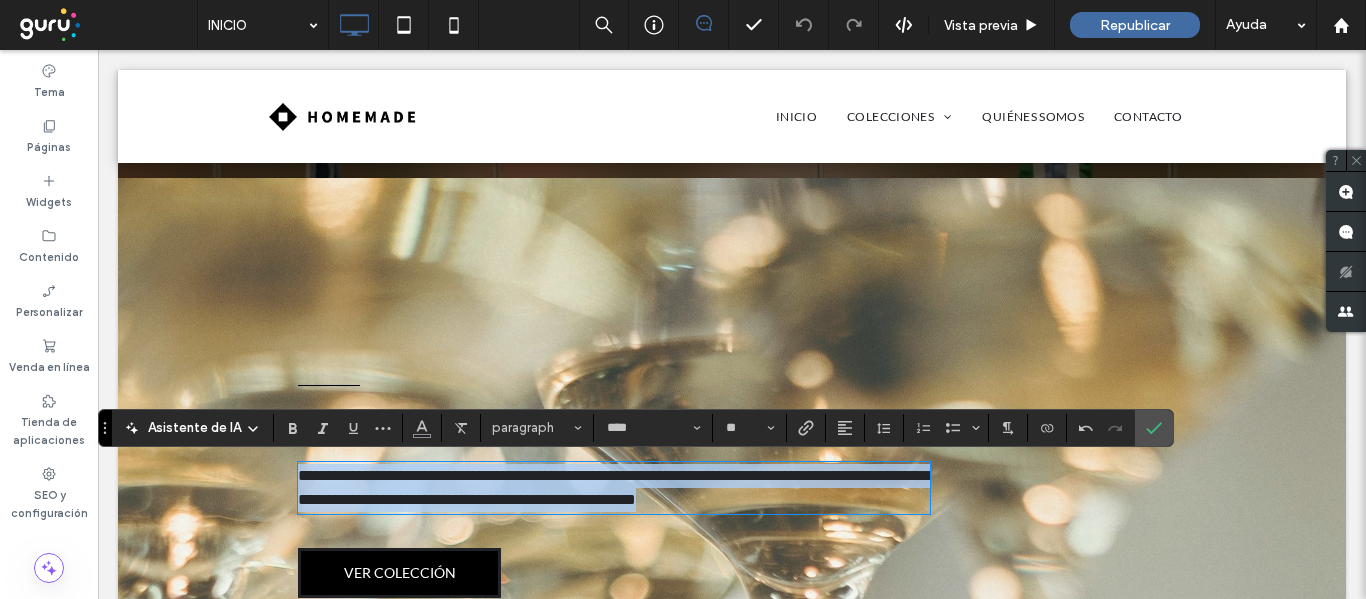 click on "**********" at bounding box center (614, 488) 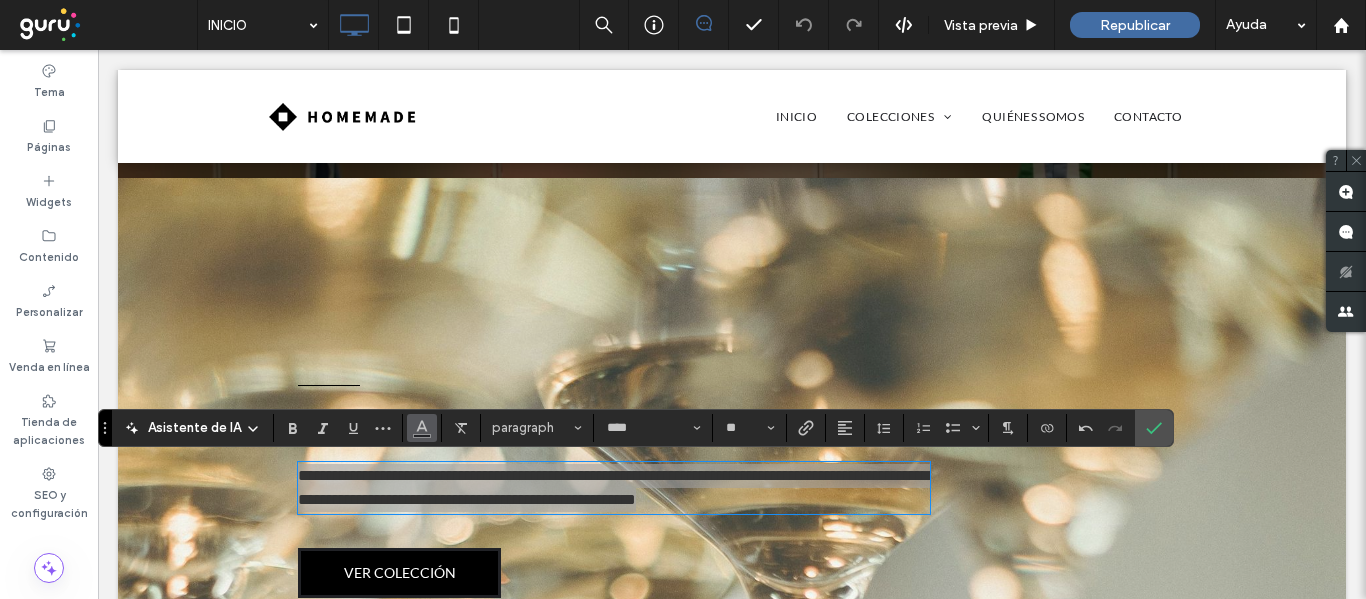 click at bounding box center (422, 428) 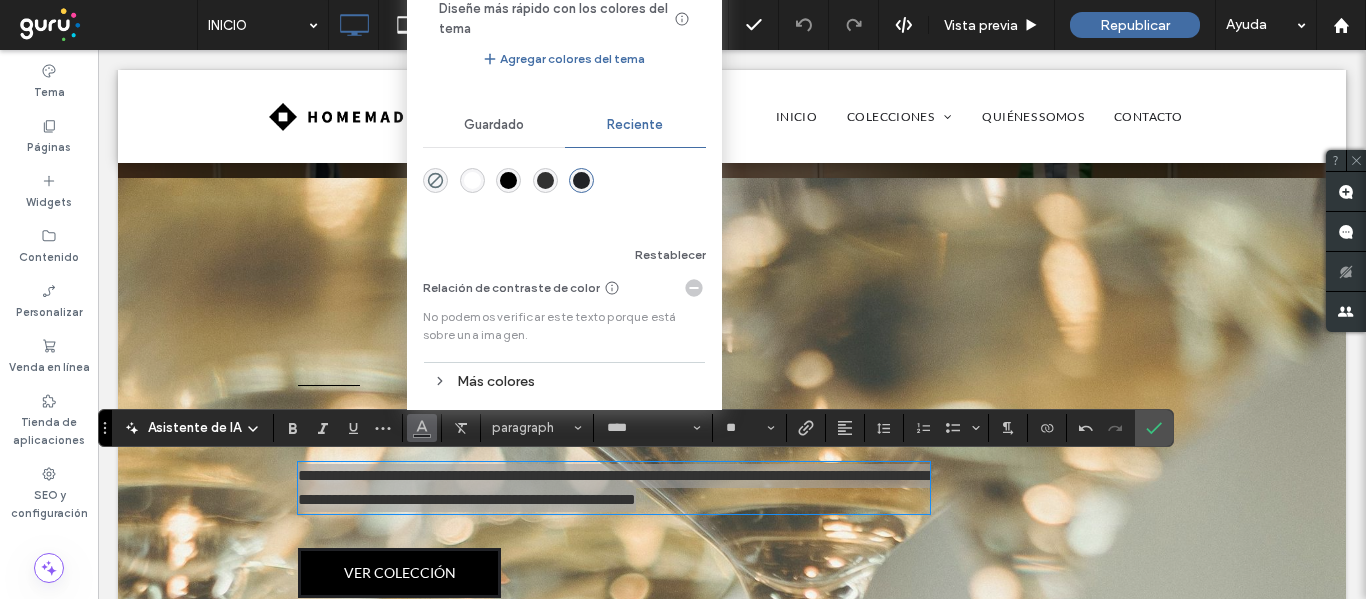 click at bounding box center [472, 180] 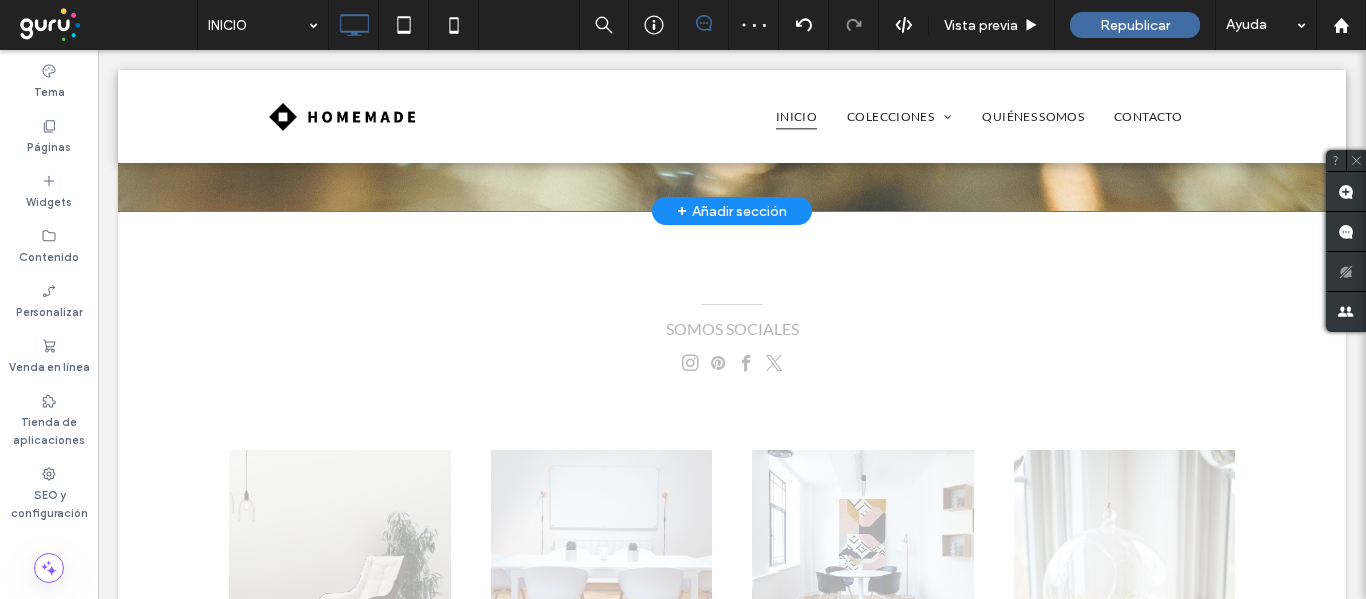 scroll, scrollTop: 1800, scrollLeft: 0, axis: vertical 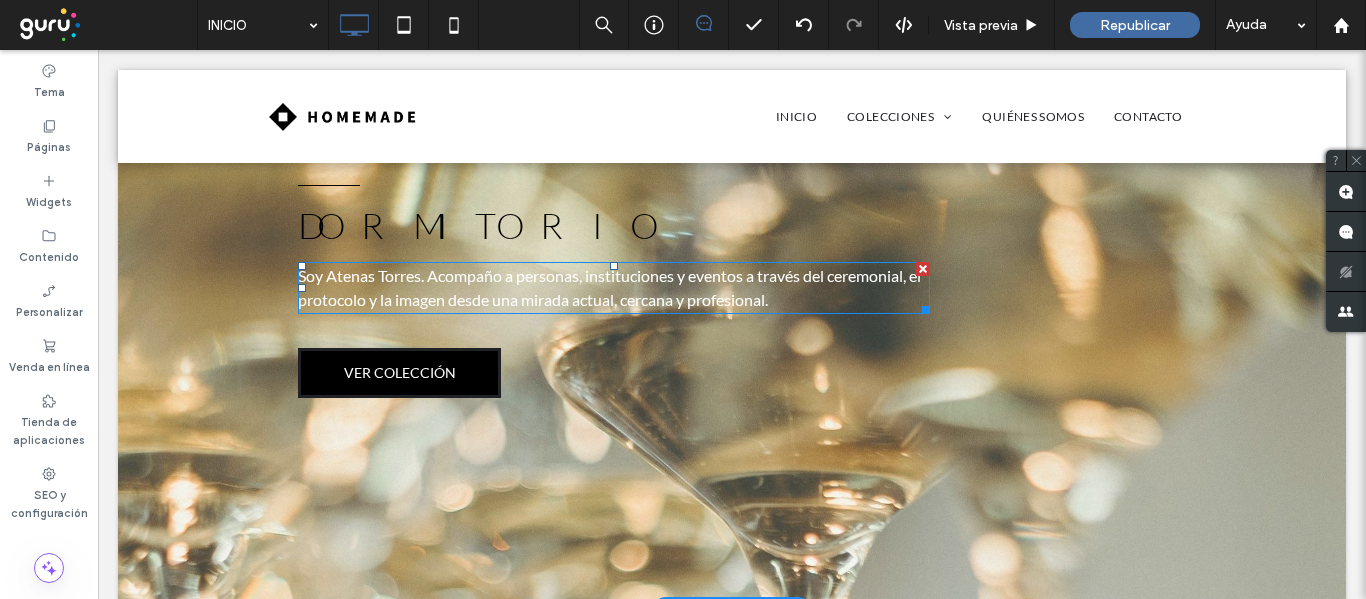 click on "Soy Atenas Torres. Acompaño a personas, instituciones y eventos a través del ceremonial, el protocolo y la imagen desde una mirada actual, cercana y profesional." at bounding box center [609, 287] 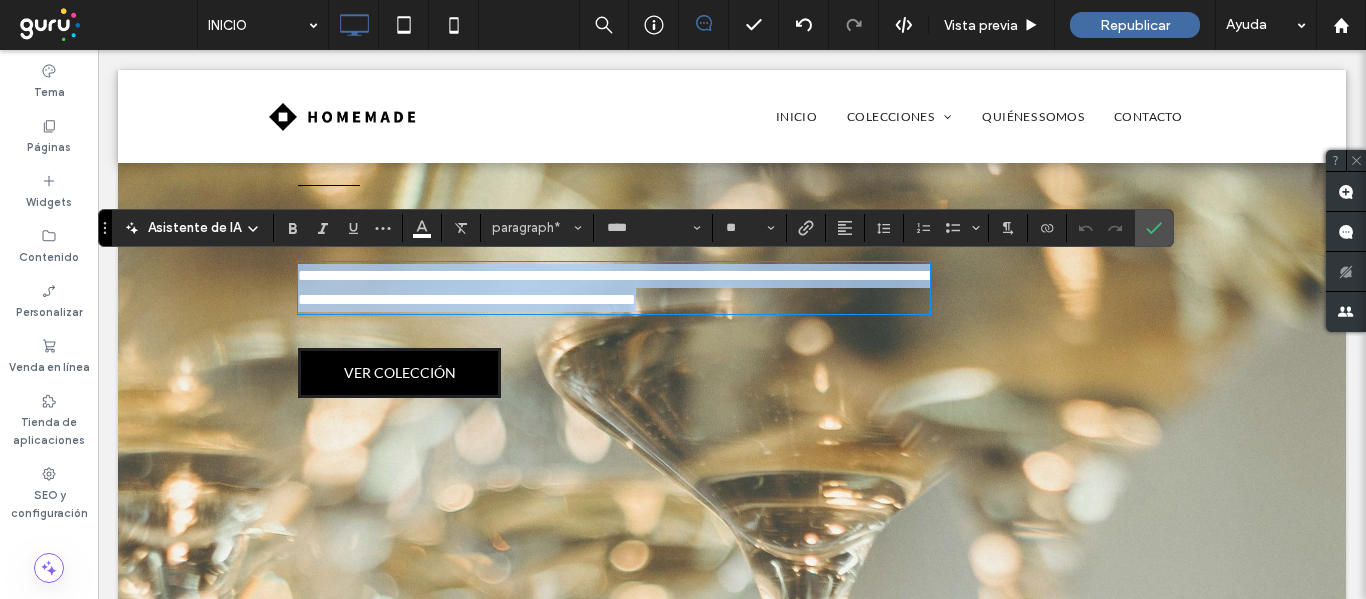 click on "**********" at bounding box center [613, 287] 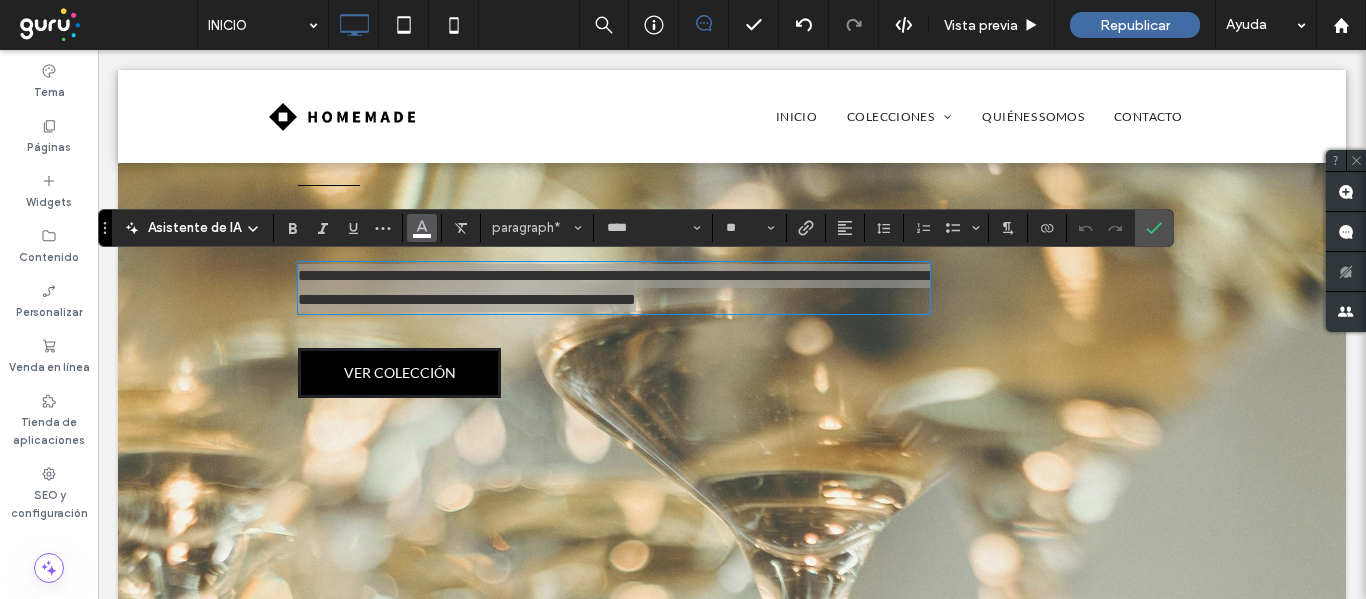 click at bounding box center (422, 226) 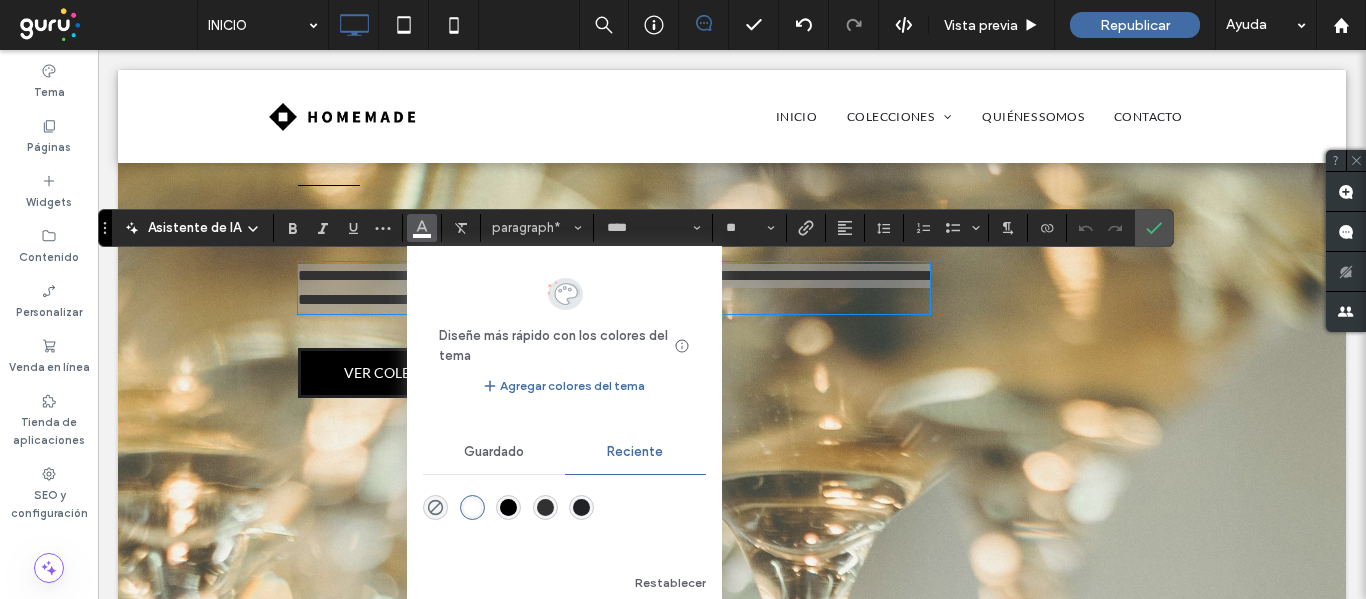 click at bounding box center [508, 507] 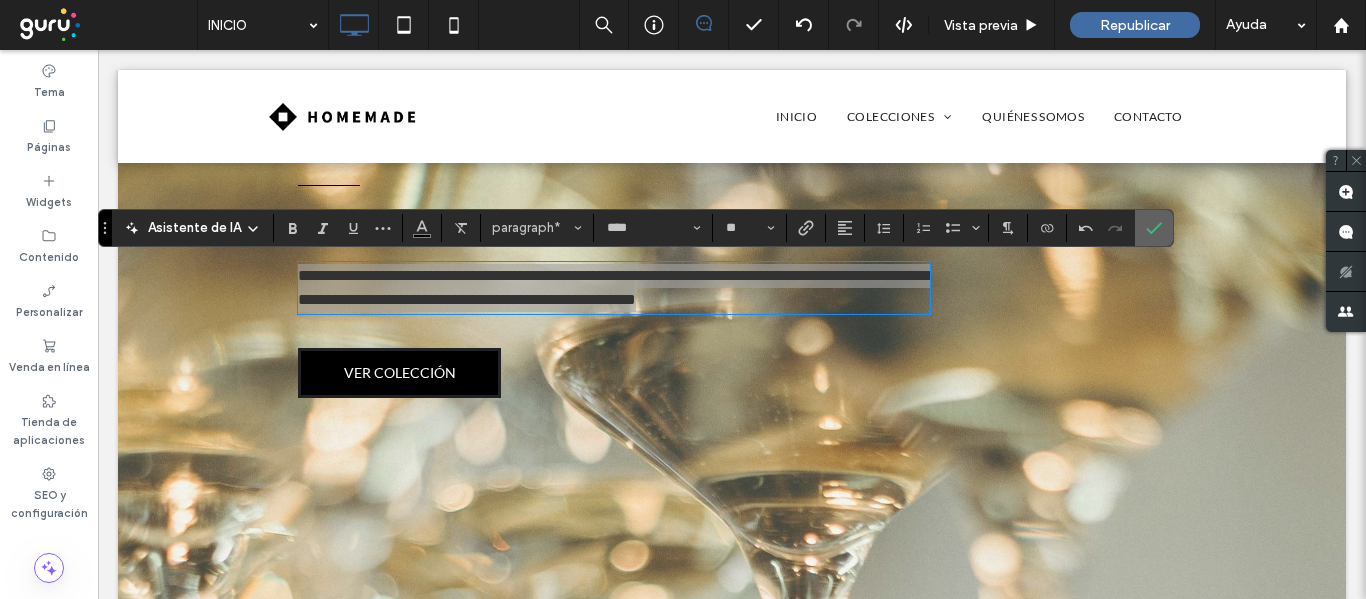 click 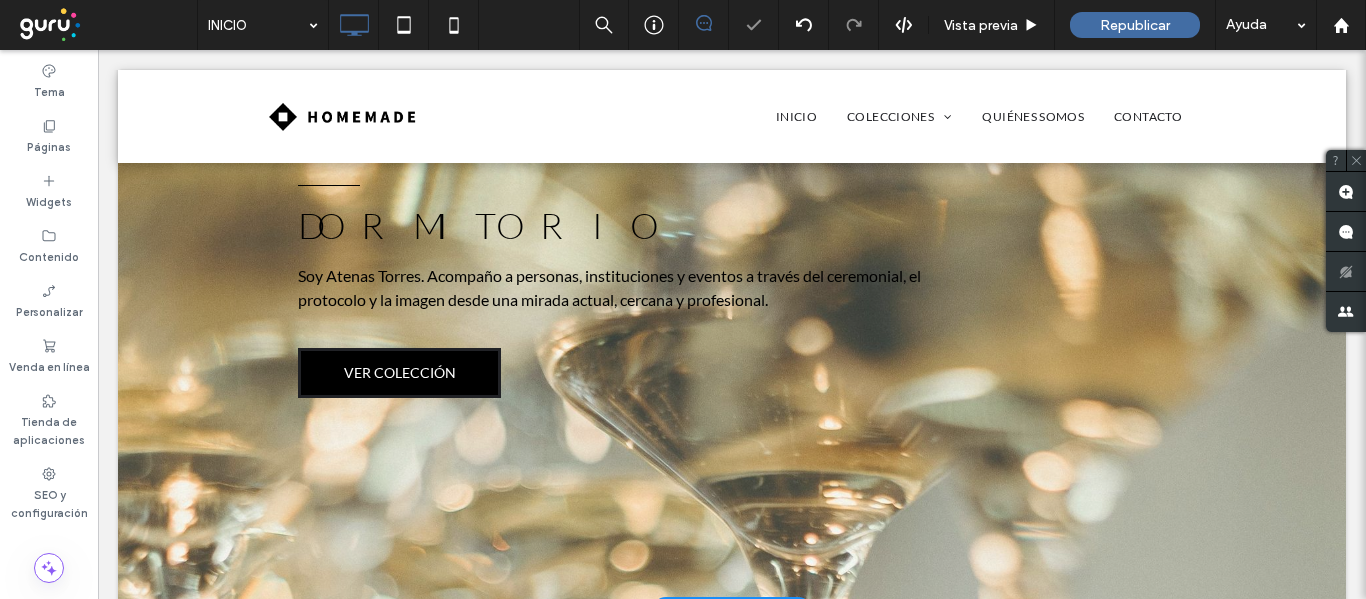 click on "DORMITORIO   Soy Atenas Torres. Acompaño a personas, instituciones y eventos a través del ceremonial, el protocolo y la imagen desde una mirada actual, cercana y profesional.
VER COLECCIÓN
Click To Paste
Fila + Añadir sección" at bounding box center (732, 294) 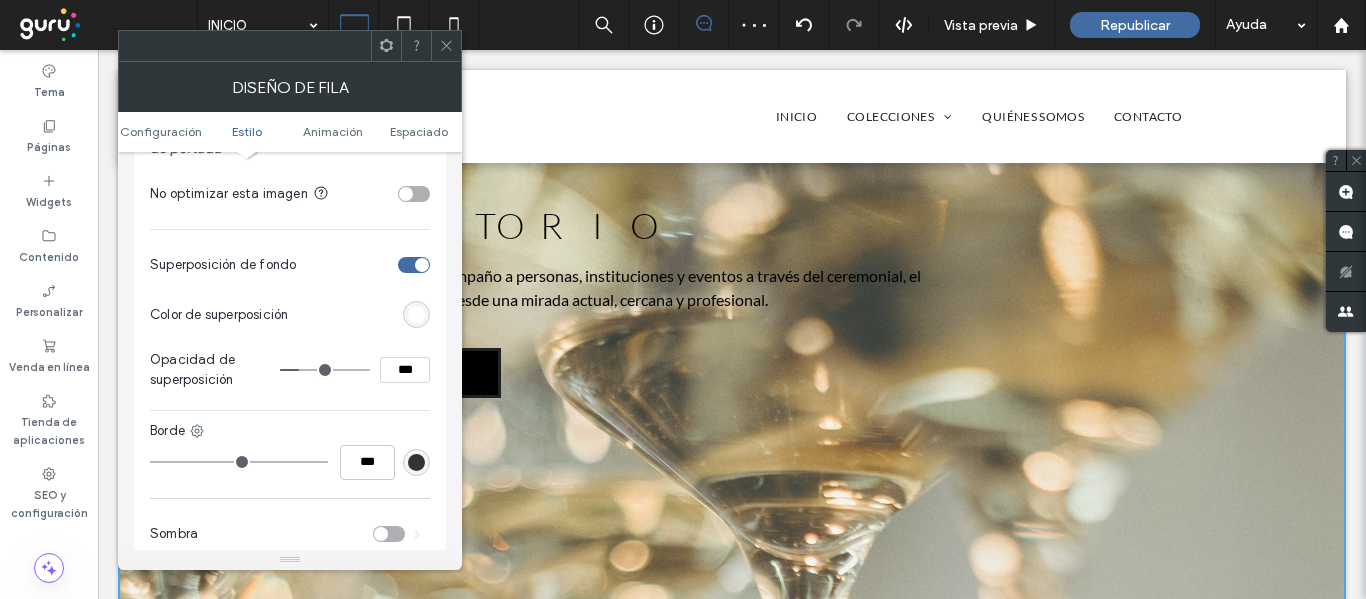 scroll, scrollTop: 700, scrollLeft: 0, axis: vertical 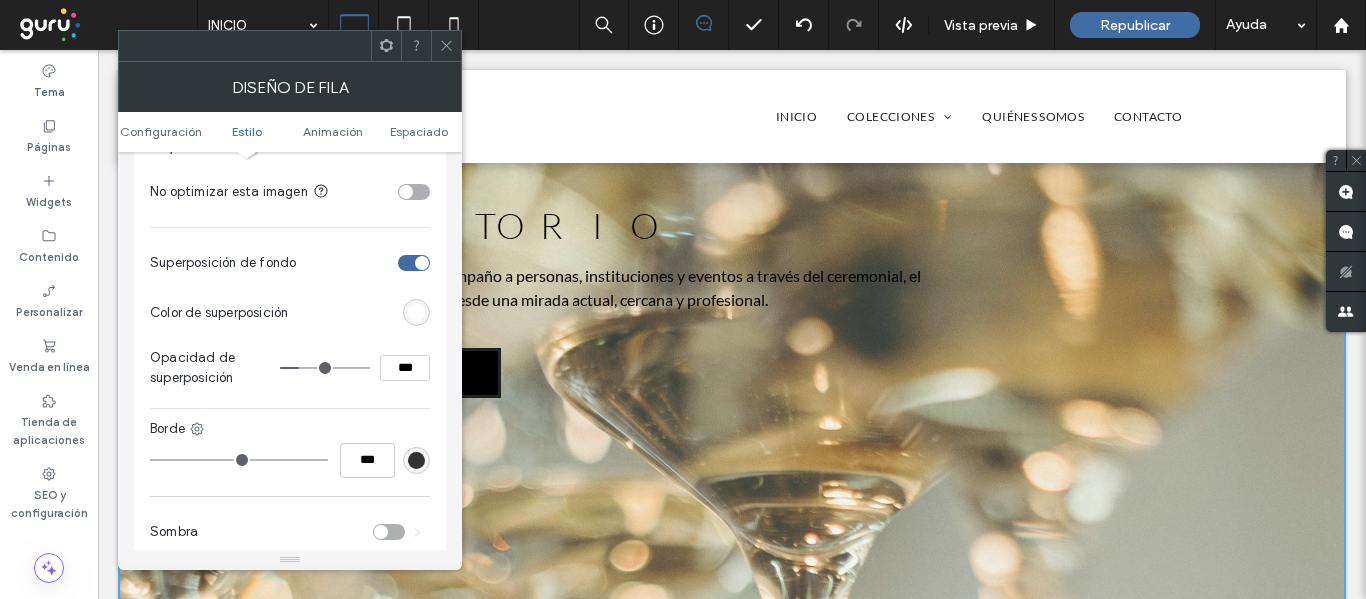 type on "**" 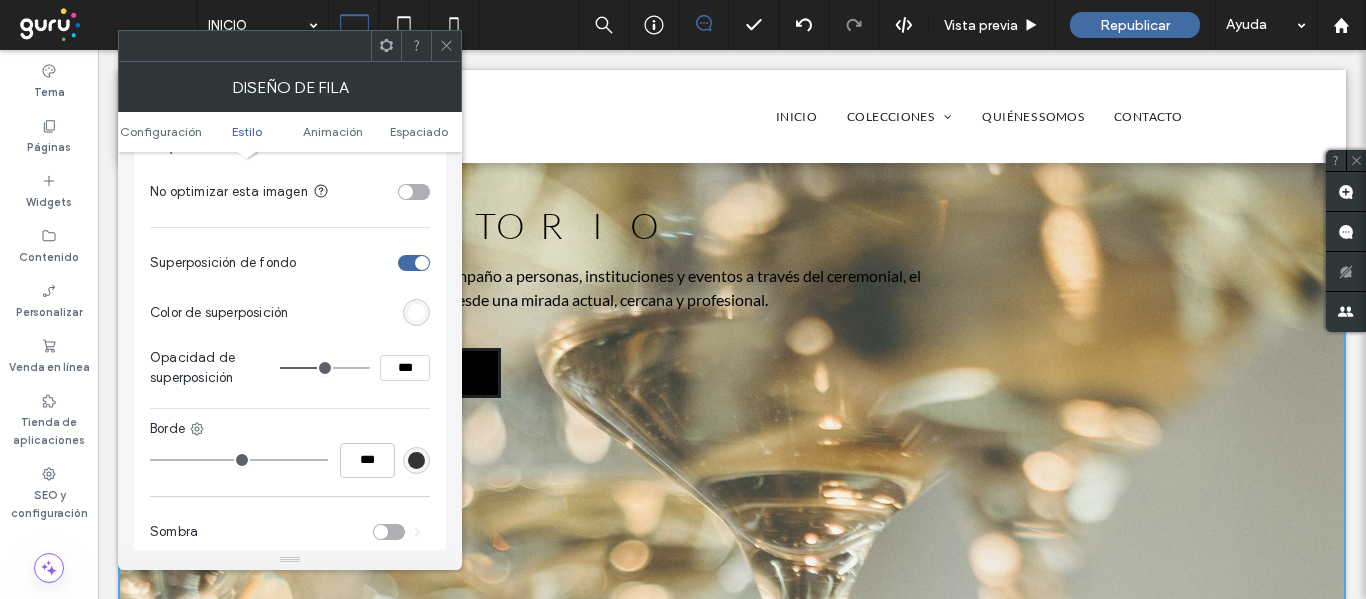 click at bounding box center [325, 368] 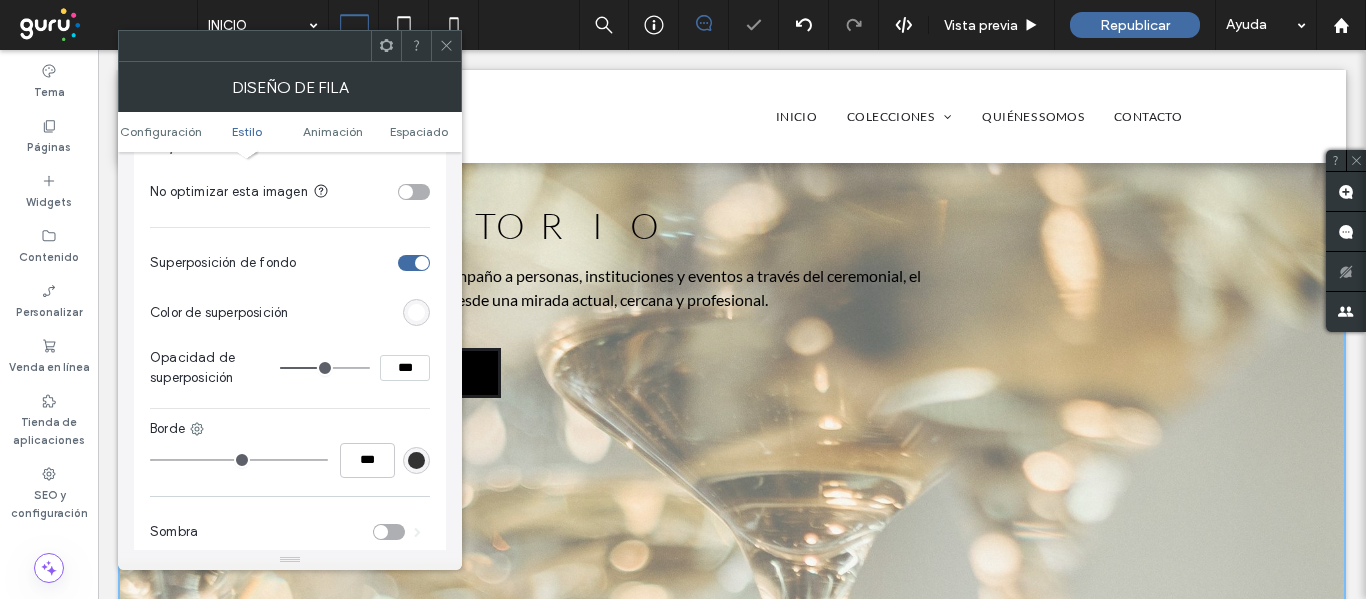 type on "**" 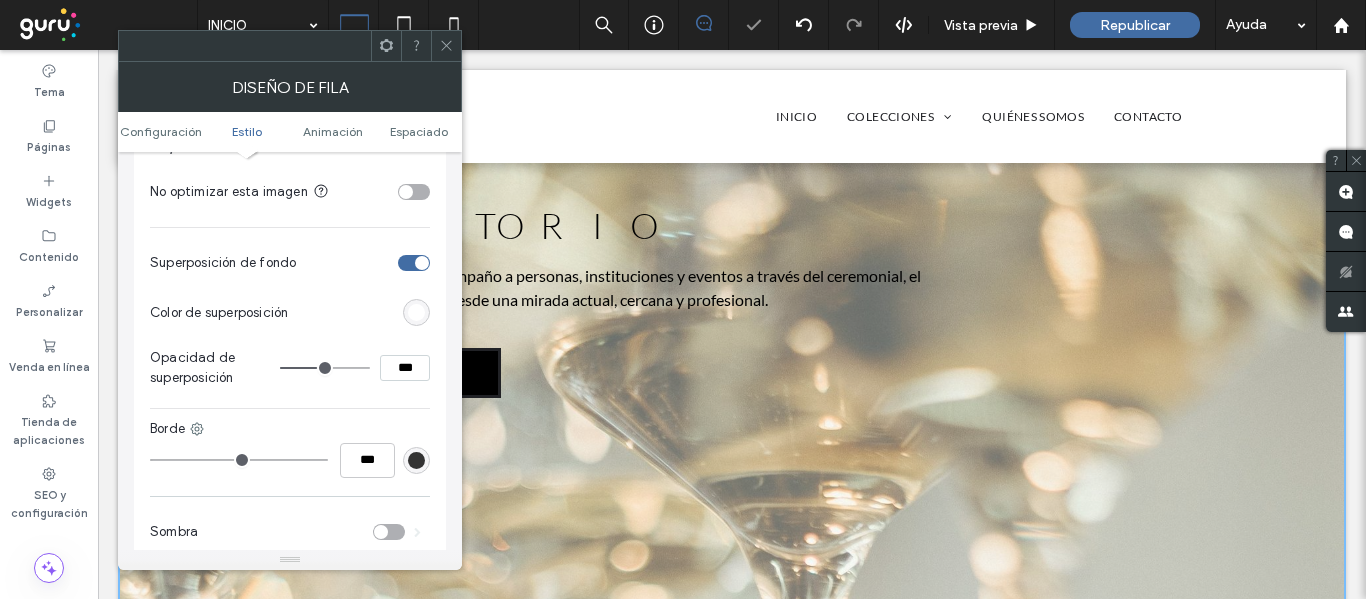 type on "***" 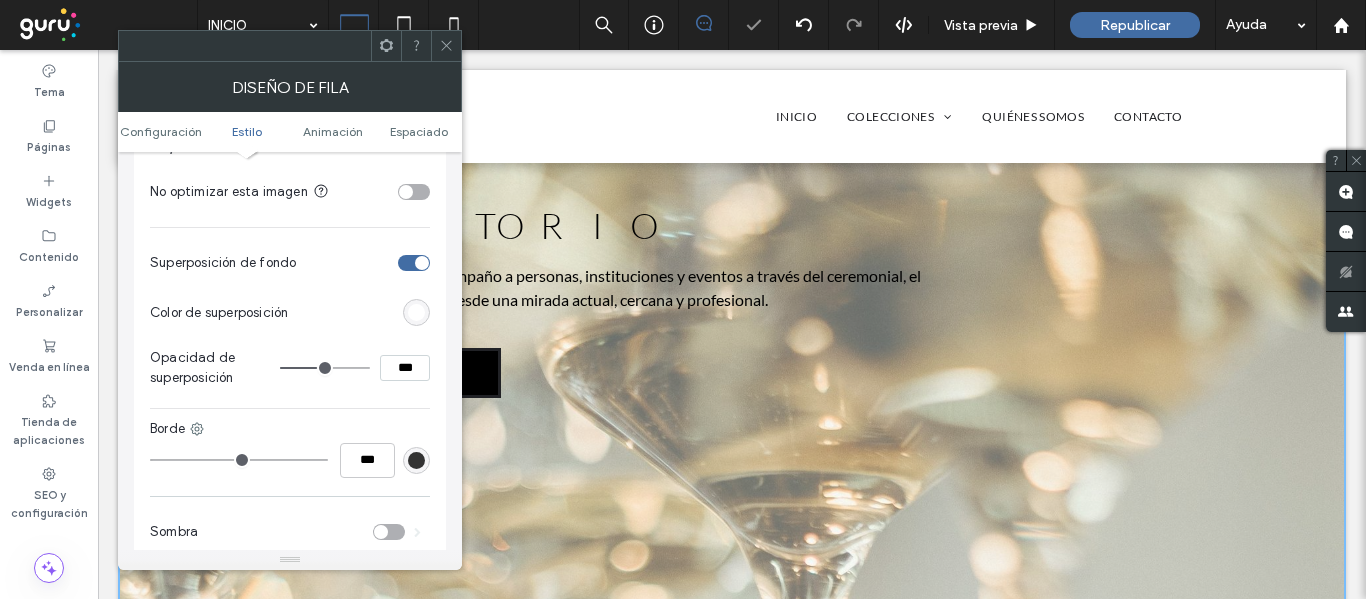 type on "**" 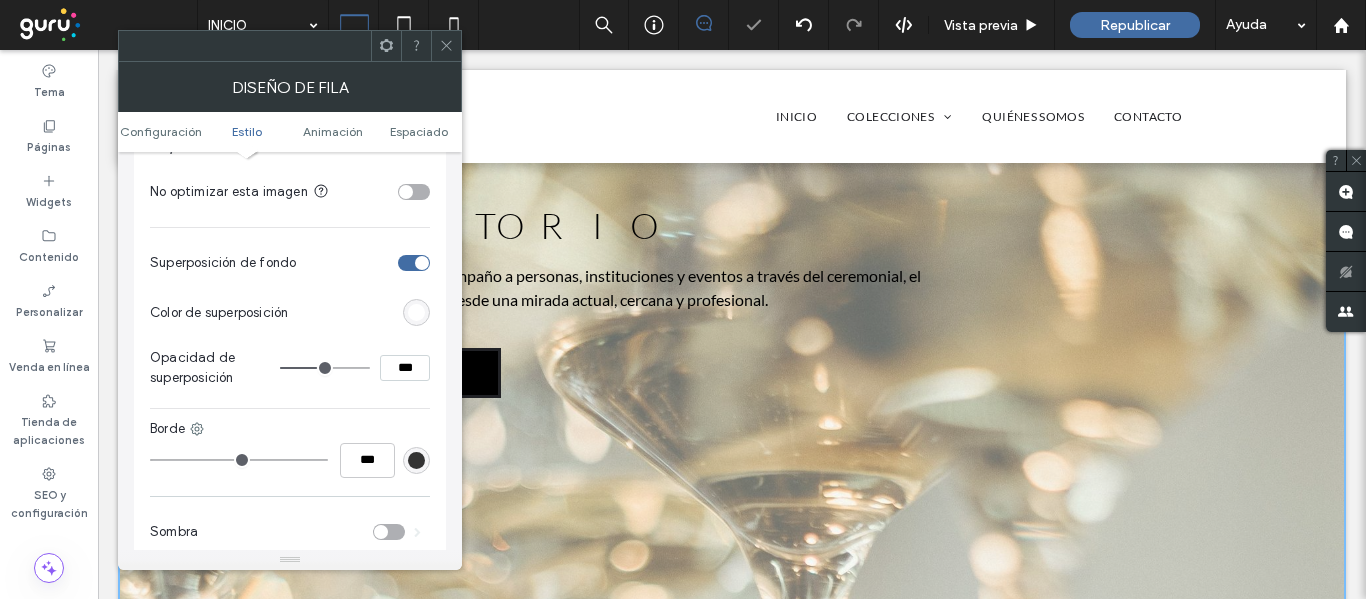 click at bounding box center [325, 368] 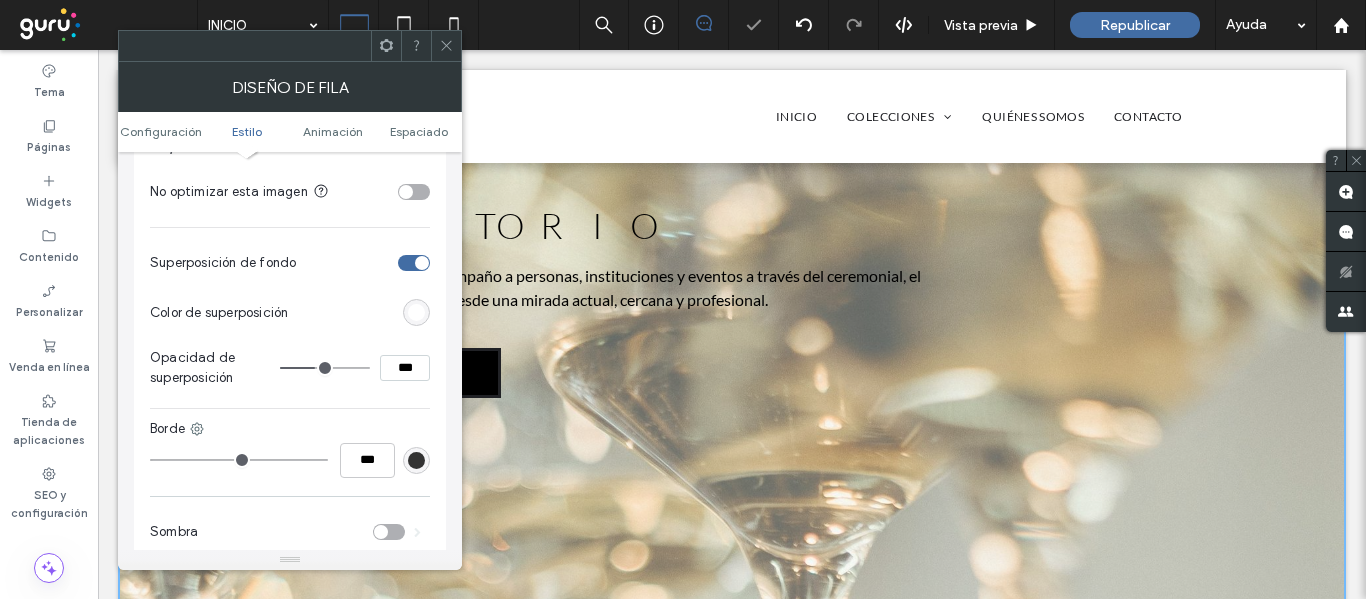 click 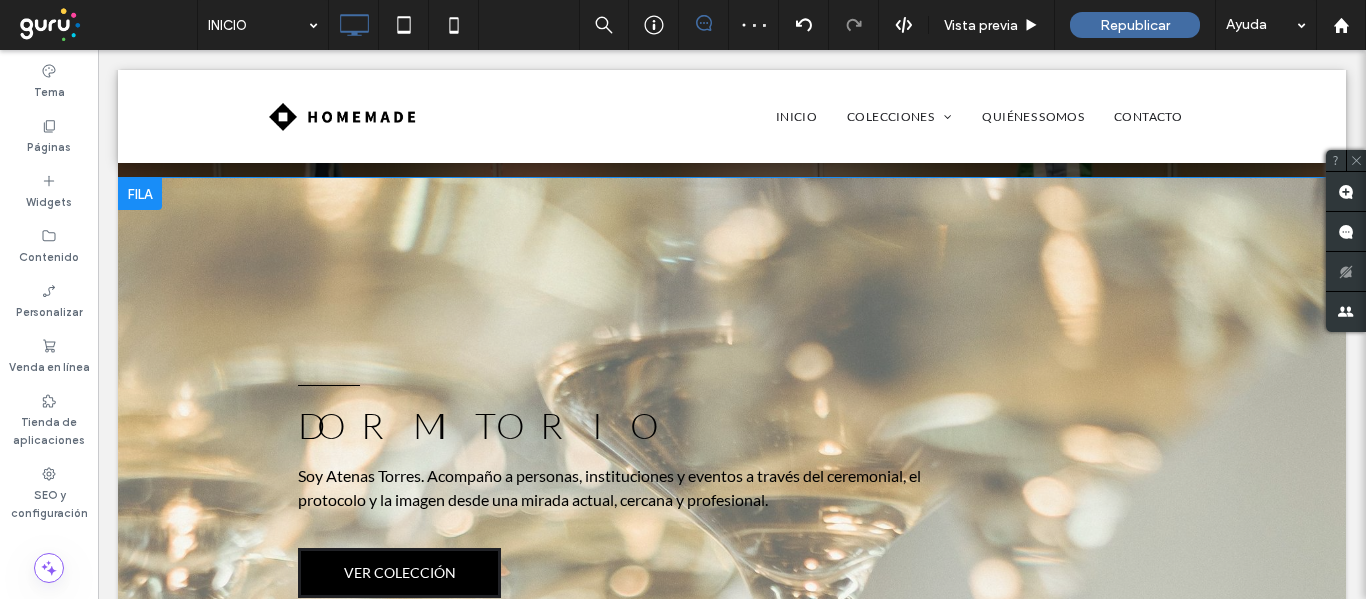 scroll, scrollTop: 1800, scrollLeft: 0, axis: vertical 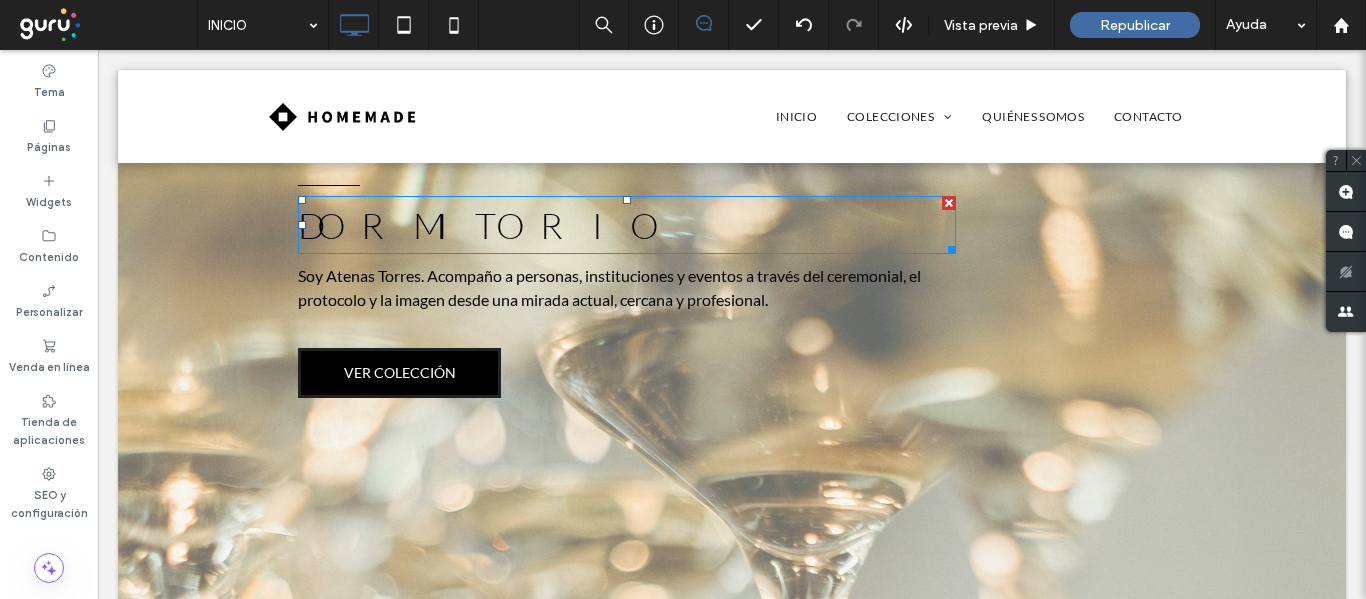 click on "DORMITORIO" at bounding box center [486, 225] 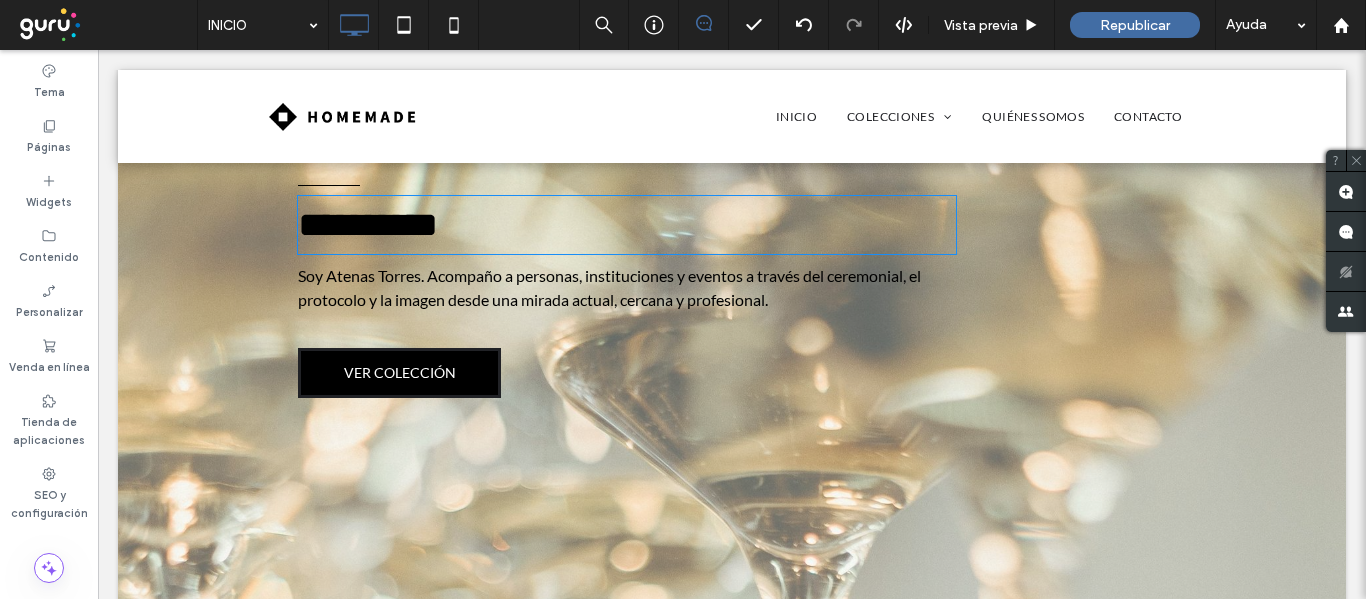 click on "**********" at bounding box center (368, 225) 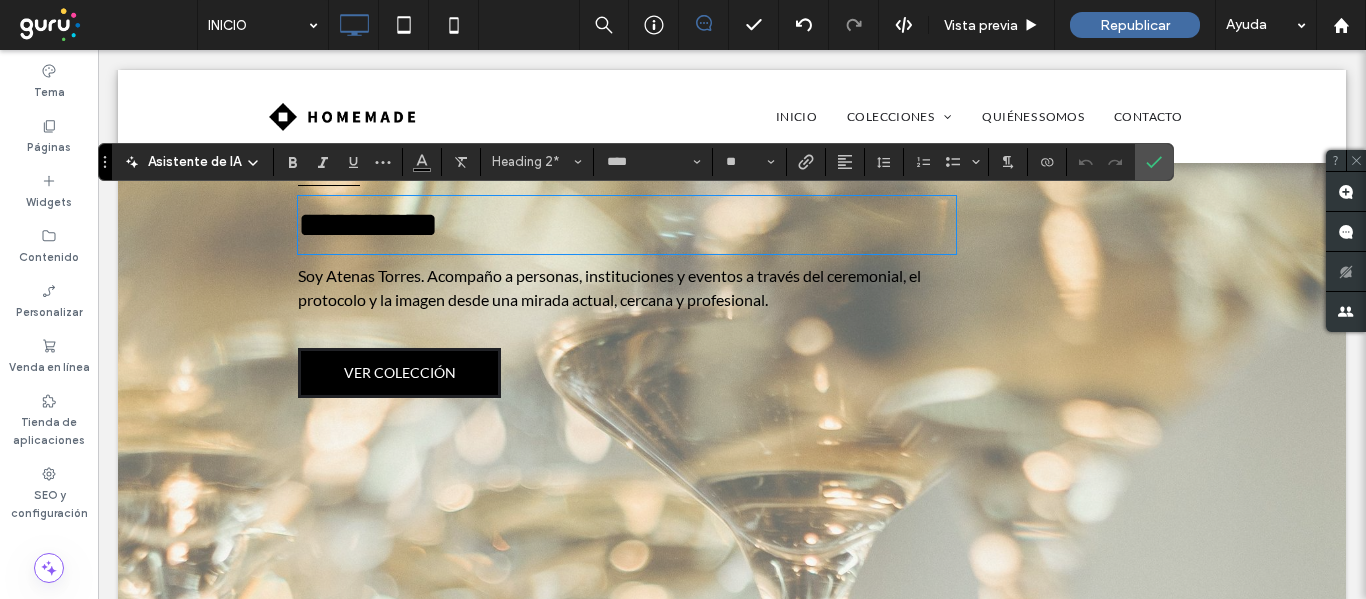 scroll, scrollTop: 0, scrollLeft: 0, axis: both 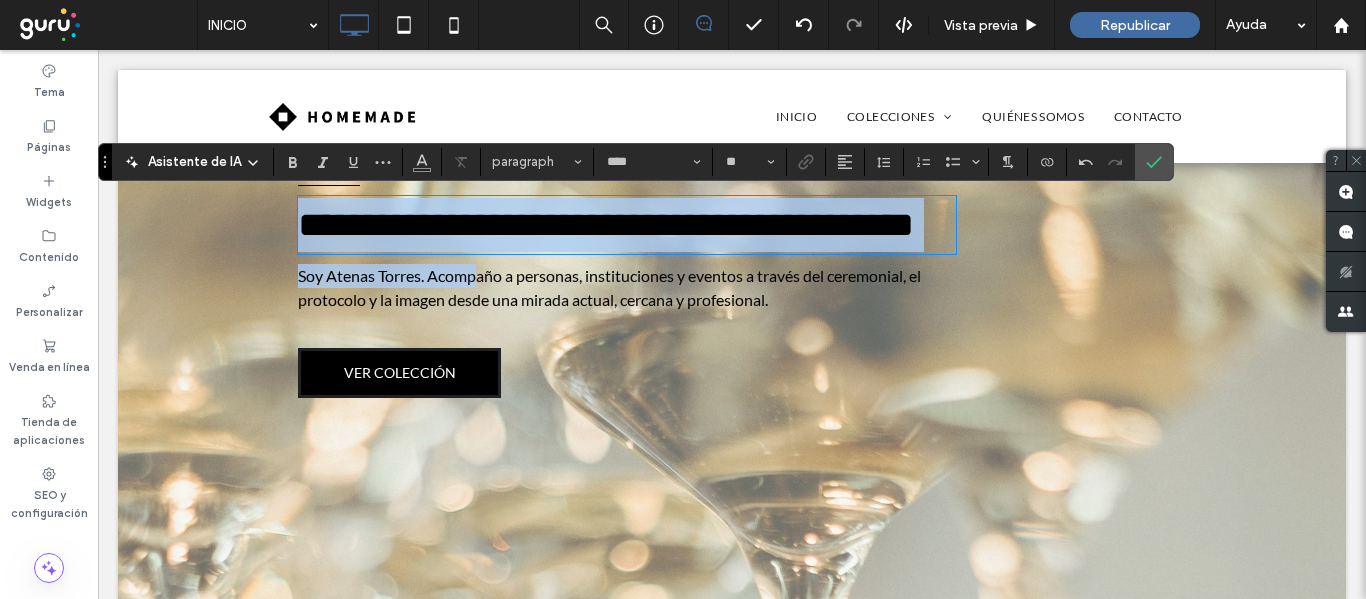drag, startPoint x: 475, startPoint y: 319, endPoint x: 387, endPoint y: 294, distance: 91.48224 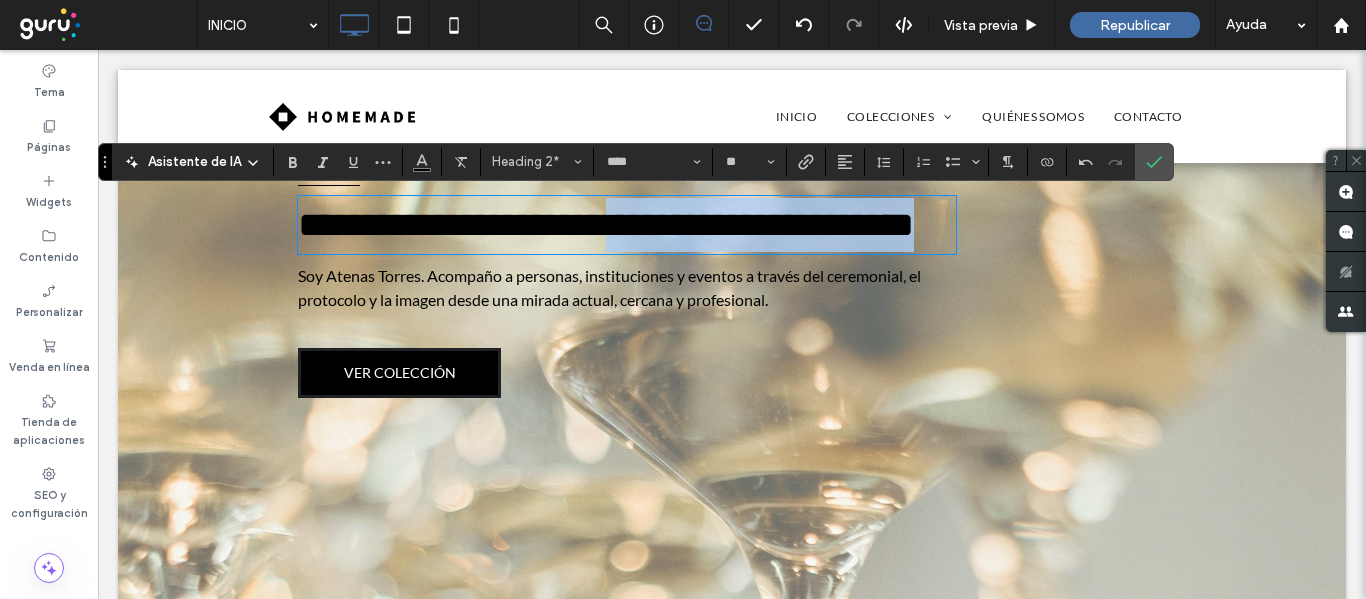 drag, startPoint x: 467, startPoint y: 282, endPoint x: 662, endPoint y: 233, distance: 201.06218 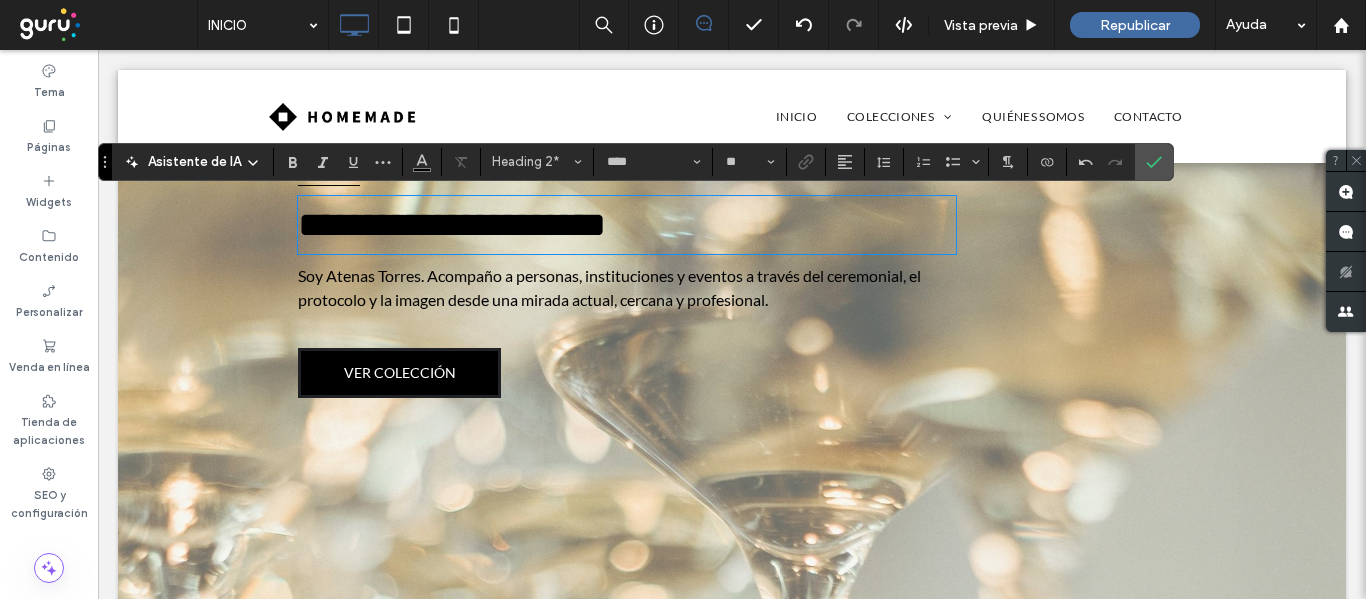 click on "**********" at bounding box center (452, 225) 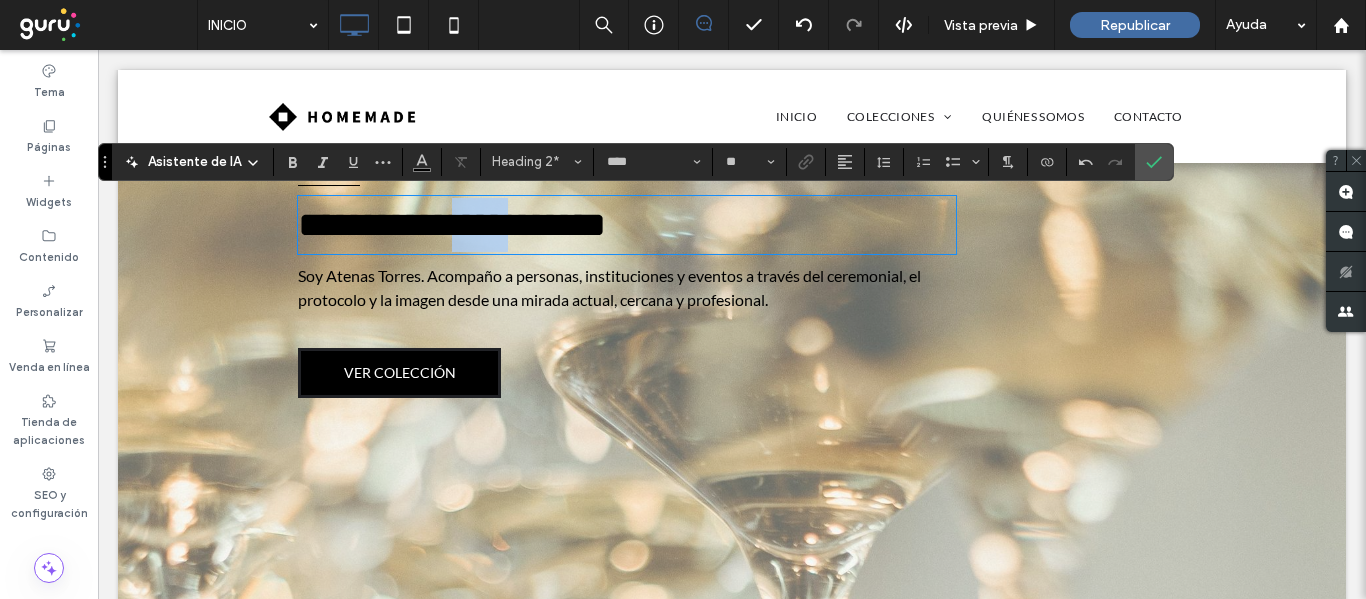 click on "**********" at bounding box center [452, 225] 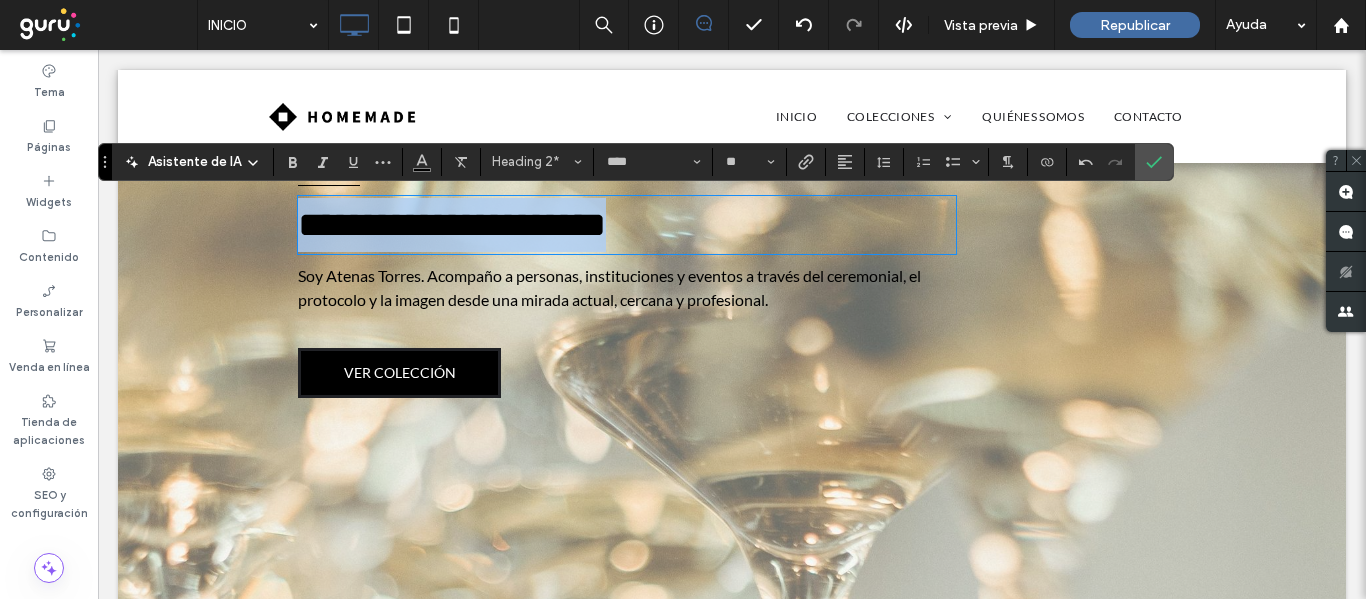 click on "**********" at bounding box center (452, 225) 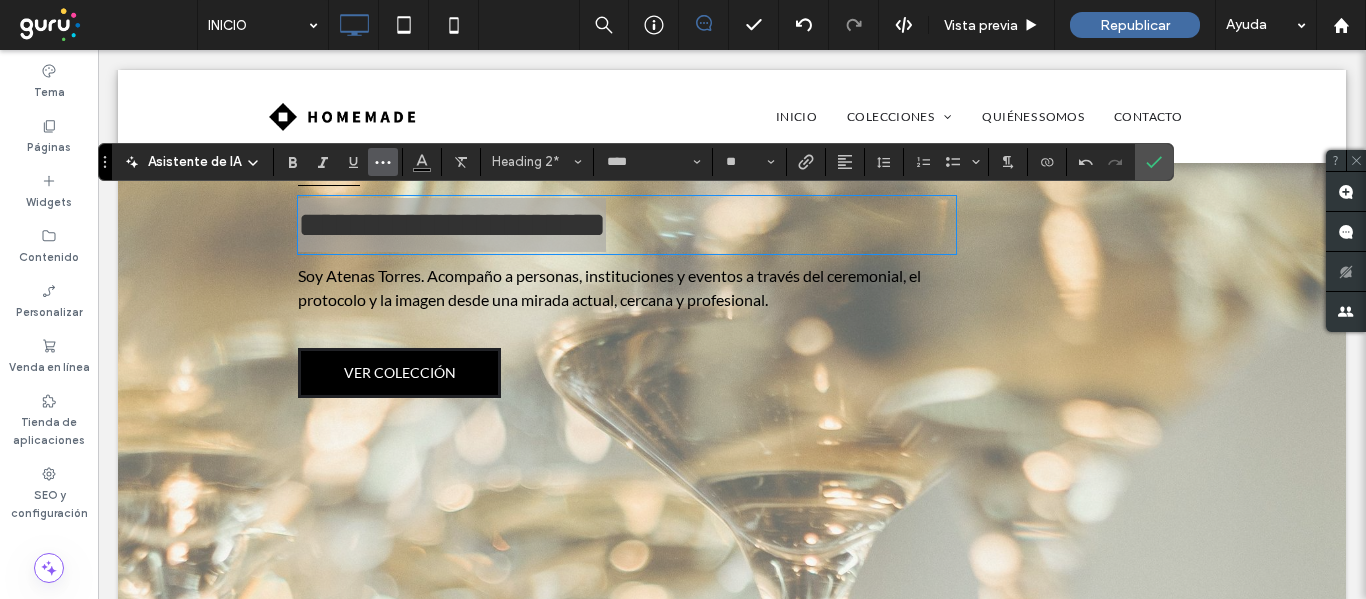 click 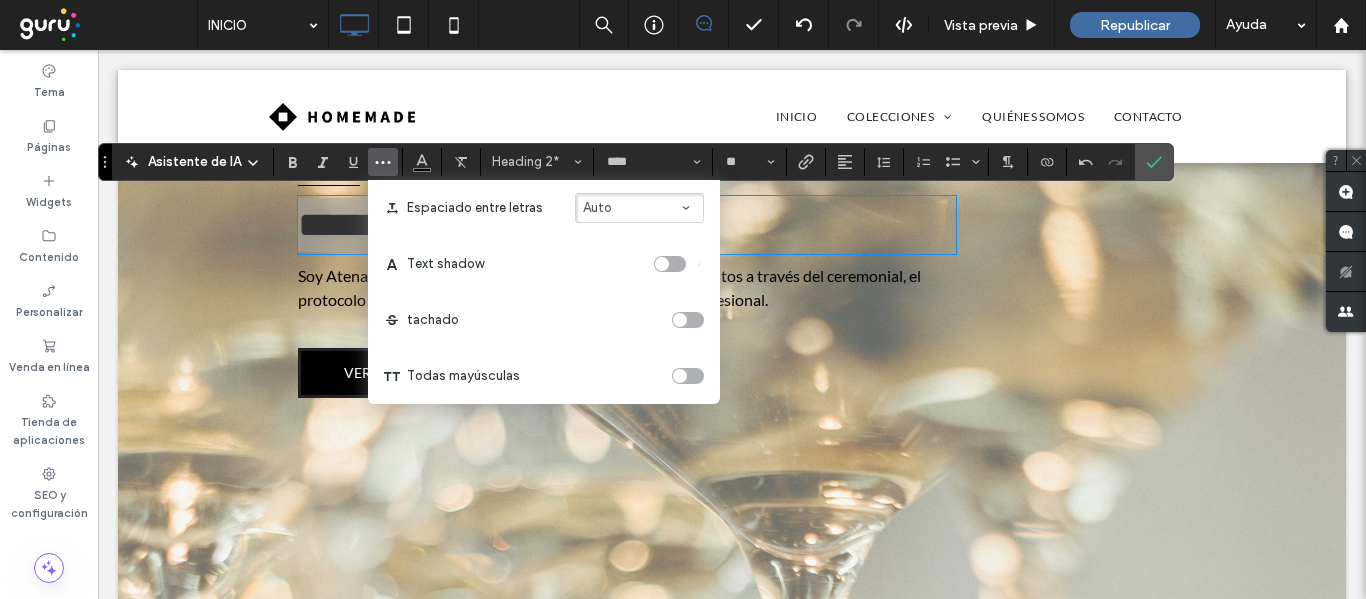 click at bounding box center [680, 376] 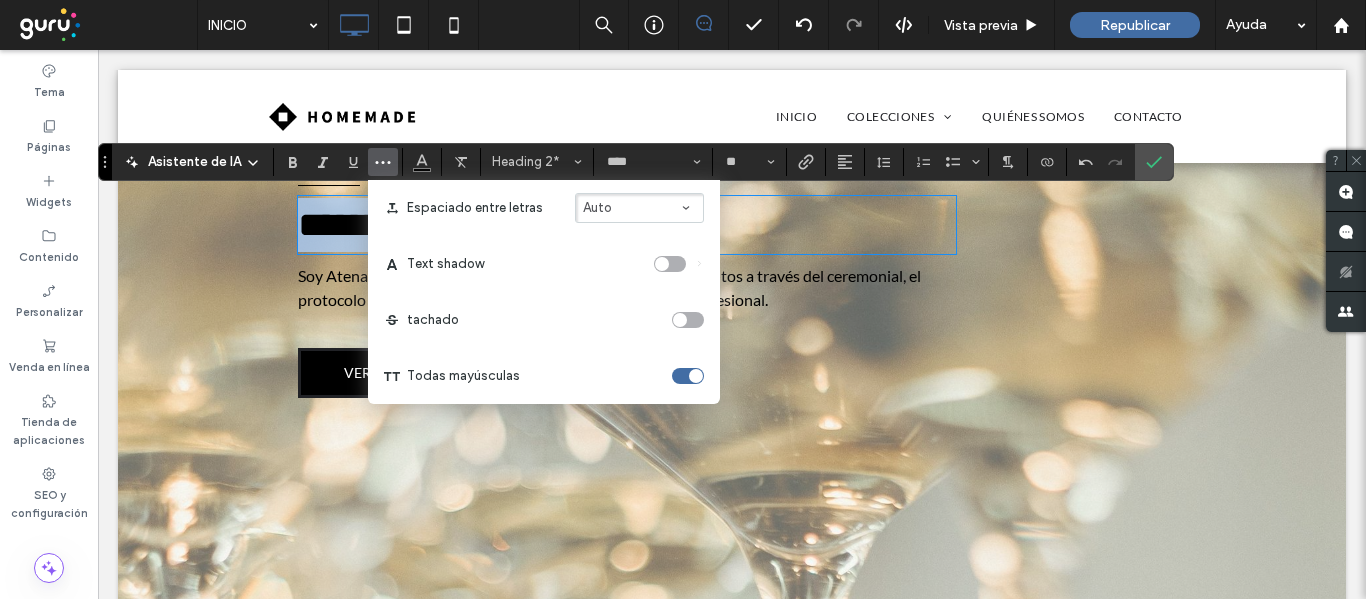 click on "**********" at bounding box center (627, 225) 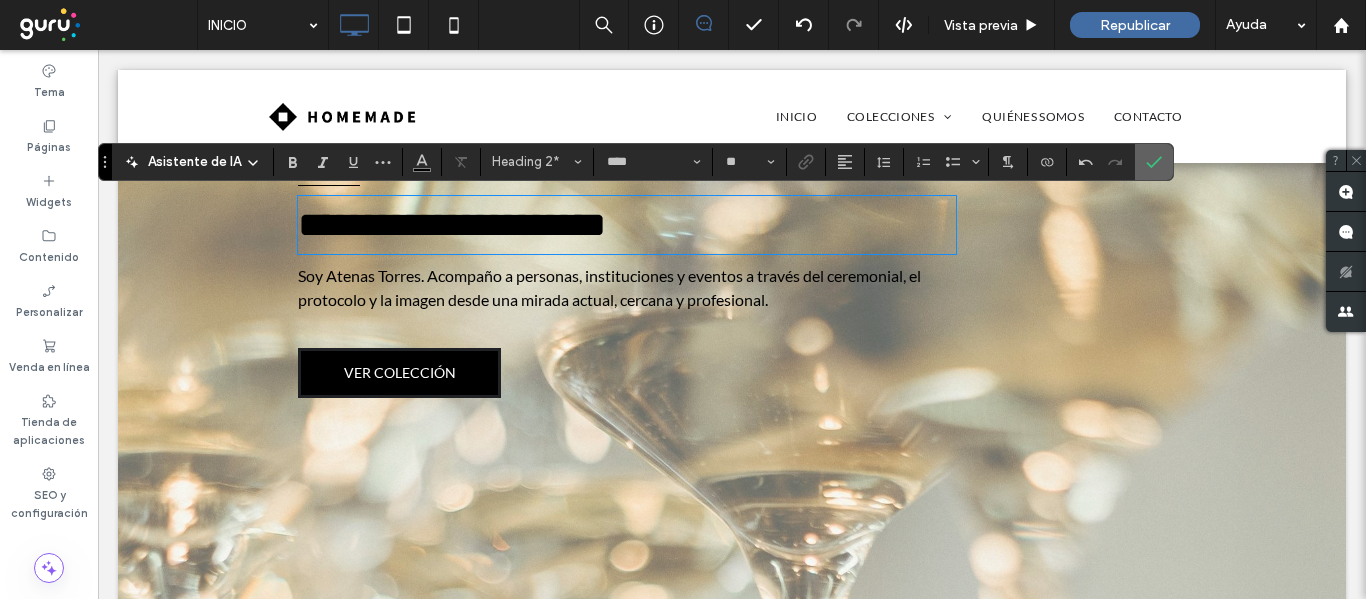 click 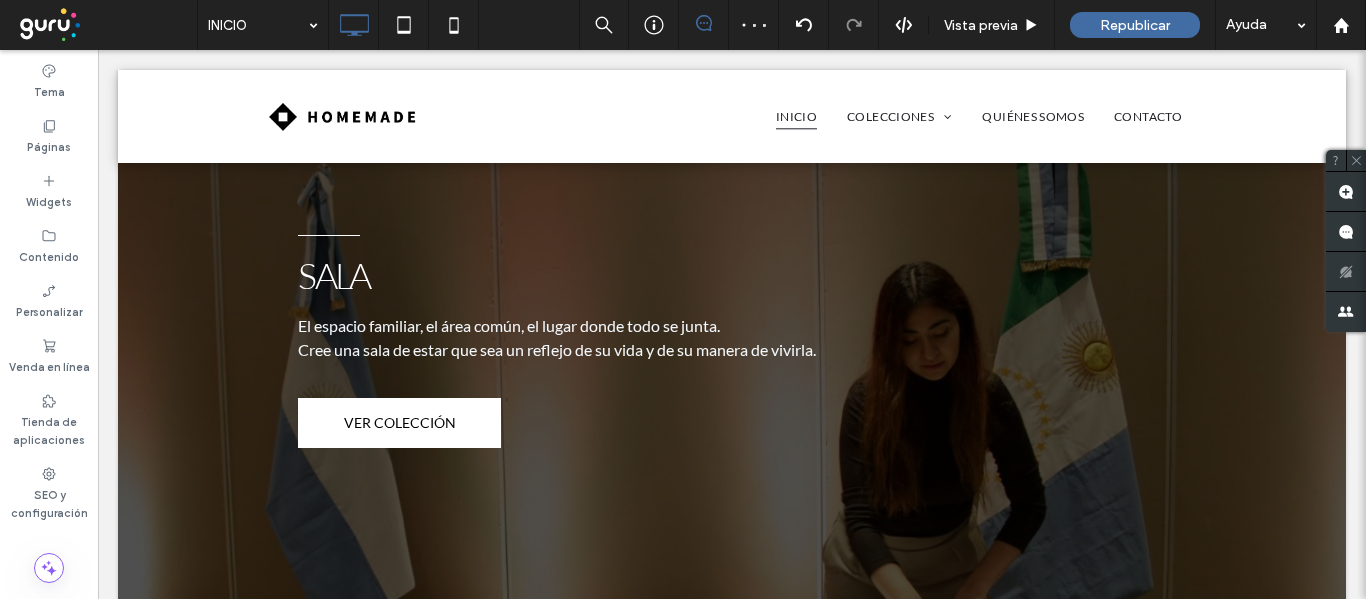 scroll, scrollTop: 1100, scrollLeft: 0, axis: vertical 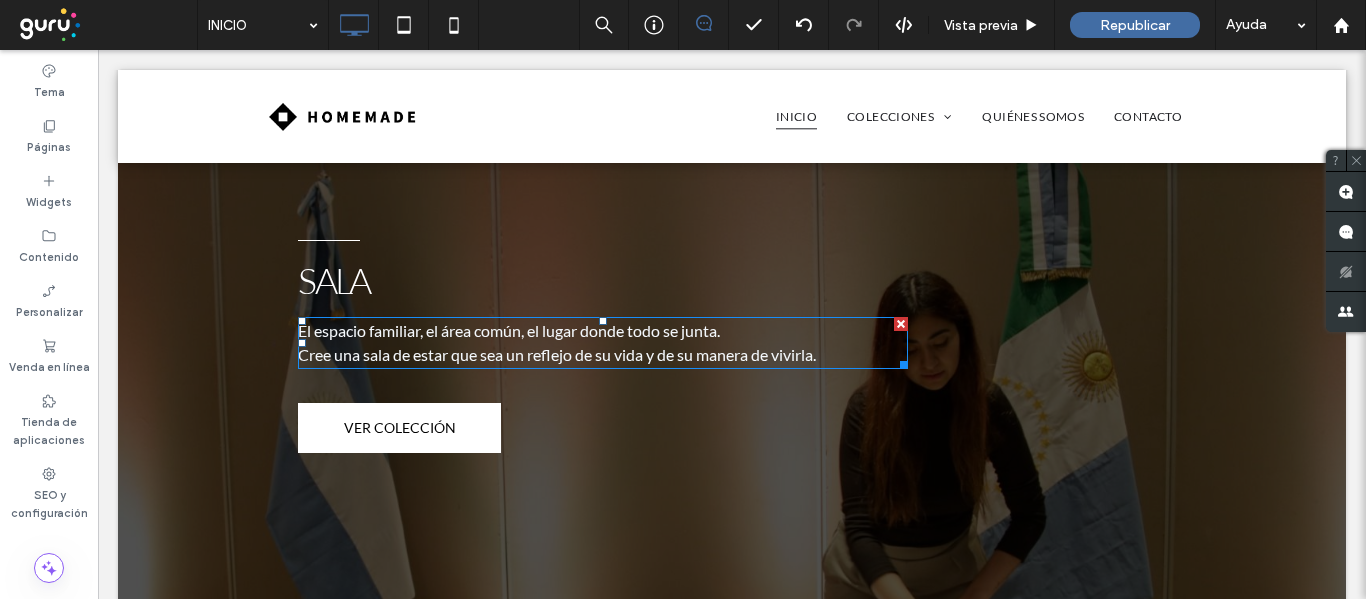 click on "Cree una sala de estar que sea un reflejo de su vida y de su manera de vivirla." at bounding box center (557, 354) 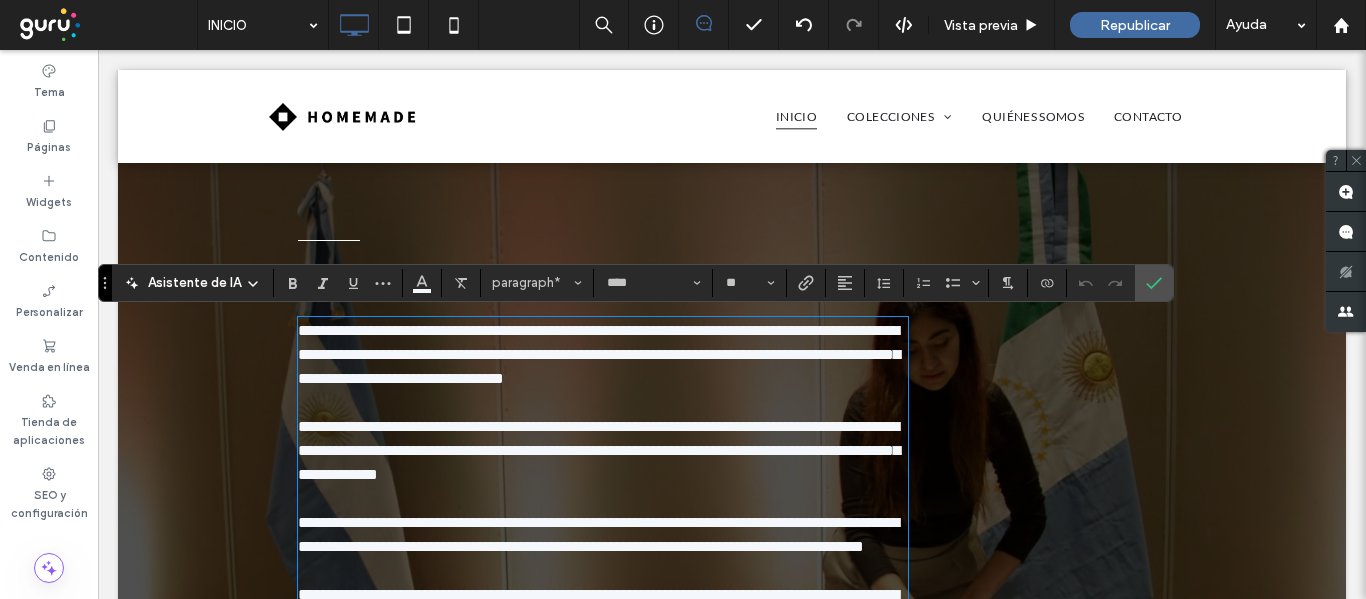 scroll, scrollTop: 1452, scrollLeft: 0, axis: vertical 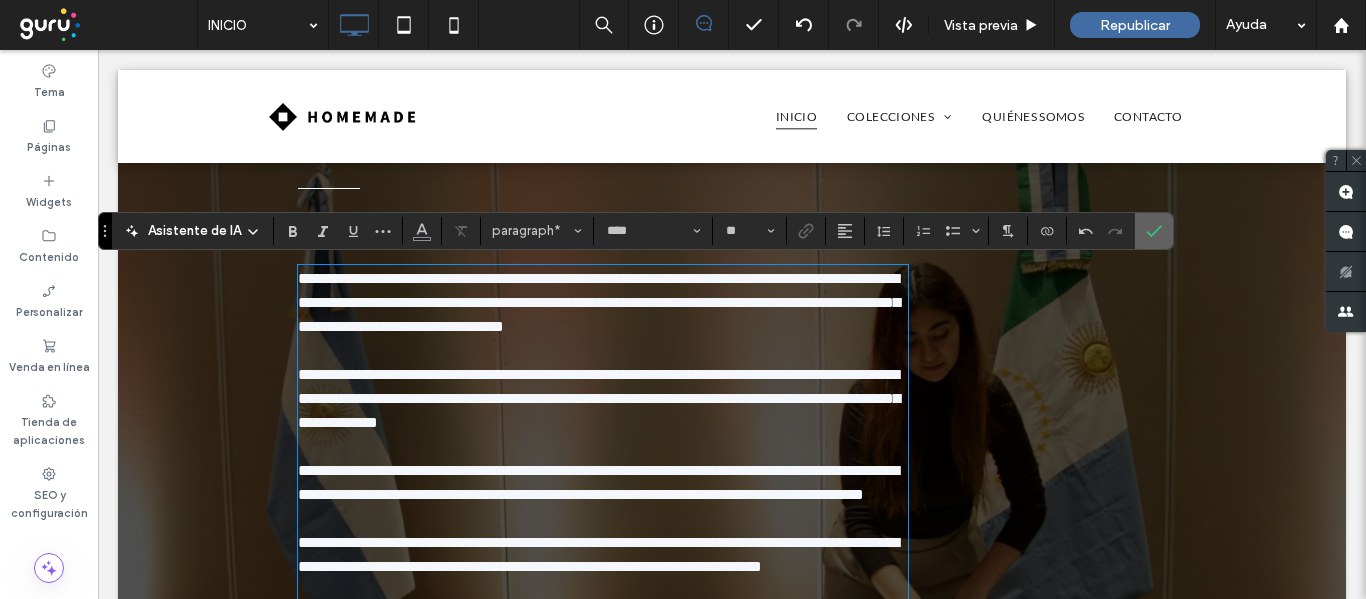 click 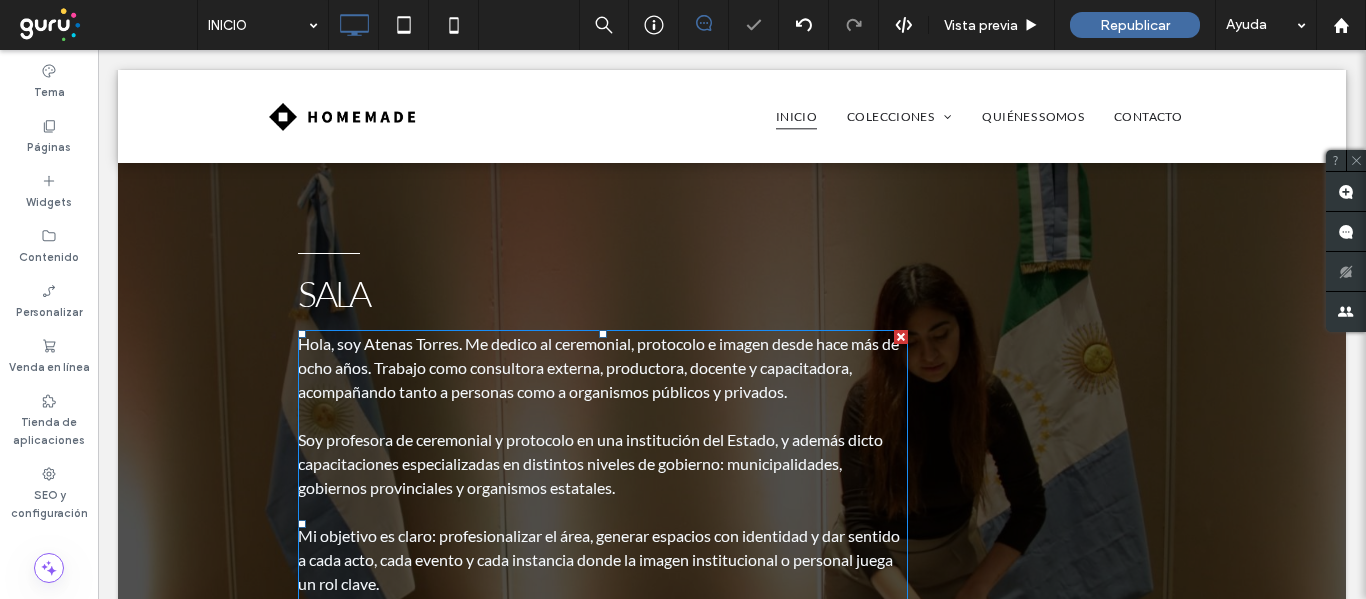 scroll, scrollTop: 1052, scrollLeft: 0, axis: vertical 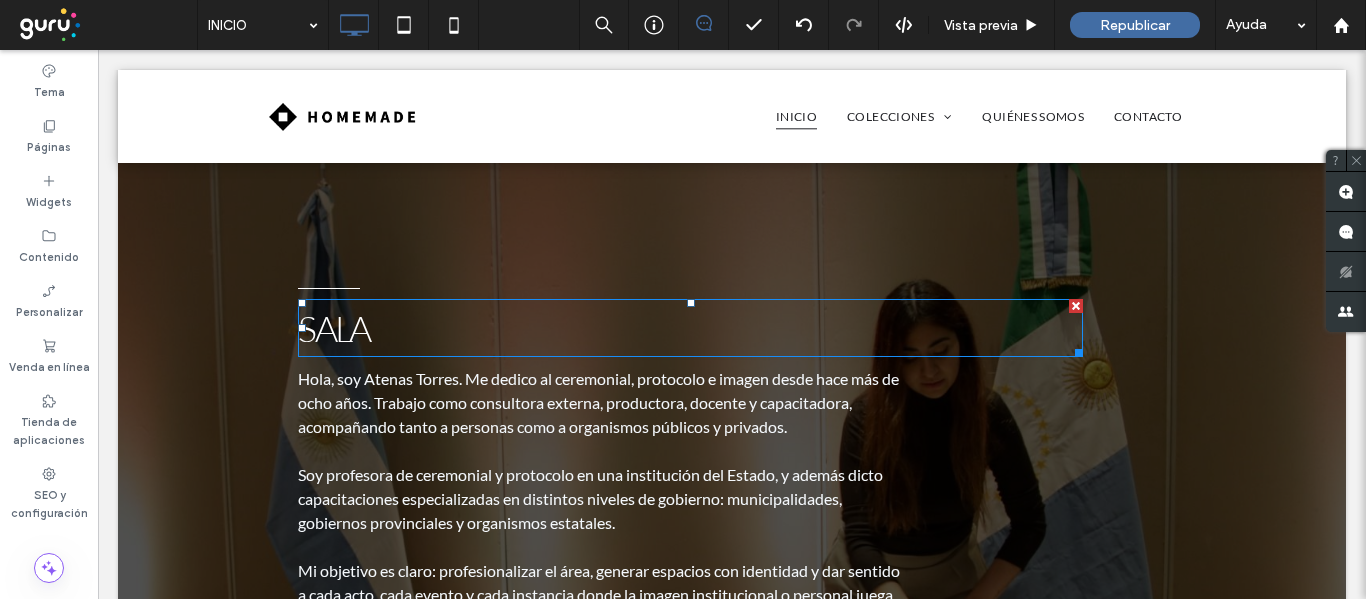 click on "SALA" at bounding box center (333, 328) 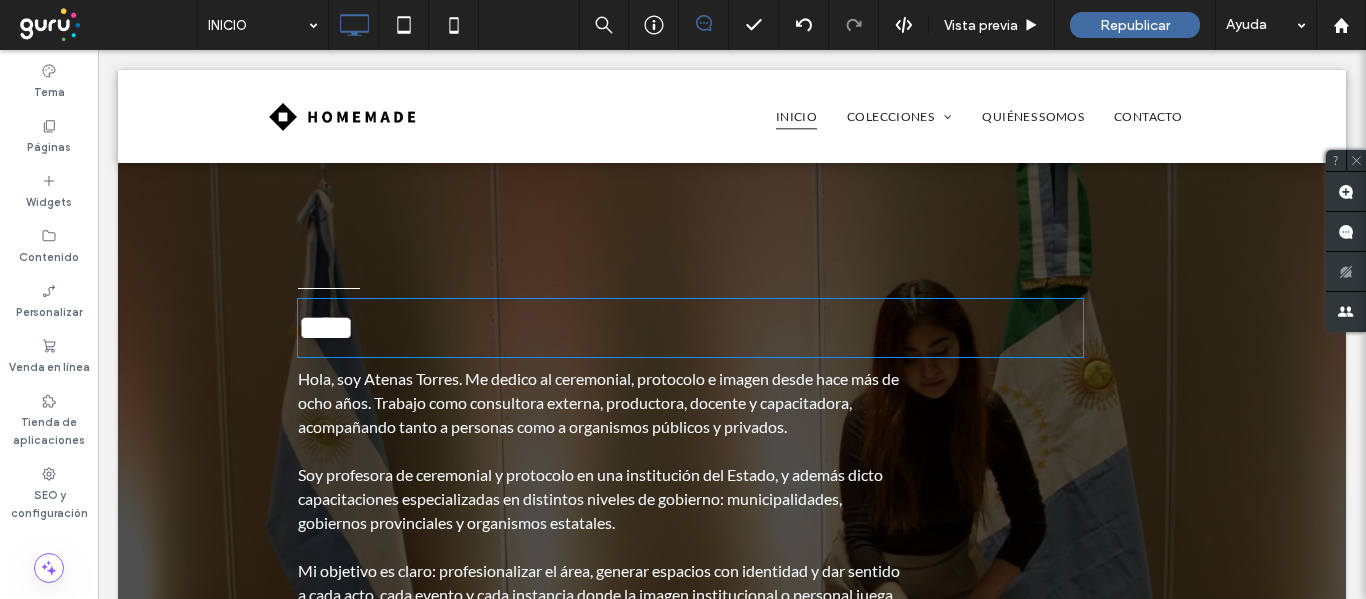 click on "****" at bounding box center (326, 328) 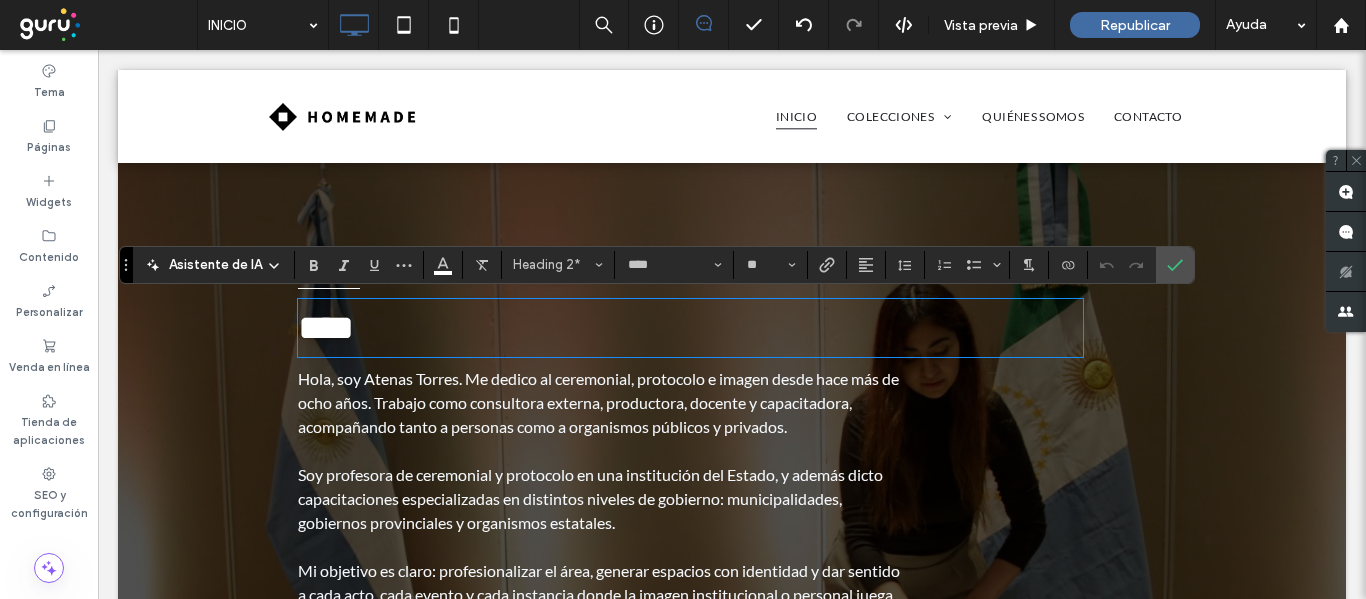scroll, scrollTop: 0, scrollLeft: 0, axis: both 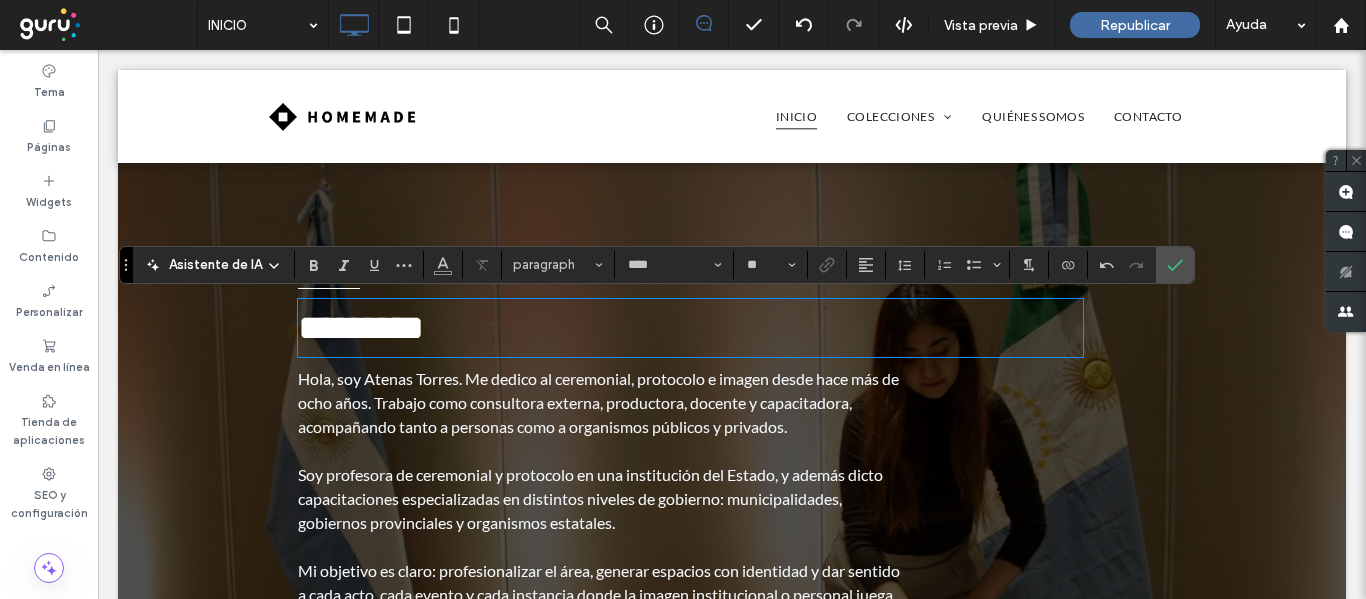 click on "*********" at bounding box center (361, 328) 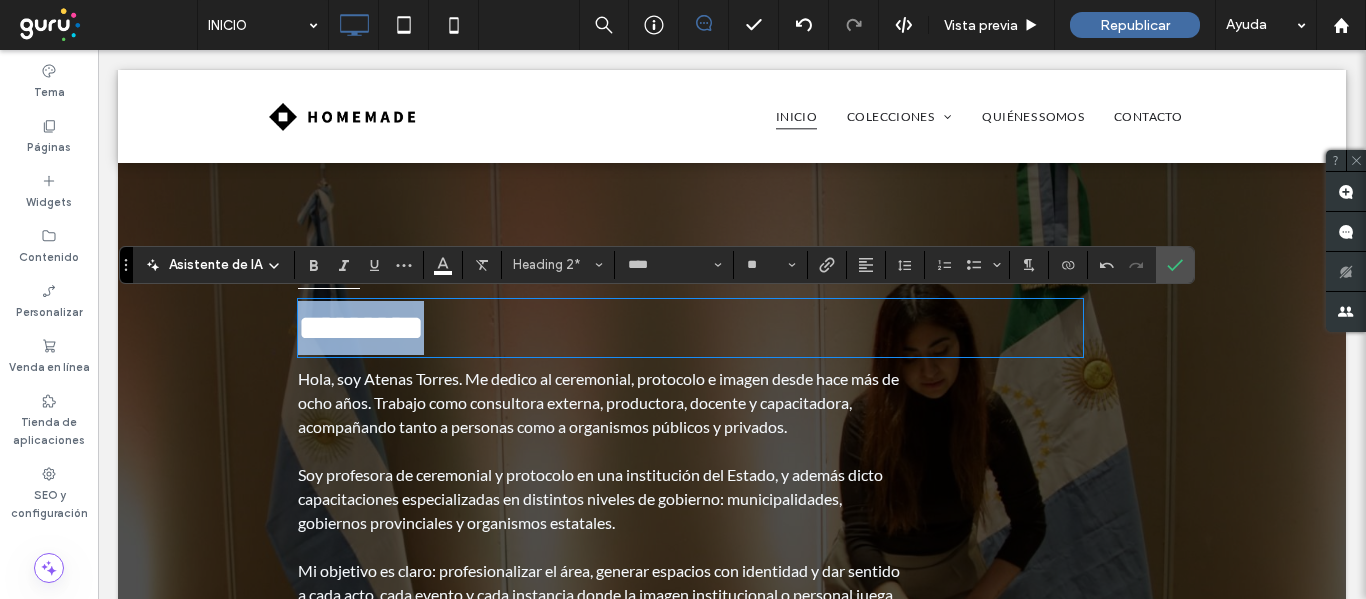 click on "*********" at bounding box center (361, 328) 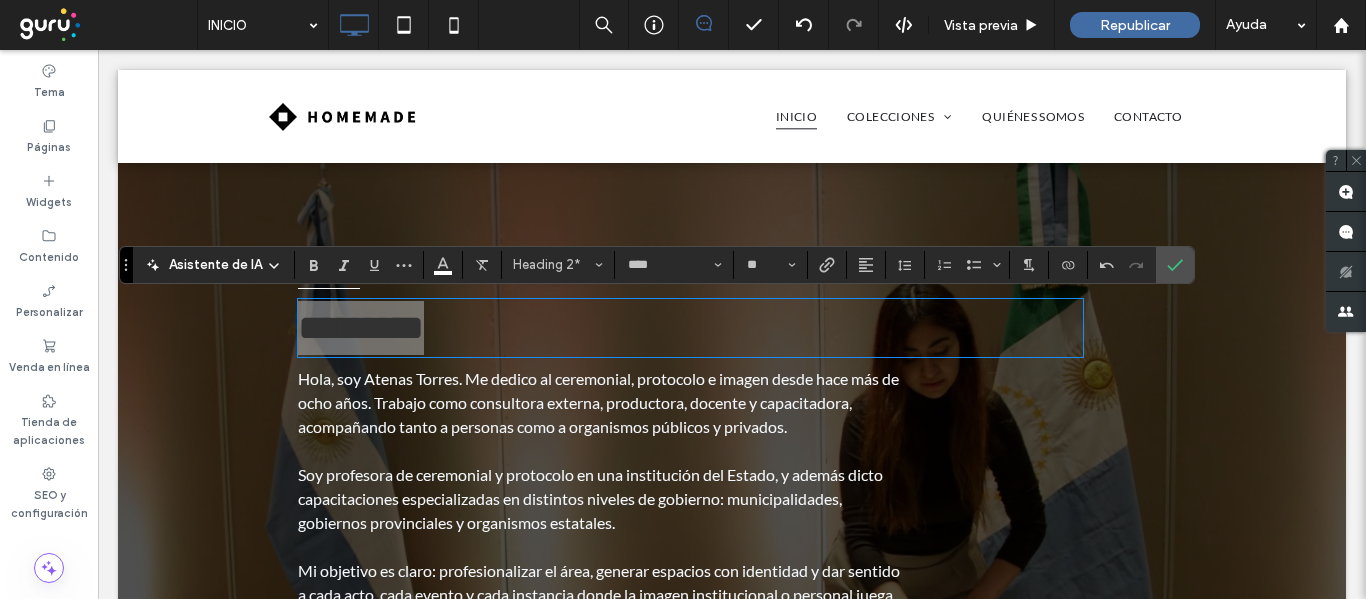 click on "Asistente de IA Heading 2* **** **" at bounding box center [657, 265] 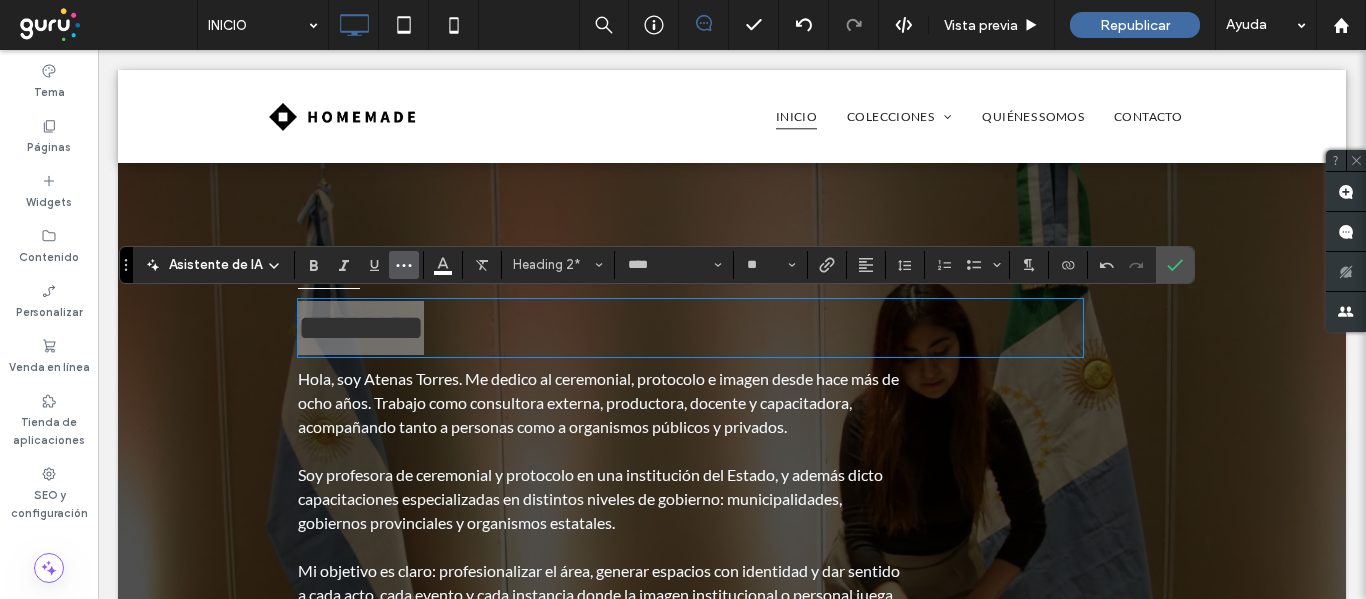 click 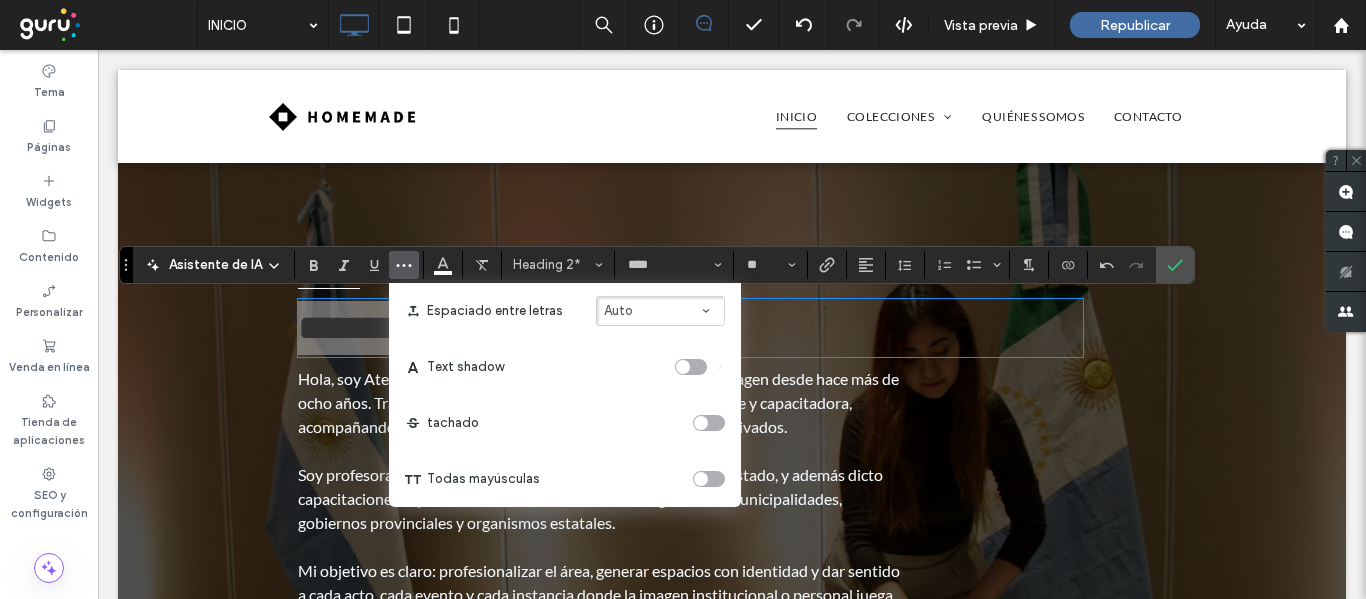click at bounding box center [701, 479] 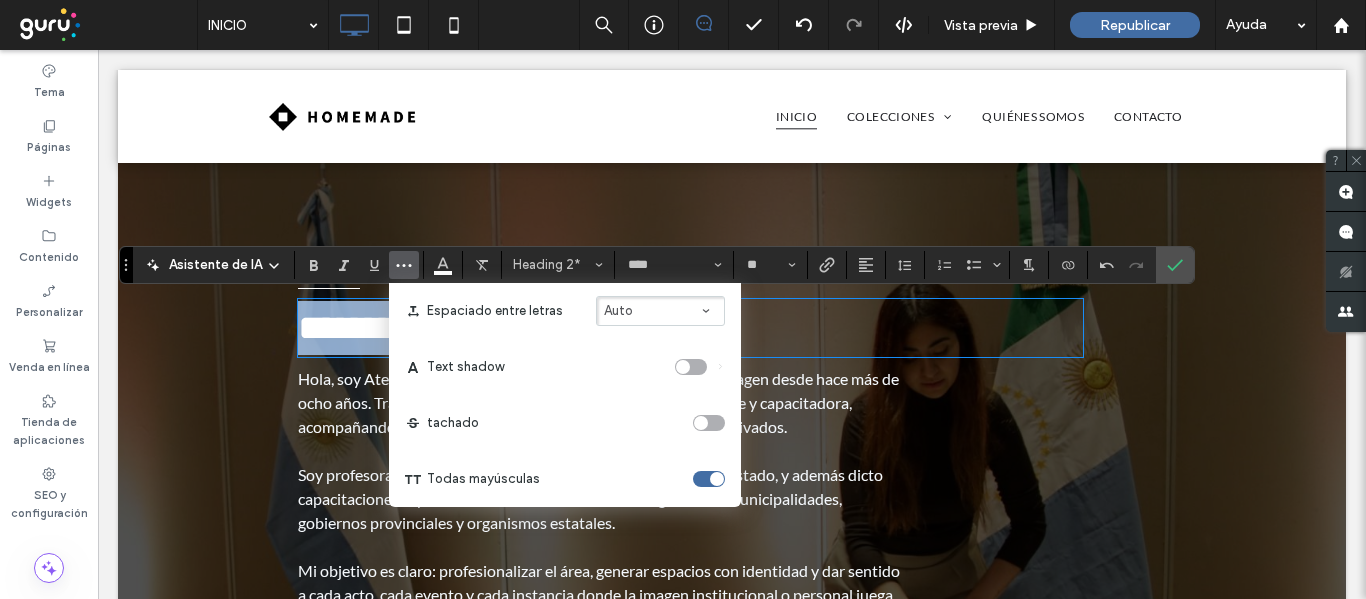 click on "*********" at bounding box center [361, 328] 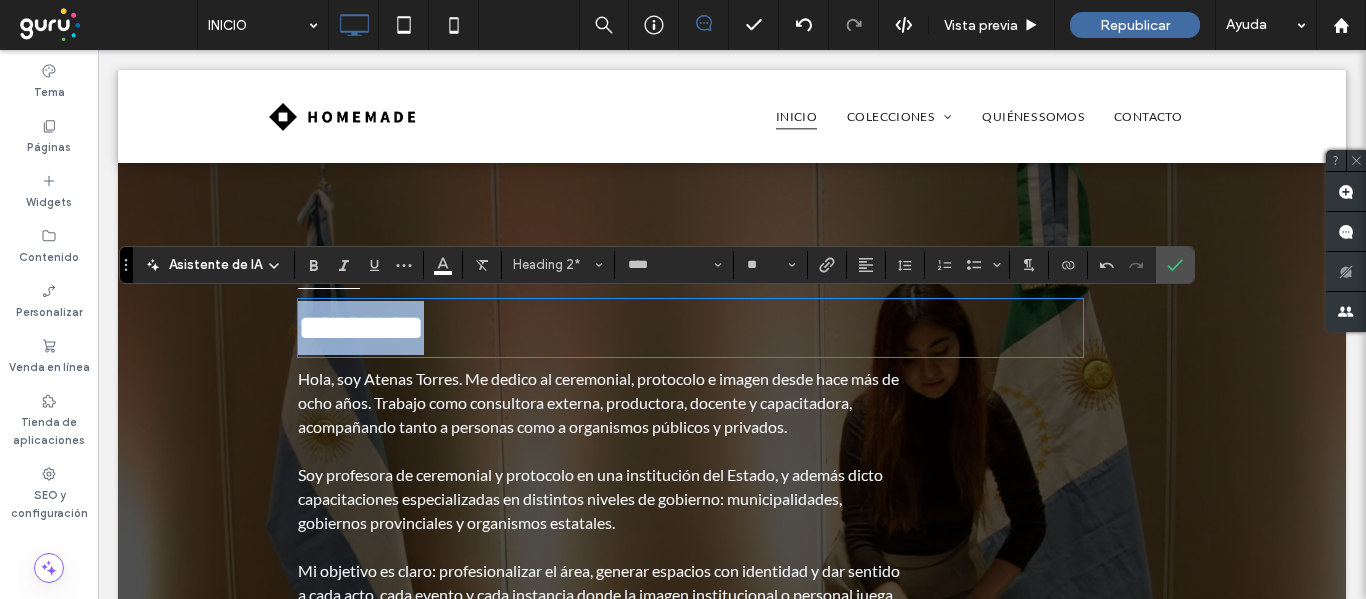 click on "*********" at bounding box center (690, 328) 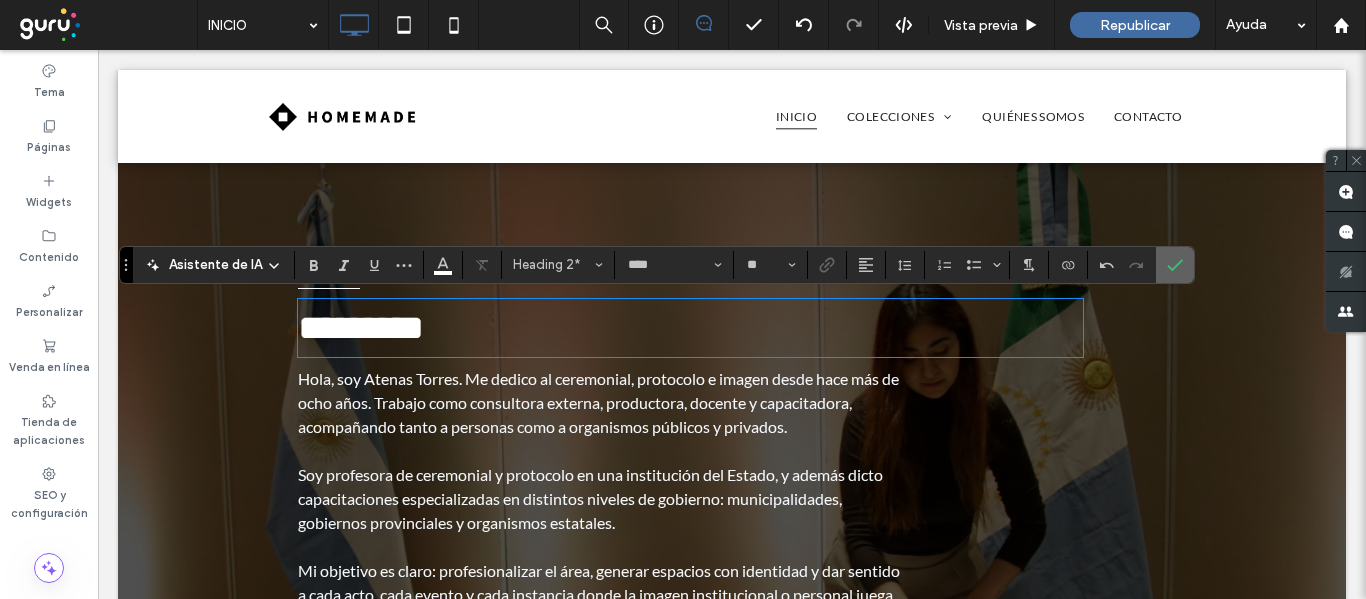 drag, startPoint x: 1177, startPoint y: 271, endPoint x: 1040, endPoint y: 228, distance: 143.58969 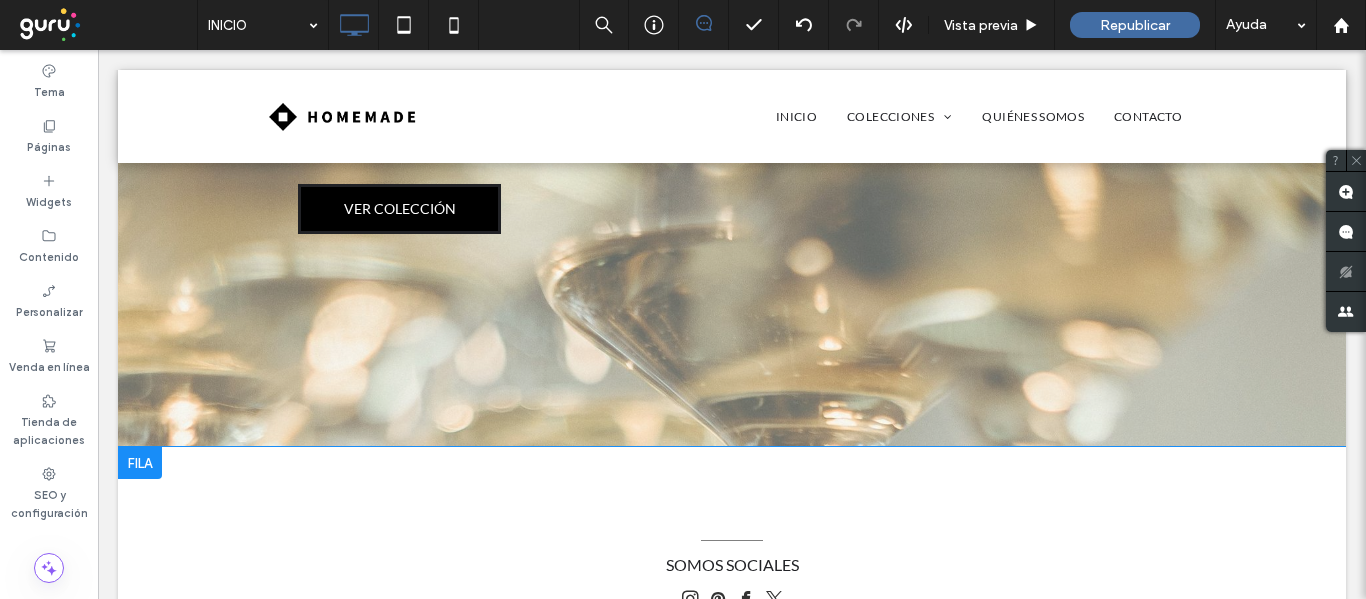 scroll, scrollTop: 2100, scrollLeft: 0, axis: vertical 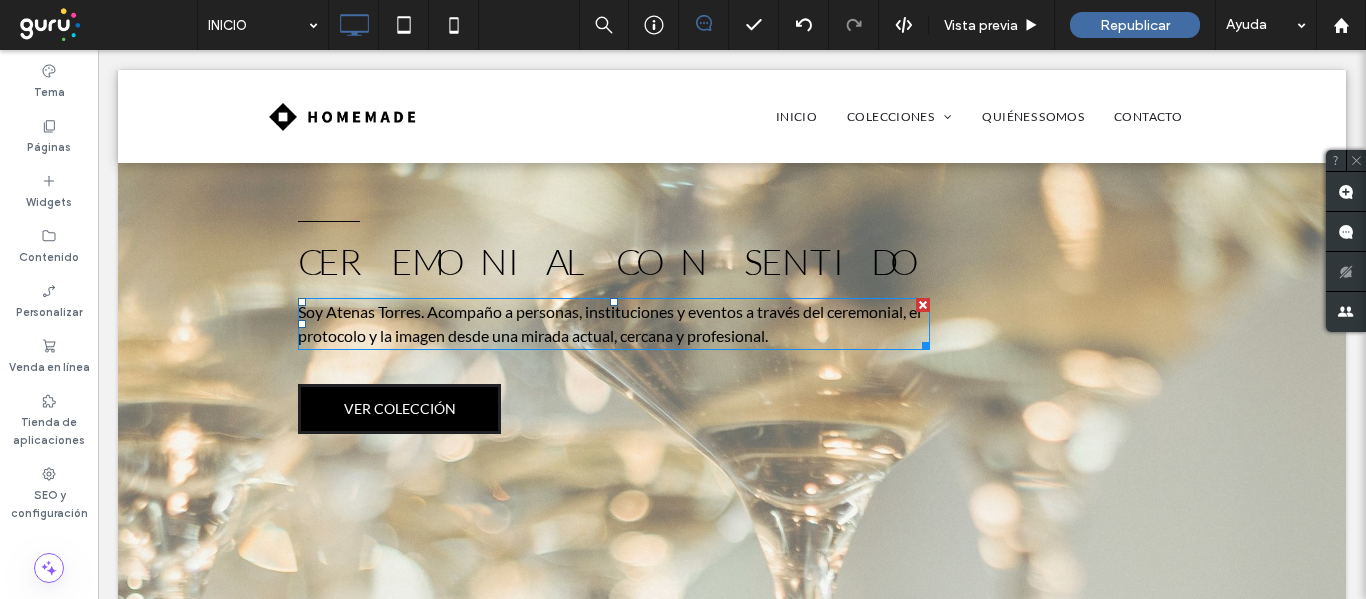 click on "Soy Atenas Torres. Acompaño a personas, instituciones y eventos a través del ceremonial, el protocolo y la imagen desde una mirada actual, cercana y profesional." at bounding box center [614, 324] 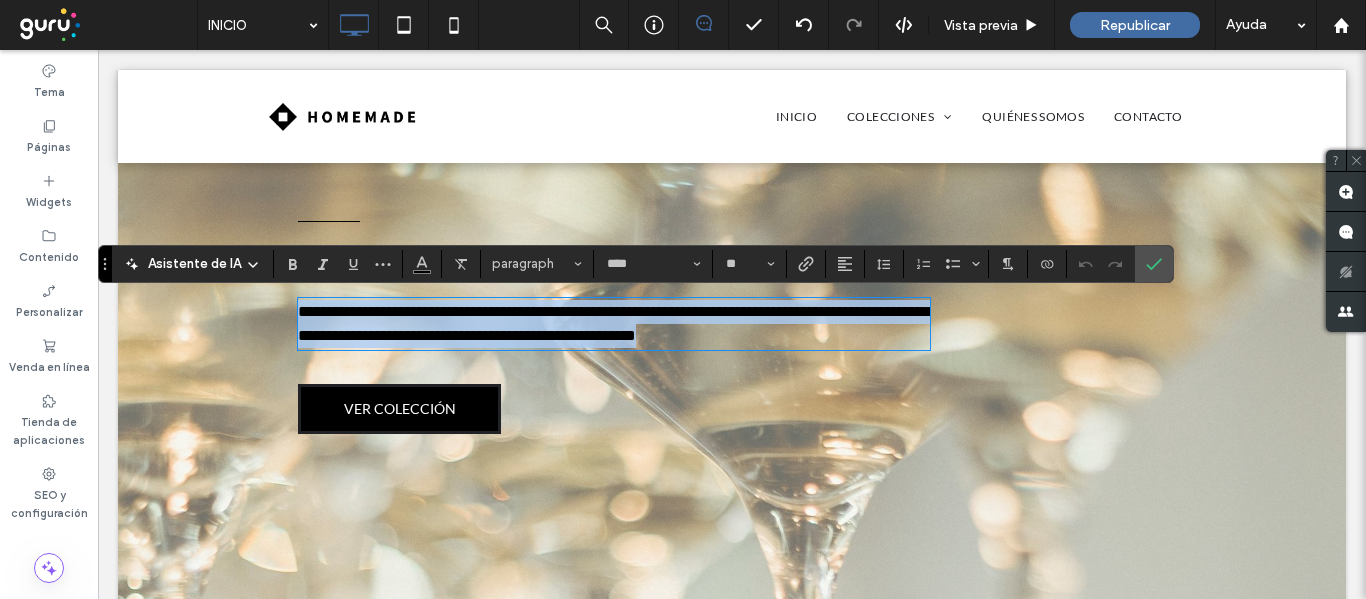 click on "**********" at bounding box center [614, 324] 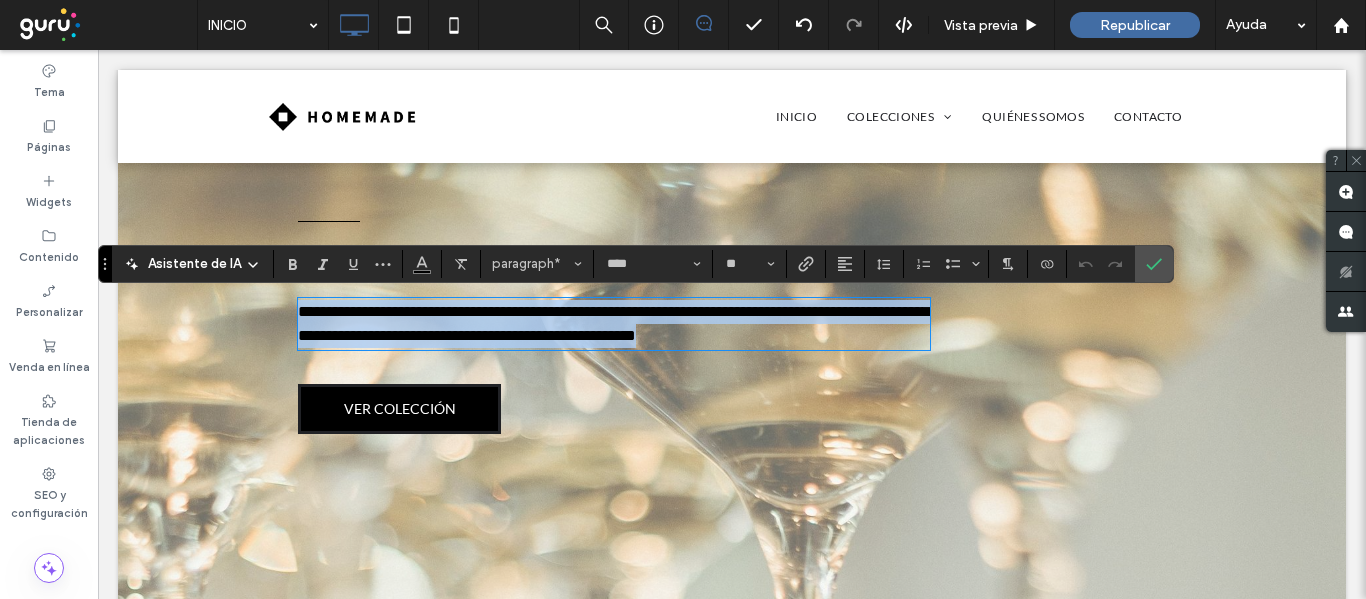 drag, startPoint x: 476, startPoint y: 324, endPoint x: 435, endPoint y: 323, distance: 41.01219 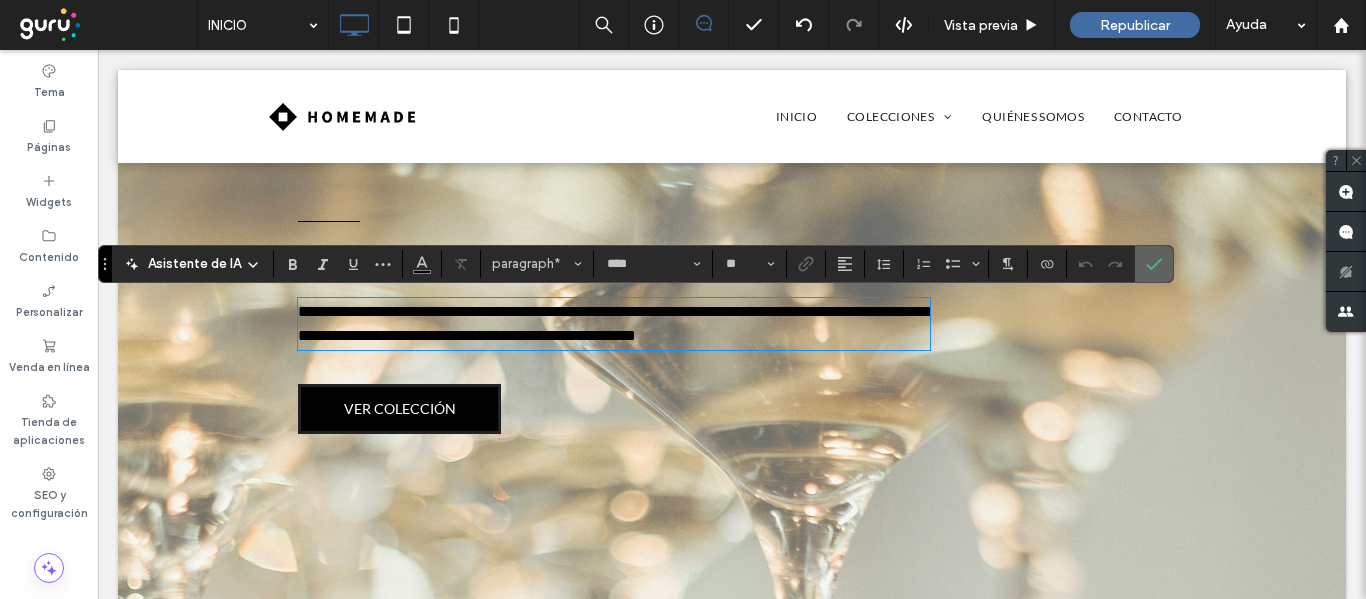 click 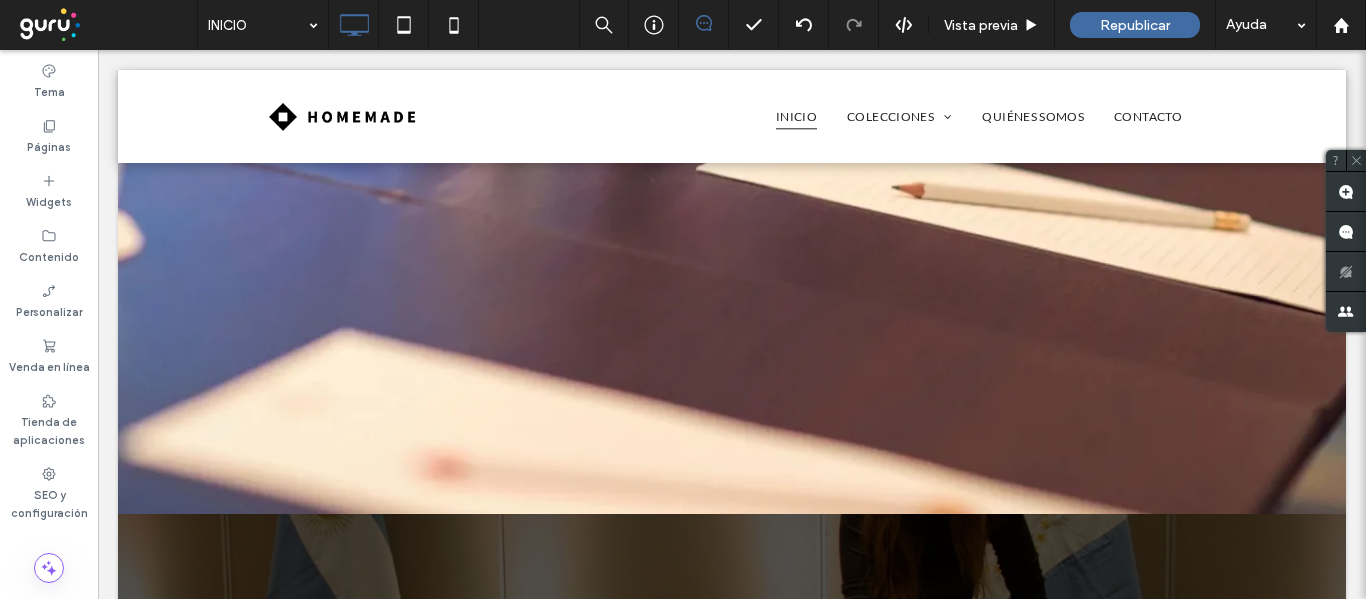 scroll, scrollTop: 500, scrollLeft: 0, axis: vertical 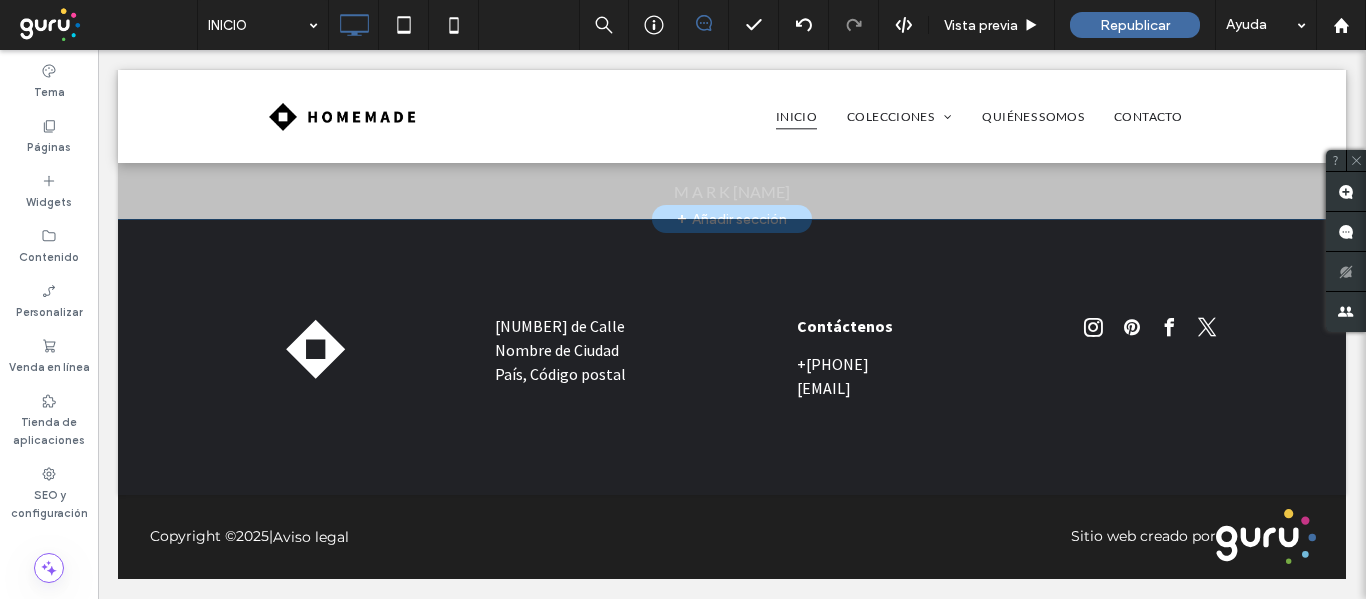 drag, startPoint x: 618, startPoint y: 249, endPoint x: 620, endPoint y: 469, distance: 220.0091 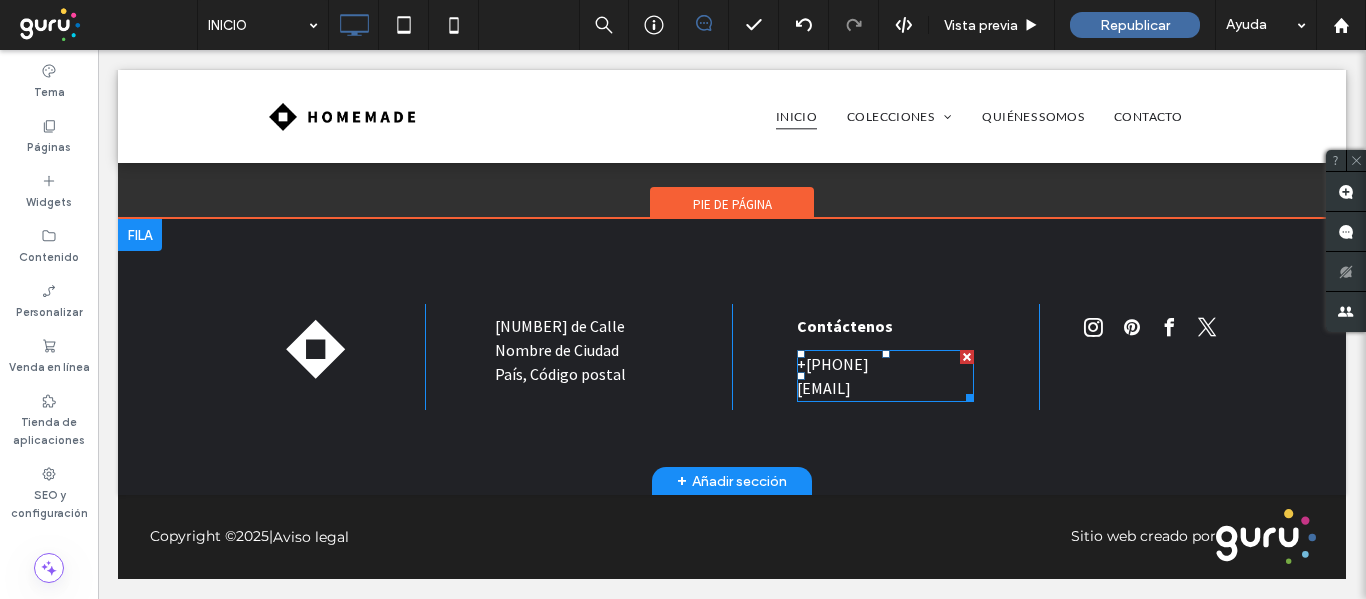 click on "example@example.com" at bounding box center (824, 388) 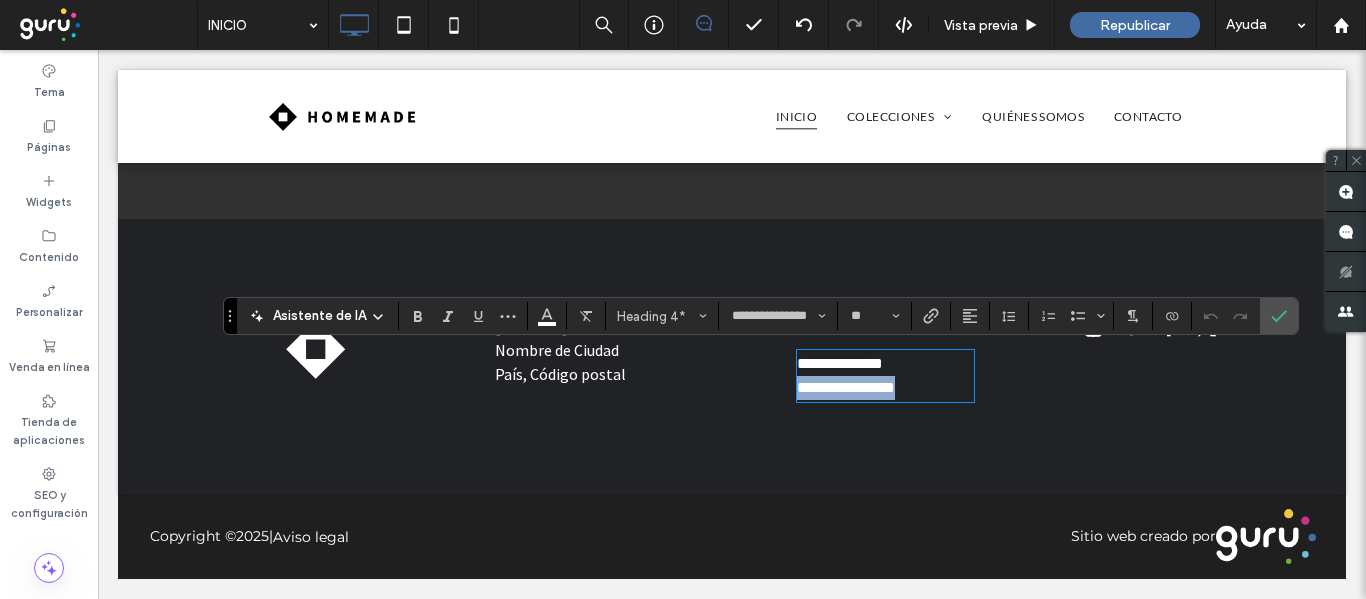 click on "**********" at bounding box center [846, 387] 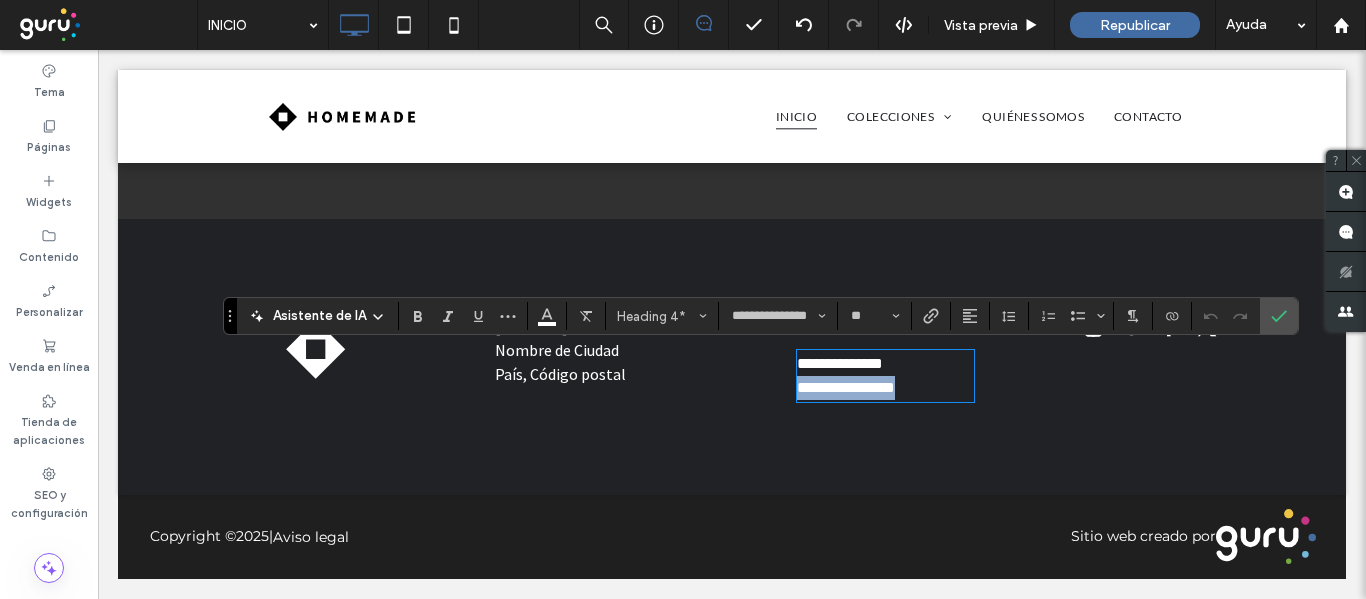 click on "**********" at bounding box center [846, 387] 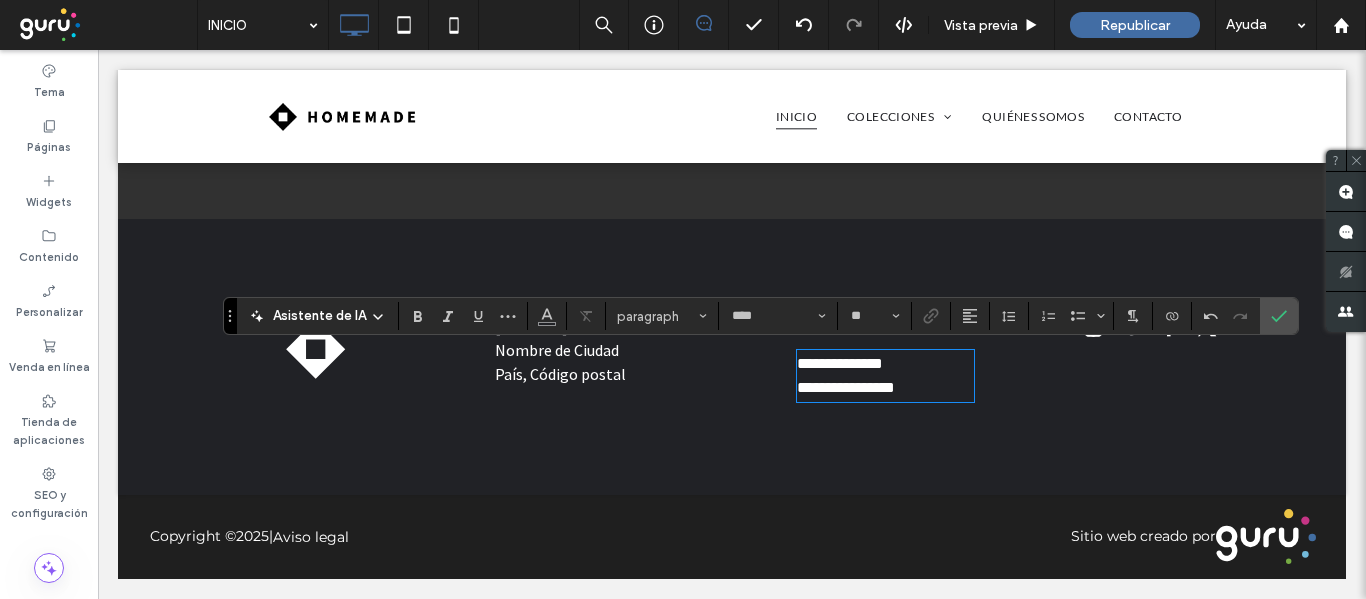 scroll, scrollTop: 0, scrollLeft: 0, axis: both 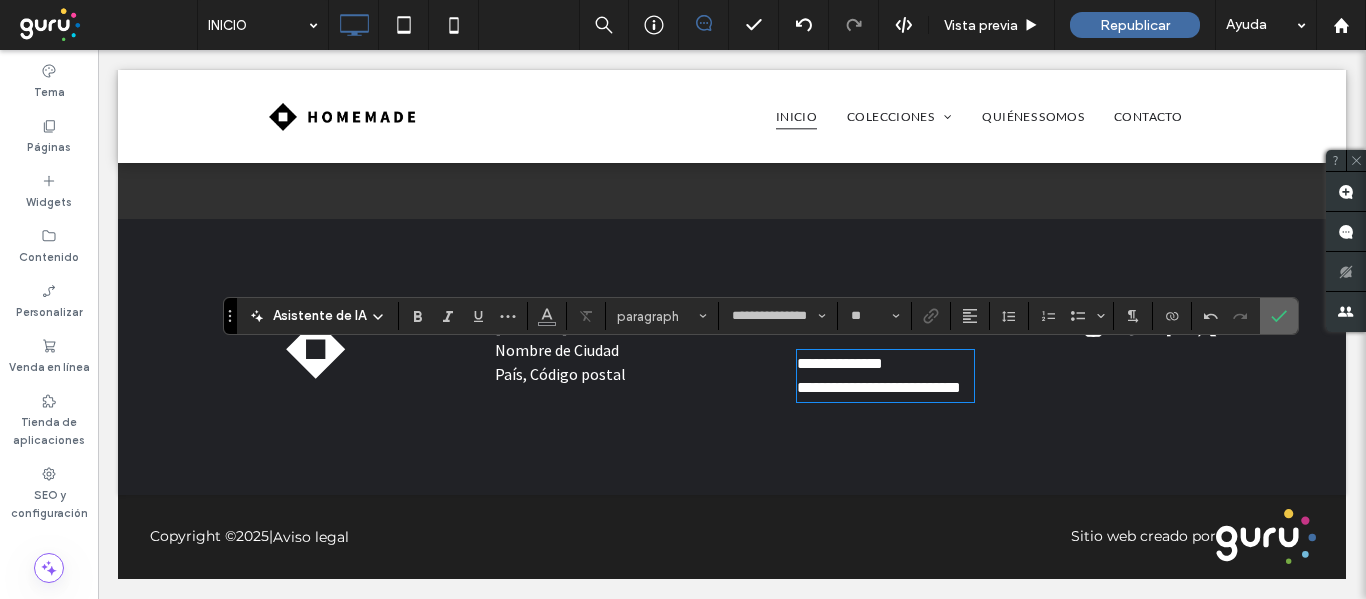 click 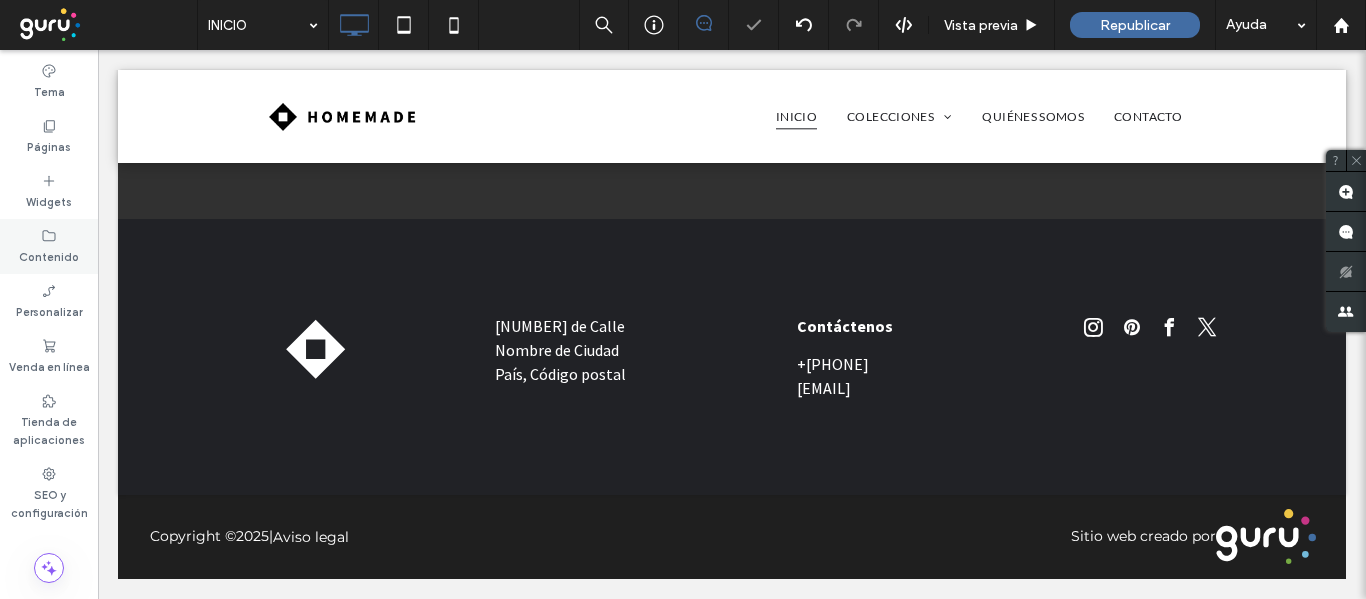 click on "Contenido" at bounding box center (49, 255) 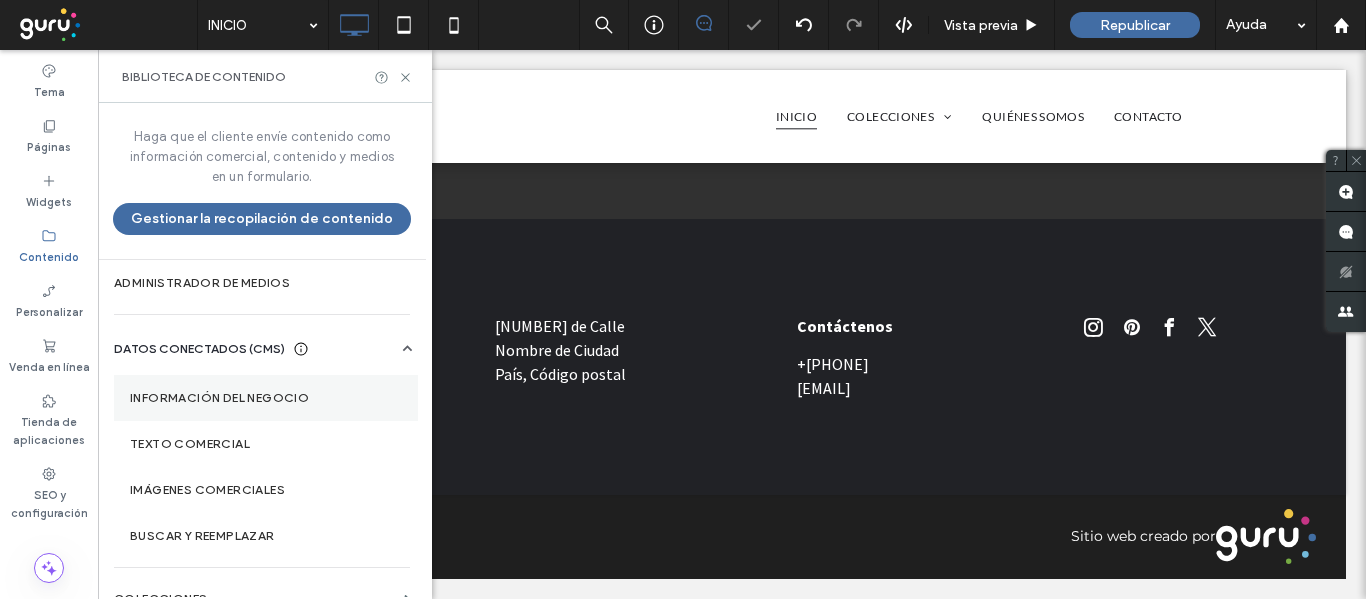 click on "Información del negocio" at bounding box center [266, 398] 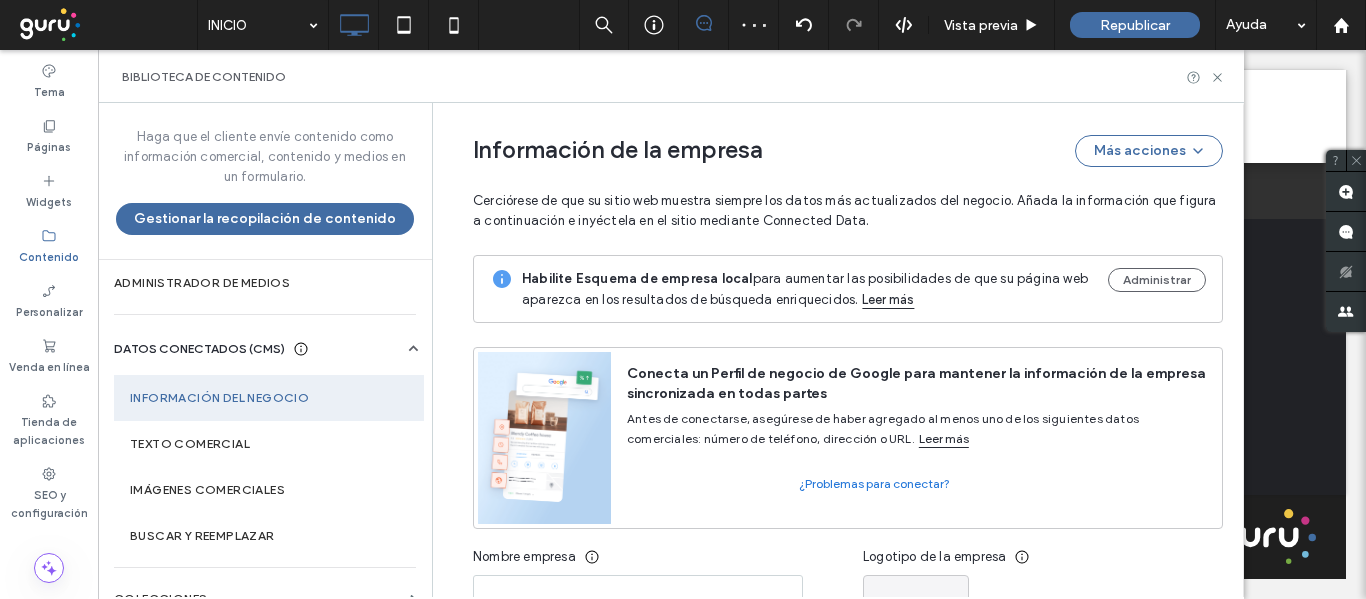 scroll, scrollTop: 346, scrollLeft: 0, axis: vertical 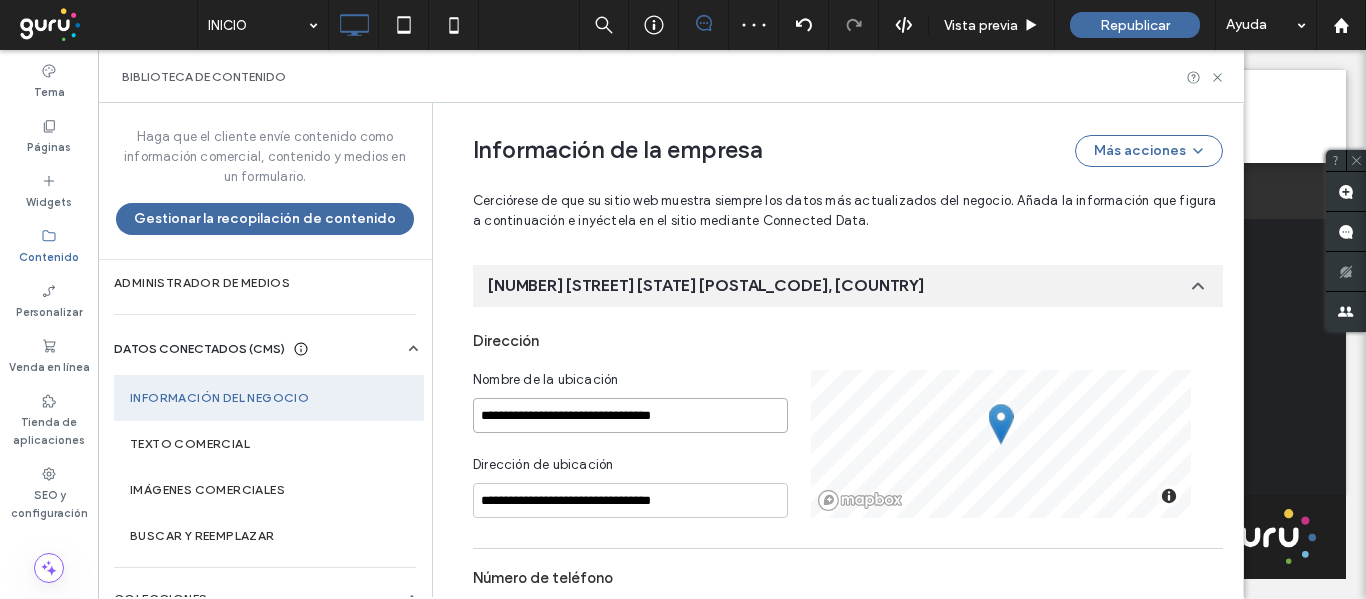 click on "**********" at bounding box center [630, 415] 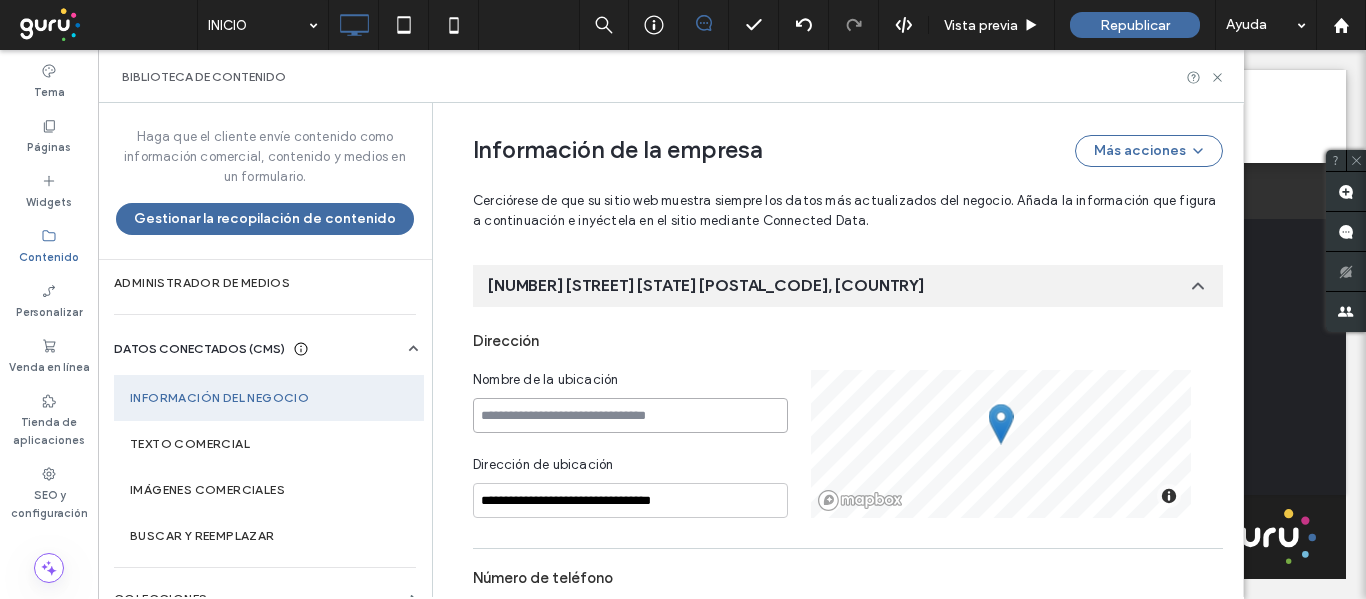type 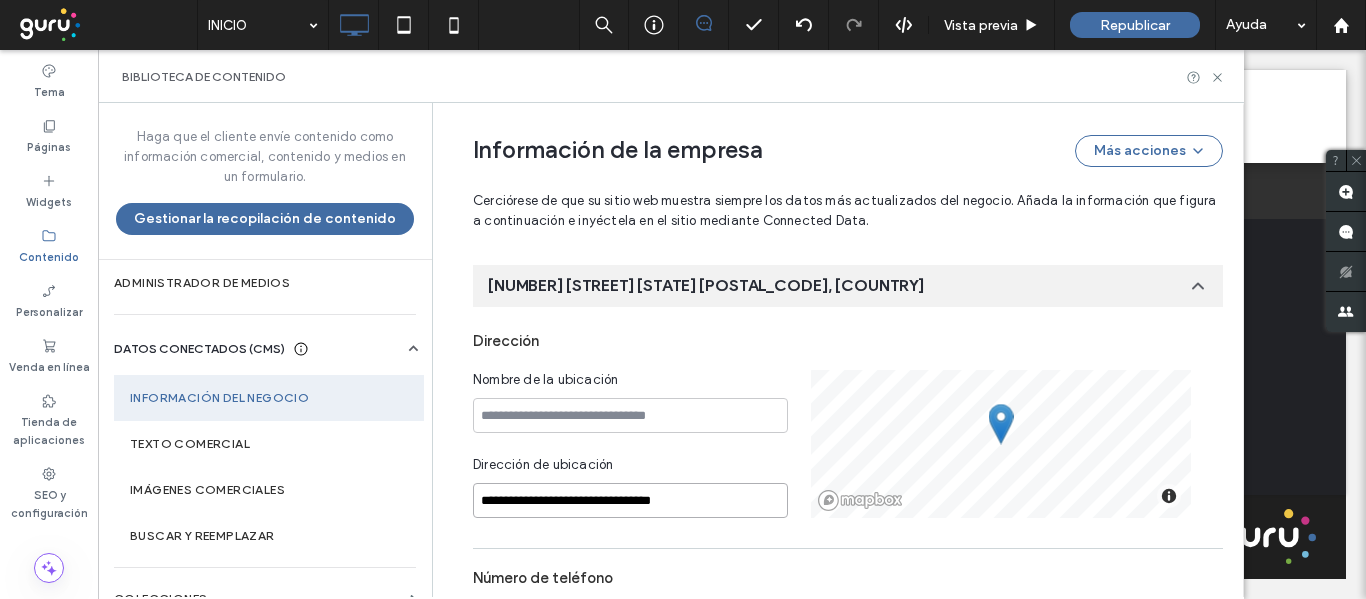 click on "**********" at bounding box center (630, 500) 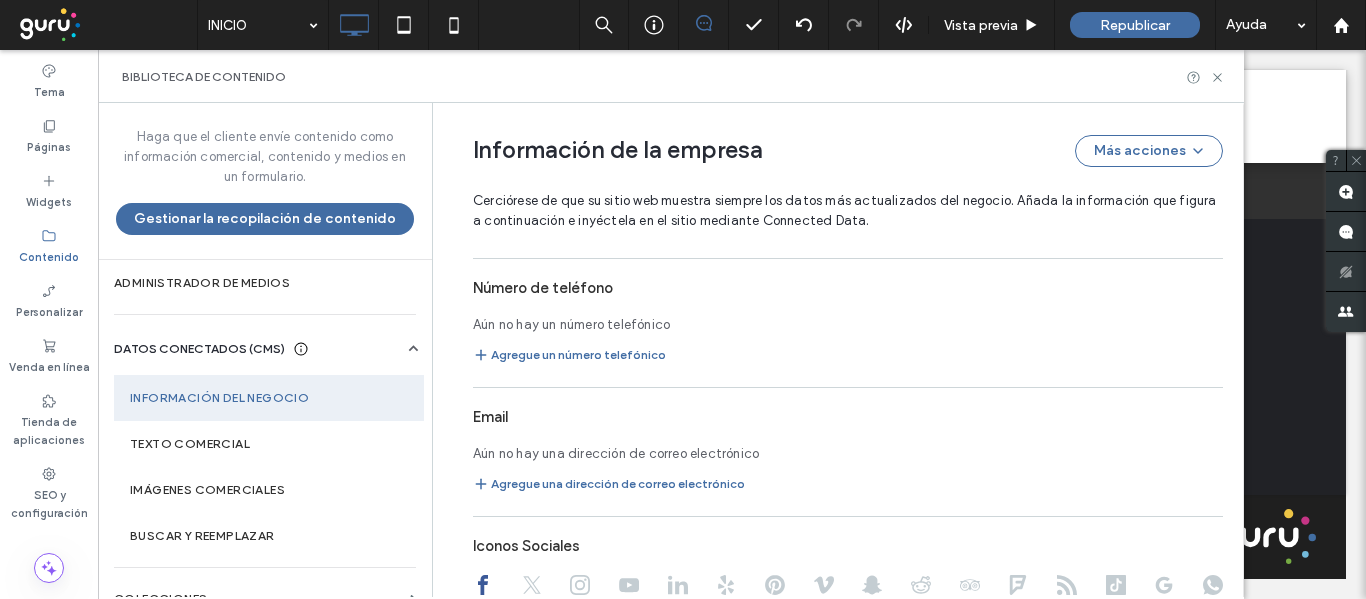 scroll, scrollTop: 746, scrollLeft: 0, axis: vertical 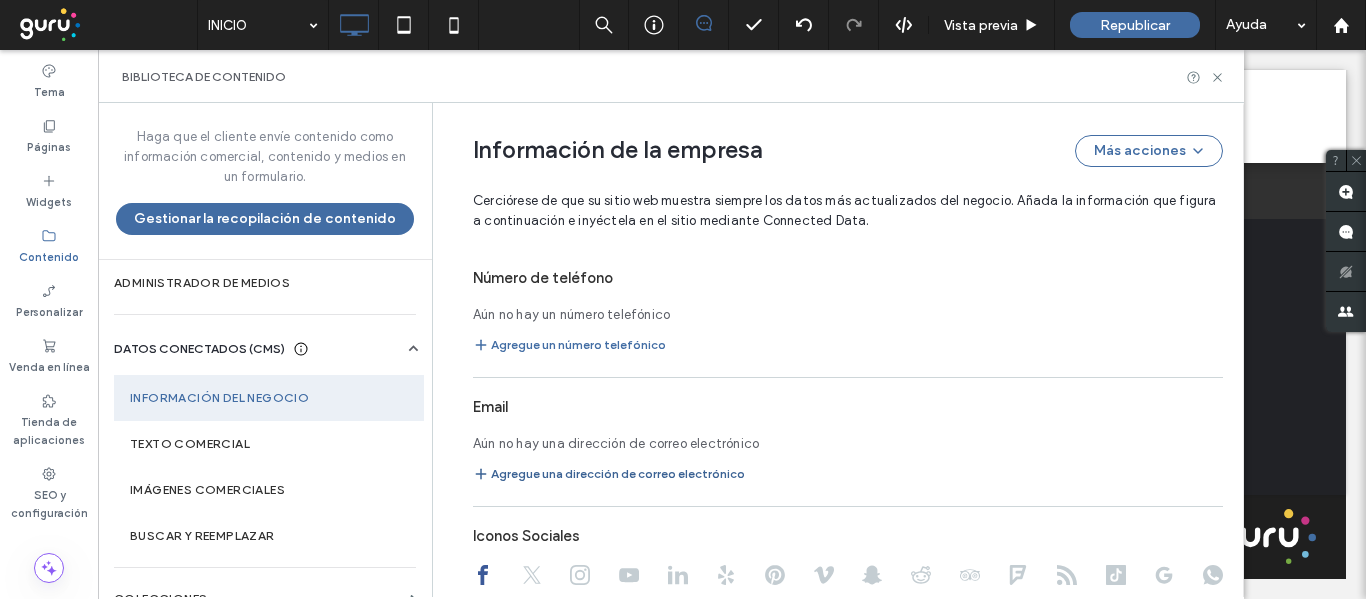 click on "Agregue una dirección de correo electrónico" at bounding box center [609, 474] 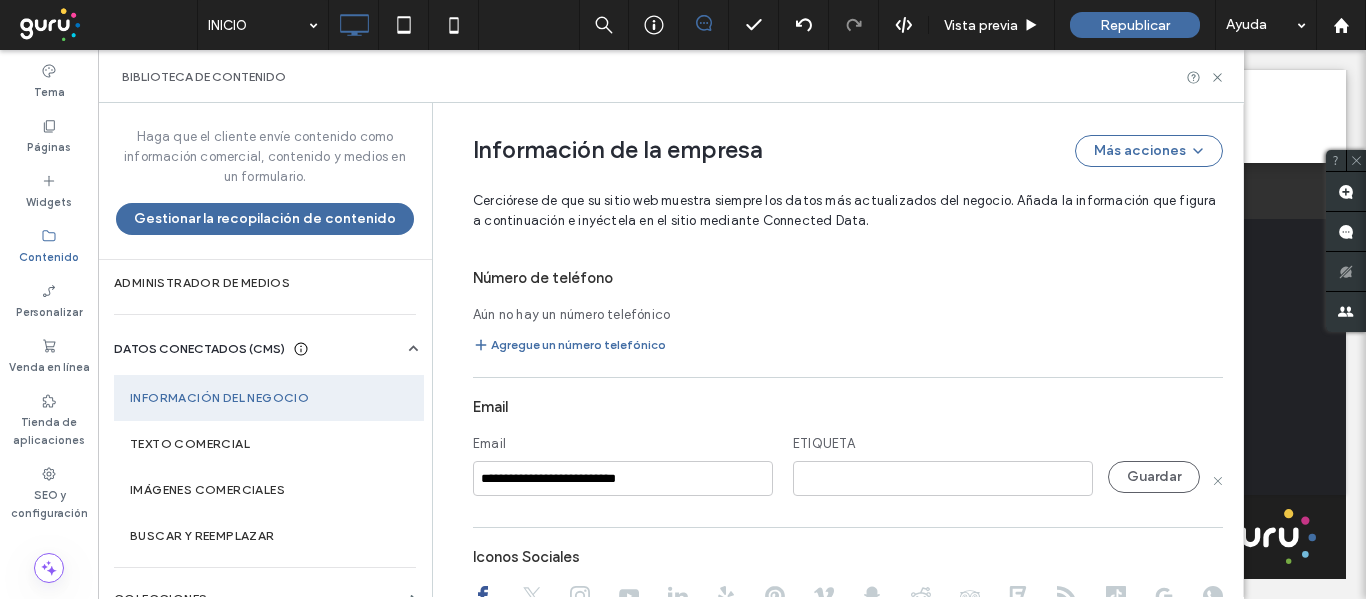 type on "**********" 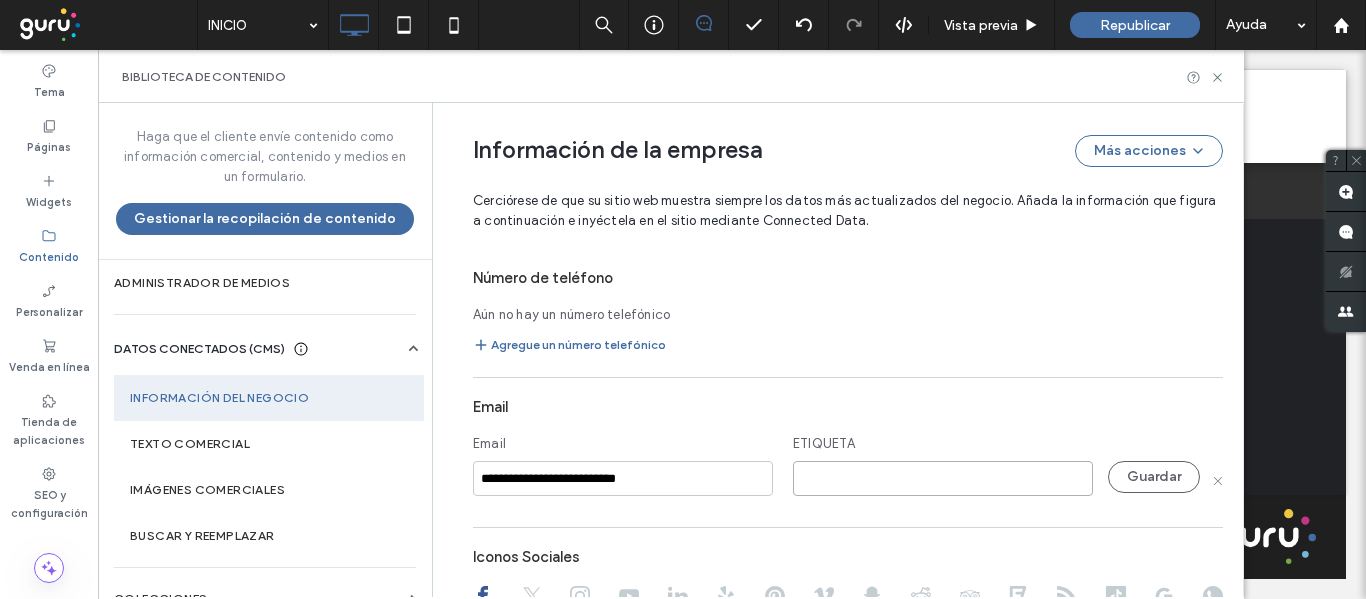 click at bounding box center [943, 478] 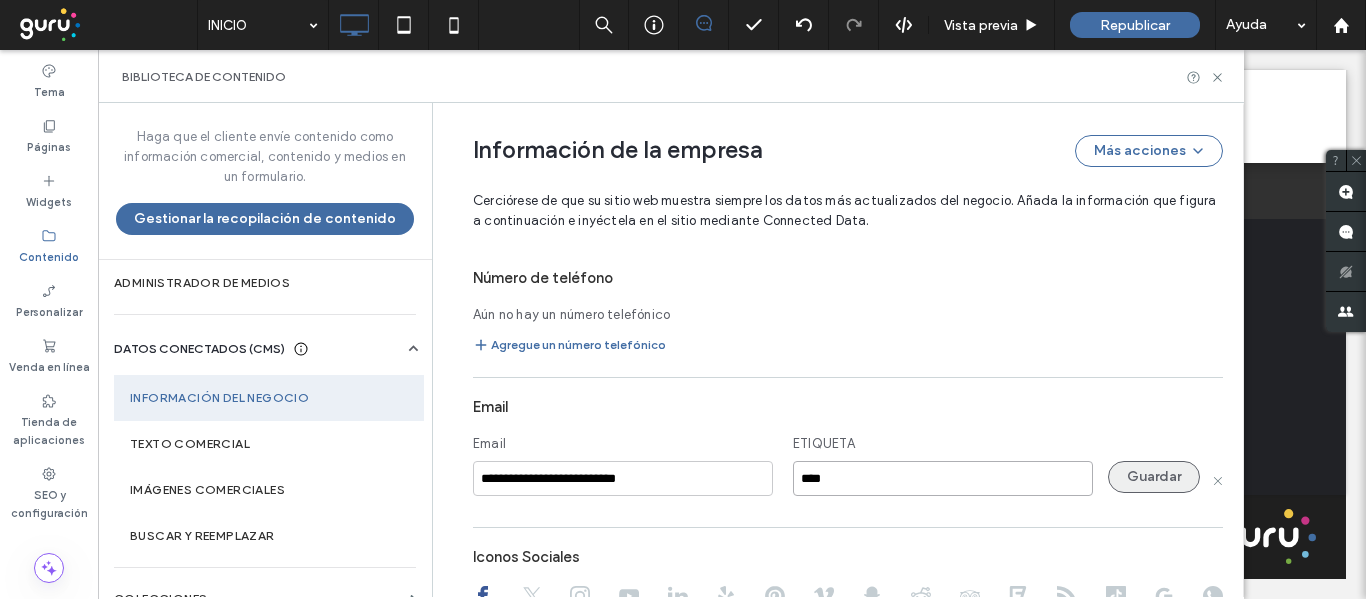 type on "****" 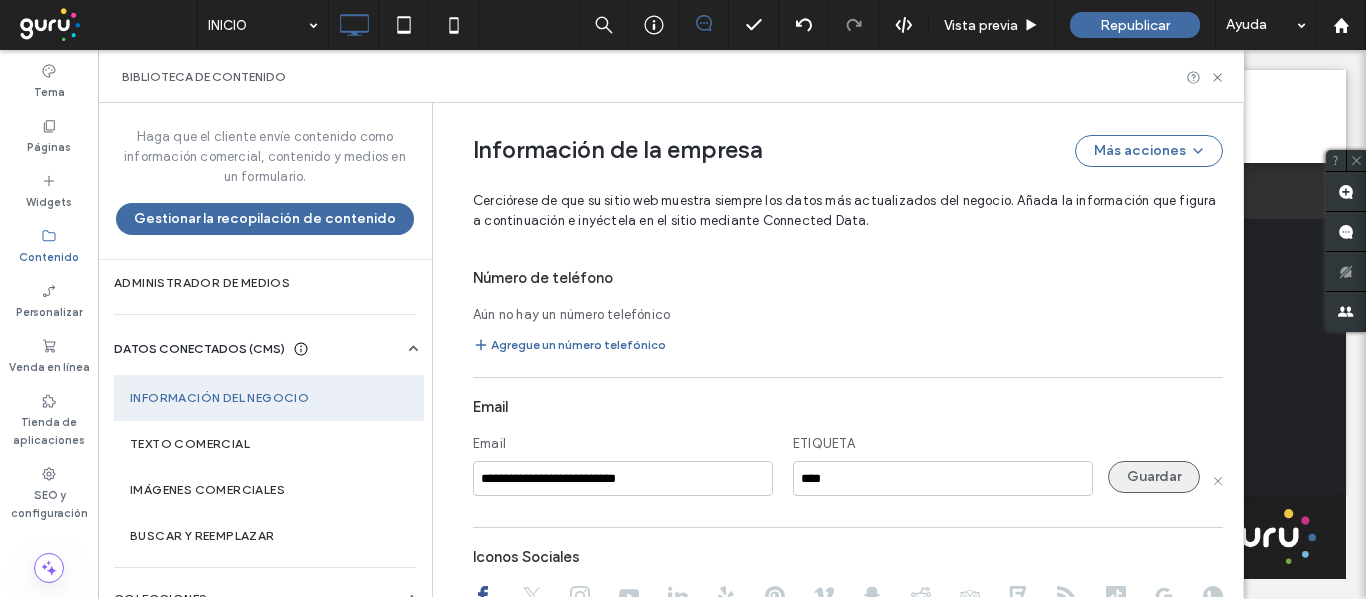 click on "Guardar" at bounding box center [1154, 477] 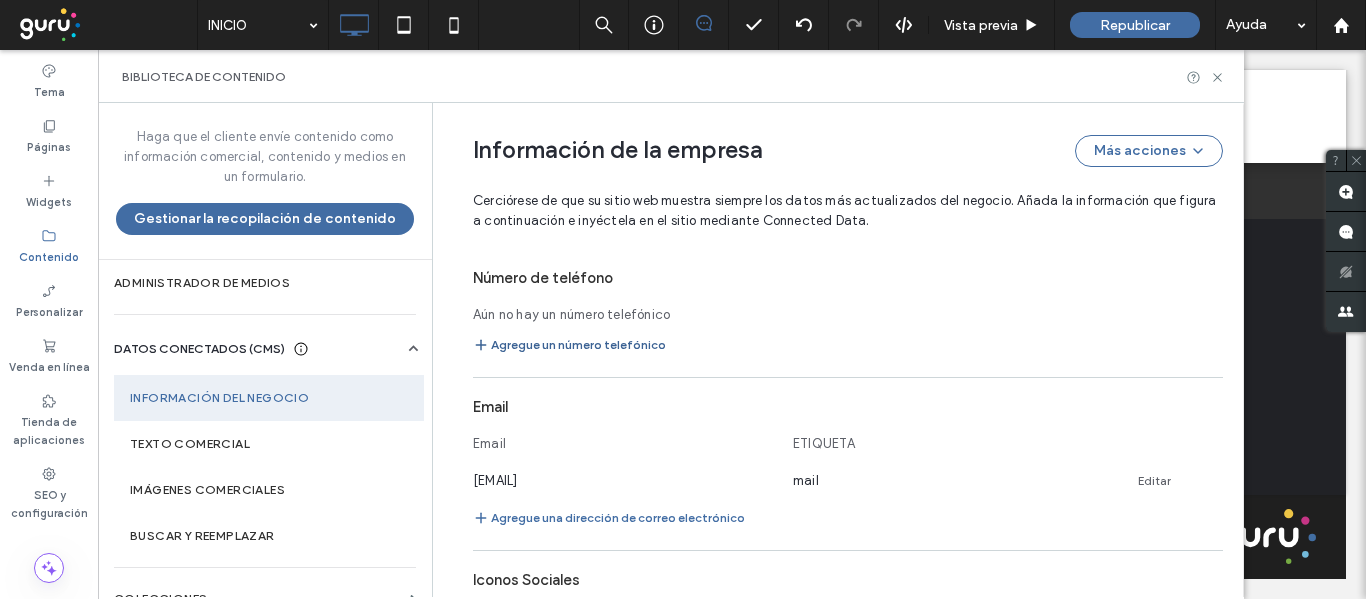 click on "Agregue un número telefónico" at bounding box center [569, 345] 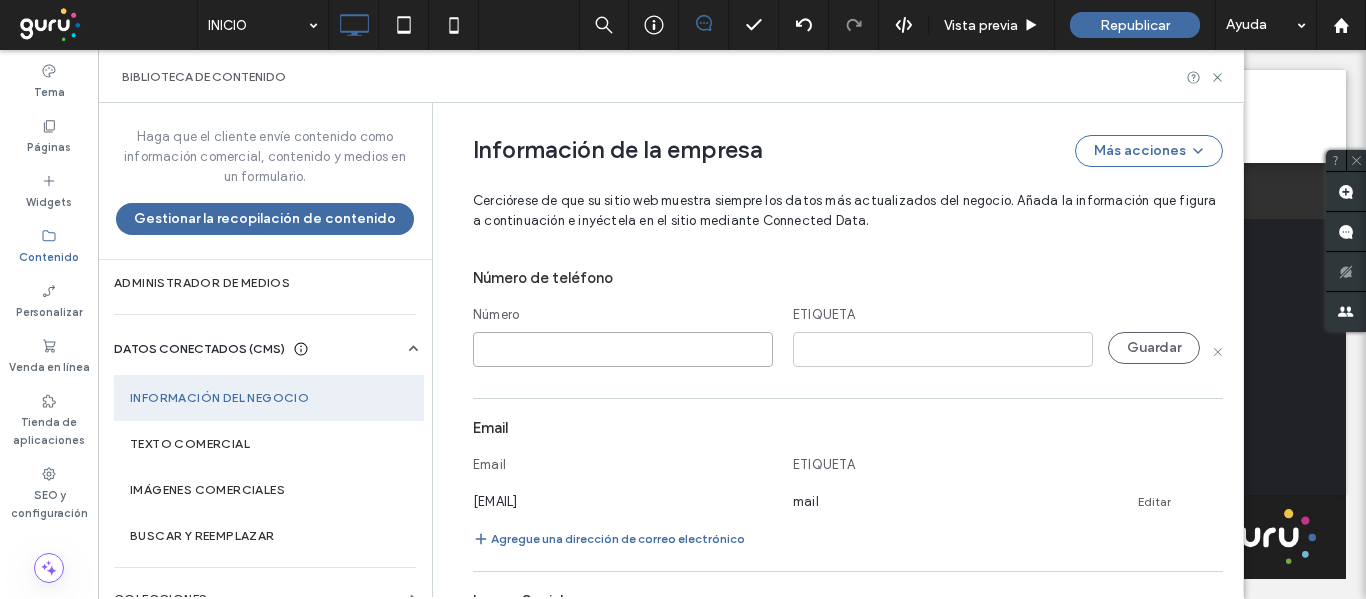 paste on "**********" 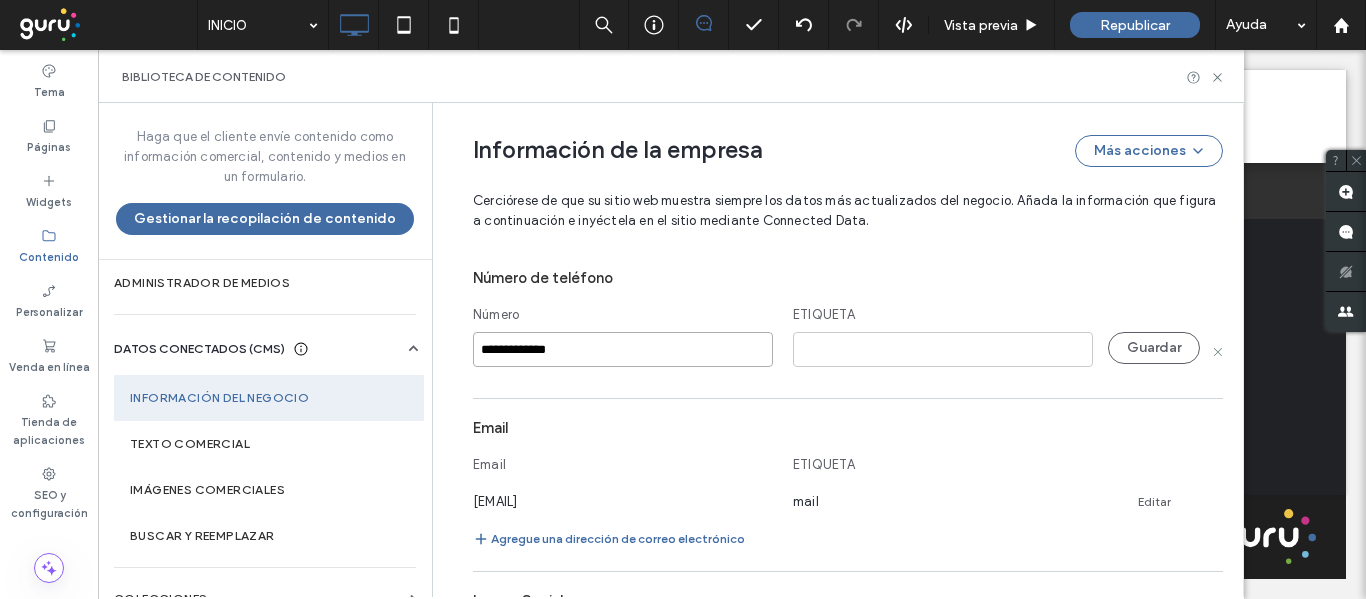 type on "**********" 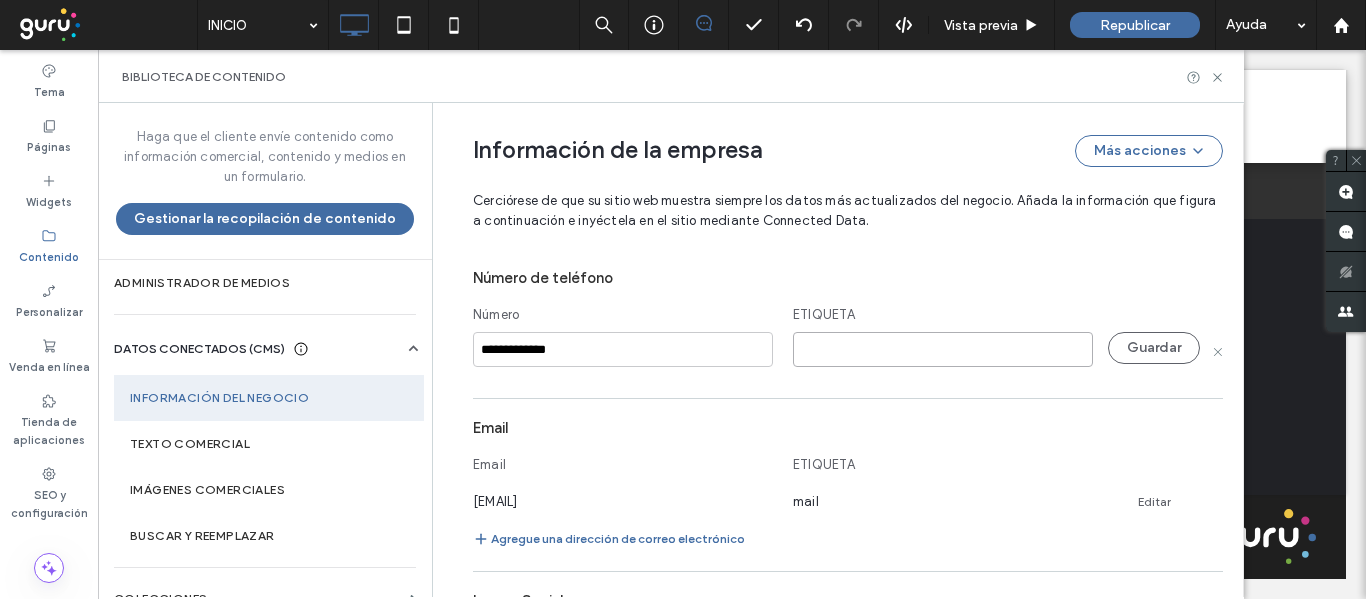 click at bounding box center (943, 349) 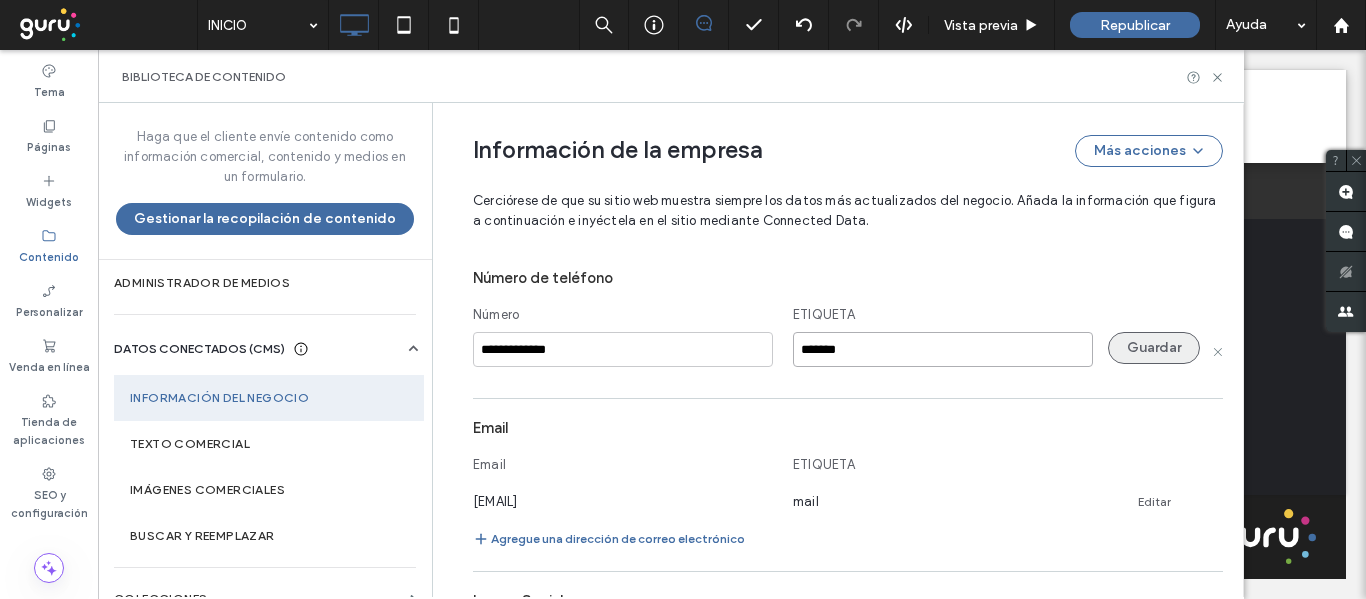 type on "*******" 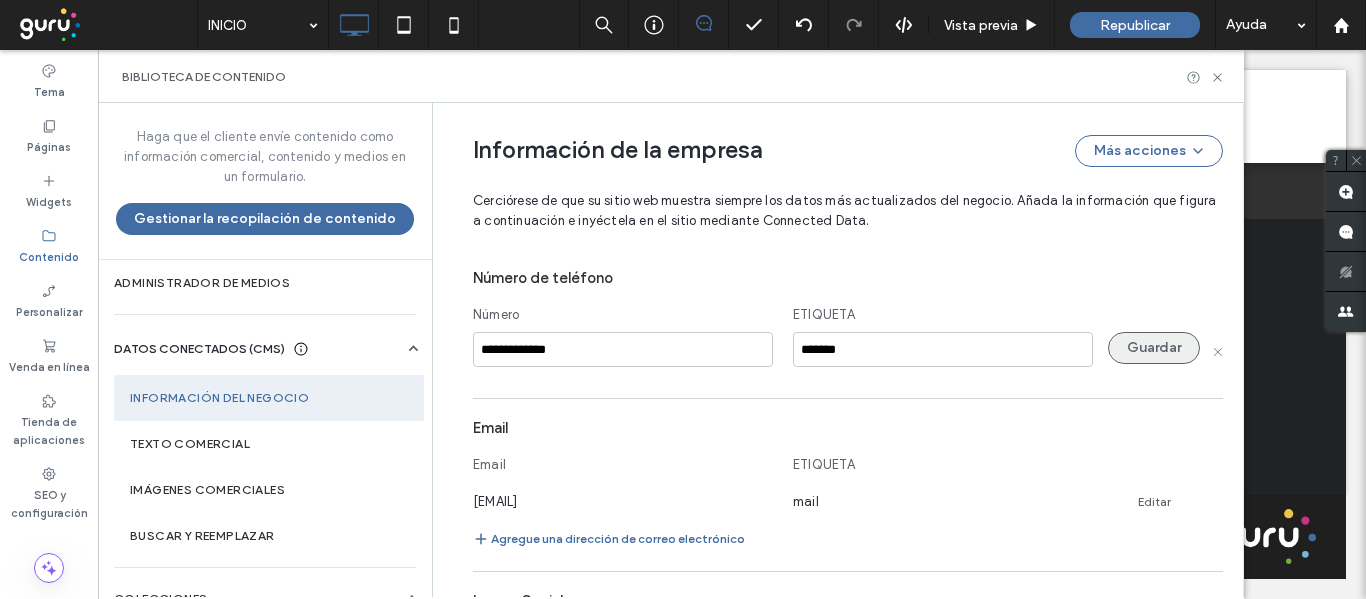 click on "Guardar" at bounding box center [1154, 348] 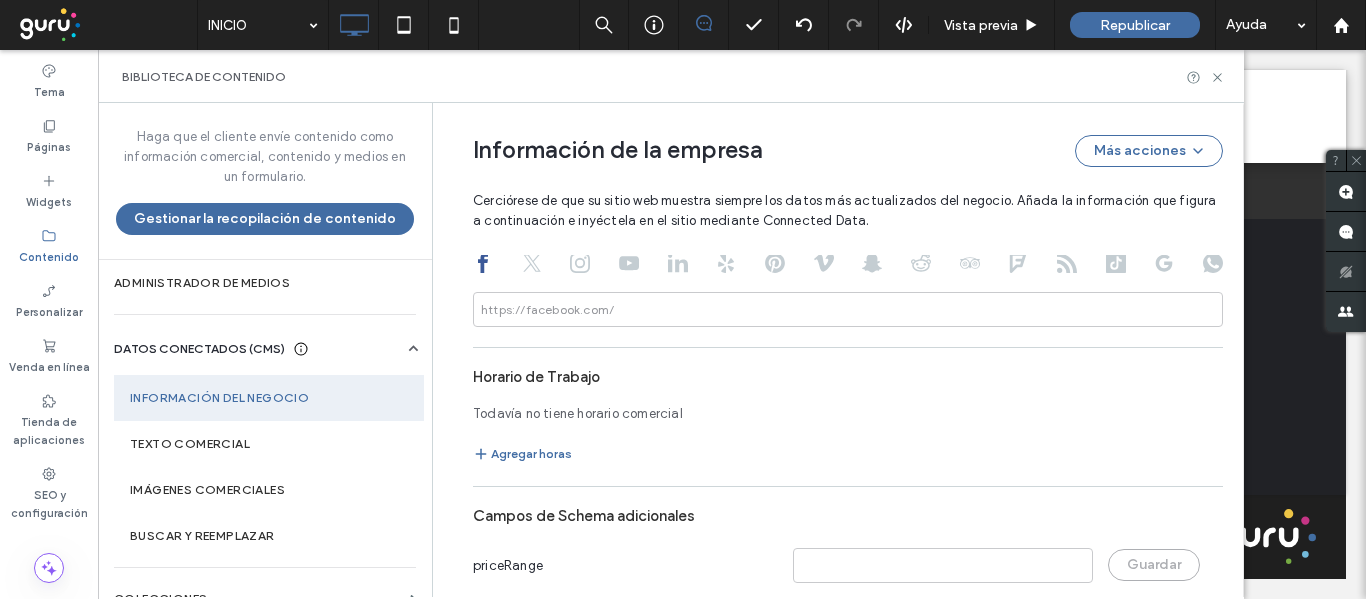scroll, scrollTop: 1213, scrollLeft: 0, axis: vertical 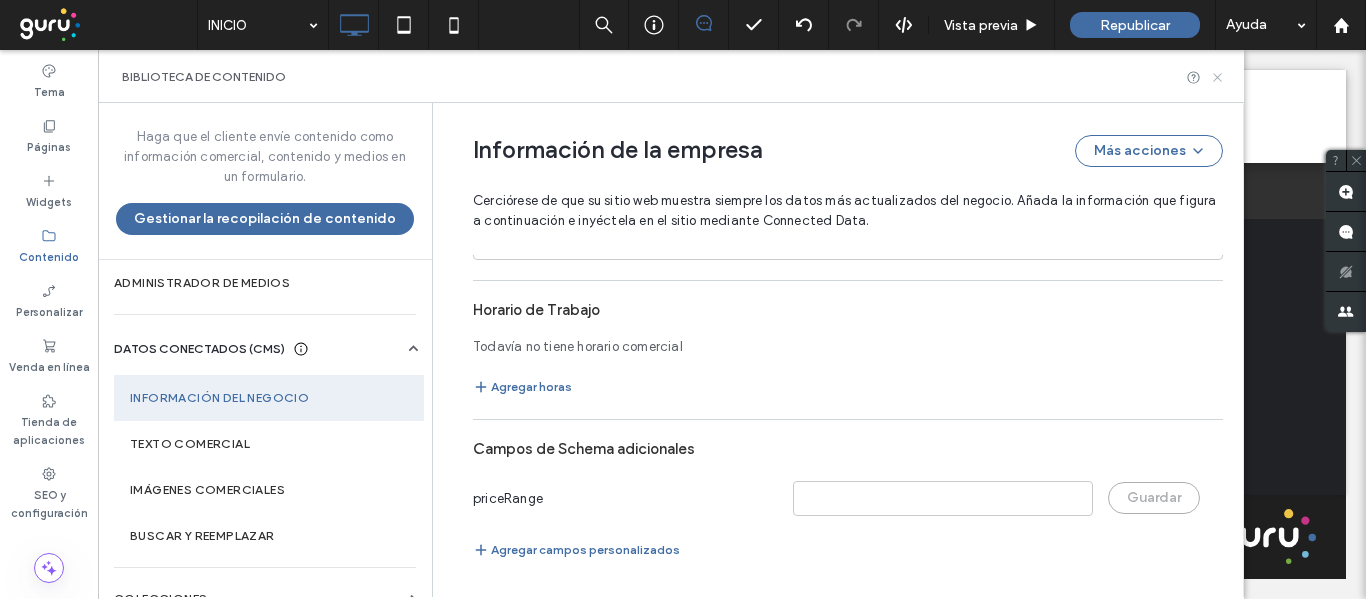 drag, startPoint x: 1220, startPoint y: 76, endPoint x: 390, endPoint y: 142, distance: 832.61993 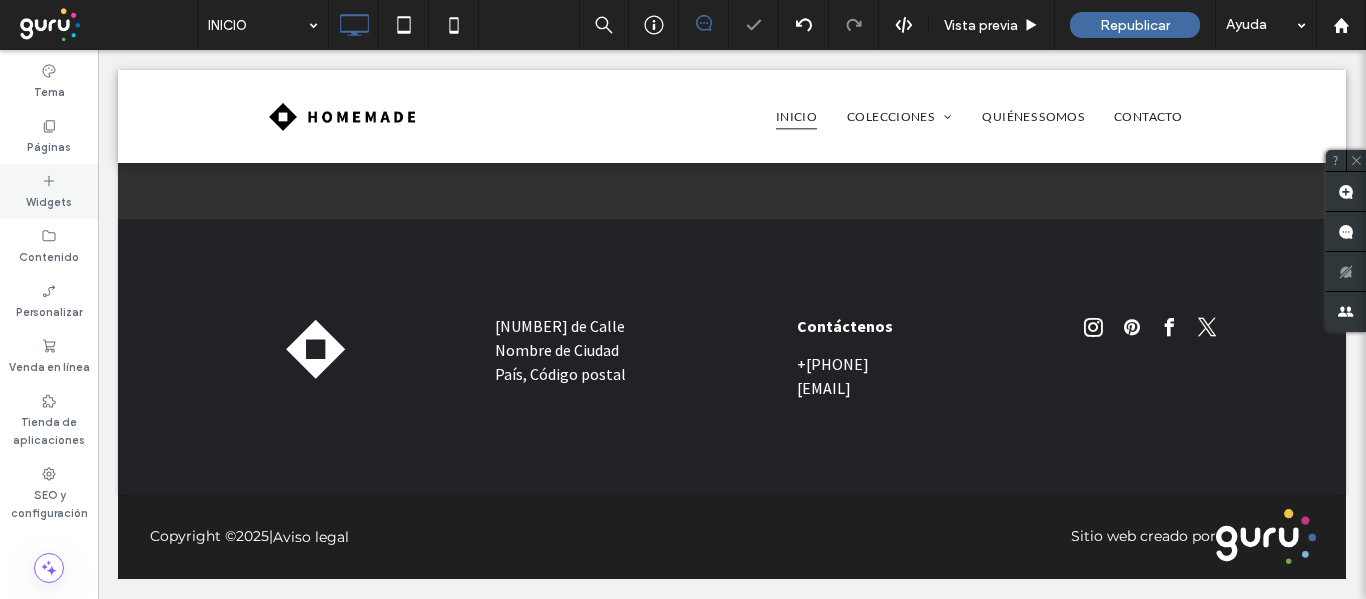 click 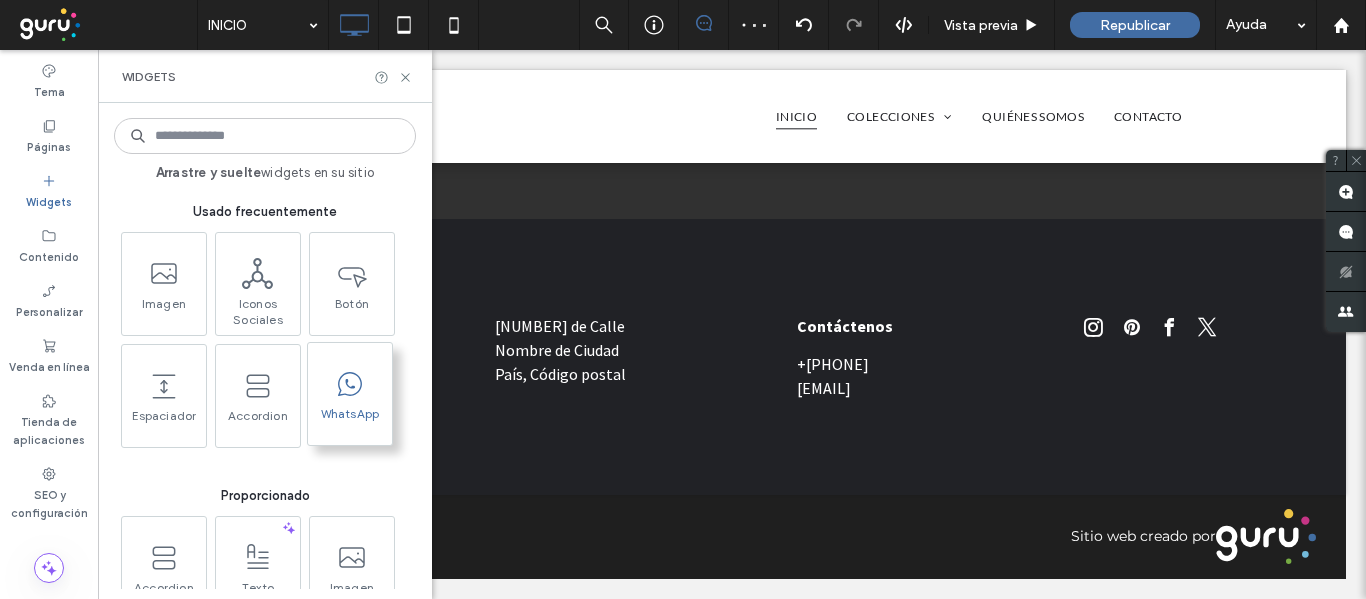 click 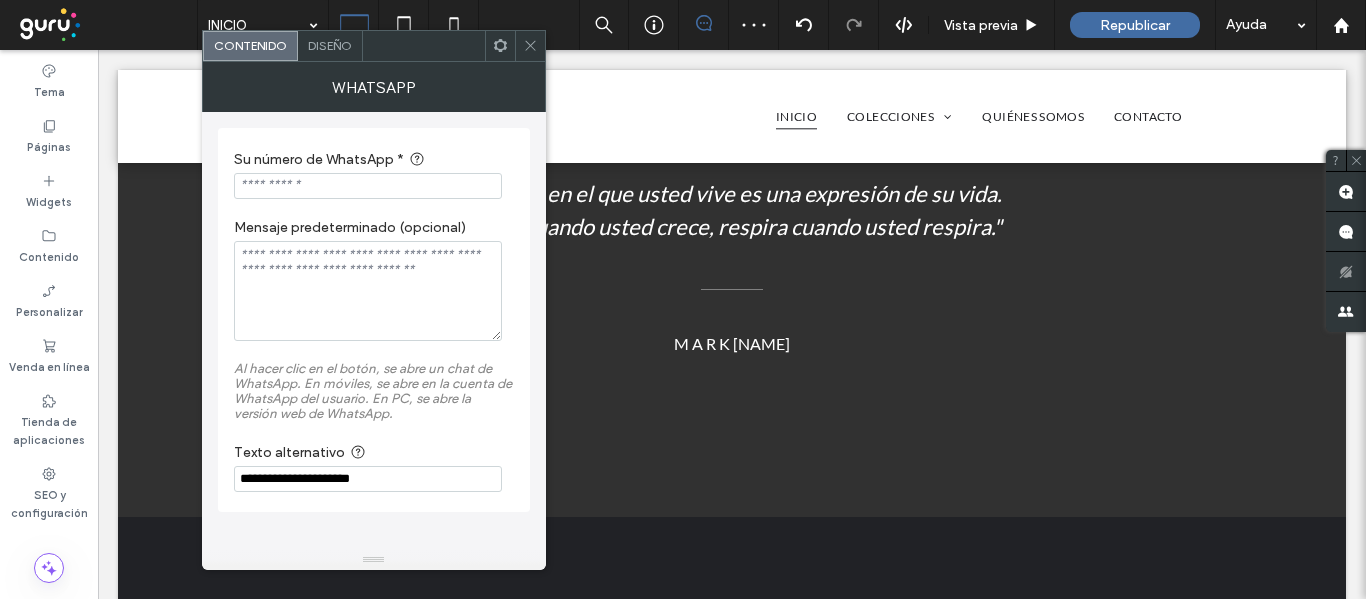 paste on "**********" 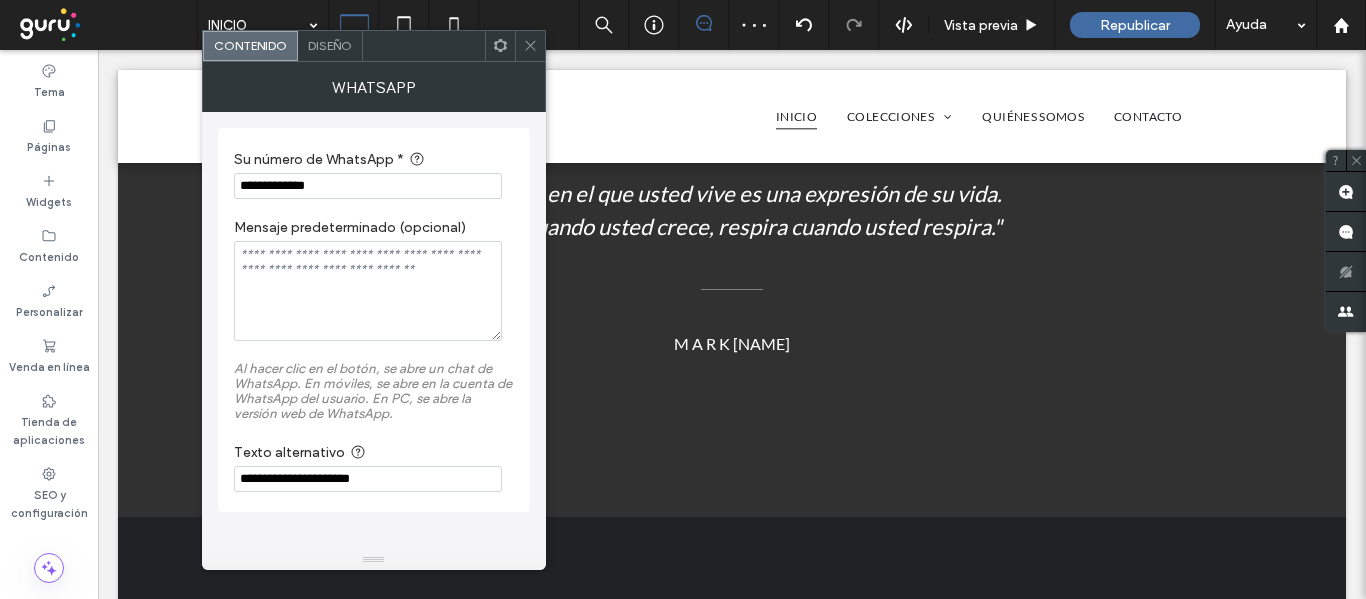 type on "**********" 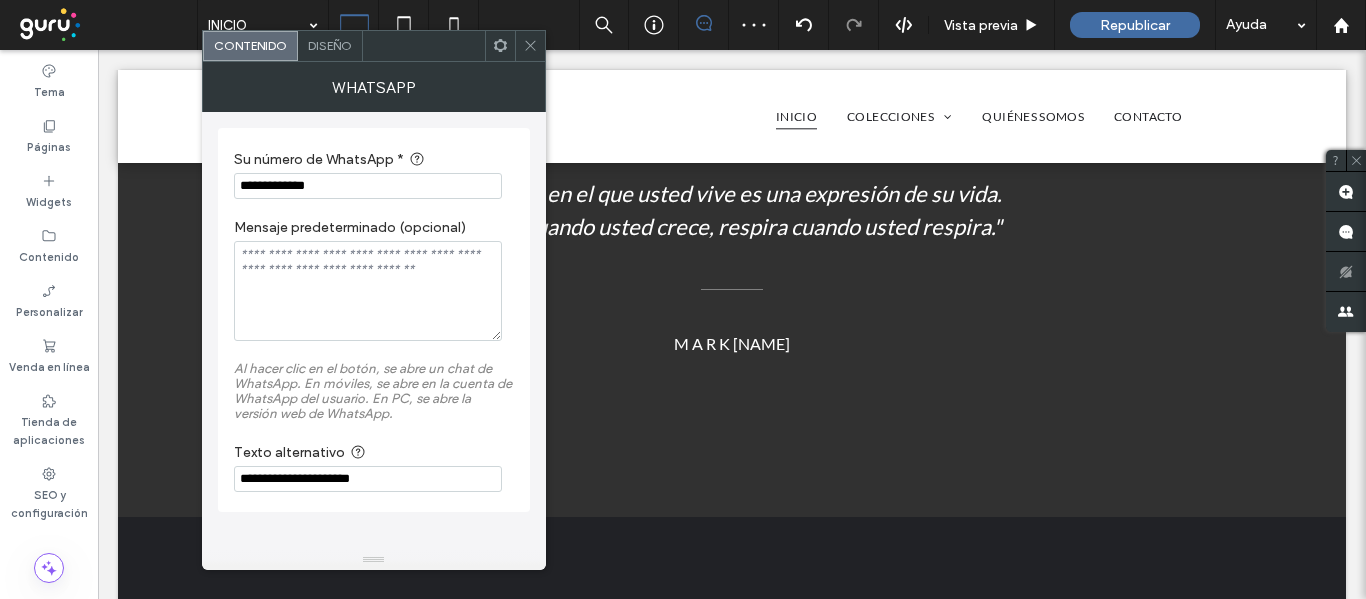 click on "**********" at bounding box center [368, 479] 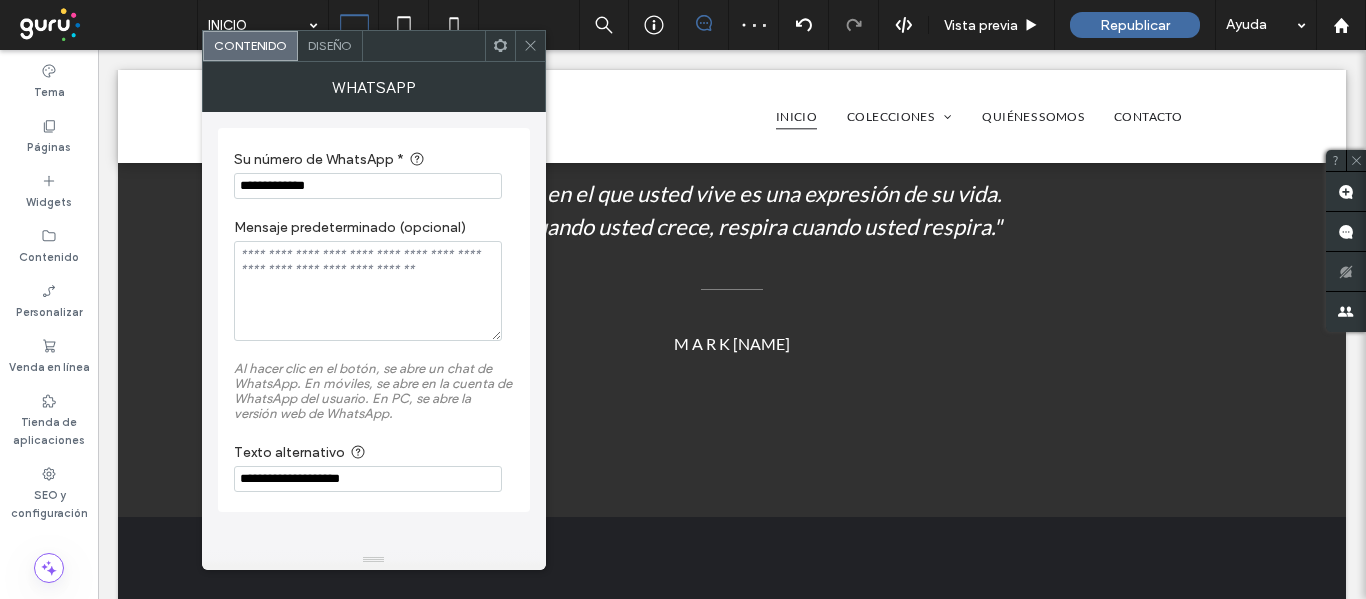 type on "**********" 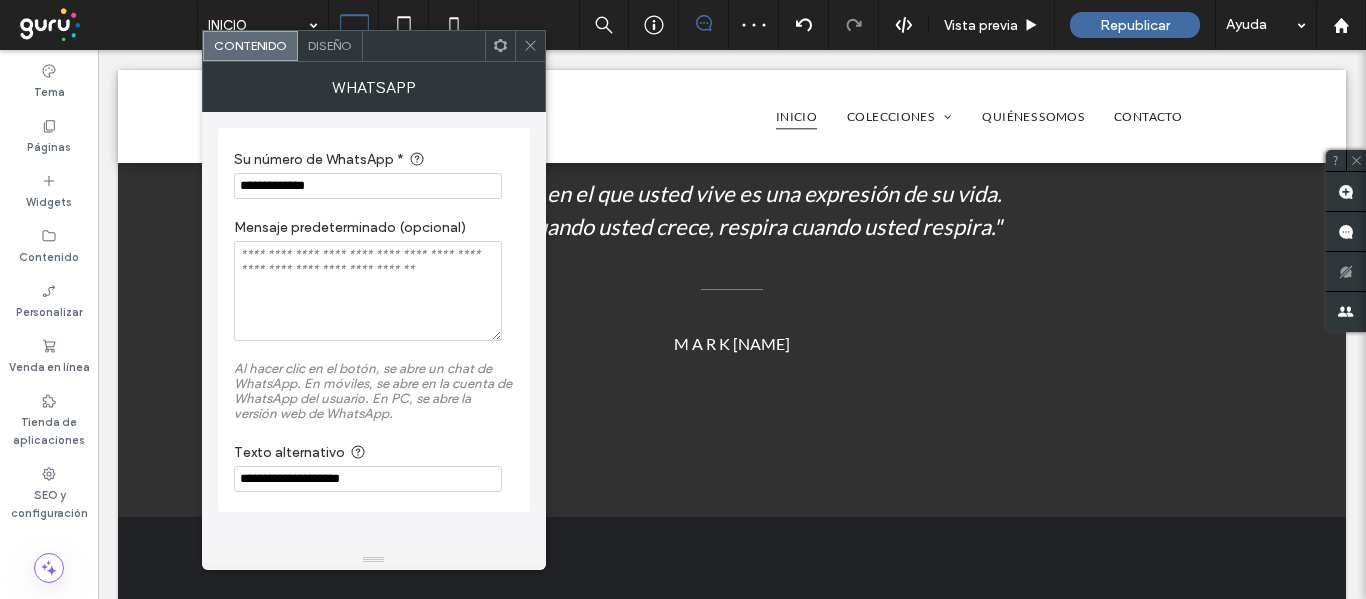 click on "Diseño" at bounding box center [330, 46] 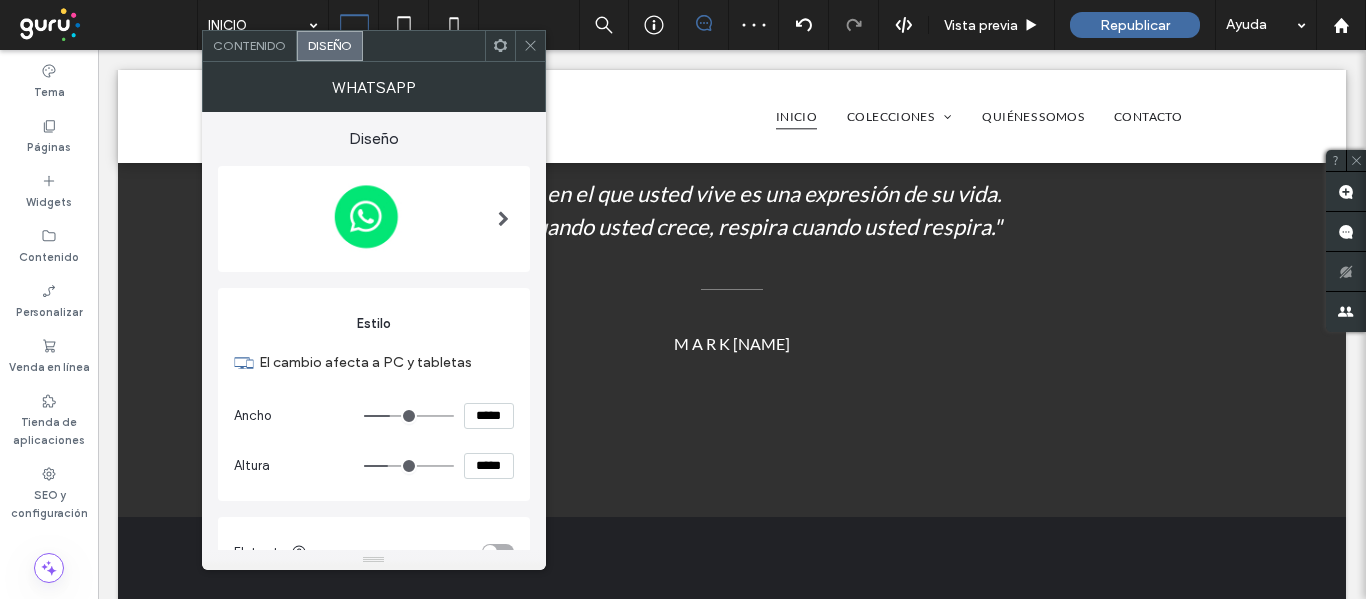 click on "*****" at bounding box center [489, 416] 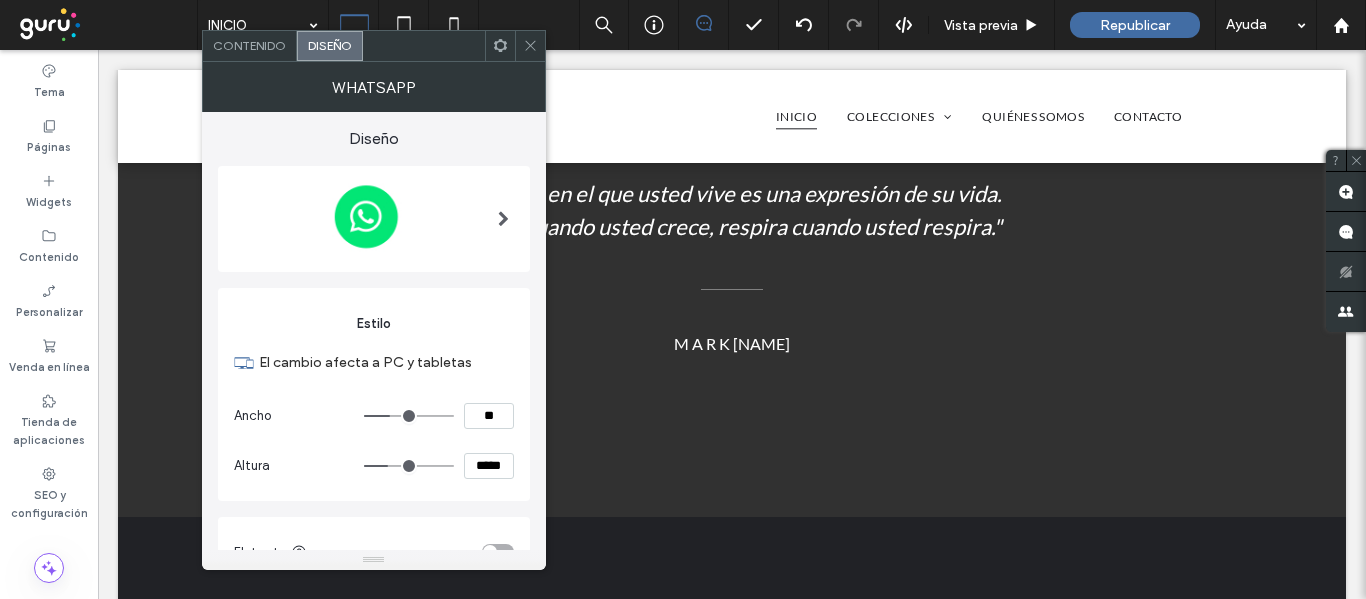 type on "****" 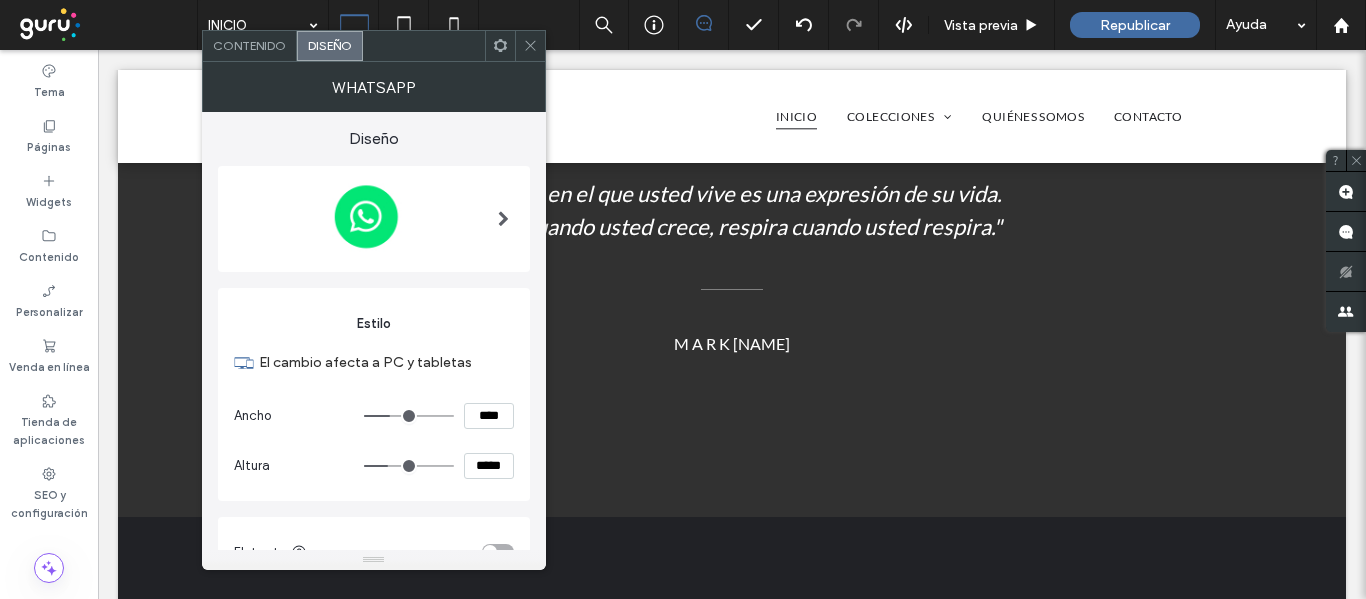 type on "**" 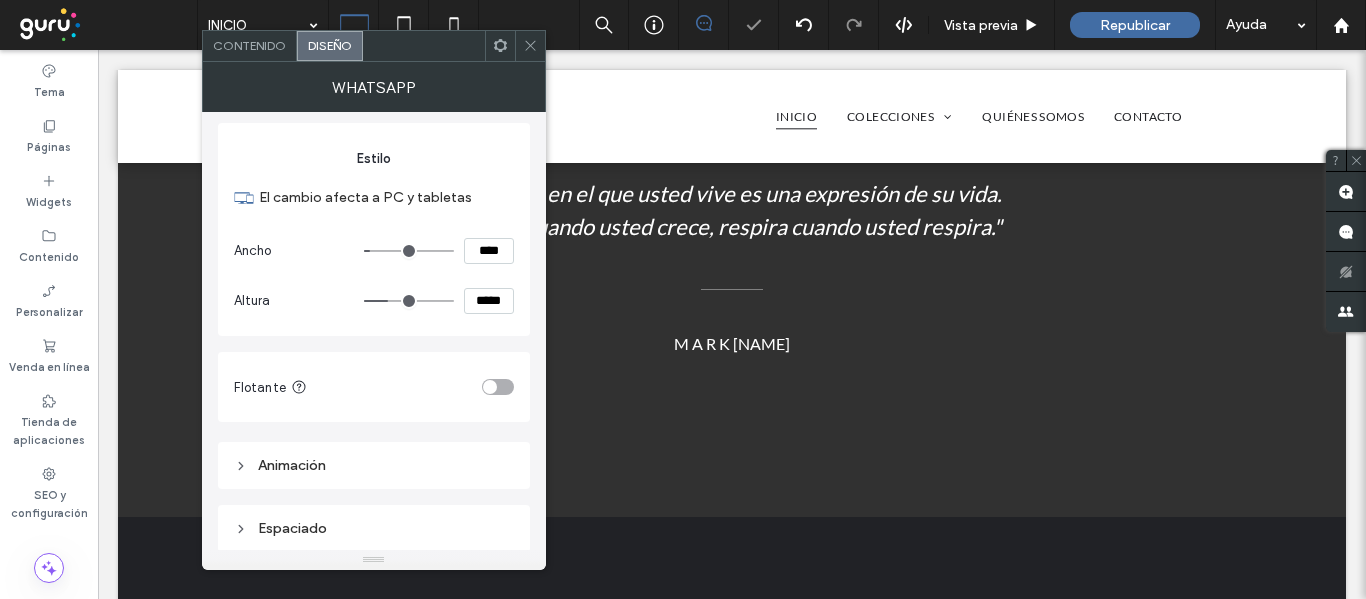 scroll, scrollTop: 167, scrollLeft: 0, axis: vertical 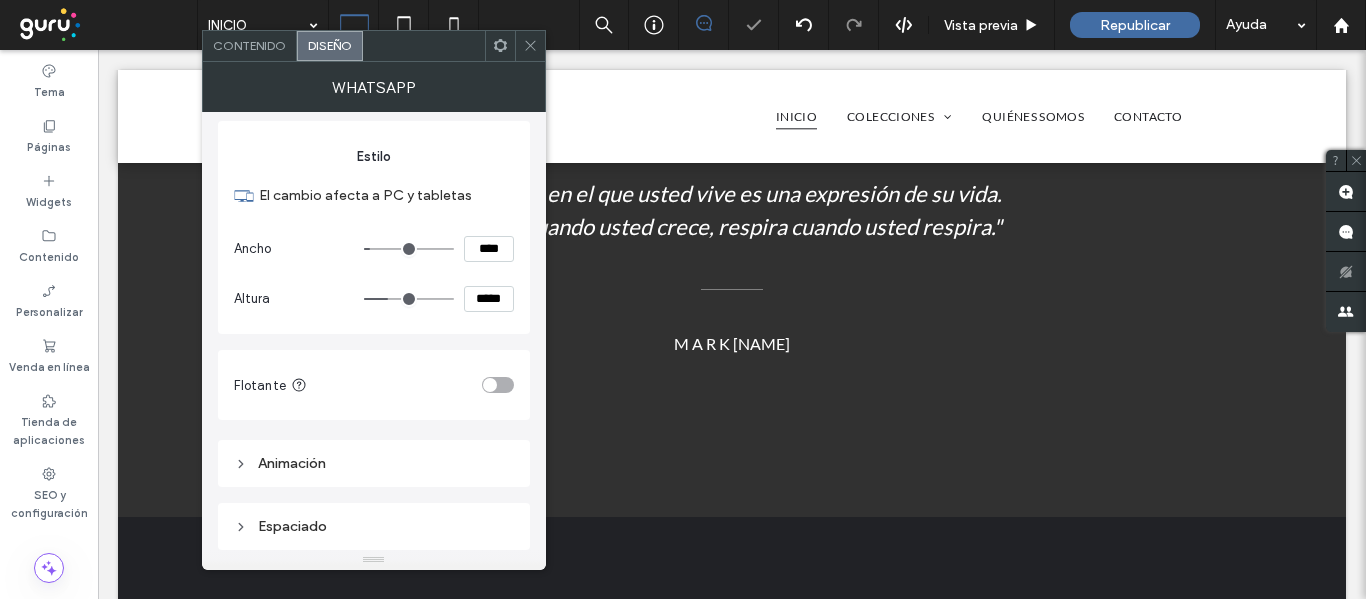 click at bounding box center [490, 385] 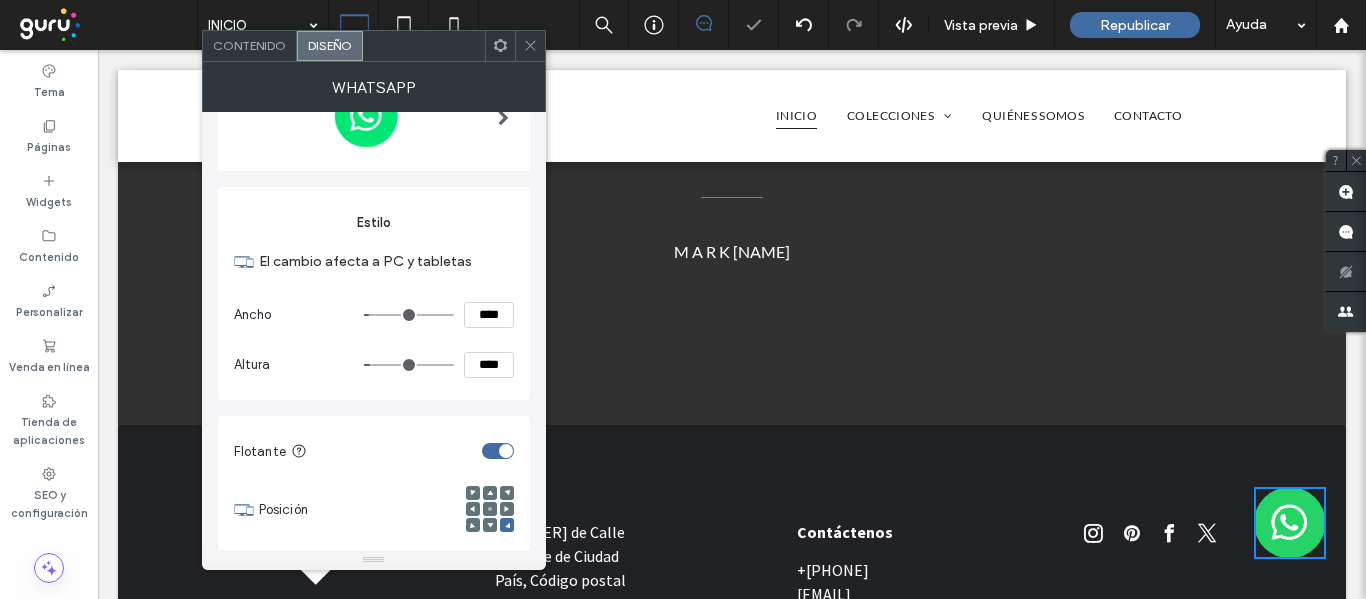 scroll, scrollTop: 86, scrollLeft: 0, axis: vertical 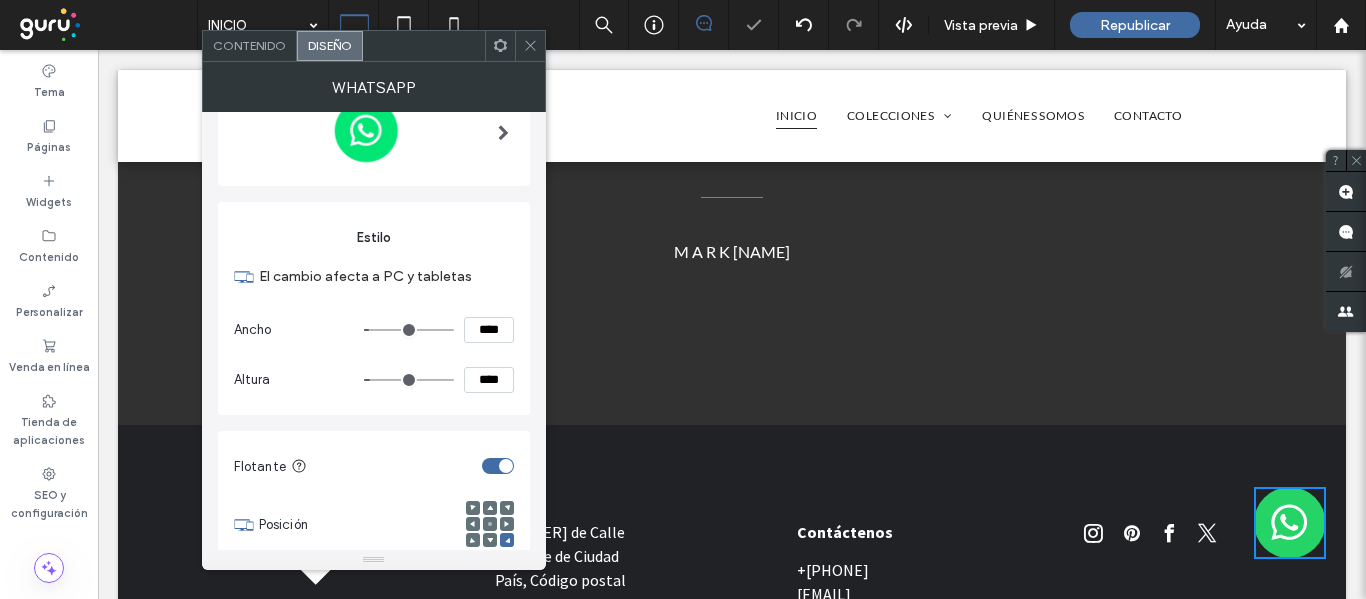 click 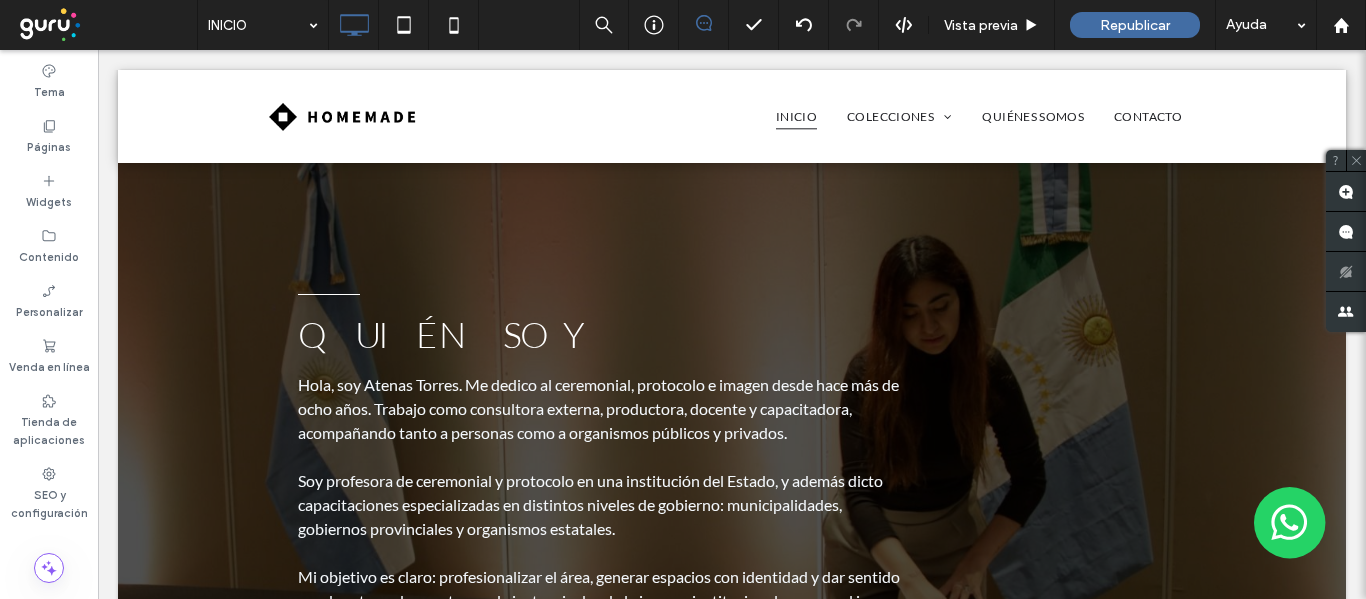 scroll, scrollTop: 0, scrollLeft: 0, axis: both 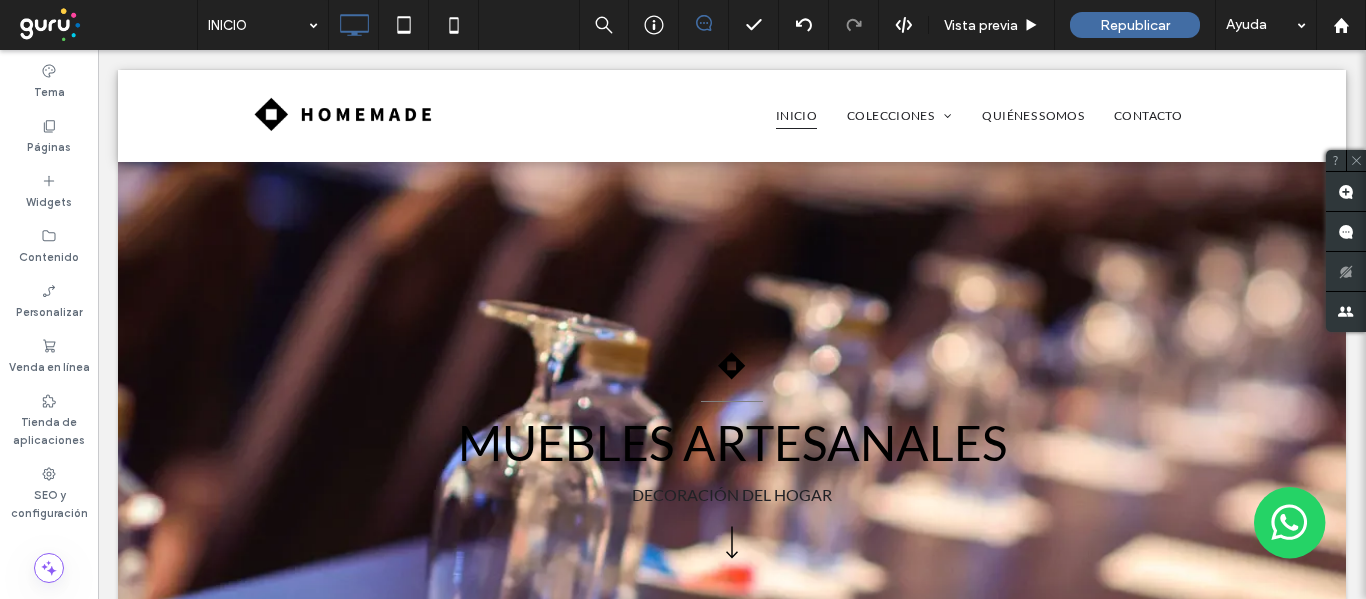 drag, startPoint x: 524, startPoint y: 465, endPoint x: 543, endPoint y: 262, distance: 203.88722 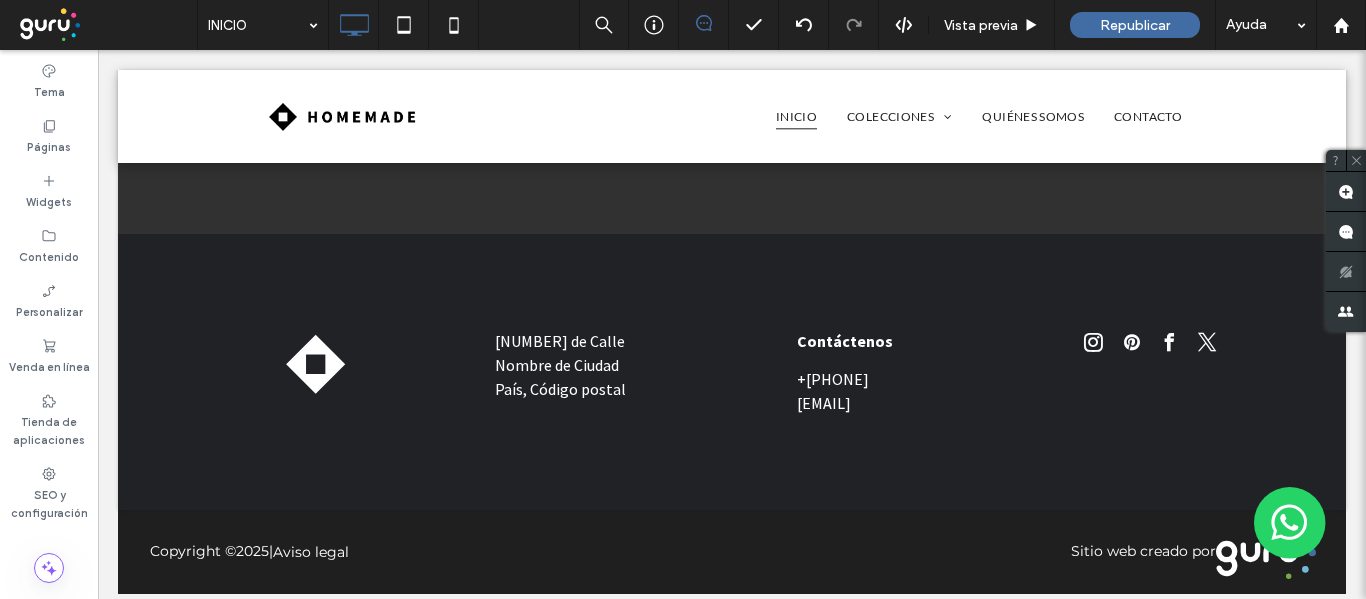 scroll, scrollTop: 3628, scrollLeft: 0, axis: vertical 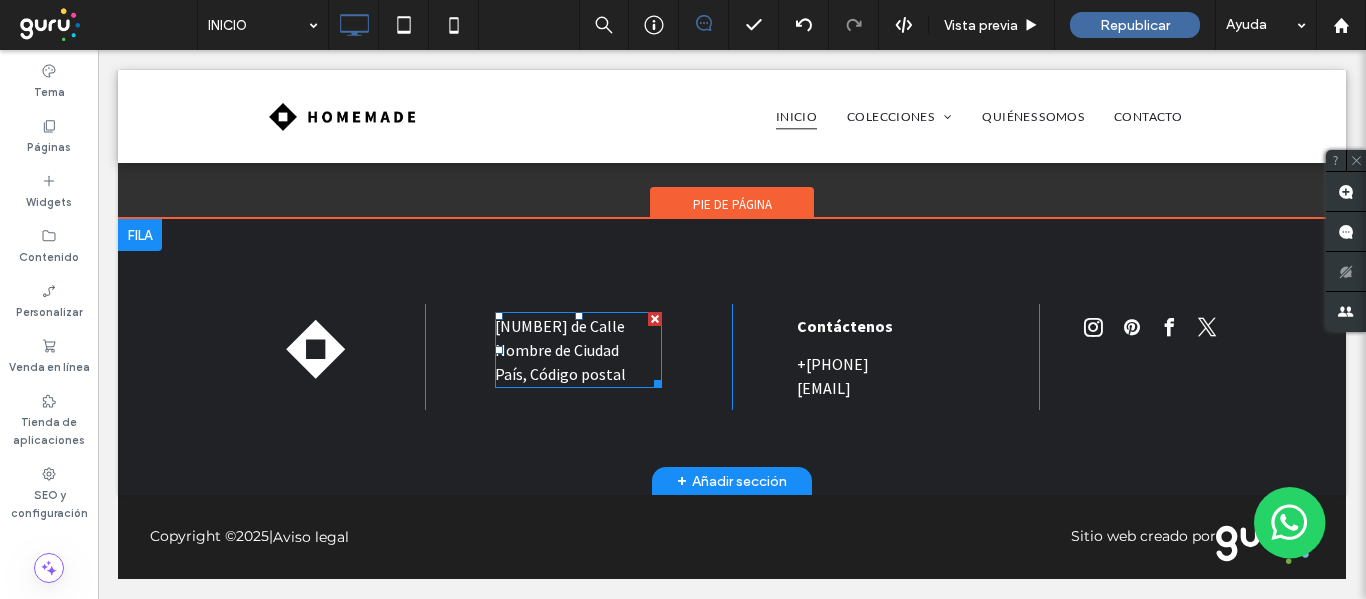 click on "10 Nombre de Calle" at bounding box center [560, 326] 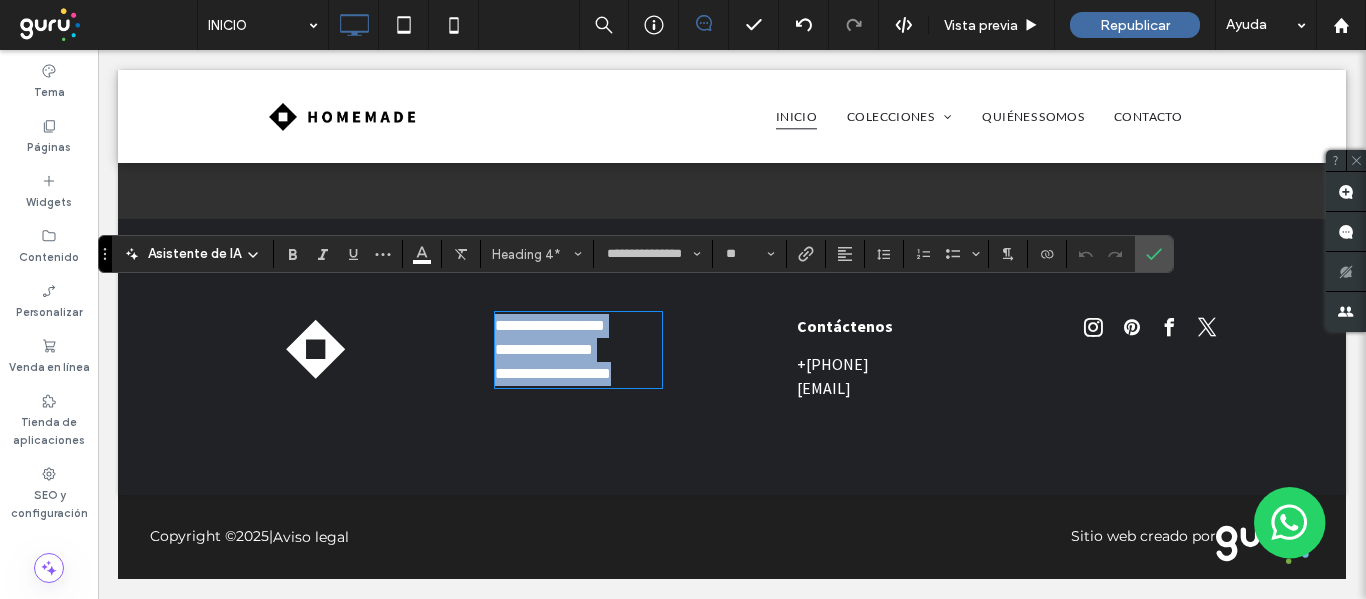 click on "**********" at bounding box center (550, 325) 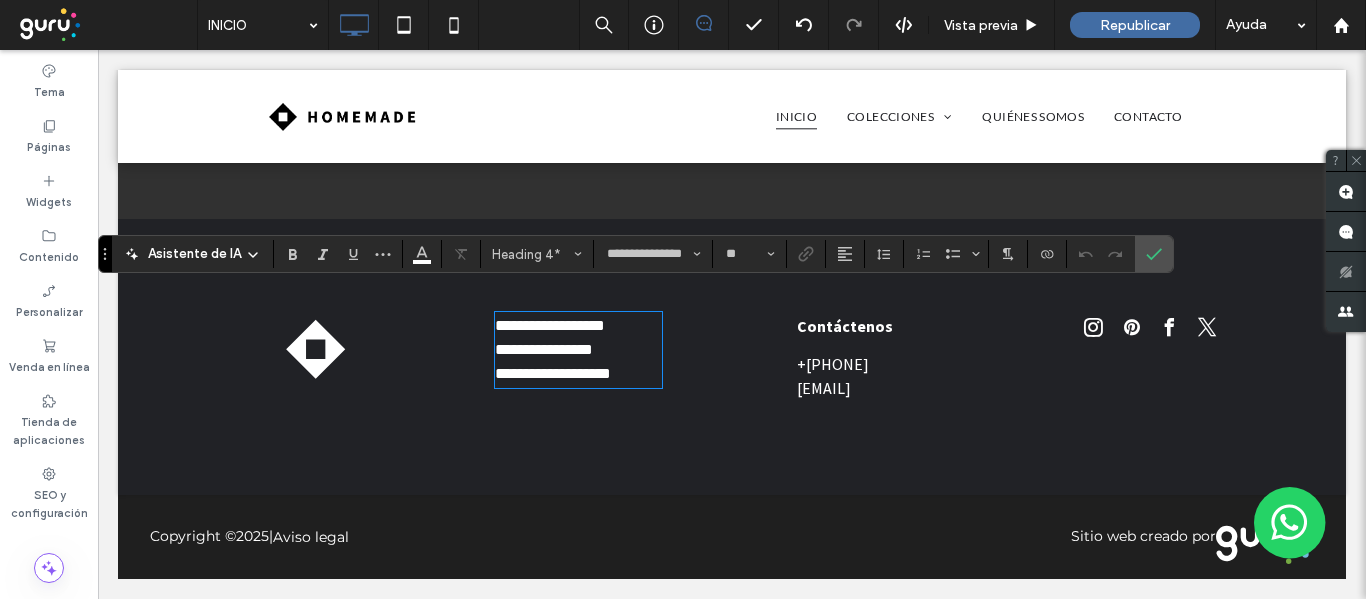 click on "**********" at bounding box center (550, 325) 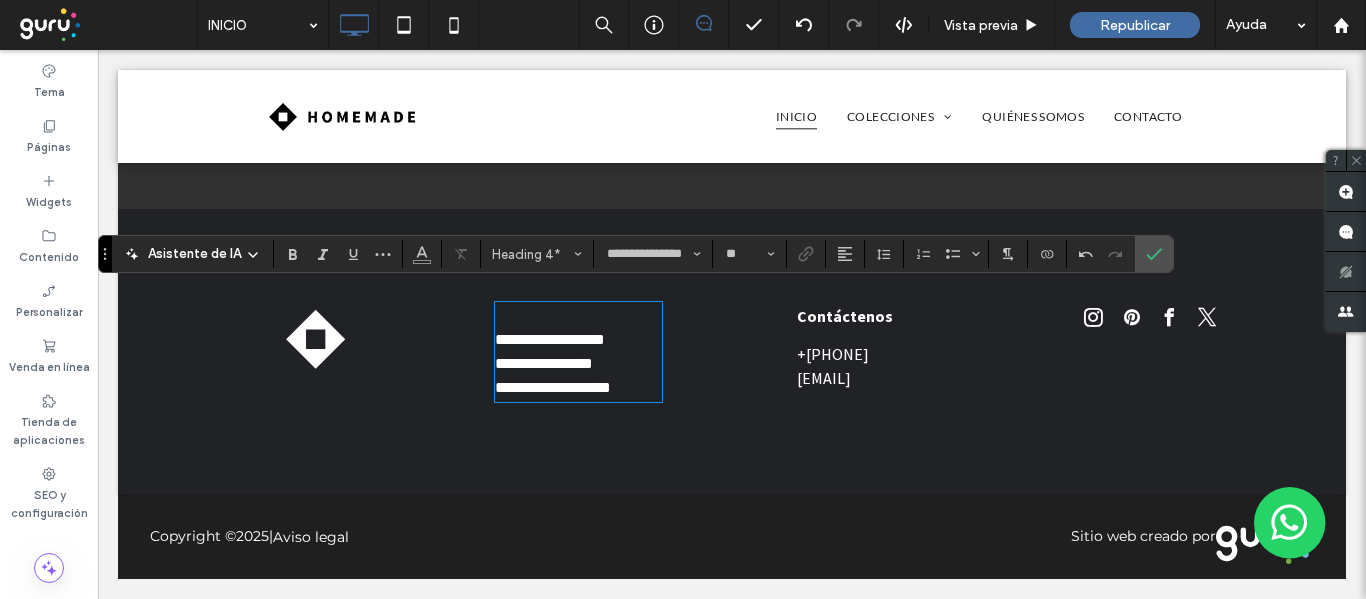 scroll, scrollTop: 0, scrollLeft: 0, axis: both 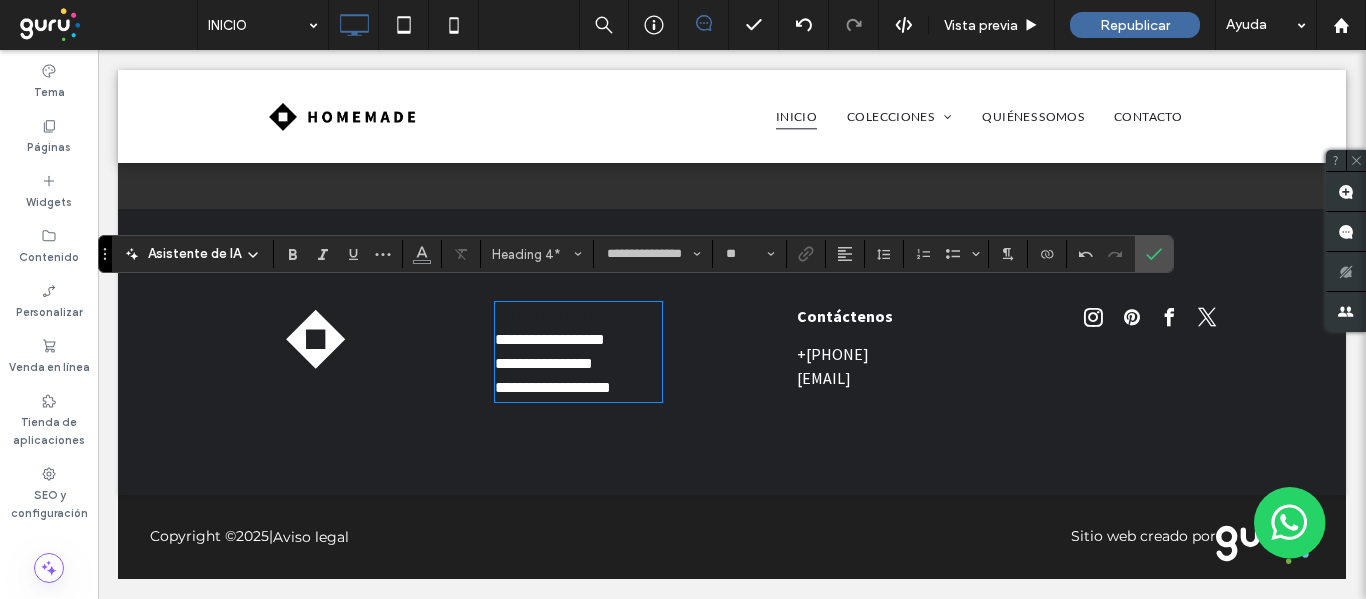 click on "**********" at bounding box center [578, 316] 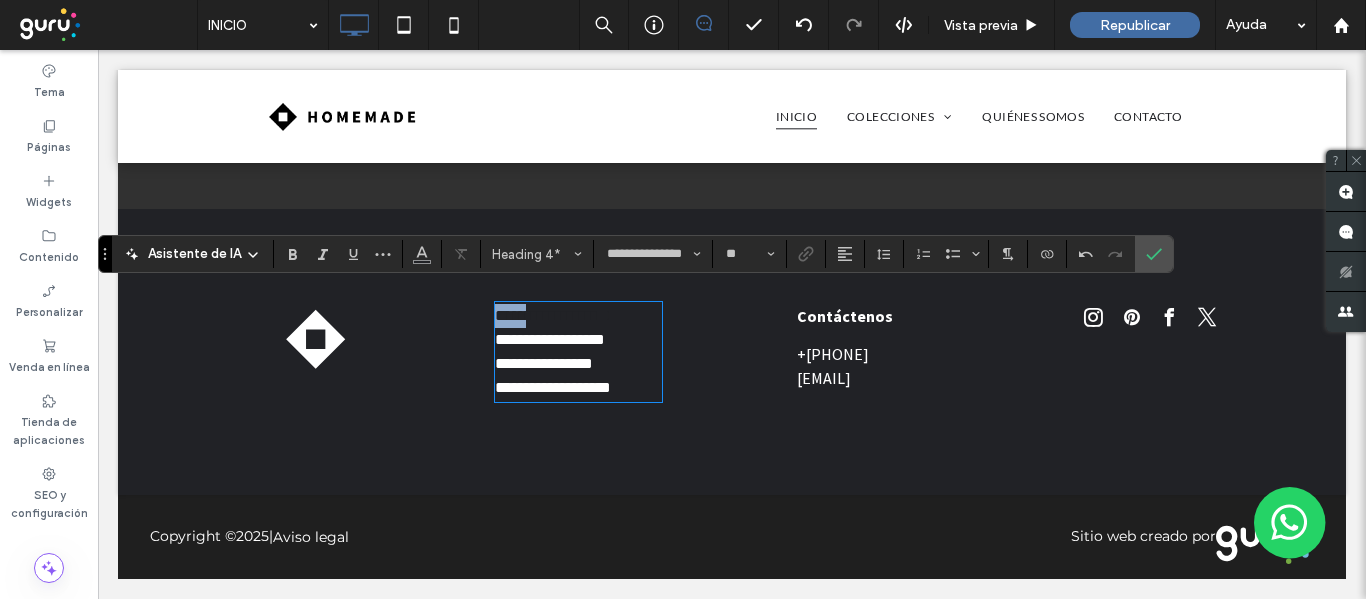 click on "**********" at bounding box center [578, 316] 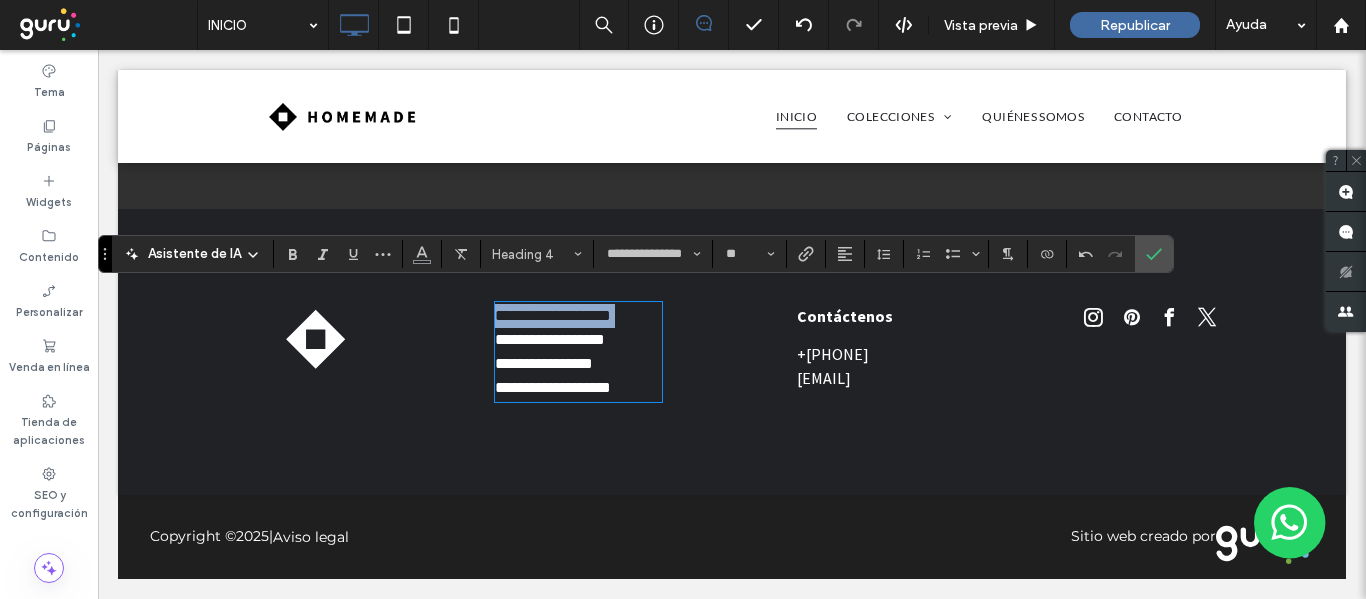 click on "**********" at bounding box center (578, 316) 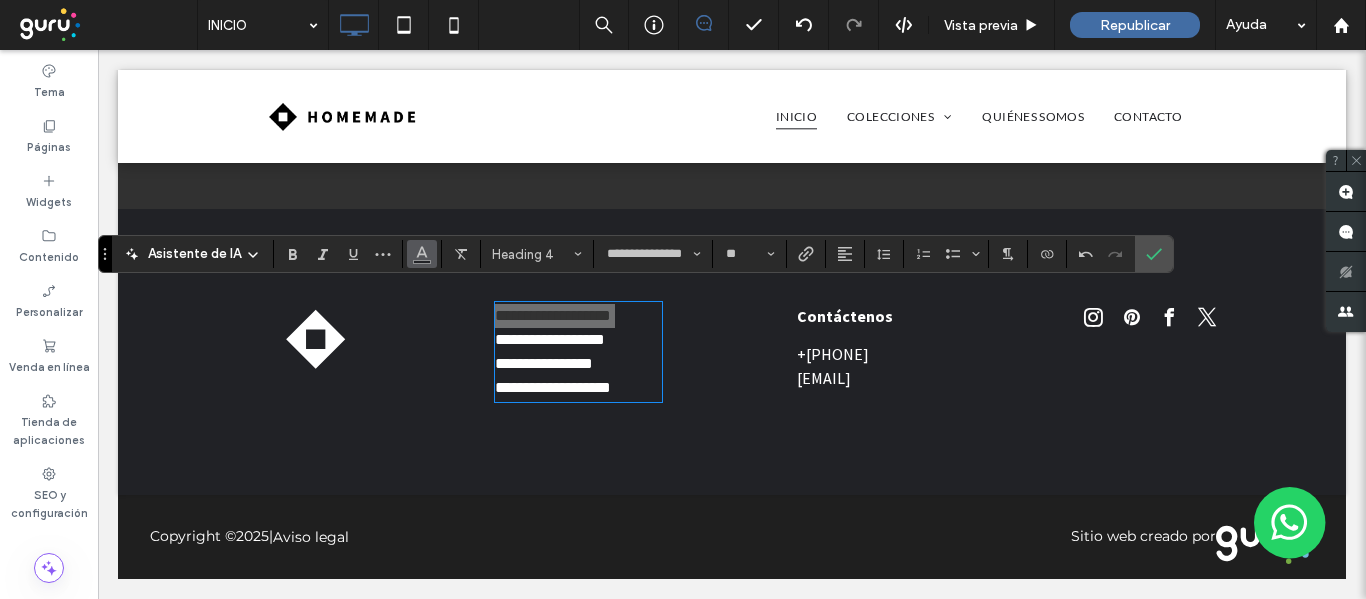 click 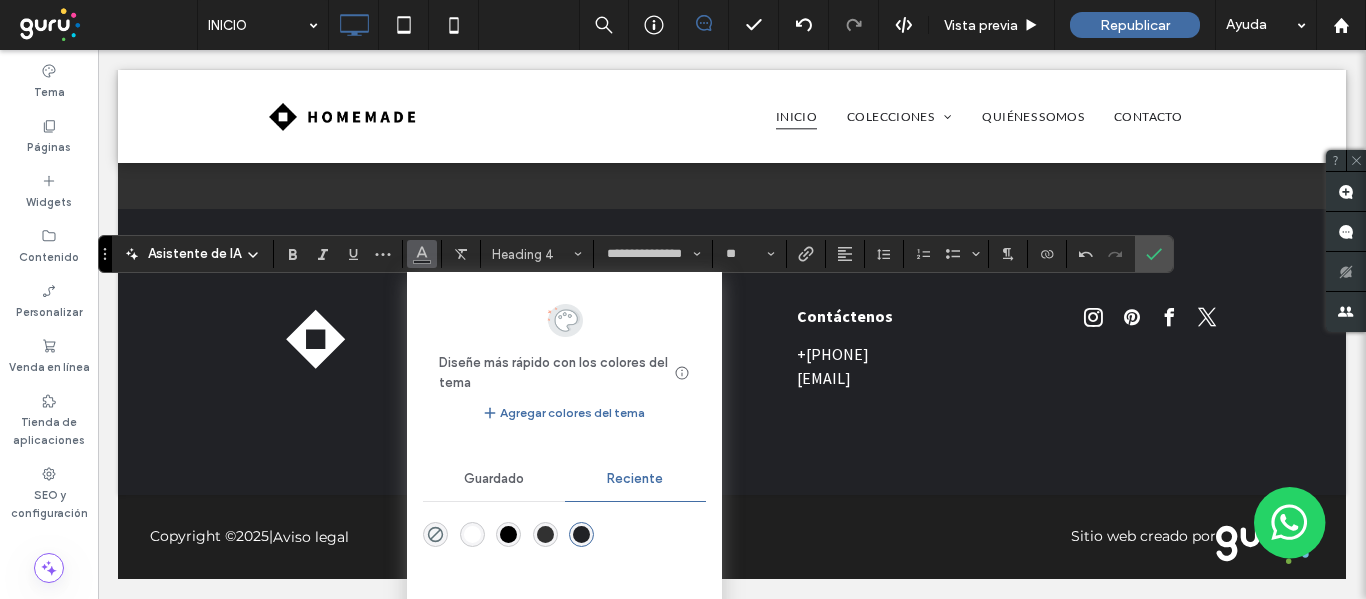 click at bounding box center [472, 534] 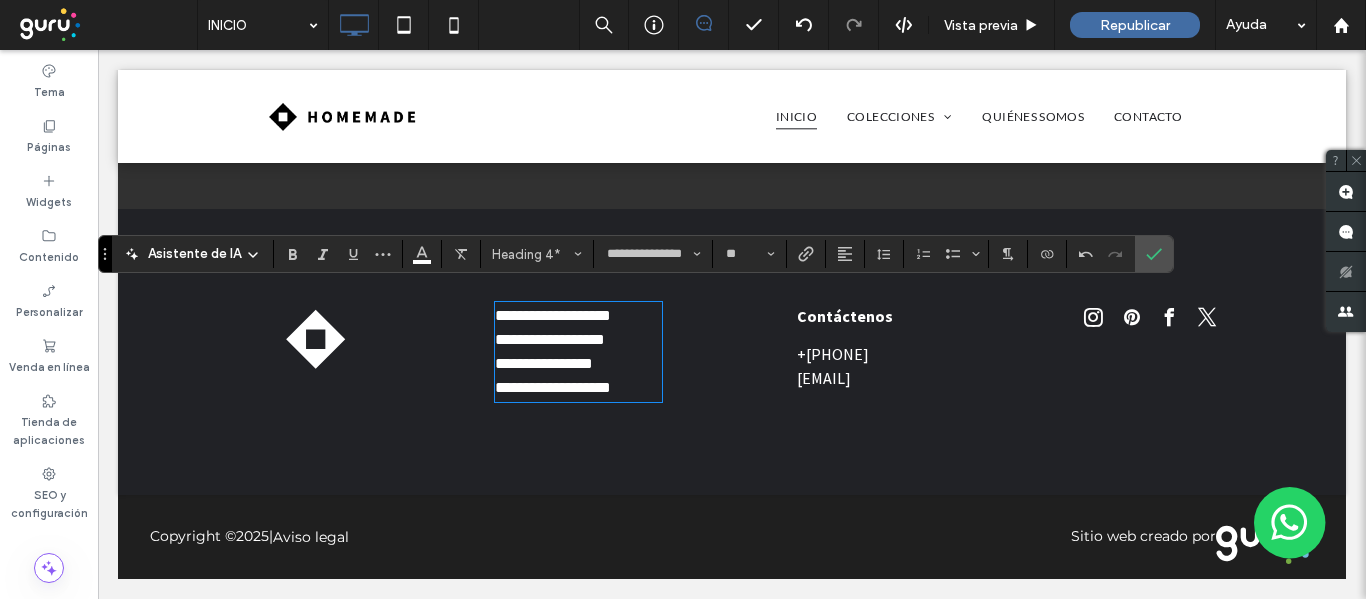 click on "**********" at bounding box center (550, 339) 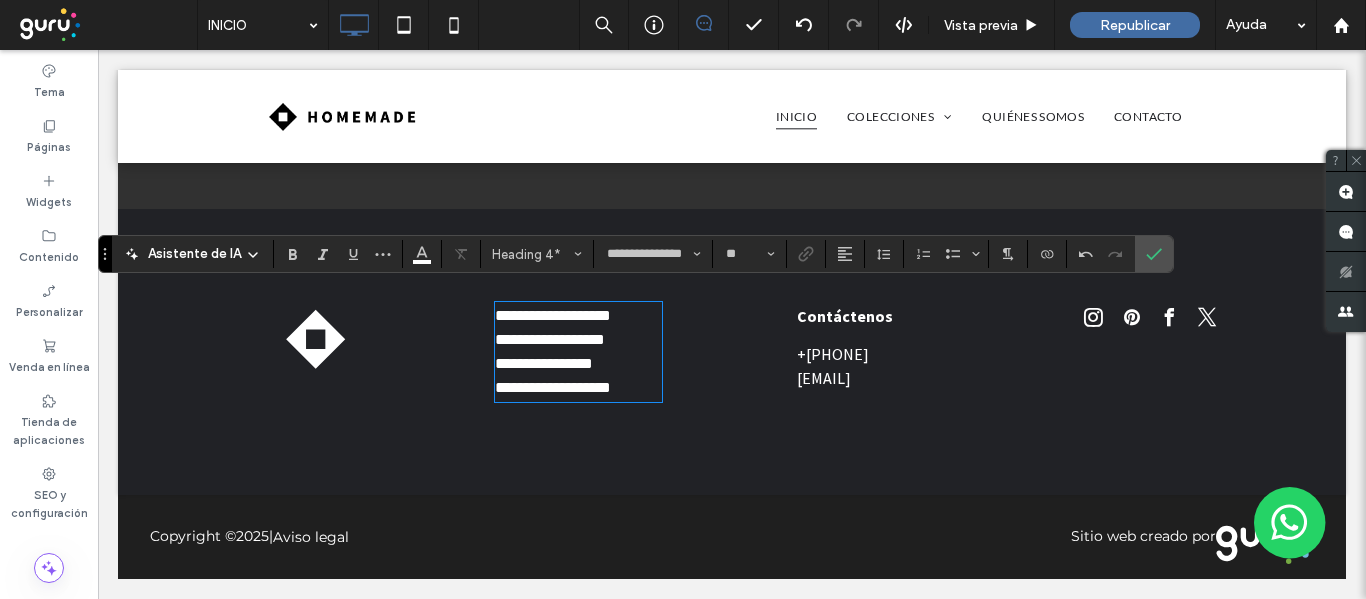 click on "**********" at bounding box center [553, 315] 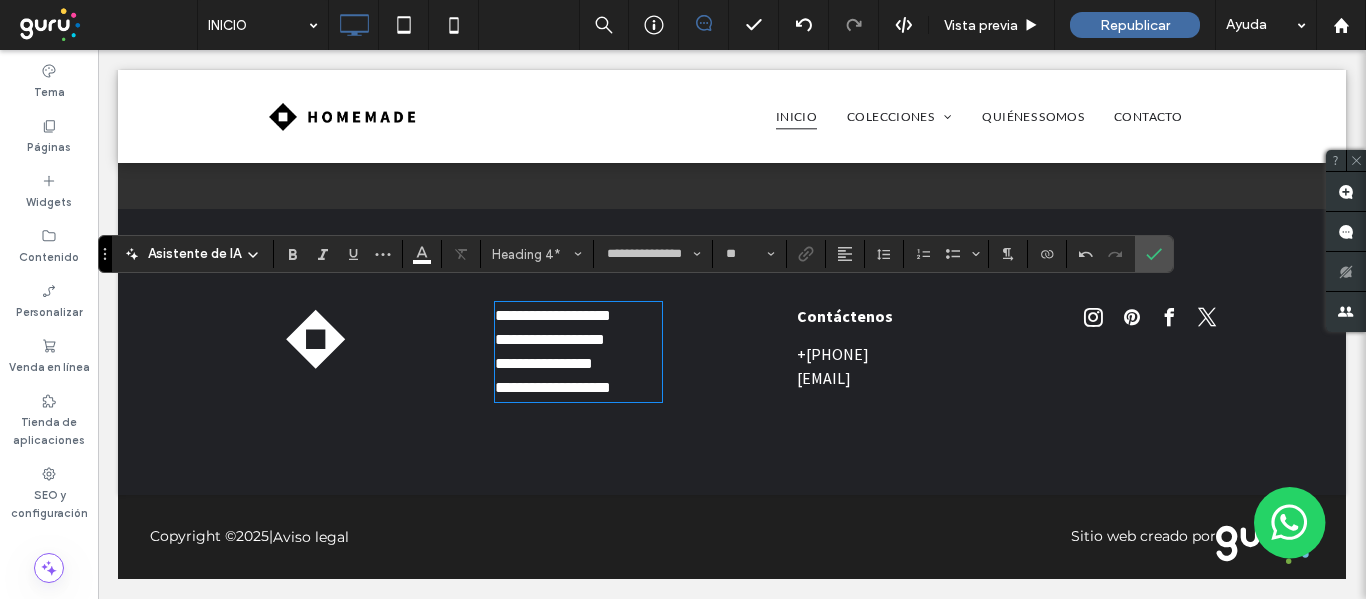 click on "**********" at bounding box center (553, 315) 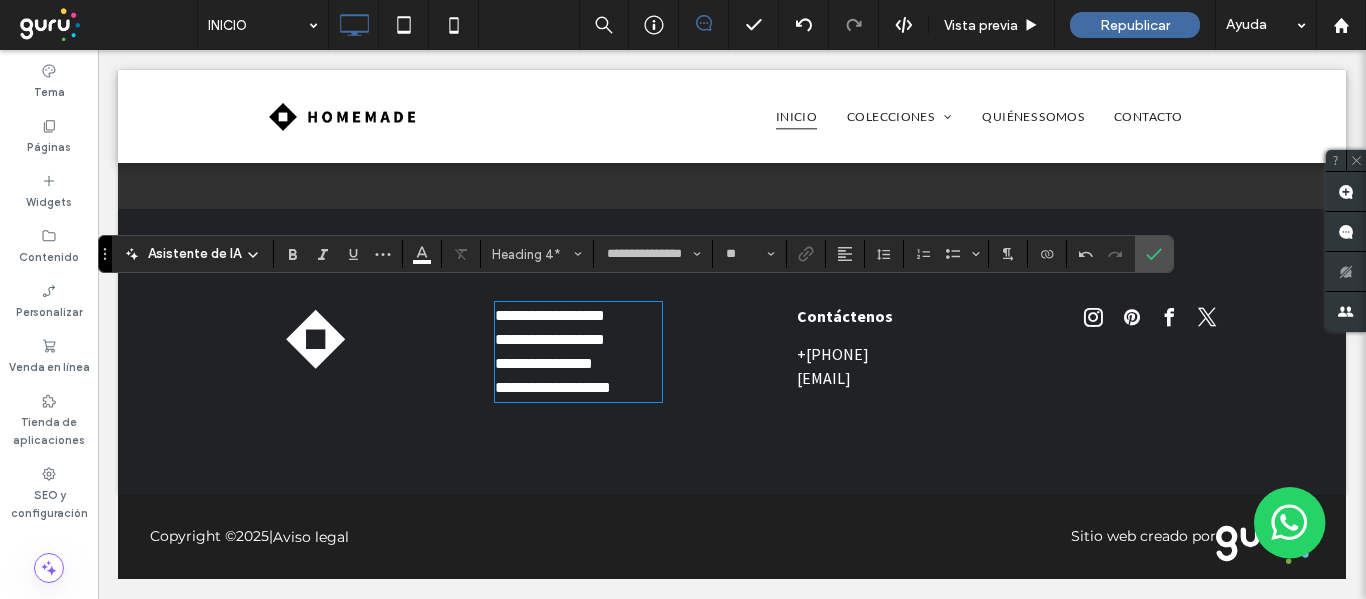 type 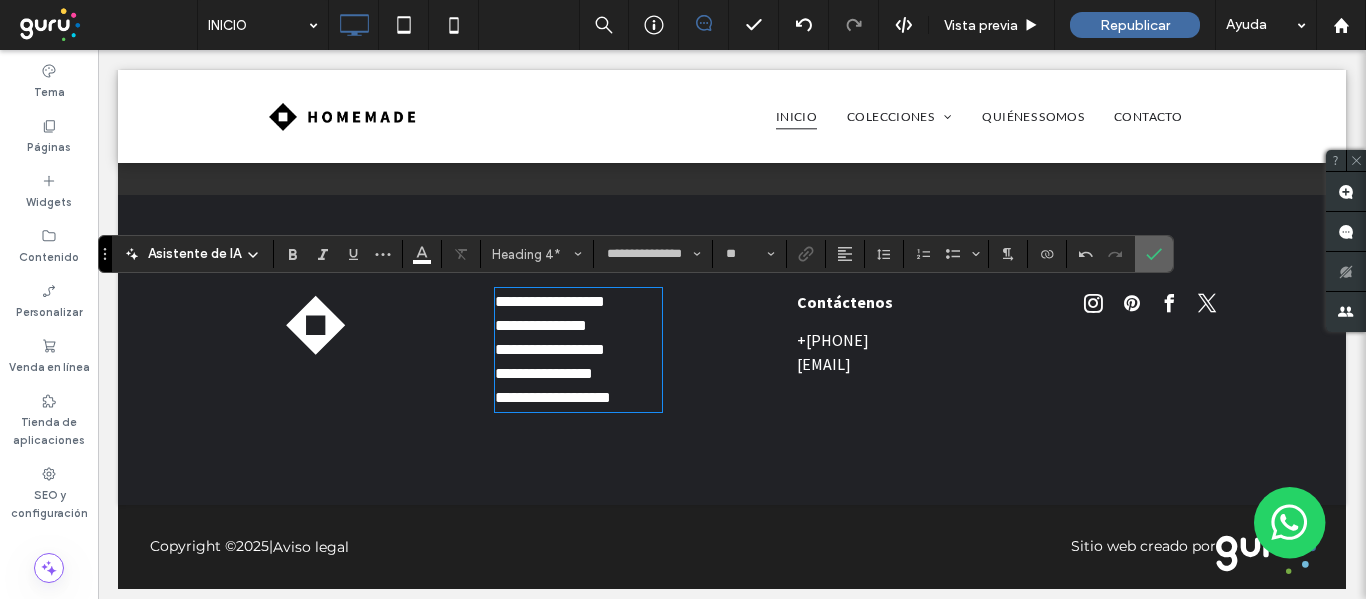 click 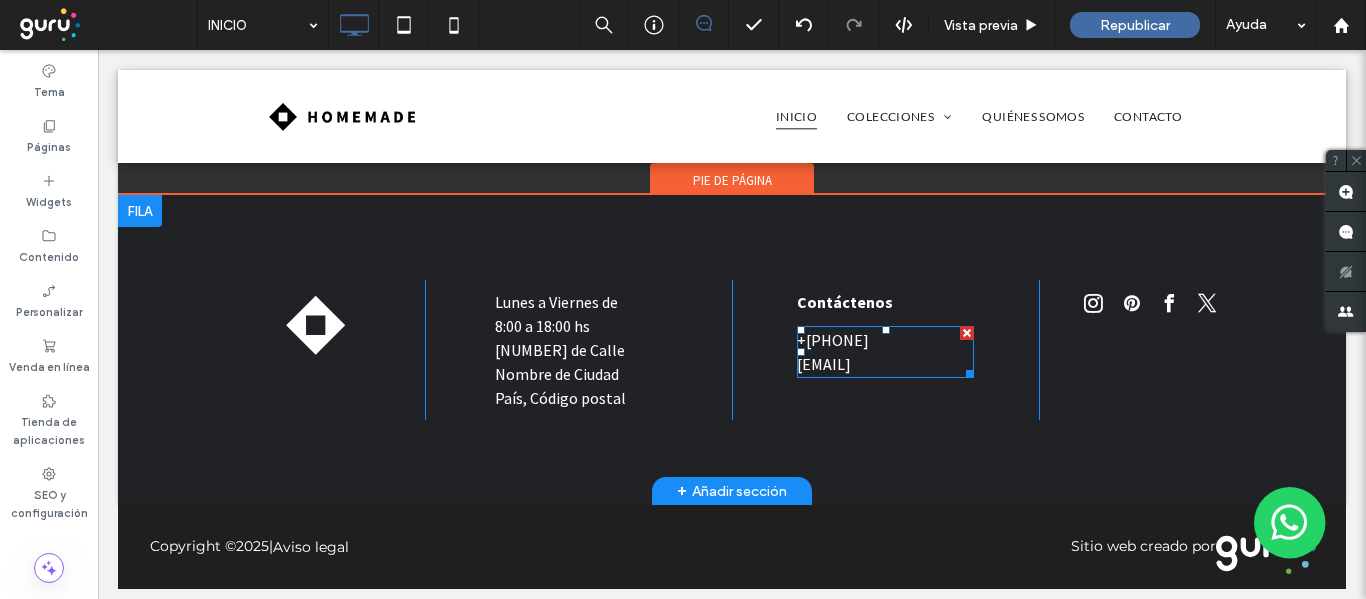 click on "+555 [PHONE]" at bounding box center [833, 340] 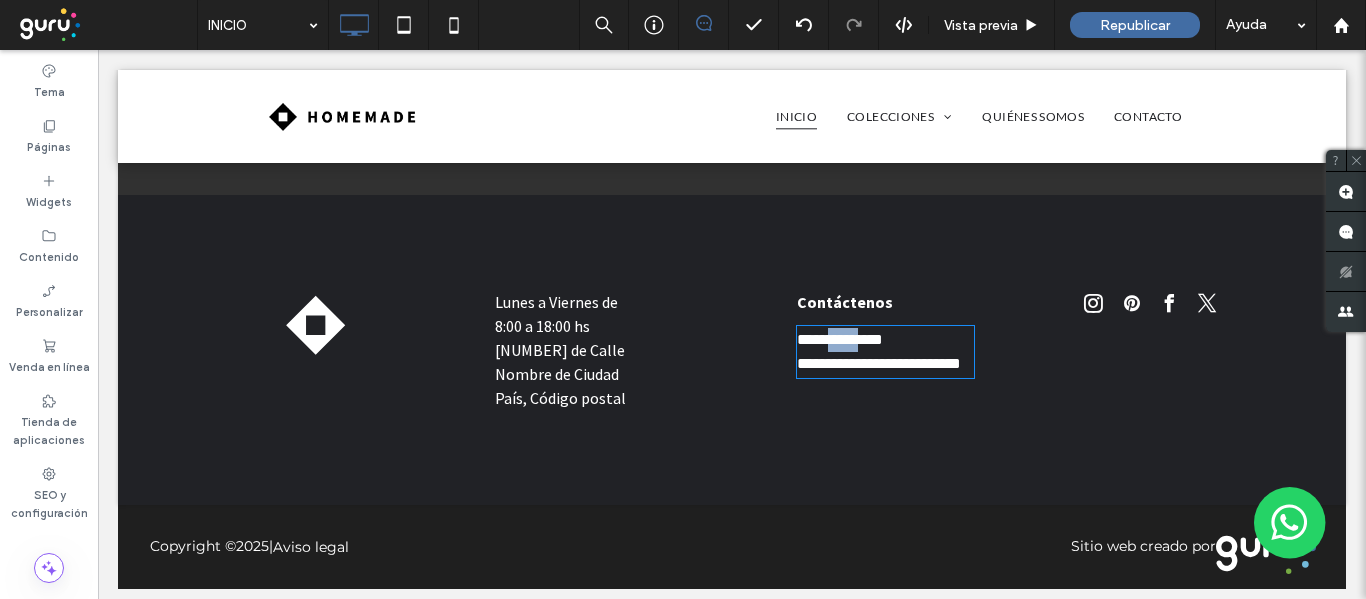click on "**********" at bounding box center [840, 339] 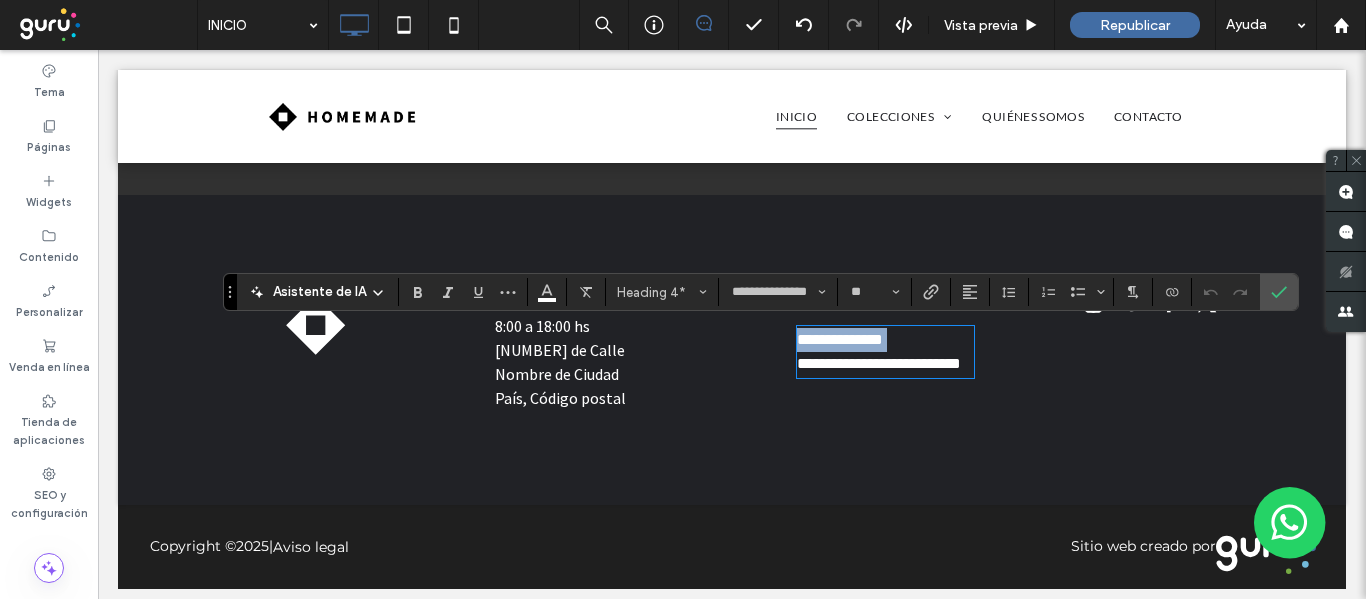 click on "**********" at bounding box center (840, 339) 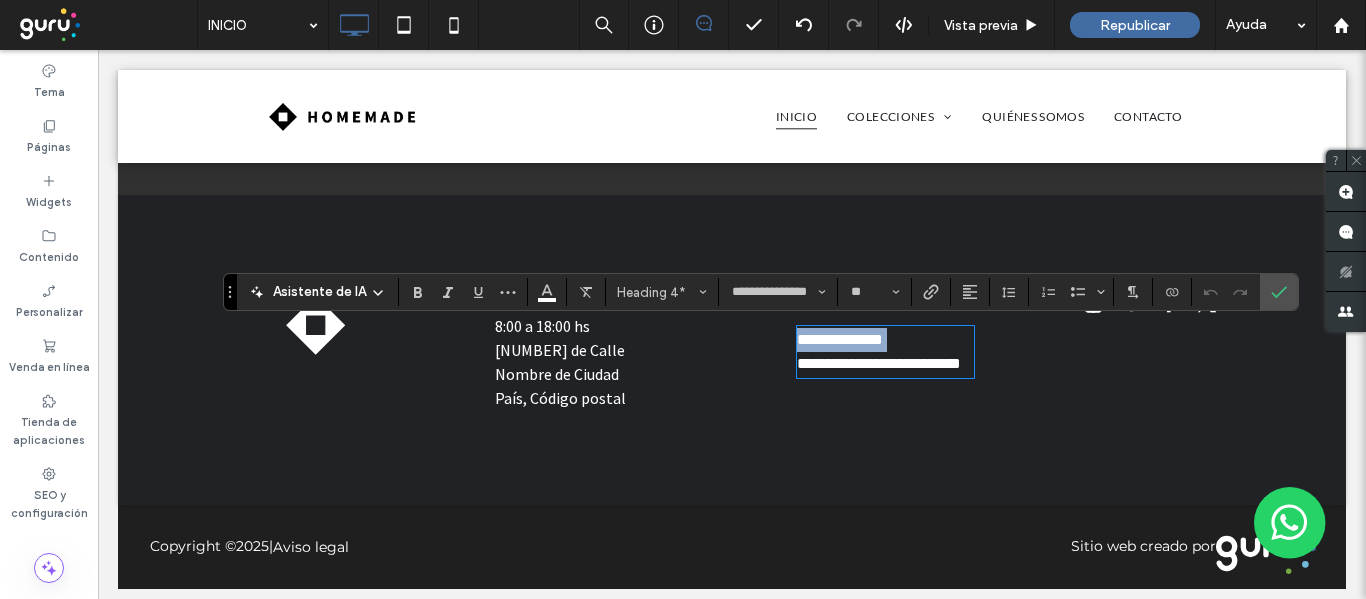 click on "**********" at bounding box center (840, 339) 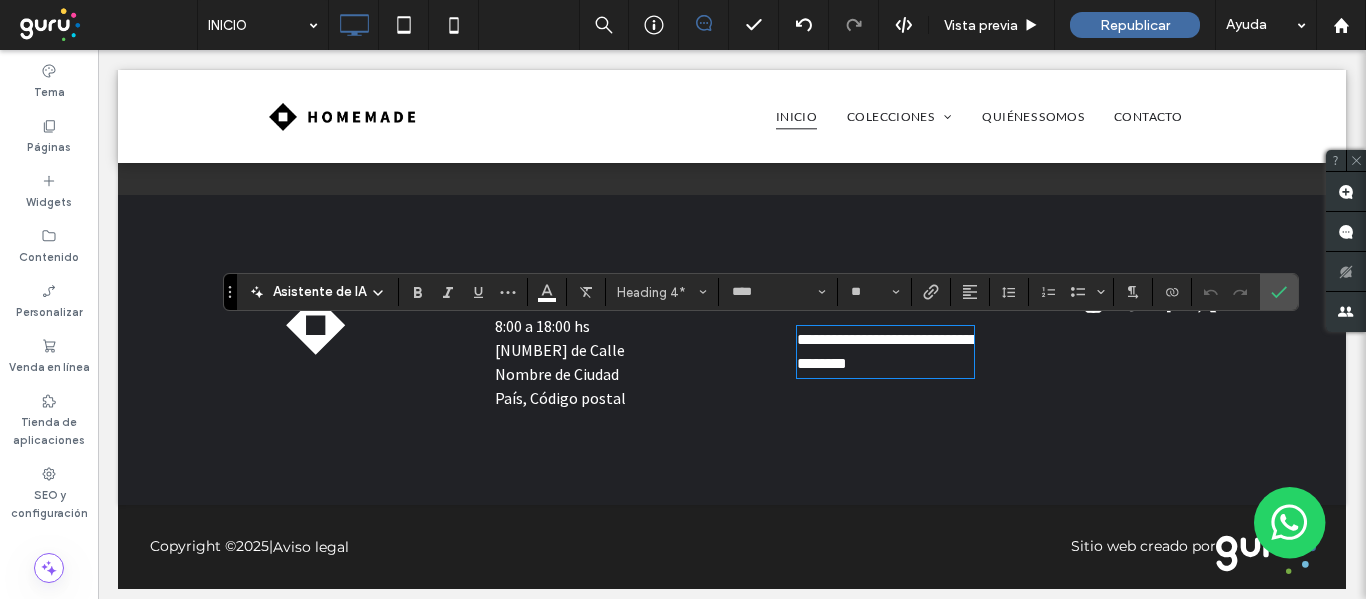 scroll, scrollTop: 0, scrollLeft: 0, axis: both 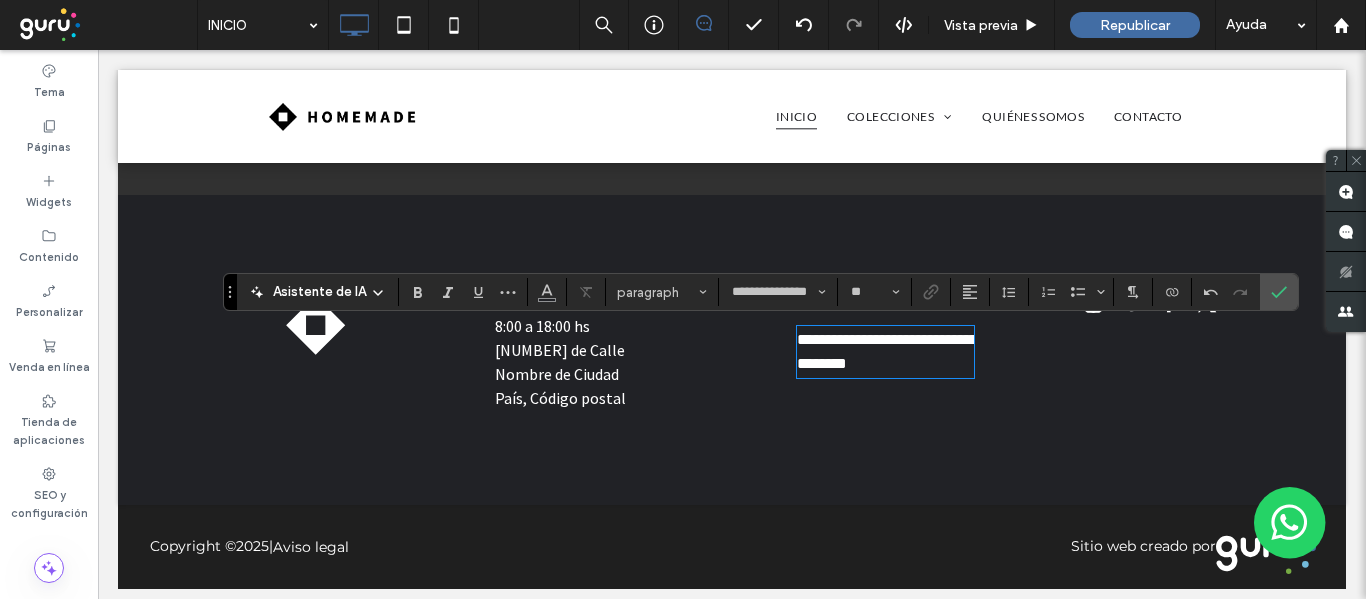 click on "**********" at bounding box center [887, 351] 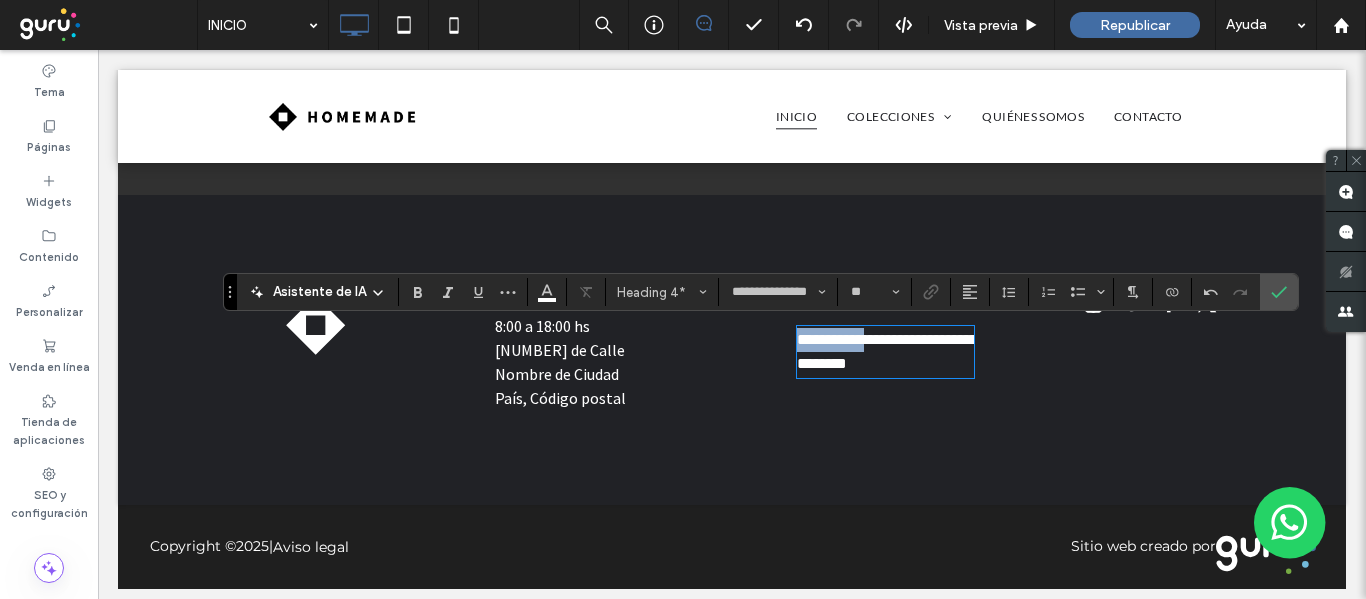 click on "**********" at bounding box center [887, 351] 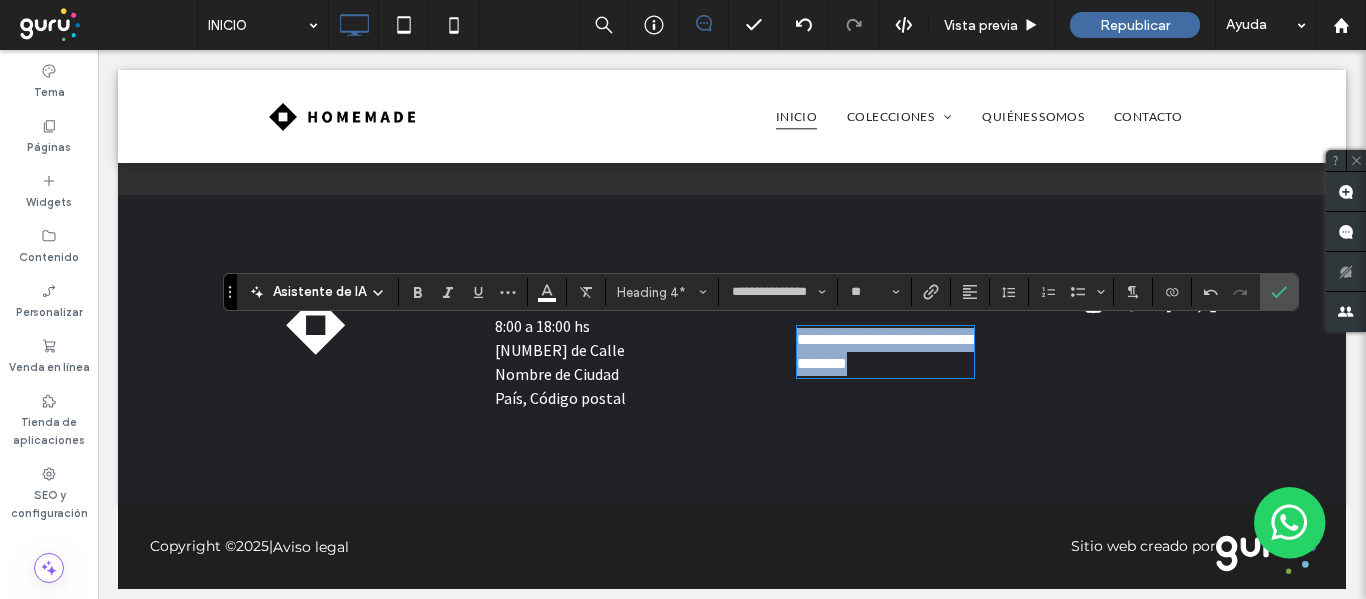 click on "**********" at bounding box center [887, 351] 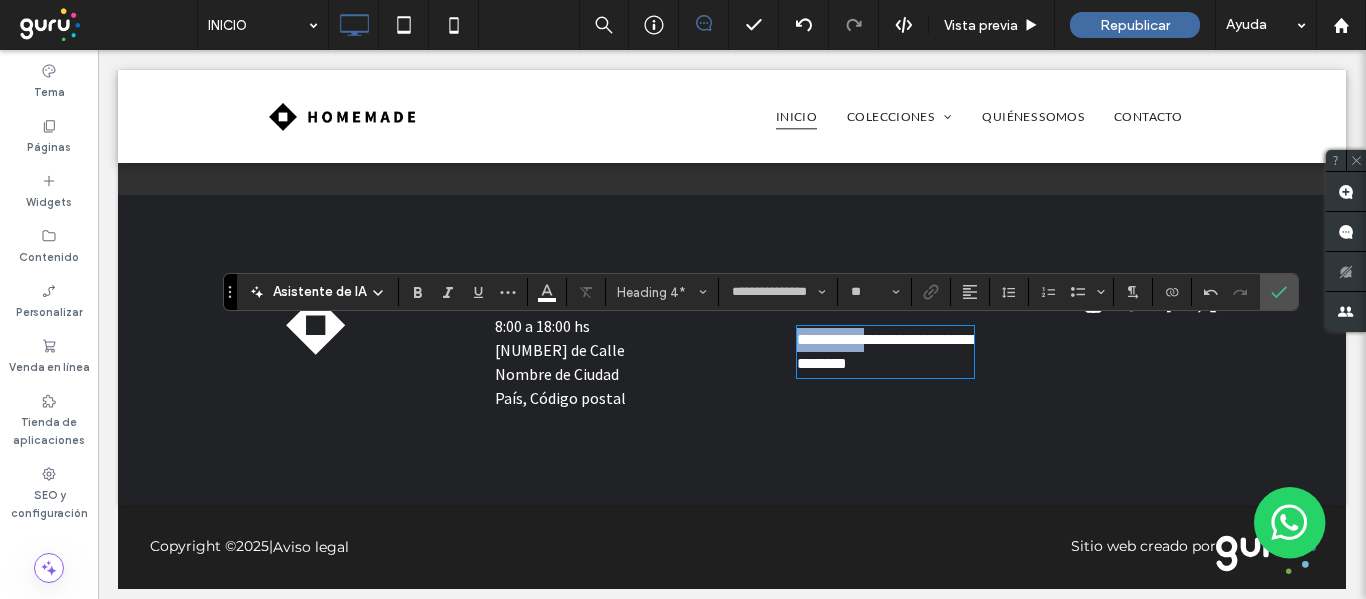 click on "**********" at bounding box center [887, 351] 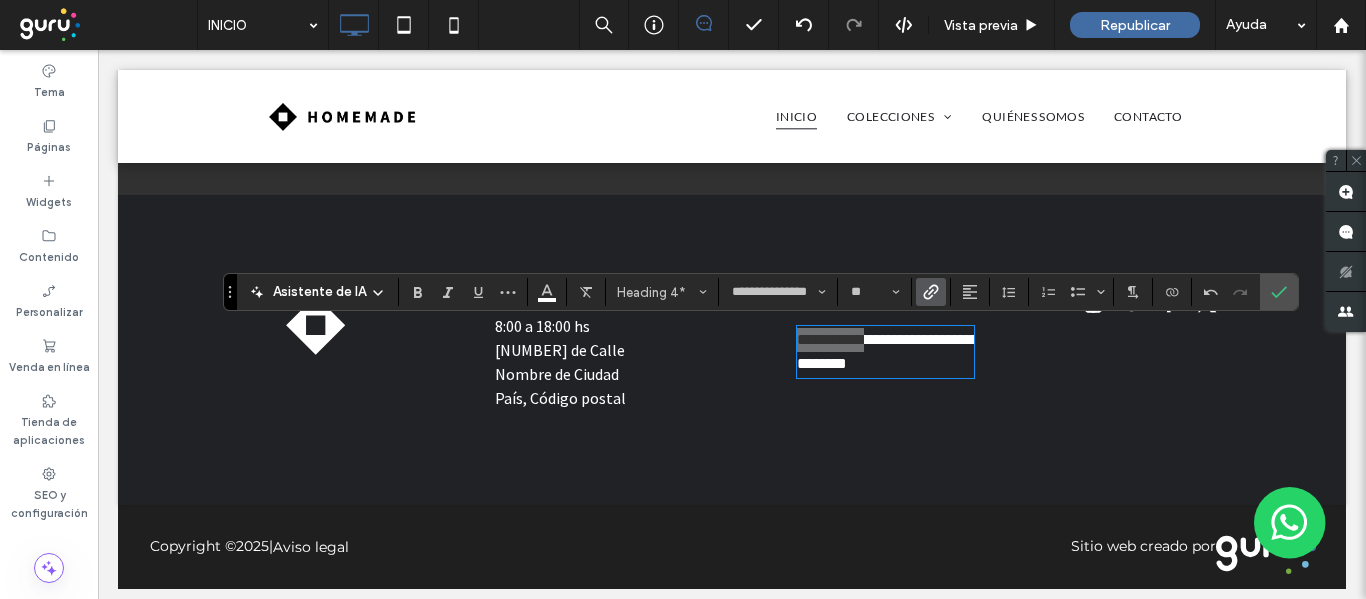 click at bounding box center [931, 292] 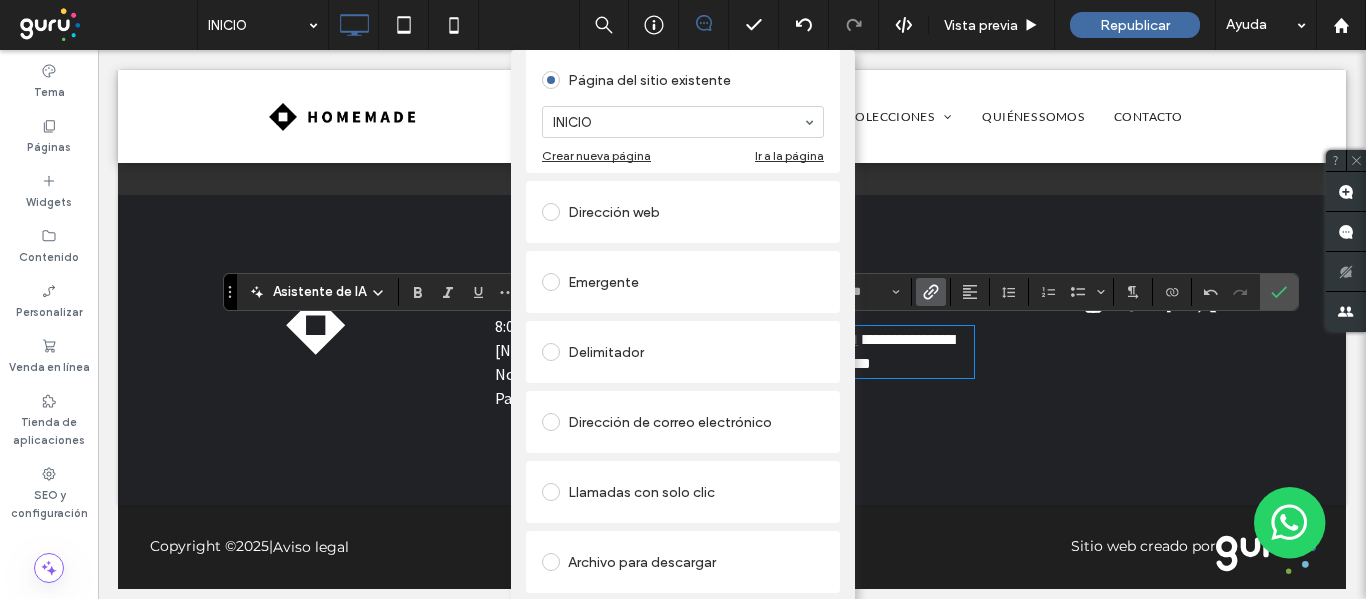 click on "Llamadas con solo clic" at bounding box center (683, 492) 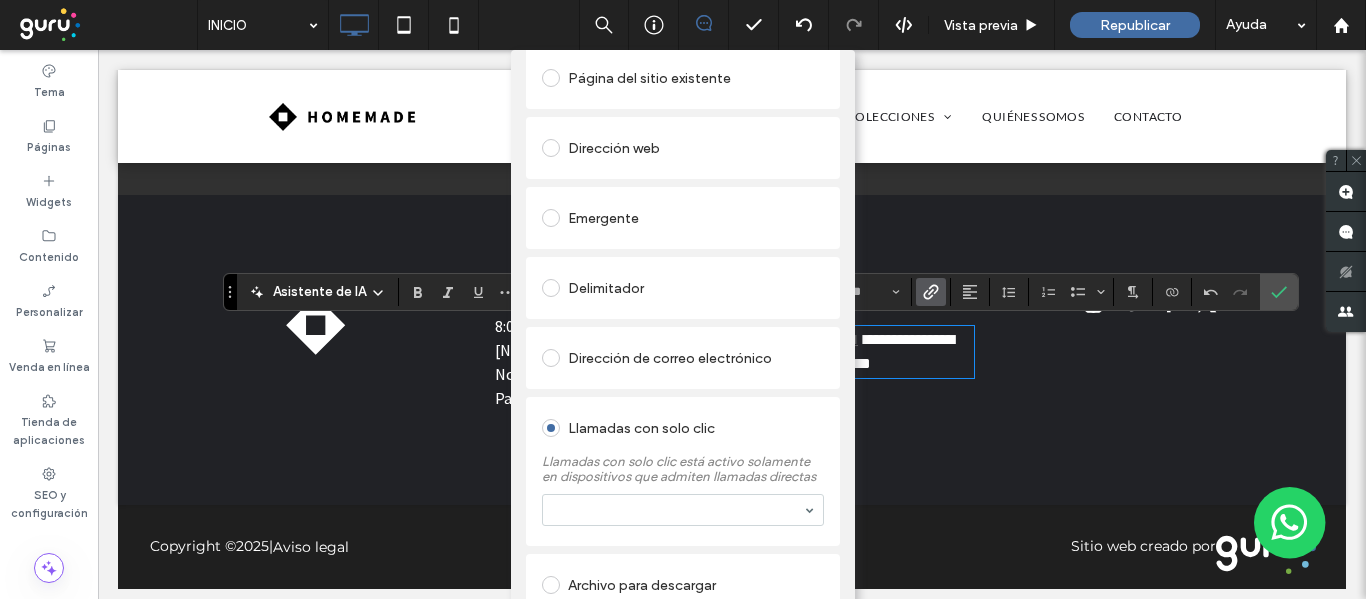 scroll, scrollTop: 152, scrollLeft: 0, axis: vertical 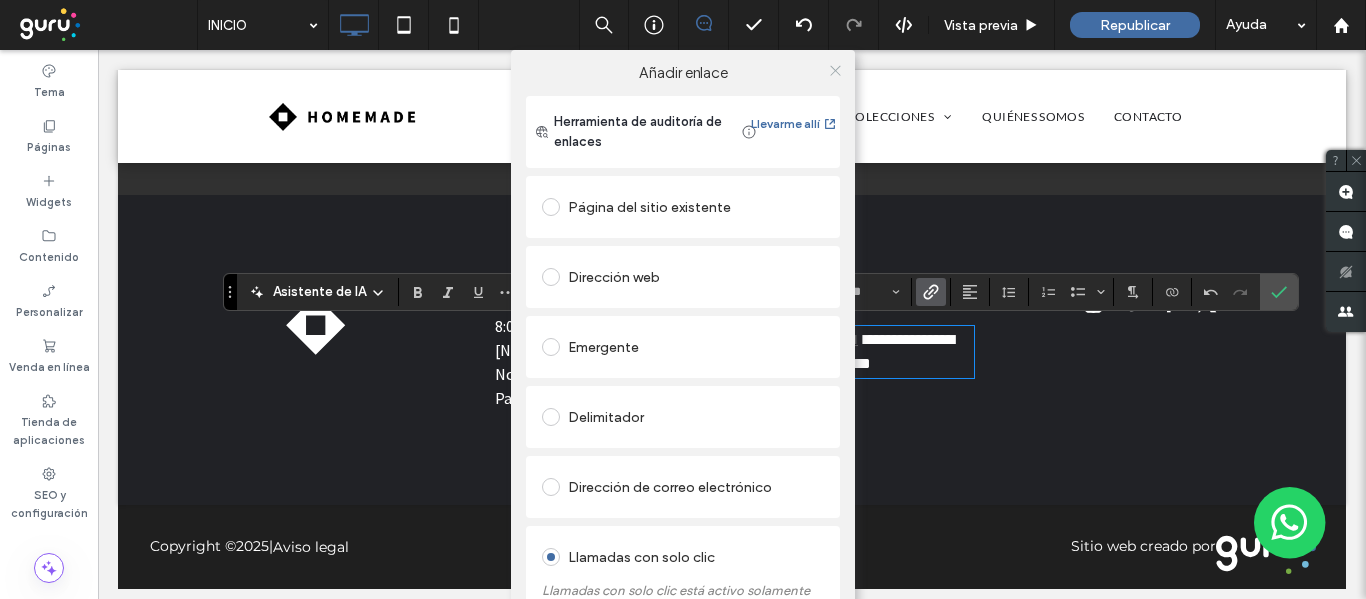 click 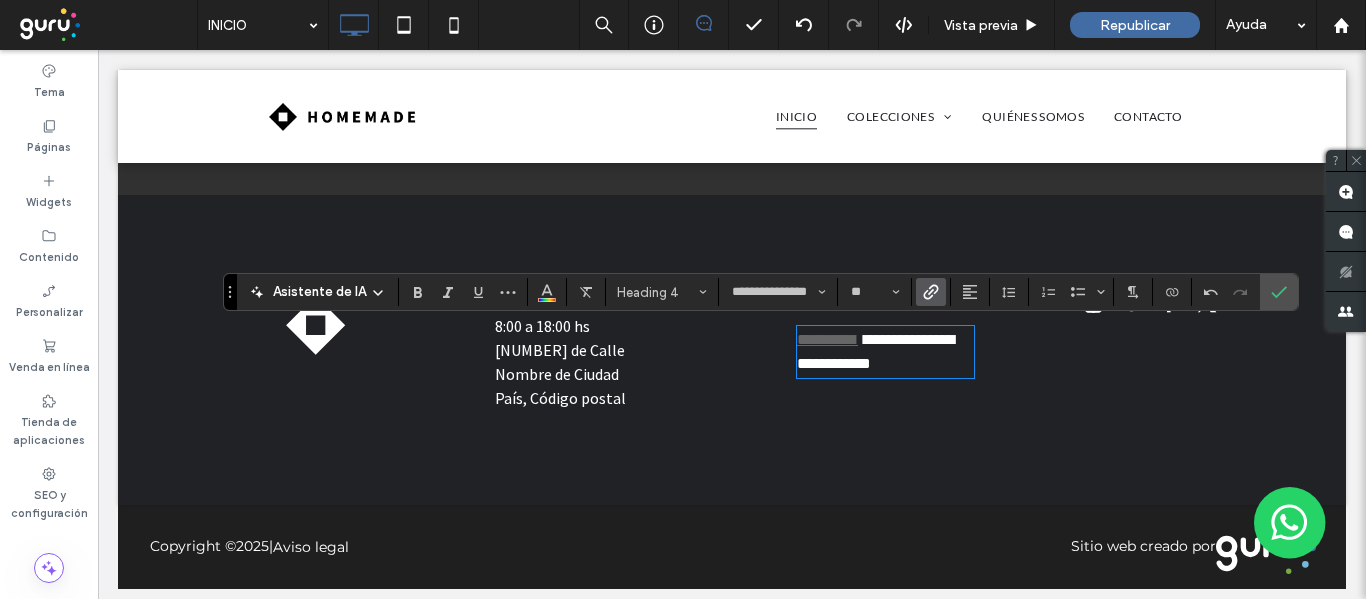click on "**********" at bounding box center (885, 352) 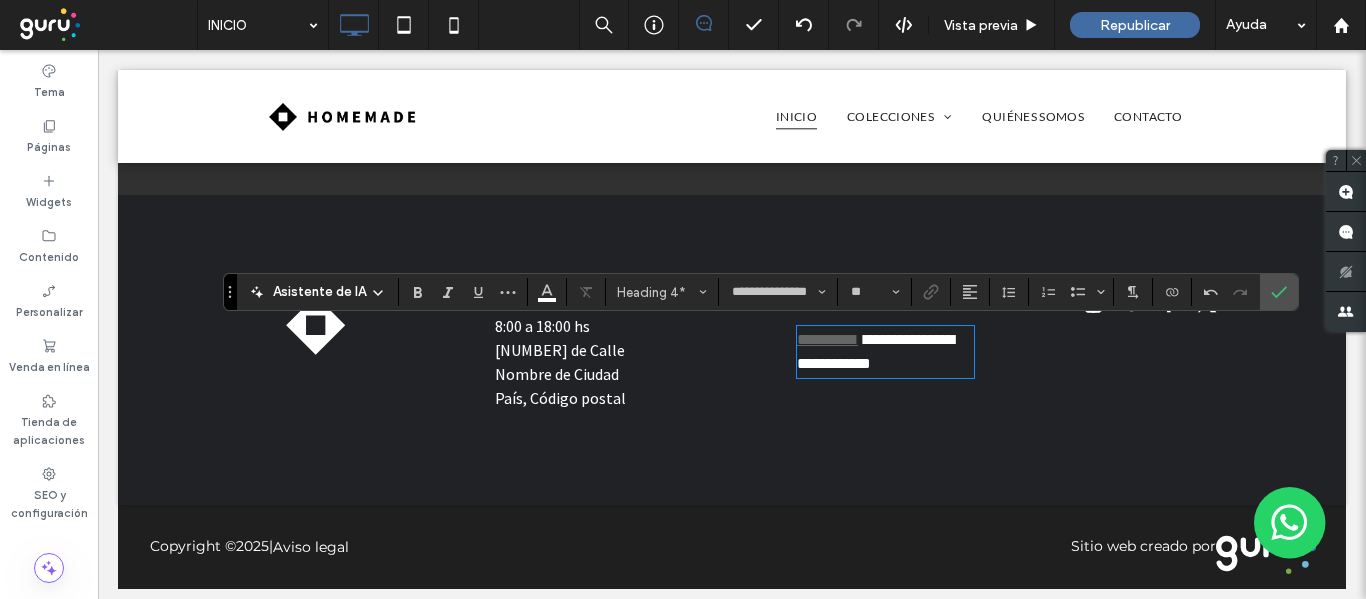 click on "**********" at bounding box center [885, 352] 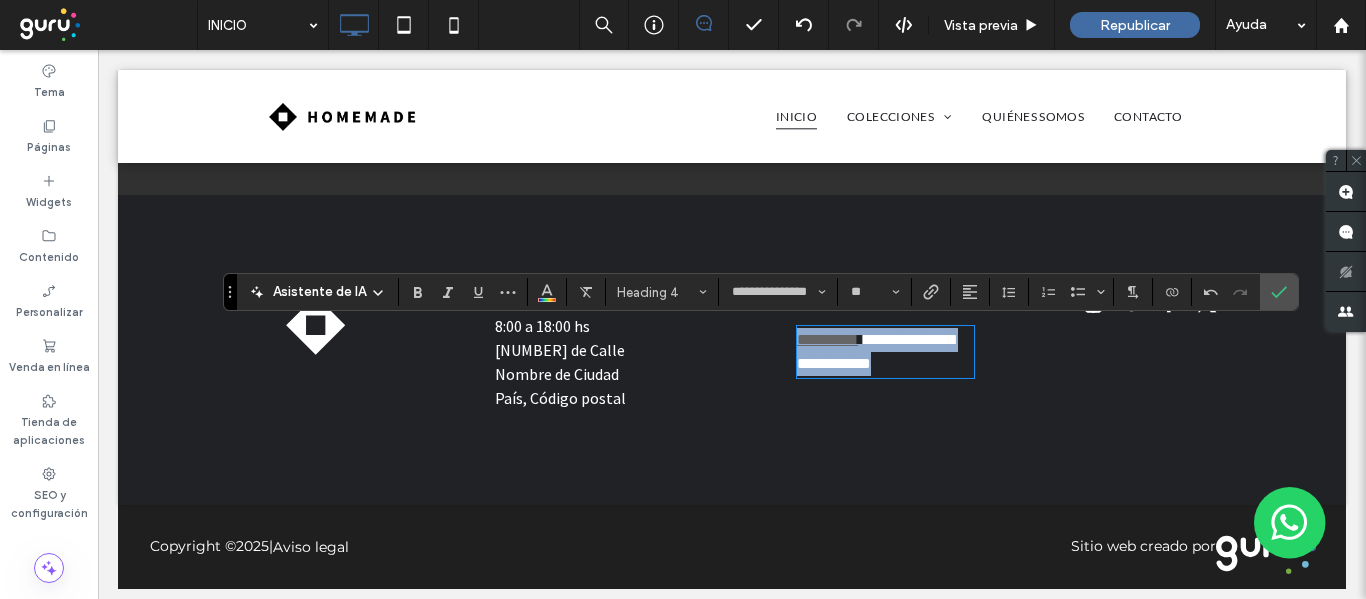 drag, startPoint x: 859, startPoint y: 387, endPoint x: 774, endPoint y: 371, distance: 86.492775 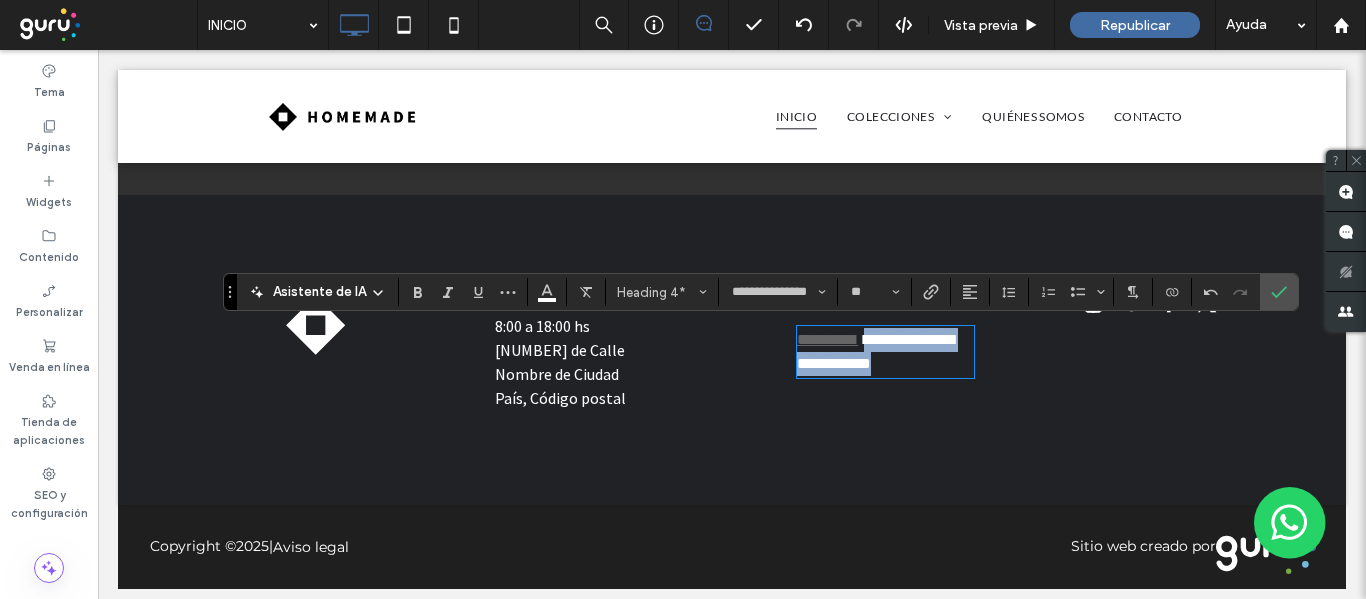 drag, startPoint x: 844, startPoint y: 394, endPoint x: 785, endPoint y: 374, distance: 62.297672 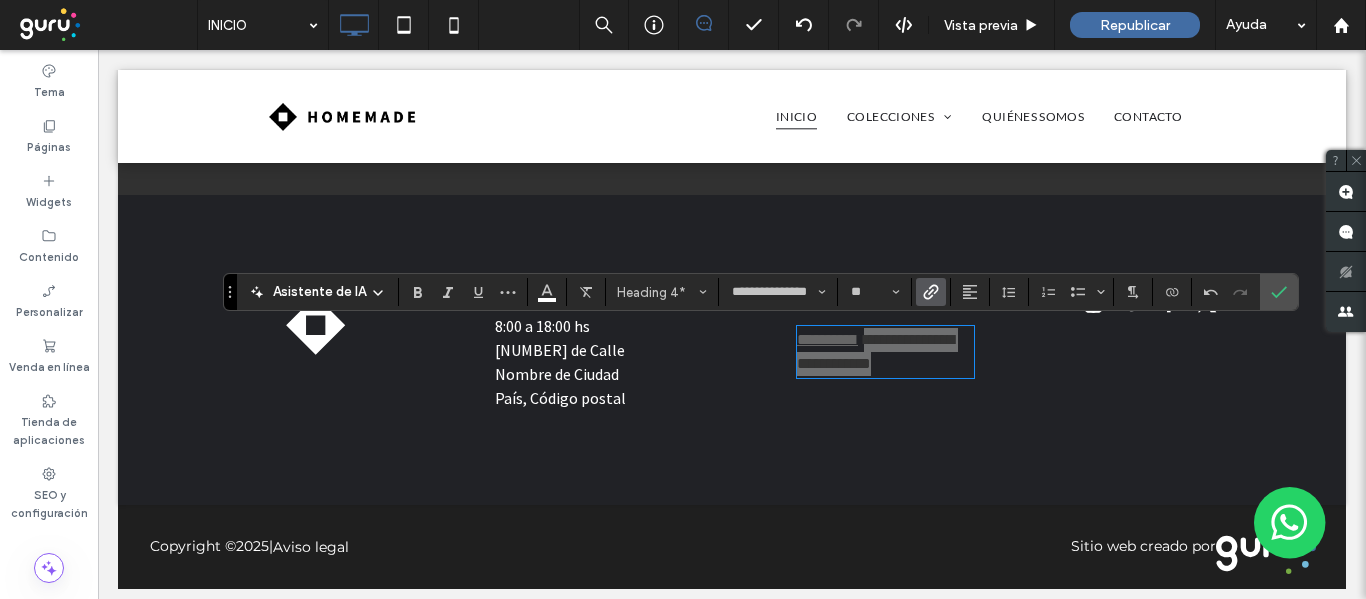 click at bounding box center (931, 292) 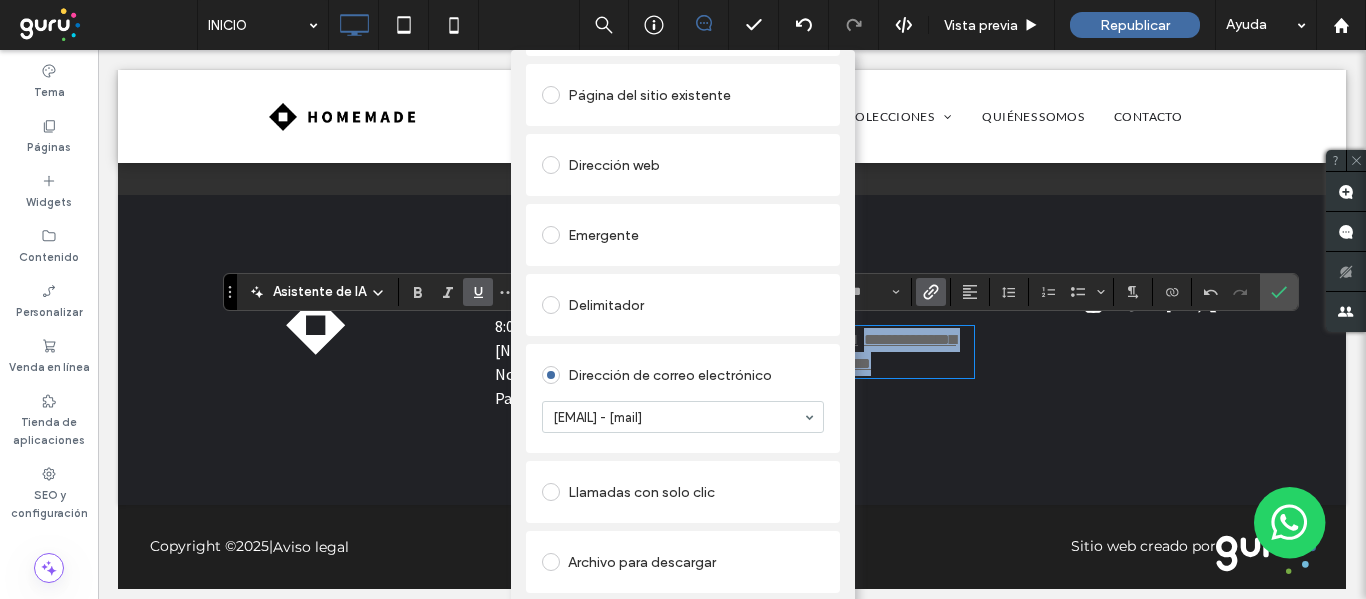 scroll, scrollTop: 0, scrollLeft: 0, axis: both 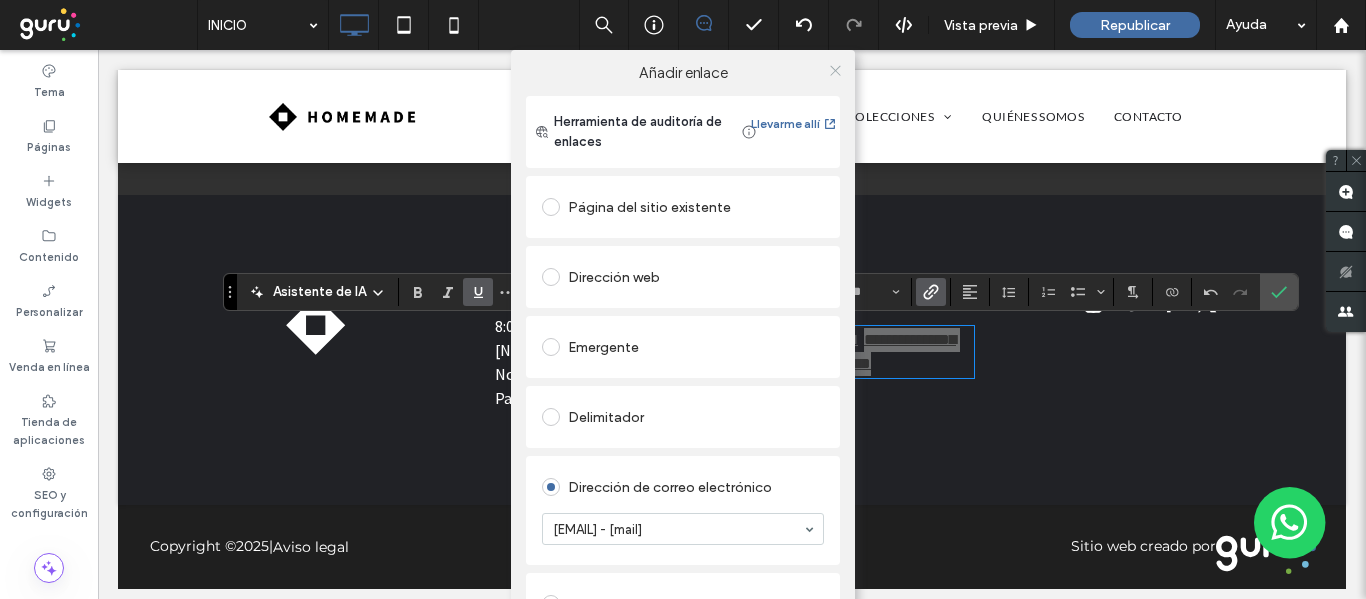 click 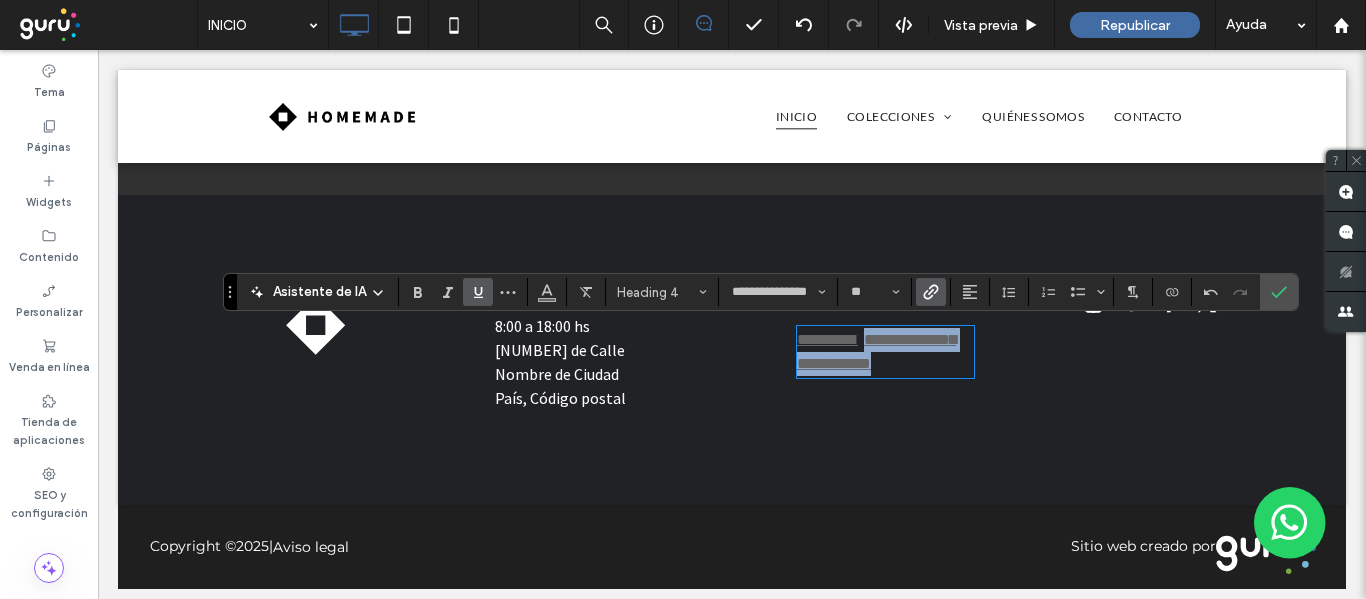 click on "**********" at bounding box center [885, 352] 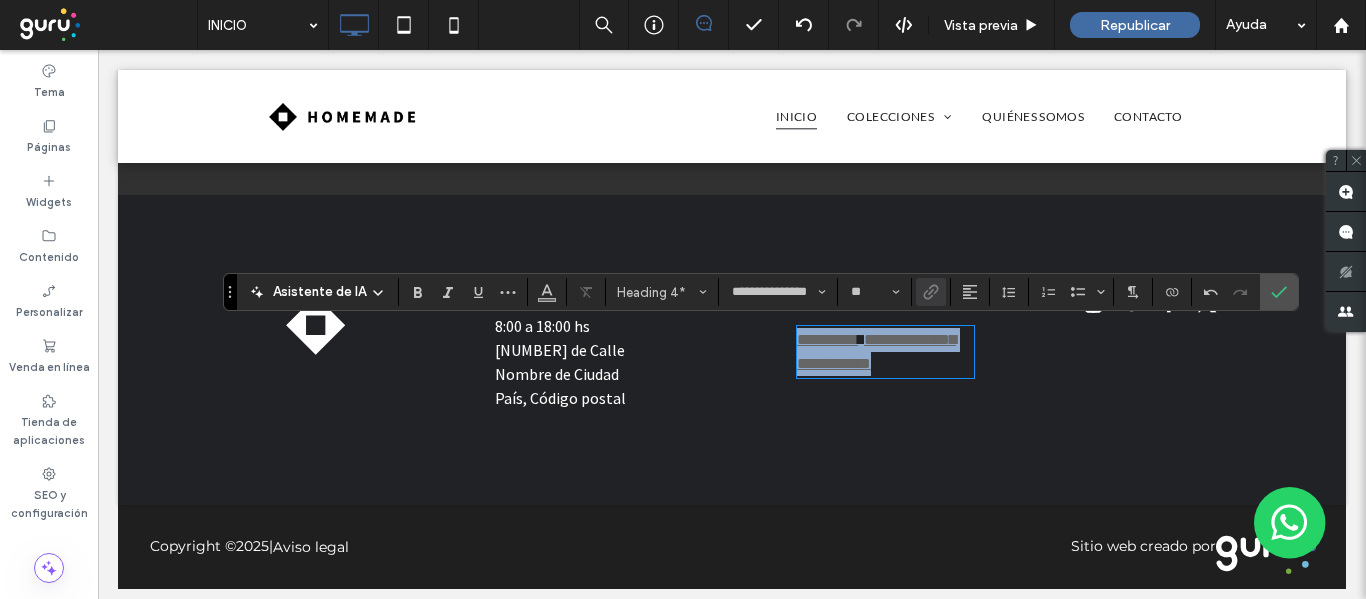 drag, startPoint x: 887, startPoint y: 389, endPoint x: 673, endPoint y: 326, distance: 223.0807 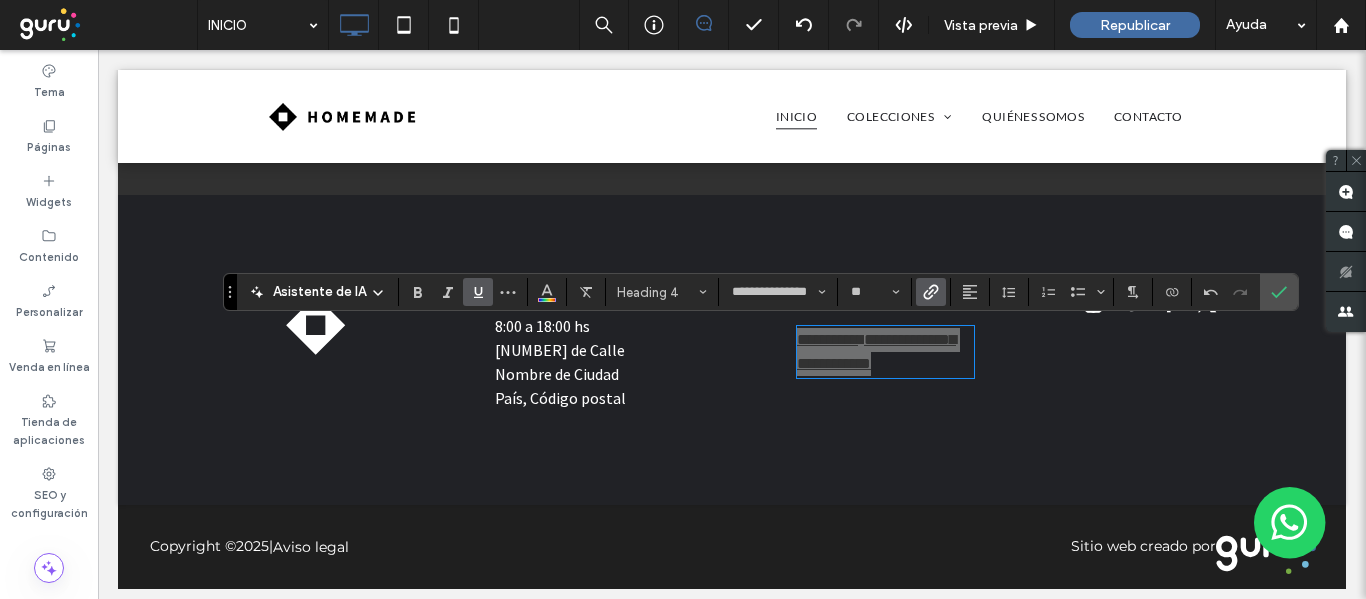 click 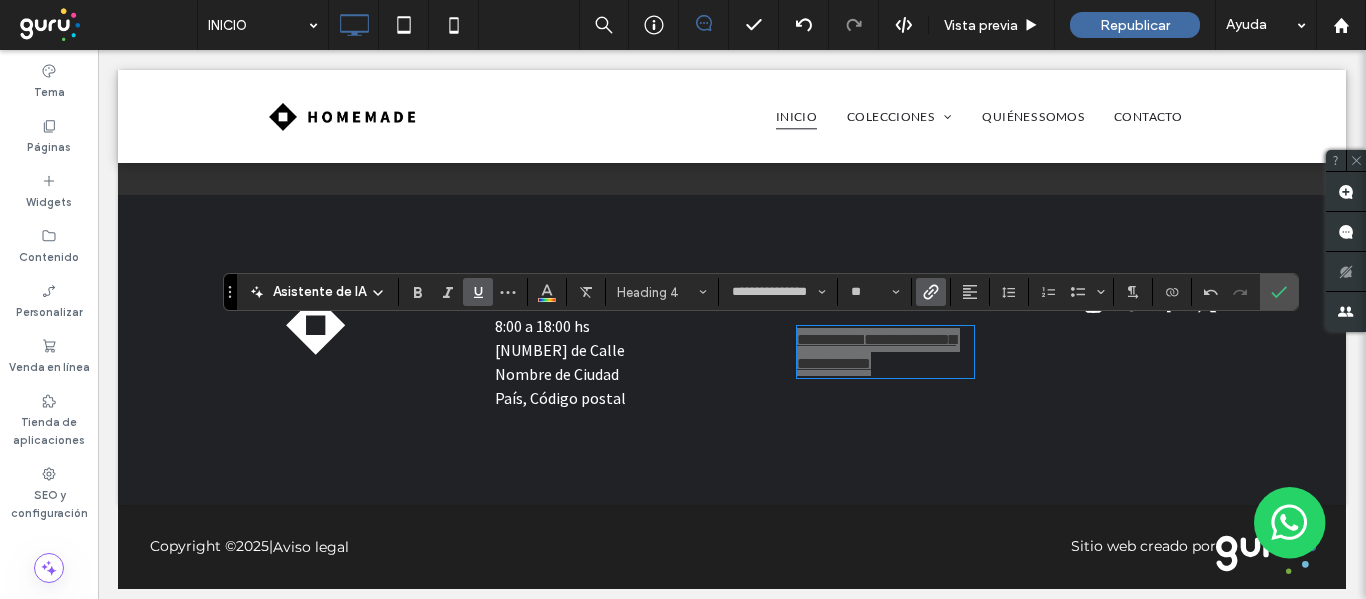 click 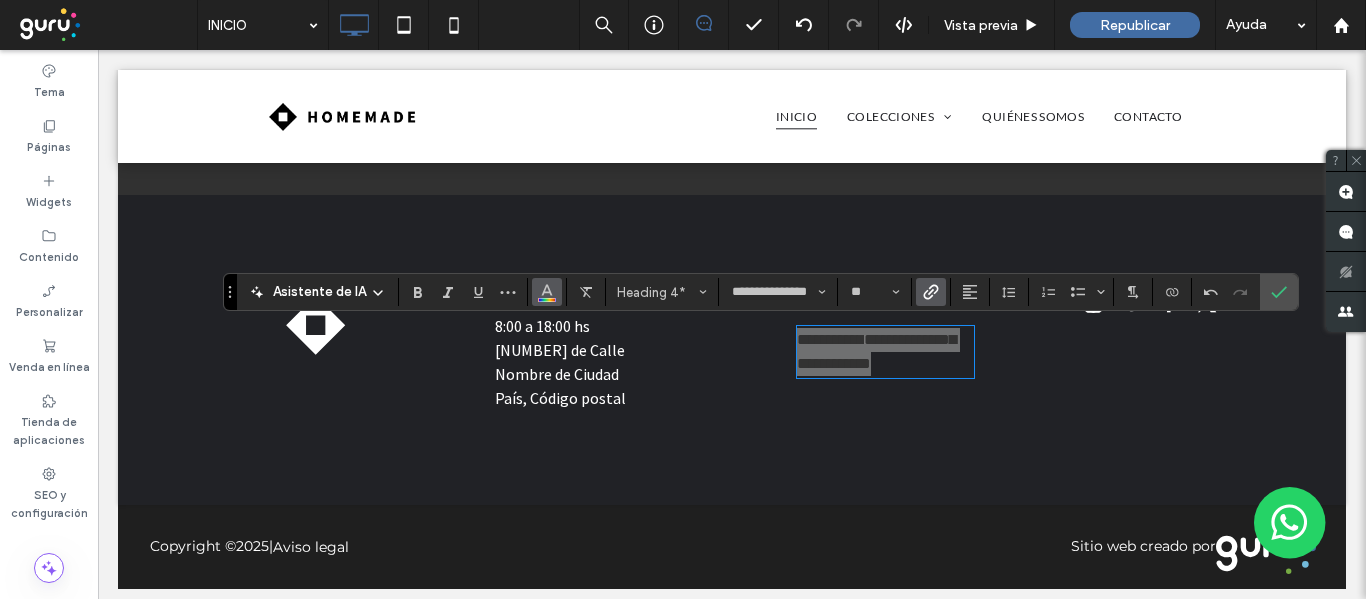 click 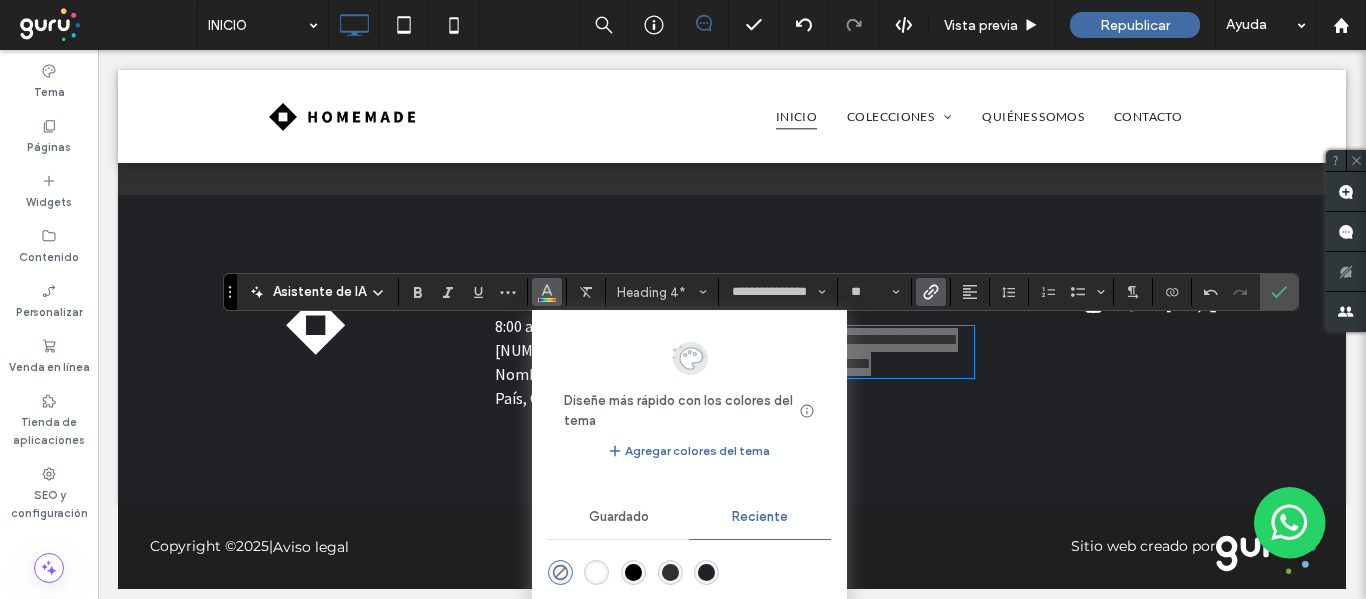 drag, startPoint x: 600, startPoint y: 582, endPoint x: 498, endPoint y: 530, distance: 114.49017 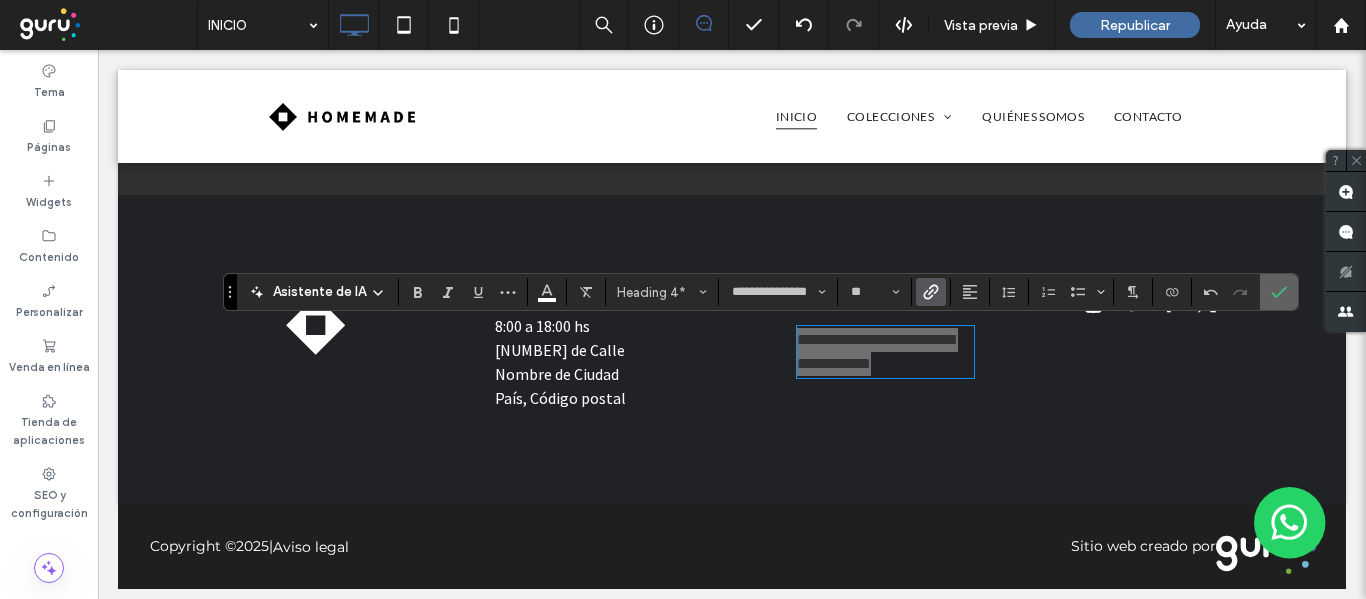 click 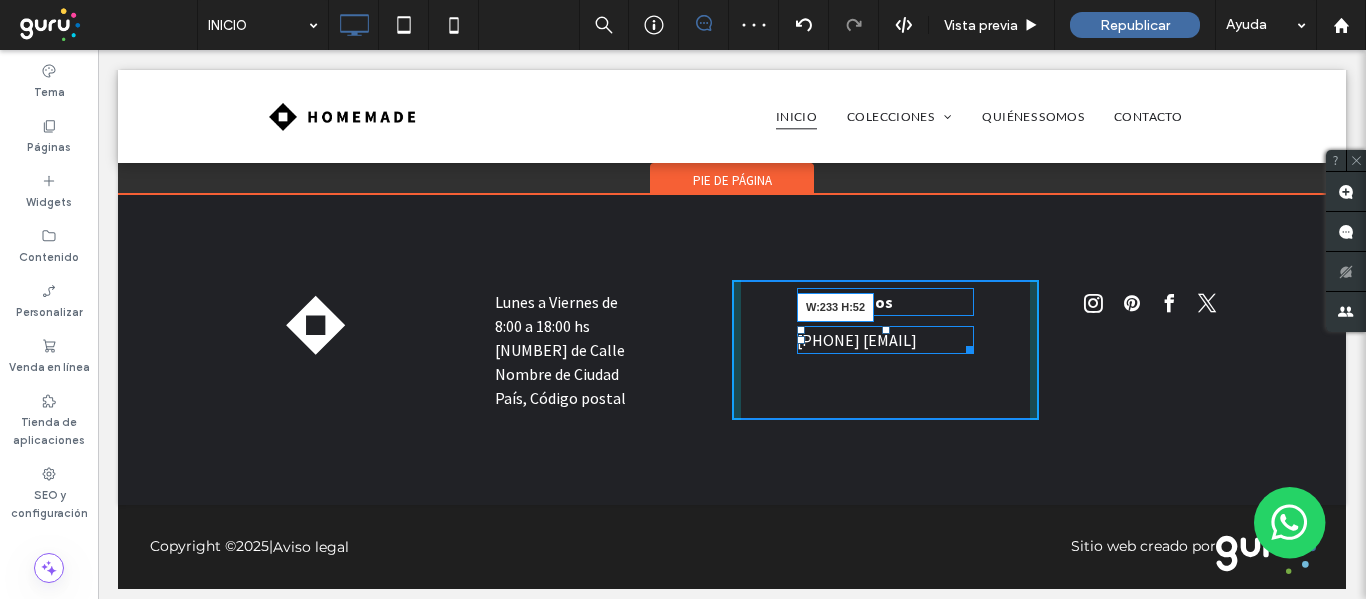 drag, startPoint x: 958, startPoint y: 402, endPoint x: 1084, endPoint y: 450, distance: 134.83324 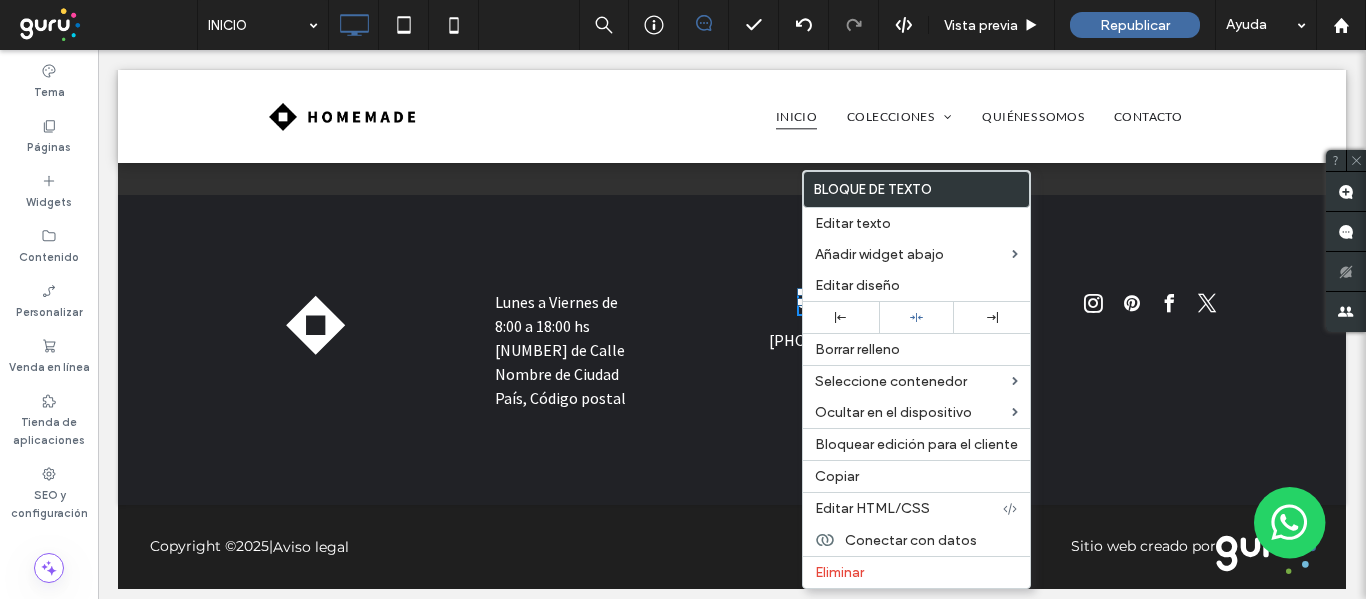 click on "8:00 a 18:00 hs" at bounding box center (578, 326) 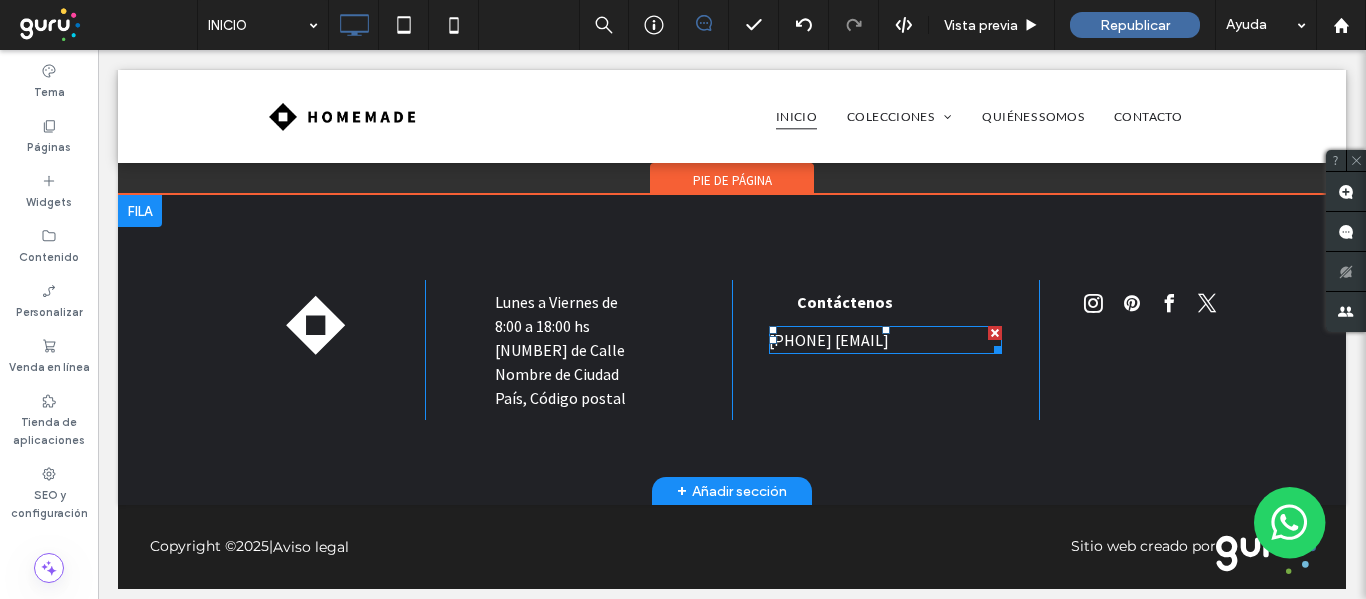 click on "3873591556   atenas.ceremonial@gmail.com" at bounding box center (885, 340) 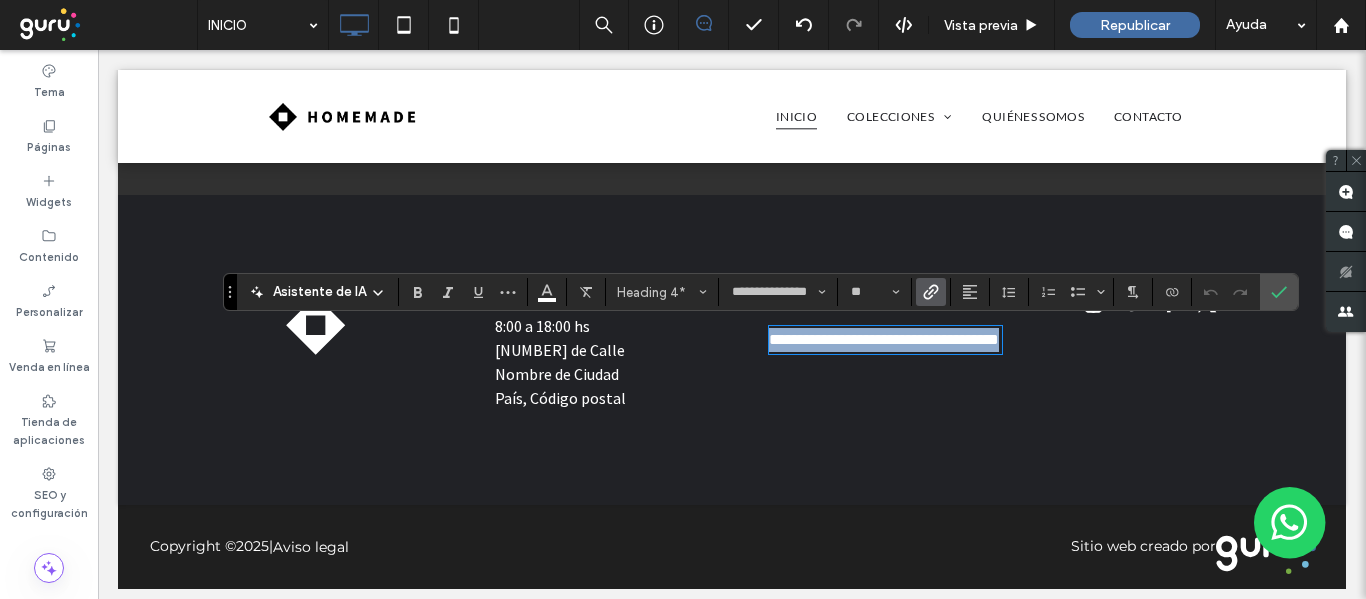 drag, startPoint x: 980, startPoint y: 371, endPoint x: 753, endPoint y: 340, distance: 229.10696 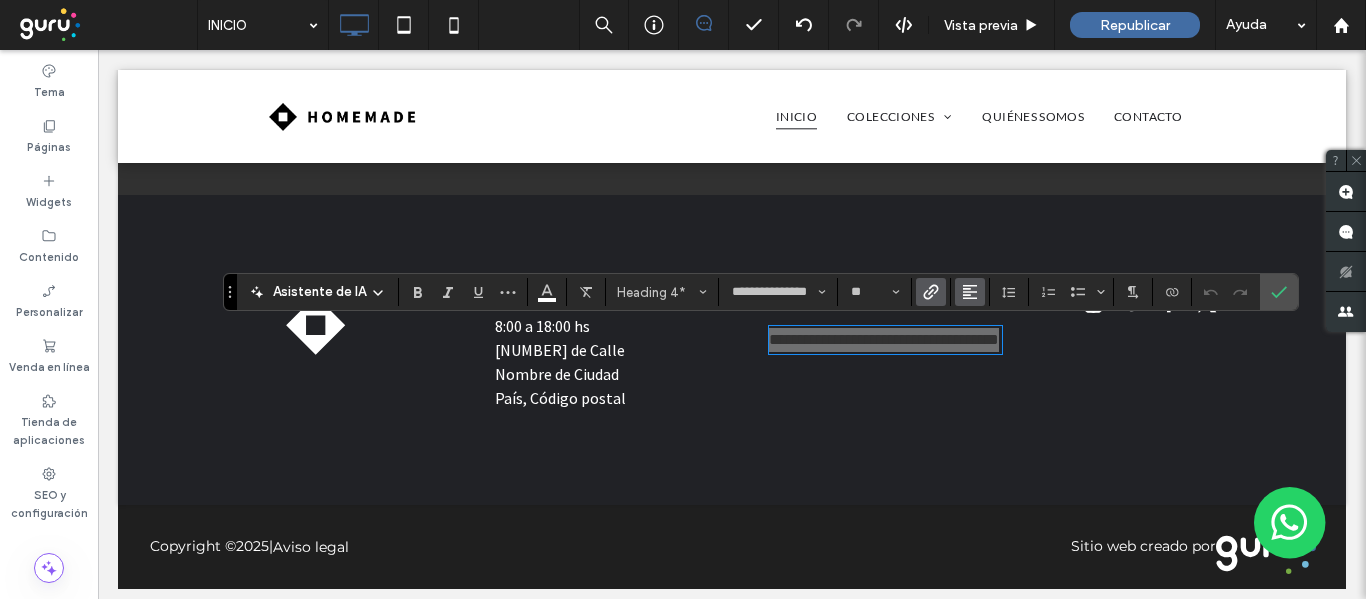 click 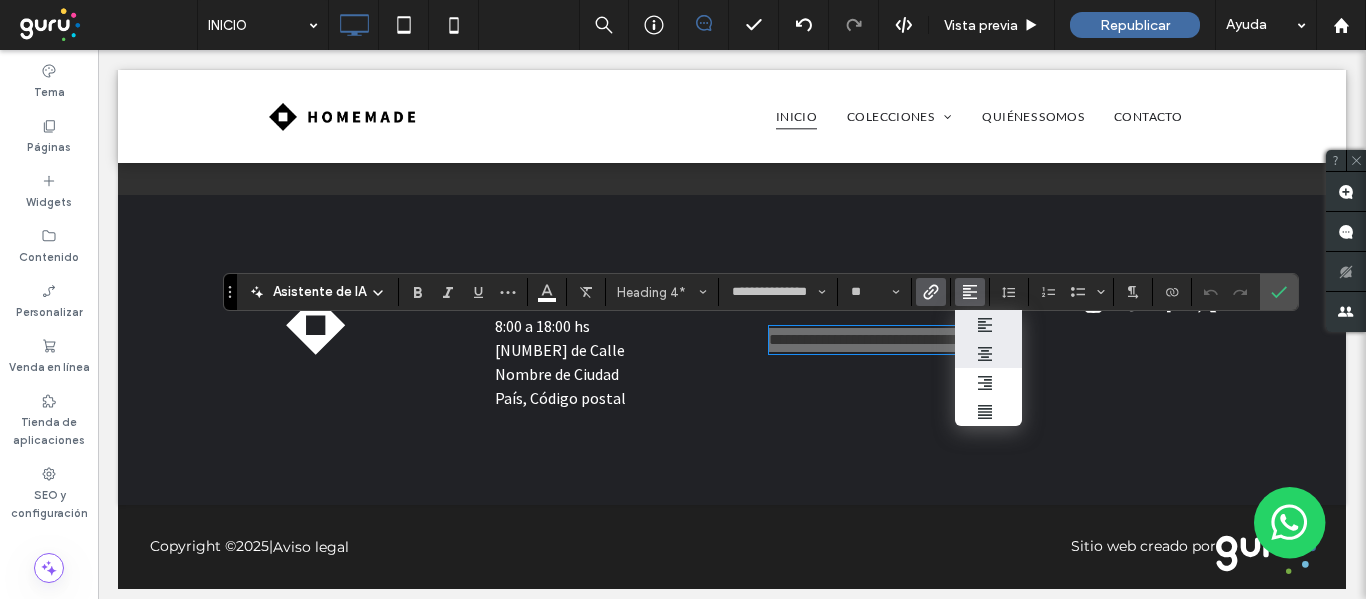 click at bounding box center [988, 353] 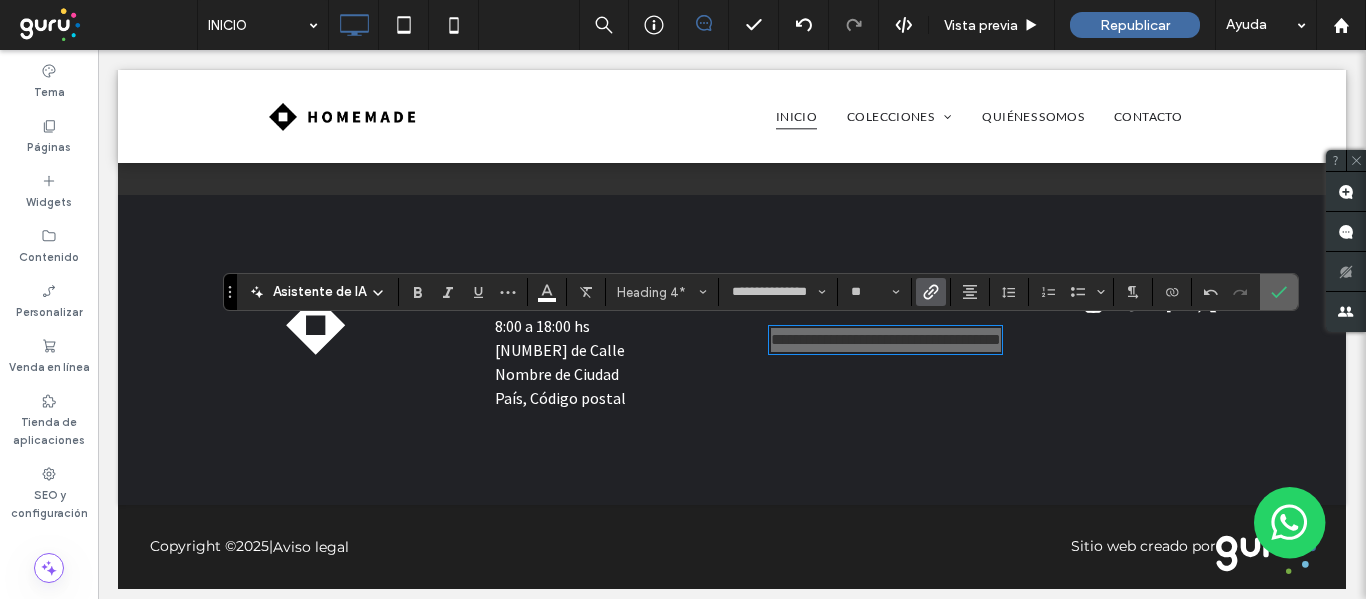click at bounding box center (1279, 292) 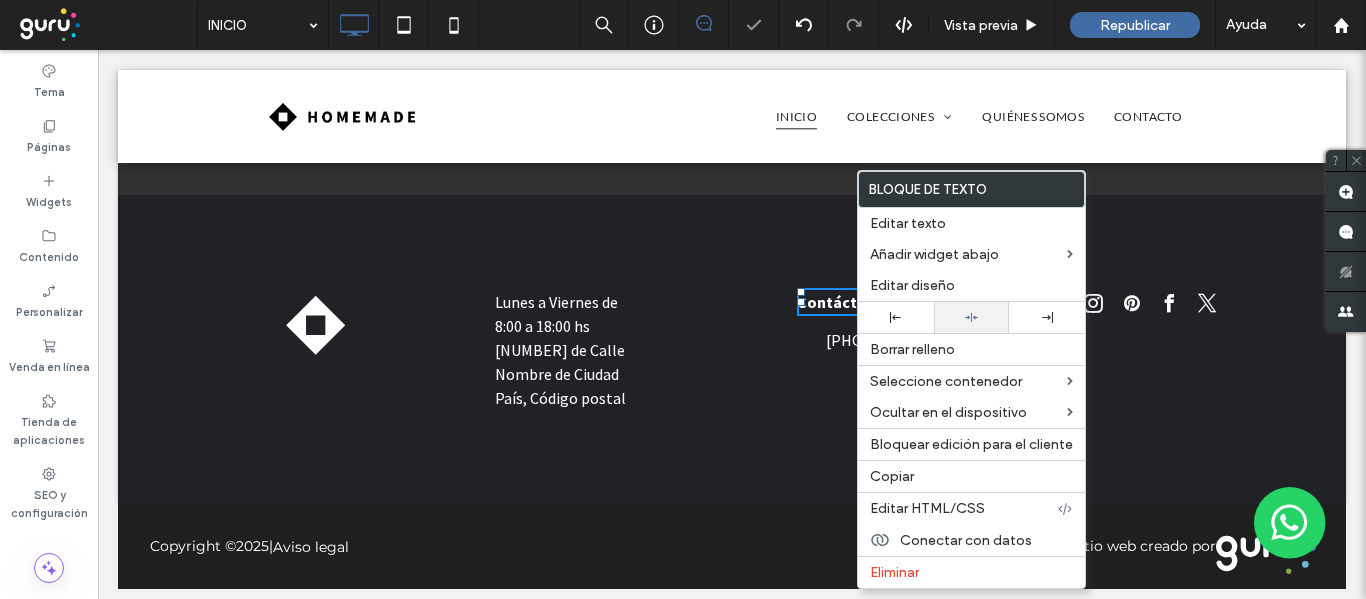 click at bounding box center [972, 317] 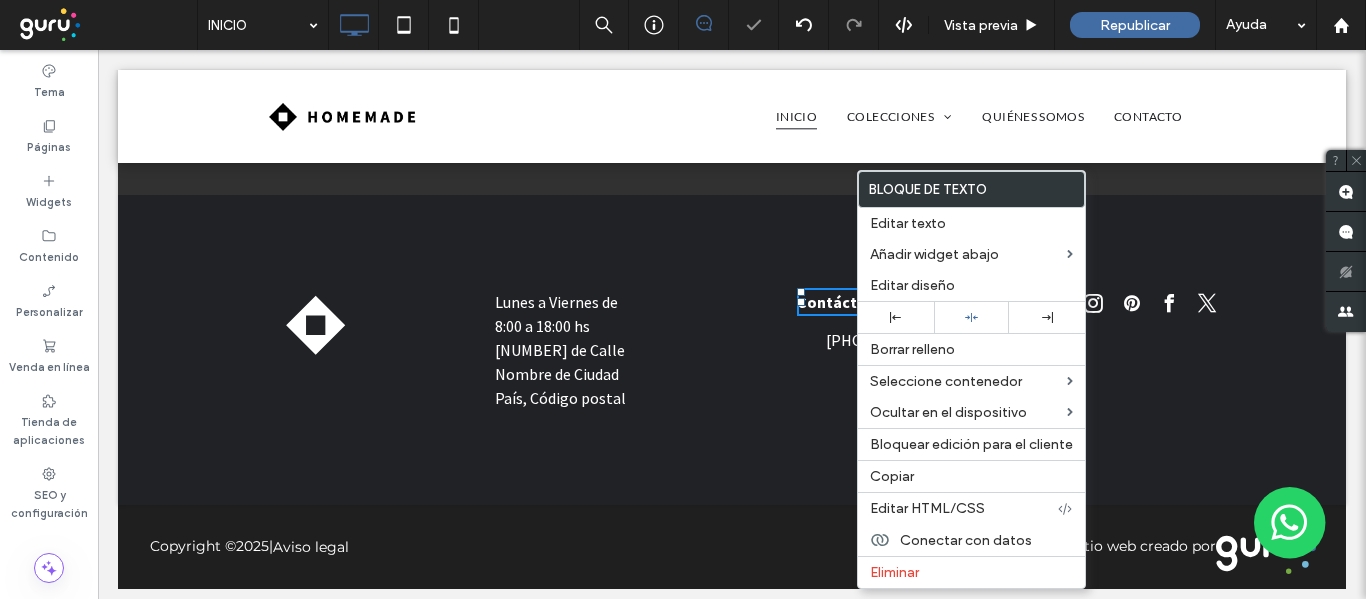 click on "Contáctenos   3873591556   atenas.ceremonial@gmail.com Click To Paste" at bounding box center [885, 350] 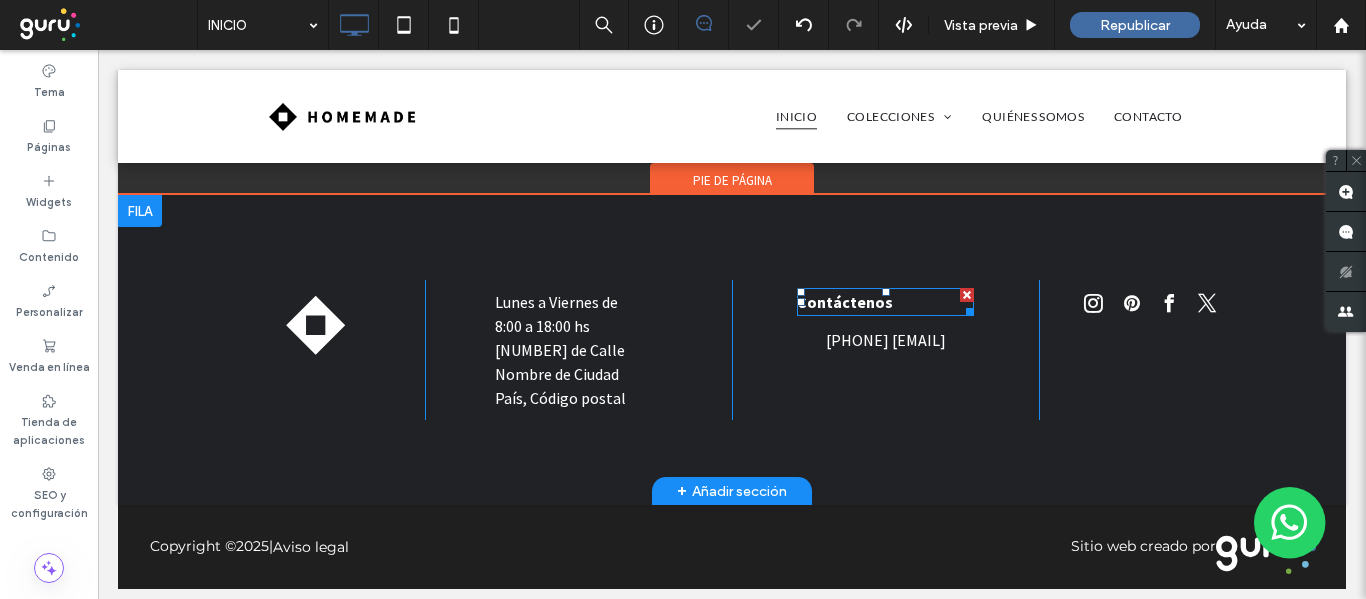 click on "Contáctenos" at bounding box center [845, 302] 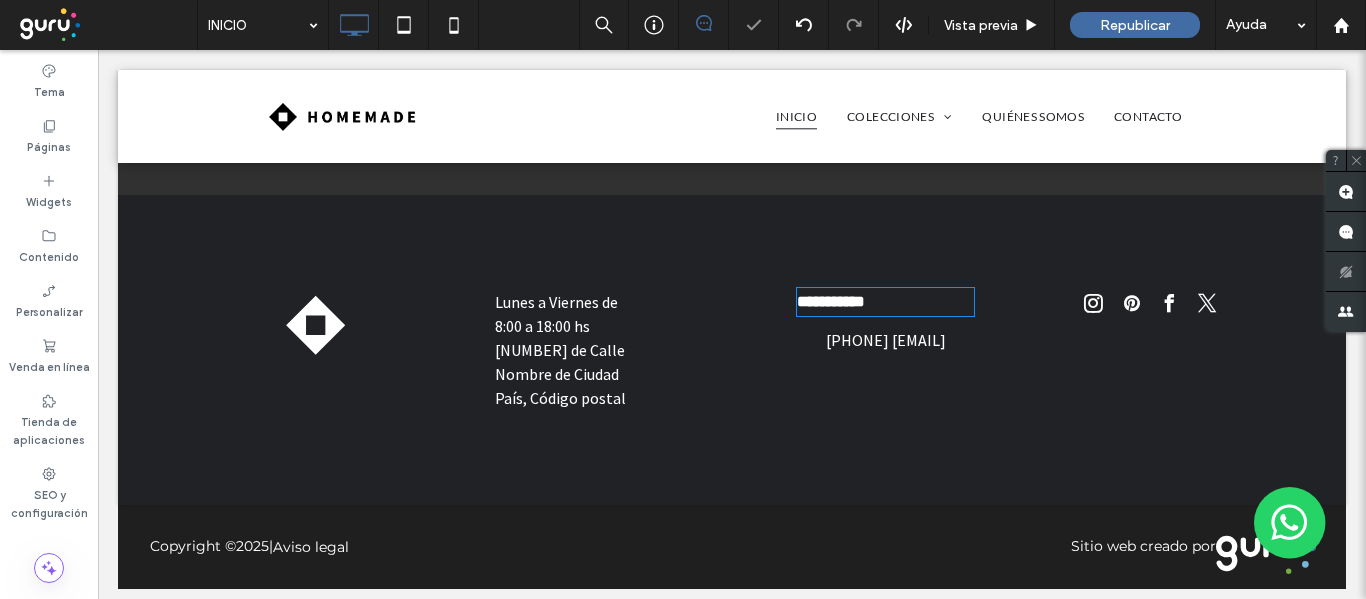 click on "**********" at bounding box center [831, 301] 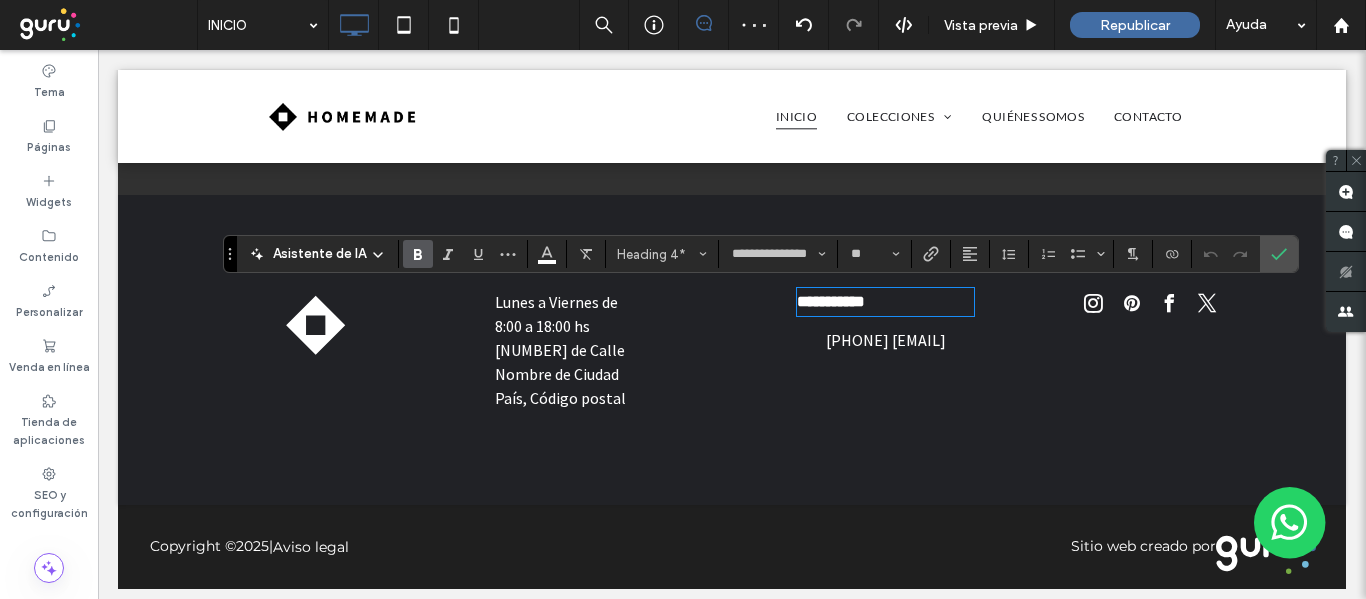 click on "[PHONE]" at bounding box center [857, 340] 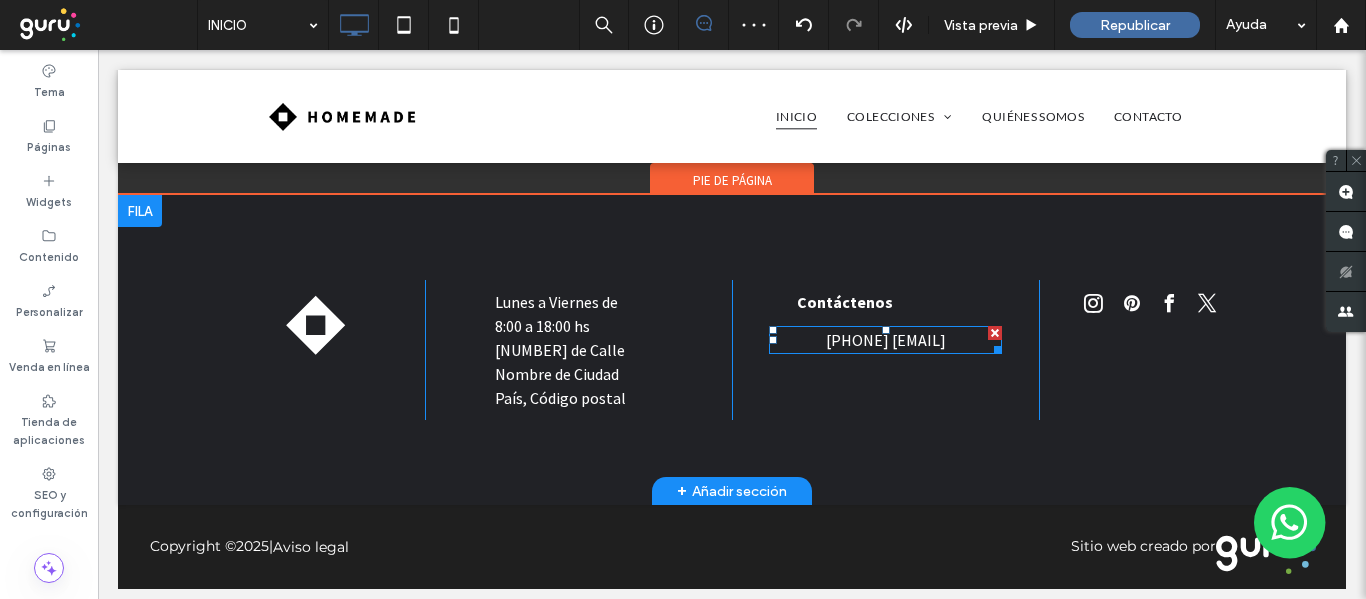 click on "[PHONE]" at bounding box center [857, 340] 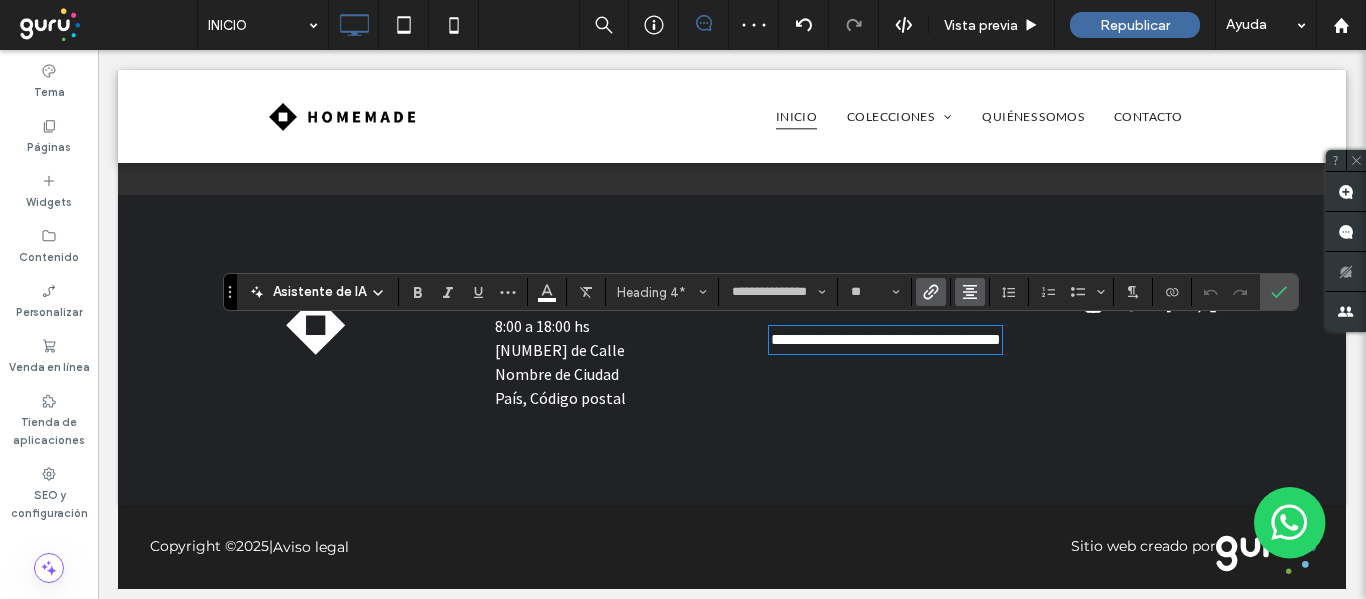 click 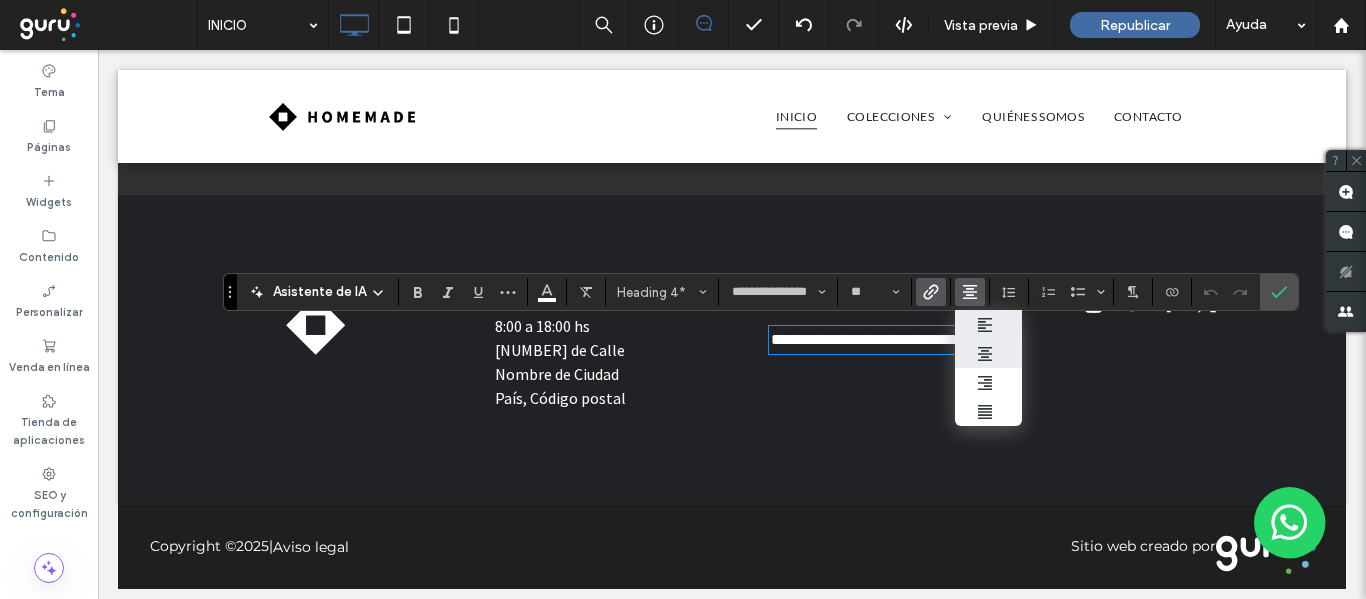 drag, startPoint x: 981, startPoint y: 316, endPoint x: 1048, endPoint y: 267, distance: 83.00603 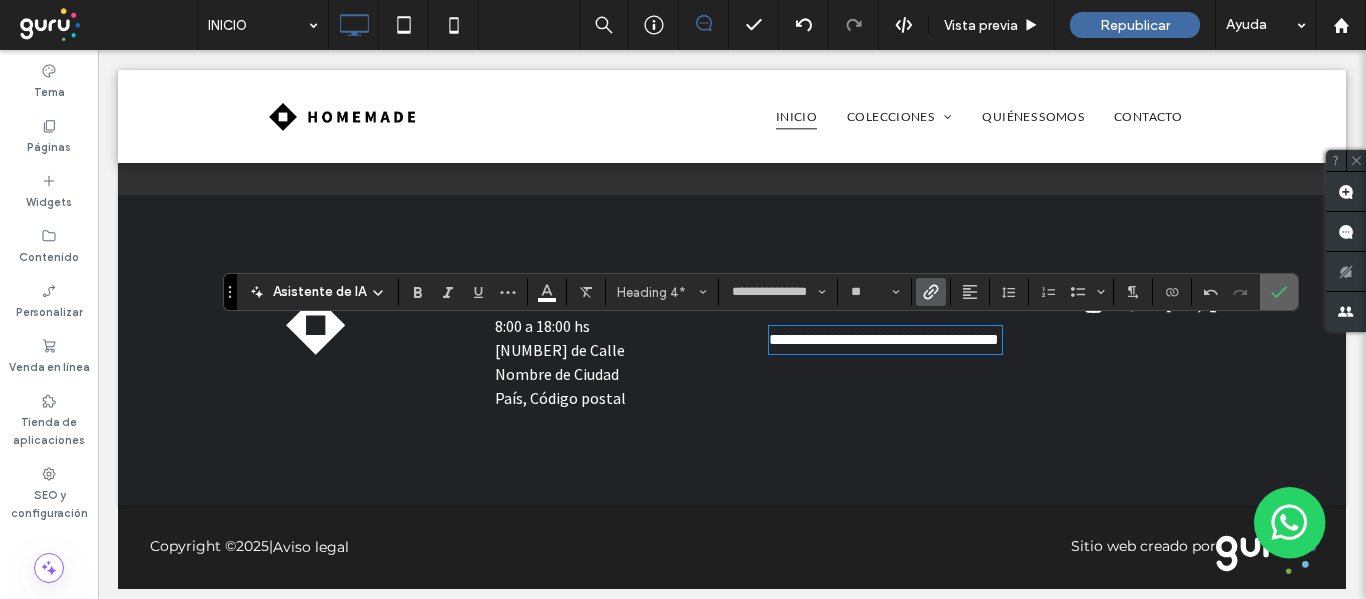 click at bounding box center (1279, 292) 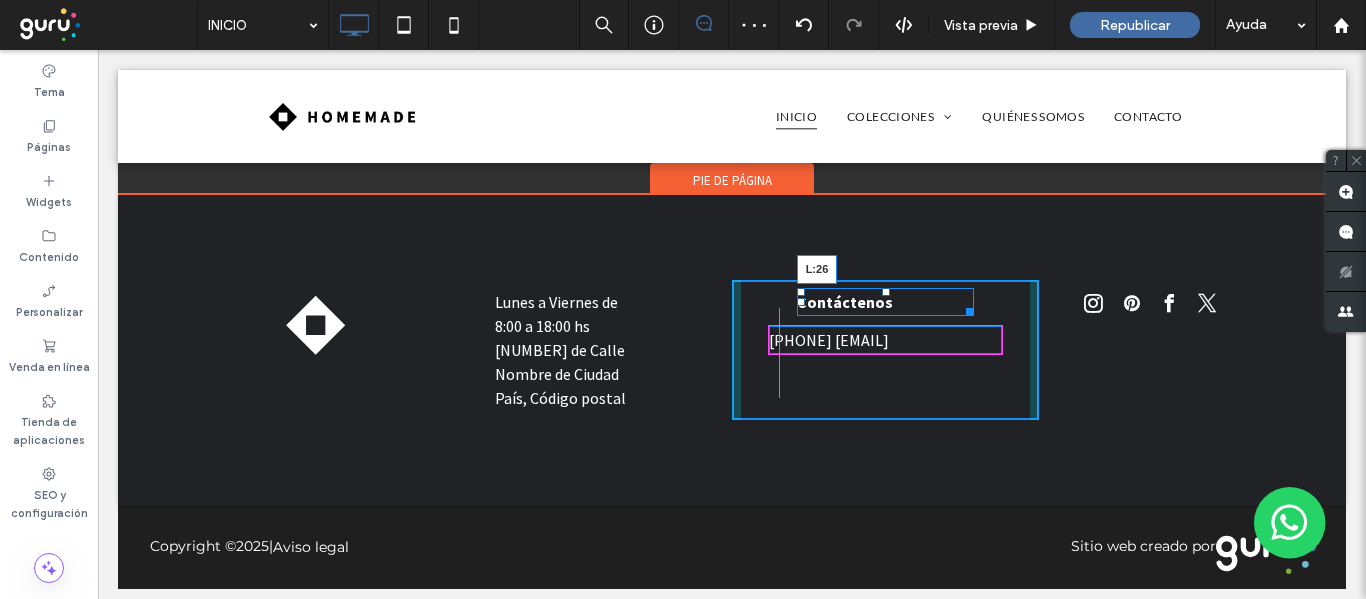 drag, startPoint x: 792, startPoint y: 302, endPoint x: 801, endPoint y: 392, distance: 90.44888 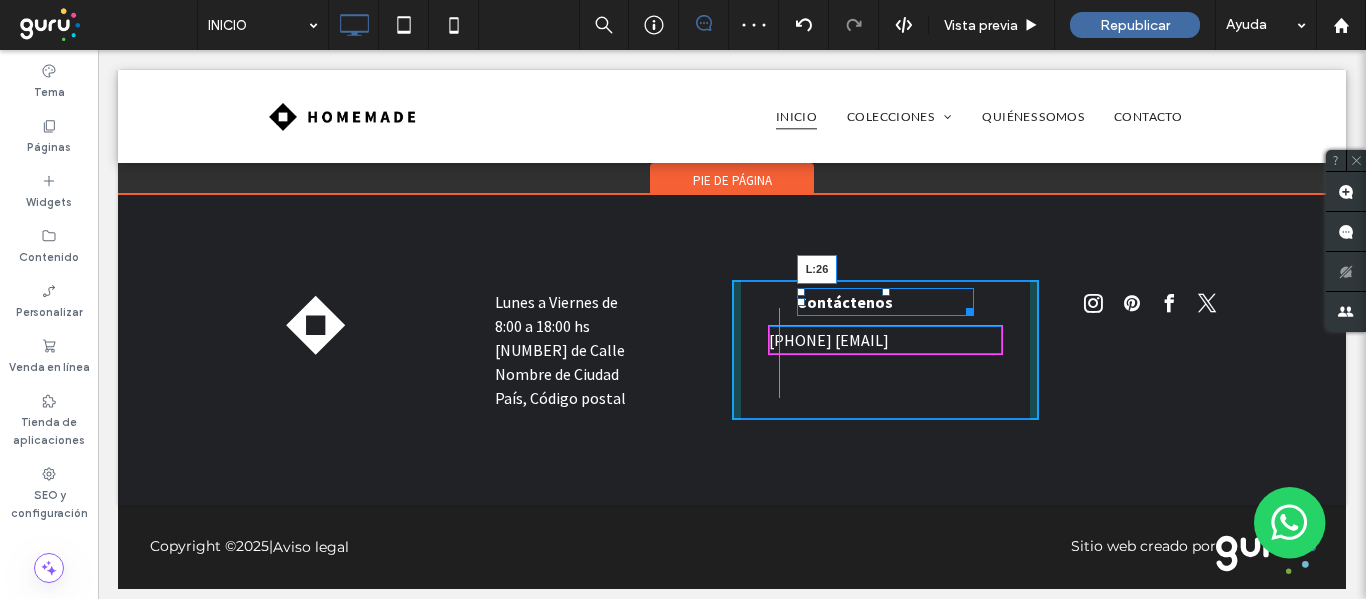 click at bounding box center [801, 302] 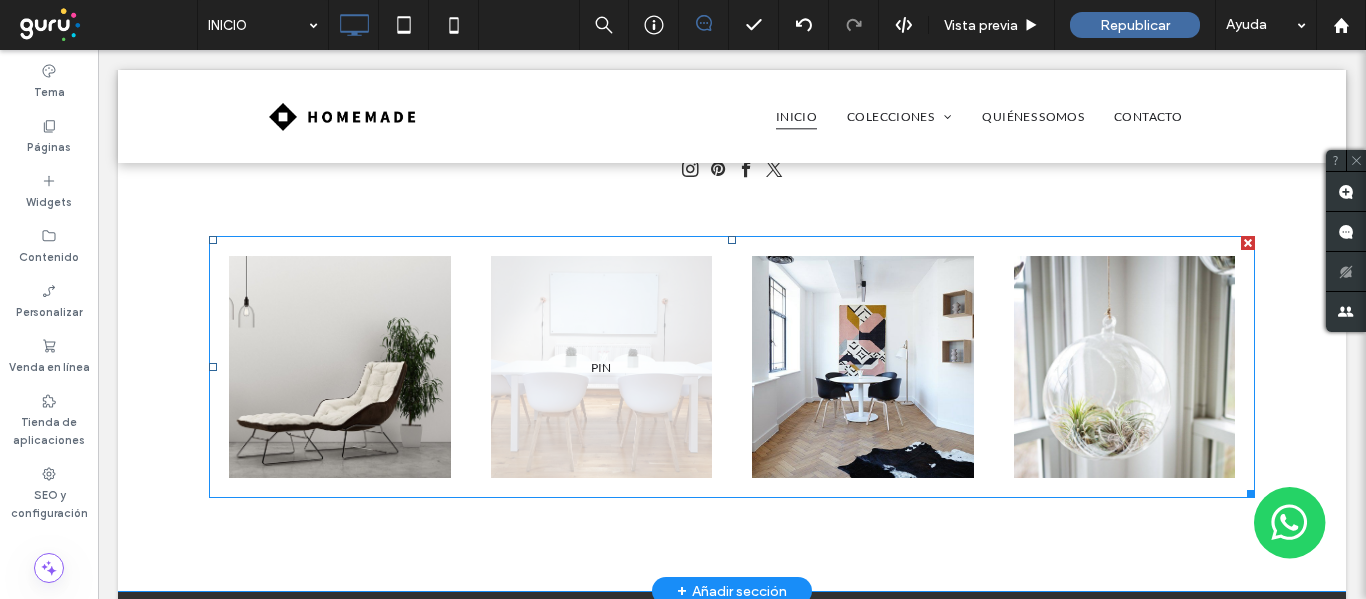scroll, scrollTop: 2600, scrollLeft: 0, axis: vertical 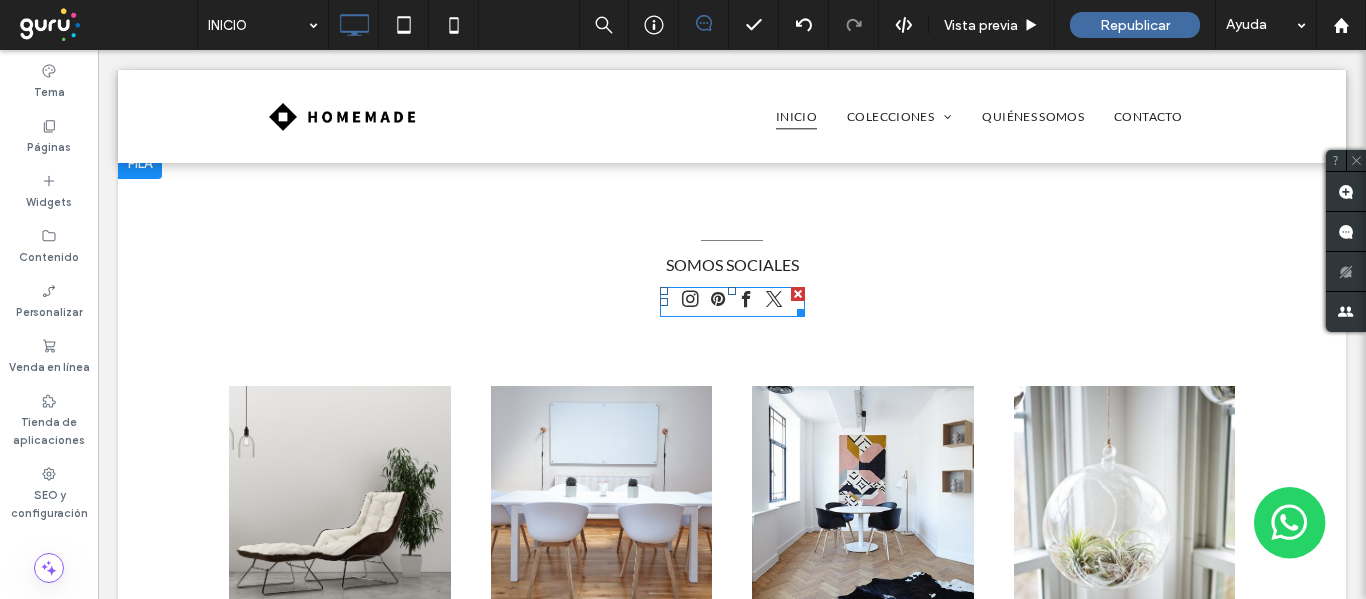 click at bounding box center (690, 299) 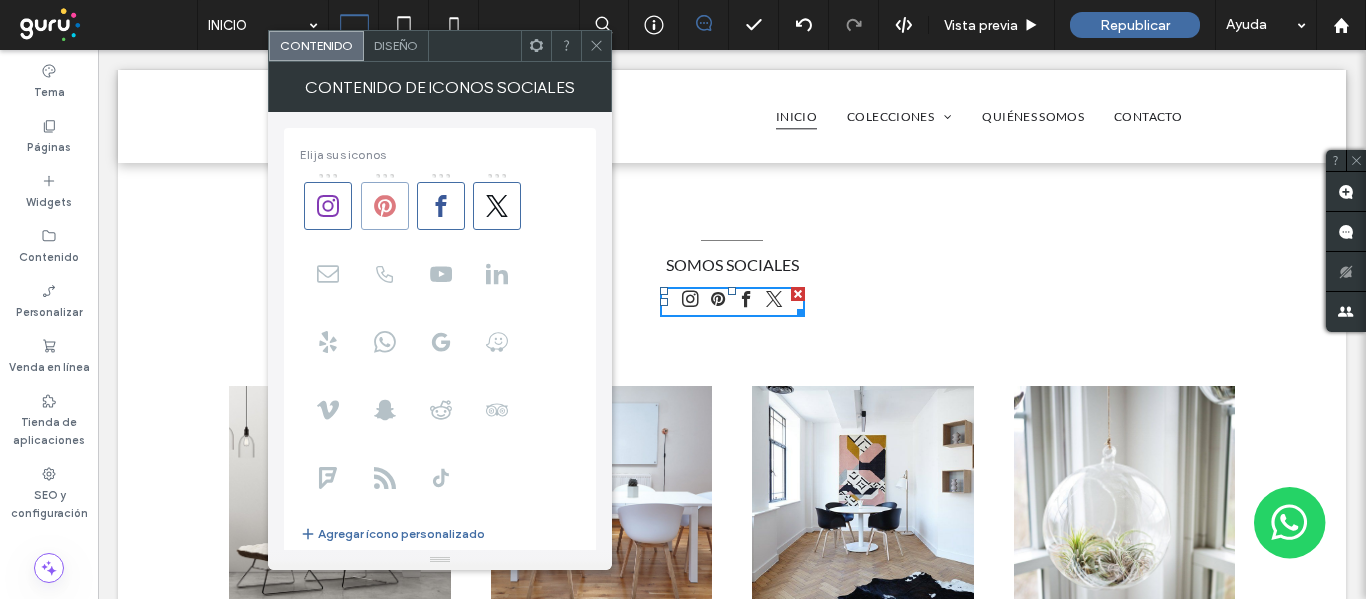 click 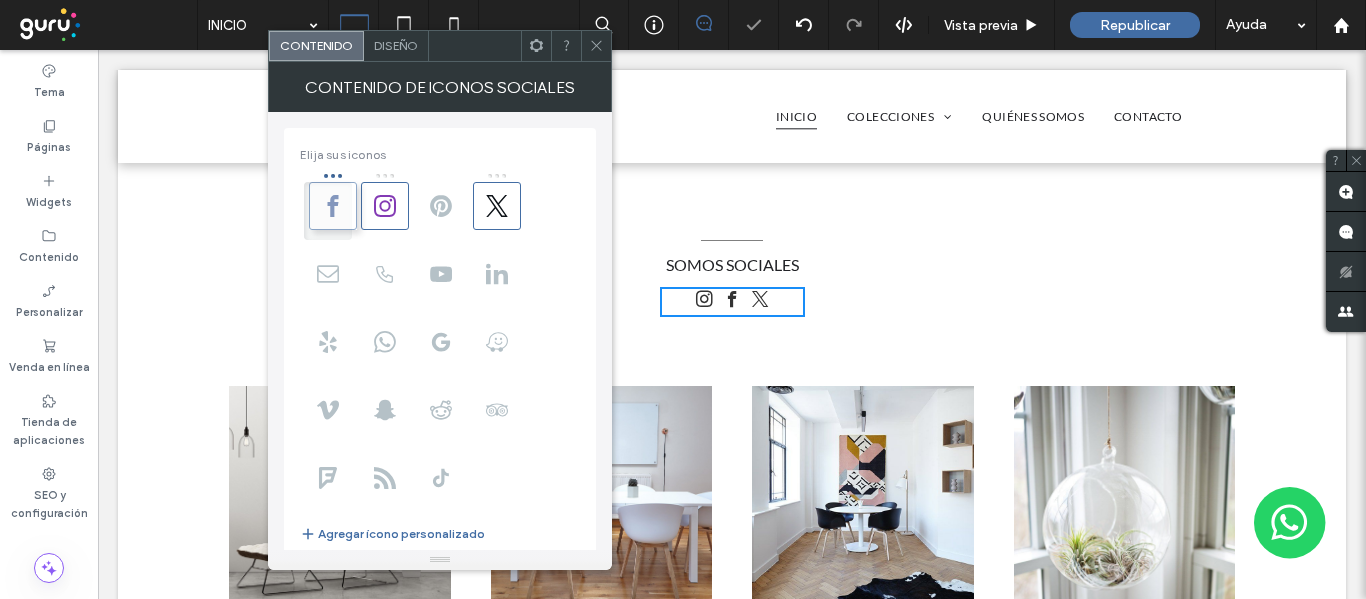 drag, startPoint x: 429, startPoint y: 204, endPoint x: 317, endPoint y: 204, distance: 112 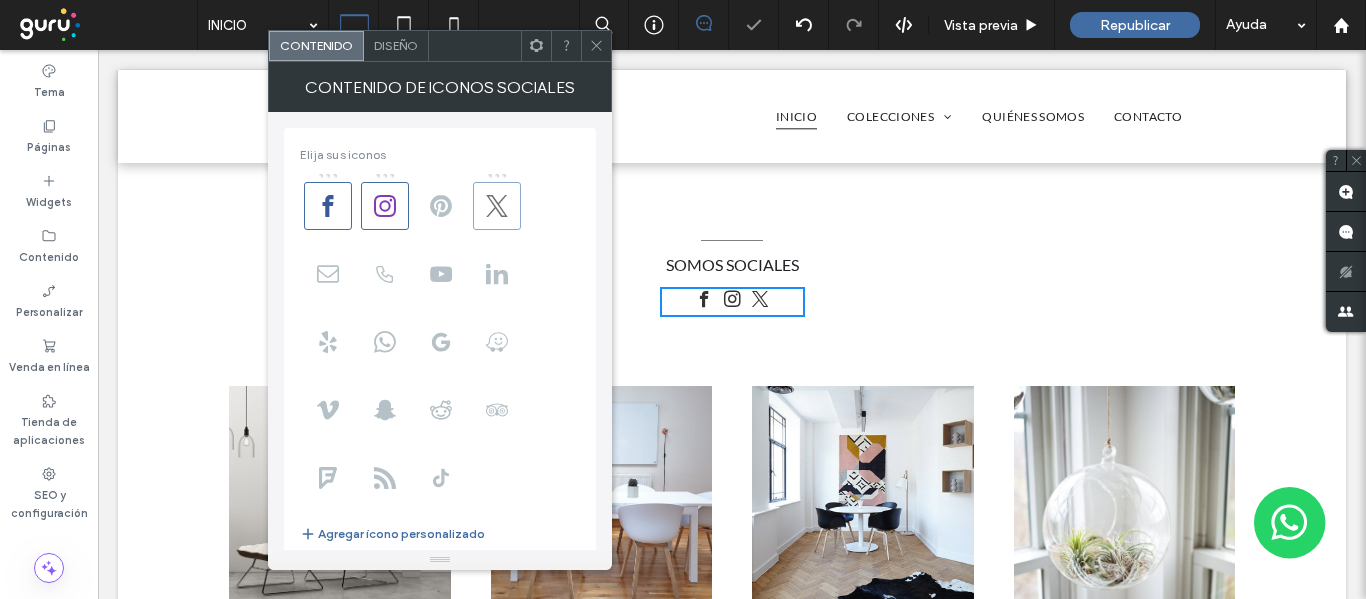 click 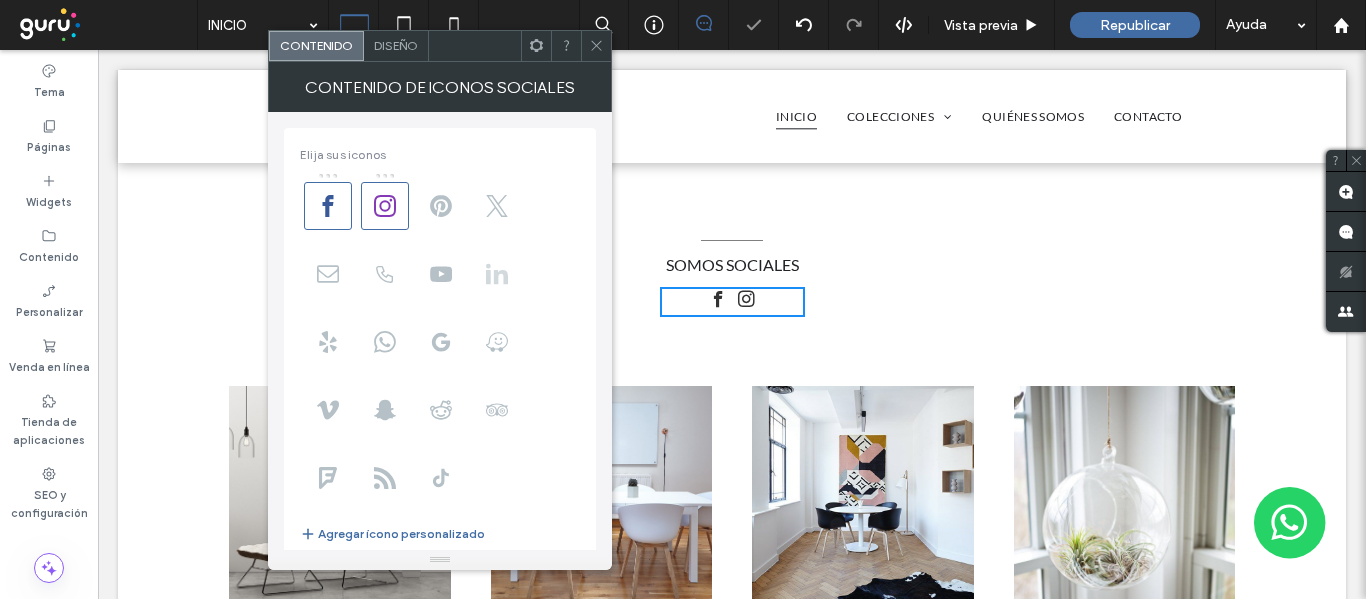 click 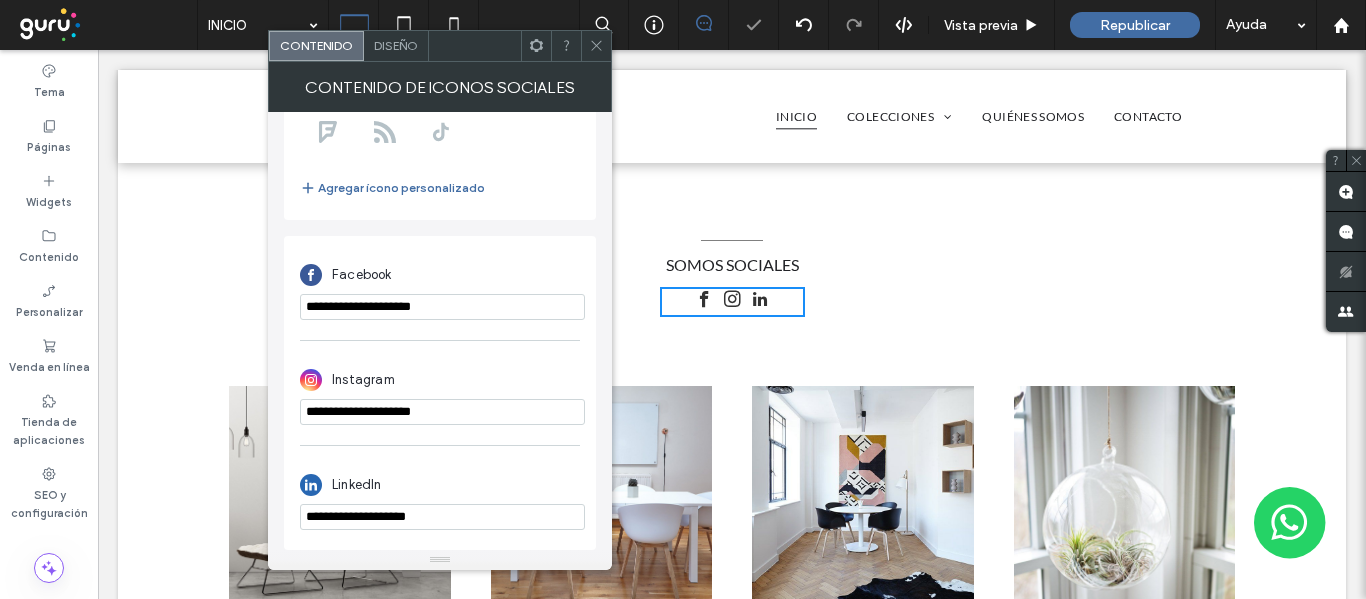 scroll, scrollTop: 349, scrollLeft: 0, axis: vertical 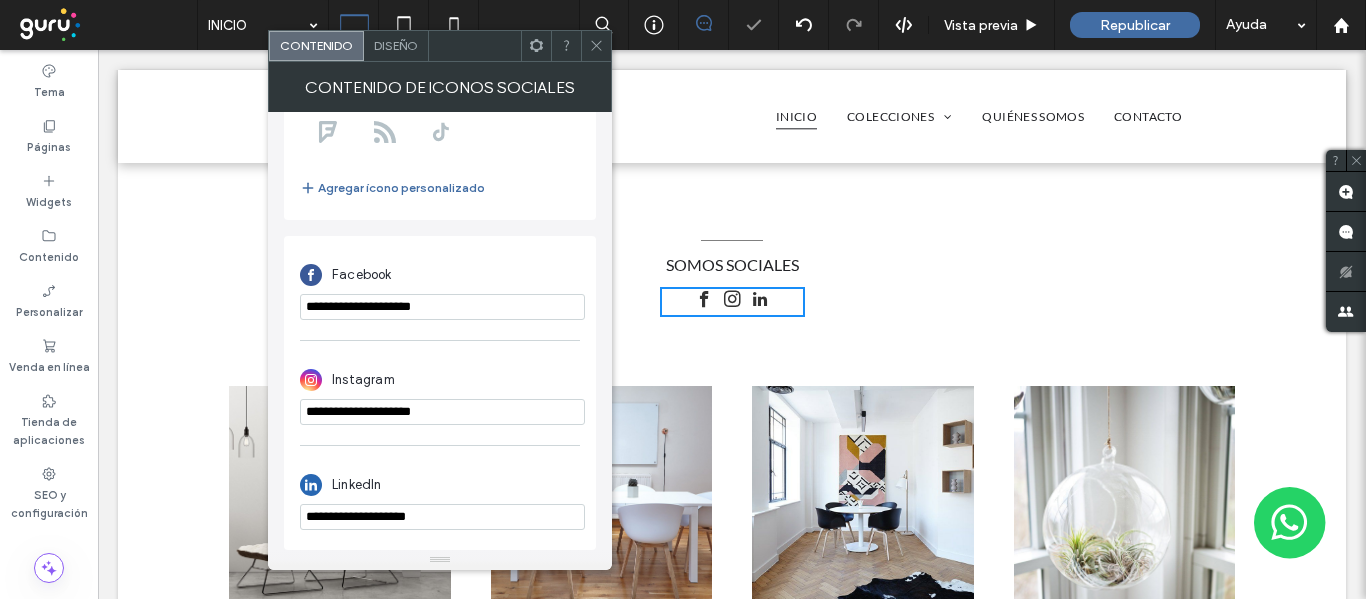 click on "**********" at bounding box center [442, 307] 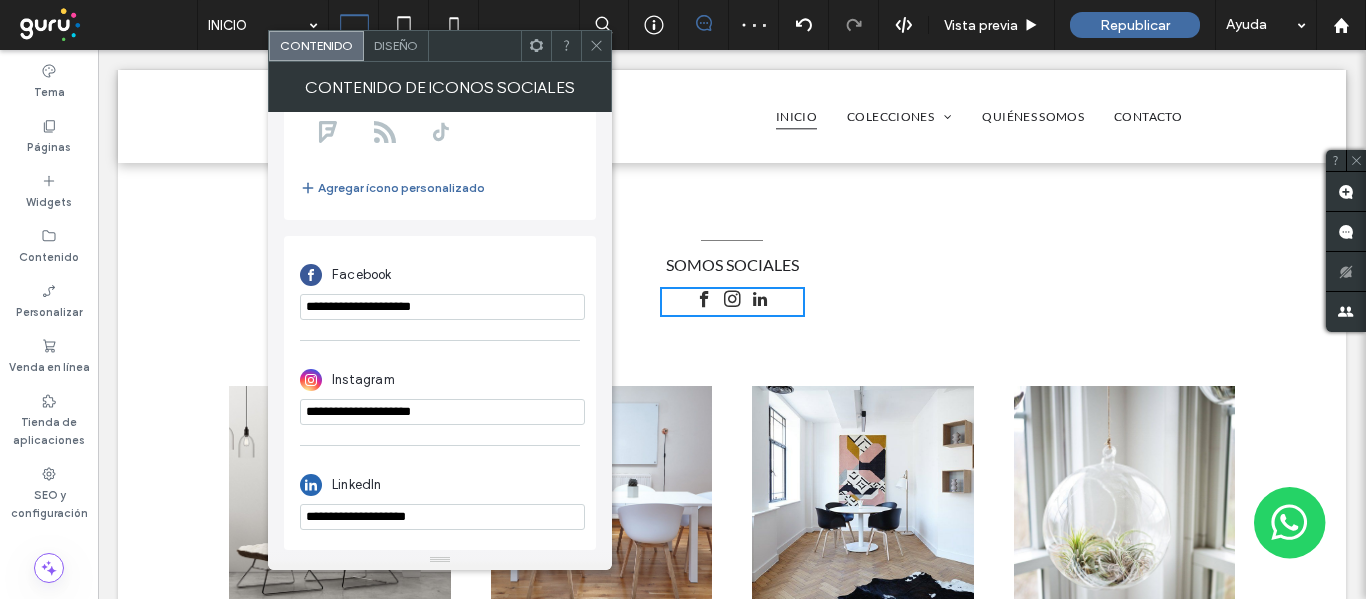 paste on "**********" 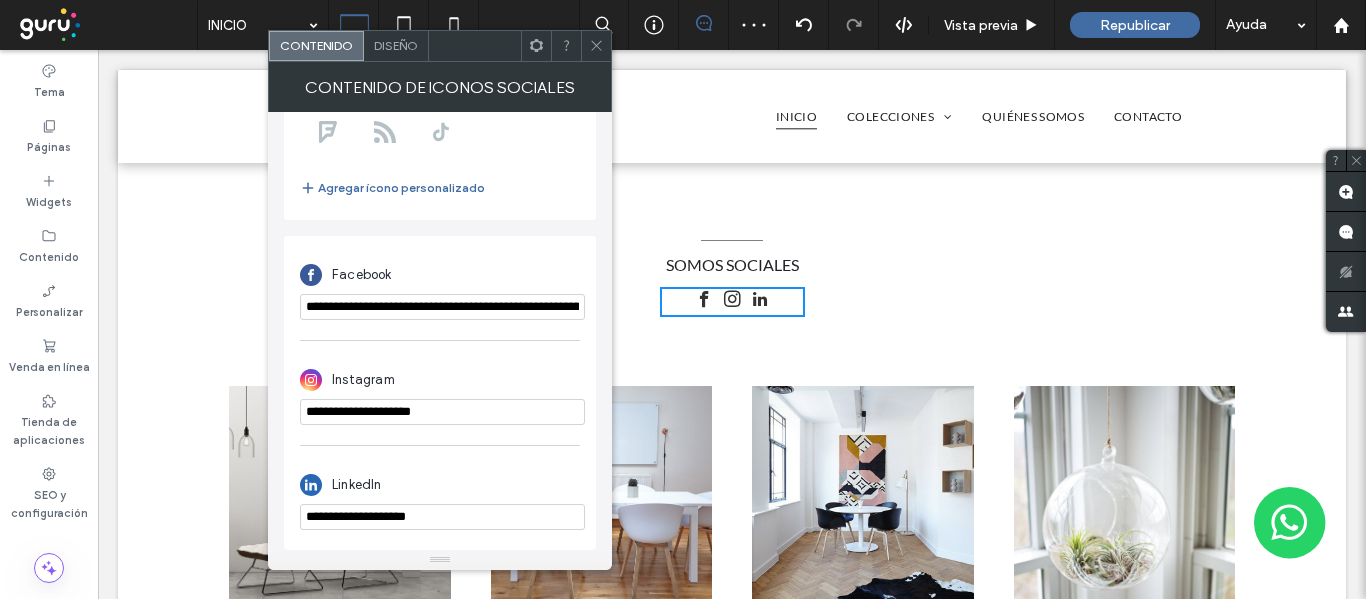 scroll, scrollTop: 0, scrollLeft: 188, axis: horizontal 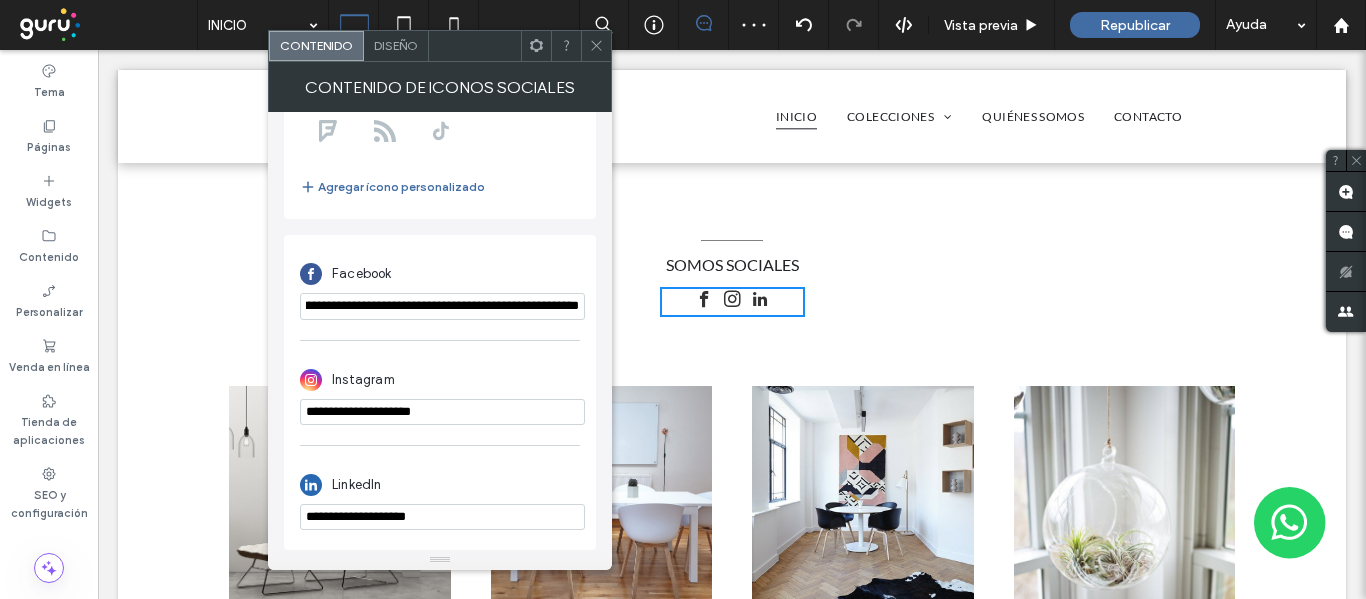 type on "**********" 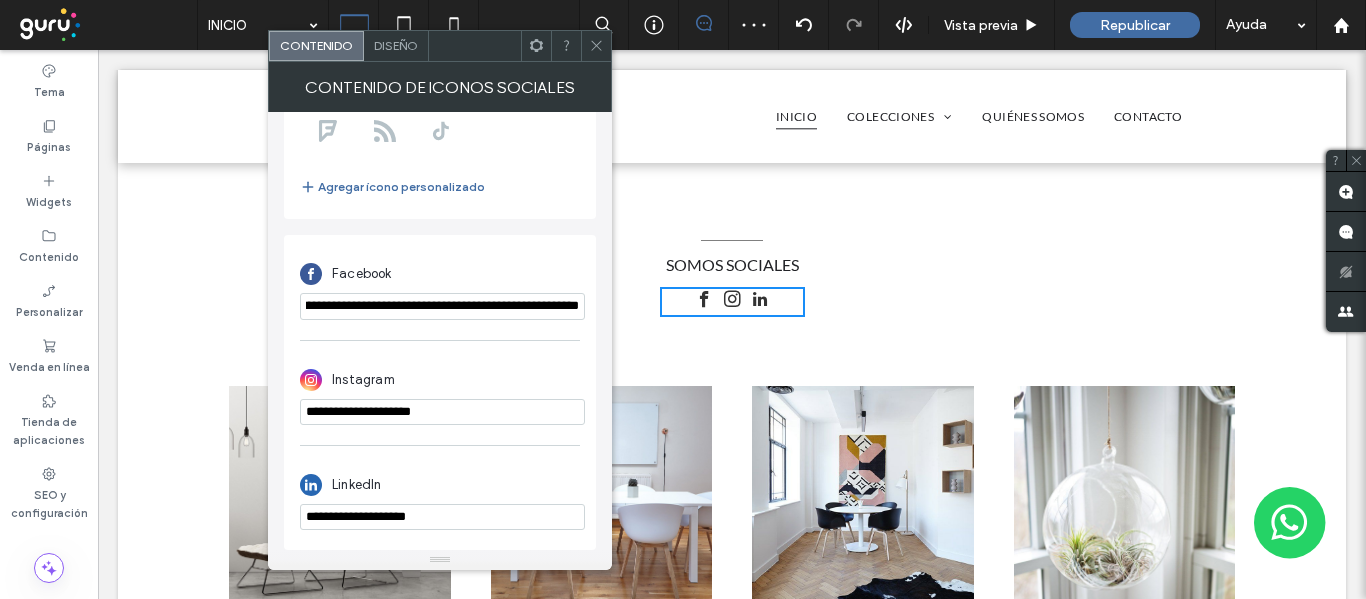 click on "**********" at bounding box center (442, 412) 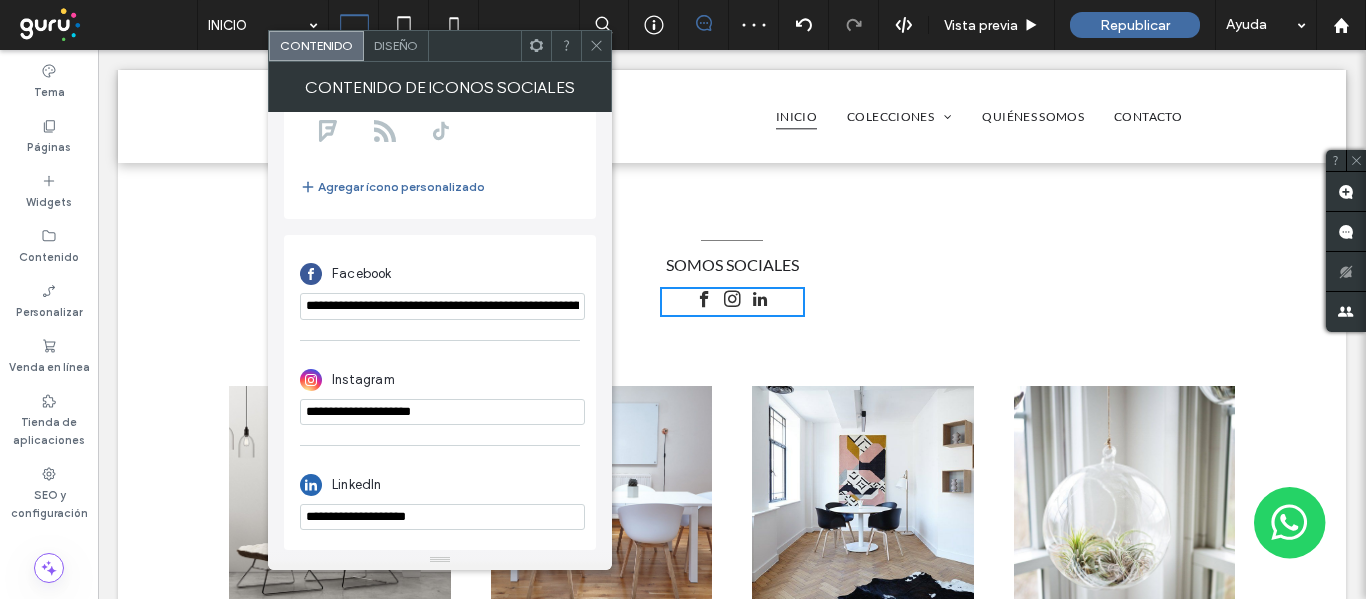 click on "**********" at bounding box center [442, 412] 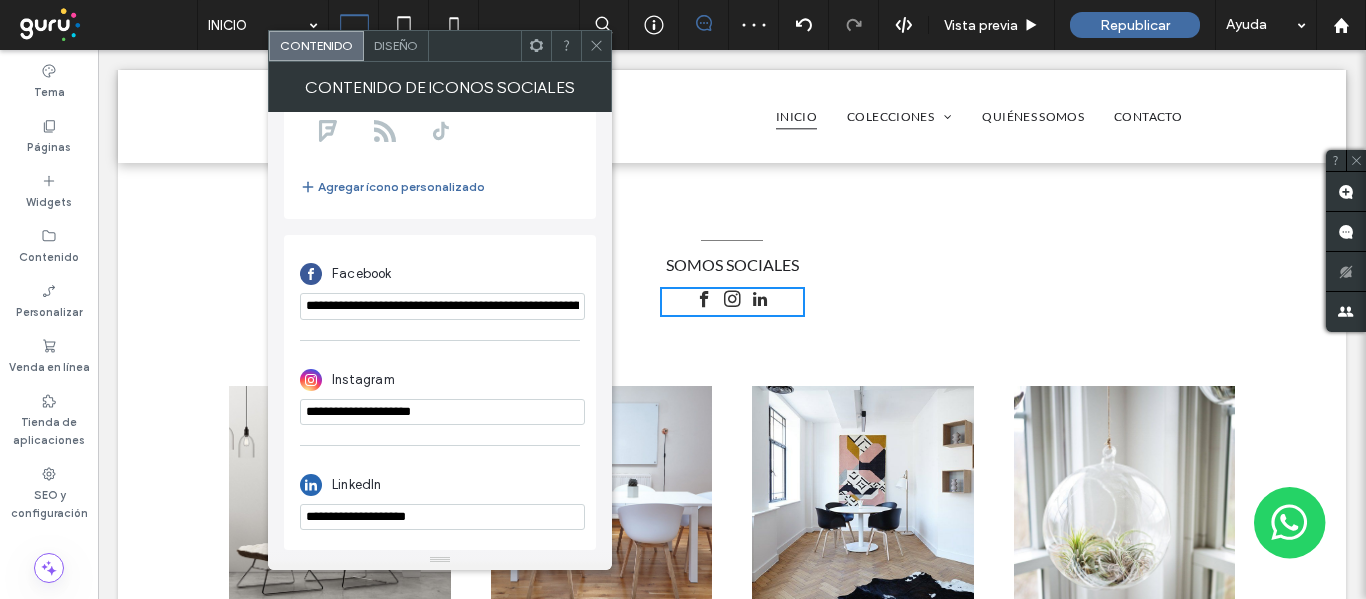 click on "**********" at bounding box center [442, 412] 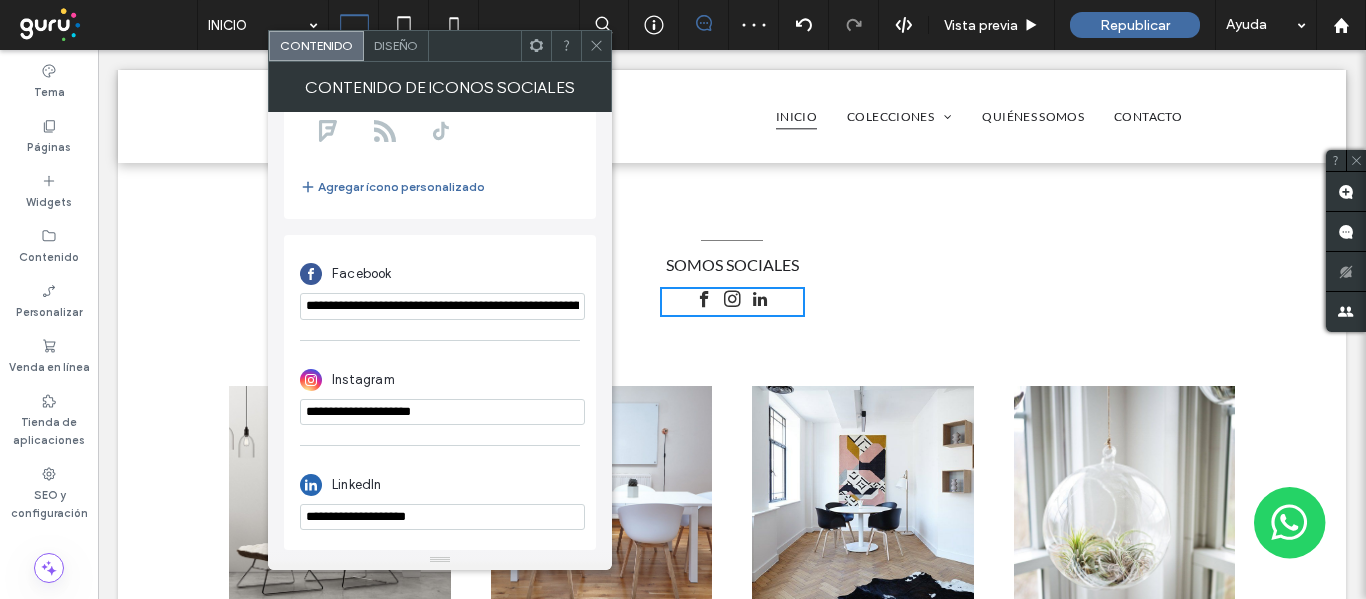 click on "**********" at bounding box center (442, 412) 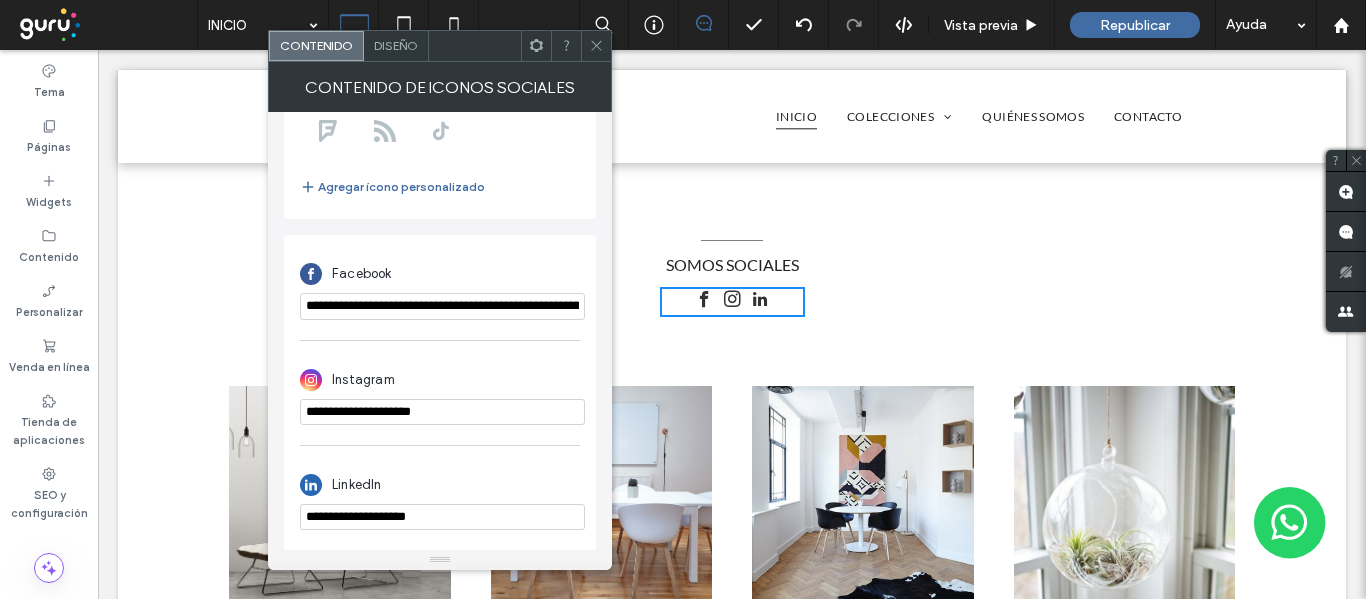 paste on "**********" 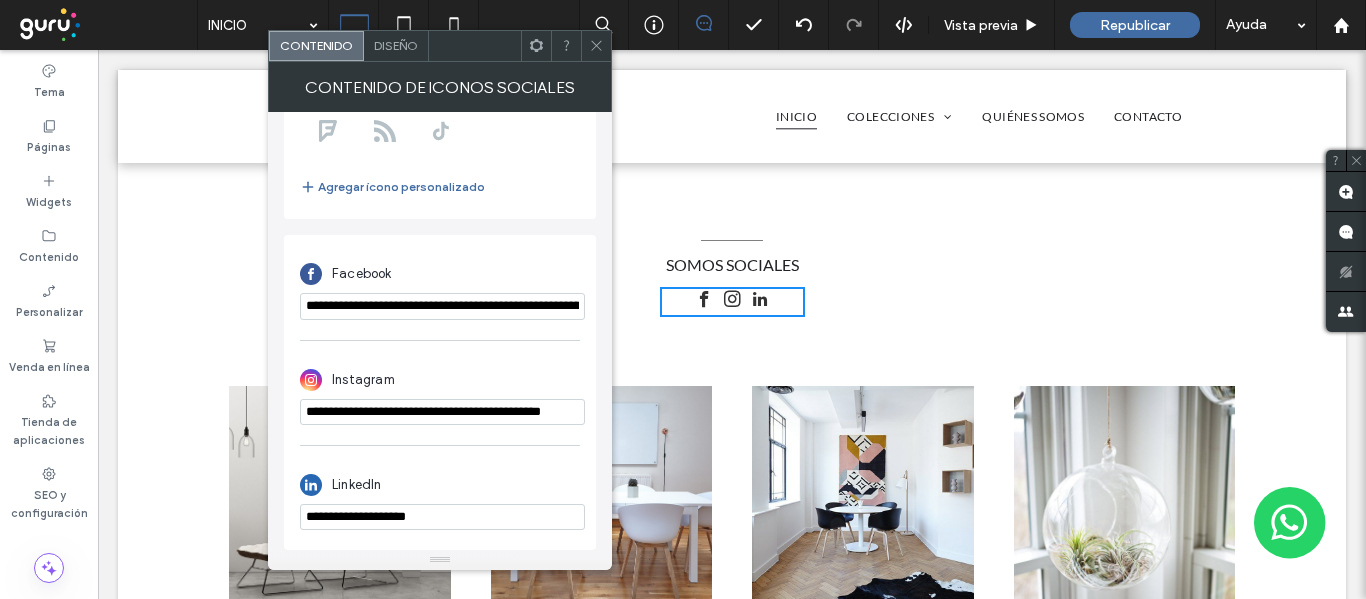 scroll, scrollTop: 0, scrollLeft: 29, axis: horizontal 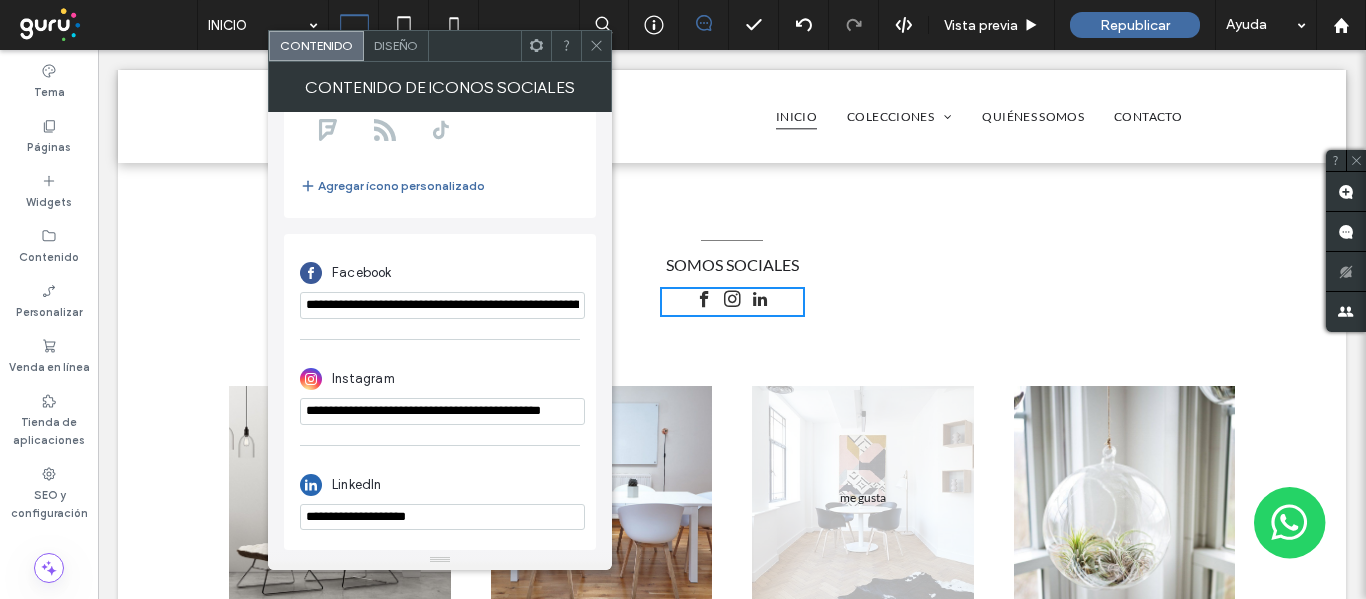 type on "**********" 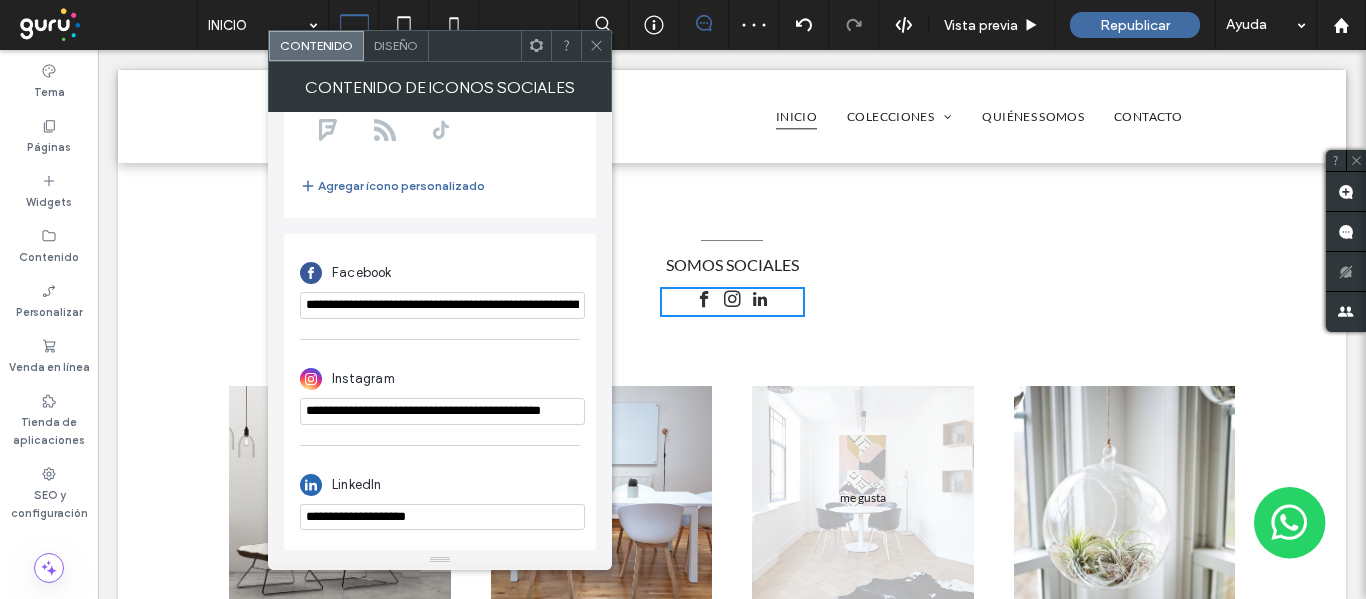 scroll, scrollTop: 0, scrollLeft: 0, axis: both 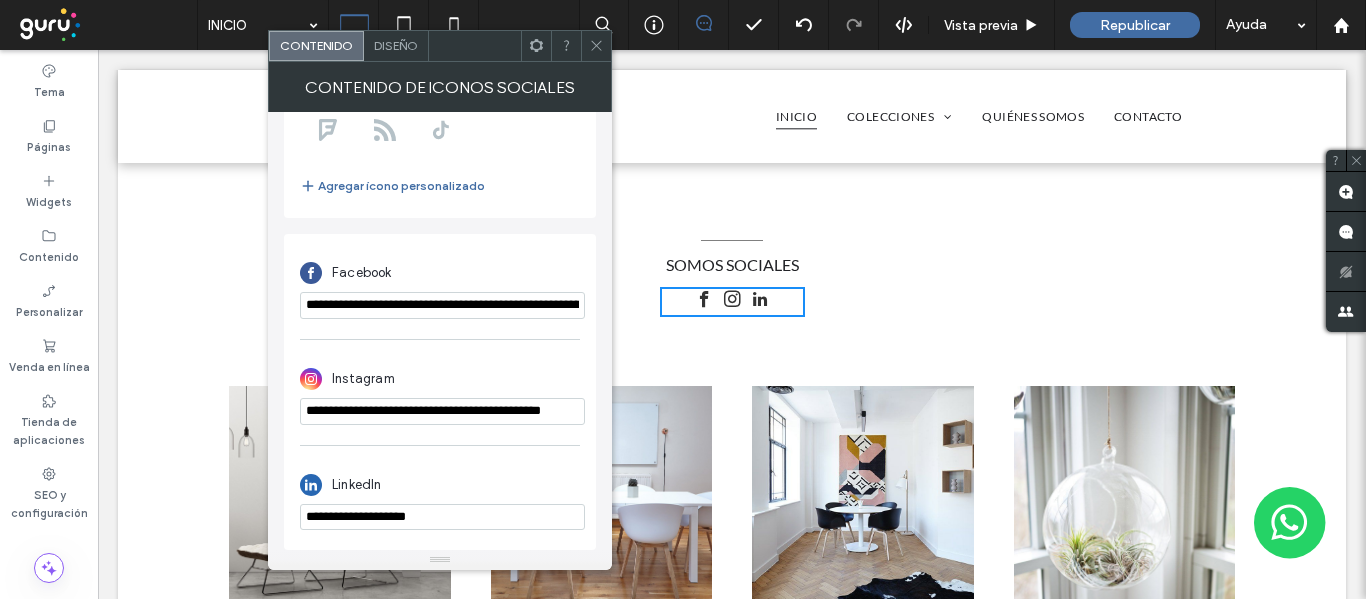 click on "**********" at bounding box center (442, 517) 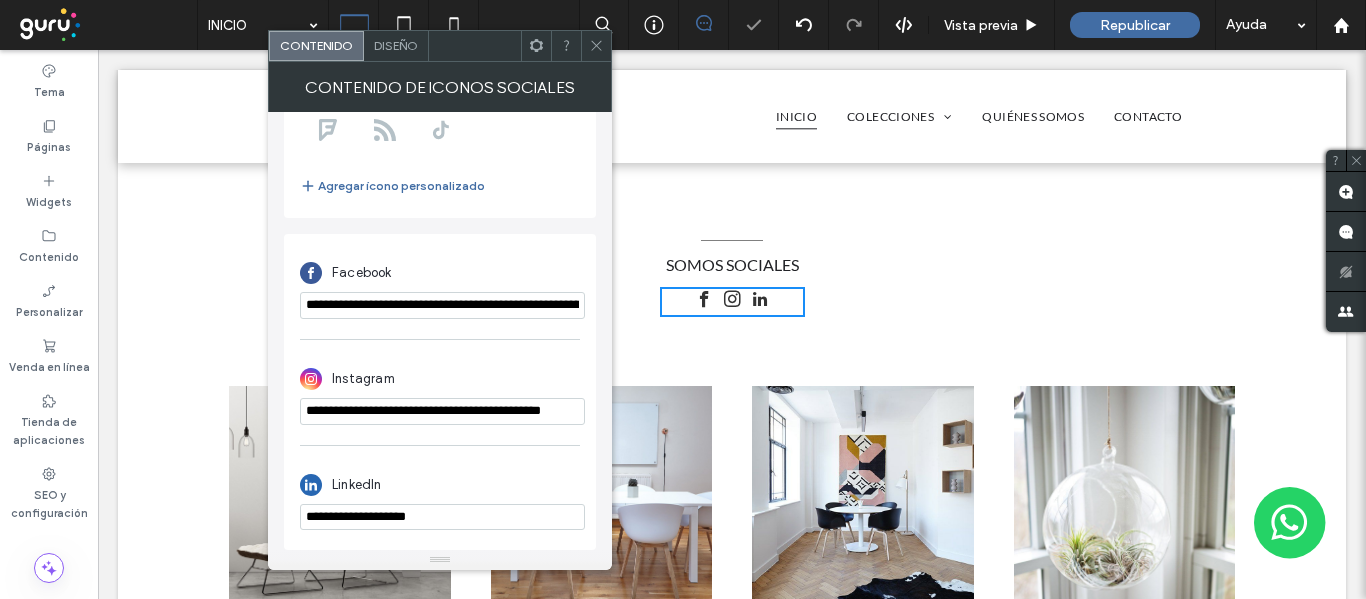 click on "**********" at bounding box center (442, 517) 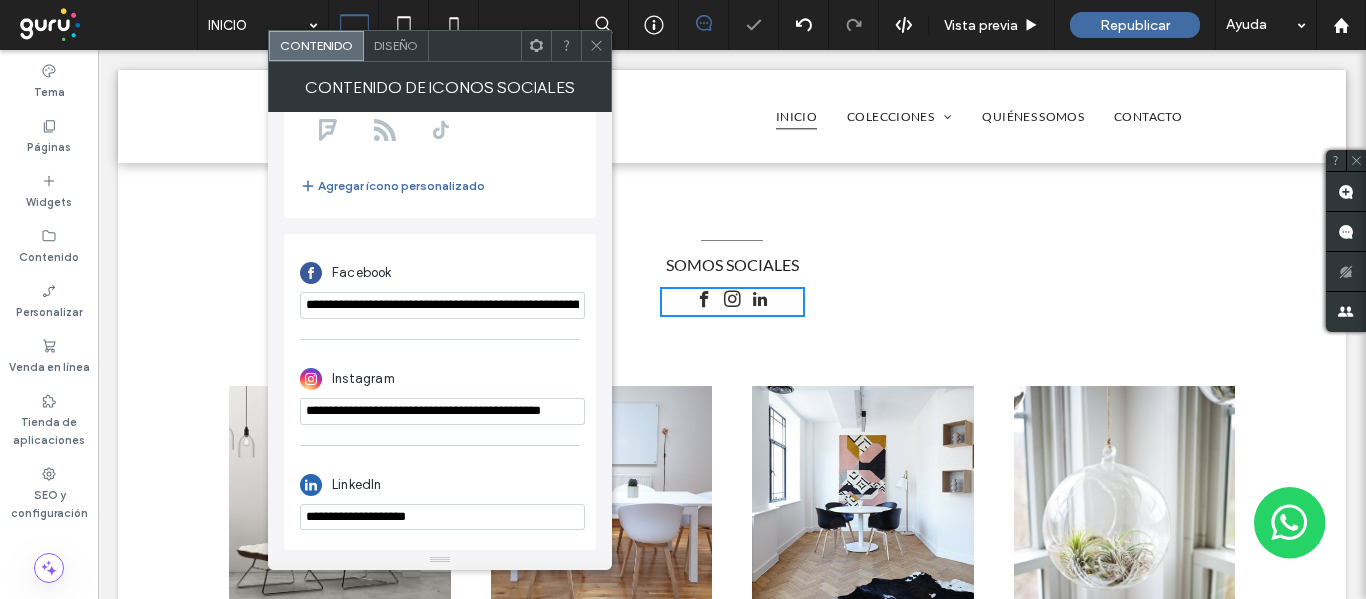 paste on "**********" 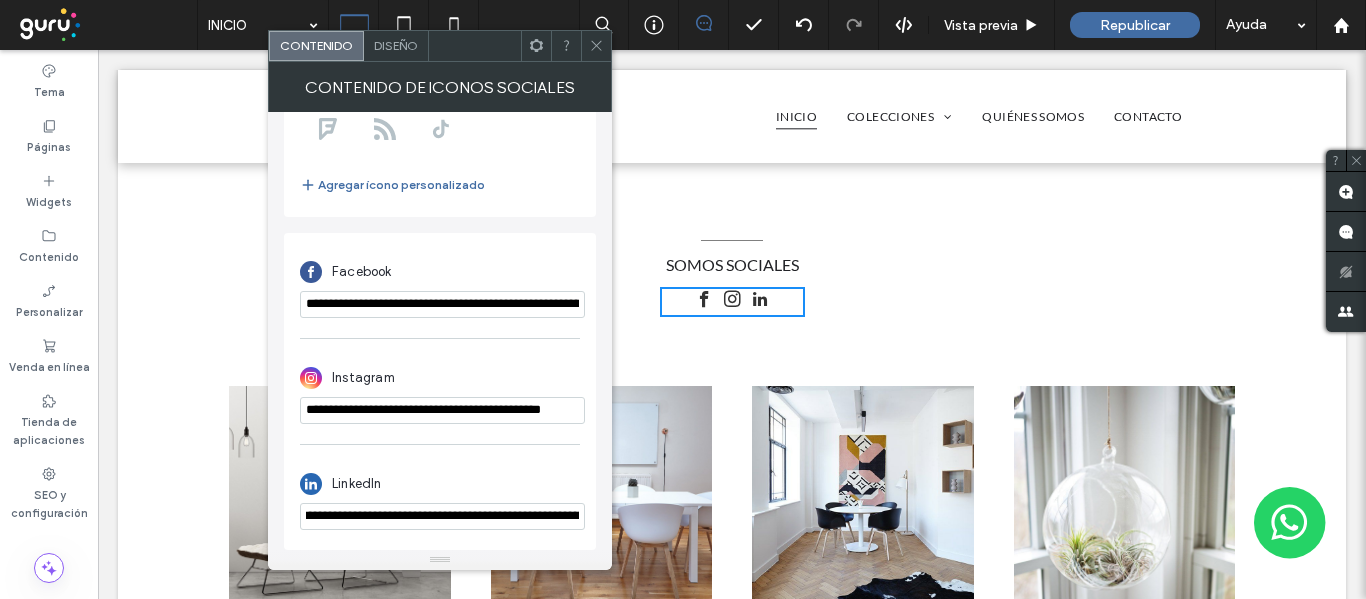 scroll, scrollTop: 0, scrollLeft: 0, axis: both 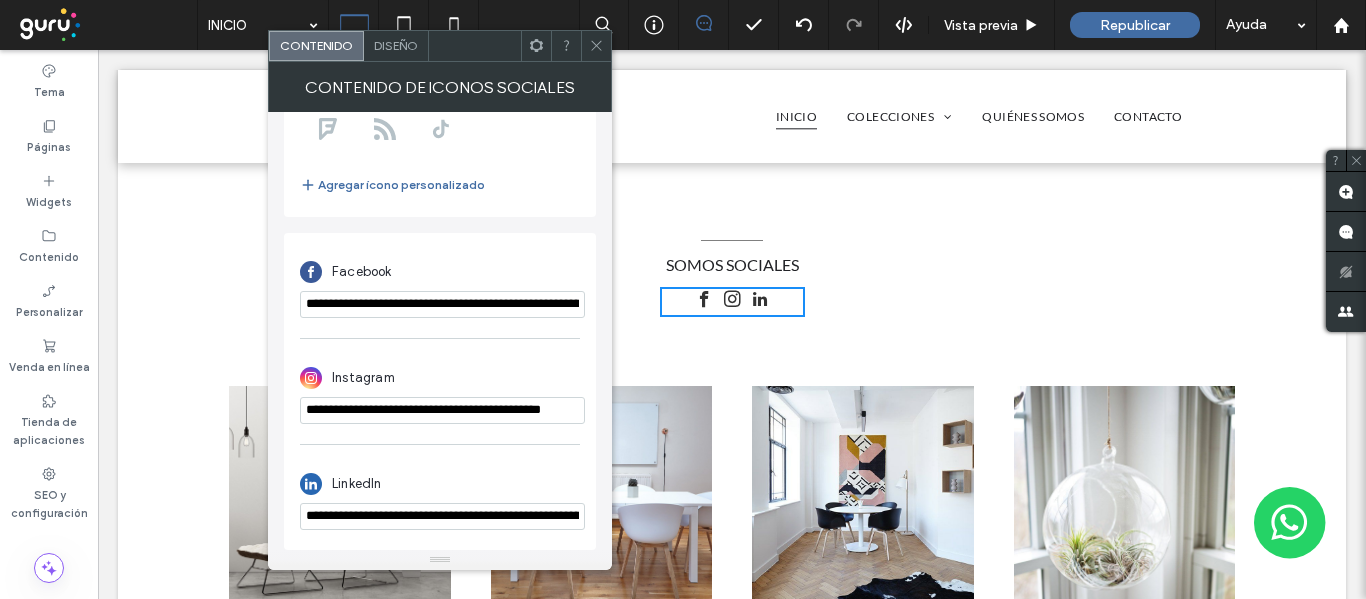 type on "**********" 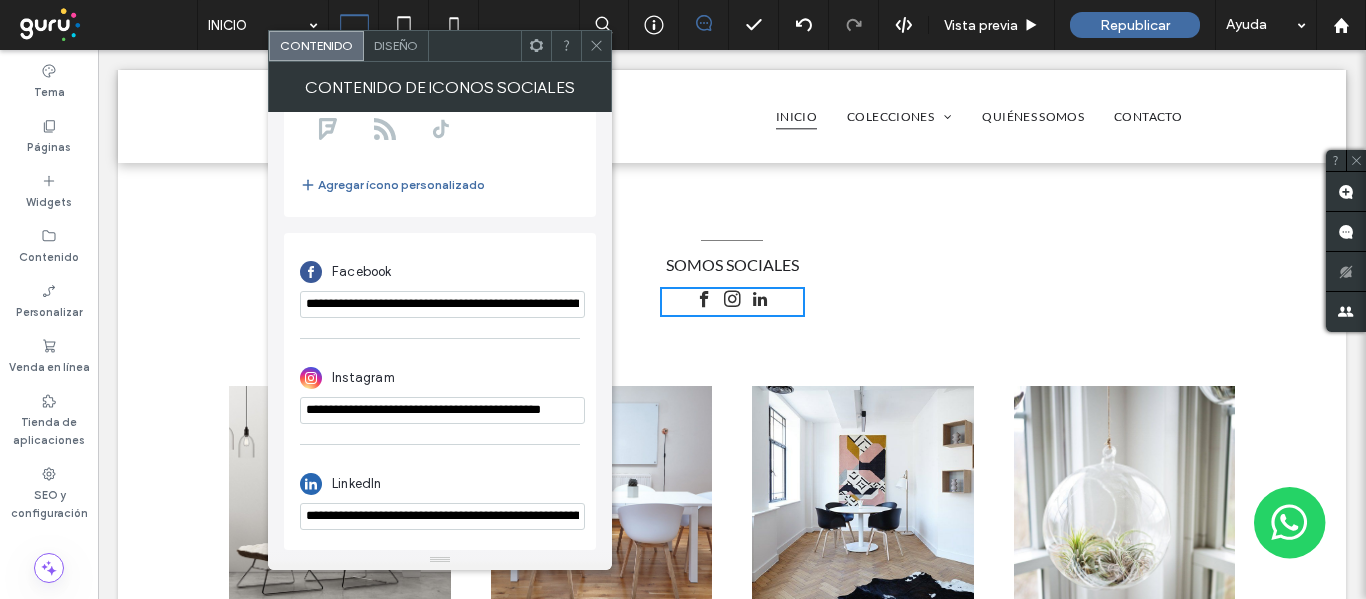 click on "LinkedIn" at bounding box center [440, 484] 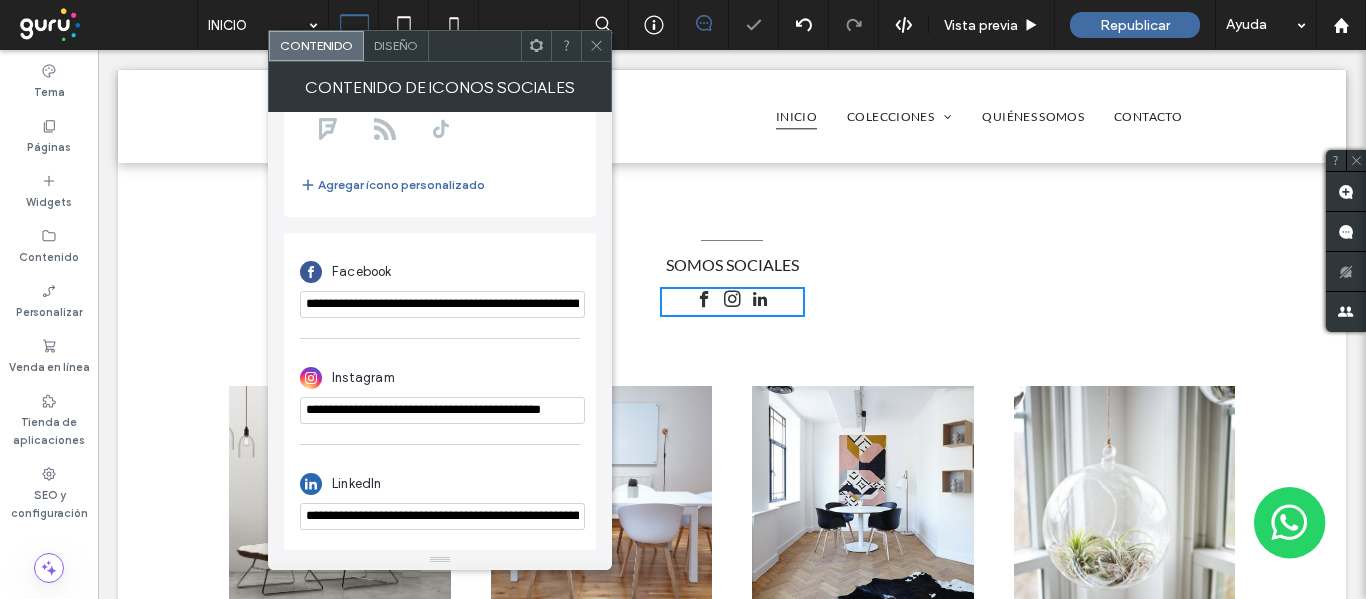 click 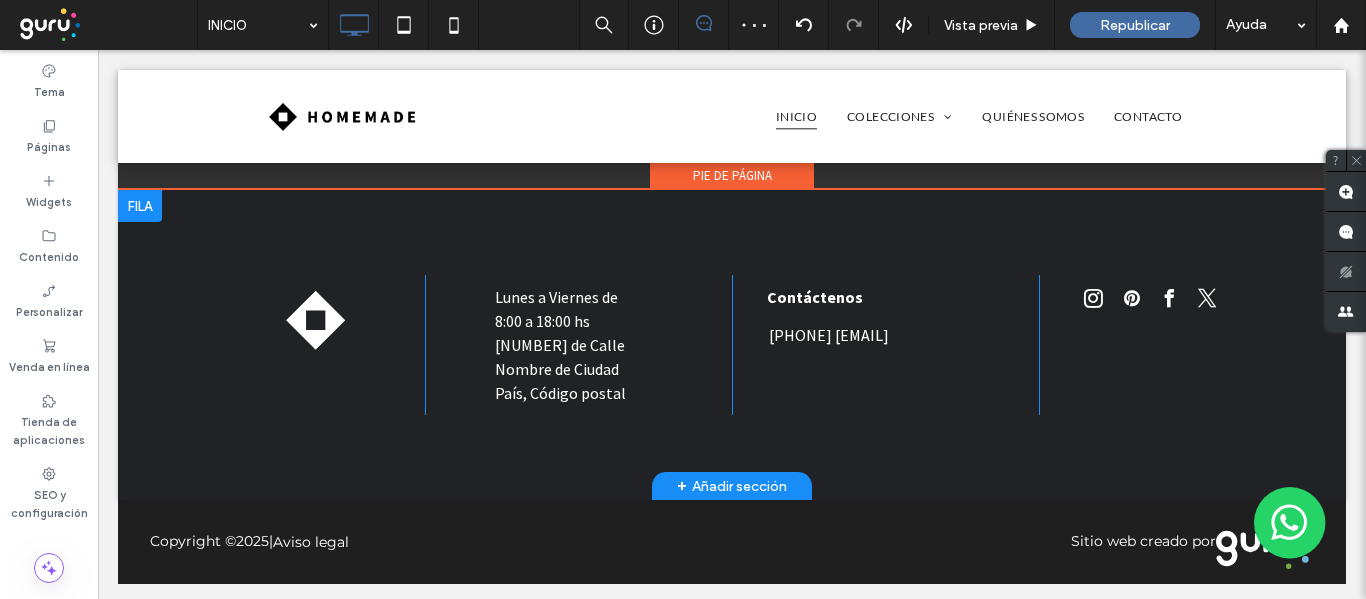 scroll, scrollTop: 3638, scrollLeft: 0, axis: vertical 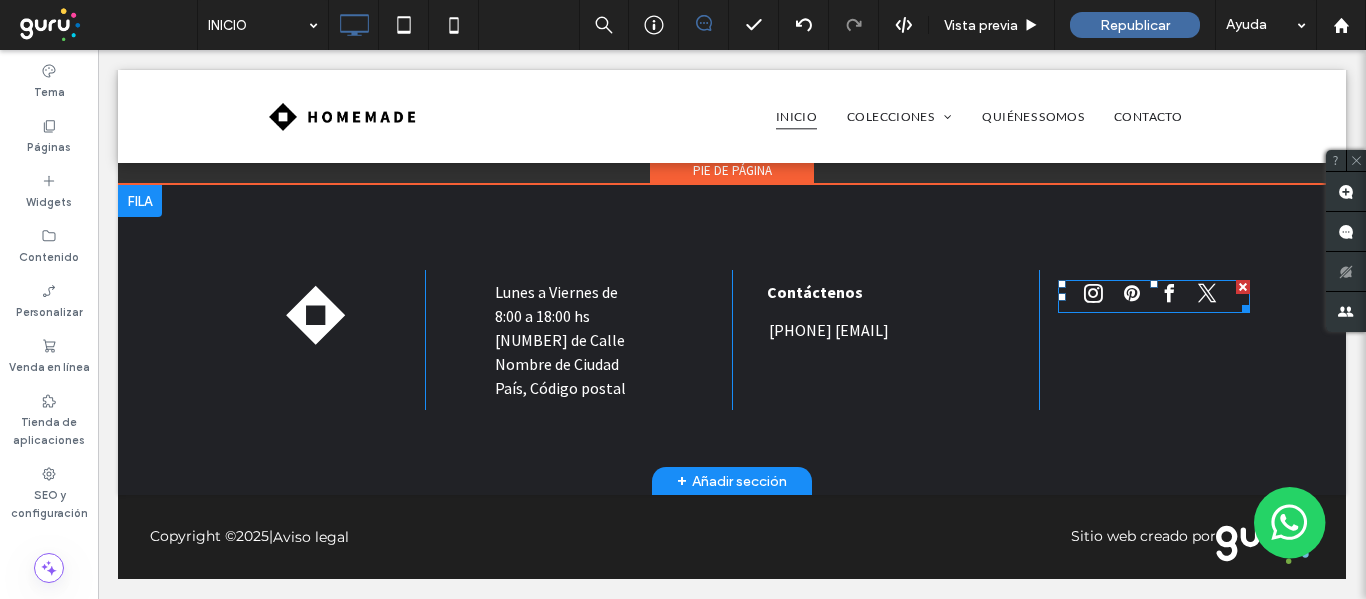 click at bounding box center (1170, 294) 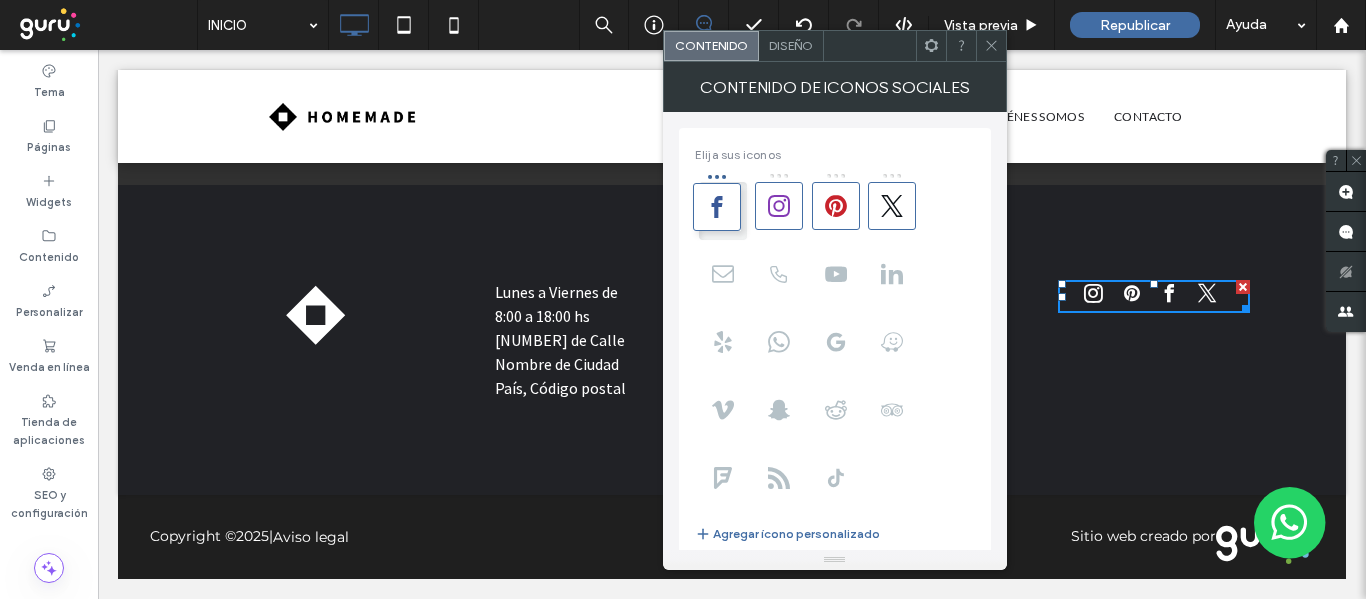 drag, startPoint x: 839, startPoint y: 205, endPoint x: 715, endPoint y: 206, distance: 124.004036 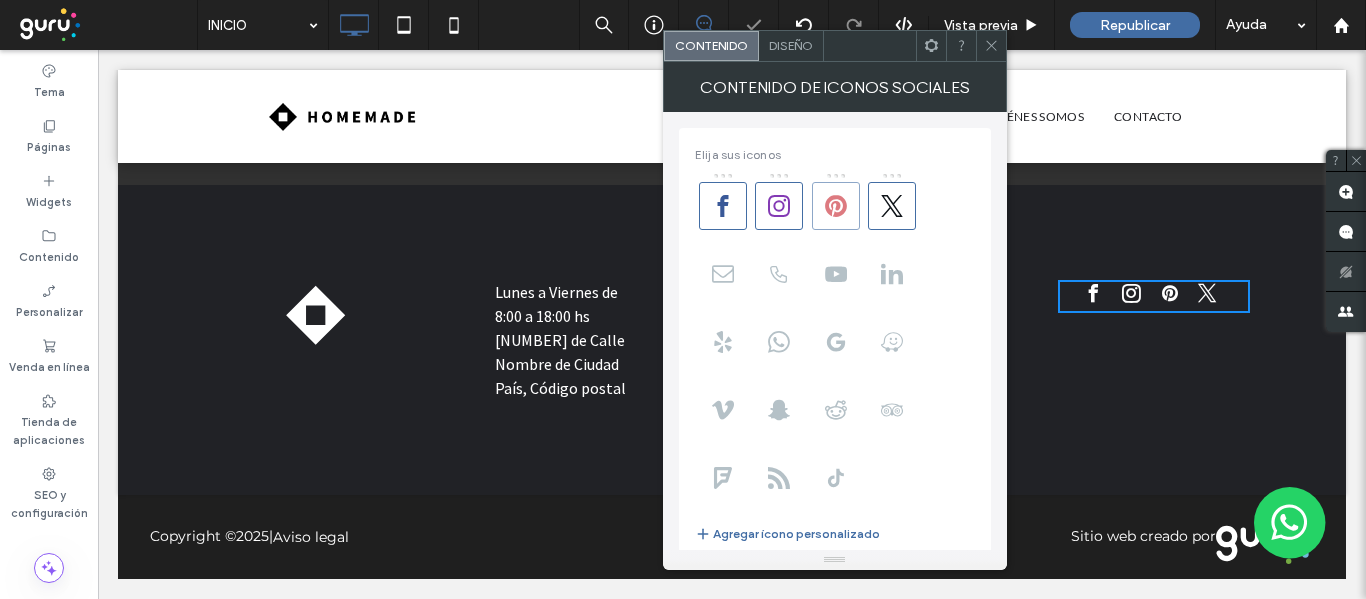drag, startPoint x: 834, startPoint y: 205, endPoint x: 850, endPoint y: 211, distance: 17.088007 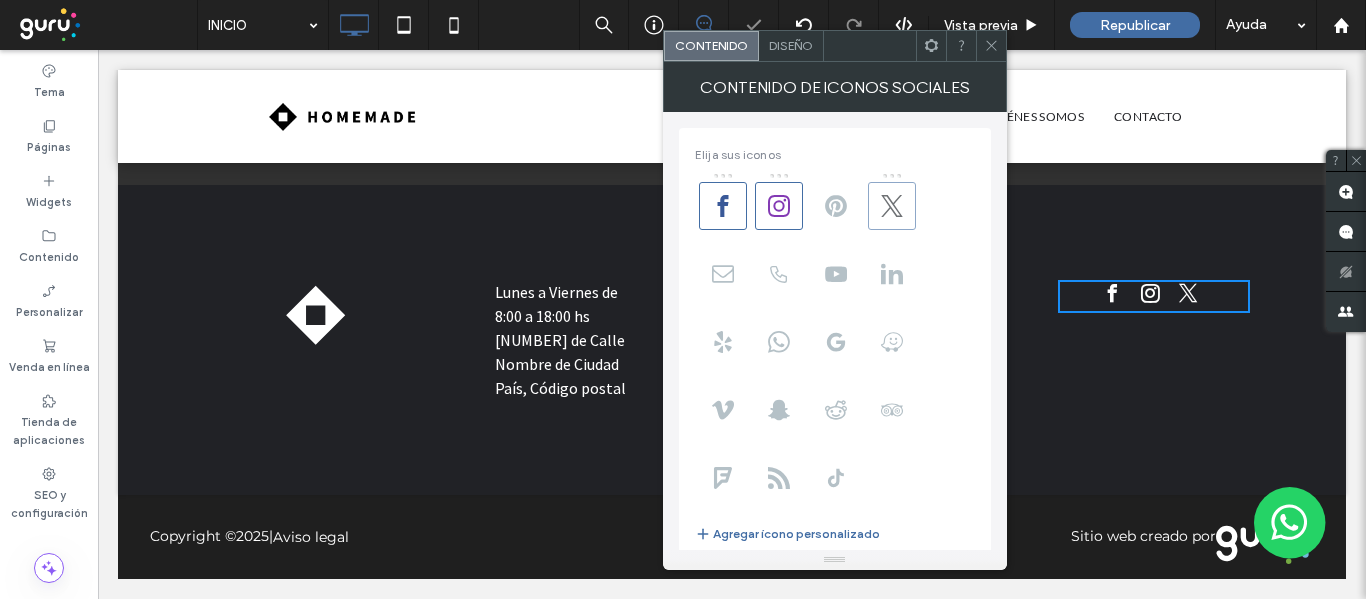 click at bounding box center [892, 206] 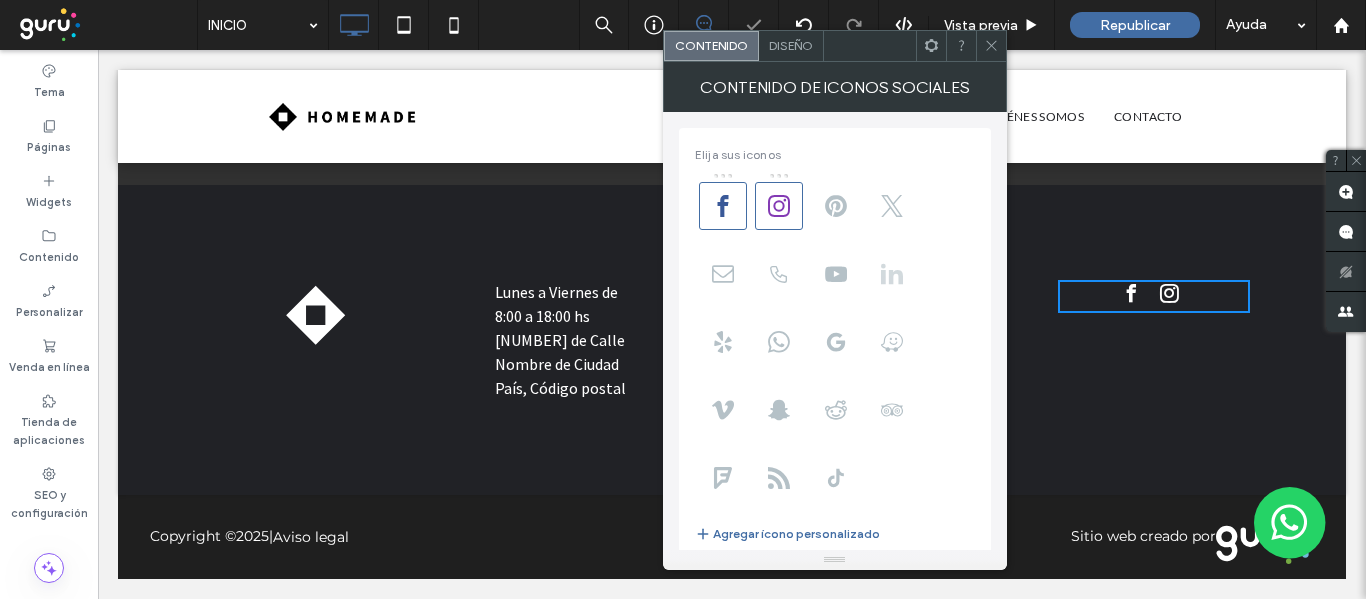 click 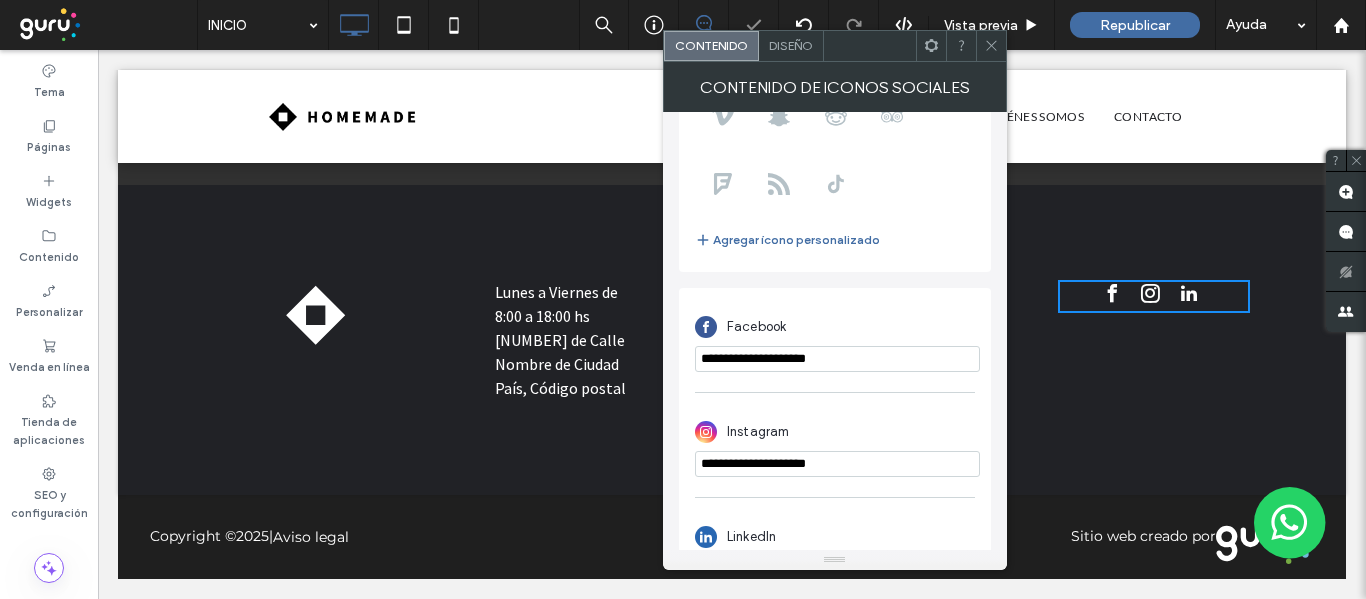 scroll, scrollTop: 349, scrollLeft: 0, axis: vertical 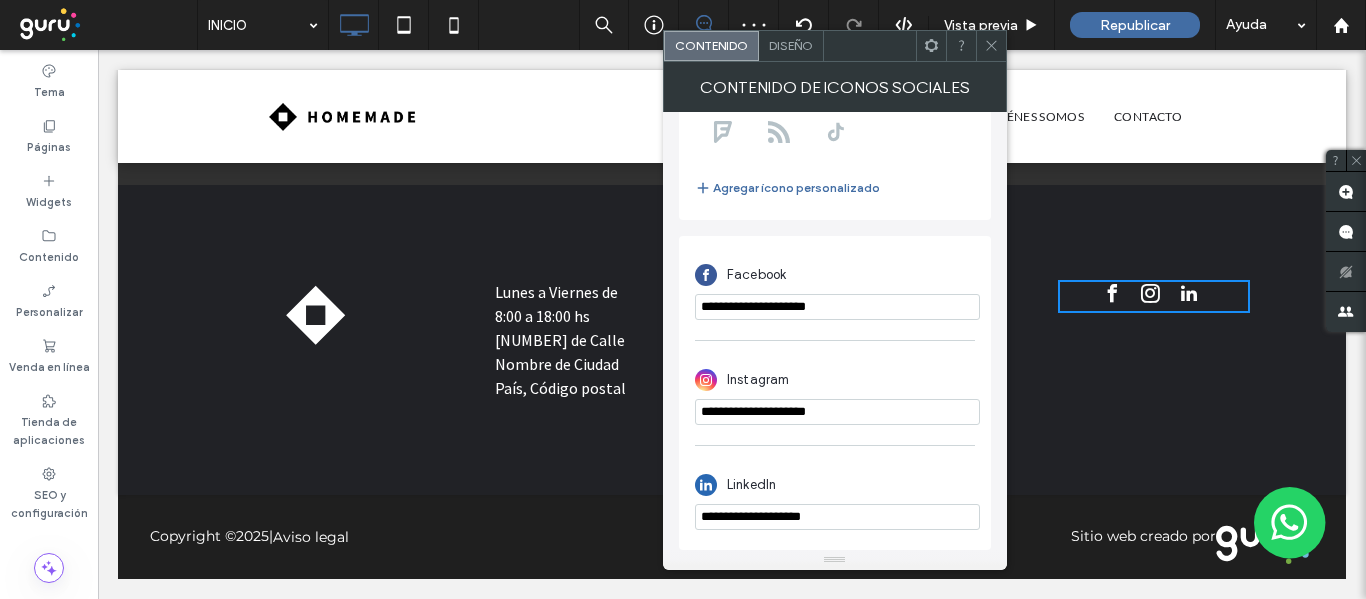 click on "**********" at bounding box center (837, 517) 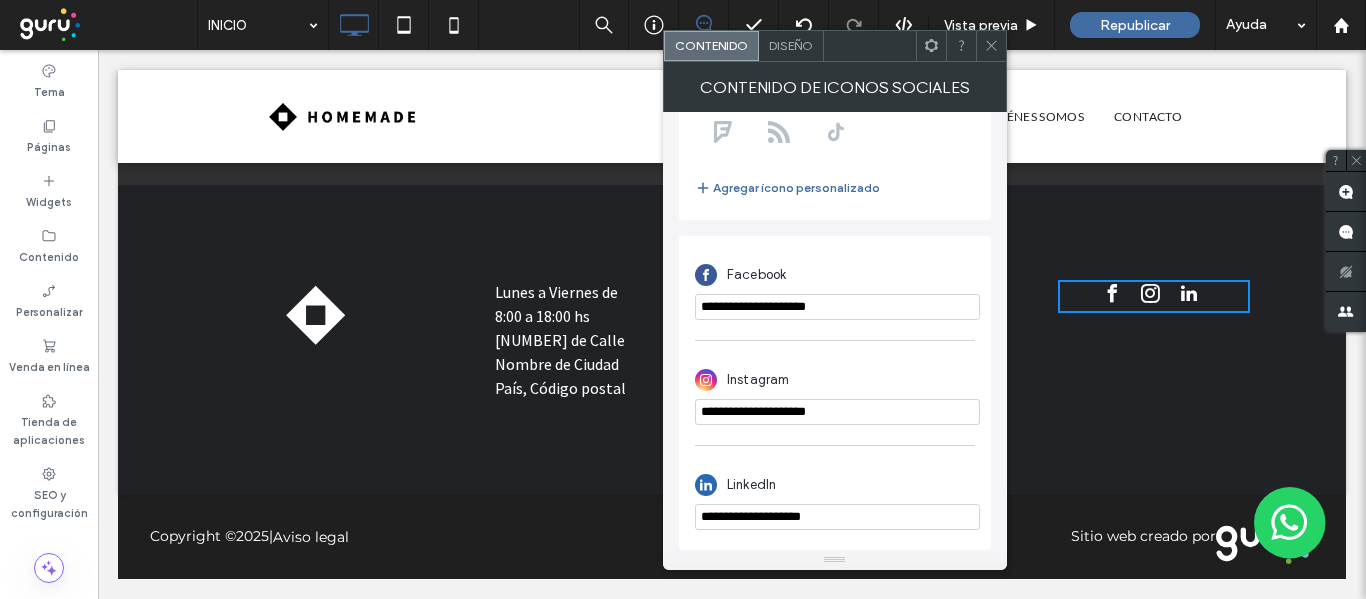 paste on "**********" 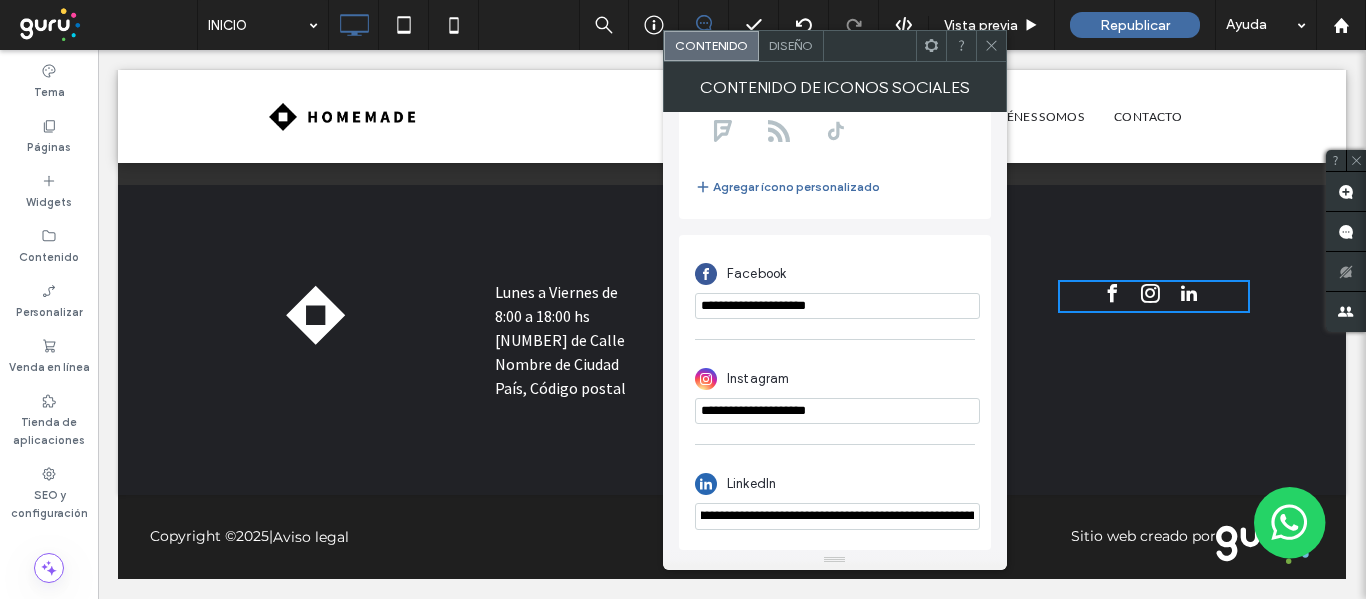scroll, scrollTop: 0, scrollLeft: 0, axis: both 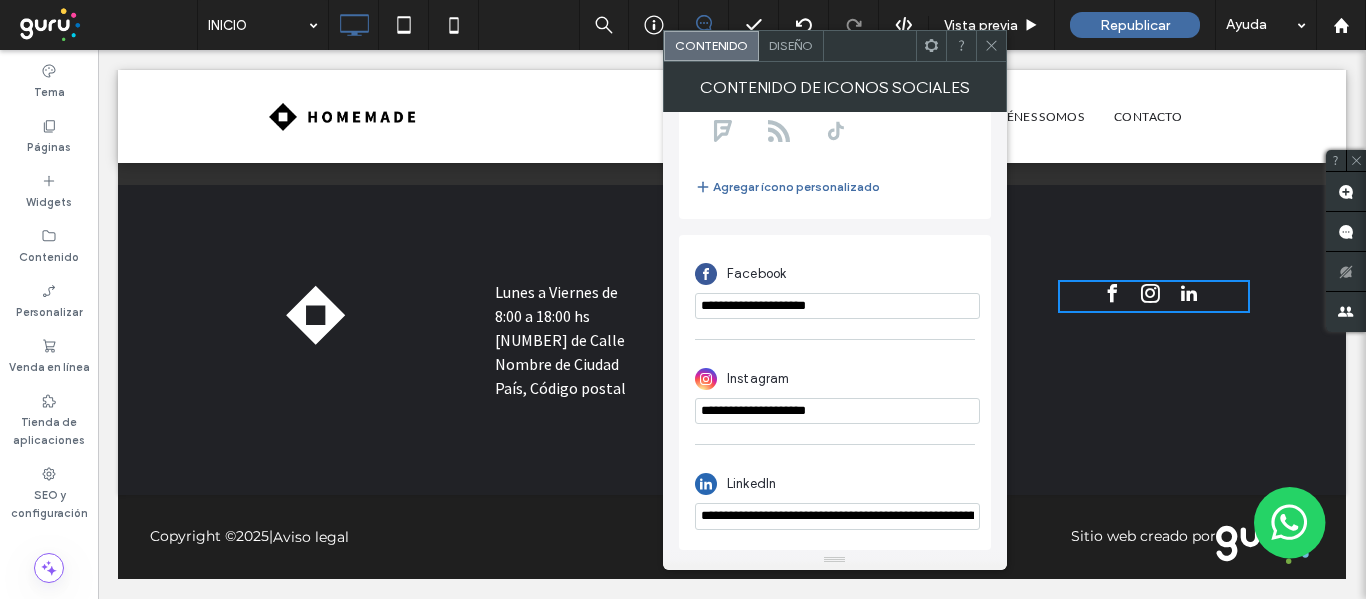 type on "**********" 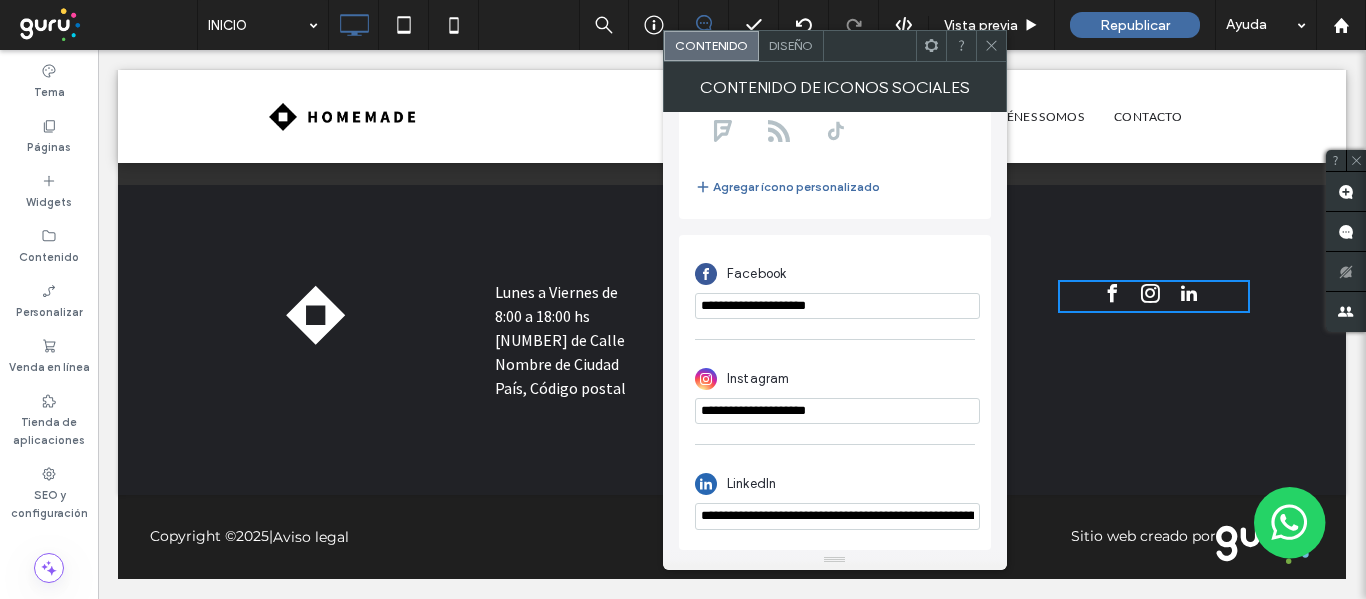 click on "**********" at bounding box center (835, 497) 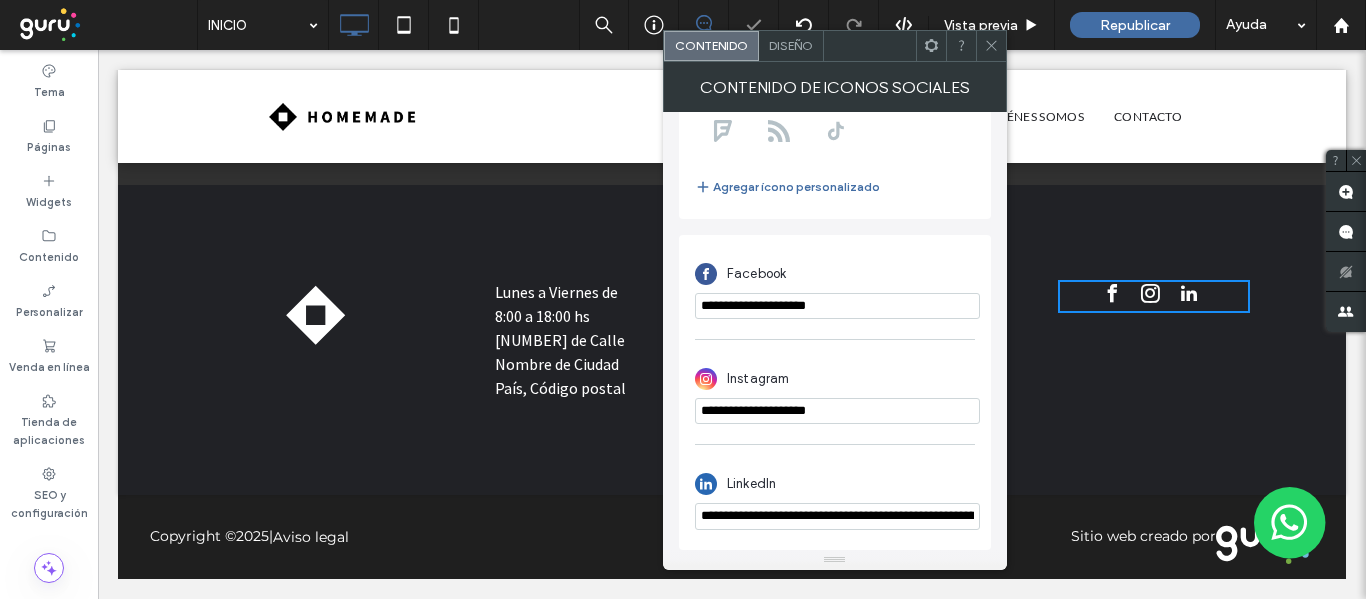 click on "Contenido de Iconos Sociales" at bounding box center (835, 87) 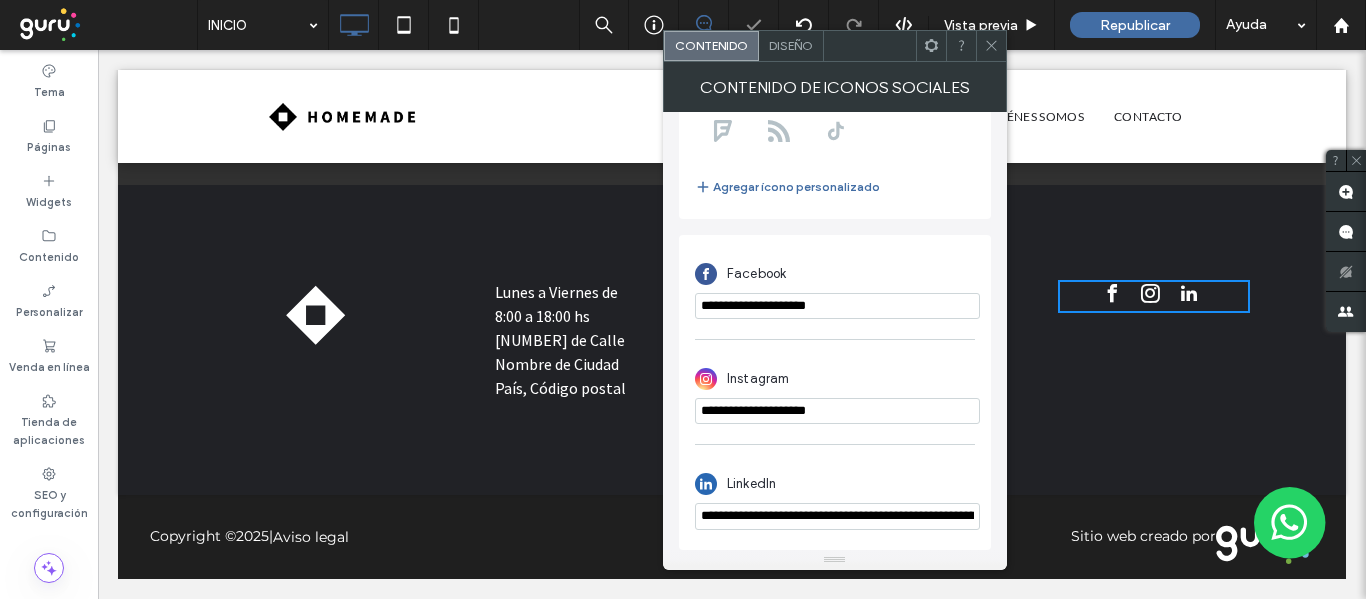 click on "Contenido de Iconos Sociales" at bounding box center (835, 87) 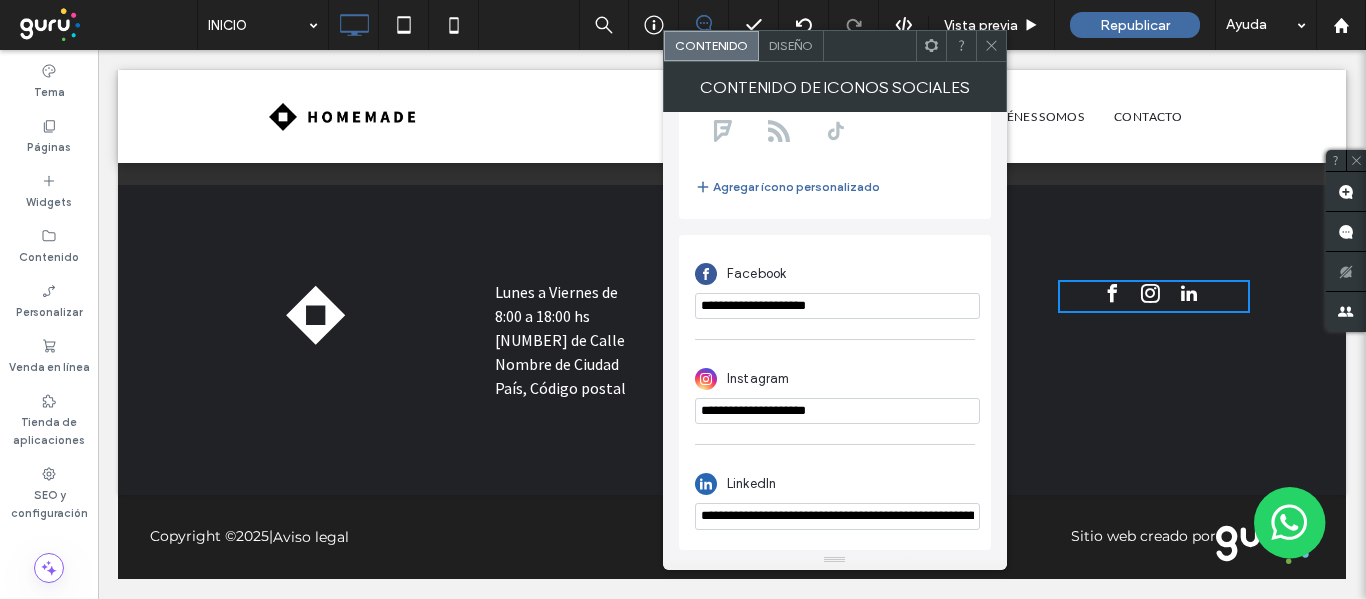 click on "**********" at bounding box center [837, 411] 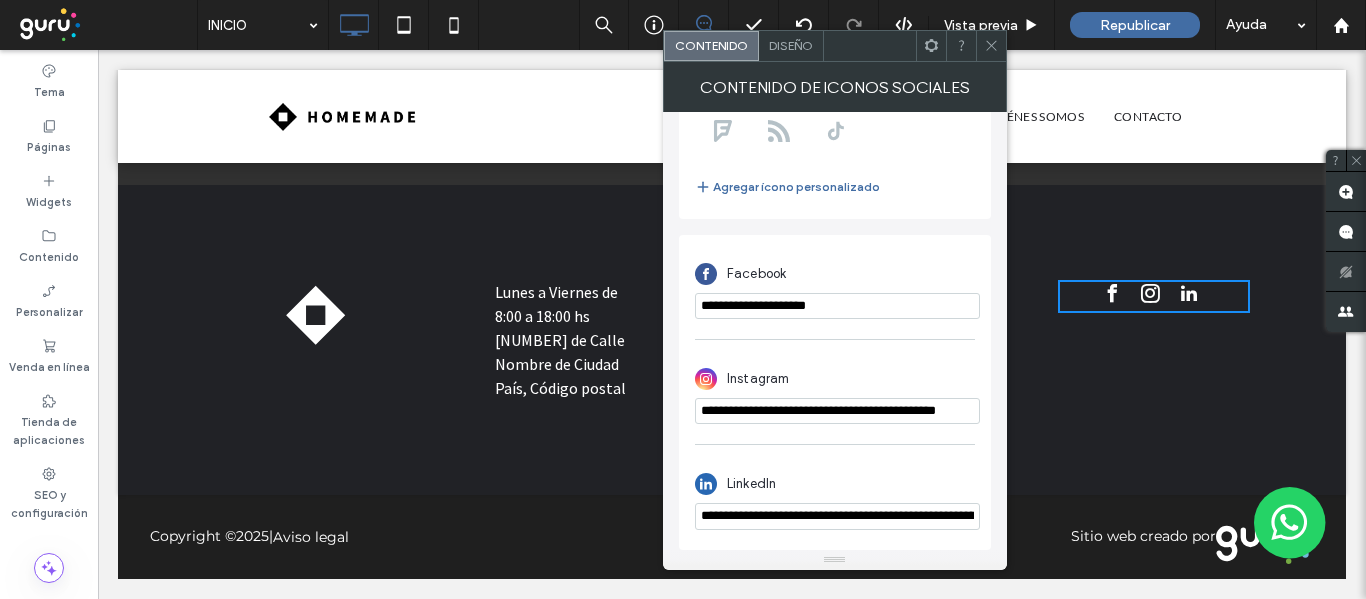 scroll, scrollTop: 0, scrollLeft: 29, axis: horizontal 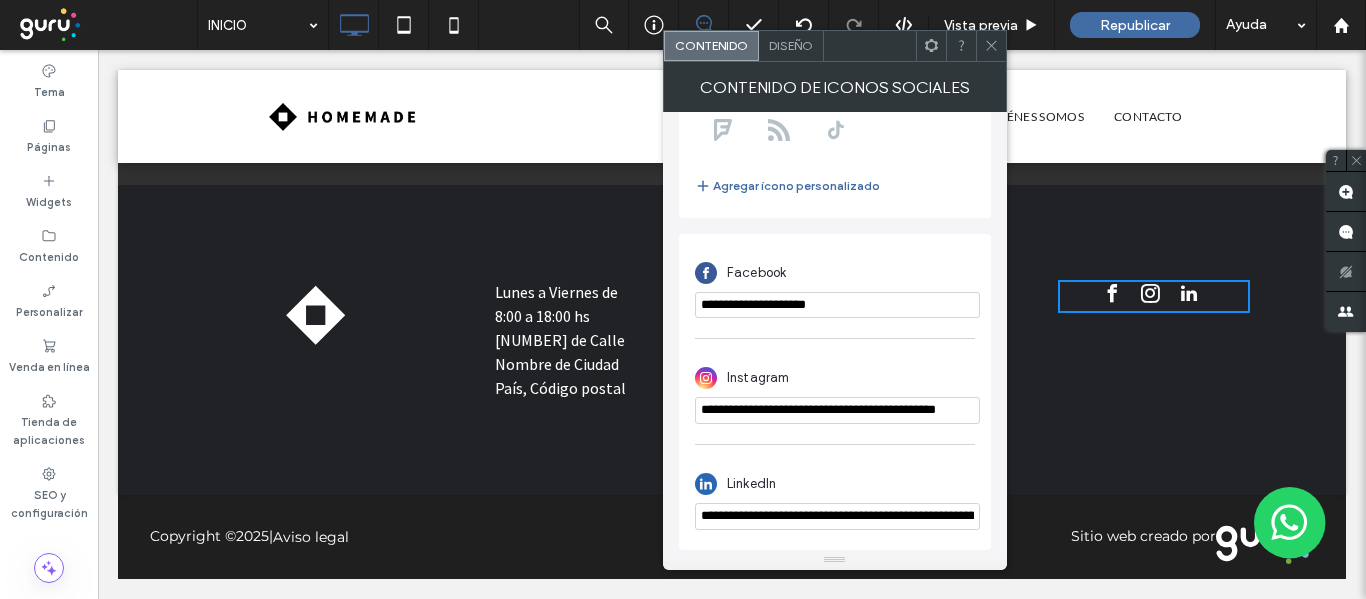 type on "**********" 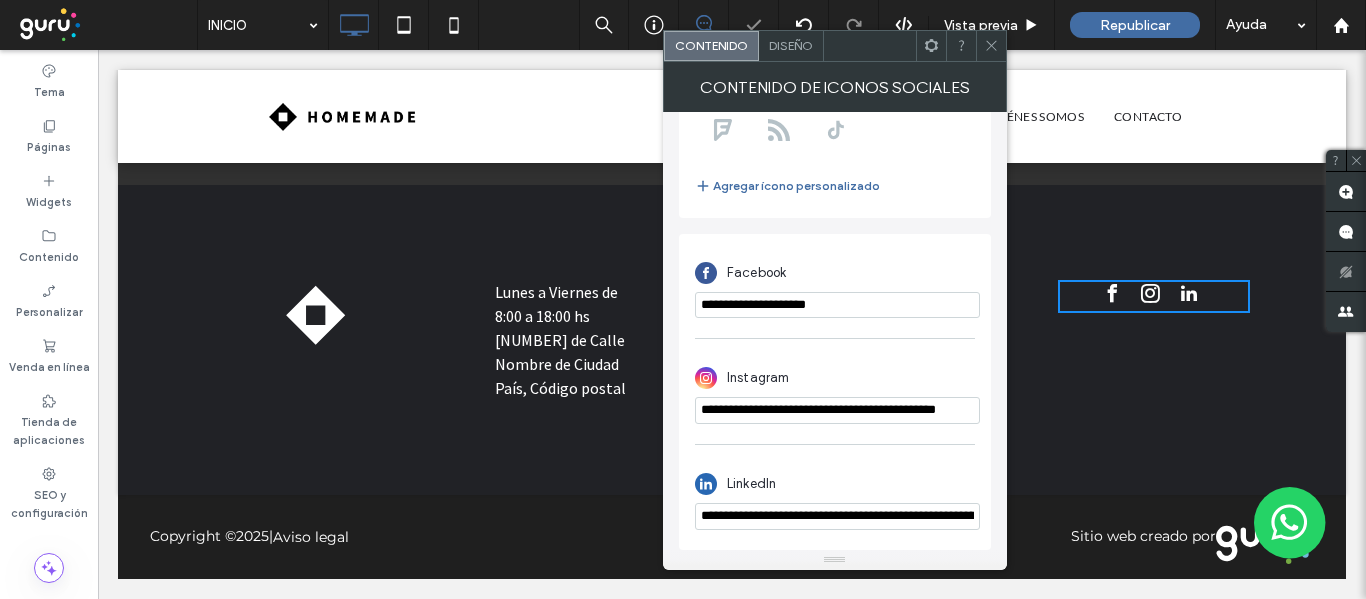 scroll, scrollTop: 0, scrollLeft: 0, axis: both 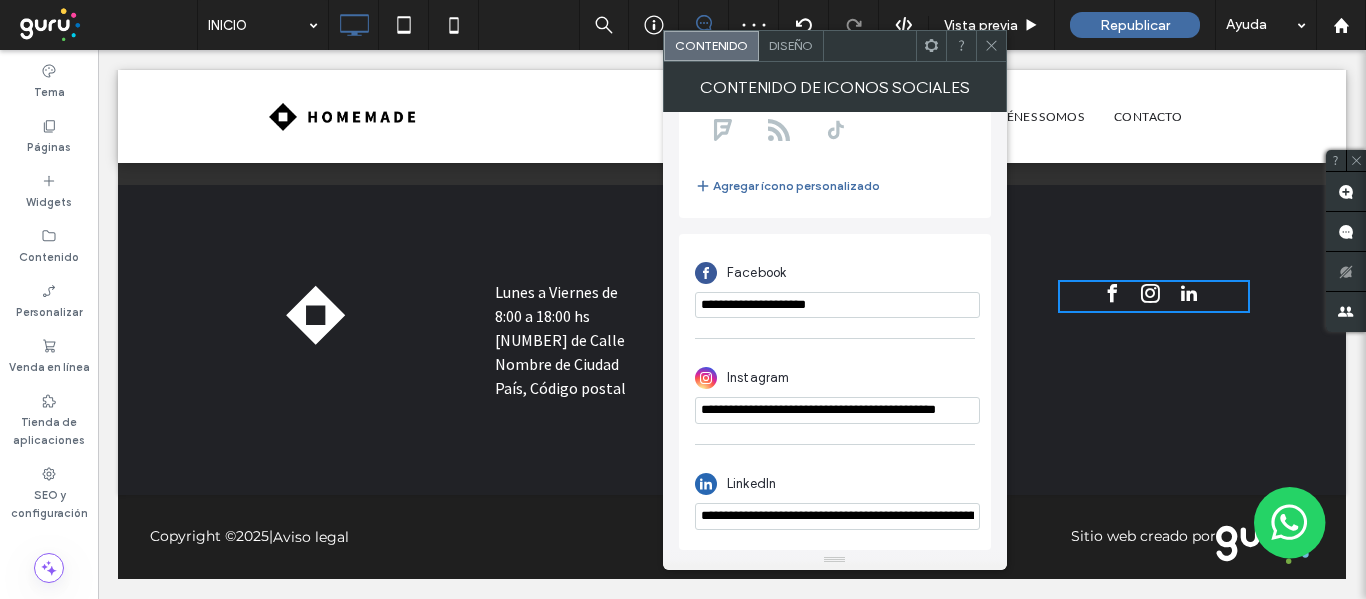click on "**********" at bounding box center (837, 305) 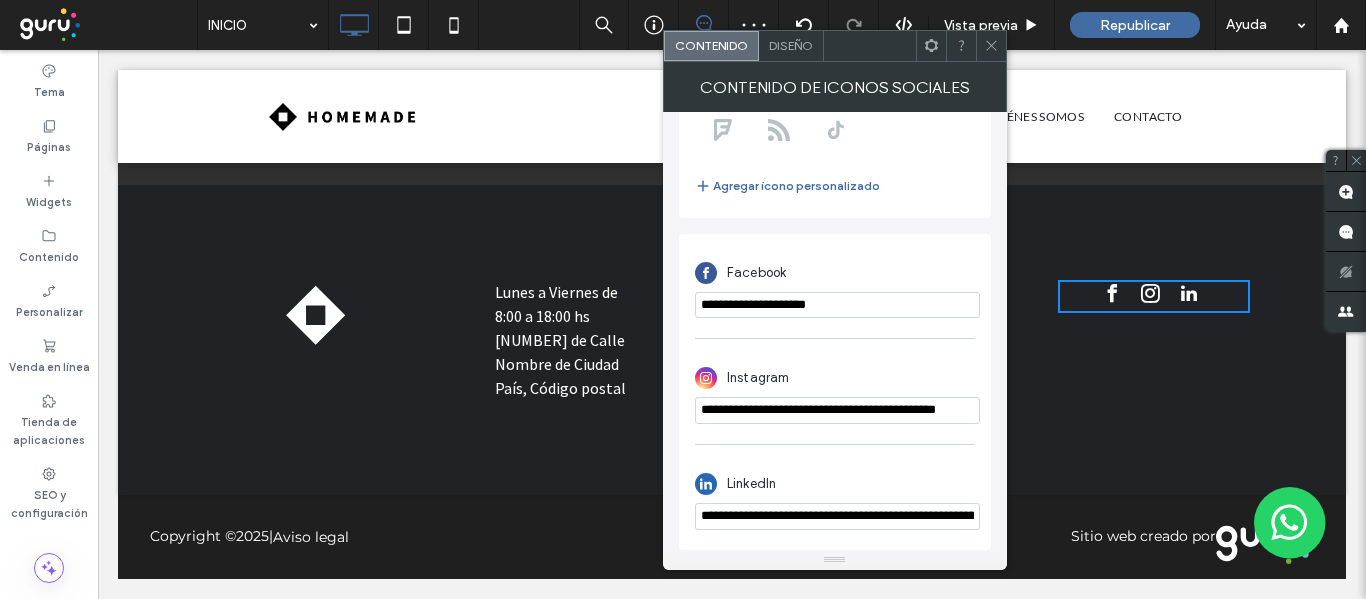 paste on "**********" 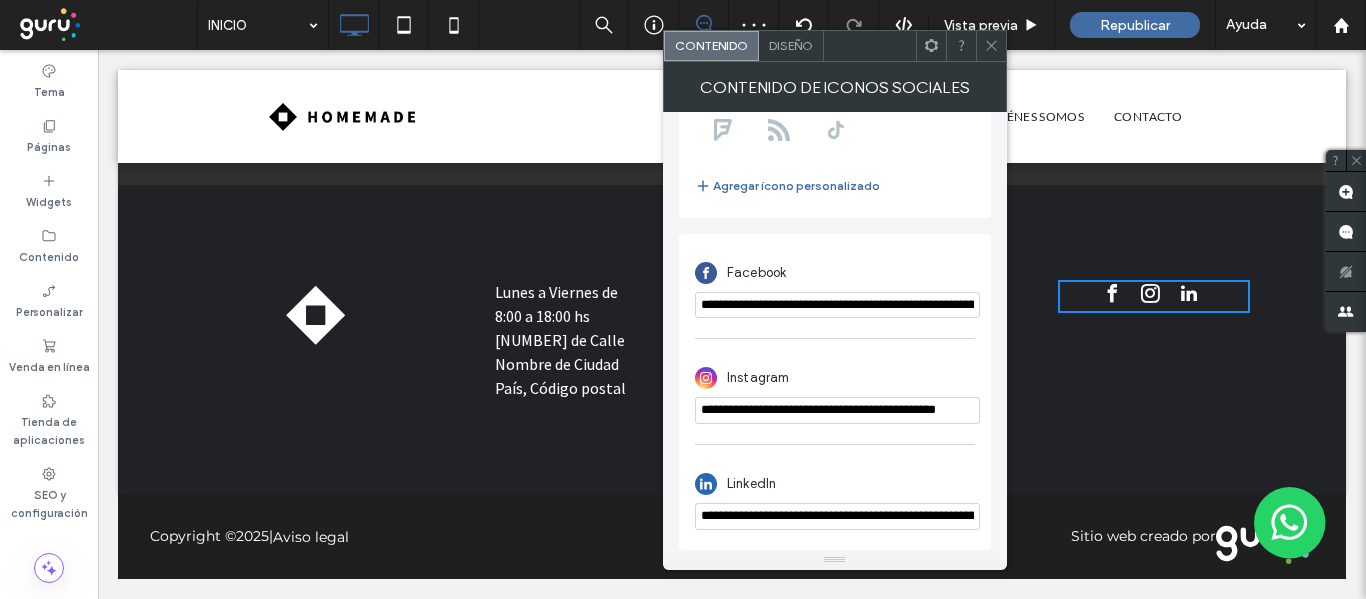scroll, scrollTop: 0, scrollLeft: 188, axis: horizontal 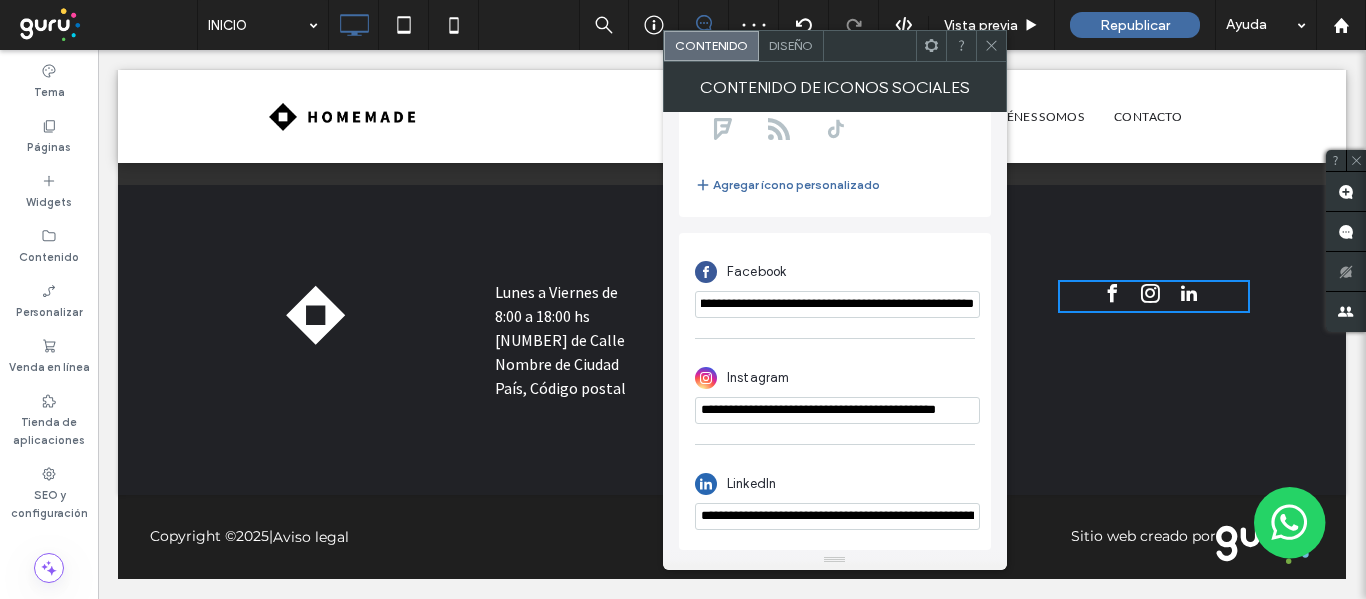 type on "**********" 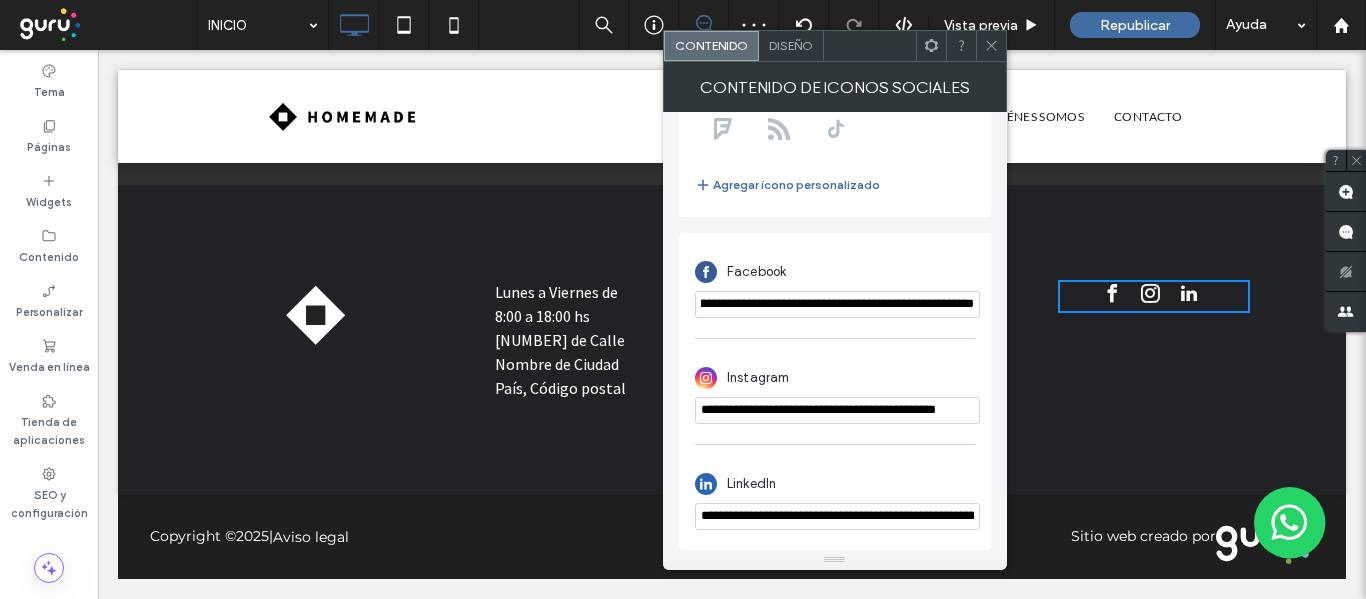 click 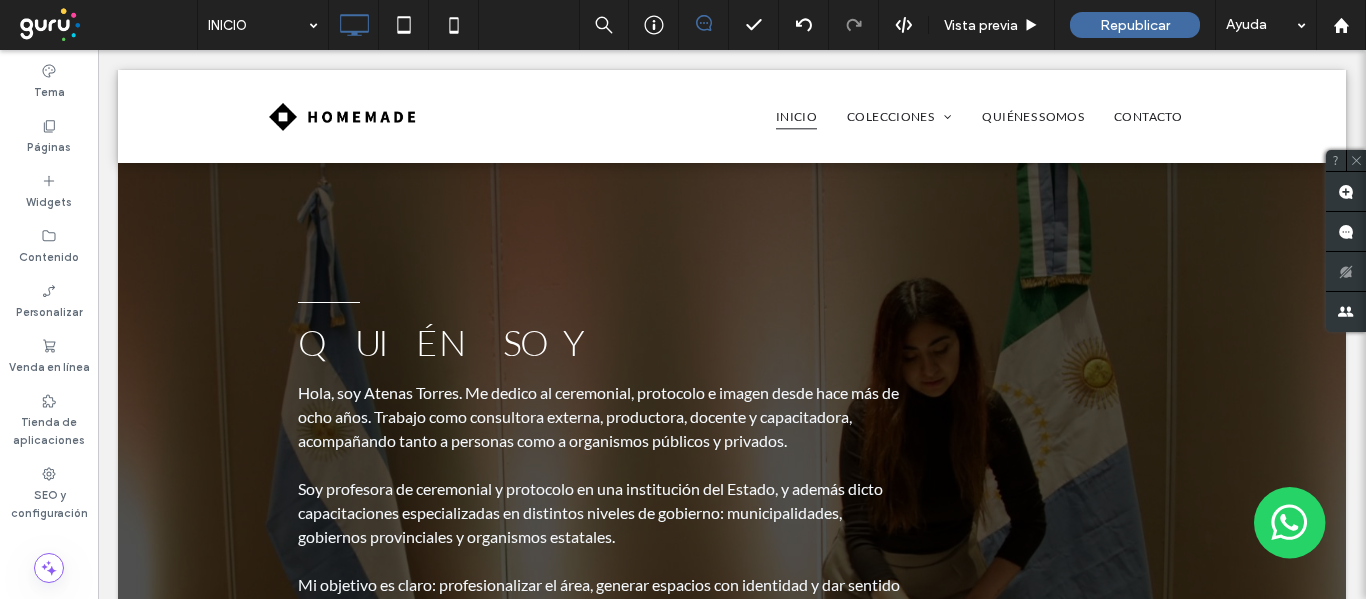 scroll, scrollTop: 638, scrollLeft: 0, axis: vertical 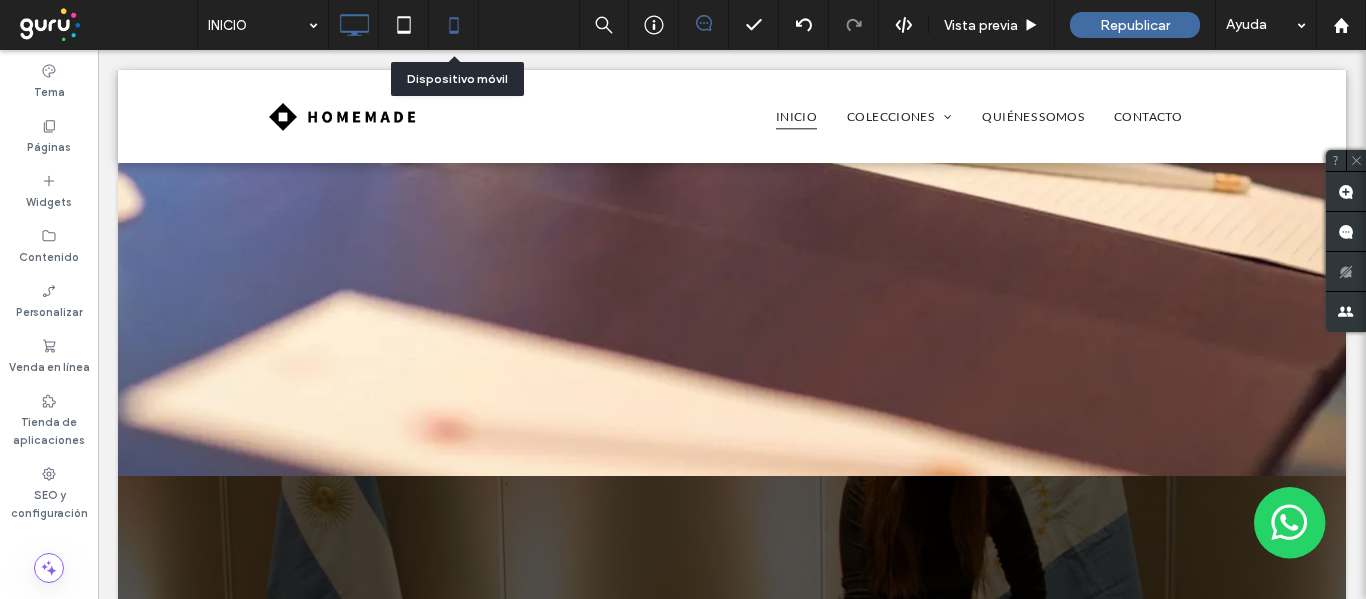 click 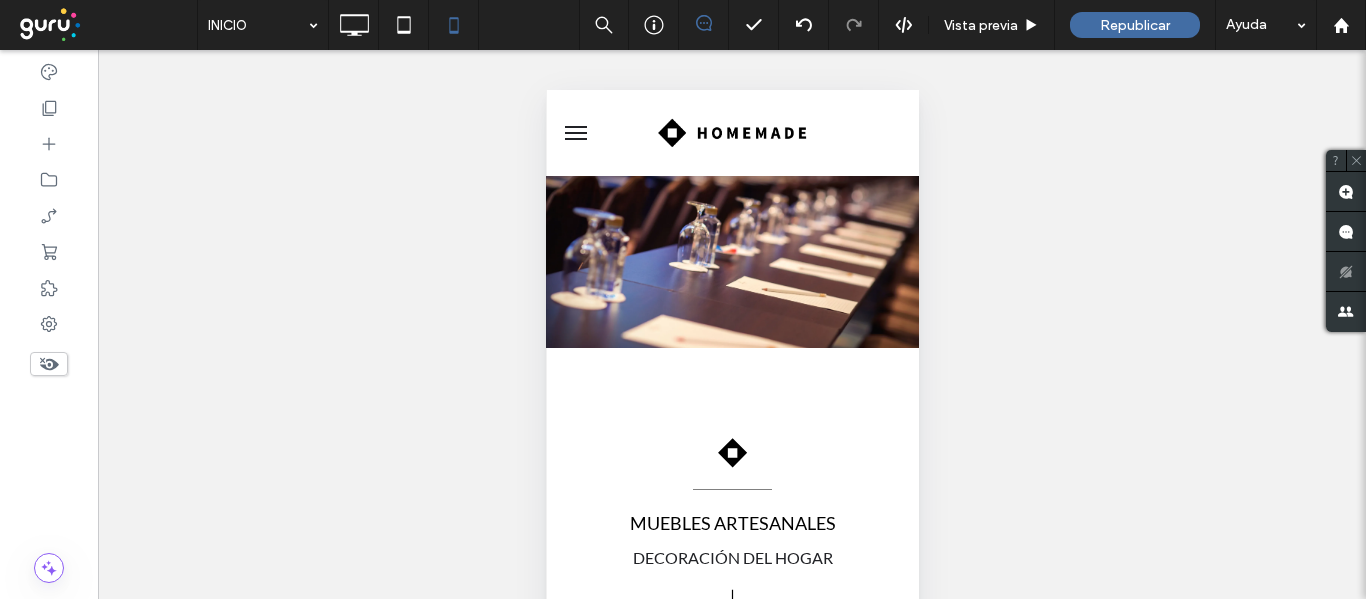 scroll, scrollTop: 0, scrollLeft: 0, axis: both 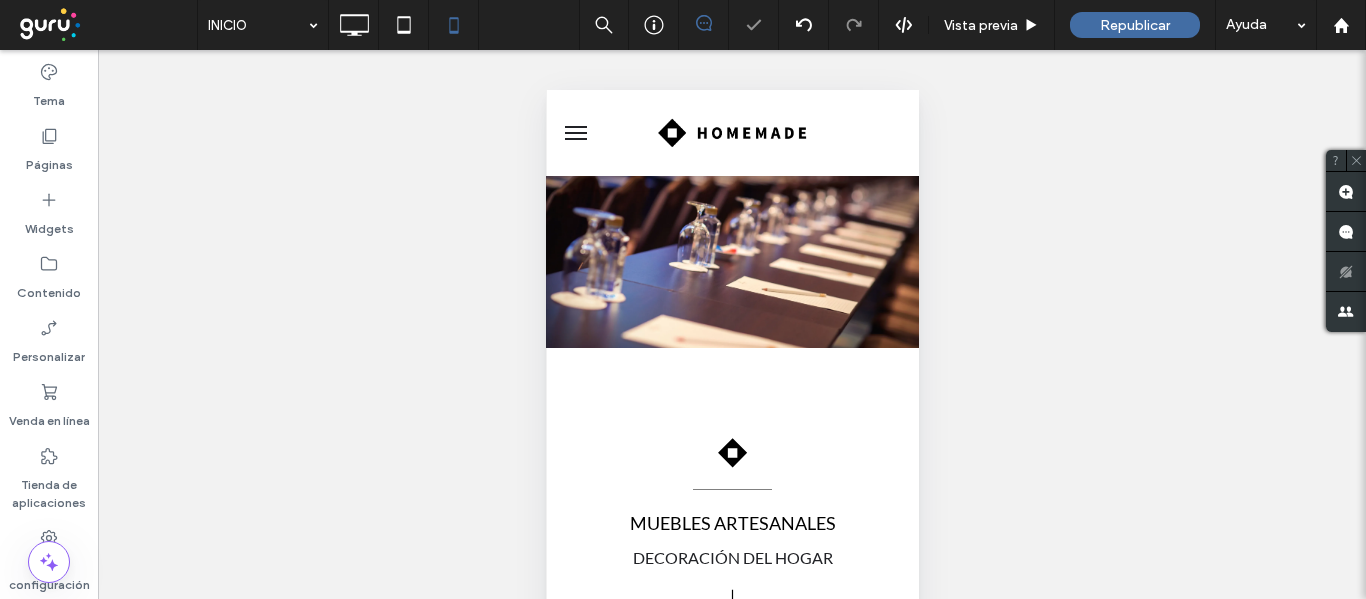 click at bounding box center (575, 133) 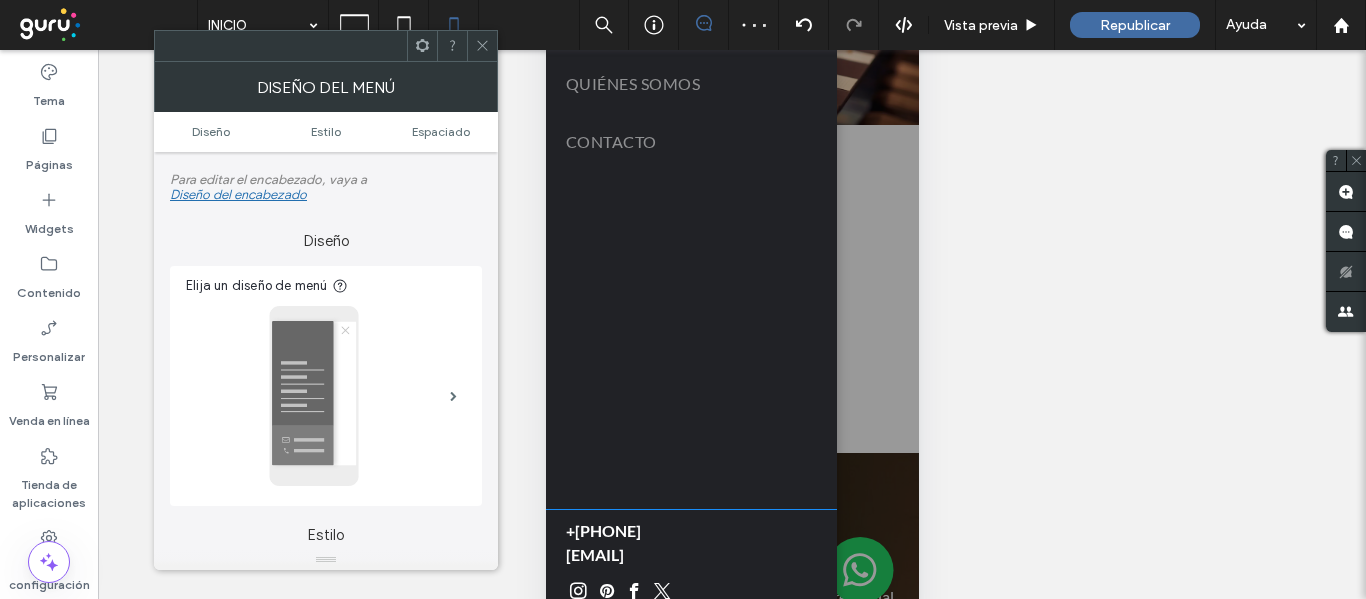 scroll, scrollTop: 228, scrollLeft: 0, axis: vertical 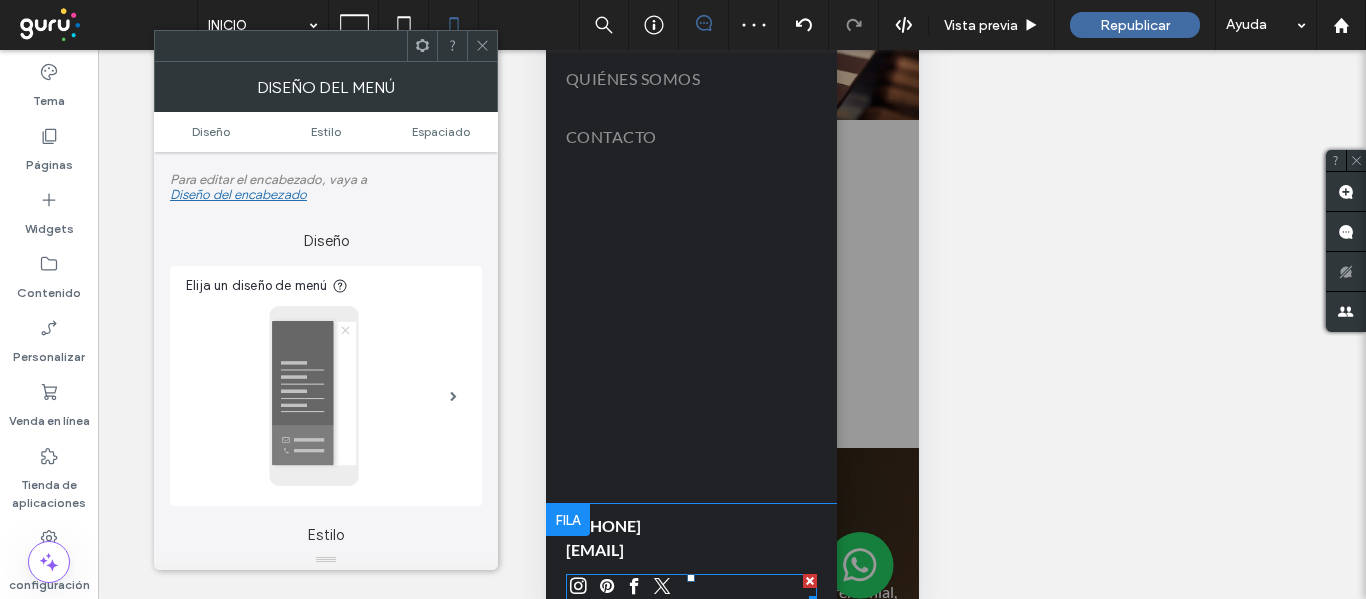 click at bounding box center (633, 586) 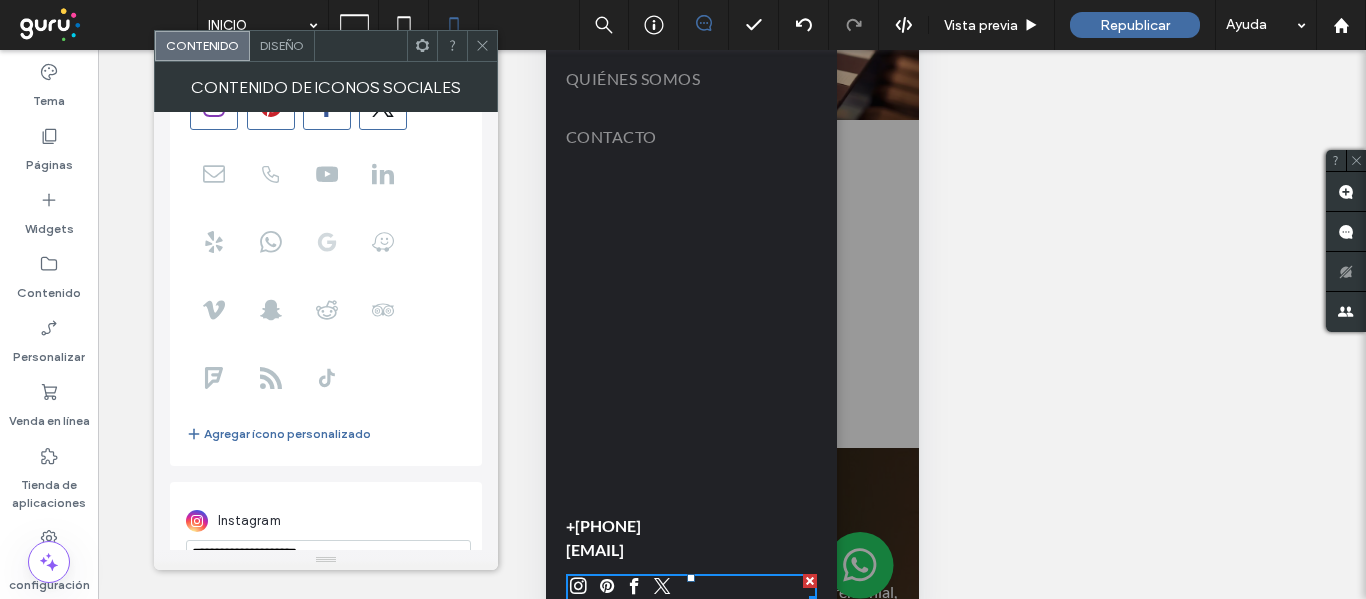 scroll, scrollTop: 0, scrollLeft: 0, axis: both 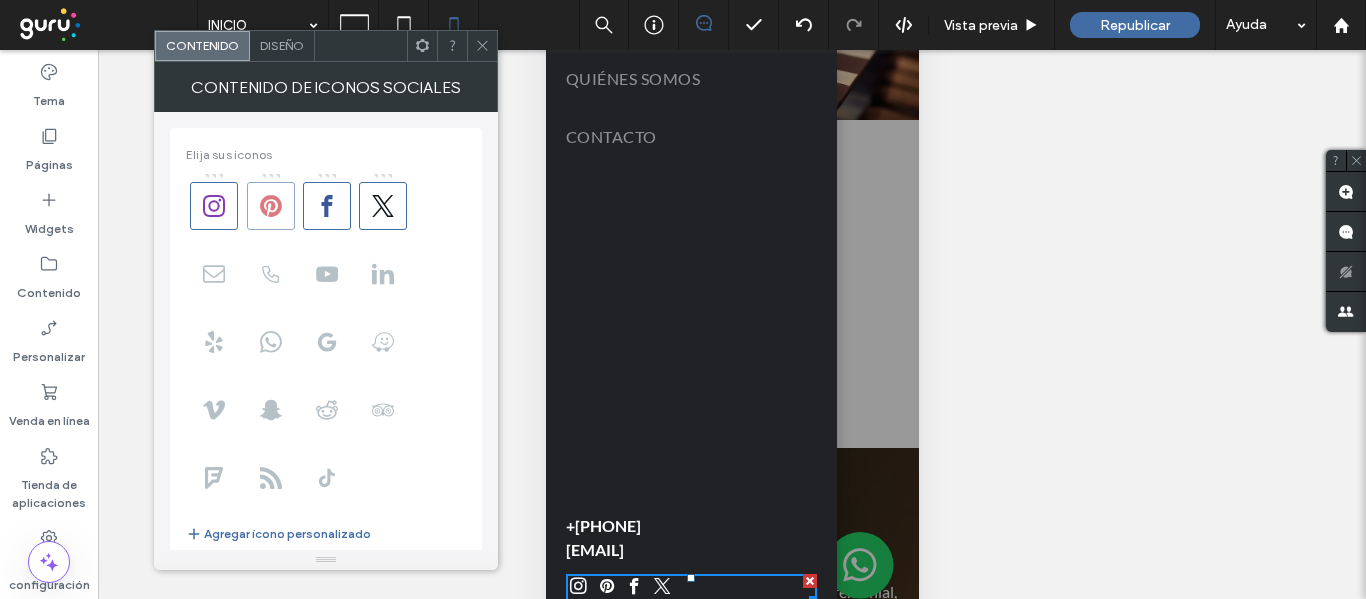 click 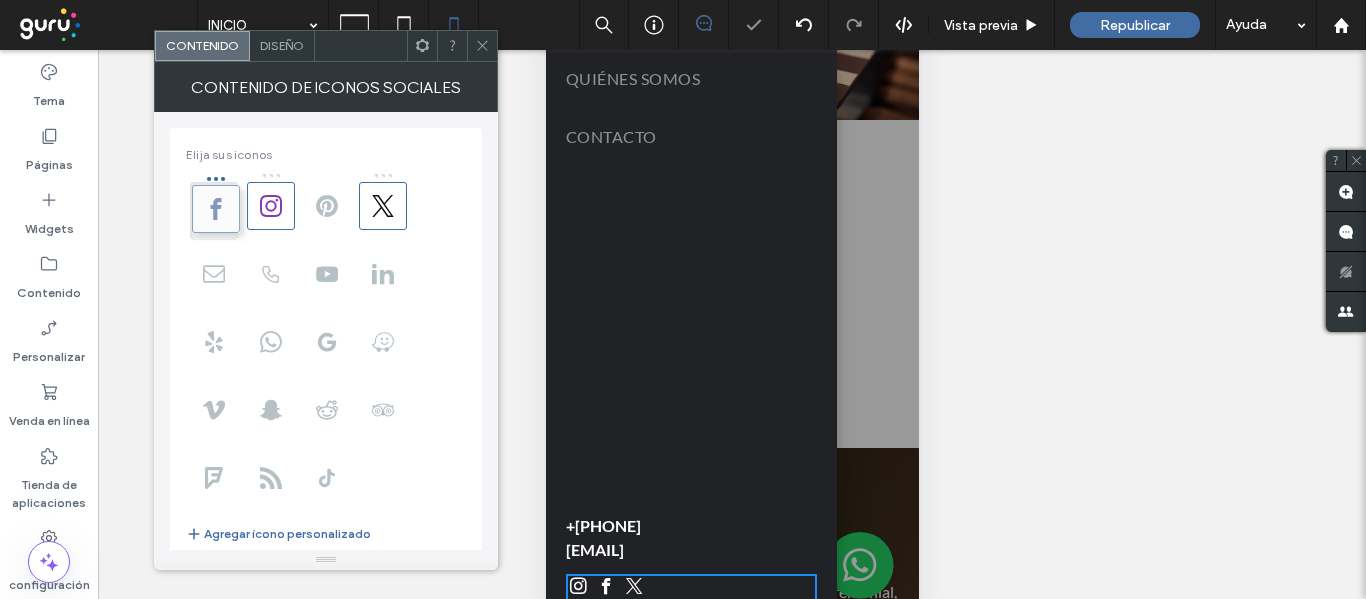 drag, startPoint x: 329, startPoint y: 200, endPoint x: 214, endPoint y: 203, distance: 115.03912 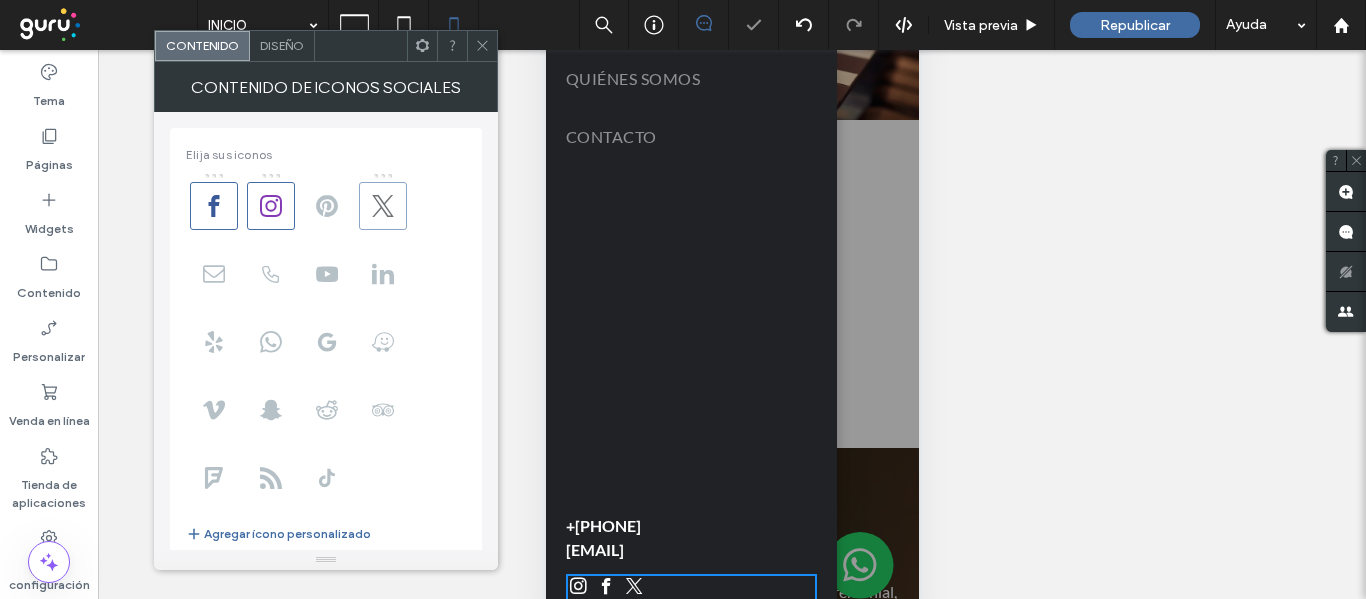 click at bounding box center (383, 206) 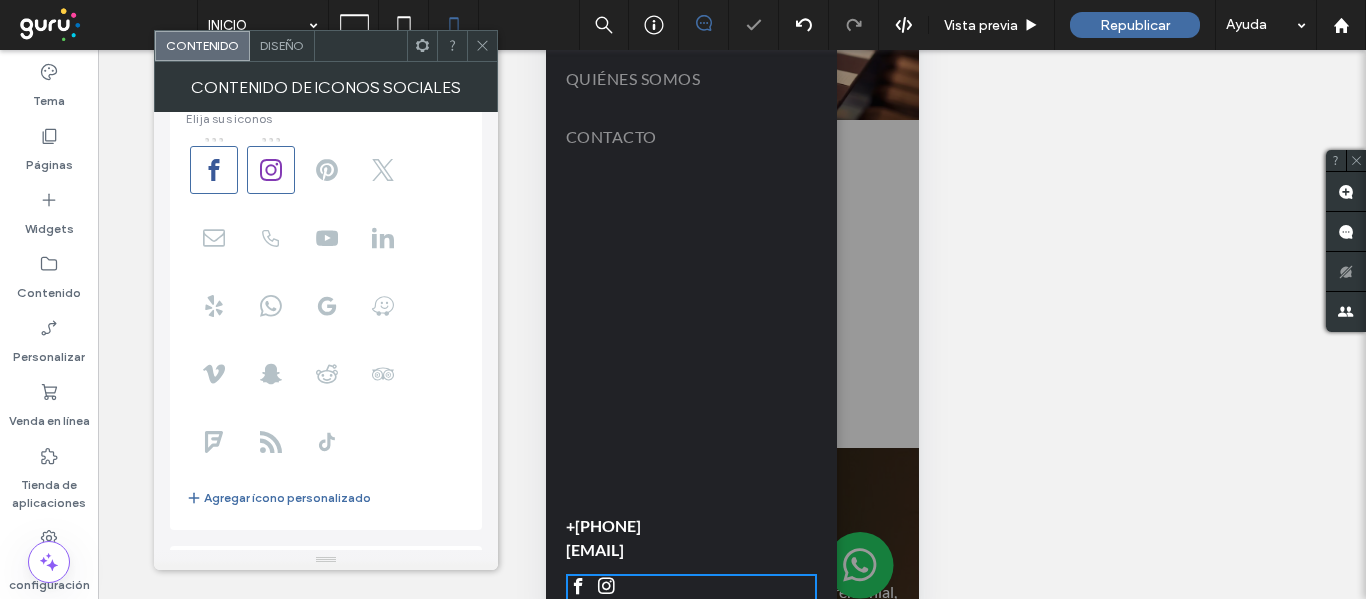 scroll, scrollTop: 0, scrollLeft: 0, axis: both 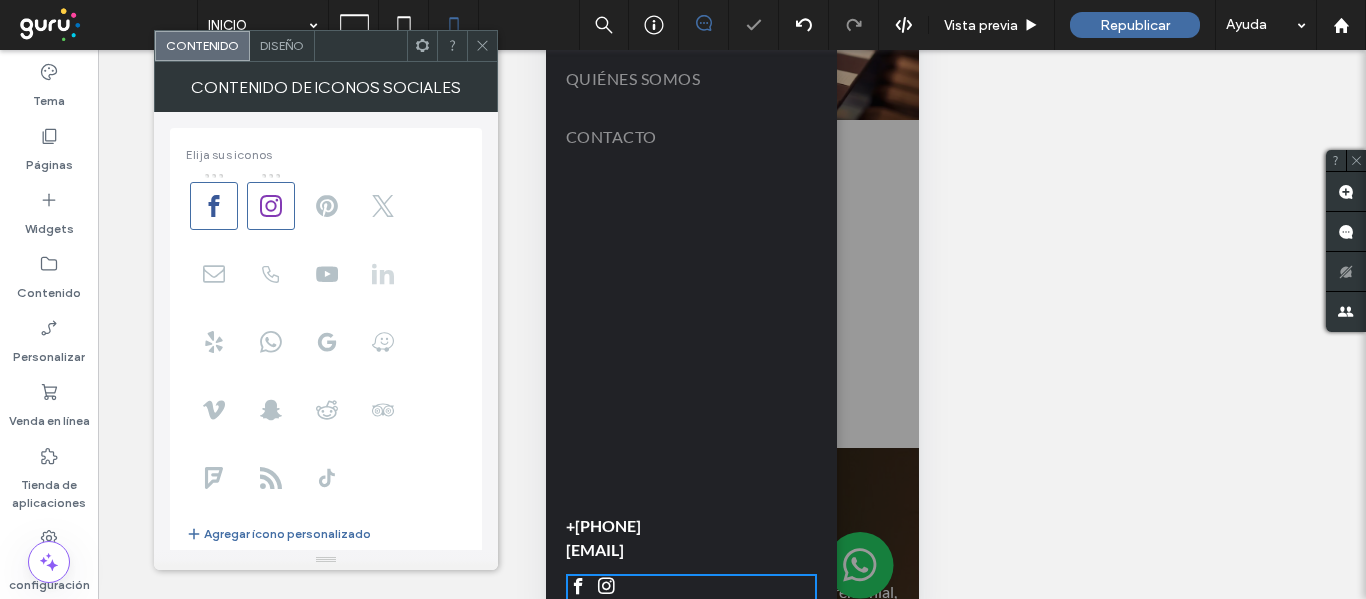 click 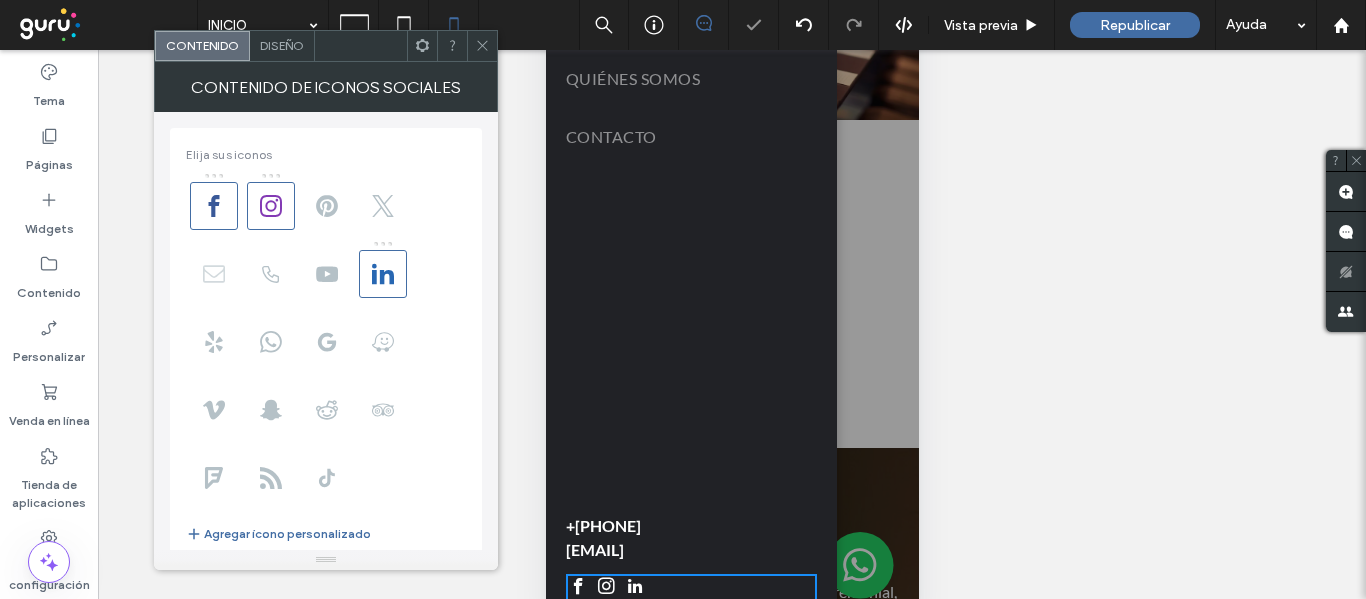 click 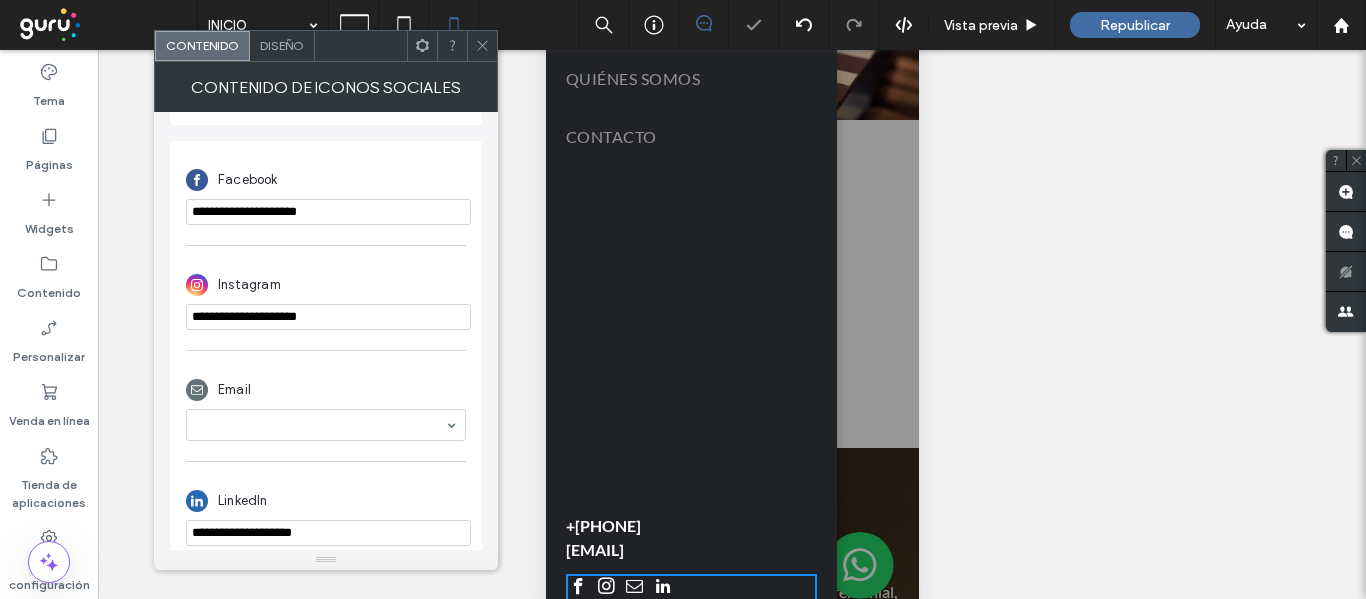 scroll, scrollTop: 460, scrollLeft: 0, axis: vertical 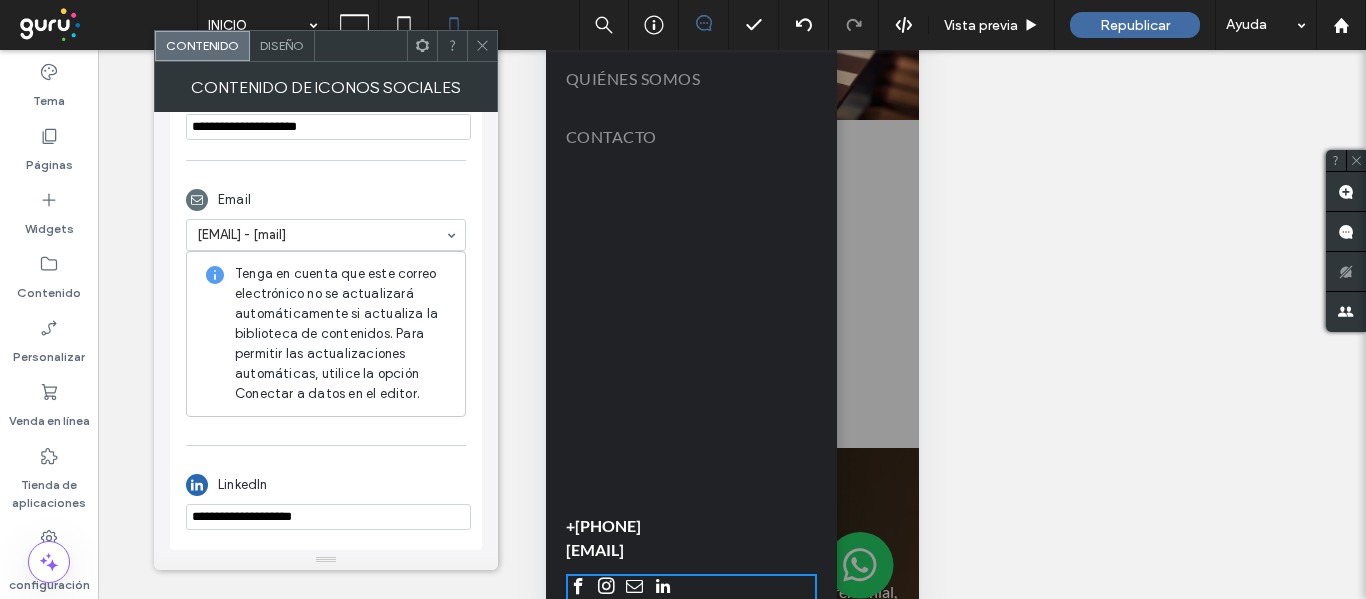 click on "**********" at bounding box center (328, 517) 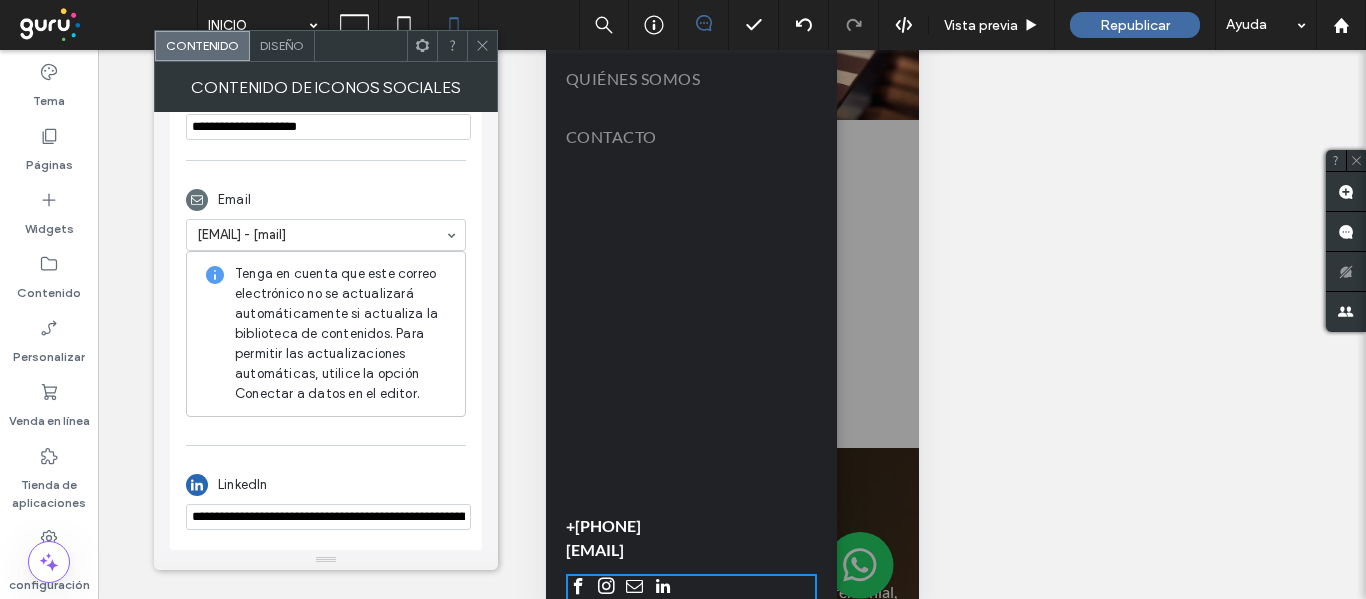 scroll, scrollTop: 0, scrollLeft: 188, axis: horizontal 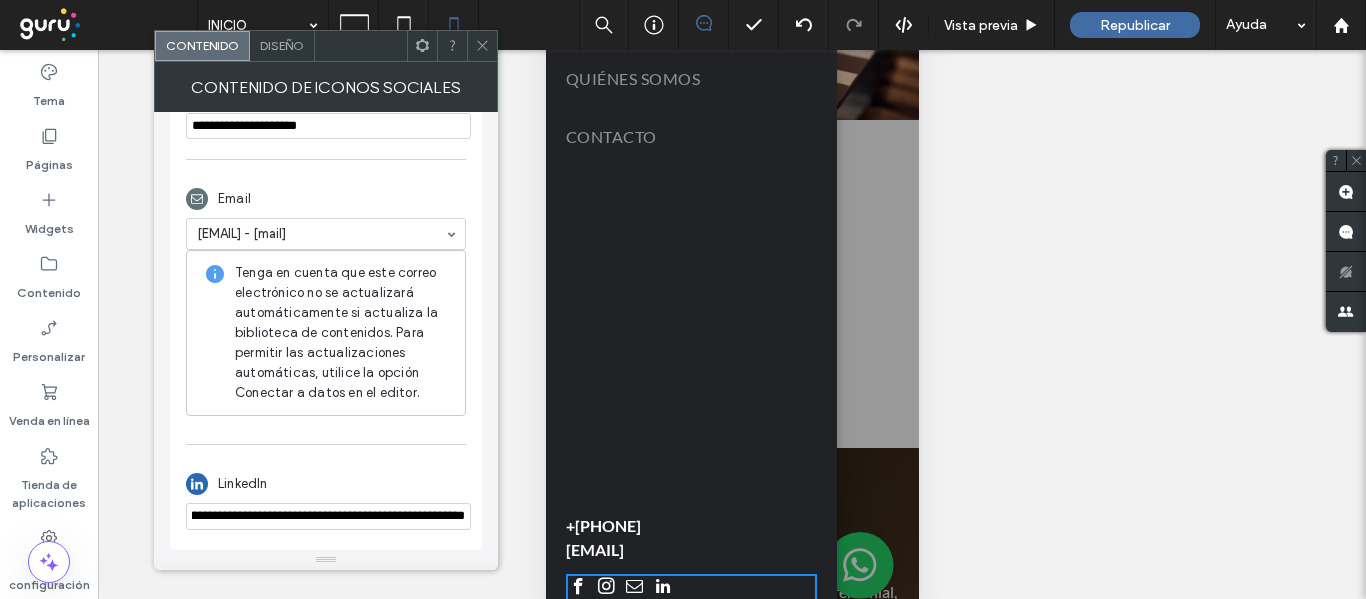 click on "**********" at bounding box center [328, 516] 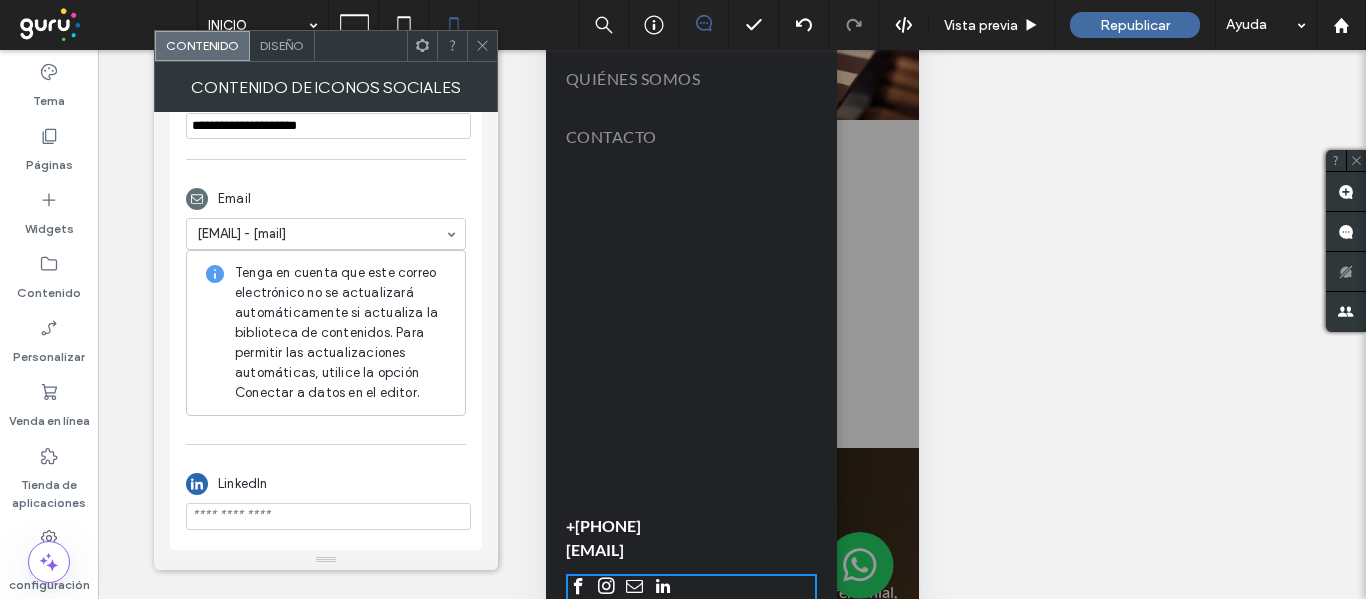 scroll, scrollTop: 0, scrollLeft: 0, axis: both 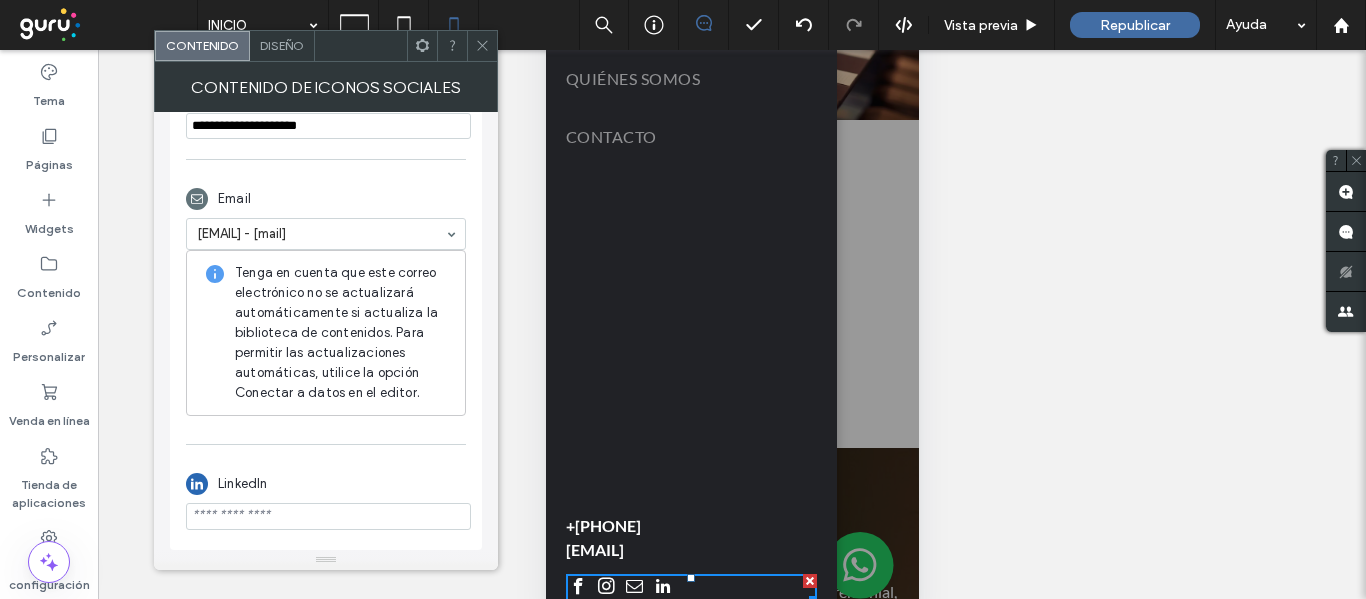type 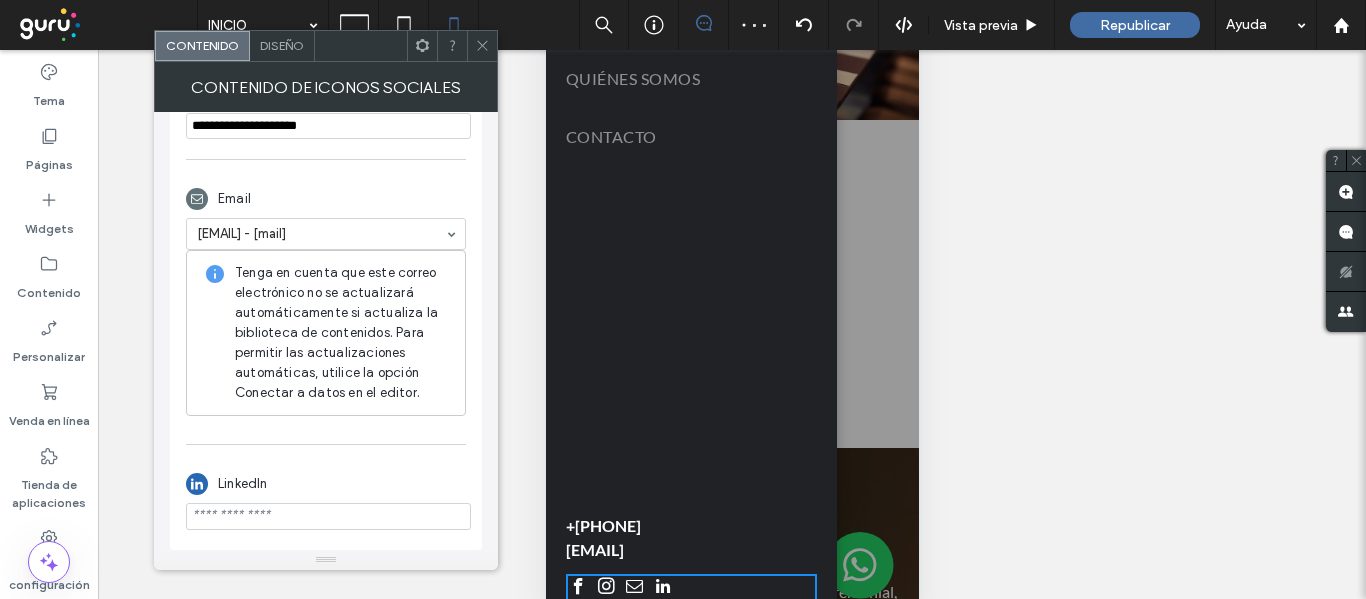 scroll, scrollTop: 434, scrollLeft: 0, axis: vertical 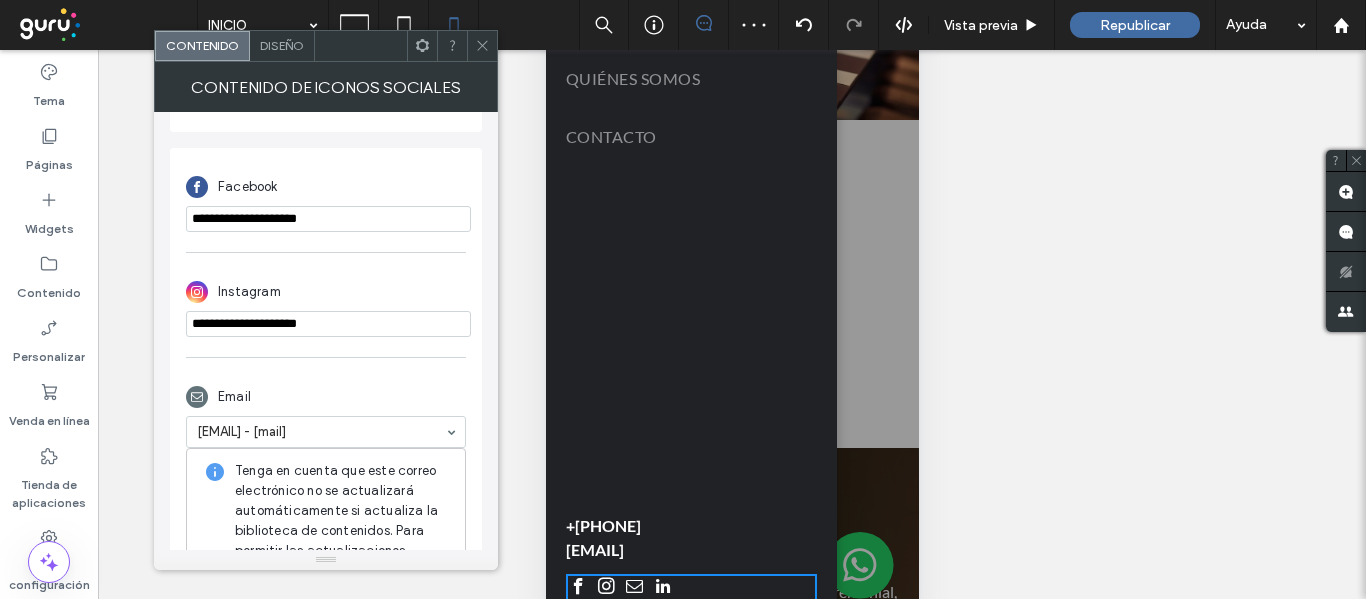 click on "**********" at bounding box center [328, 324] 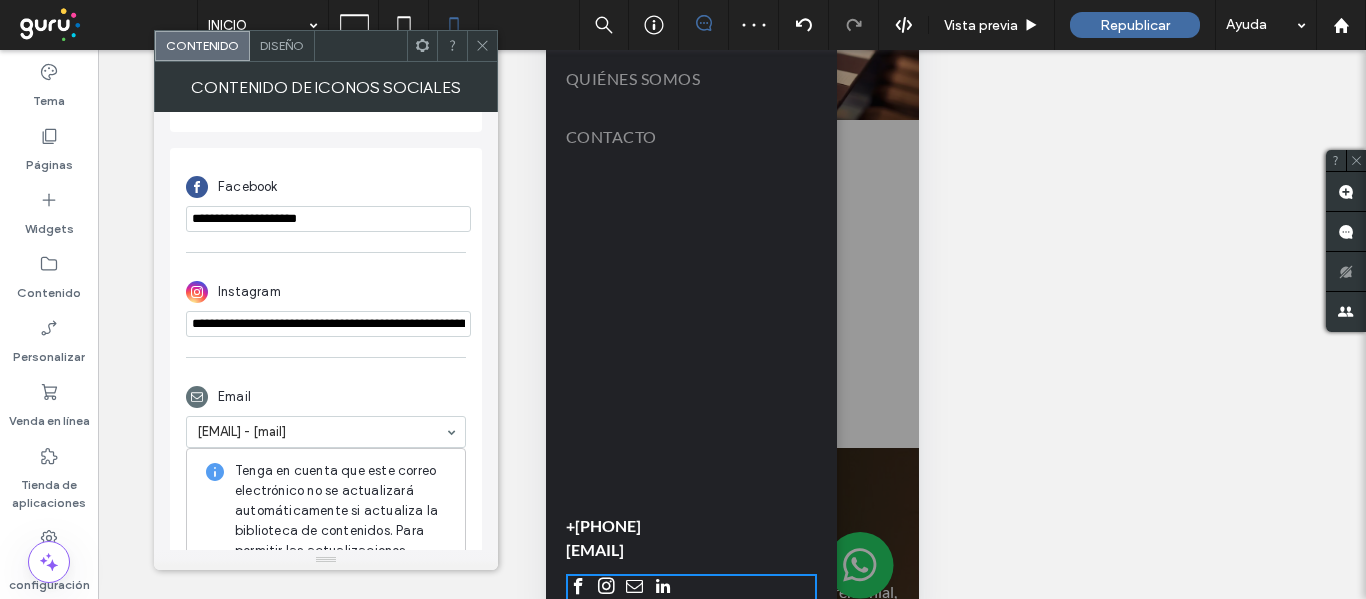 scroll, scrollTop: 0, scrollLeft: 188, axis: horizontal 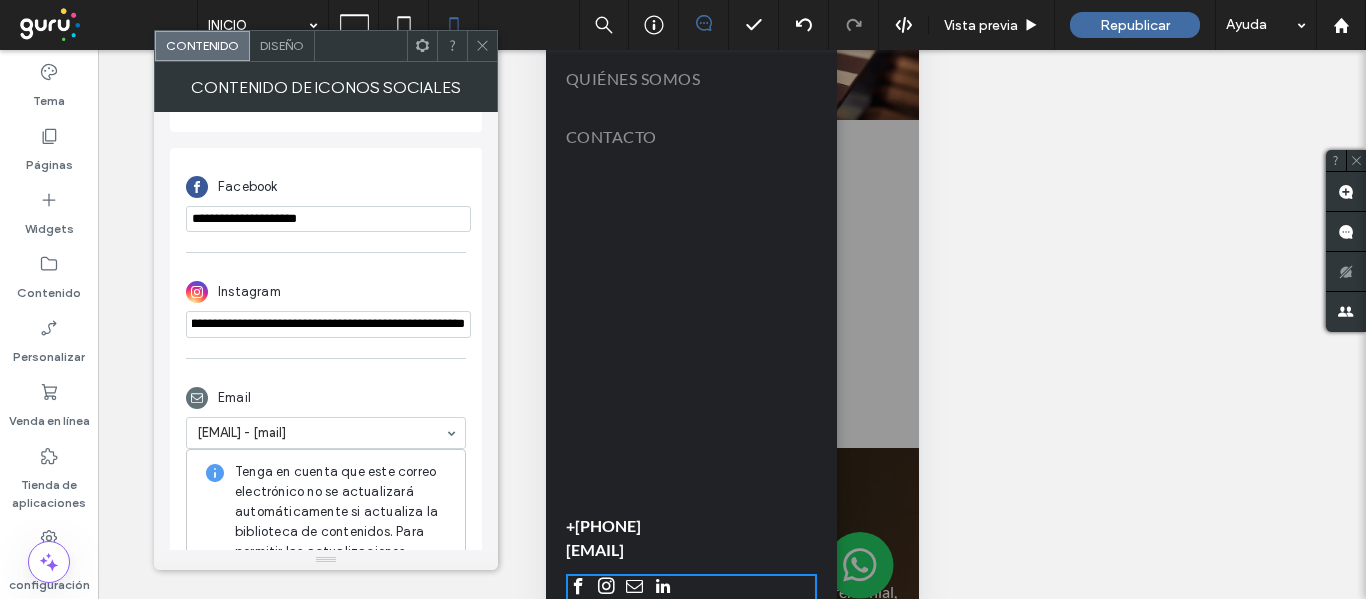 type on "**********" 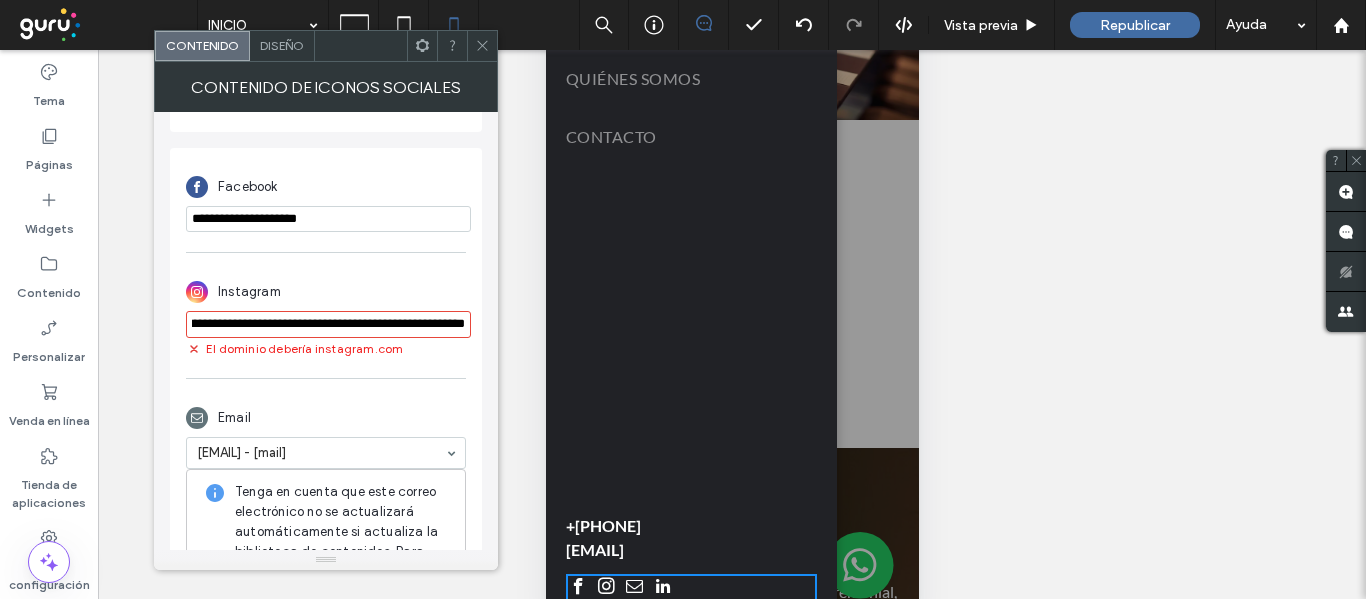 scroll, scrollTop: 0, scrollLeft: 0, axis: both 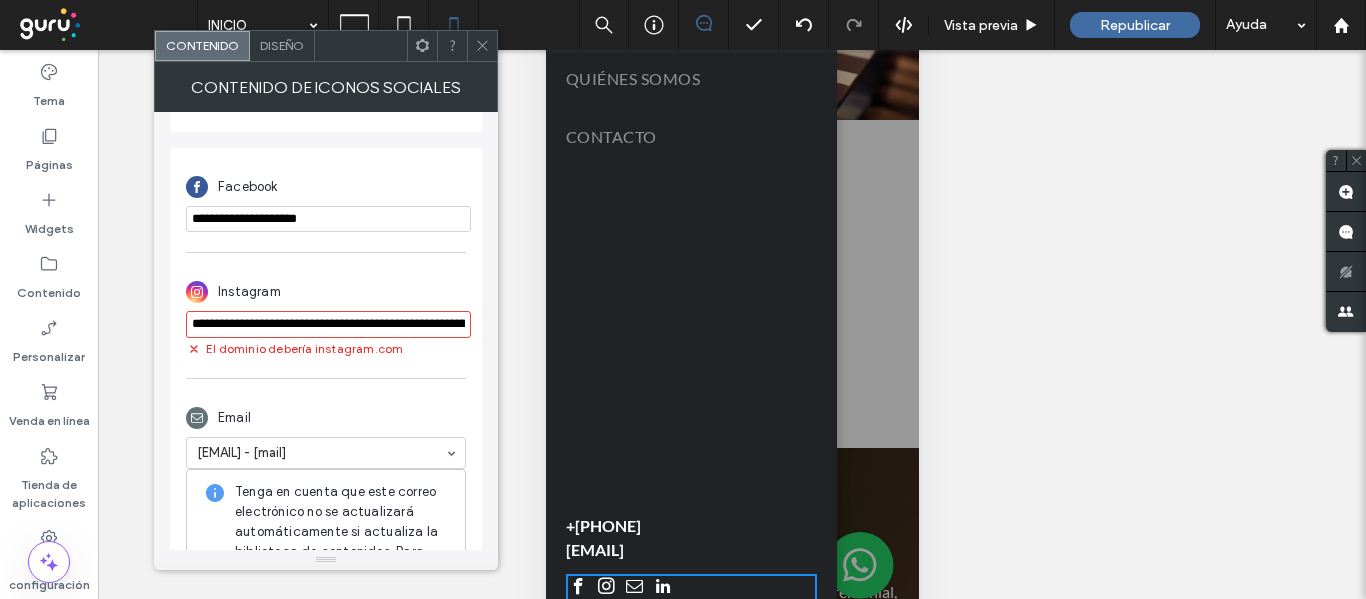 click on "**********" at bounding box center [328, 219] 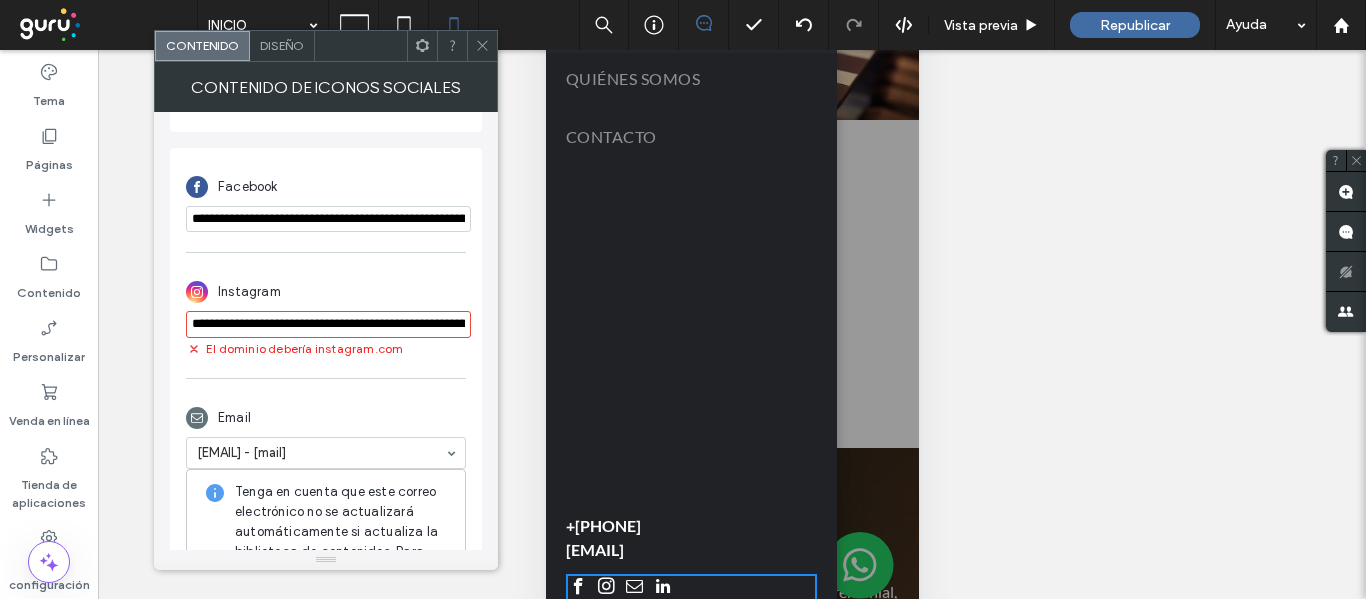 scroll, scrollTop: 0, scrollLeft: 188, axis: horizontal 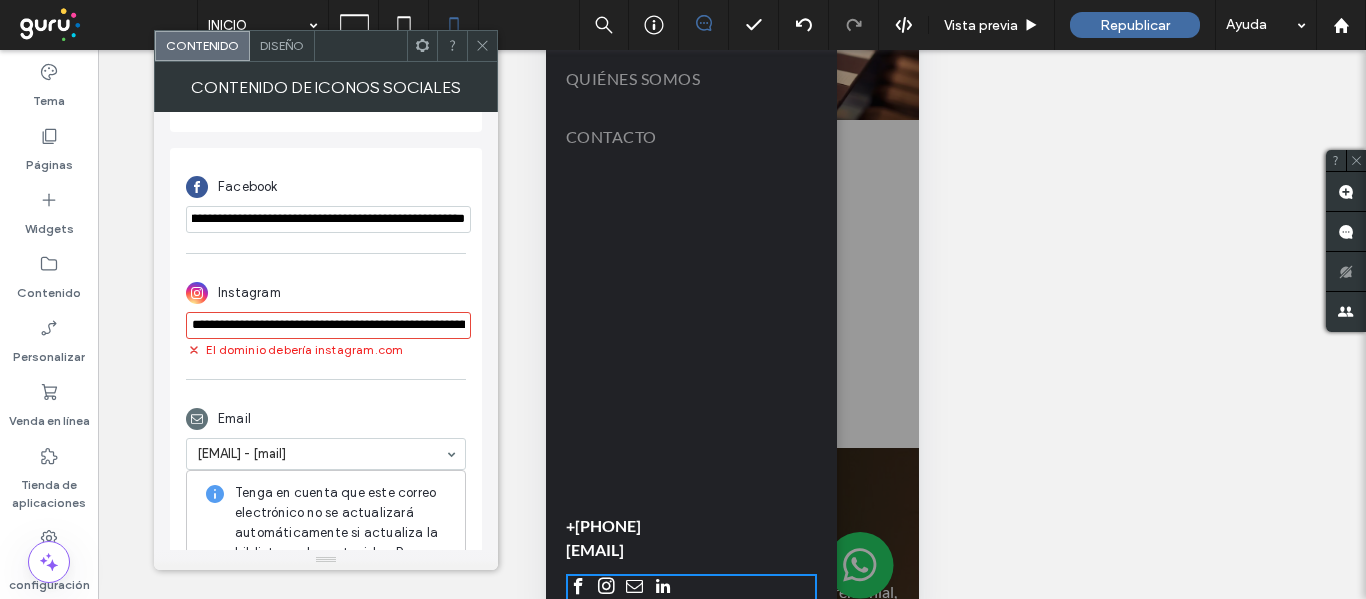 type on "**********" 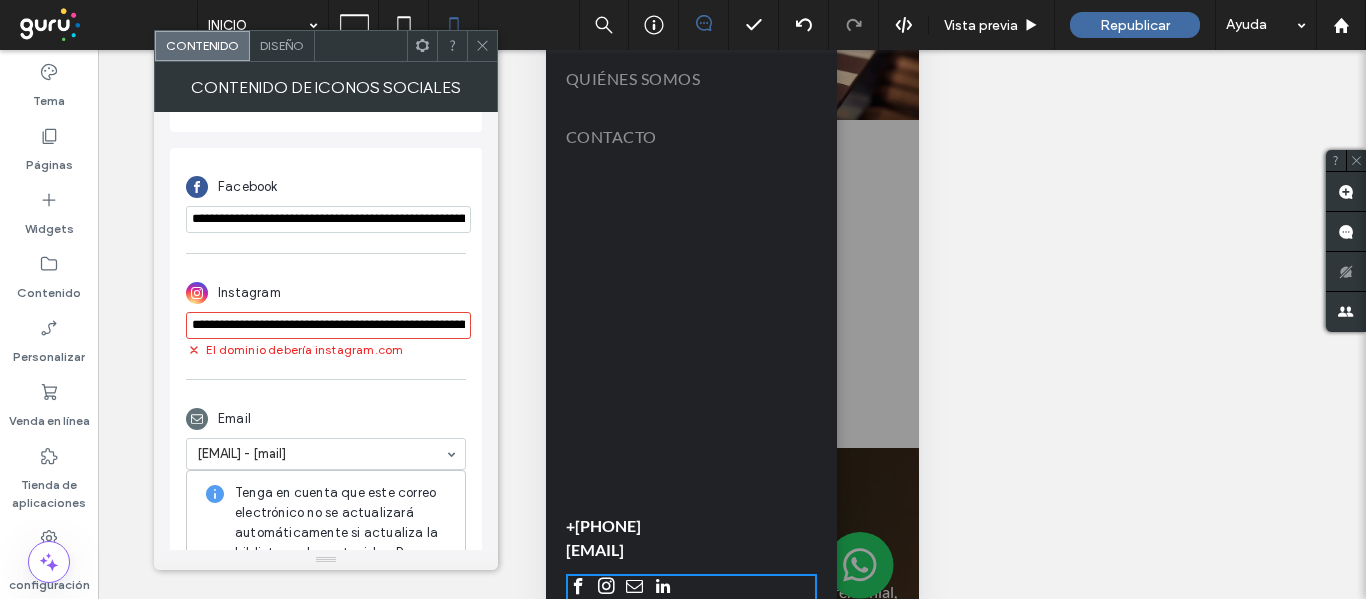 click on "Instagram" at bounding box center [326, 293] 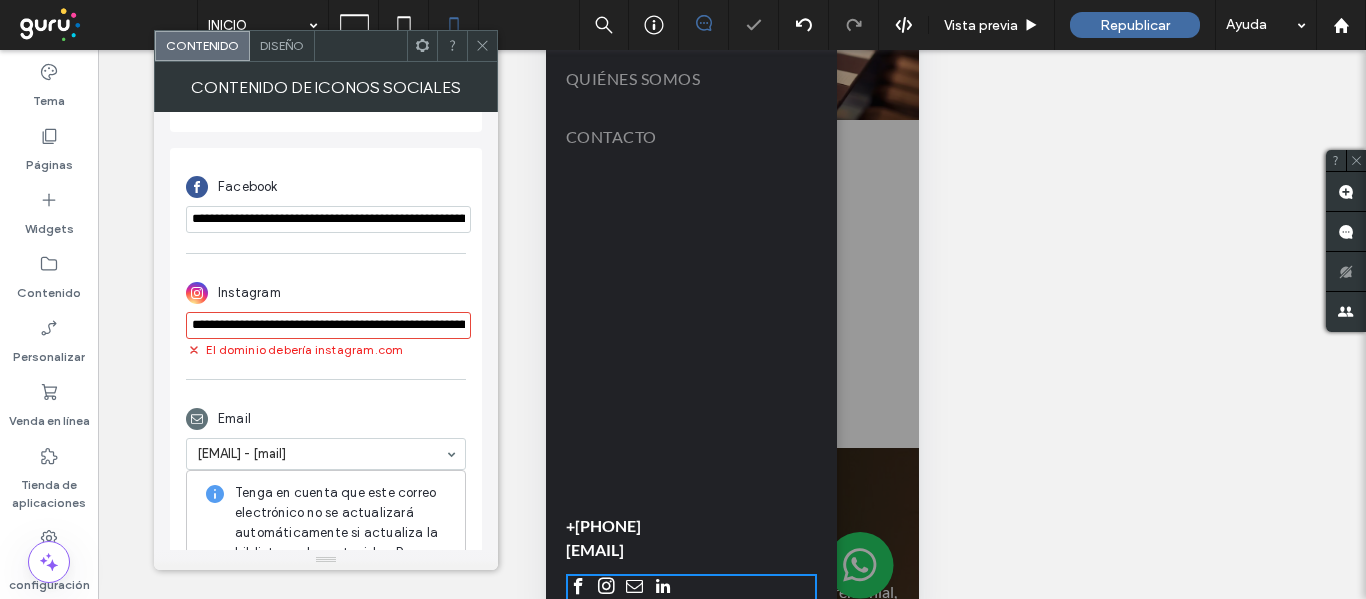 click on "Instagram" at bounding box center [326, 293] 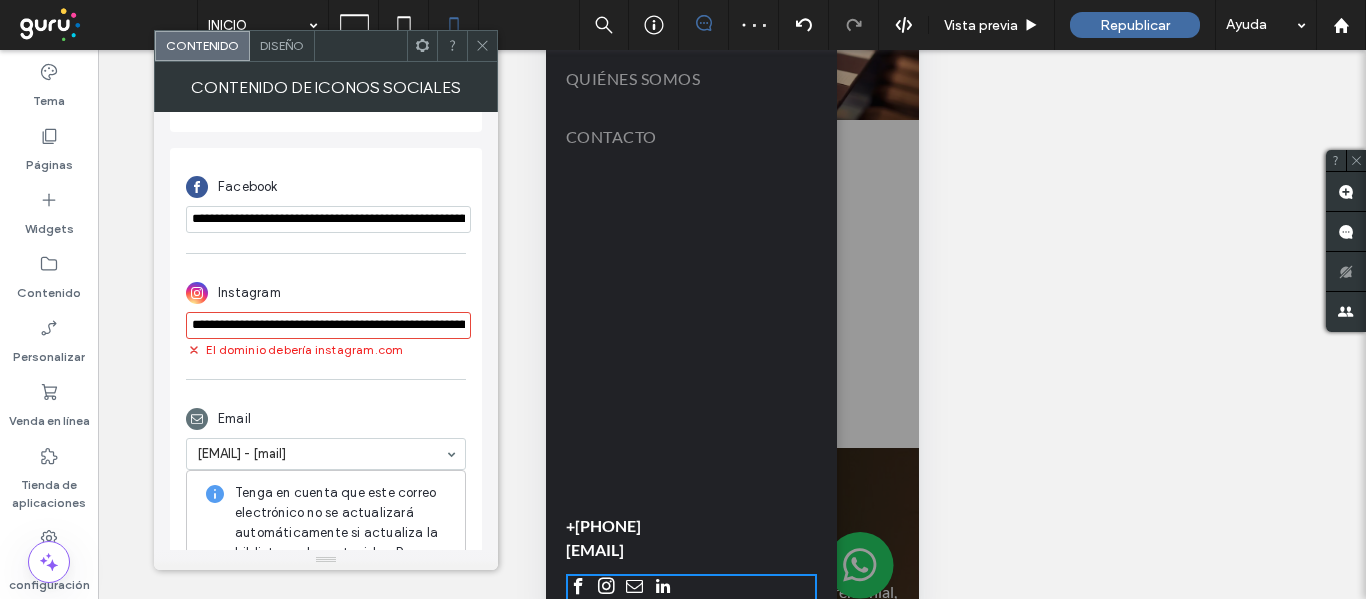 click on "**********" at bounding box center (328, 325) 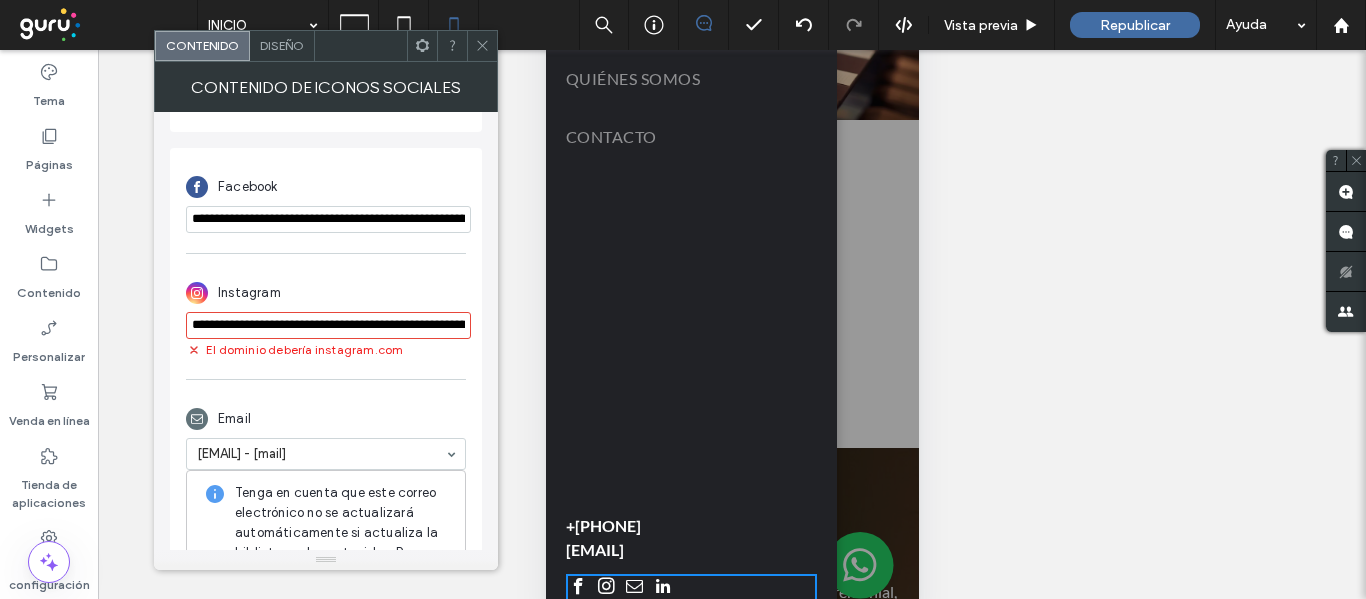 click on "**********" at bounding box center (328, 325) 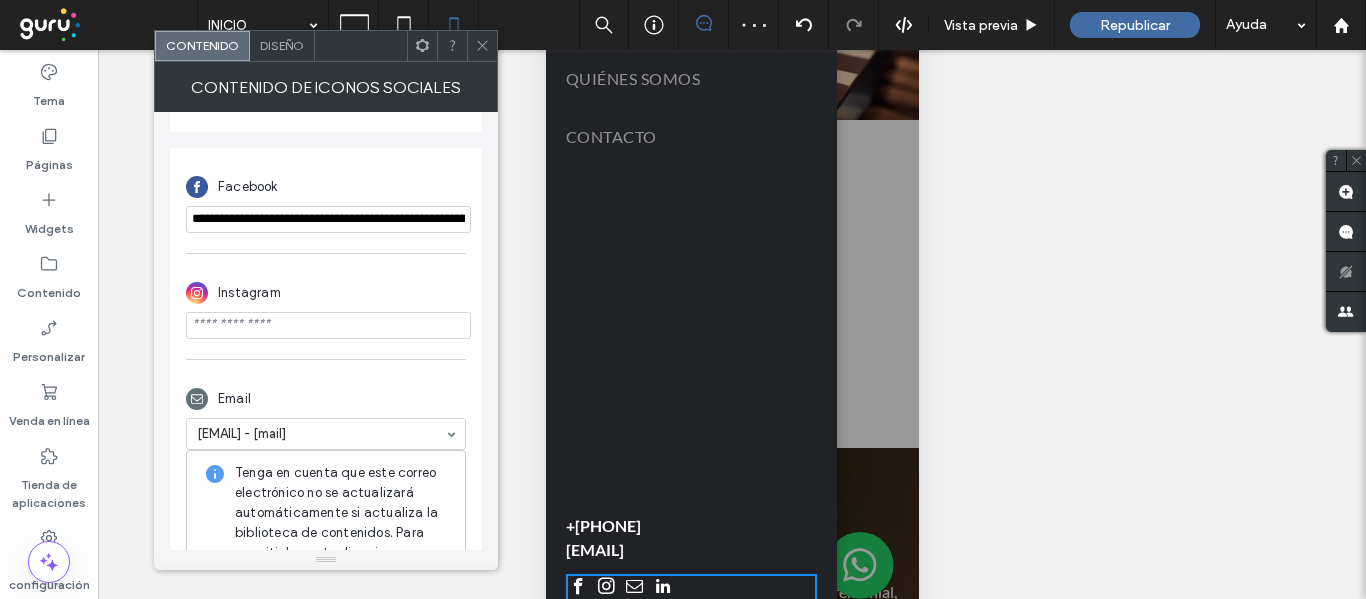 paste on "**********" 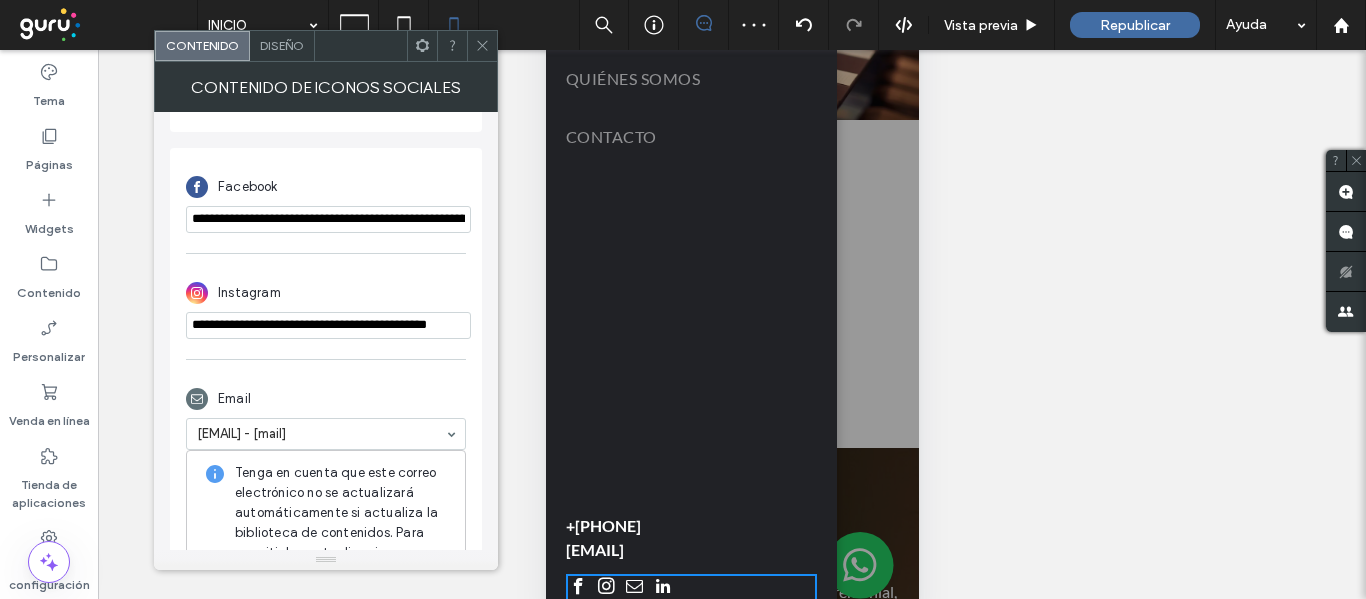 scroll, scrollTop: 0, scrollLeft: 29, axis: horizontal 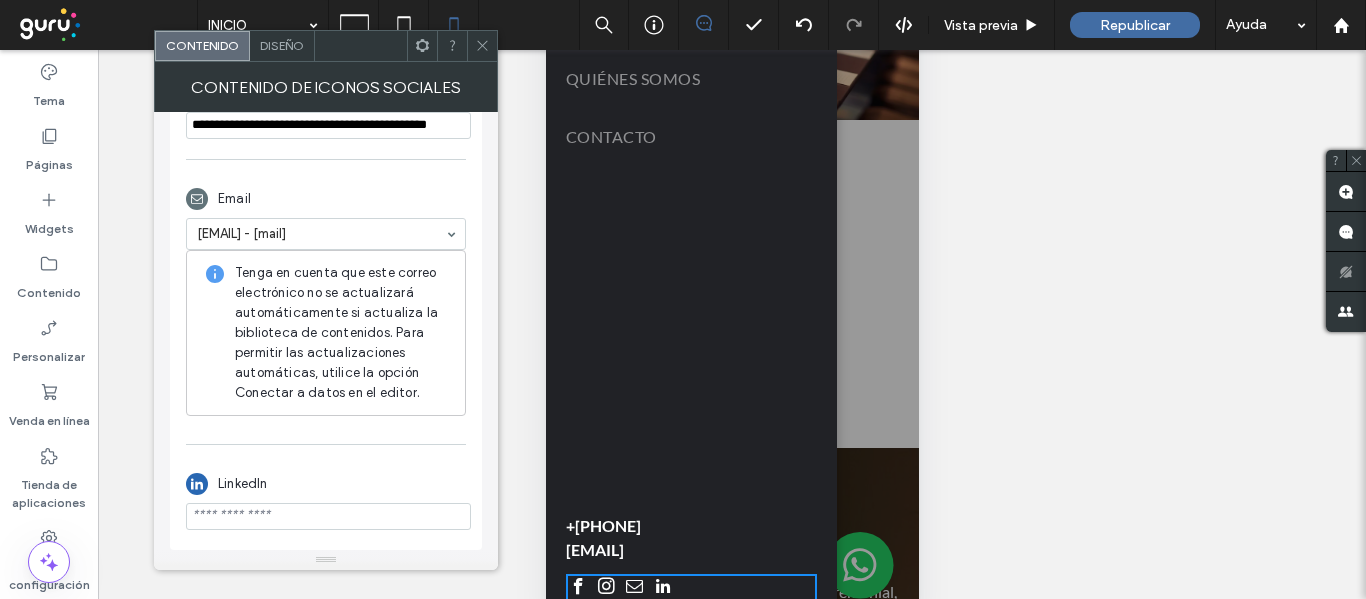 click at bounding box center (328, 516) 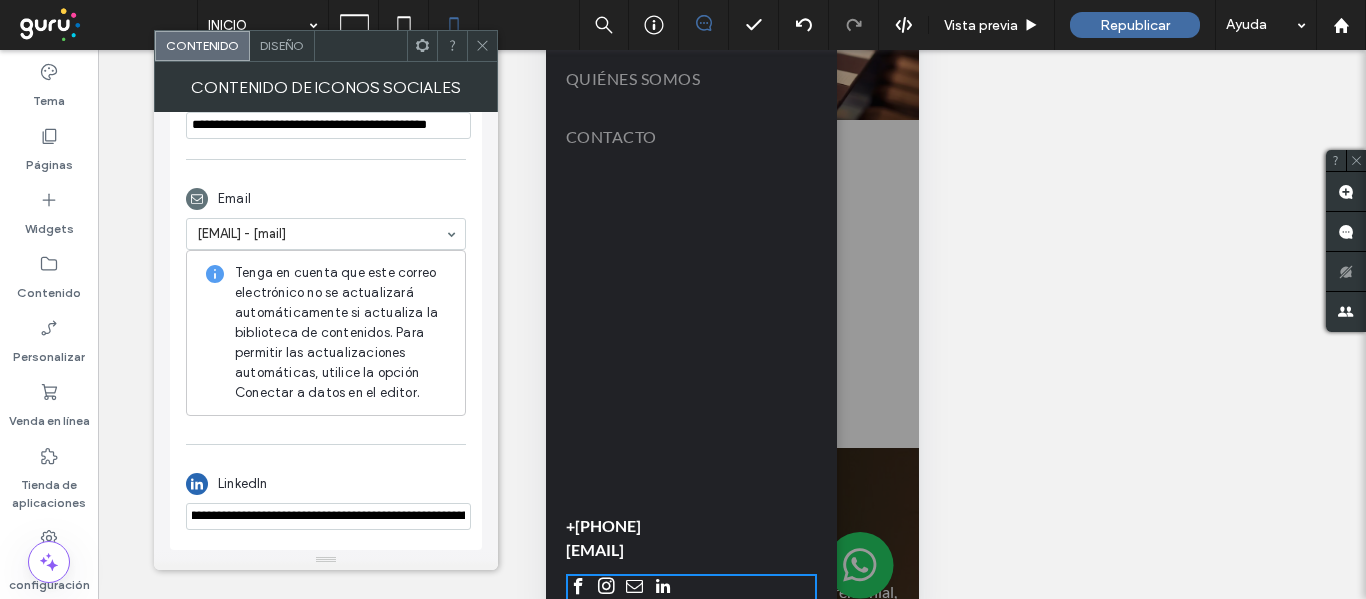 scroll, scrollTop: 0, scrollLeft: 0, axis: both 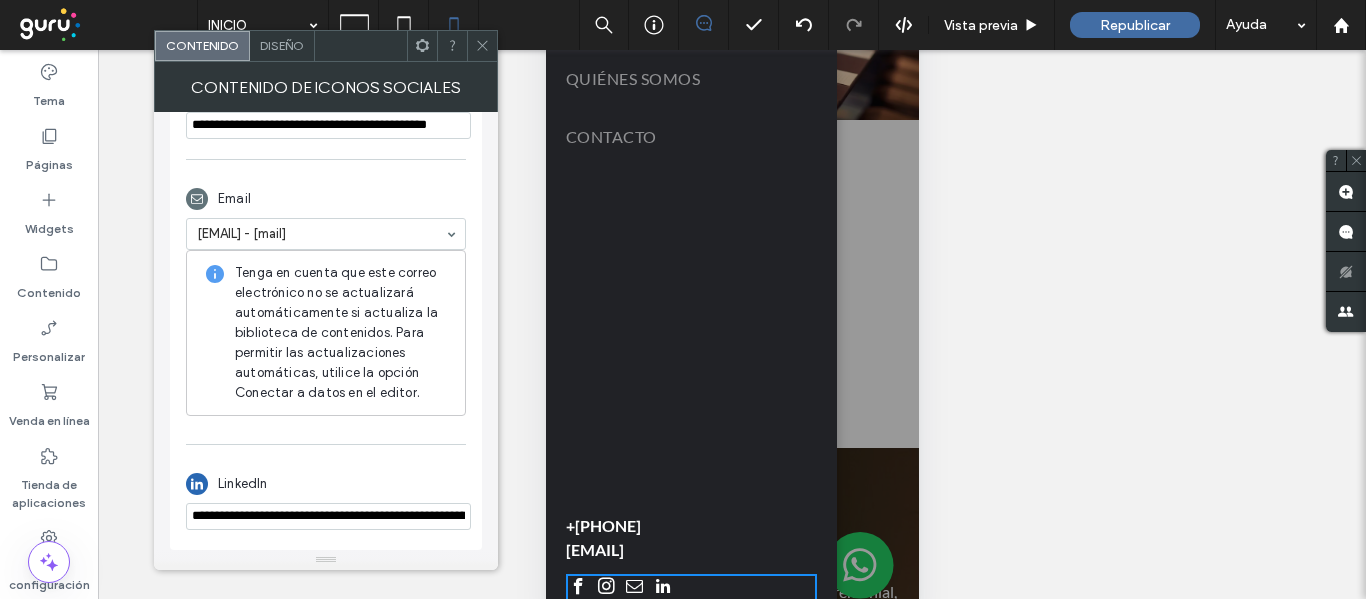 type on "**********" 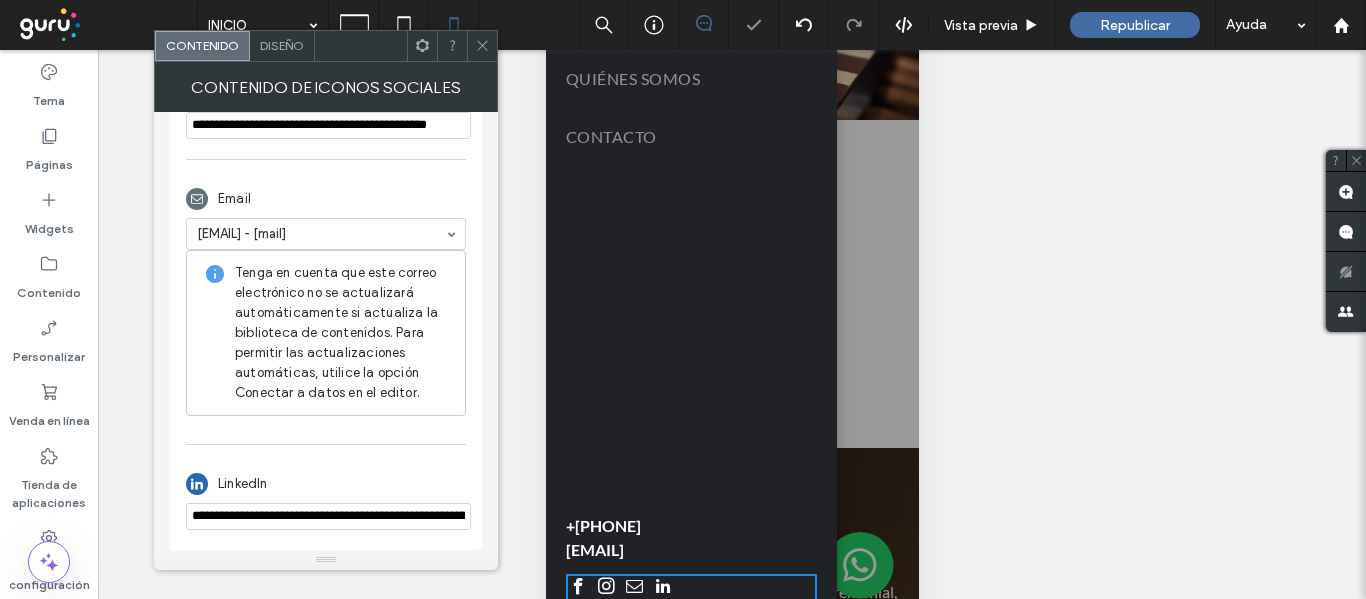 click 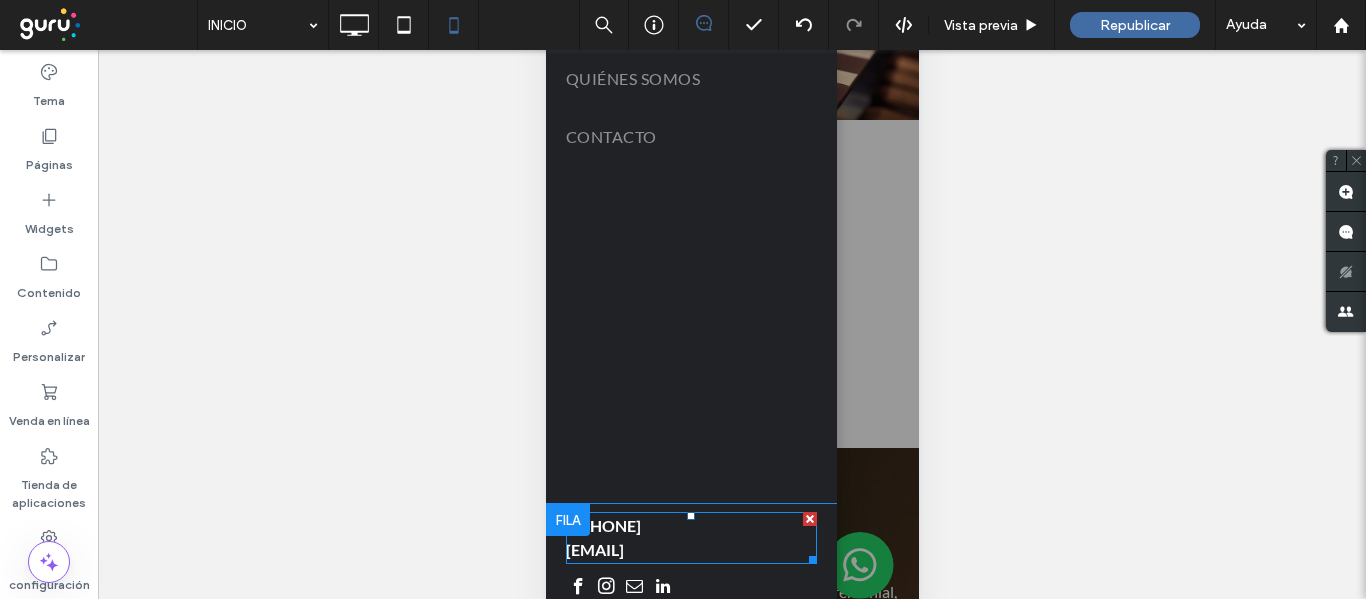 click at bounding box center (809, 519) 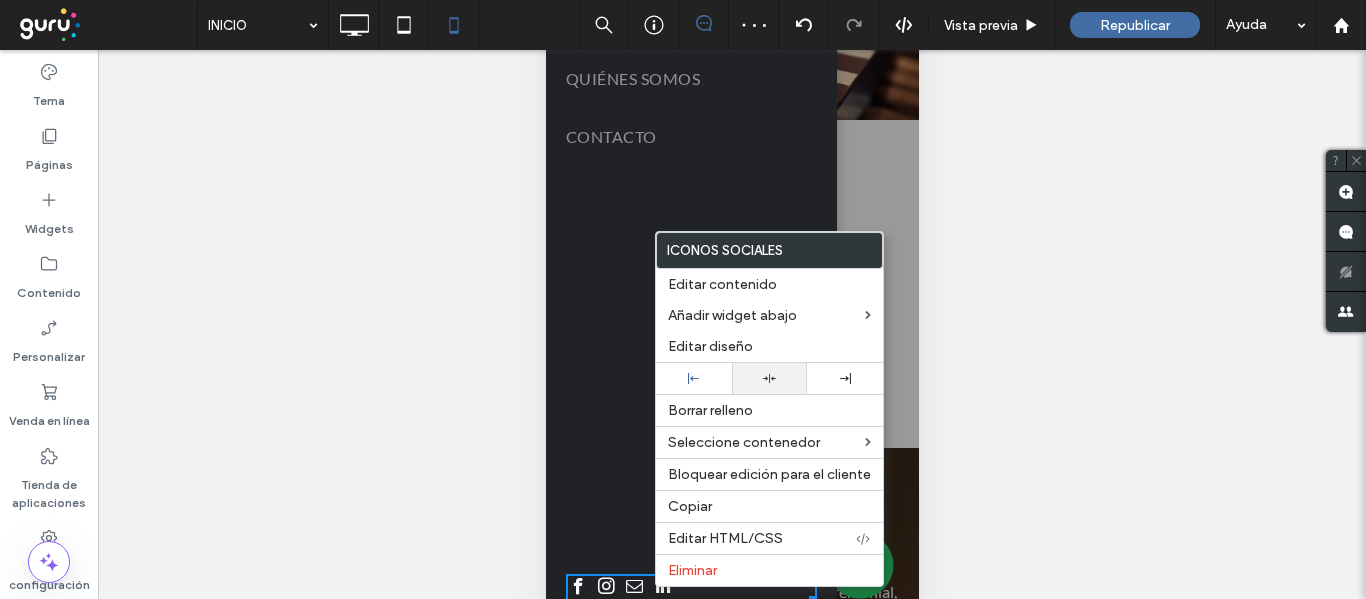 click 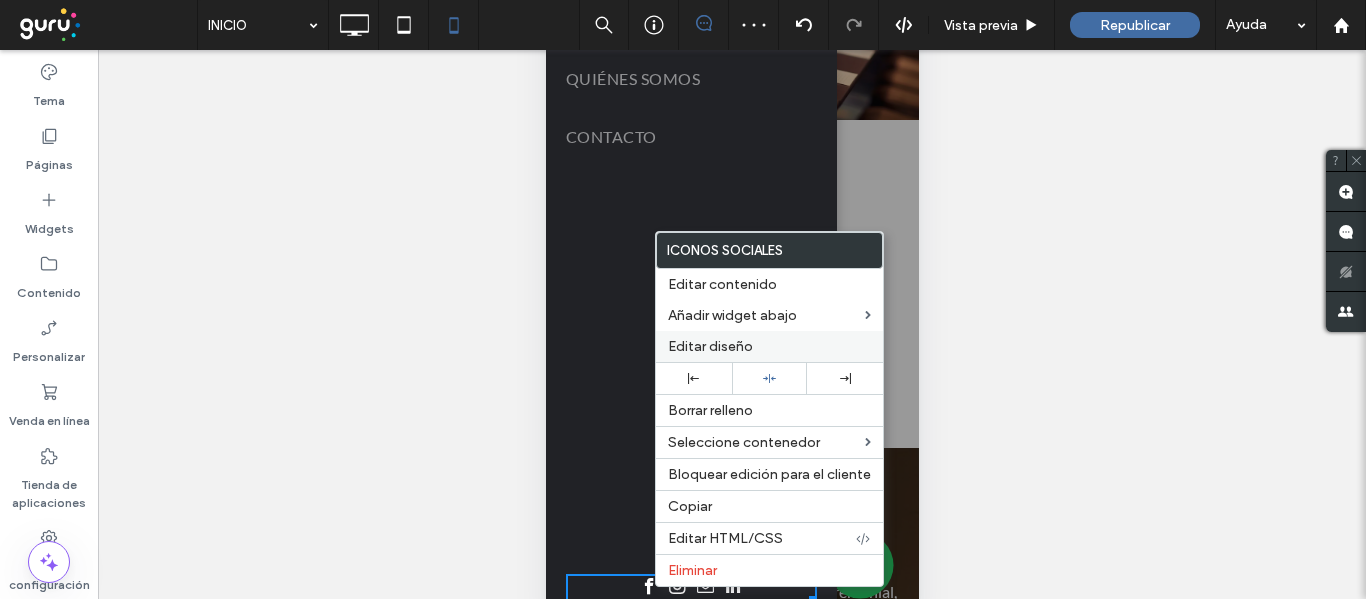 click on "Editar diseño" at bounding box center (710, 346) 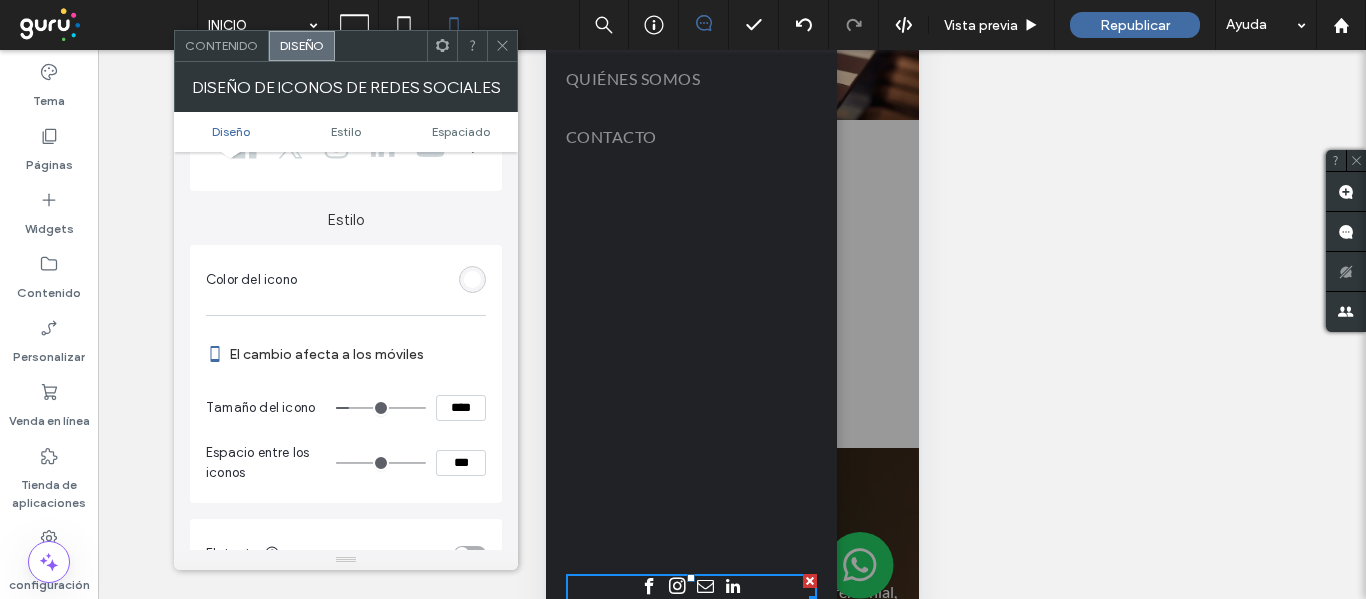 scroll, scrollTop: 200, scrollLeft: 0, axis: vertical 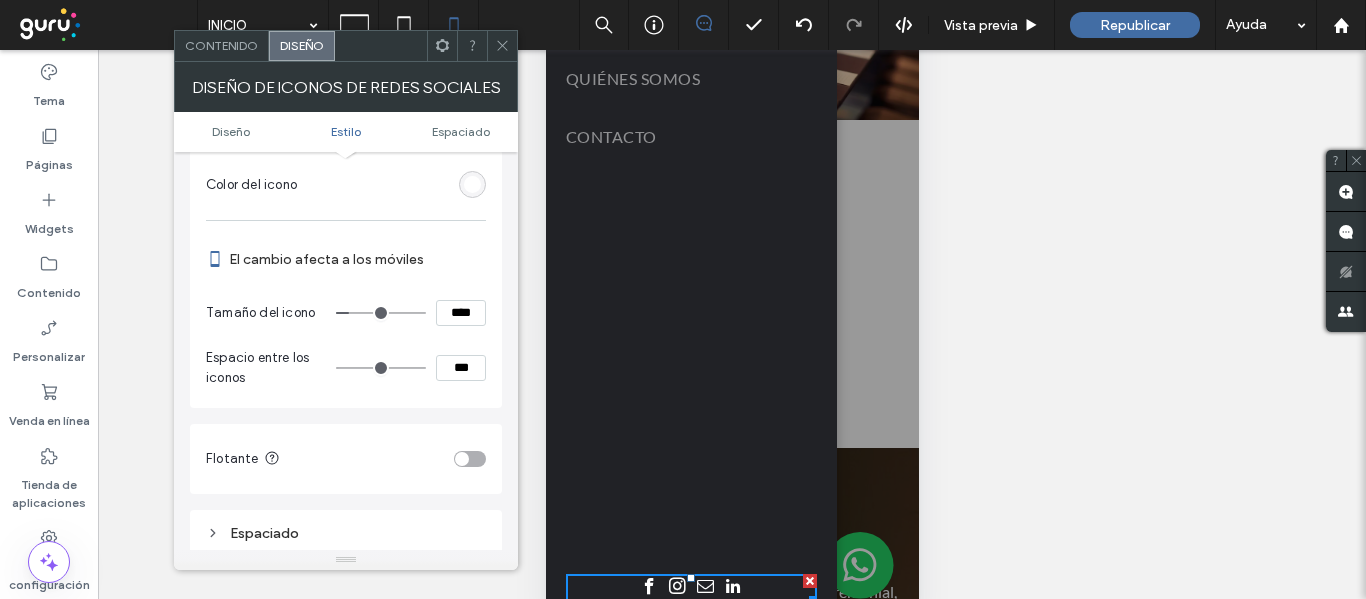 type on "**" 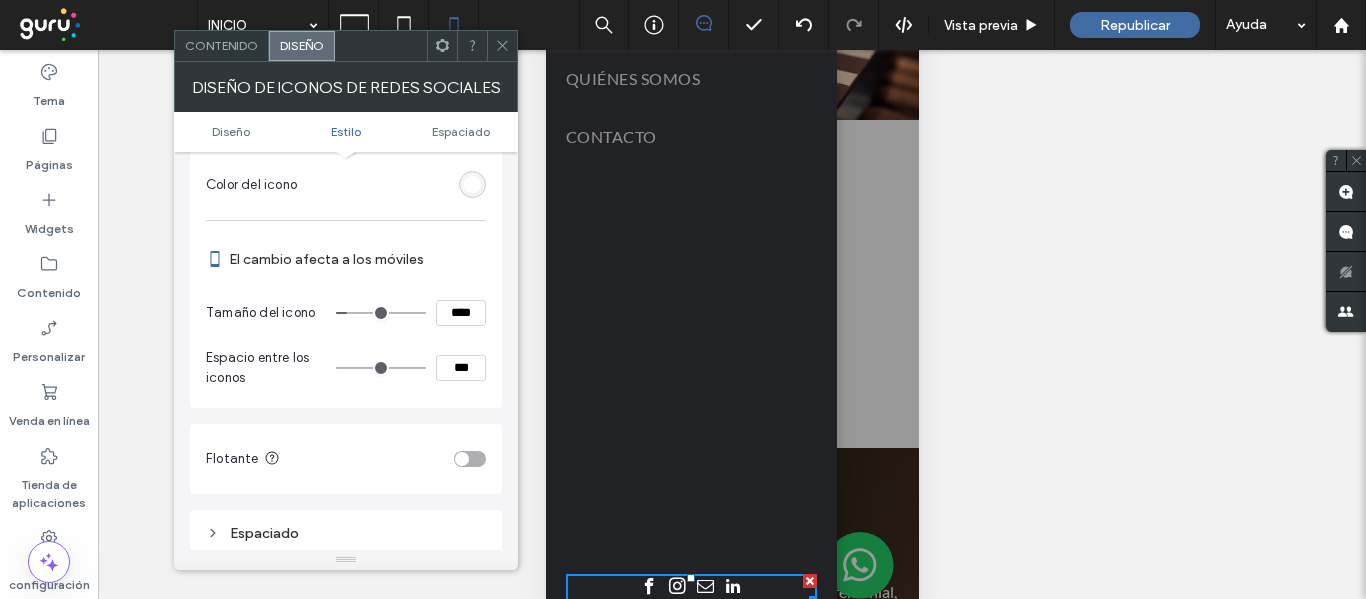 type on "**" 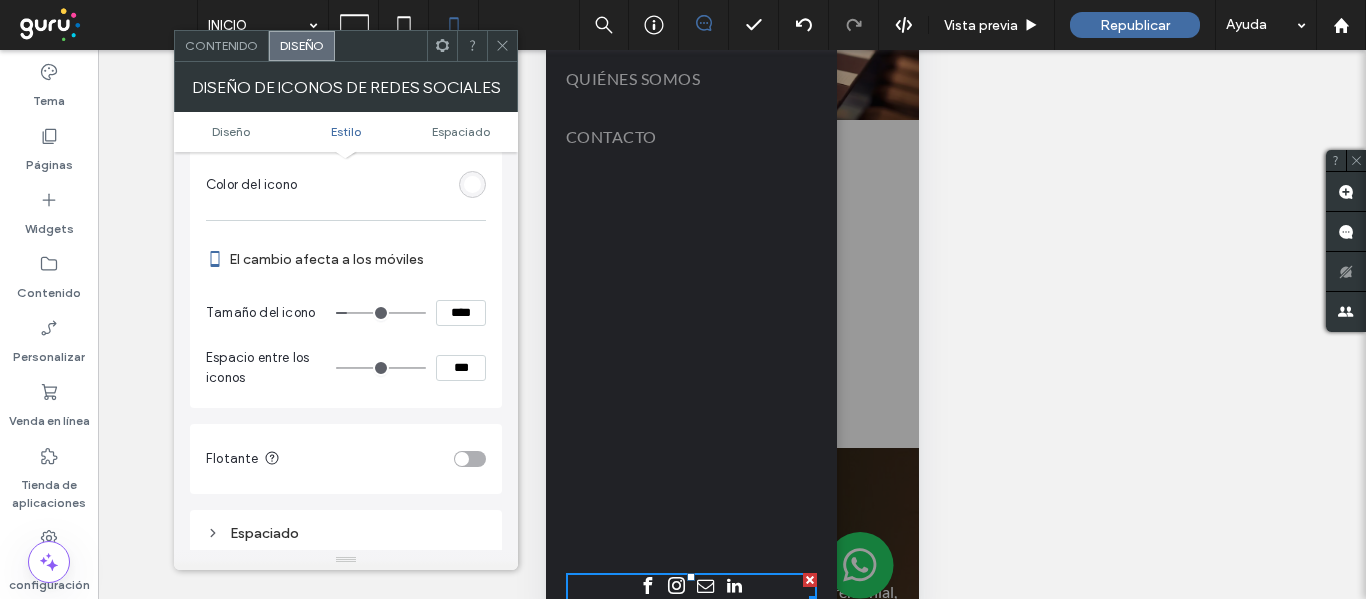 type on "**" 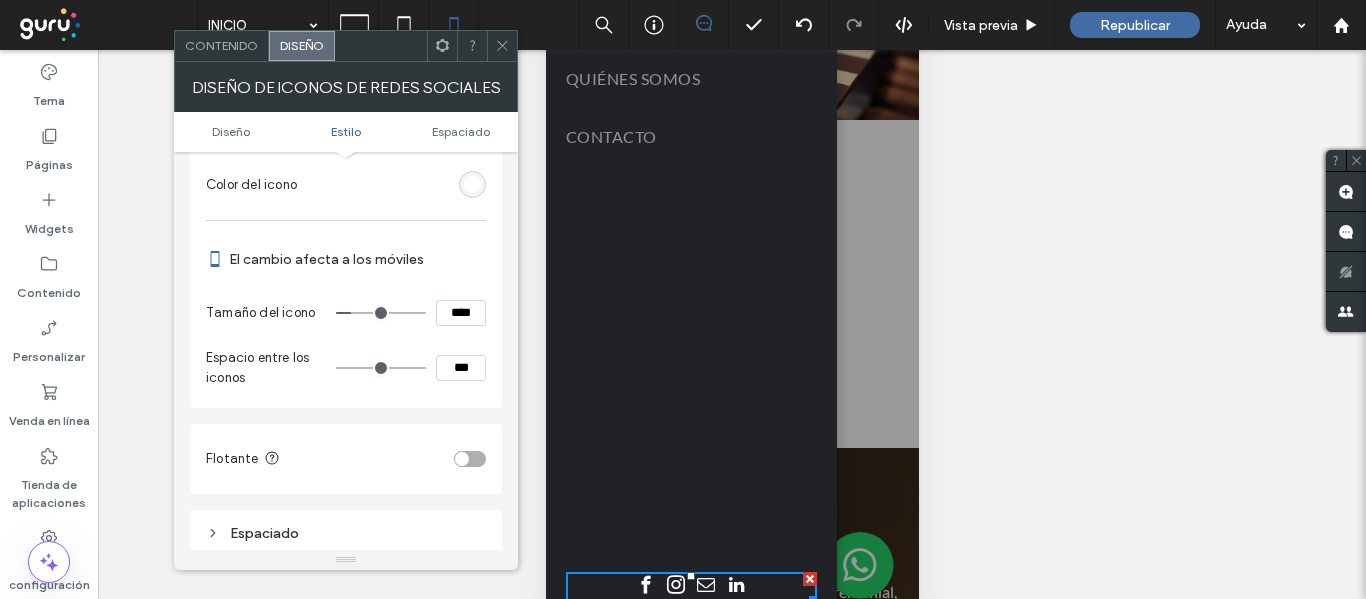 type on "**" 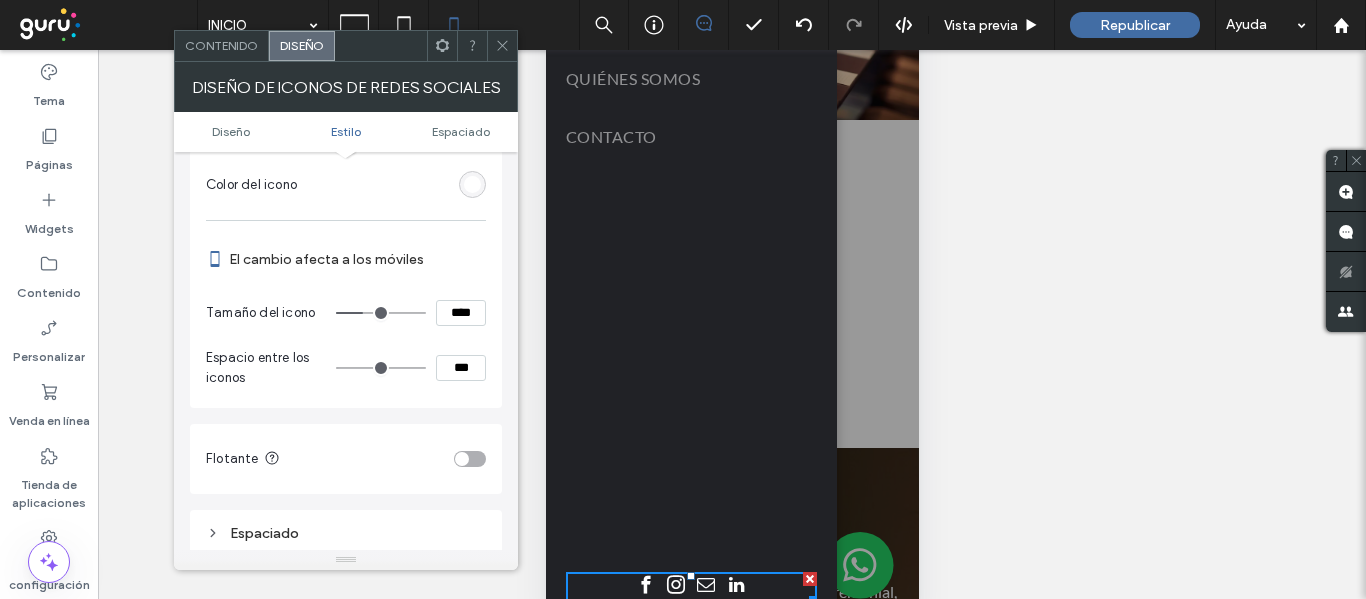 type on "**" 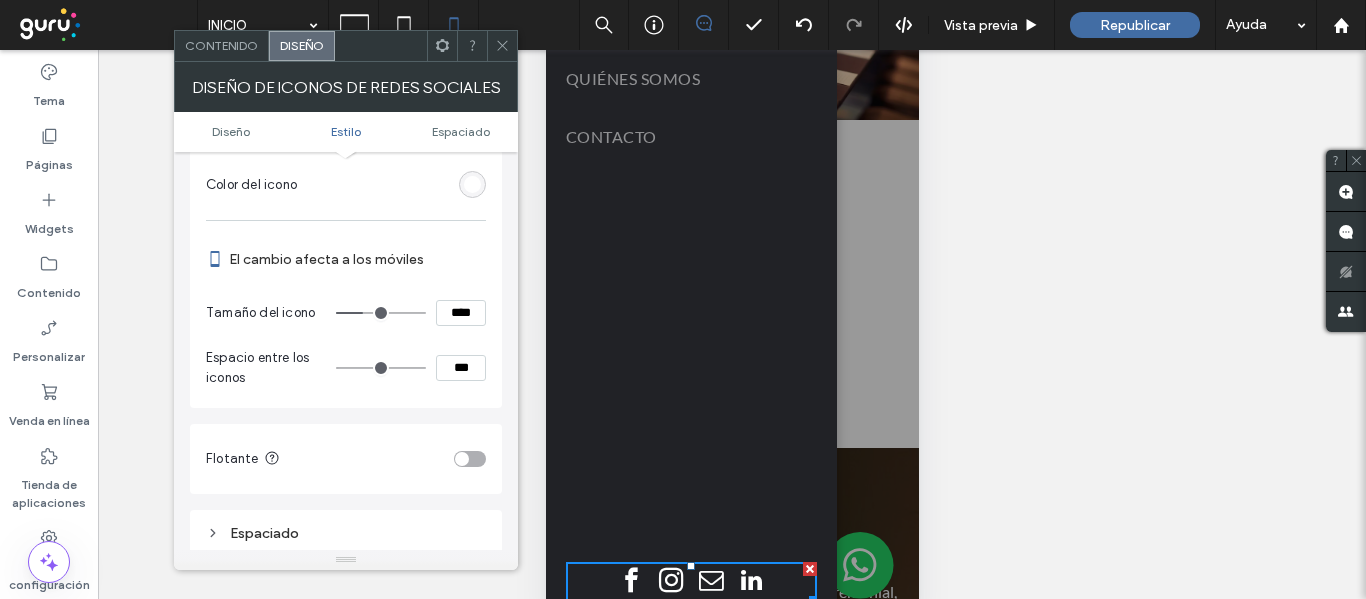 type on "**" 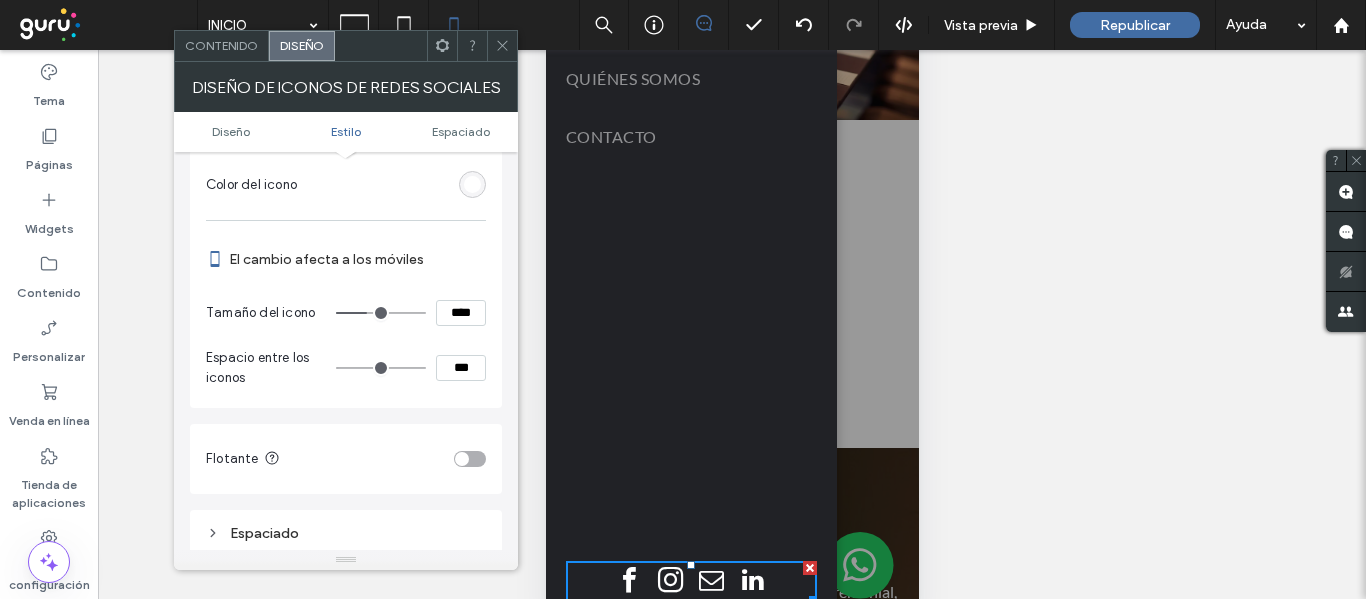 type on "**" 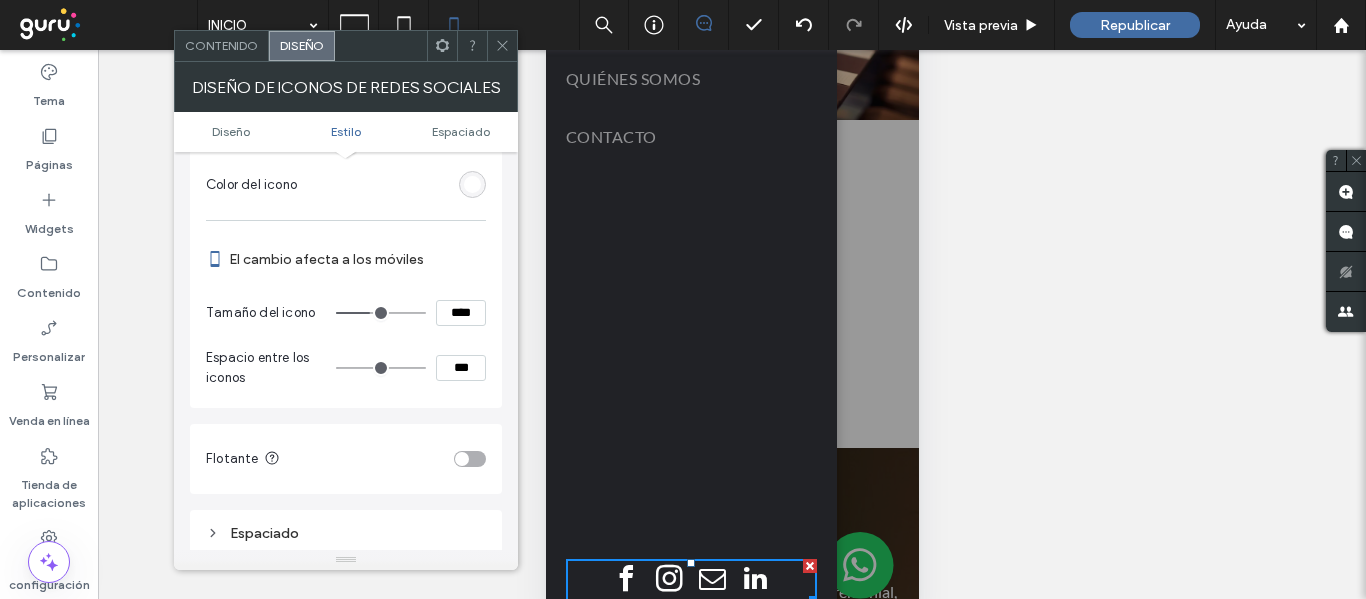 type on "**" 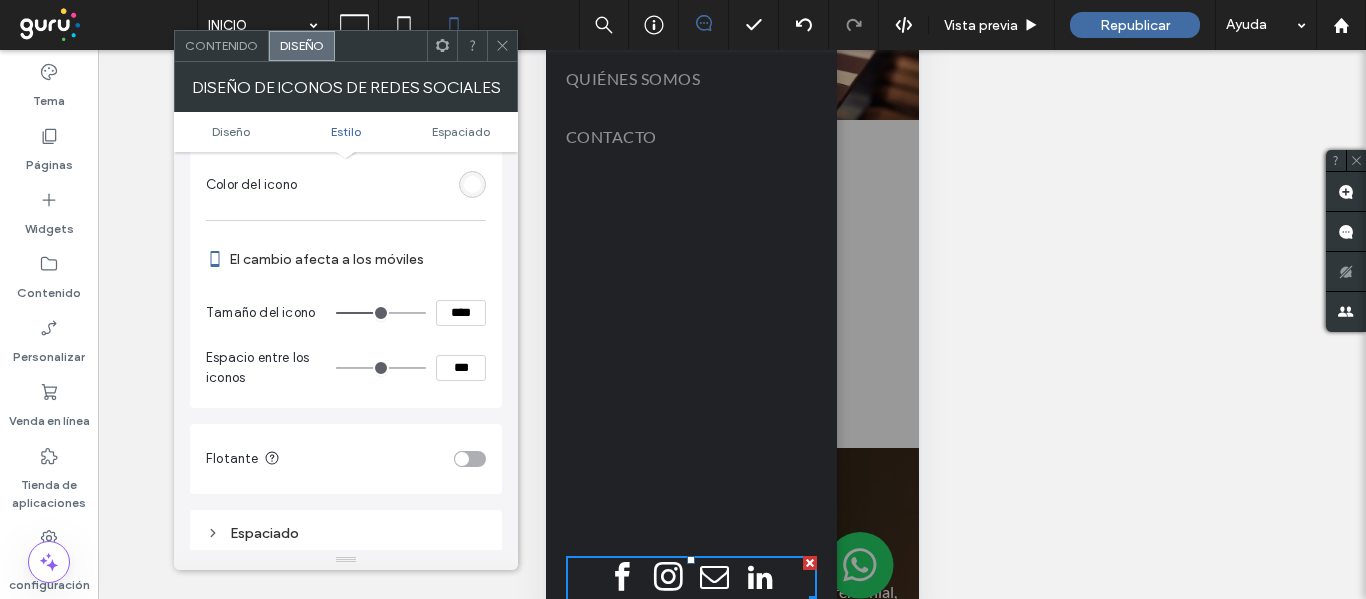 drag, startPoint x: 350, startPoint y: 311, endPoint x: 375, endPoint y: 320, distance: 26.57066 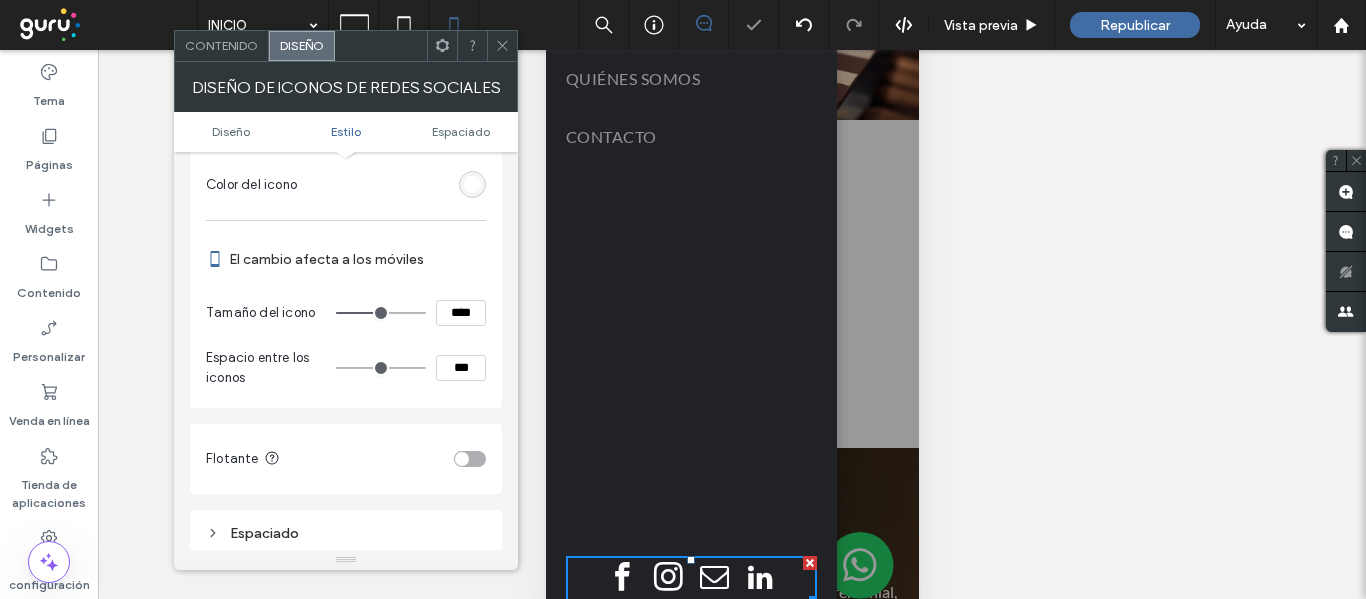 type on "*" 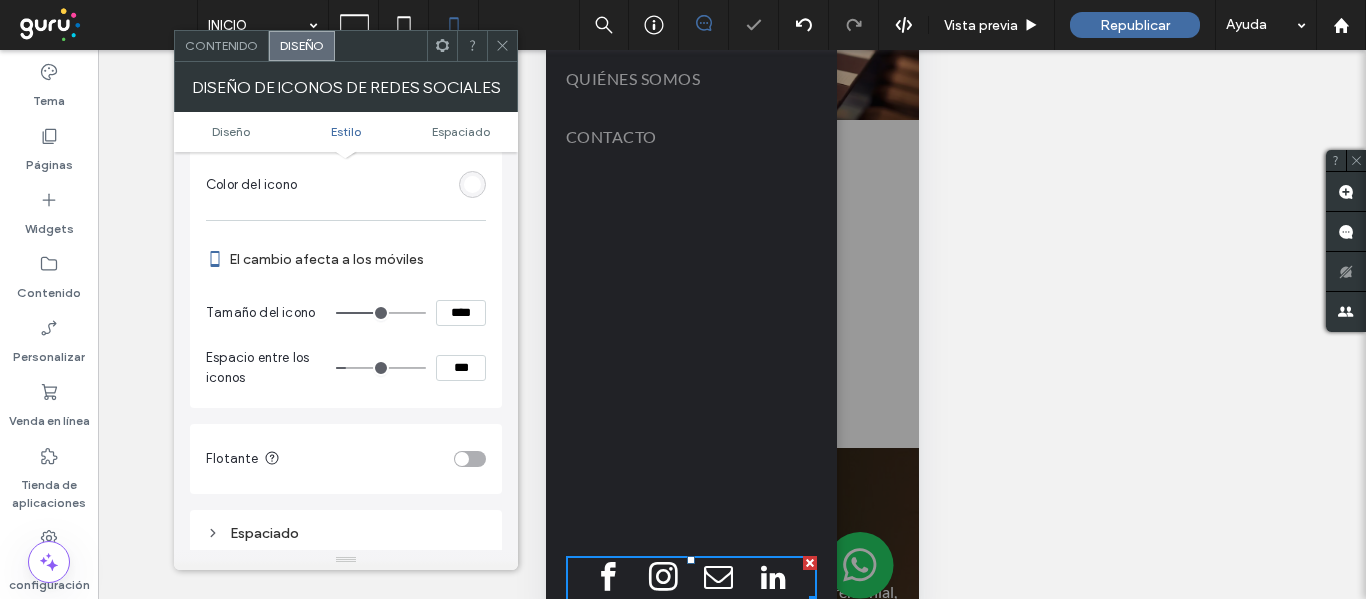 type on "**" 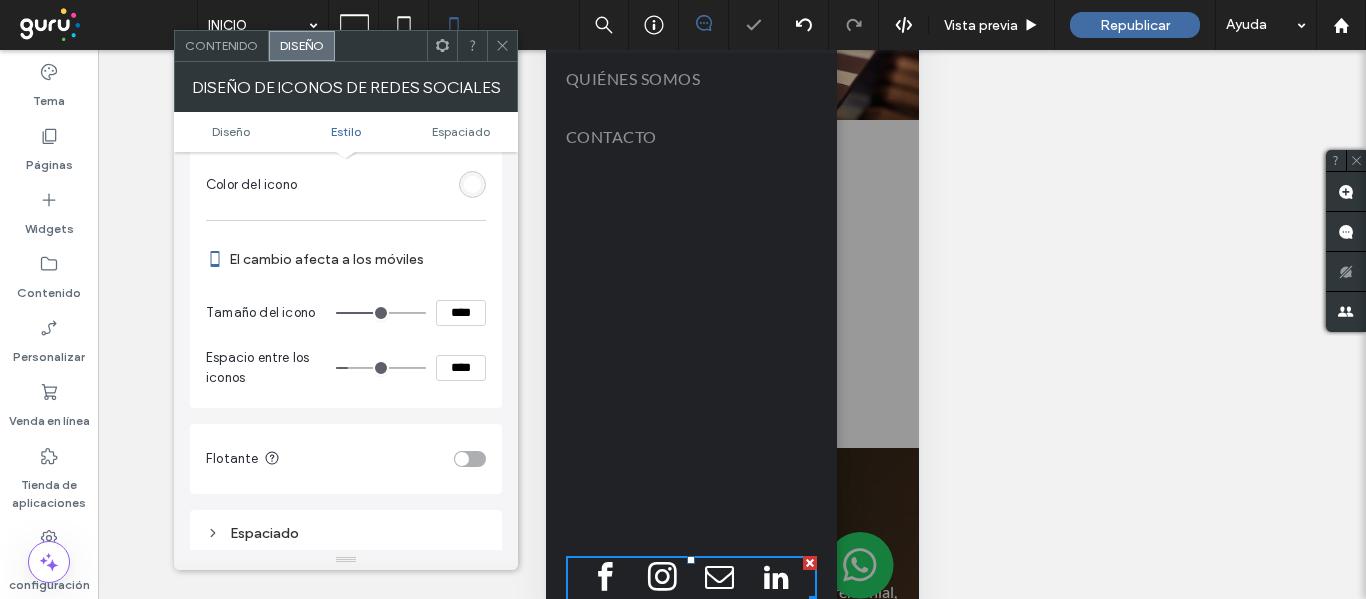 type on "**" 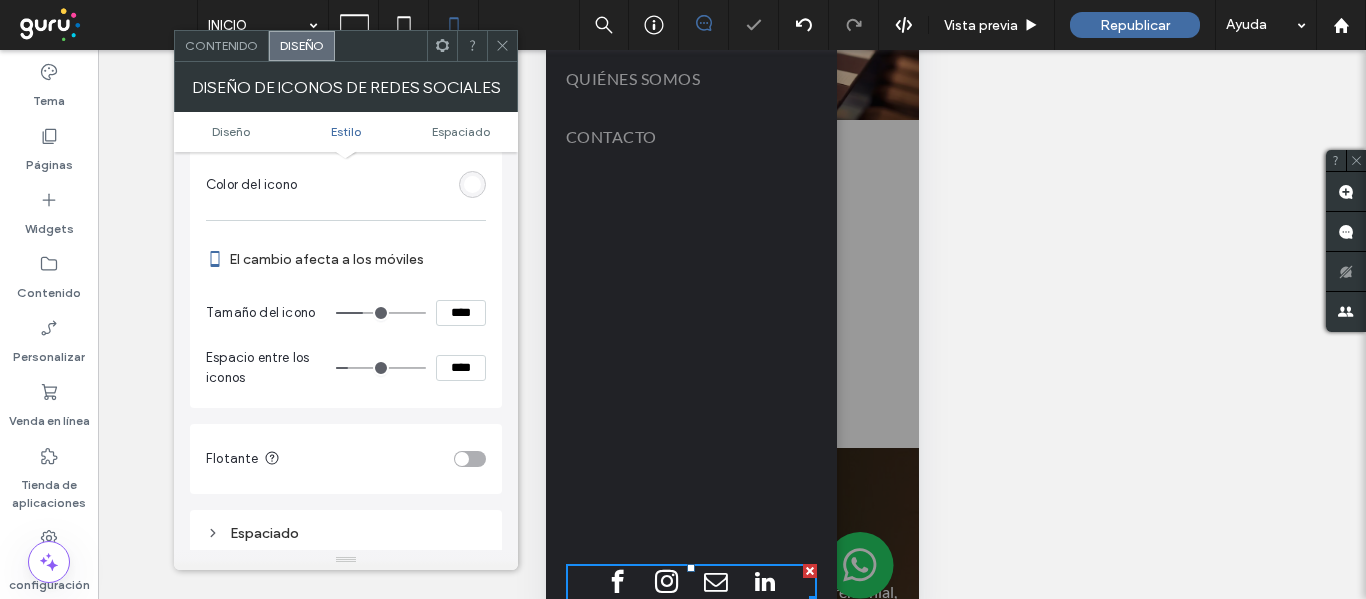 type on "**" 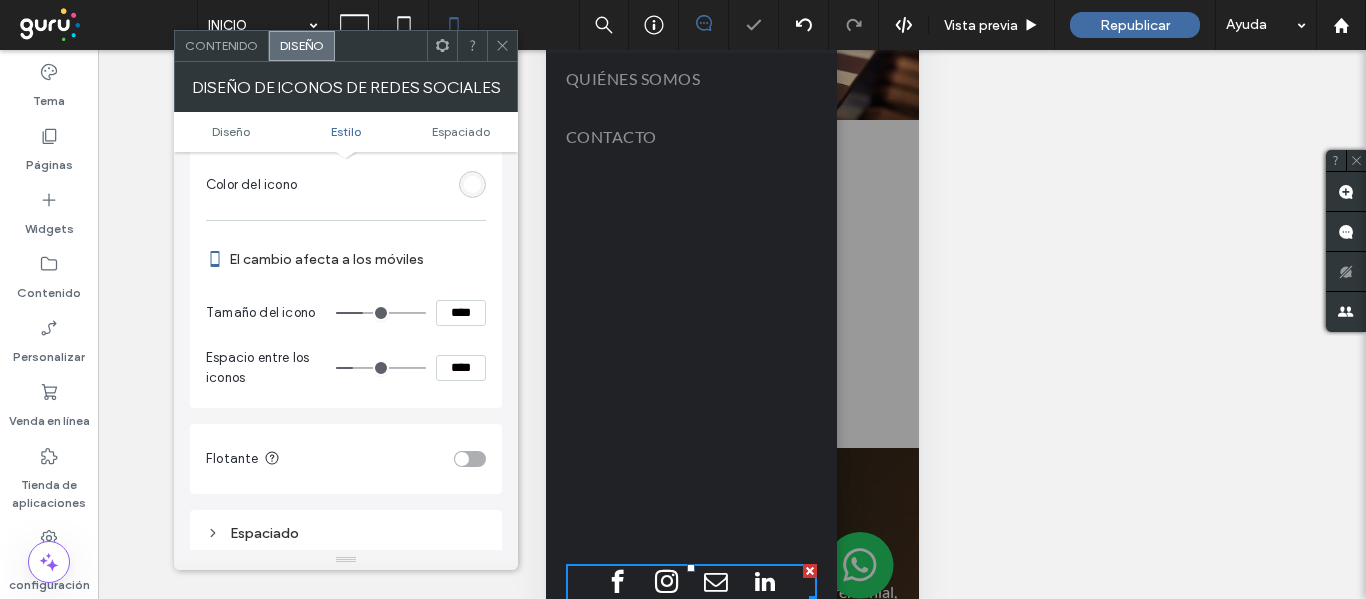 type on "**" 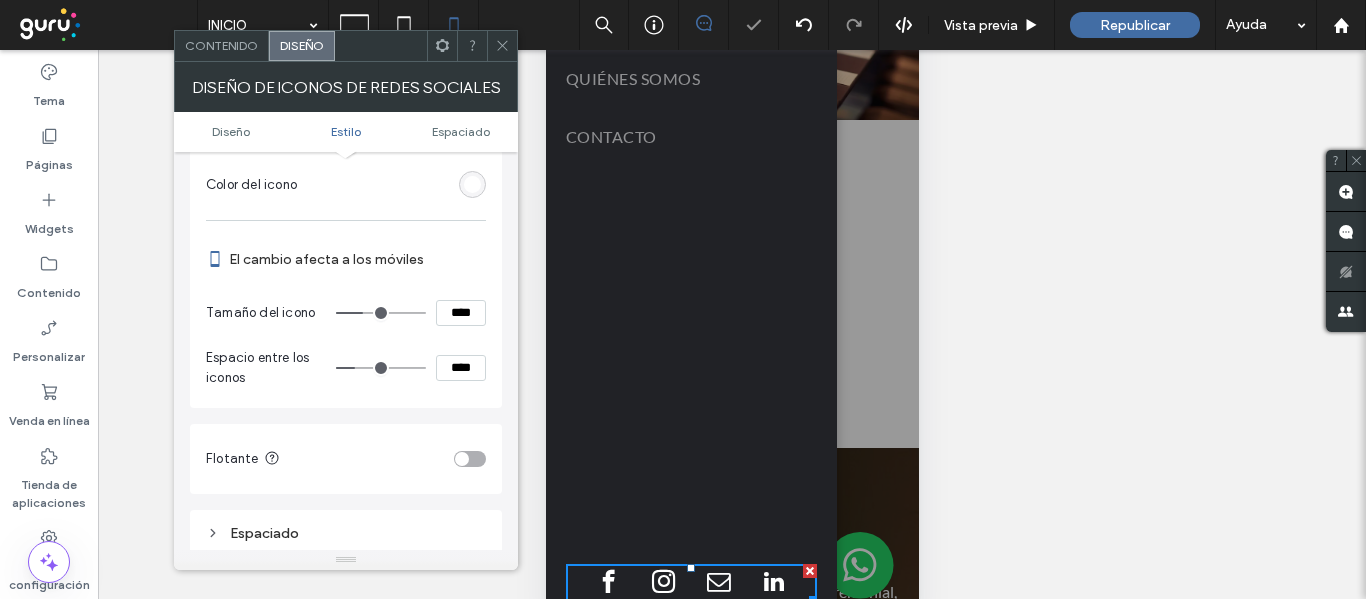 type on "**" 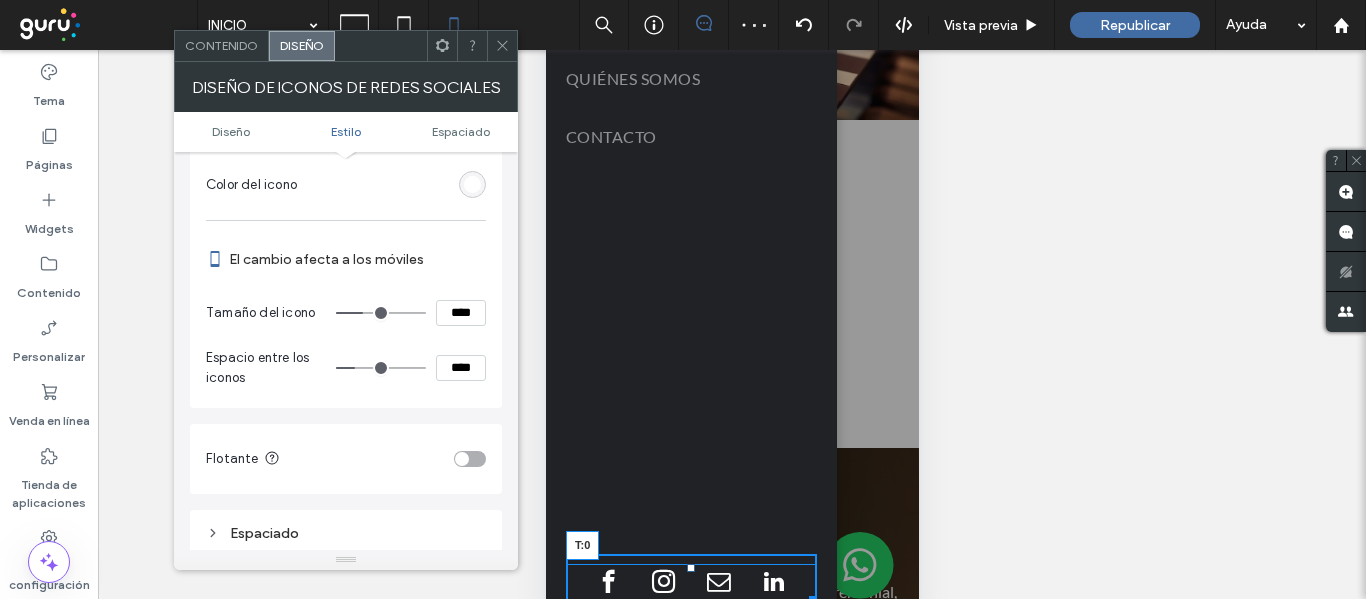 drag, startPoint x: 689, startPoint y: 565, endPoint x: 1220, endPoint y: 392, distance: 558.4711 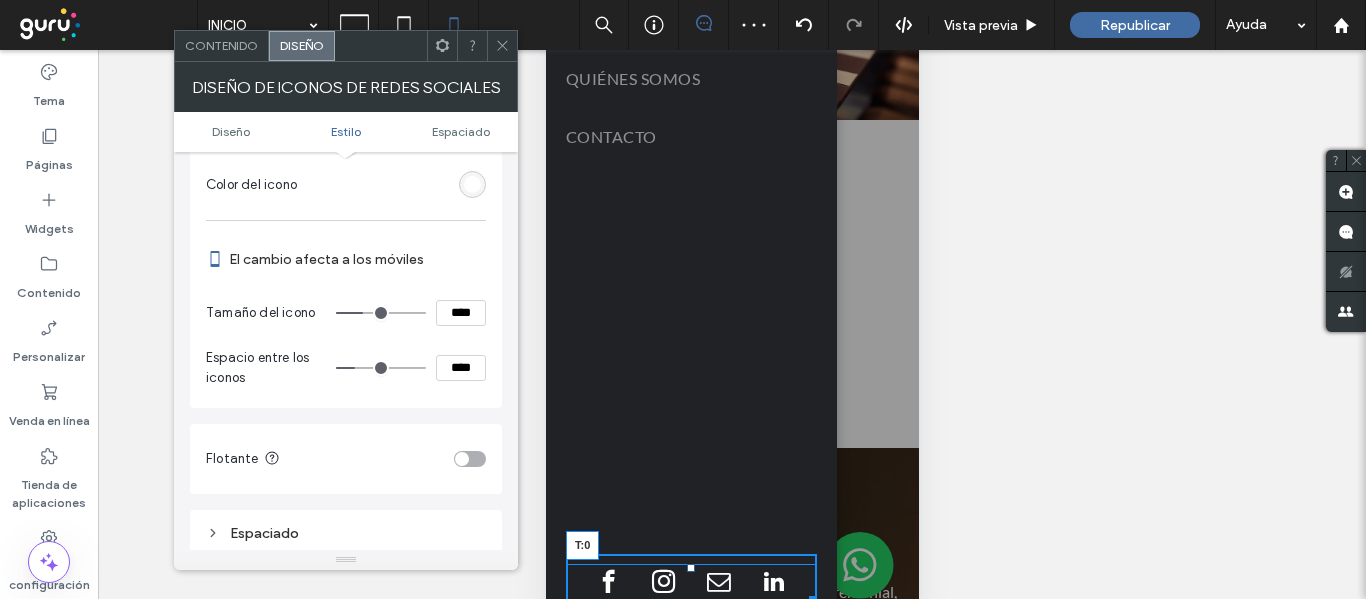 click on "Click To Paste
INICIO
COLECCIONES
DORMITORIO
SALA
QUIÉNES SOMOS
CONTACTO
Click To Paste
T:0
Click To Paste
Menu" at bounding box center (690, 243) 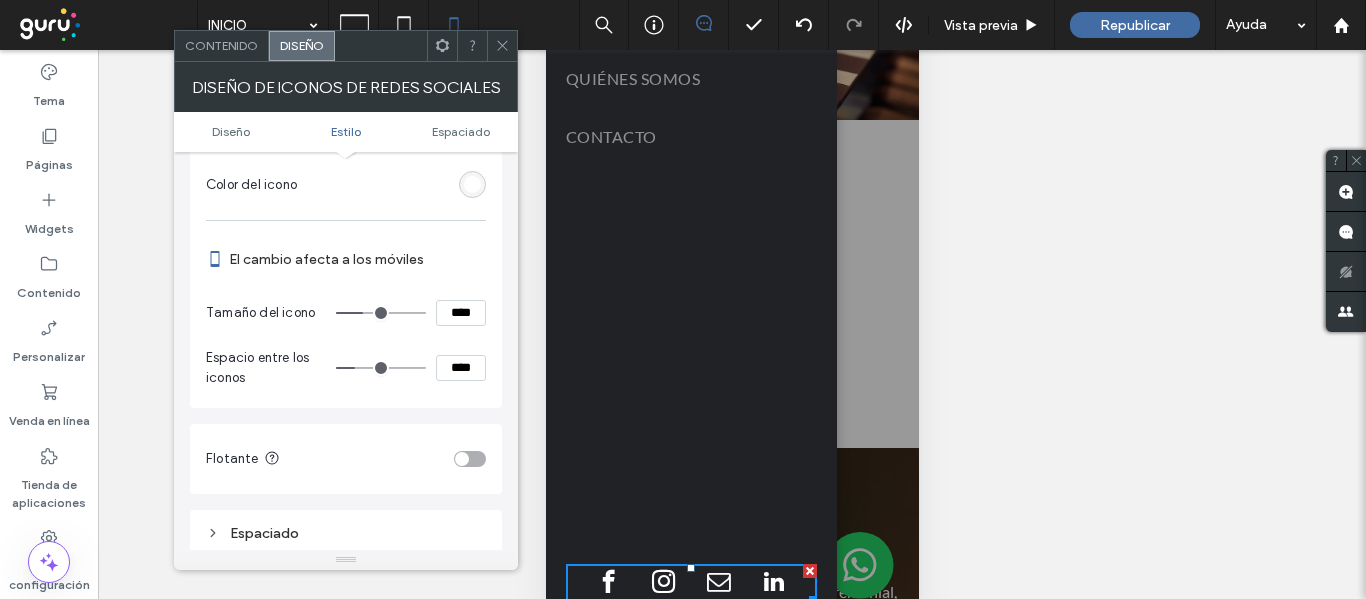 click 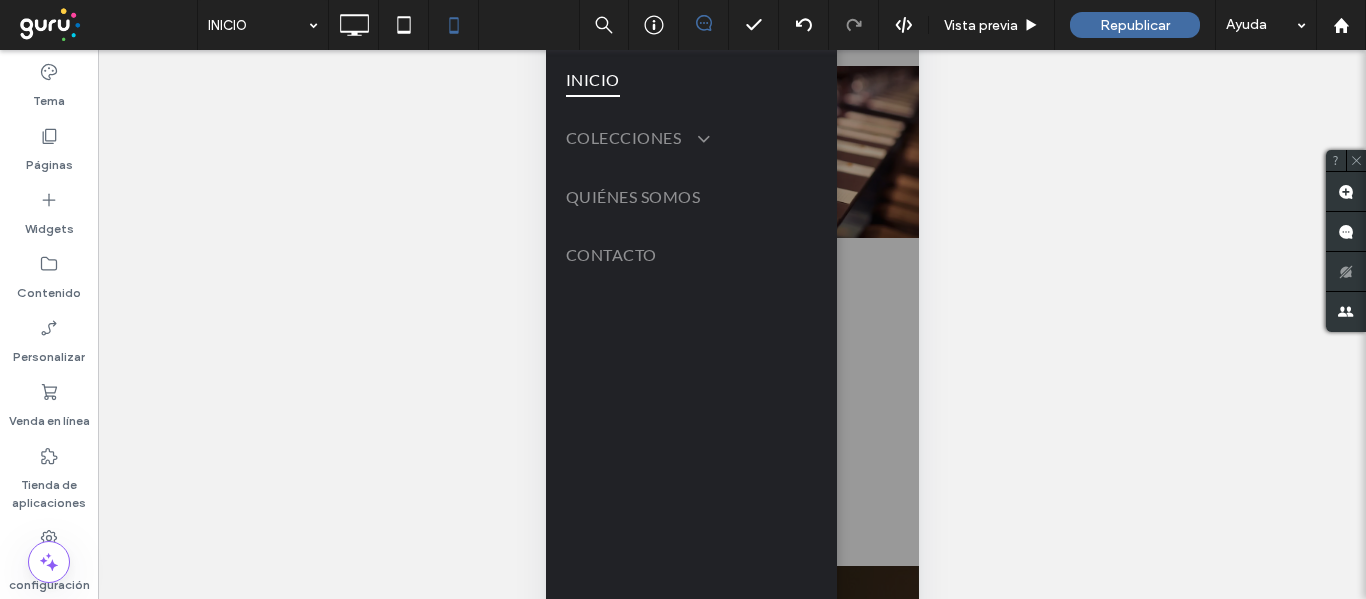 scroll, scrollTop: 0, scrollLeft: 0, axis: both 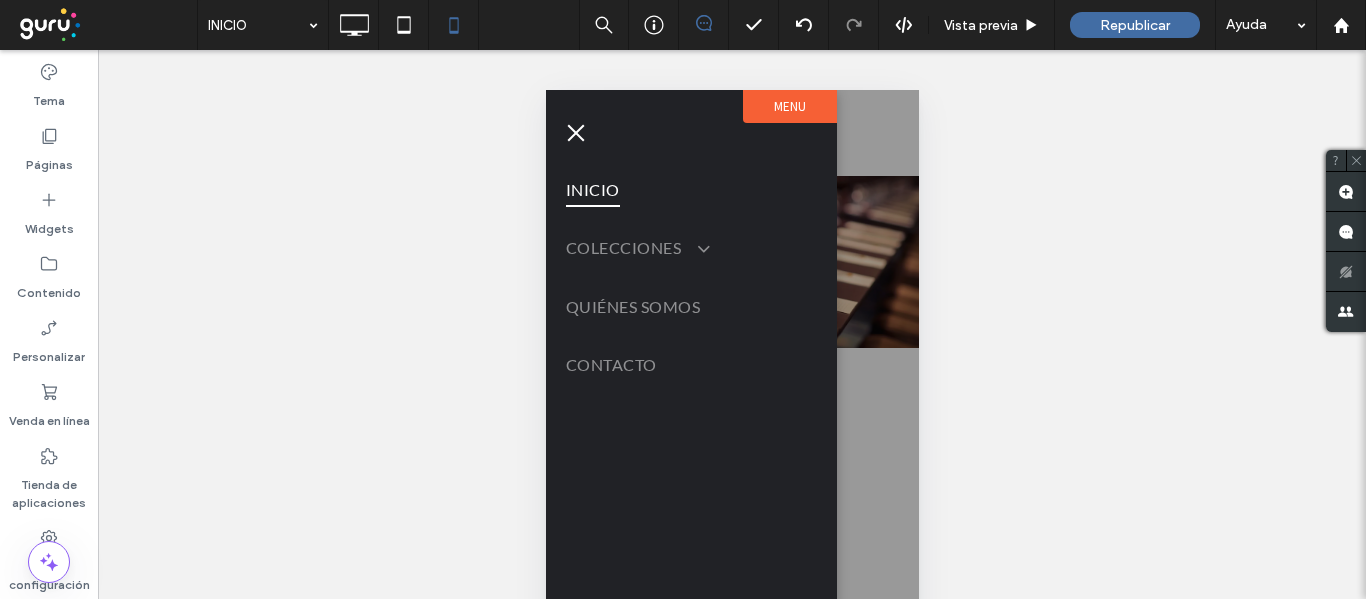 click at bounding box center (575, 133) 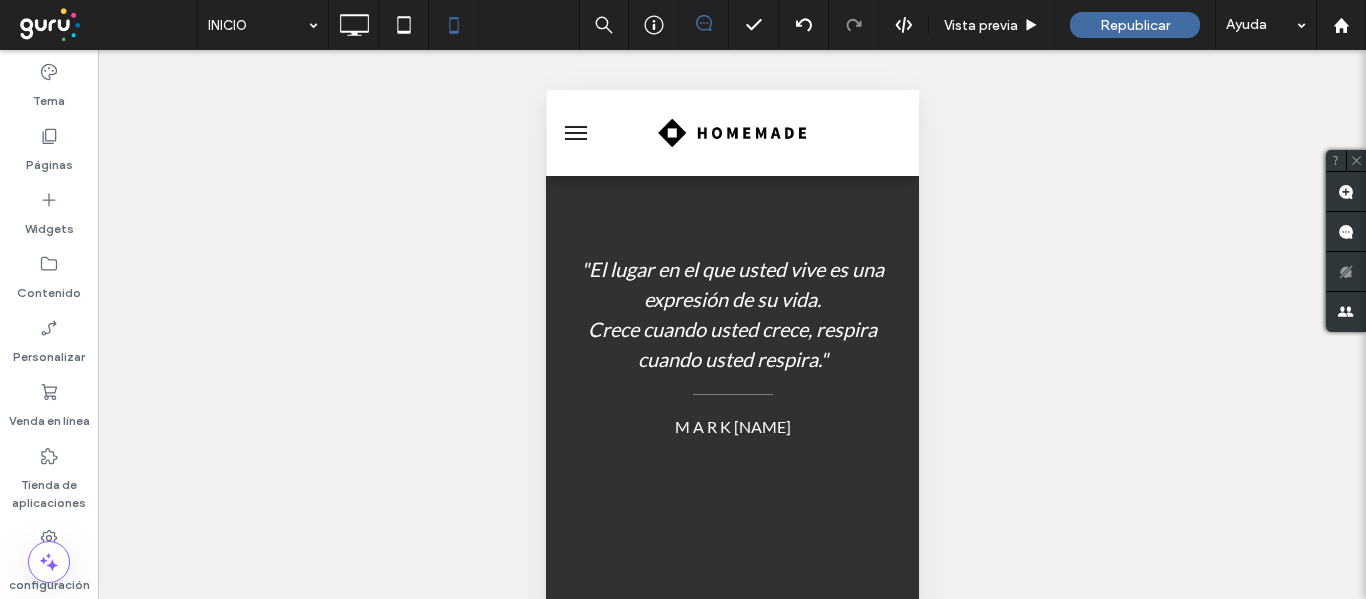 scroll, scrollTop: 3784, scrollLeft: 0, axis: vertical 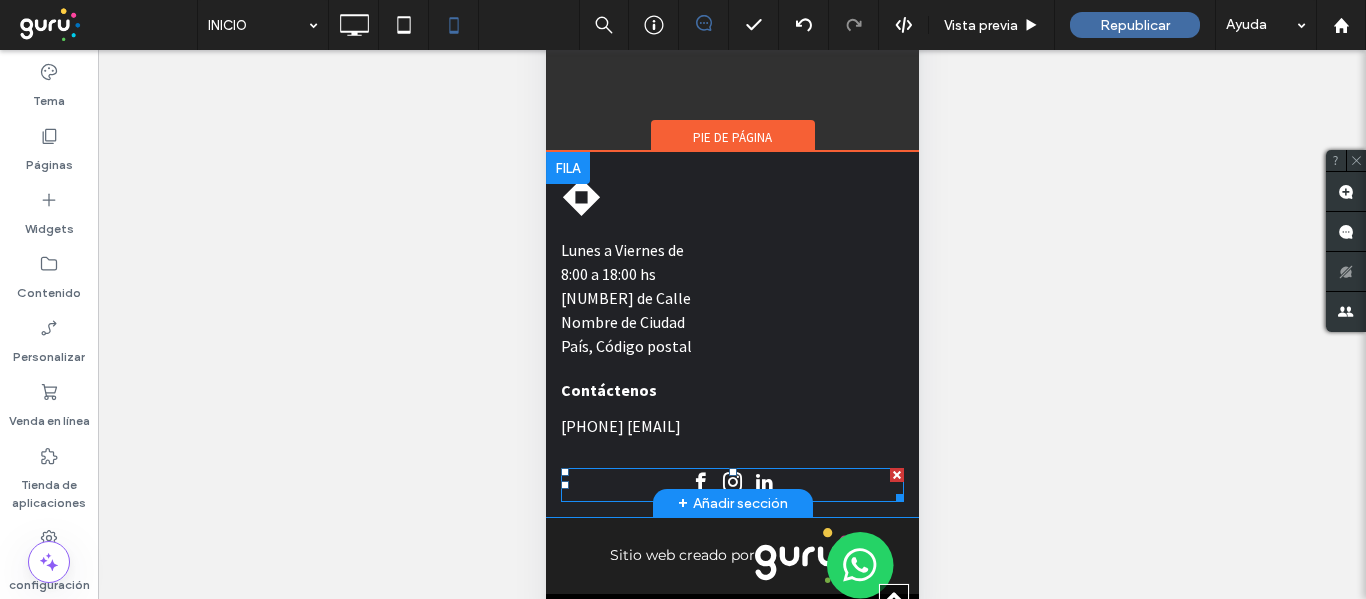 click at bounding box center (731, 485) 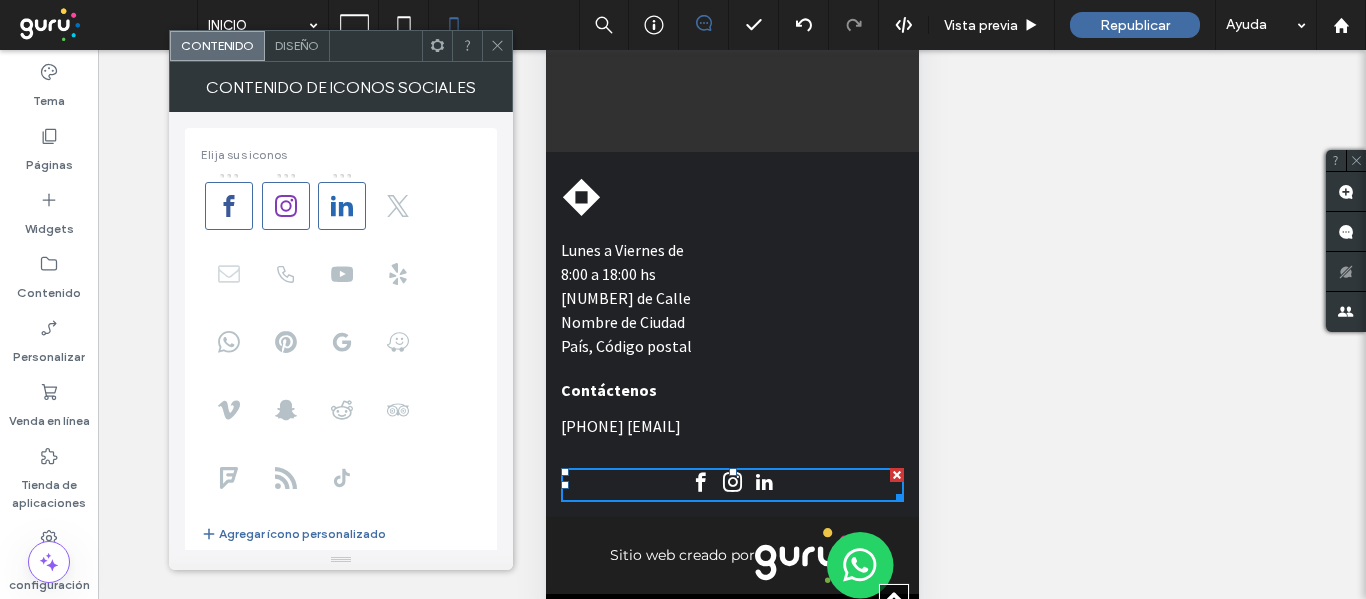 click 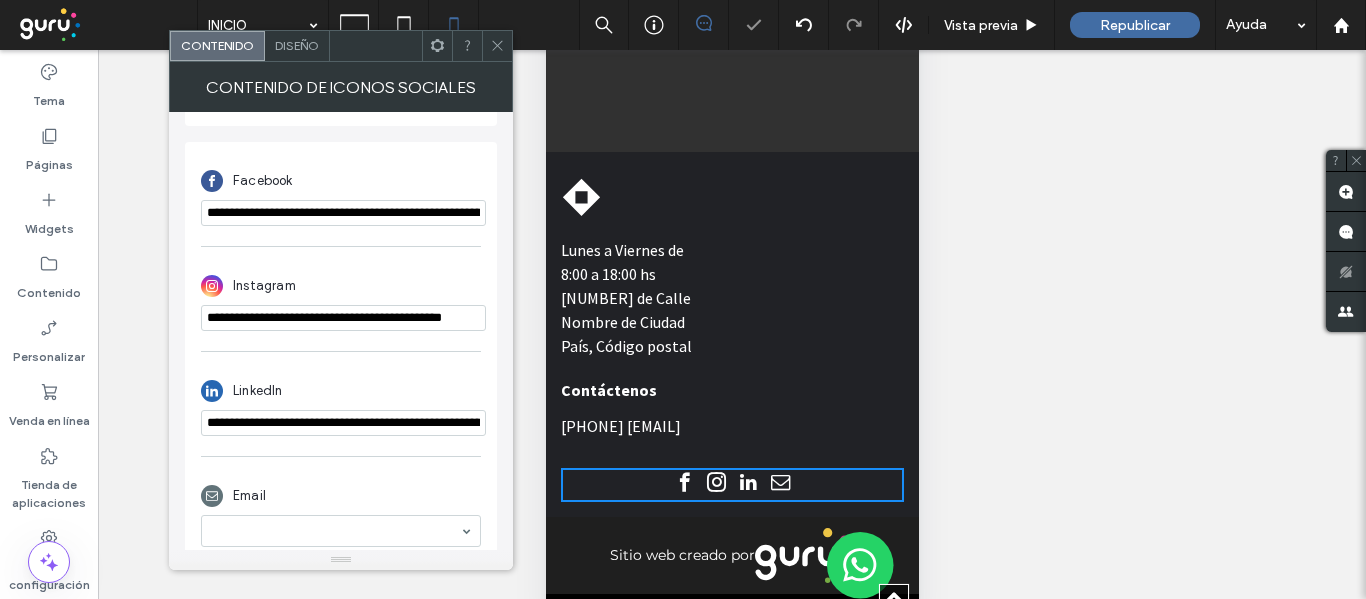 scroll, scrollTop: 460, scrollLeft: 0, axis: vertical 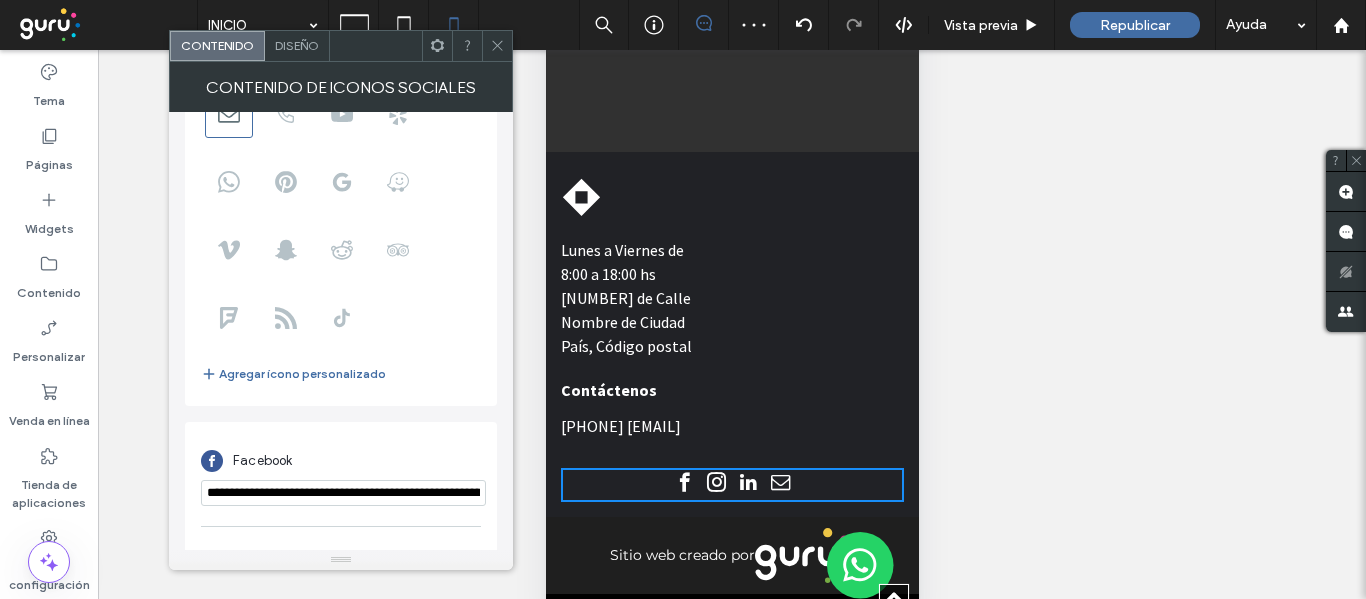 click 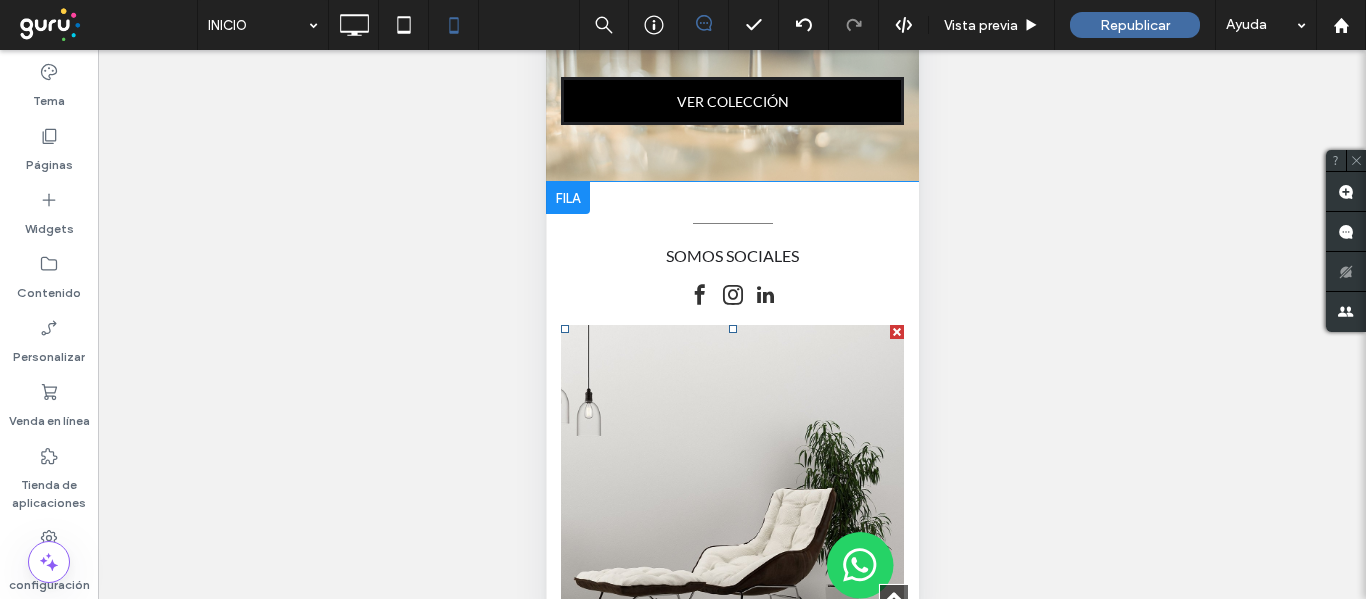 scroll, scrollTop: 1484, scrollLeft: 0, axis: vertical 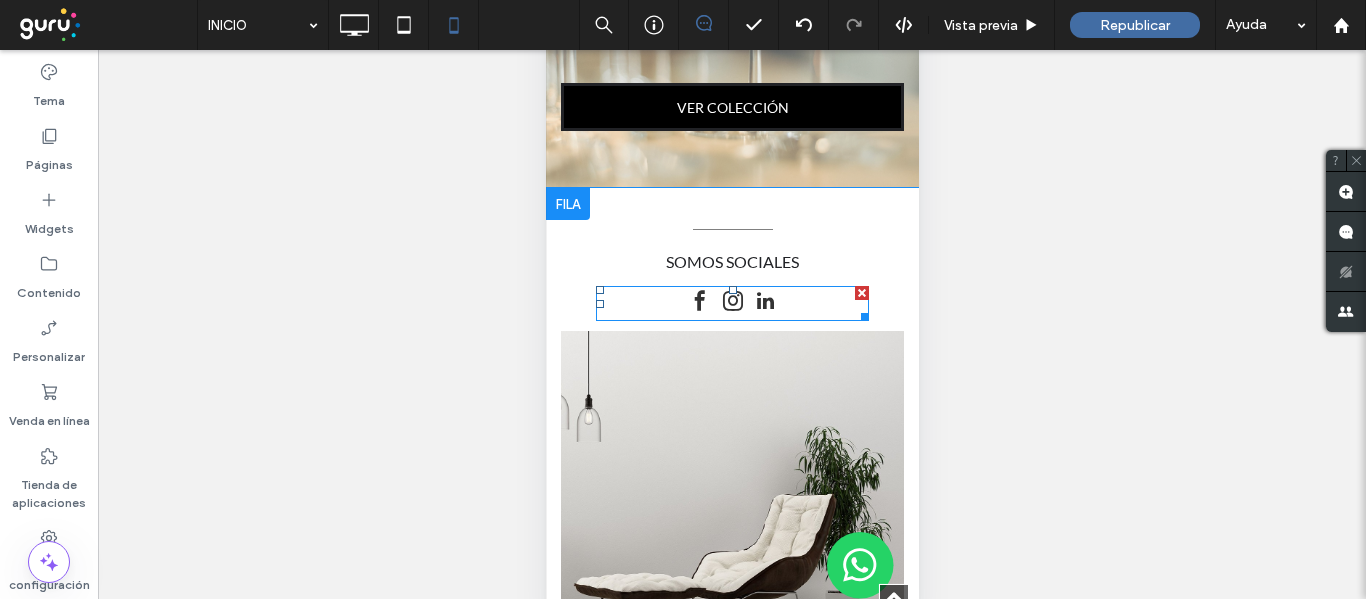 click at bounding box center (699, 301) 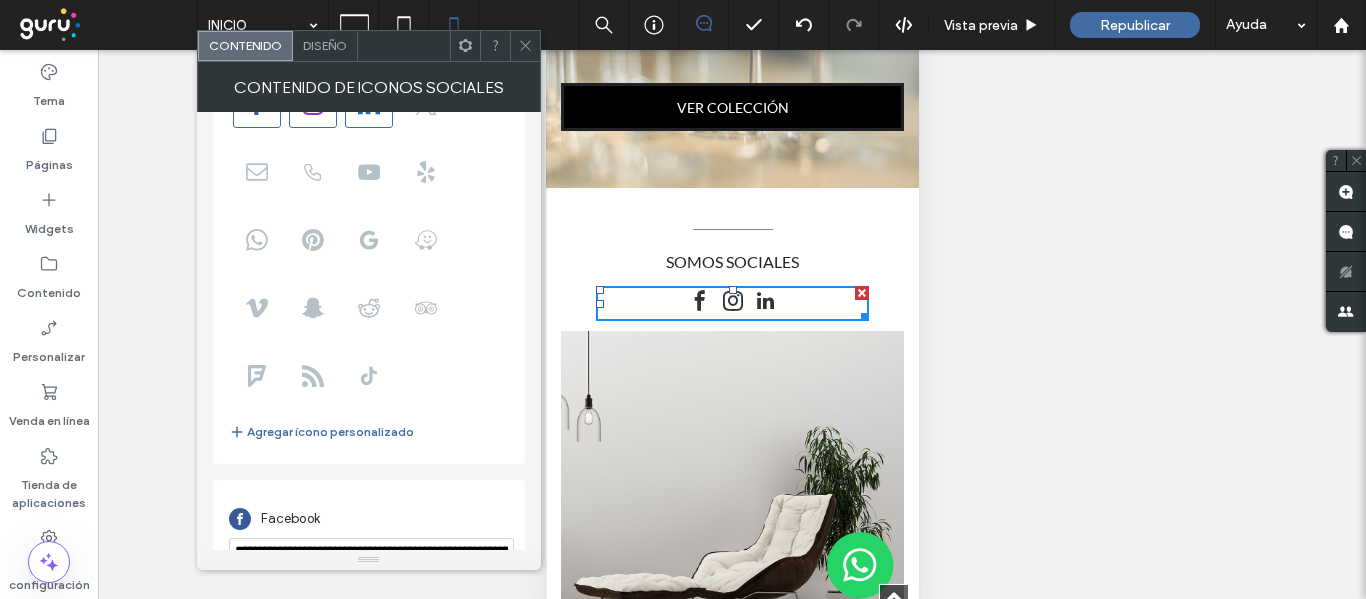 scroll, scrollTop: 100, scrollLeft: 0, axis: vertical 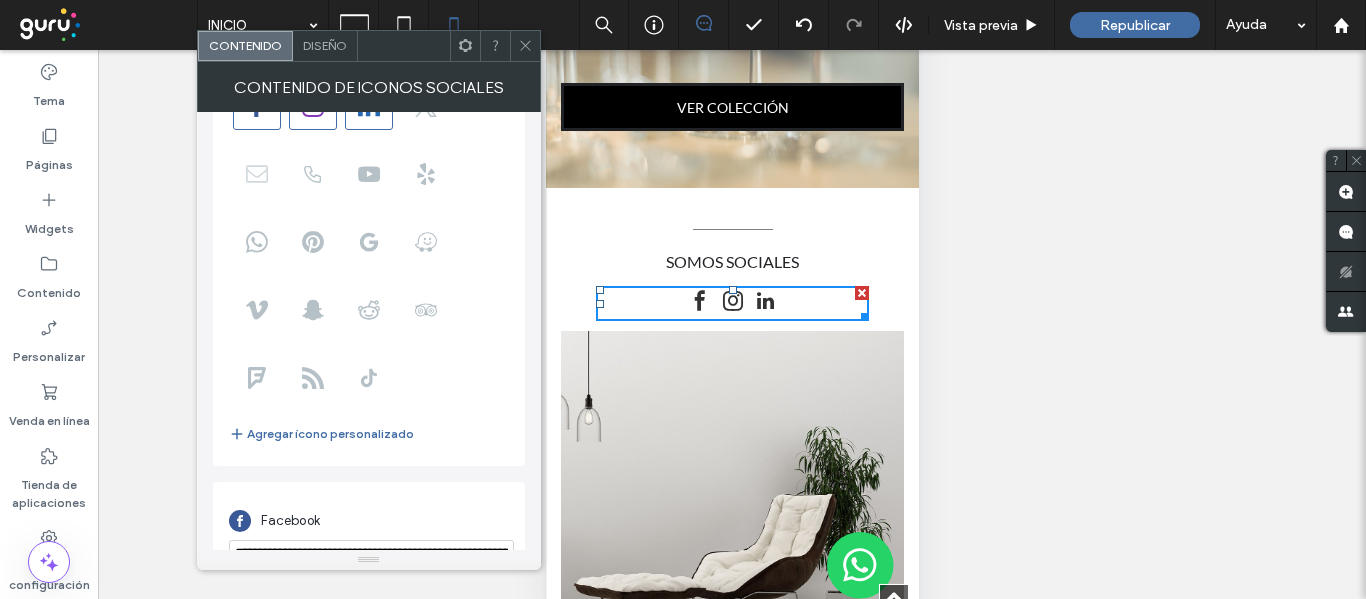 click 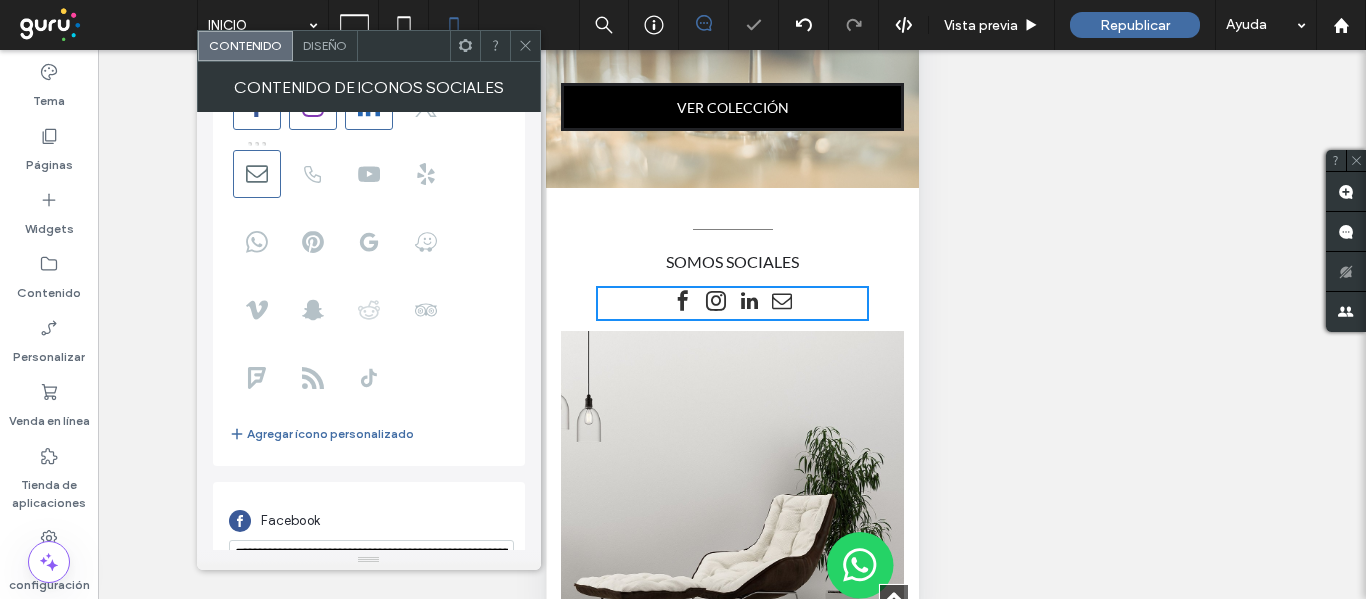 scroll, scrollTop: 460, scrollLeft: 0, axis: vertical 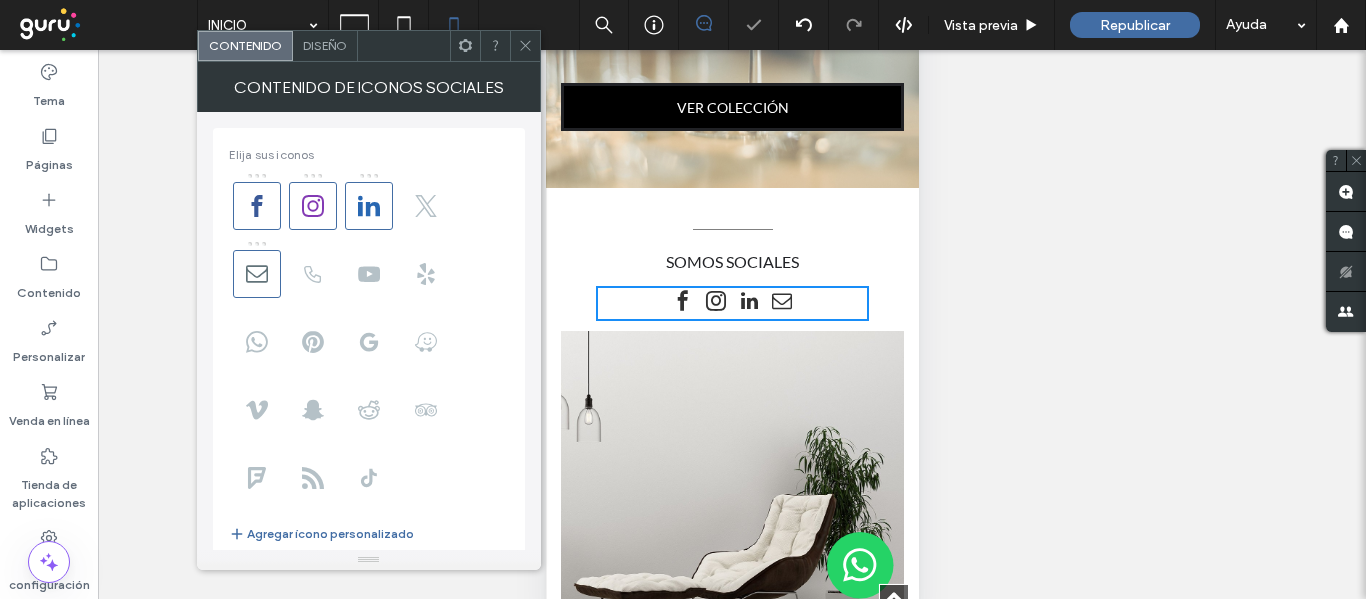 click 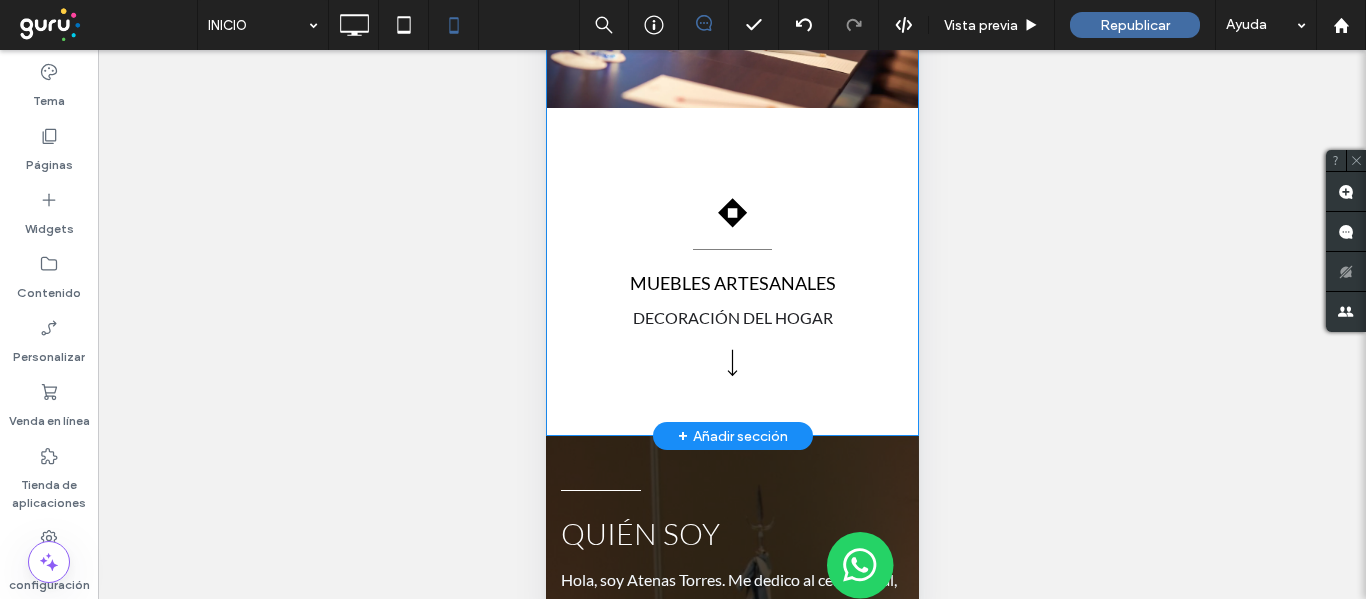 scroll, scrollTop: 0, scrollLeft: 0, axis: both 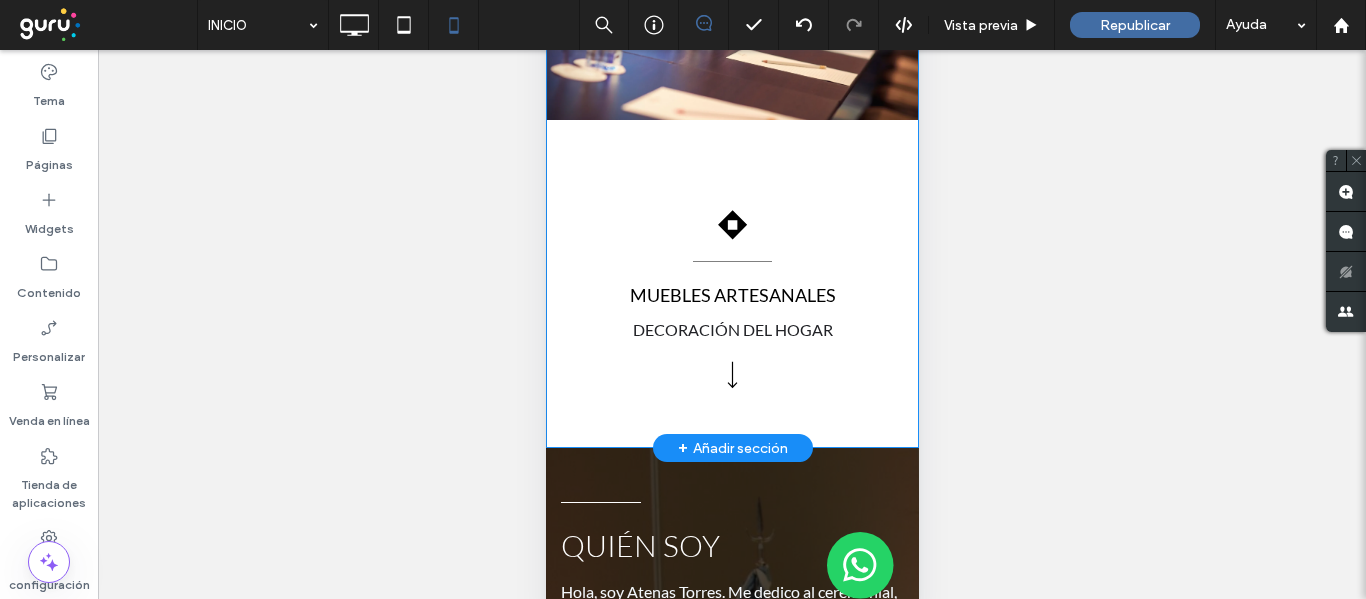 drag, startPoint x: 594, startPoint y: 475, endPoint x: 638, endPoint y: 239, distance: 240.06665 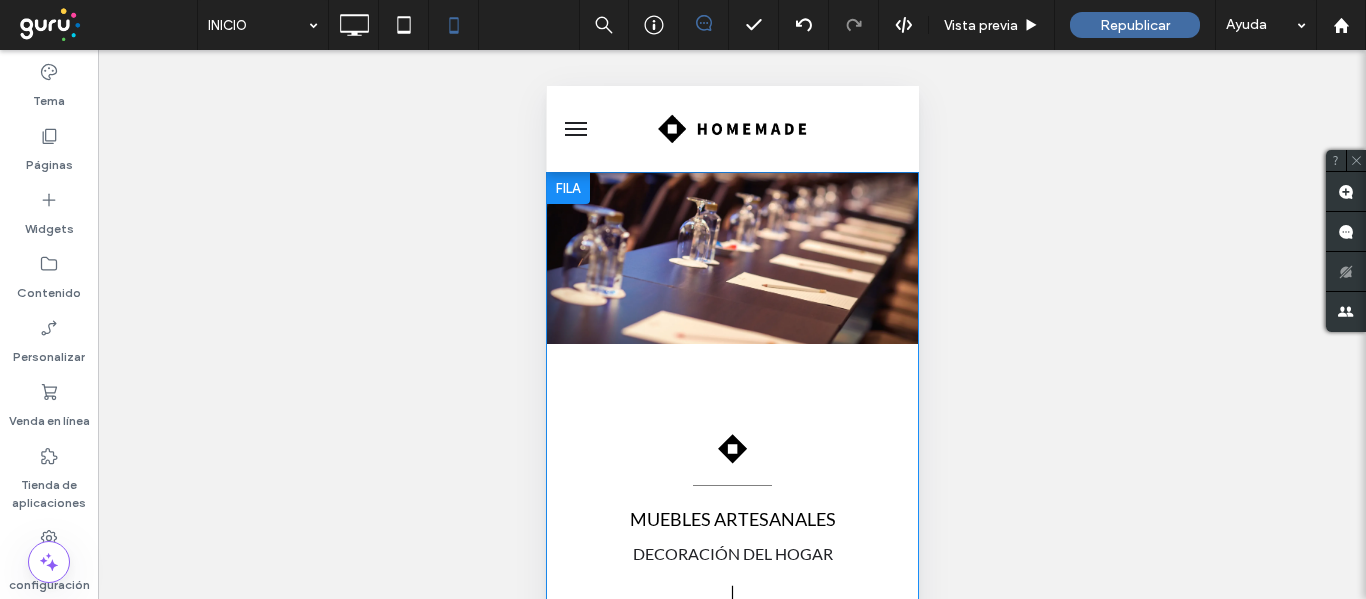 scroll, scrollTop: 0, scrollLeft: 0, axis: both 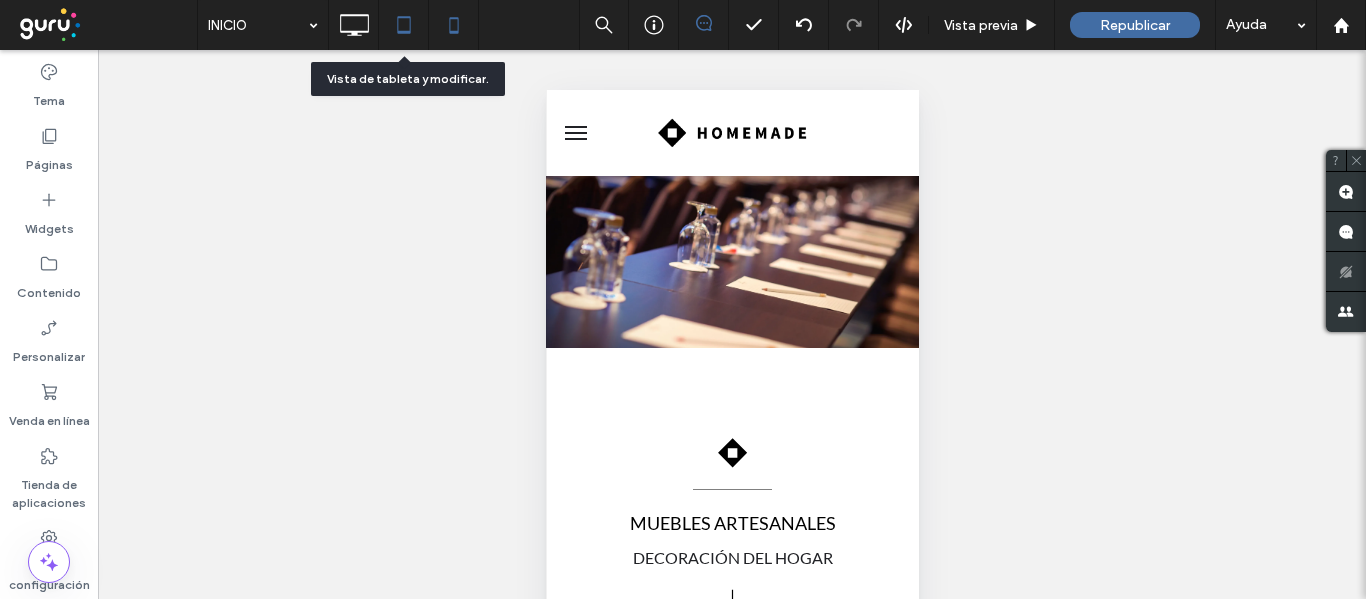click 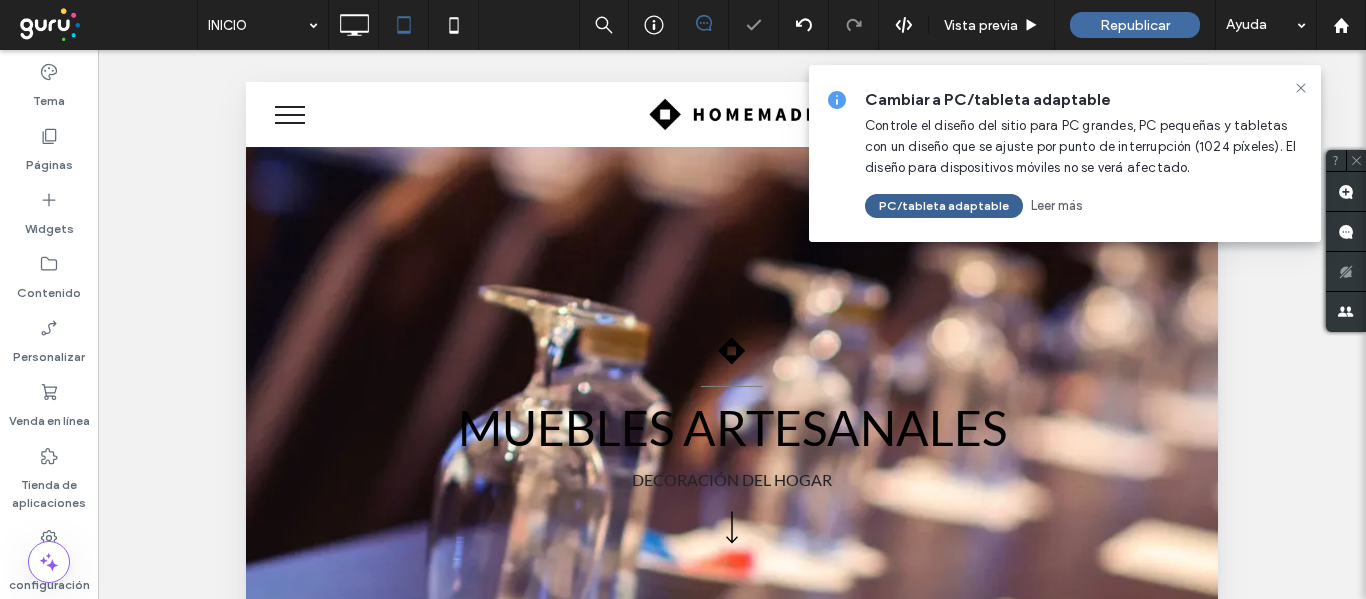 click on "PC/tableta adaptable" at bounding box center [944, 206] 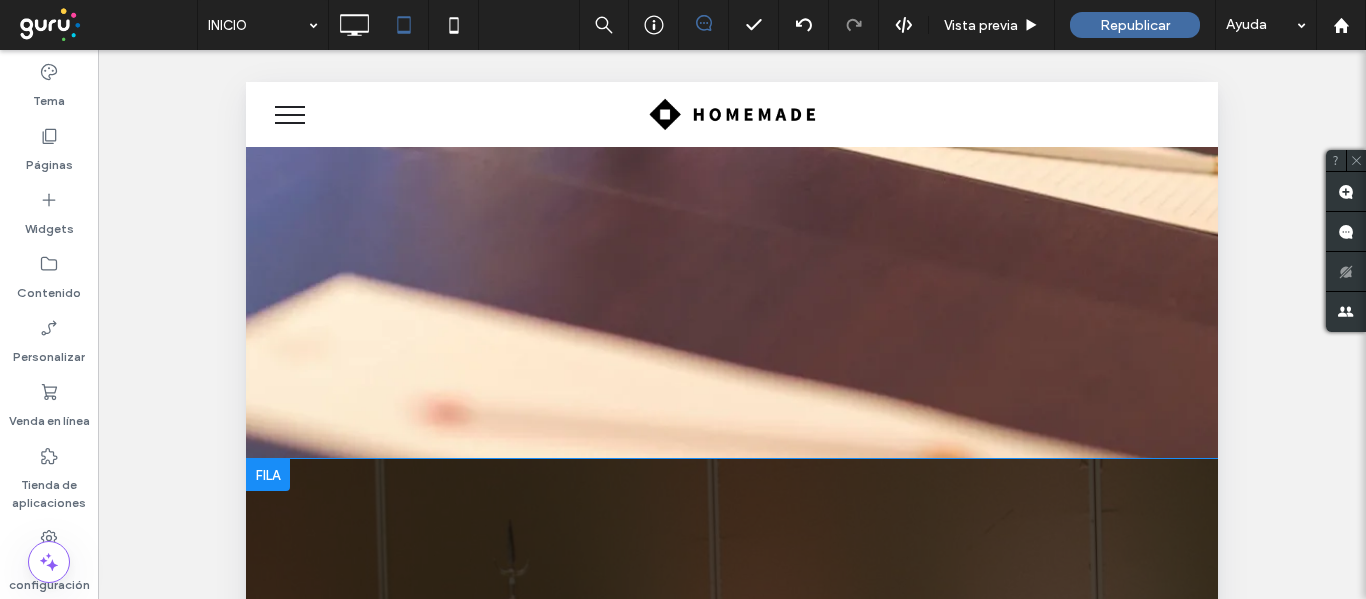 scroll, scrollTop: 0, scrollLeft: 0, axis: both 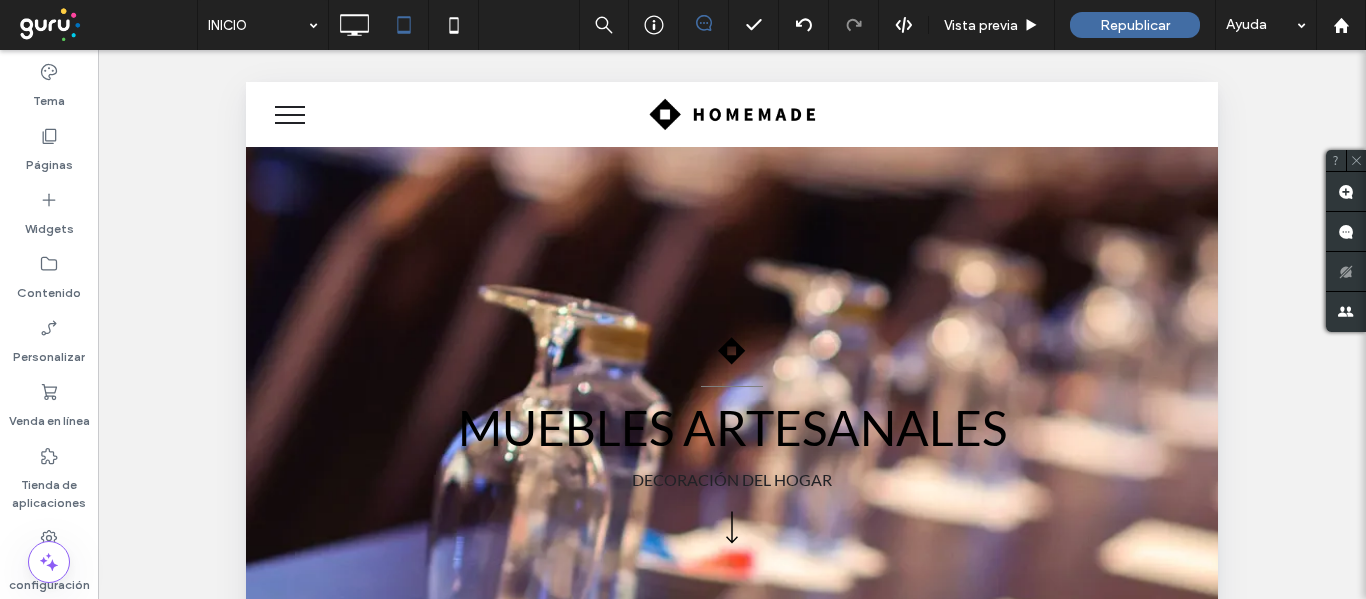 drag, startPoint x: 668, startPoint y: 411, endPoint x: 670, endPoint y: 182, distance: 229.00873 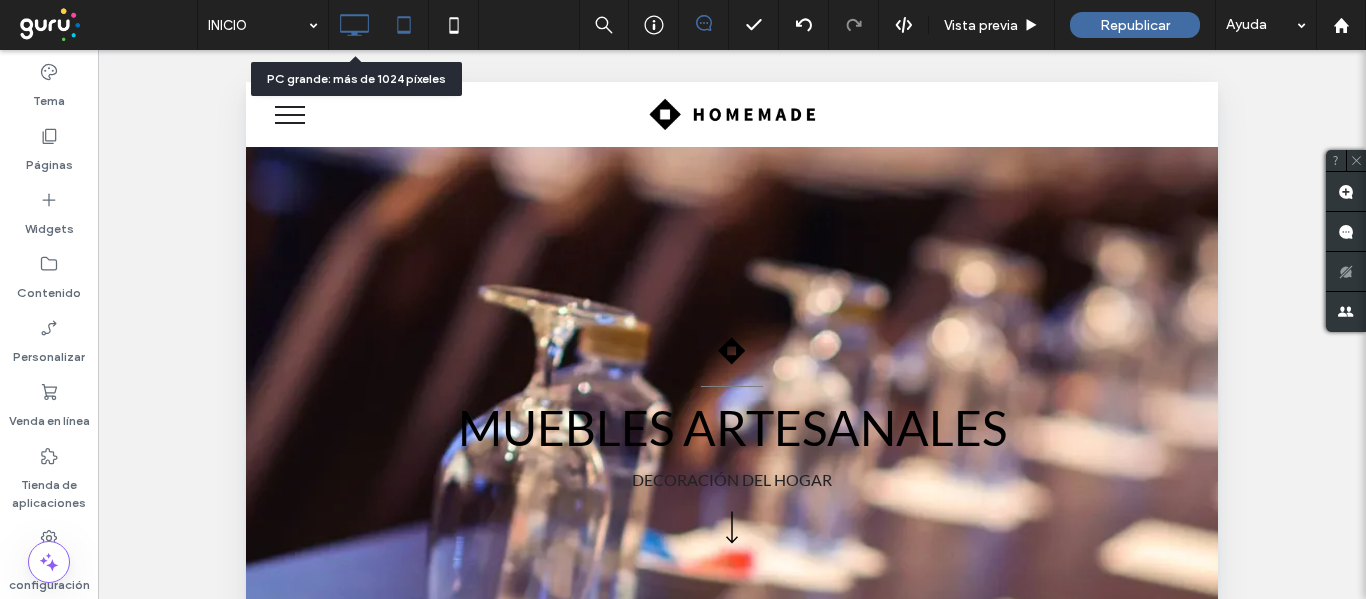 click 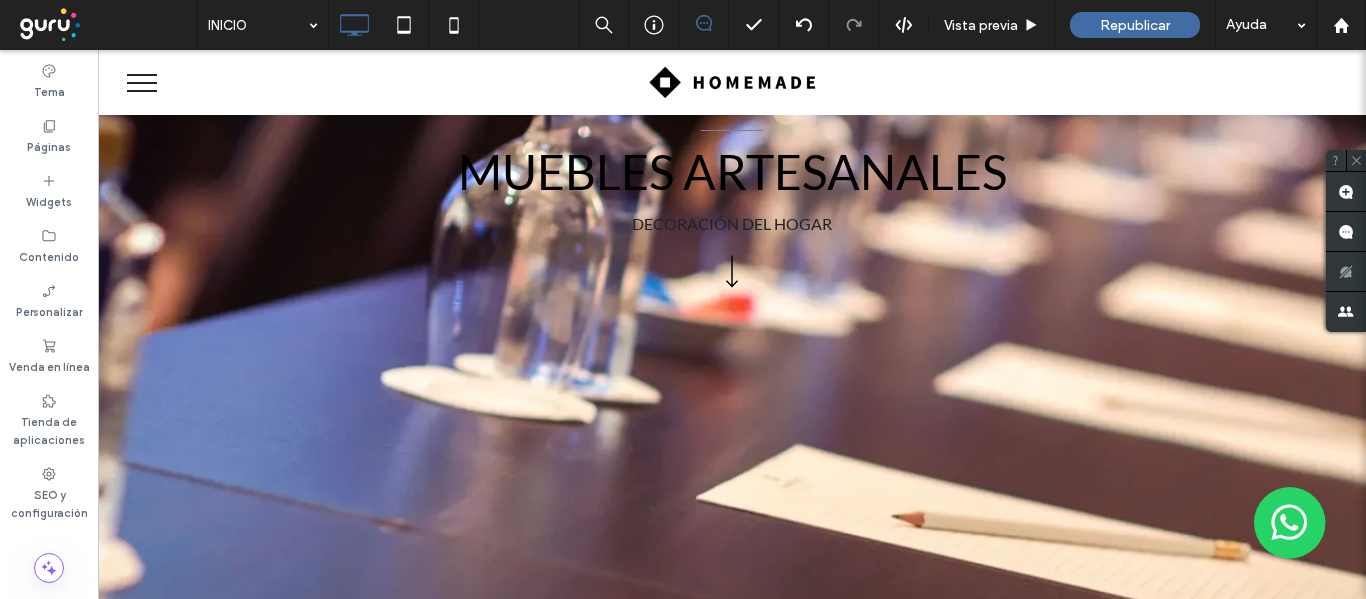 scroll, scrollTop: 0, scrollLeft: 0, axis: both 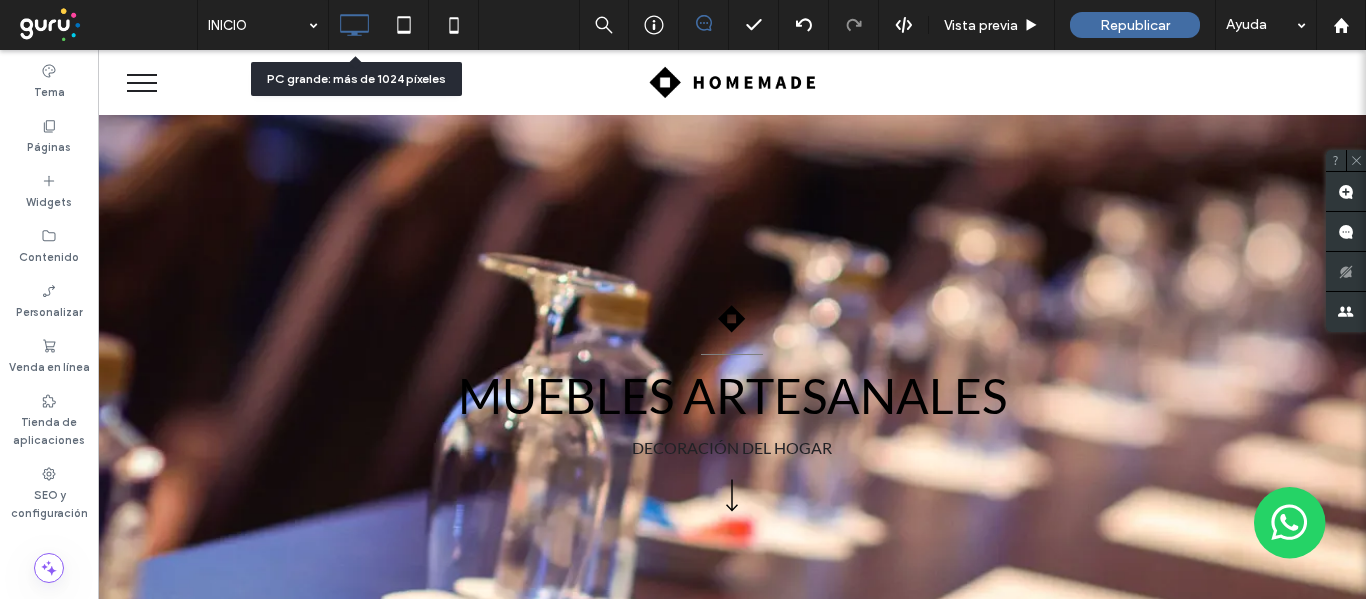 click 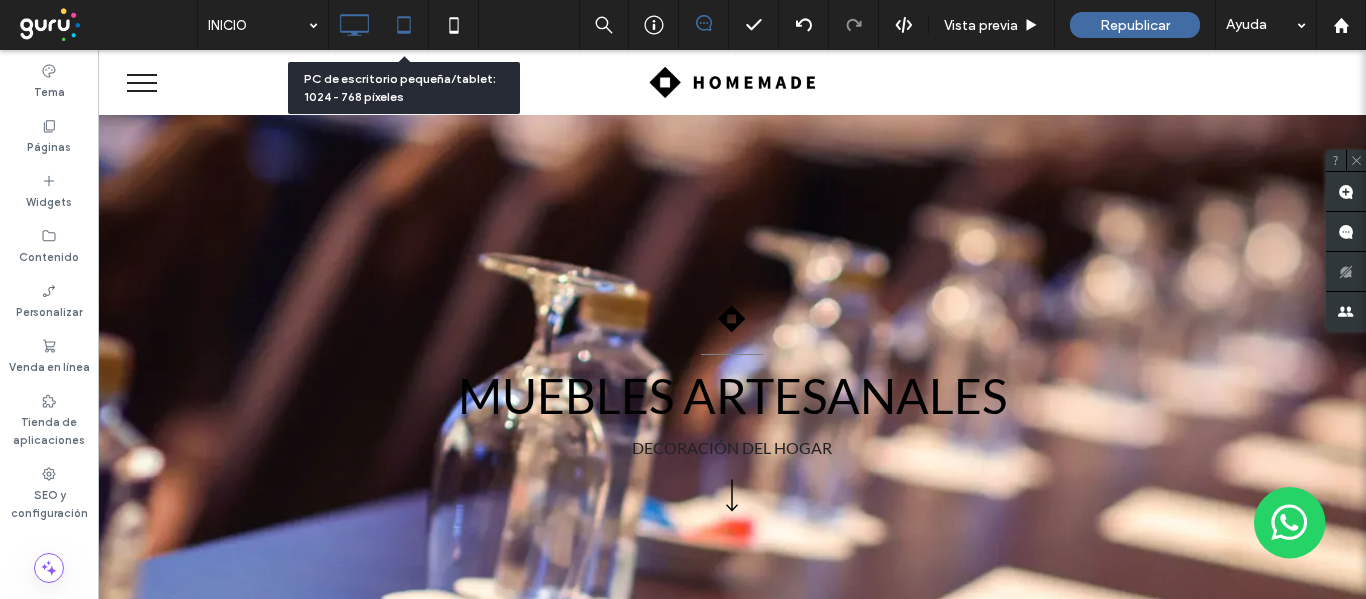 click 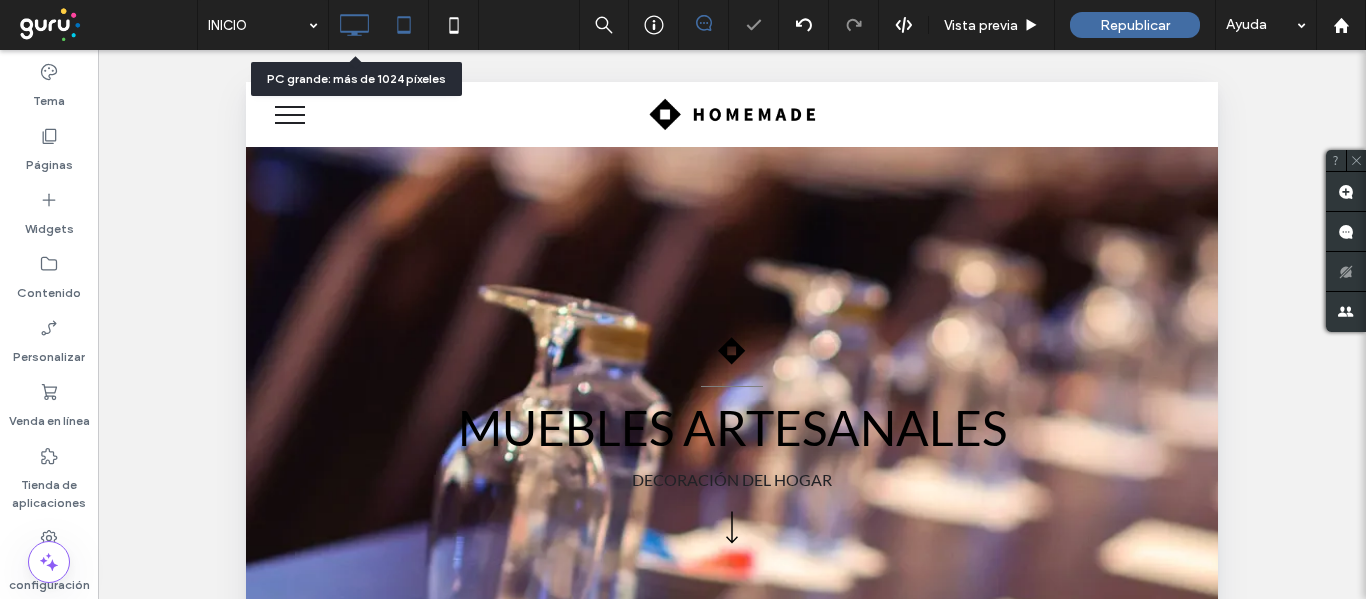 click 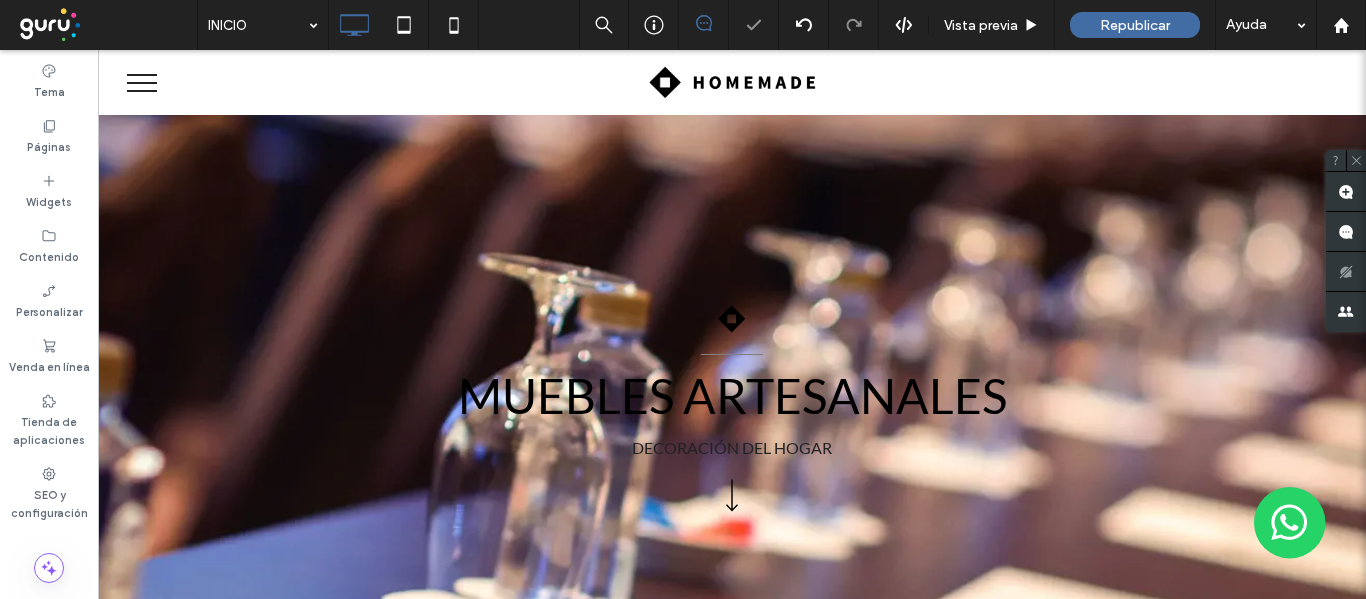 click at bounding box center [142, 83] 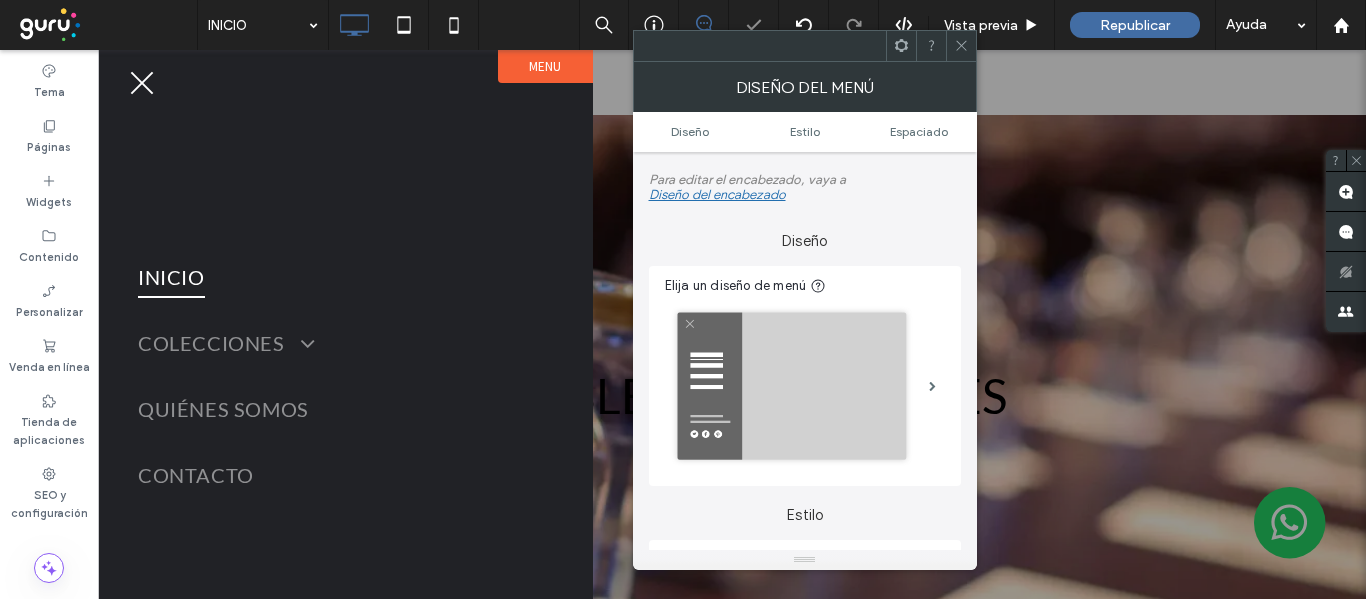 click at bounding box center [142, 82] 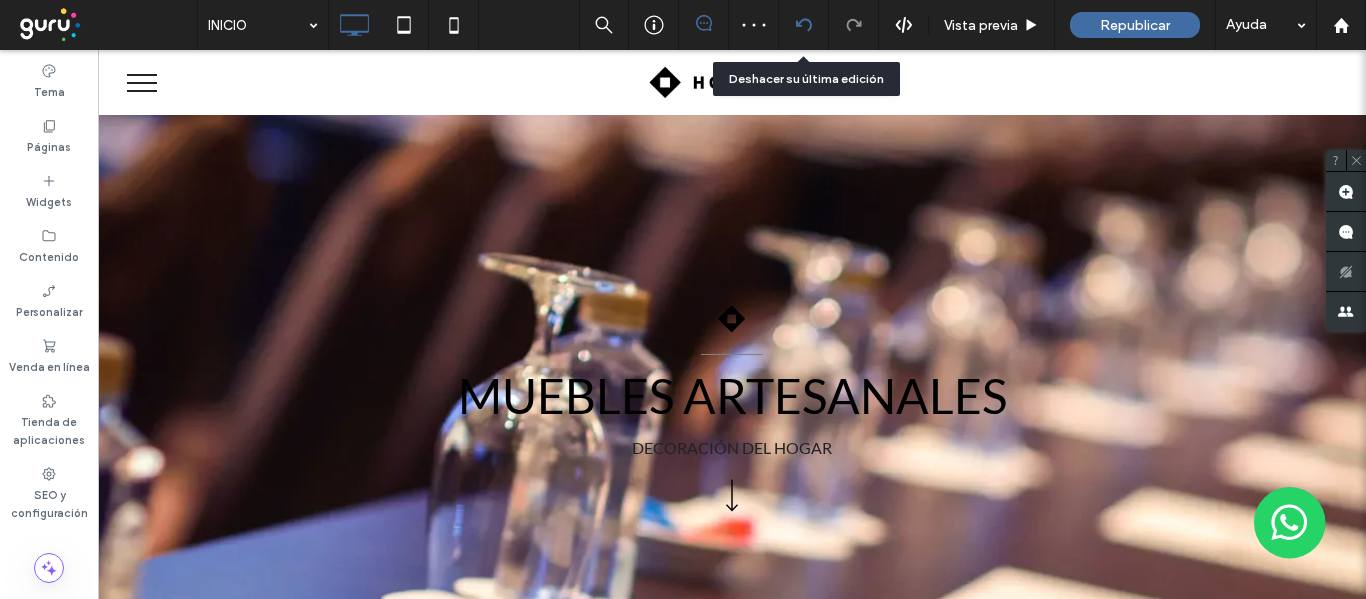 click 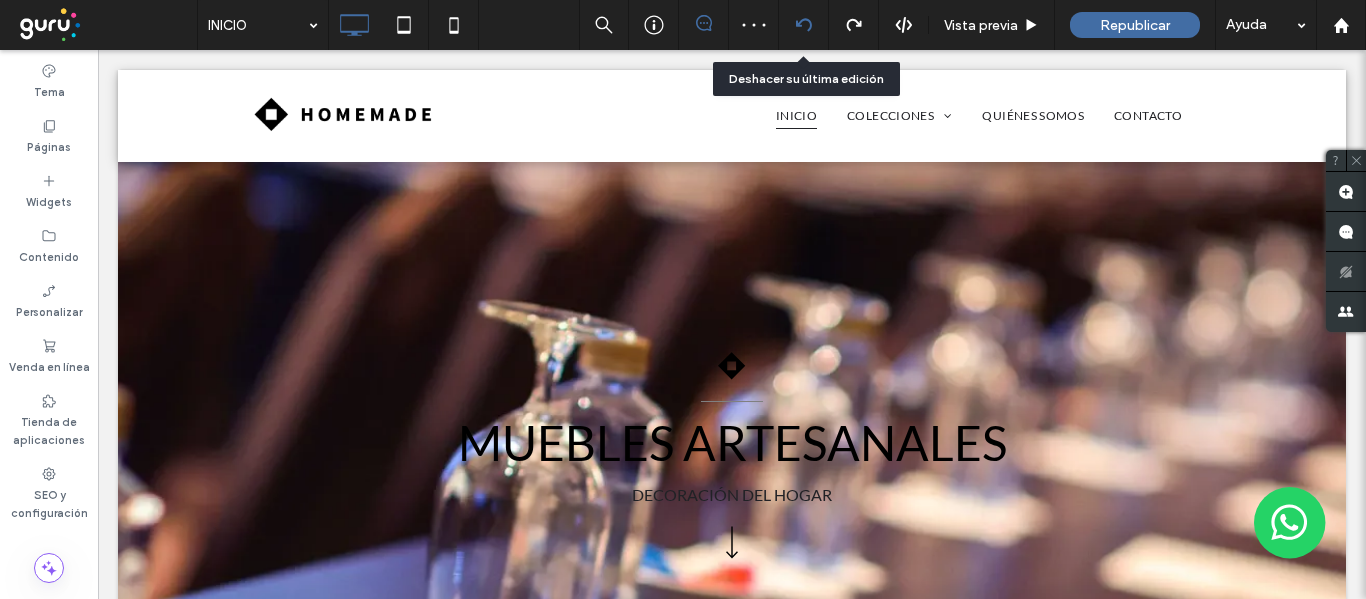 scroll, scrollTop: 0, scrollLeft: 0, axis: both 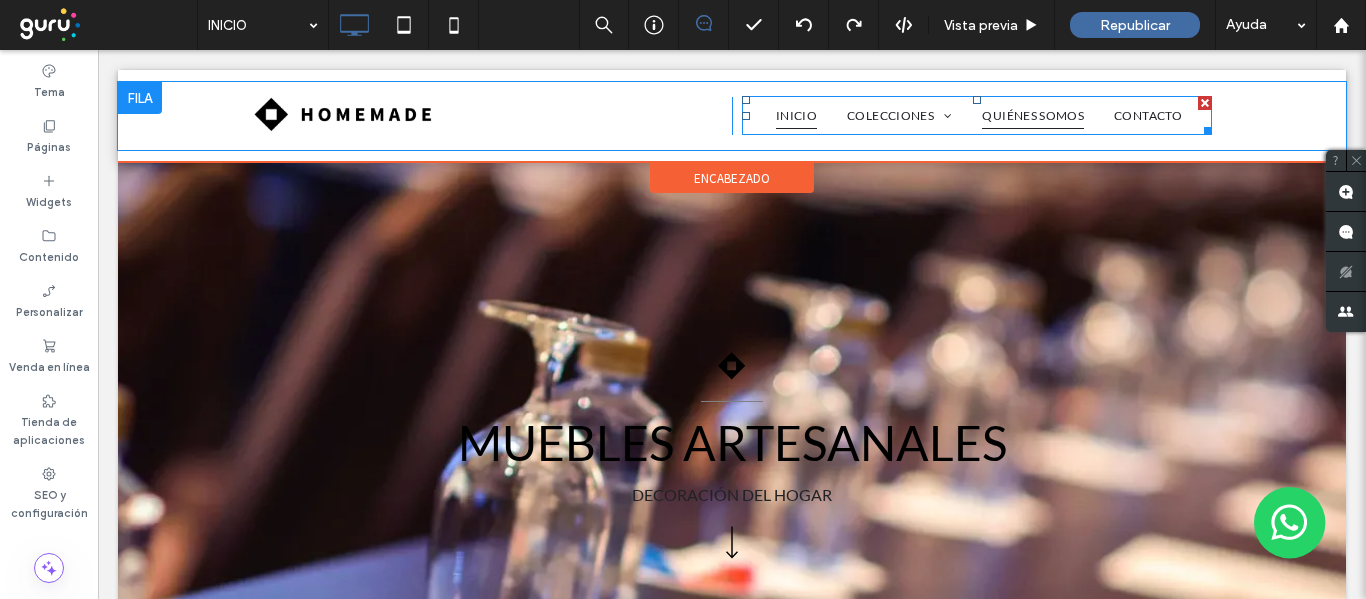 click on "QUIÉNES SOMOS" at bounding box center [1033, 116] 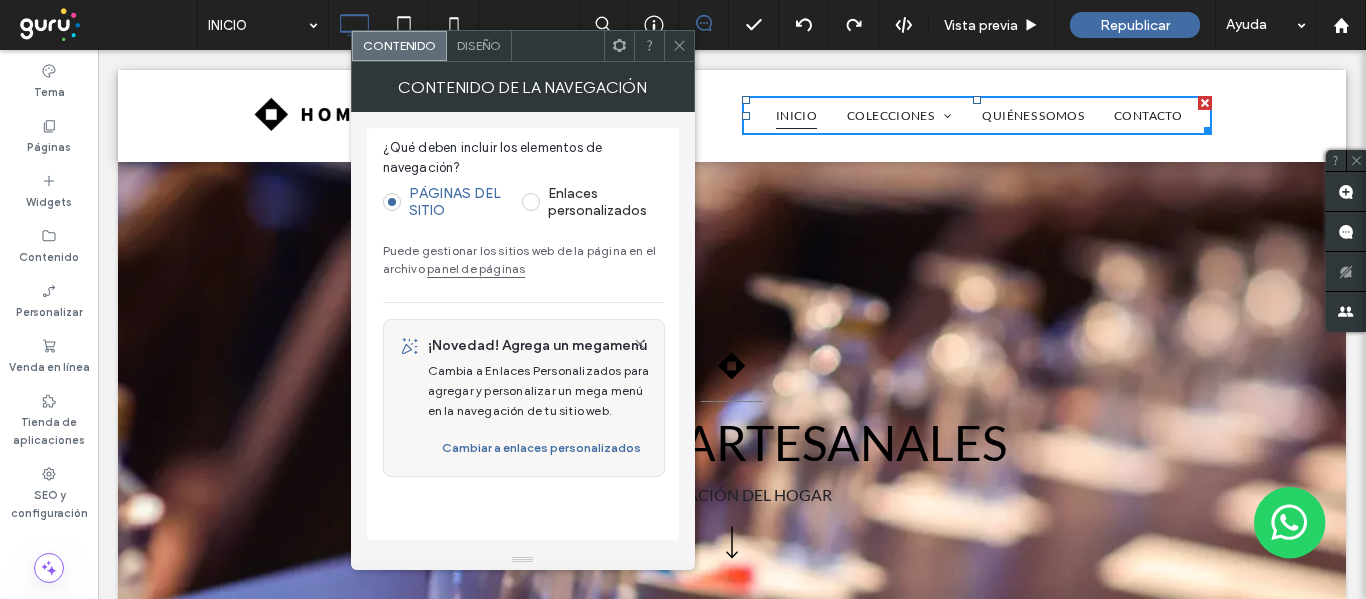 click on "panel de páginas" at bounding box center [476, 268] 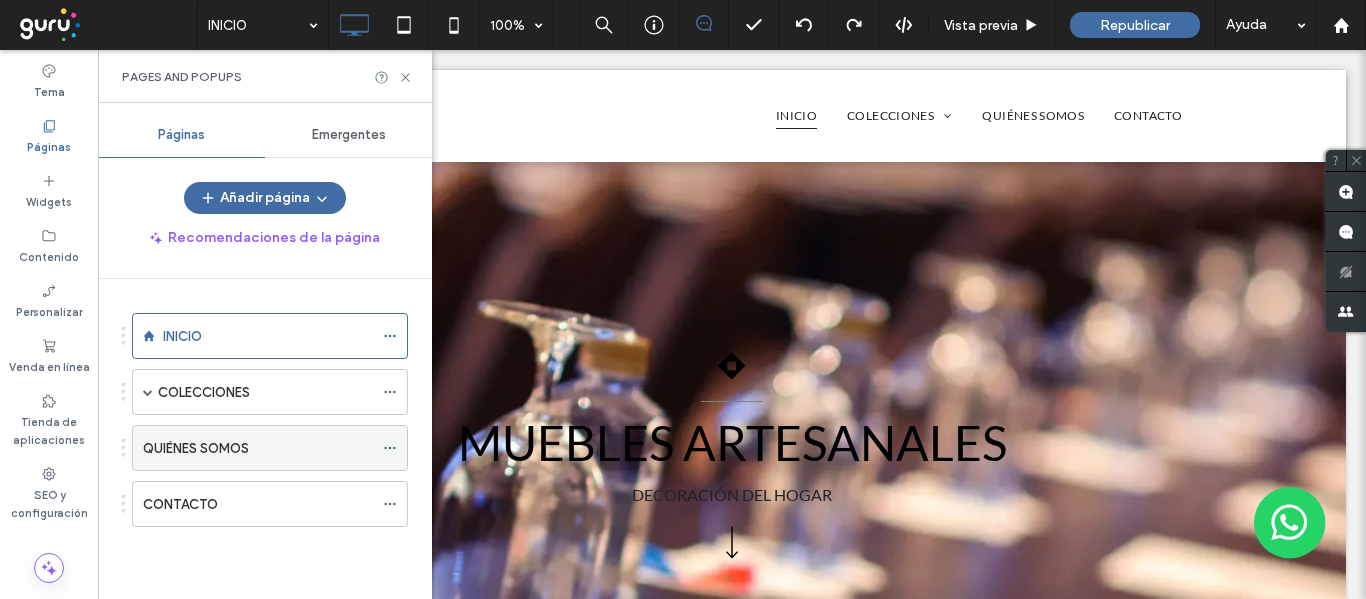 click on "QUIÉNES SOMOS" at bounding box center [258, 448] 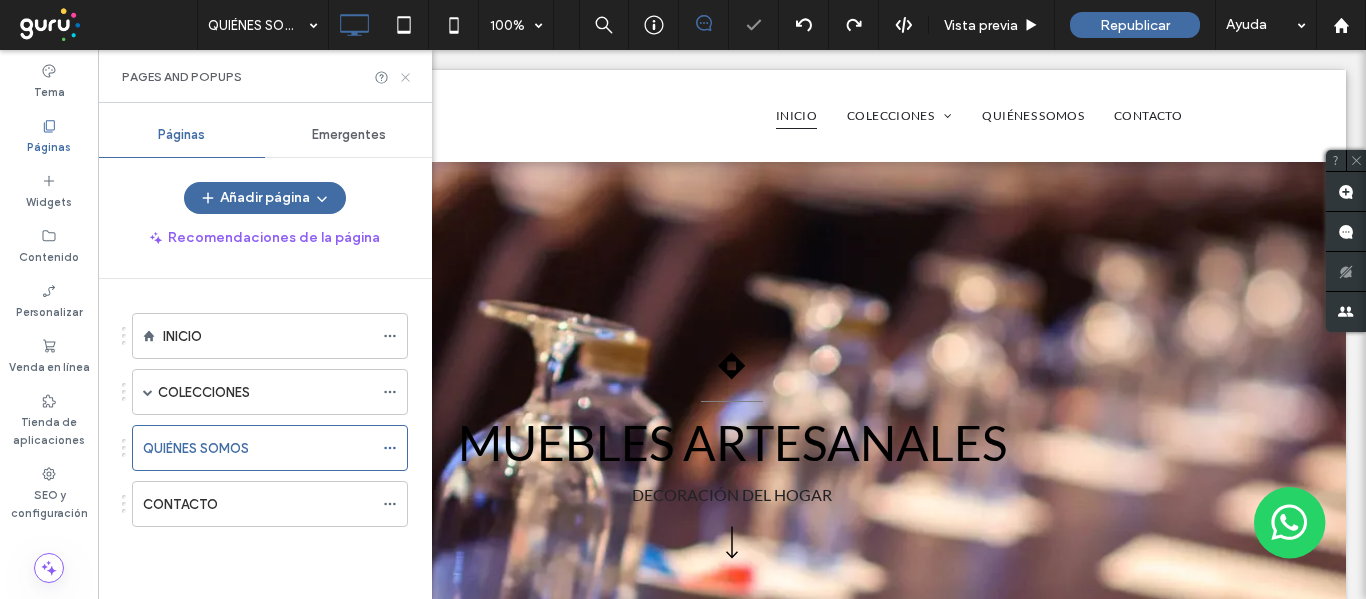 click 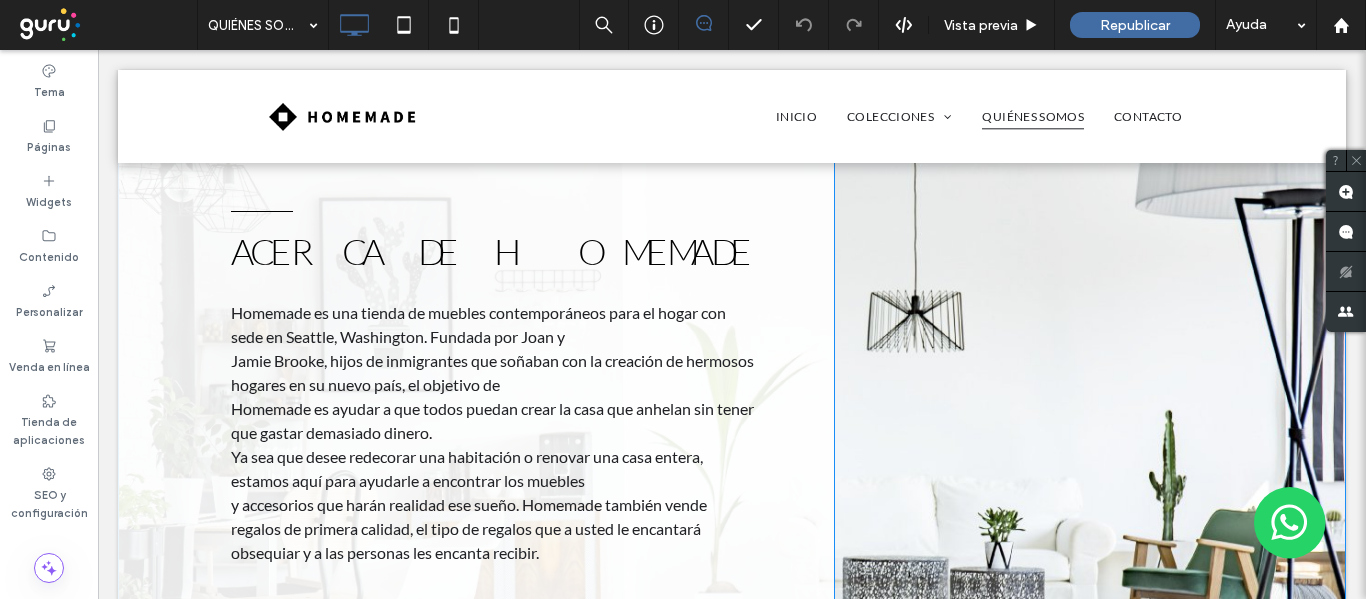 scroll, scrollTop: 200, scrollLeft: 0, axis: vertical 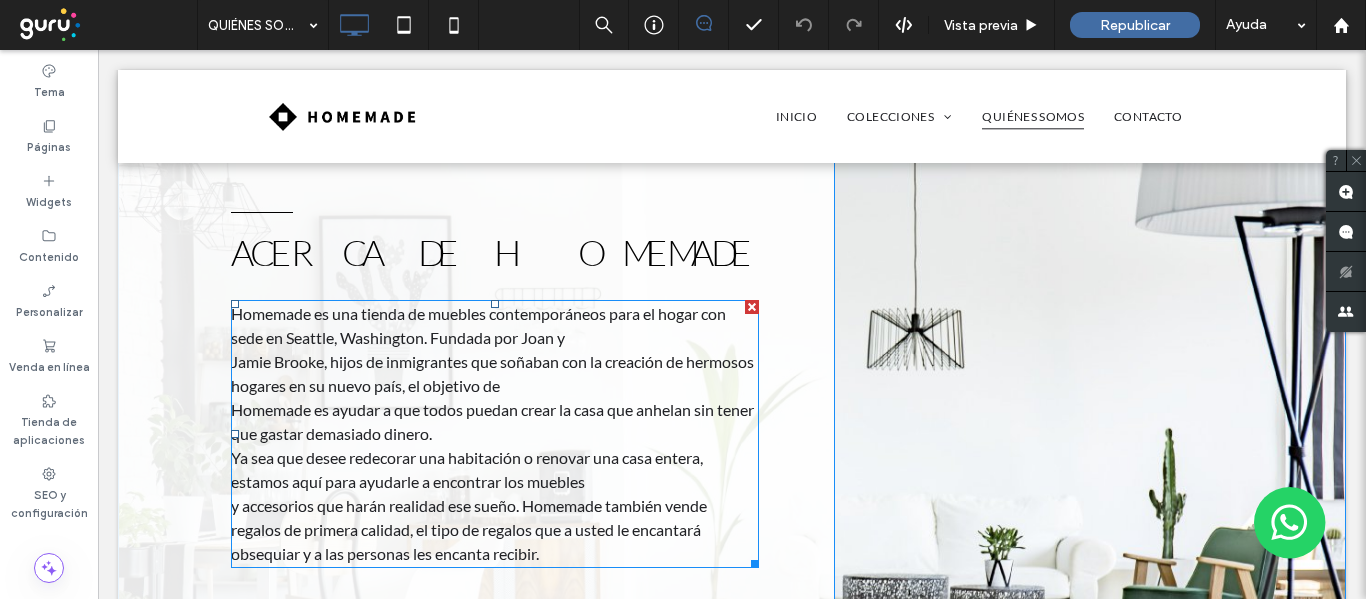 click on "Homemade es ayudar a que todos puedan crear la casa que anhelan sin tener que gastar demasiado dinero." at bounding box center (495, 422) 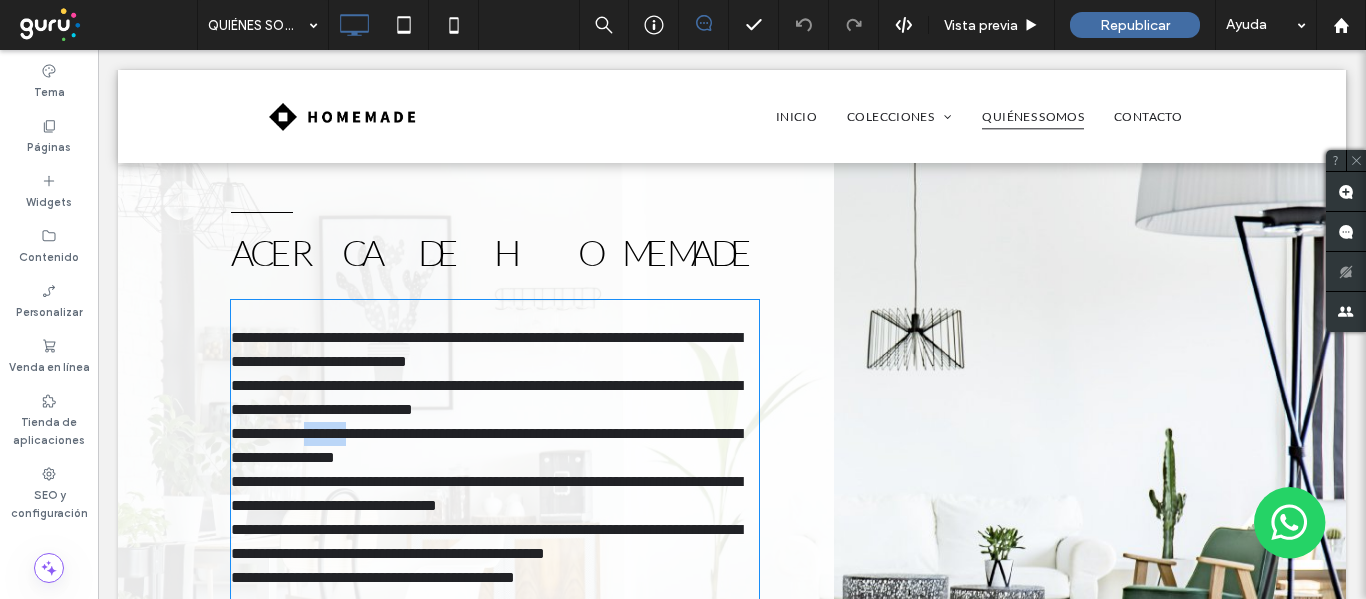 click on "**********" at bounding box center (486, 445) 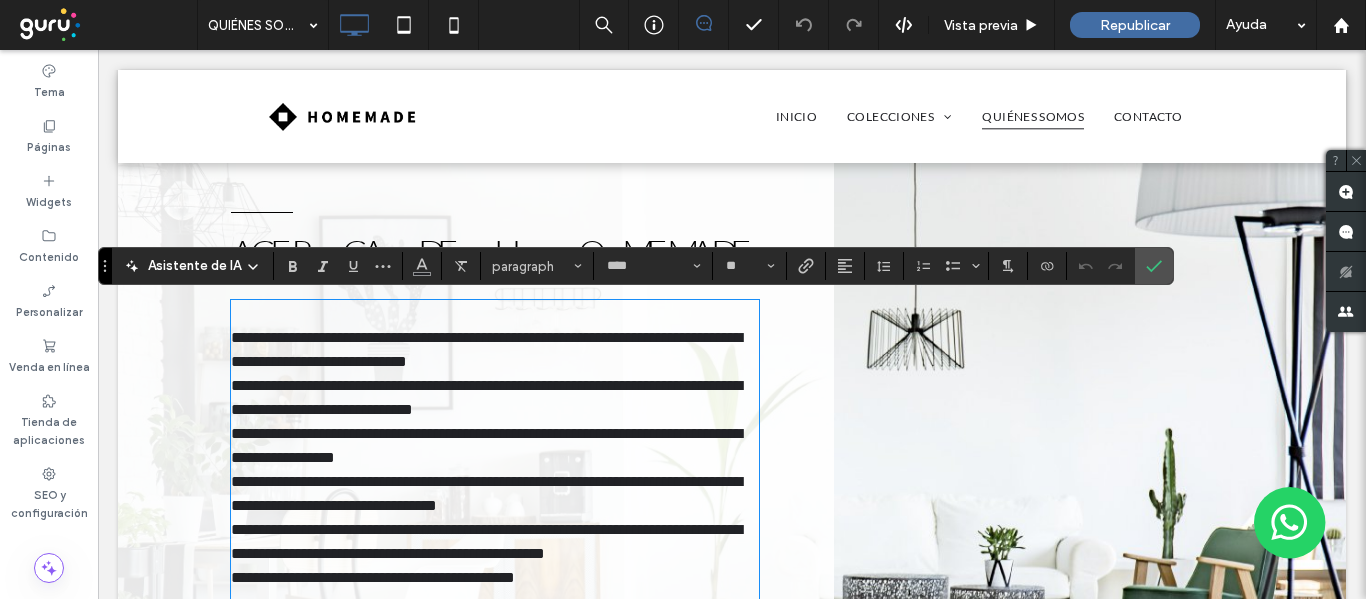 click on "**********" at bounding box center (486, 397) 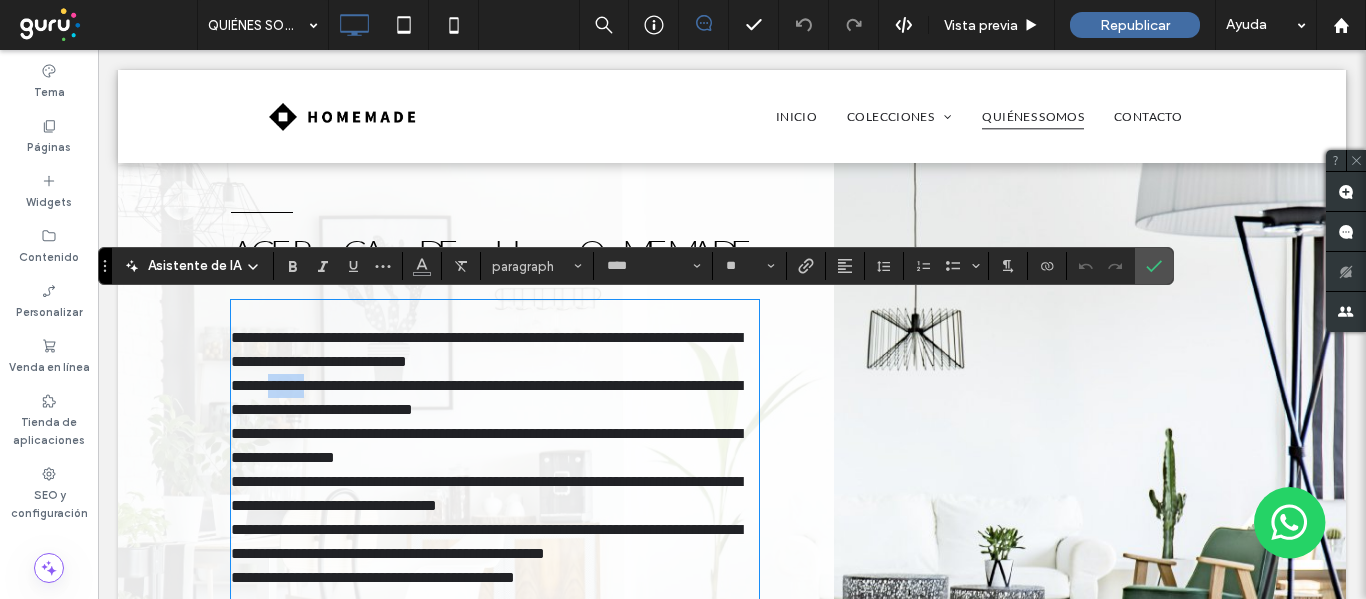 click on "**********" at bounding box center (486, 397) 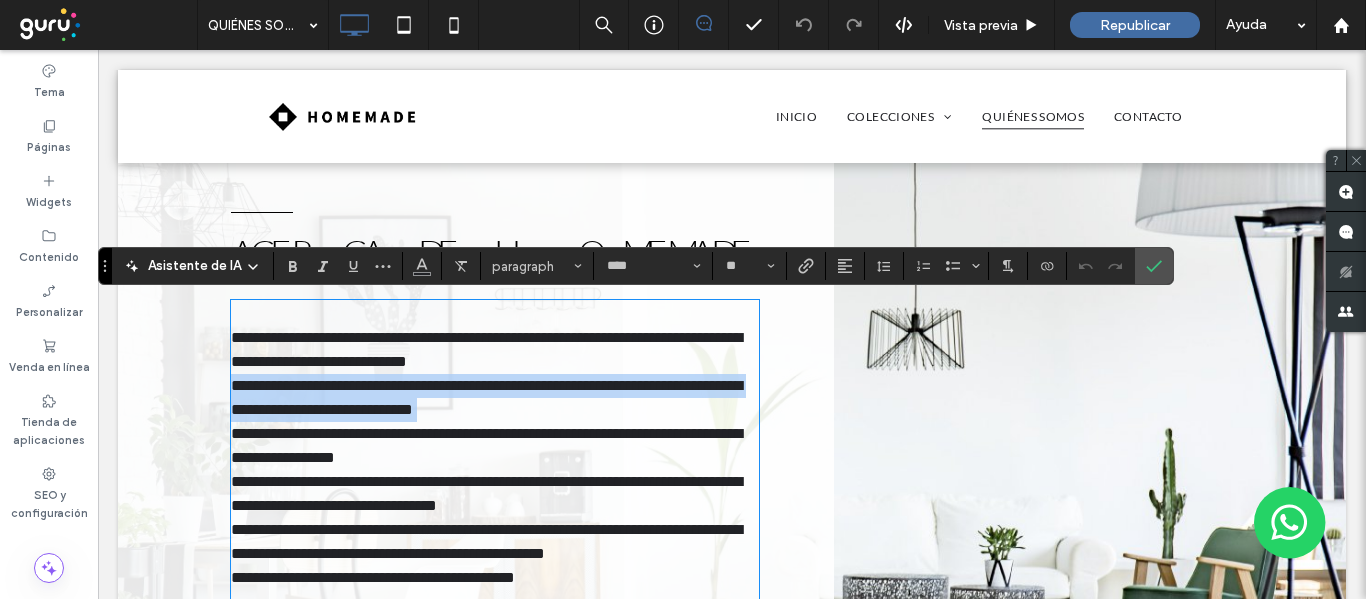 click on "**********" at bounding box center (486, 397) 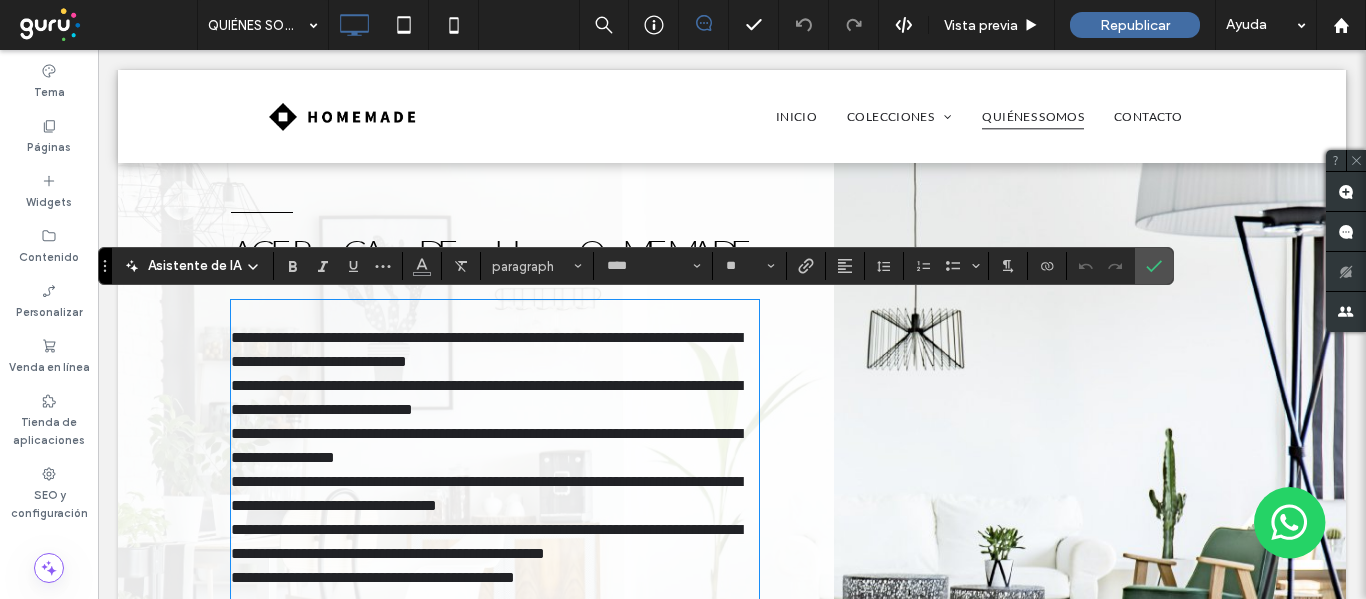 click on "**********" at bounding box center (486, 349) 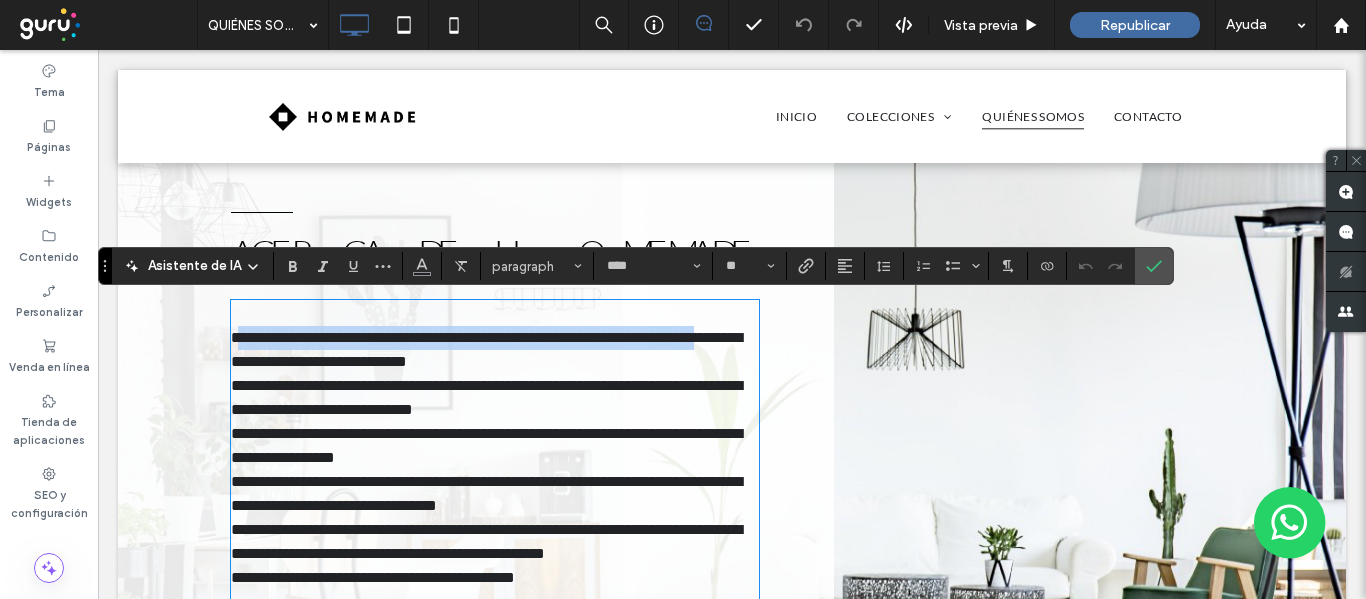 drag, startPoint x: 238, startPoint y: 343, endPoint x: 303, endPoint y: 364, distance: 68.30813 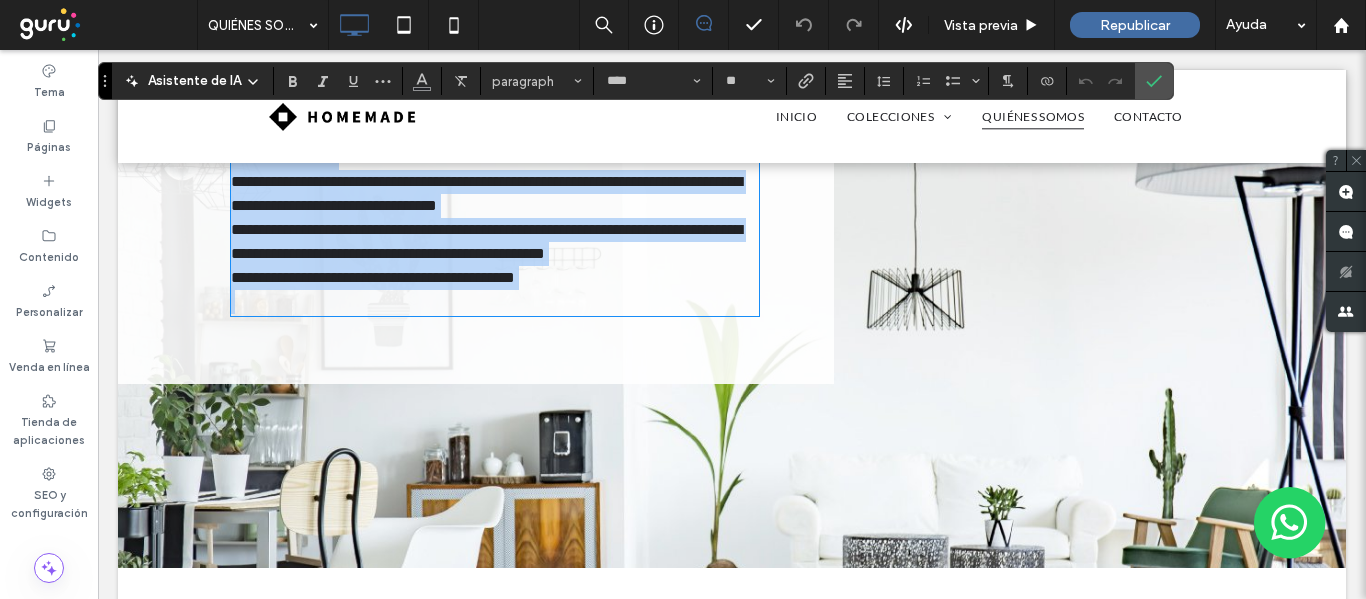 drag, startPoint x: 233, startPoint y: 340, endPoint x: 613, endPoint y: 379, distance: 381.99606 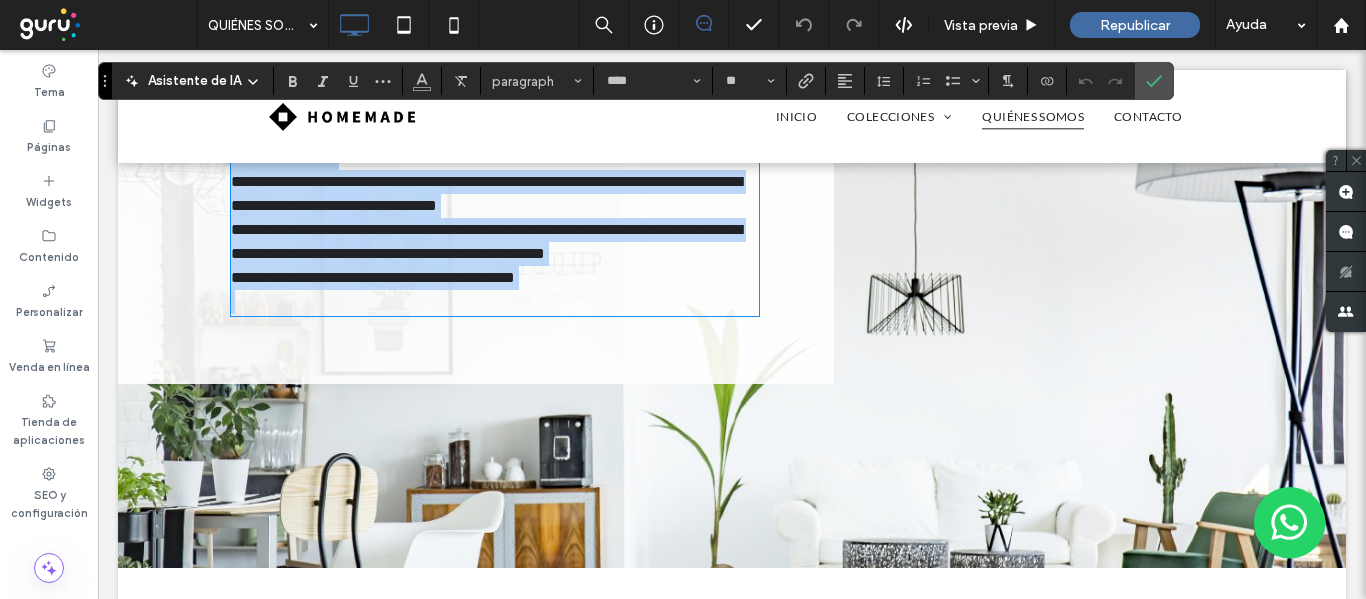 scroll, scrollTop: 300, scrollLeft: 0, axis: vertical 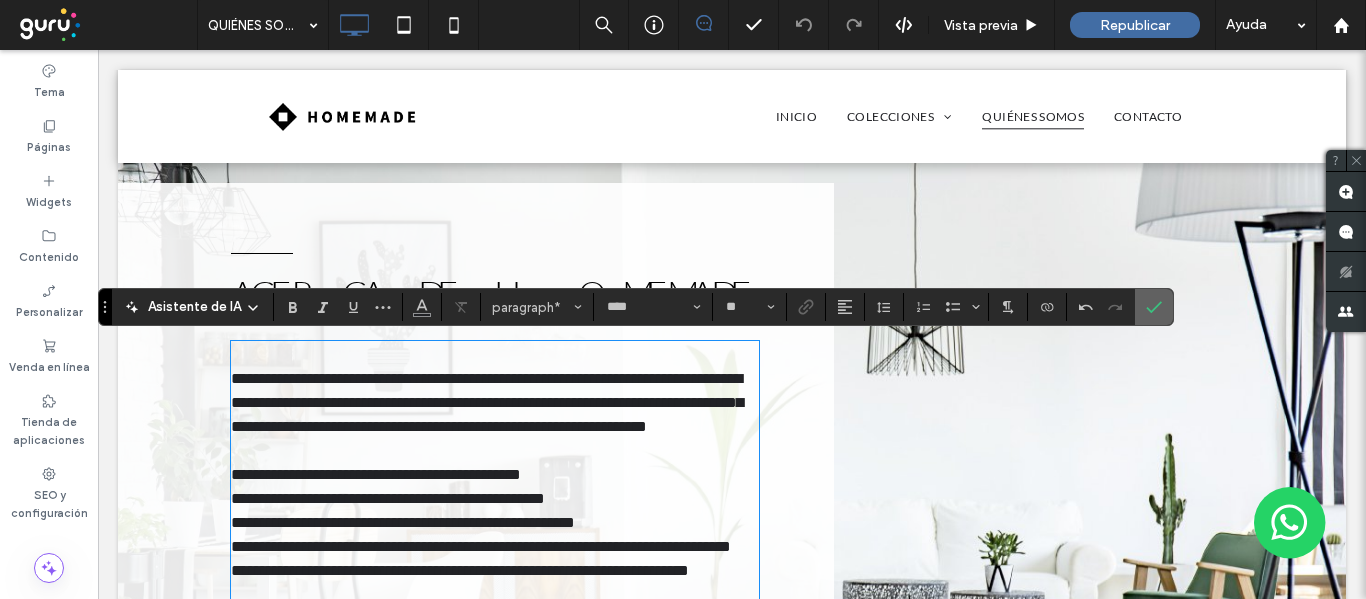 click 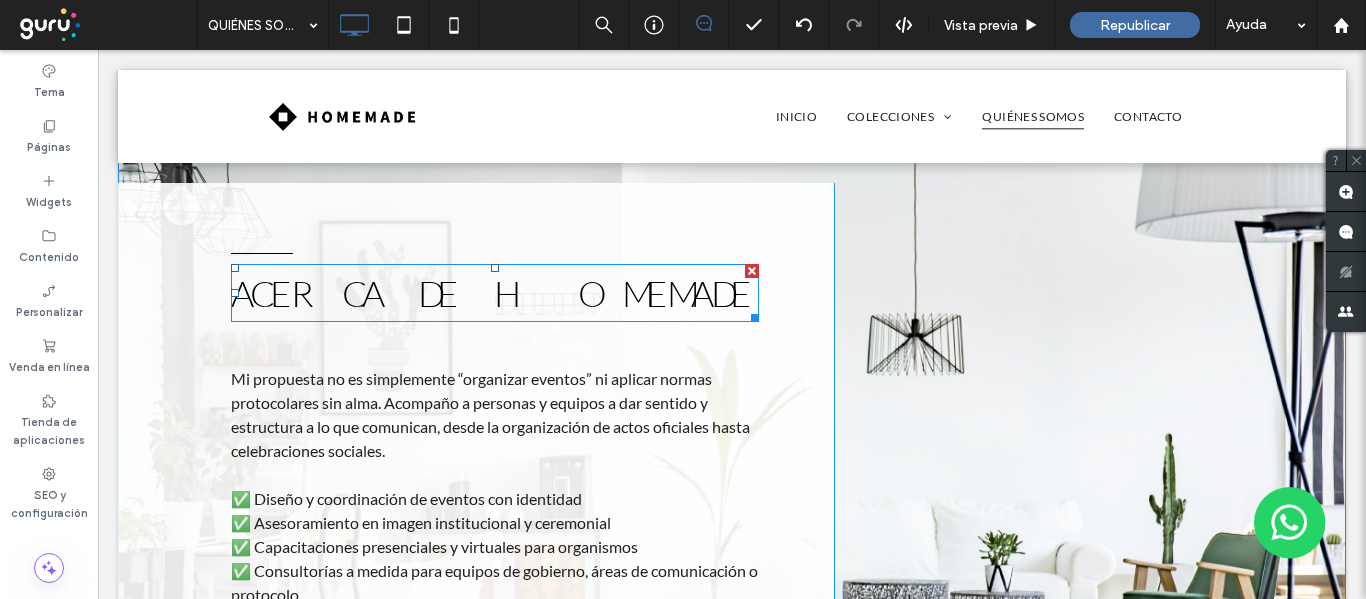 click on "ACERCA DE HOMEMADE" at bounding box center (491, 293) 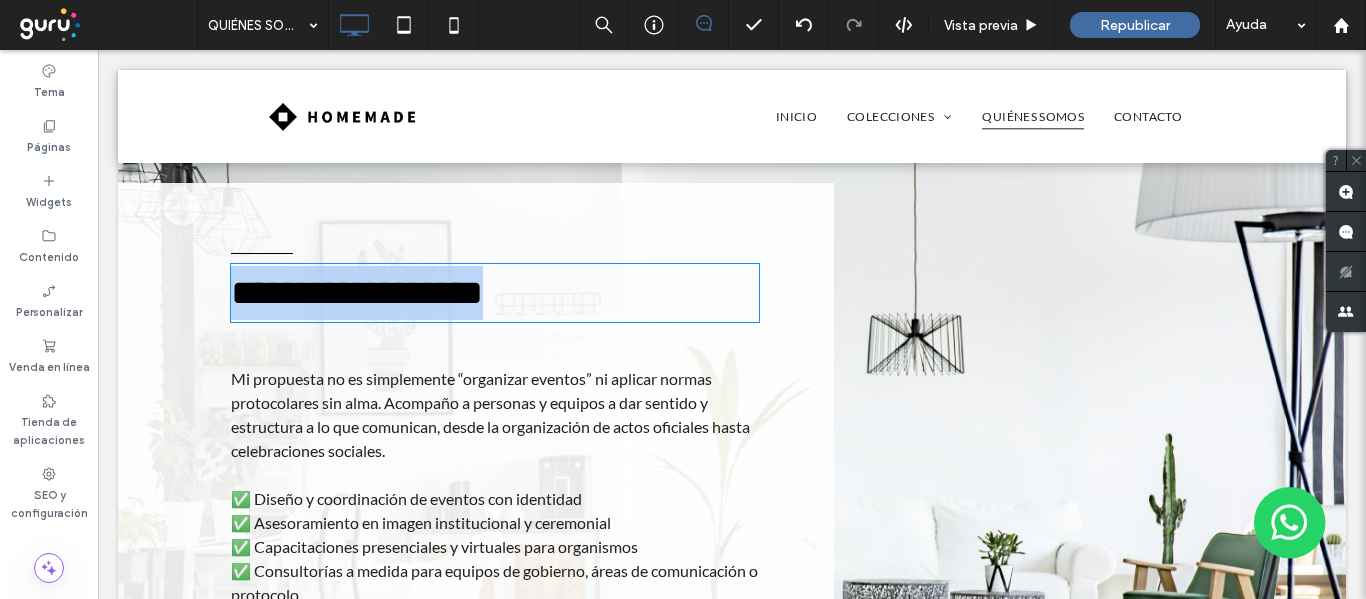 click on "**********" at bounding box center (357, 293) 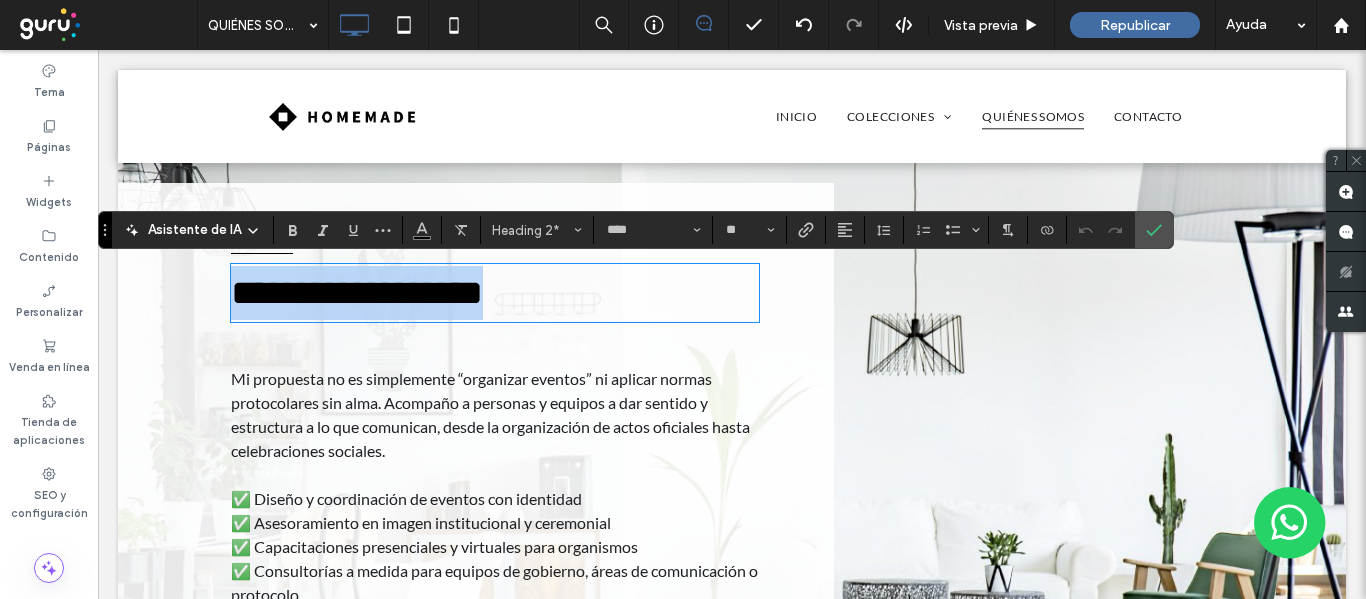 type 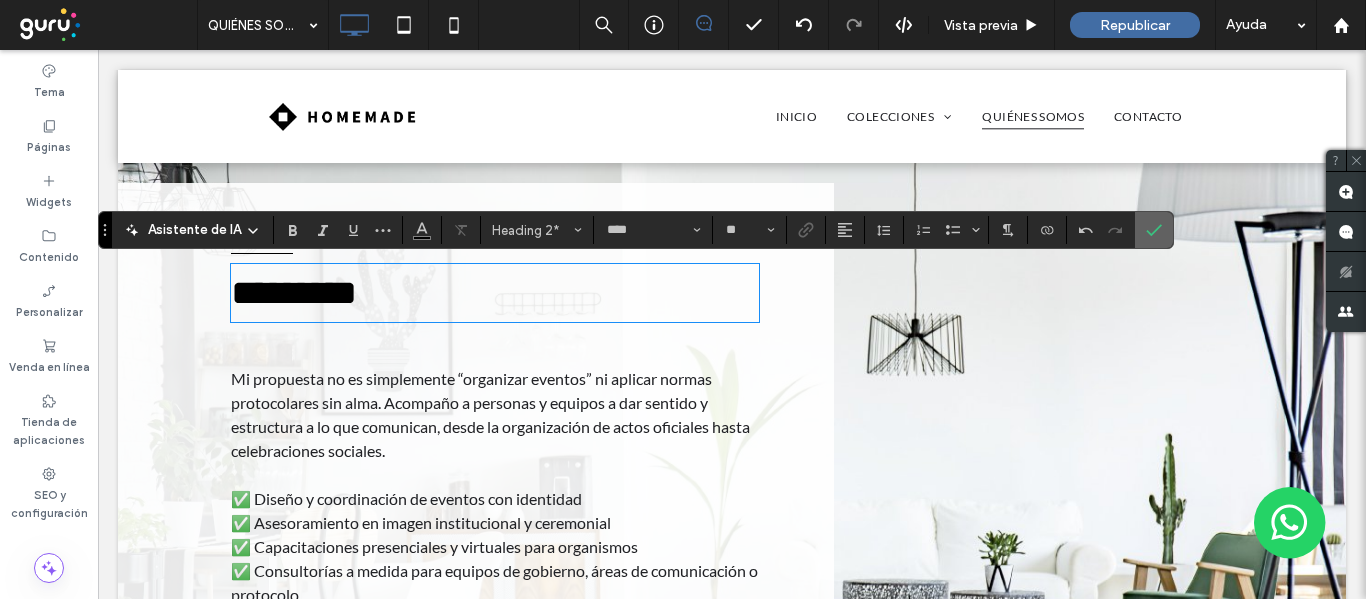 click at bounding box center [1154, 230] 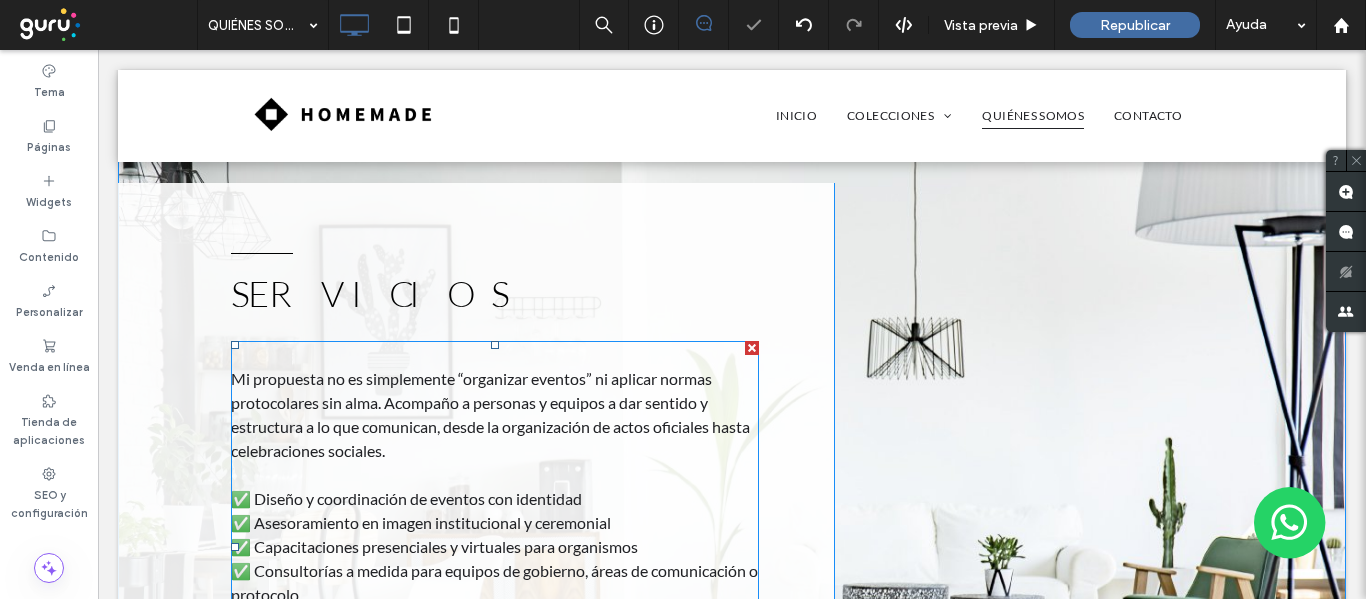 scroll, scrollTop: 0, scrollLeft: 0, axis: both 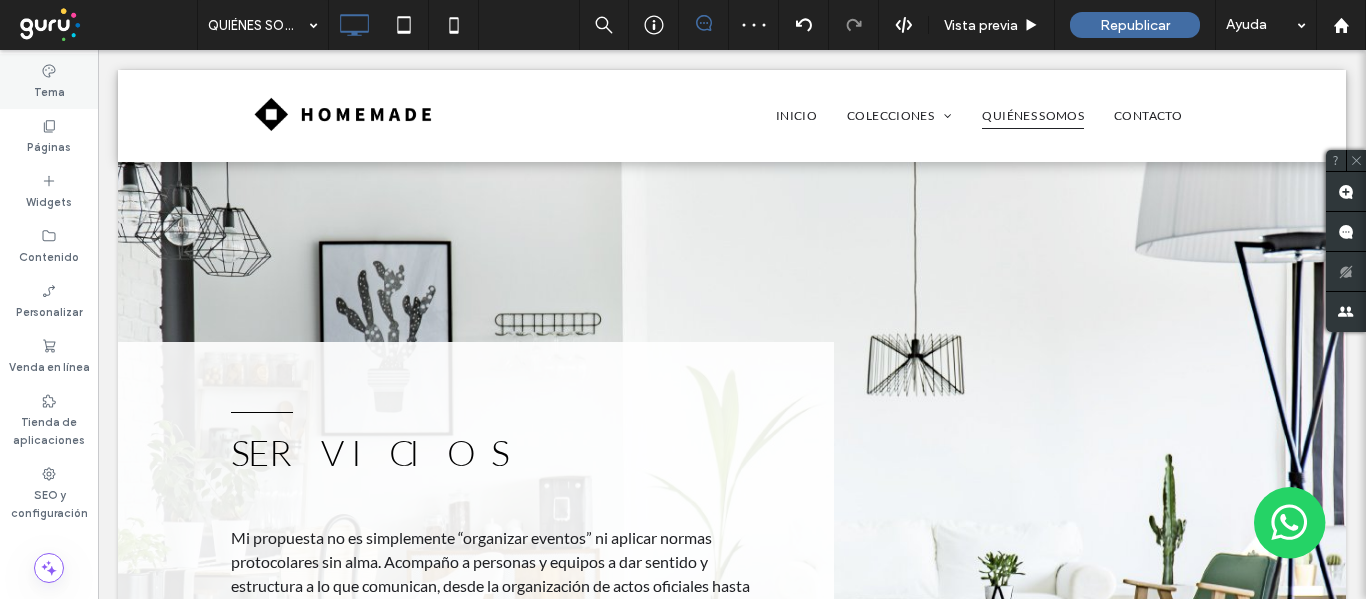 click 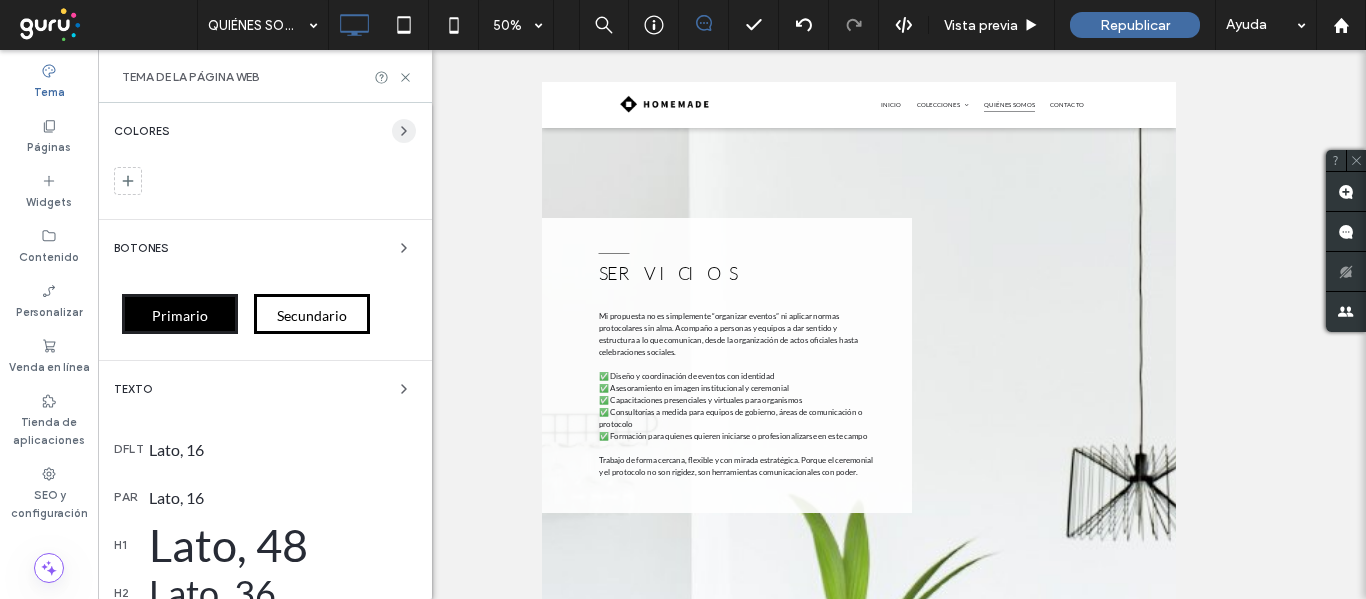 click 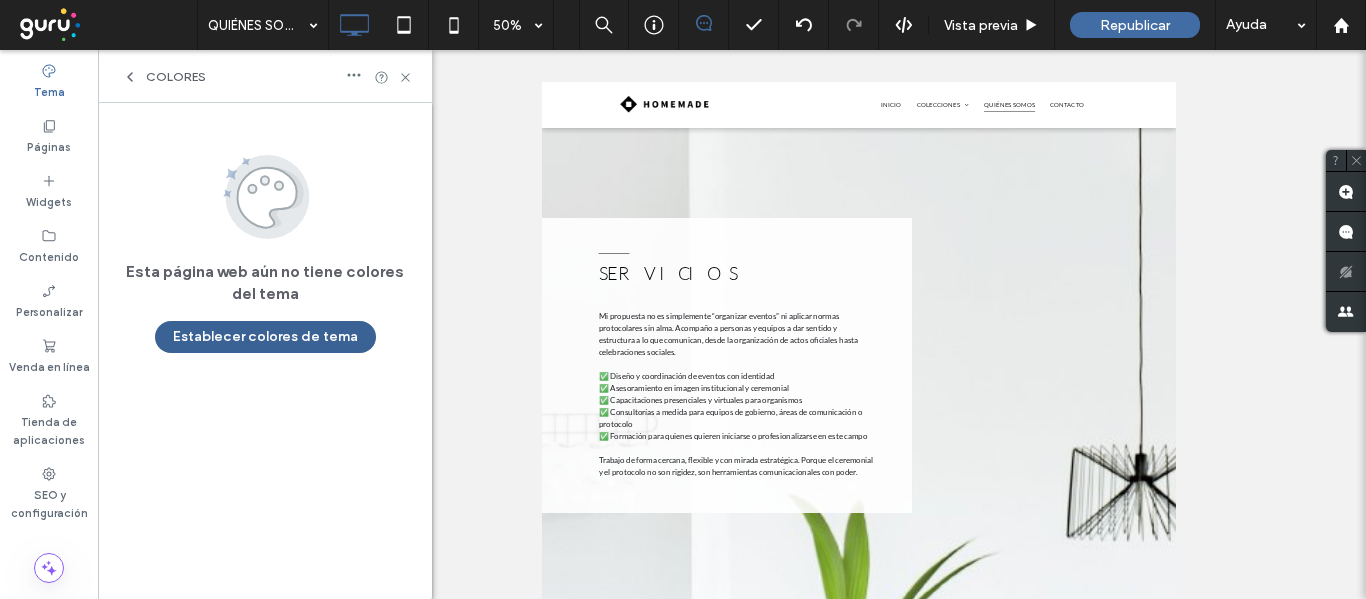click on "Establecer colores de tema" at bounding box center (265, 337) 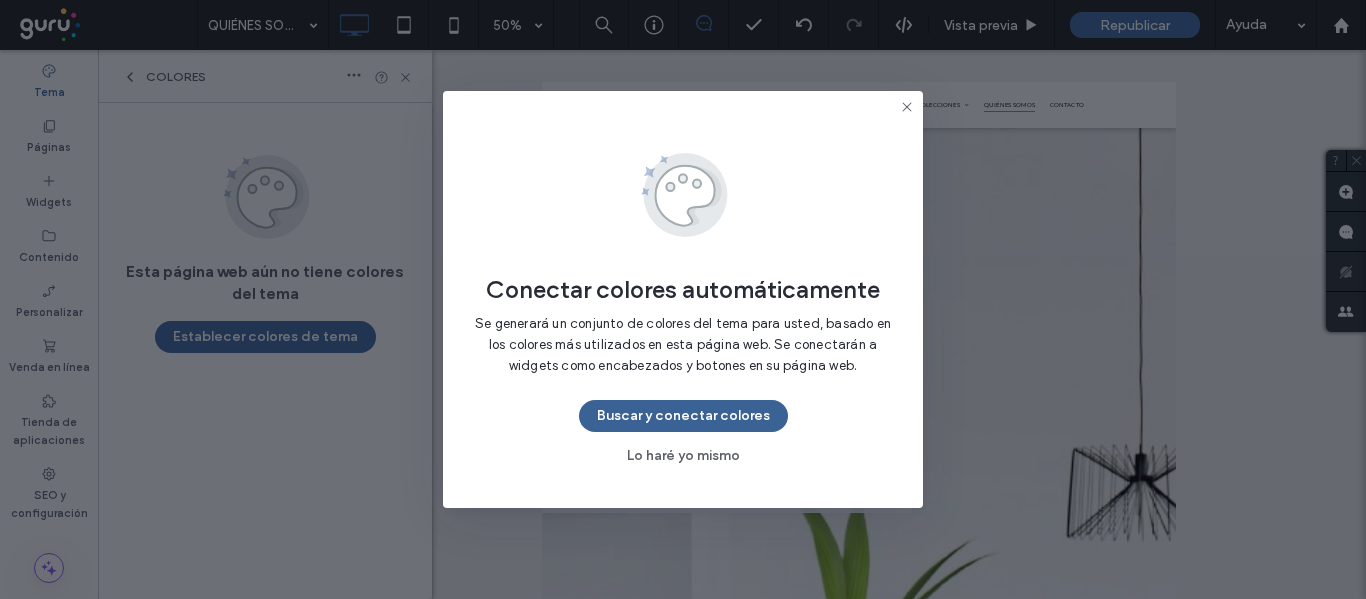 click on "Buscar y conectar colores" at bounding box center (683, 416) 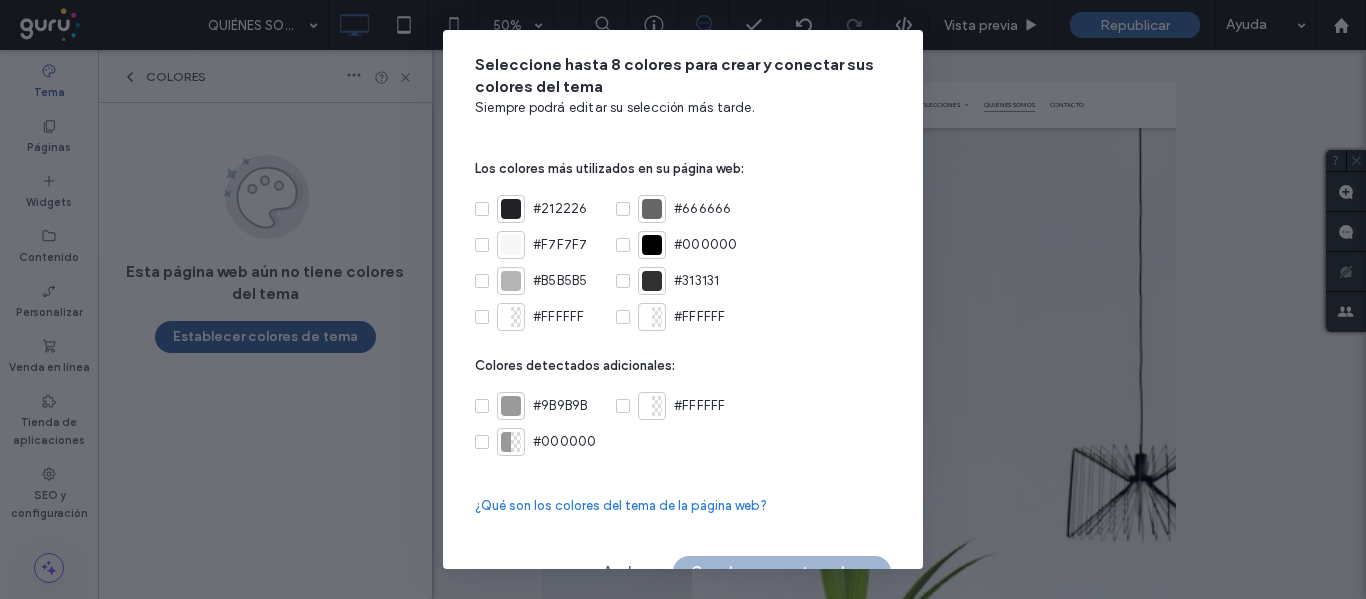 click on "#212226" at bounding box center [531, 209] 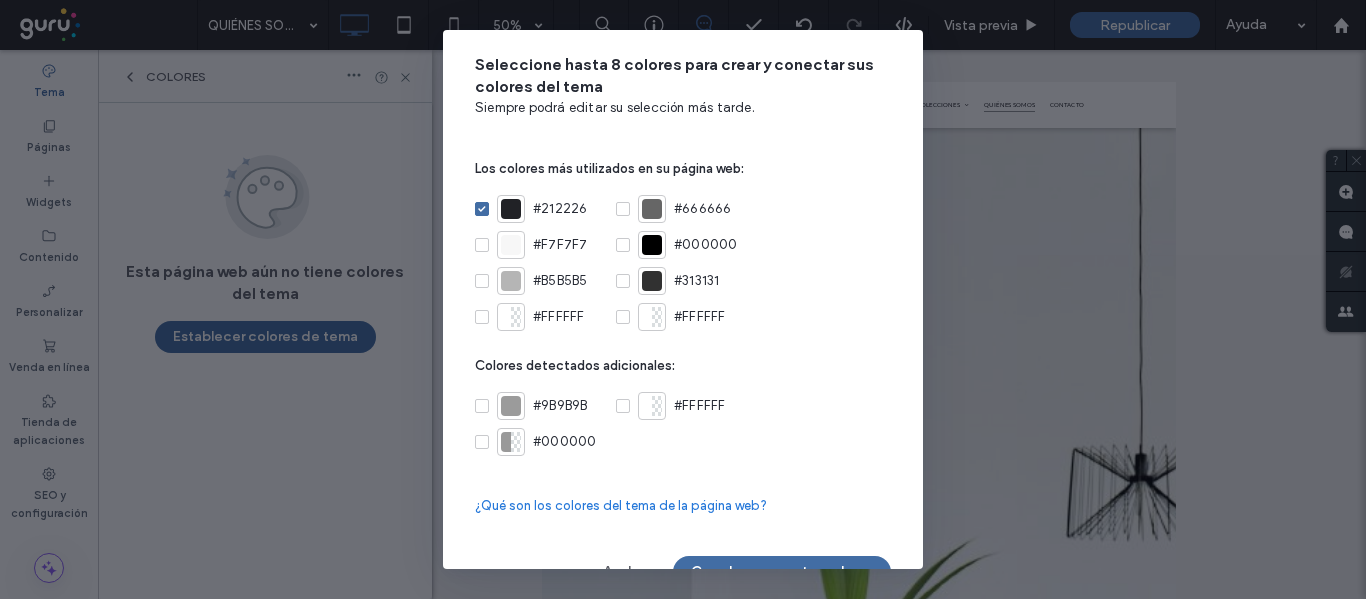 click at bounding box center (482, 245) 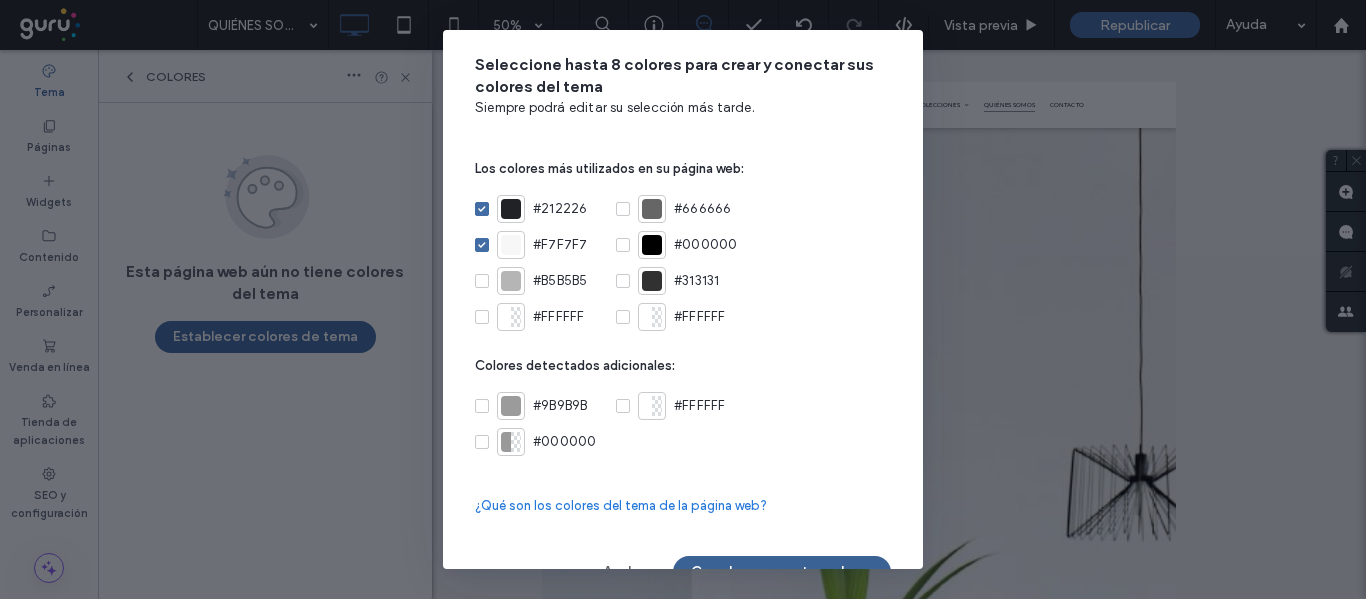 click on "Guardar y conectar colores" at bounding box center (782, 572) 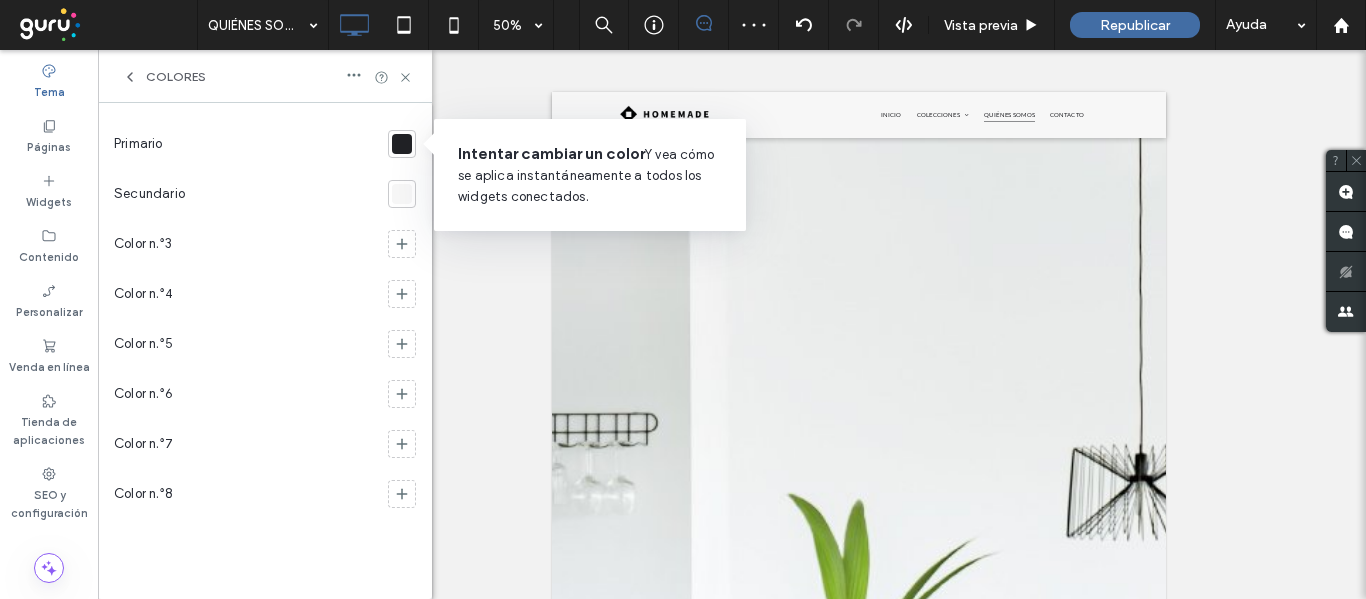 scroll, scrollTop: 0, scrollLeft: 0, axis: both 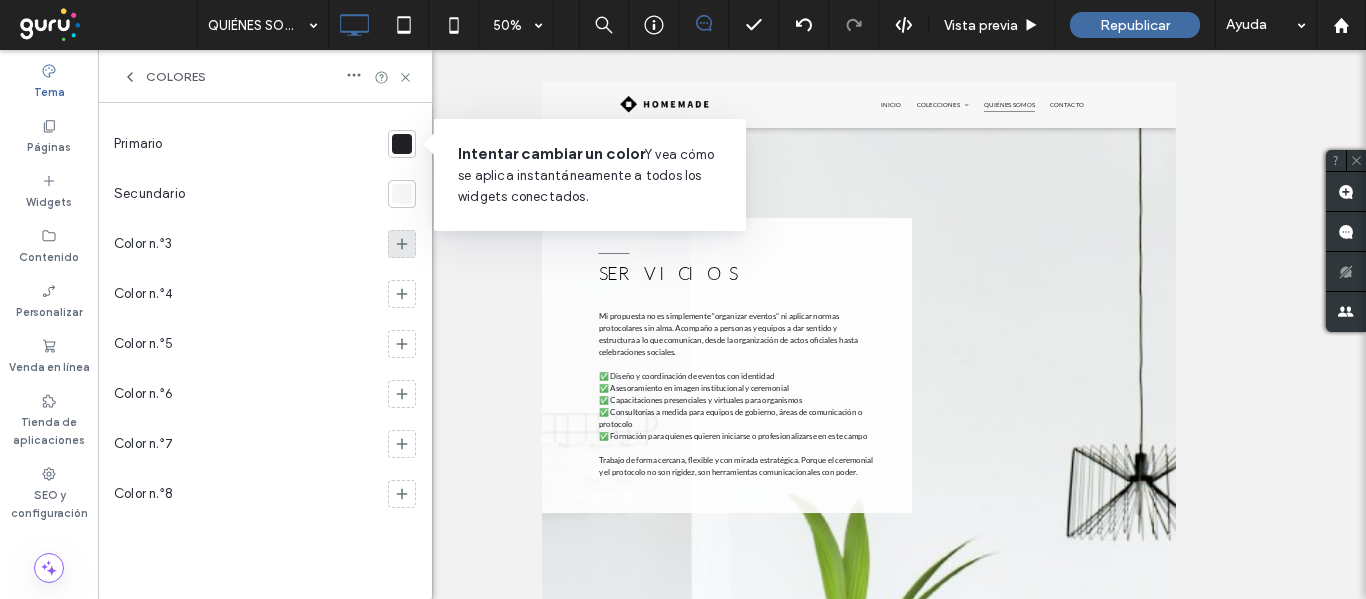 click 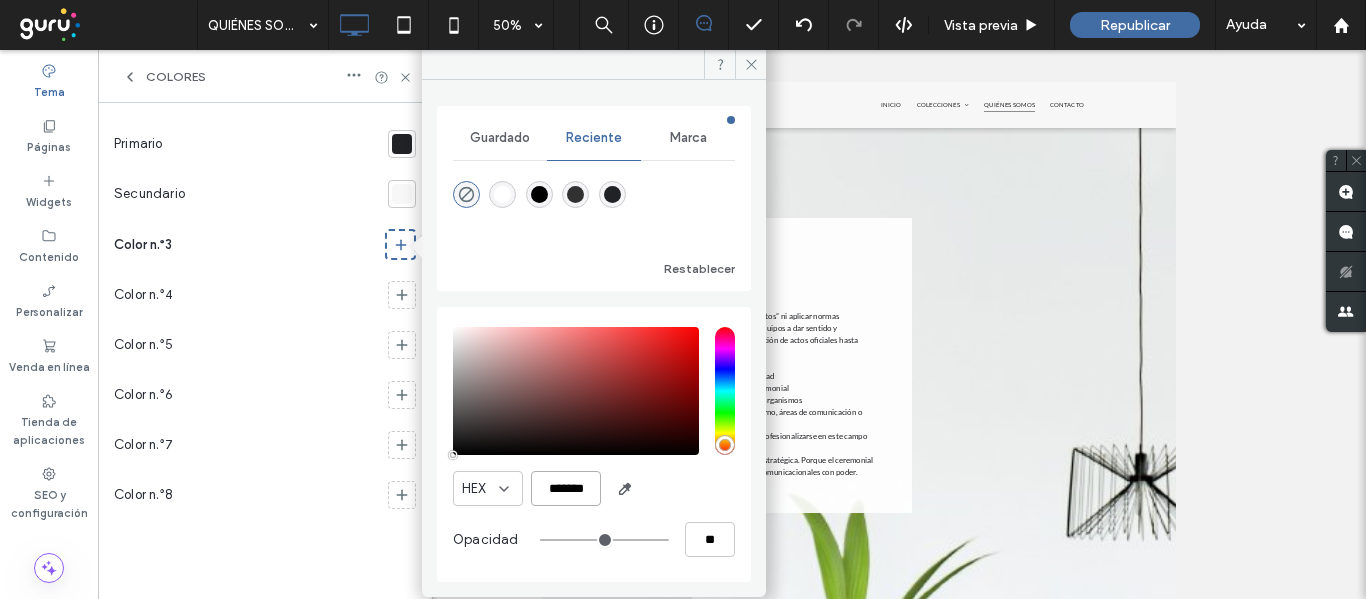 click on "*******" at bounding box center [566, 488] 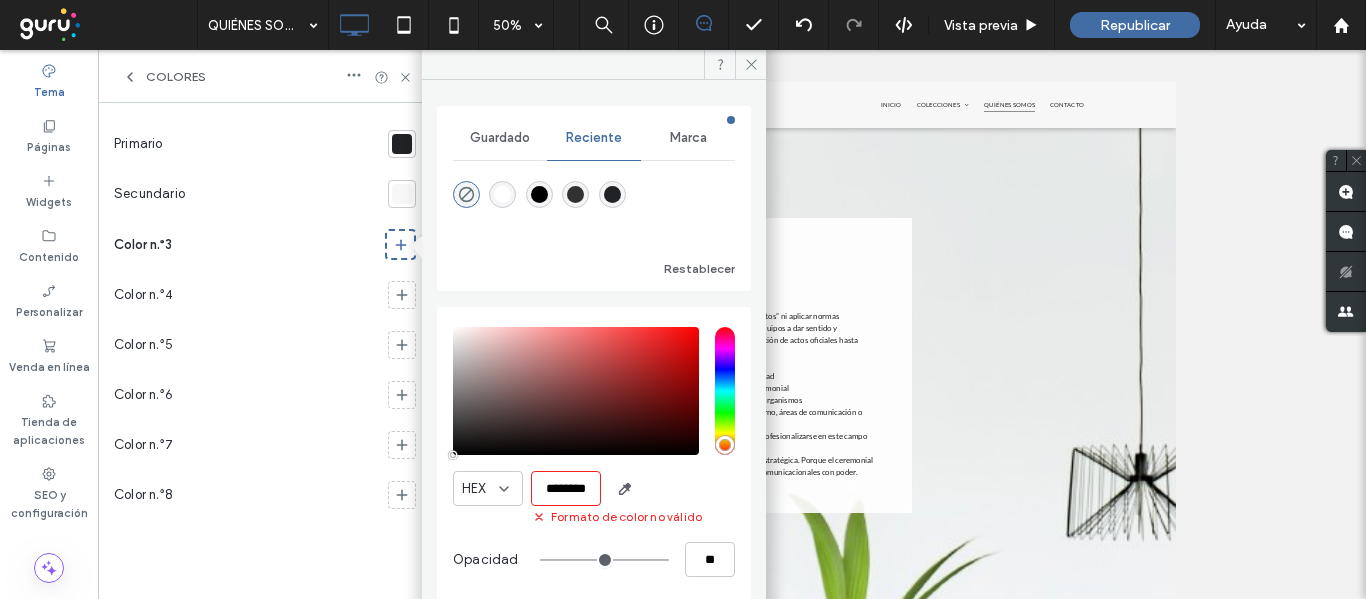 scroll, scrollTop: 0, scrollLeft: 2, axis: horizontal 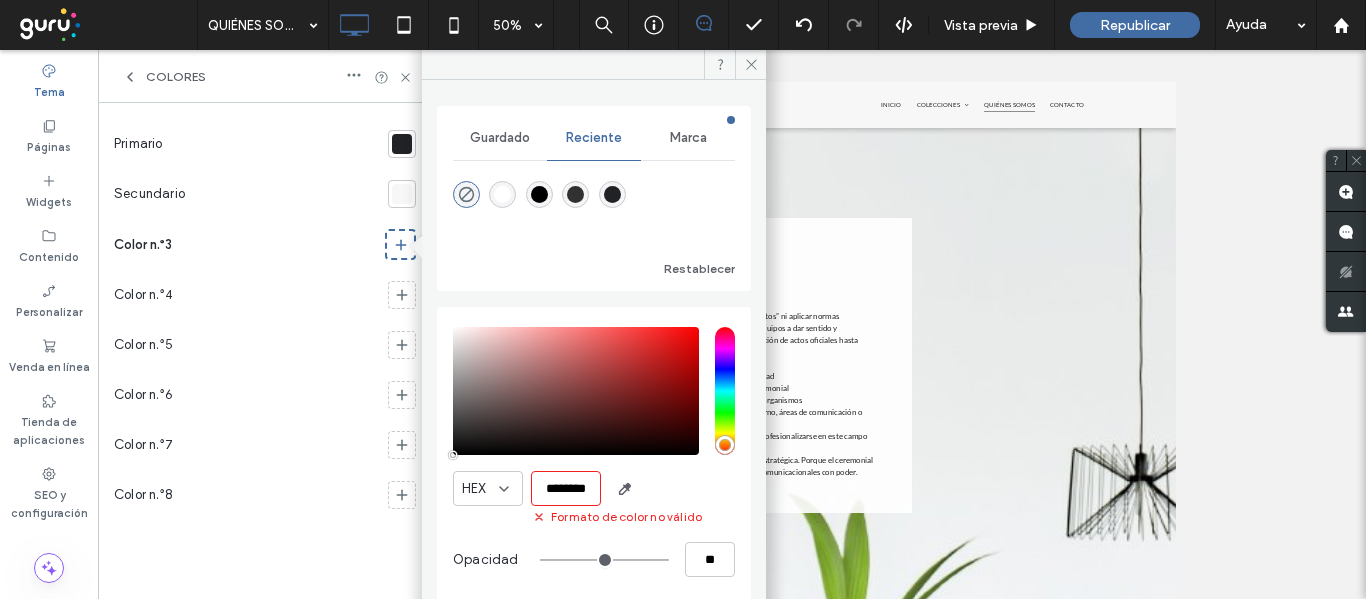 type on "*******" 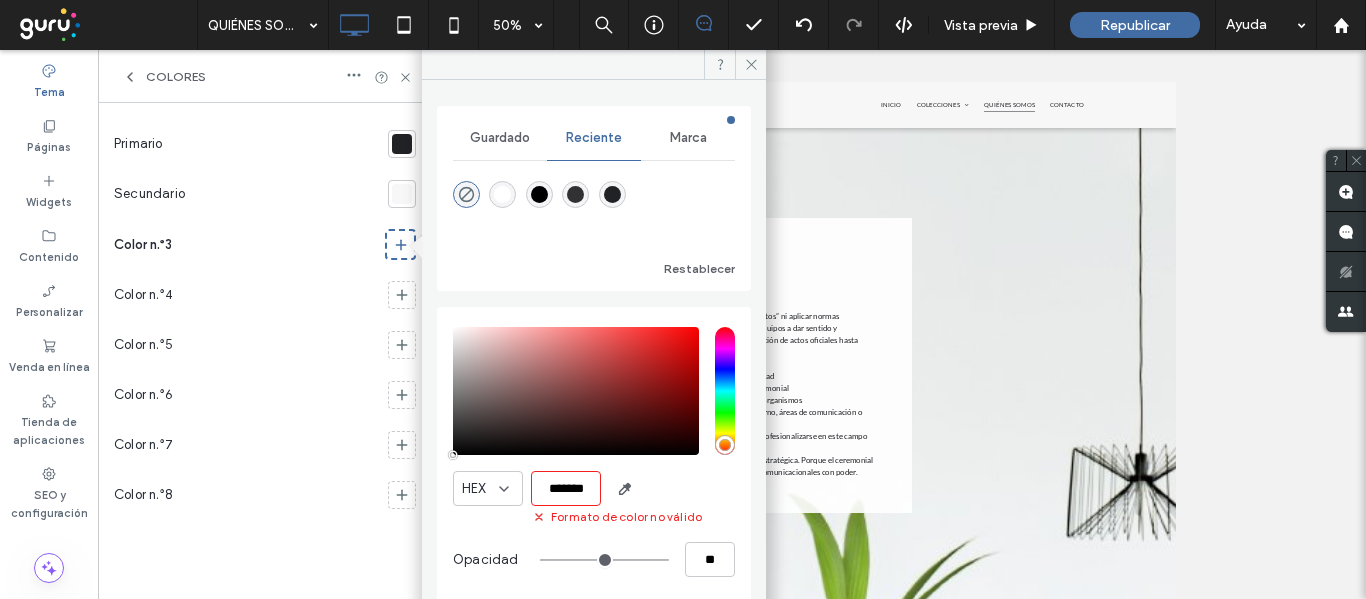 type on "***" 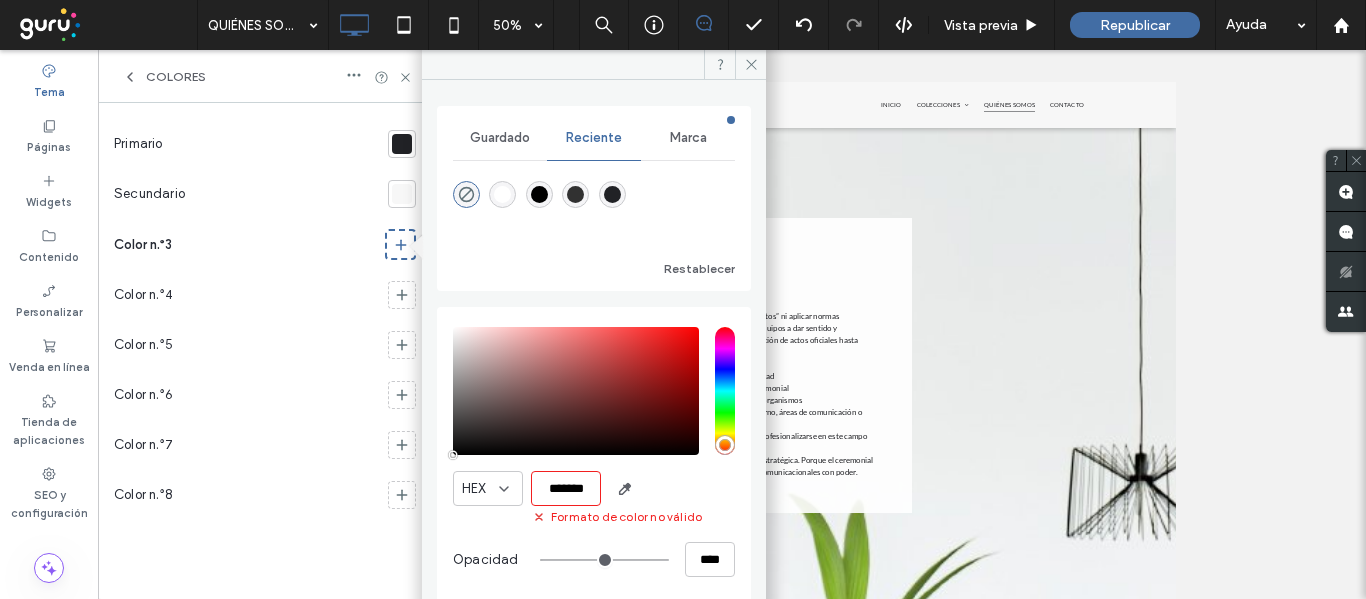 scroll, scrollTop: 0, scrollLeft: 0, axis: both 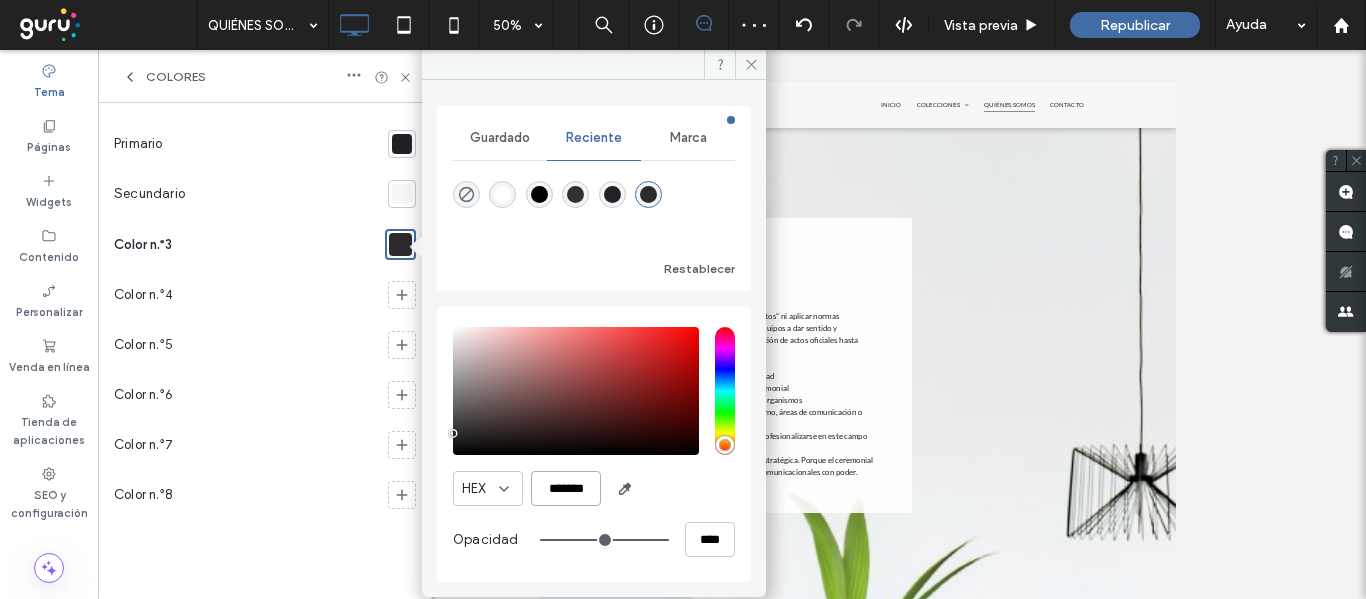type on "*******" 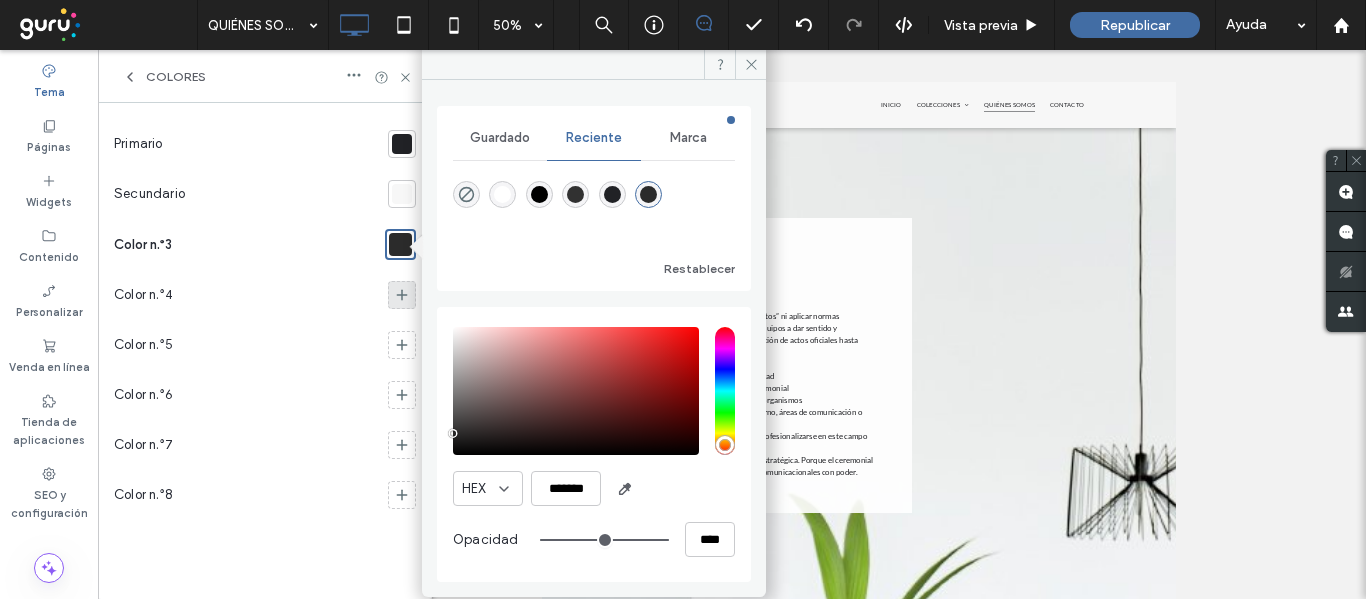 click at bounding box center [402, 295] 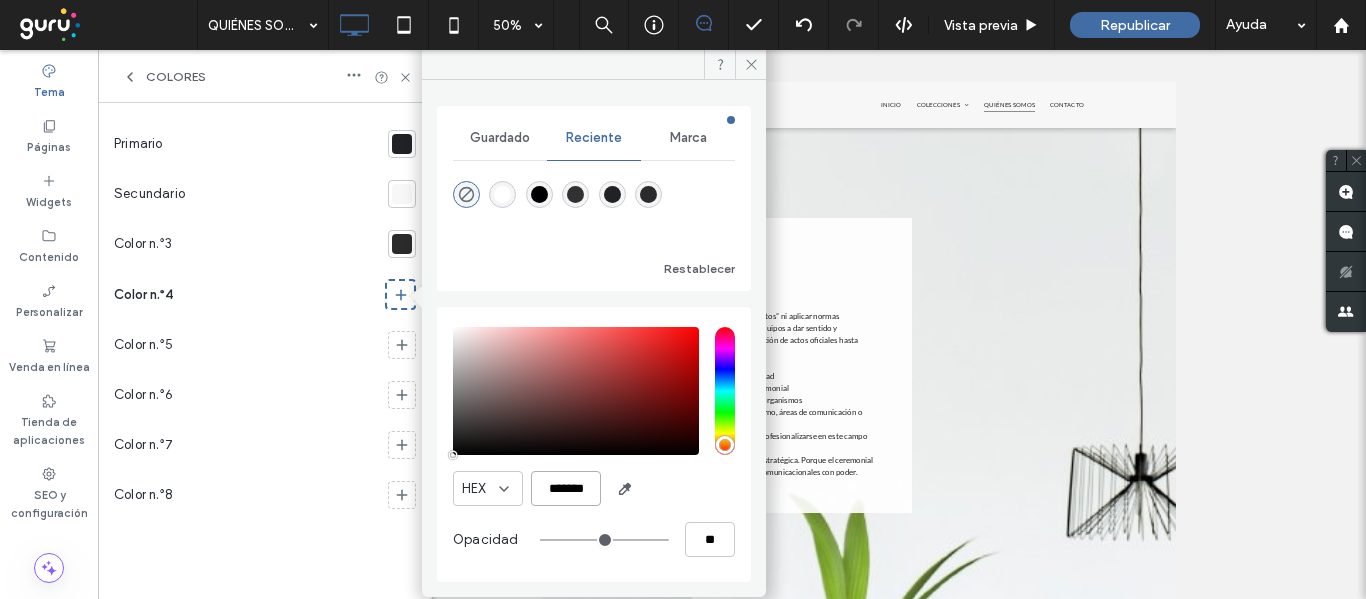 click on "*******" at bounding box center (566, 488) 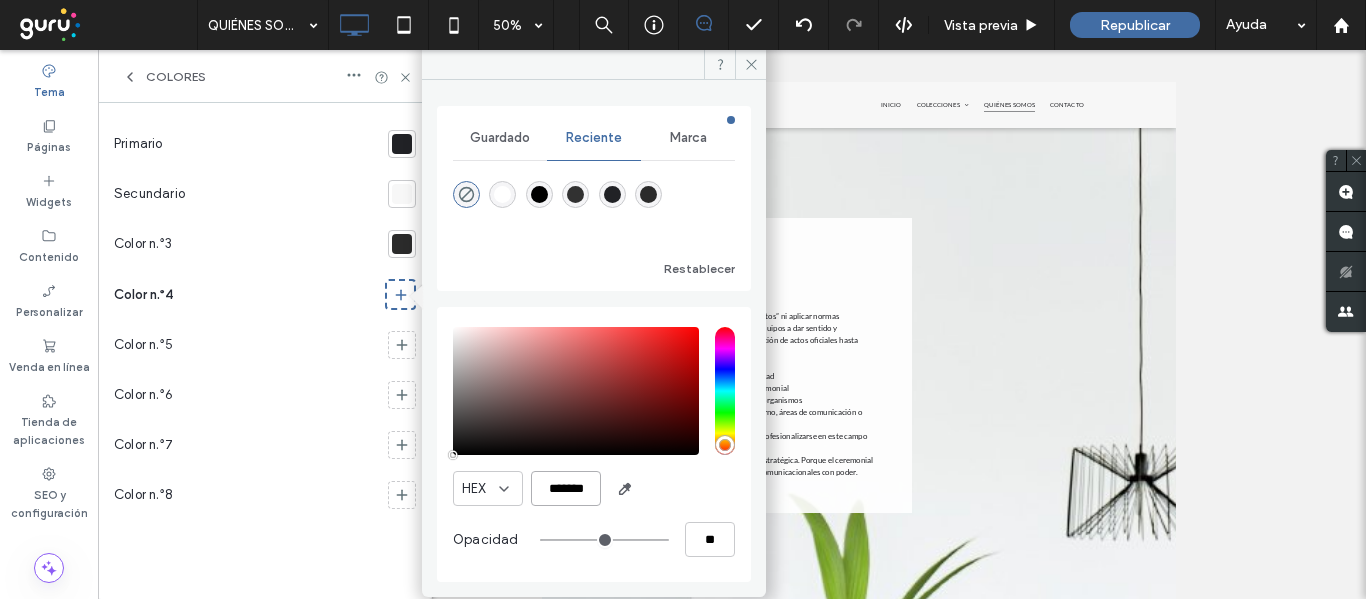 paste 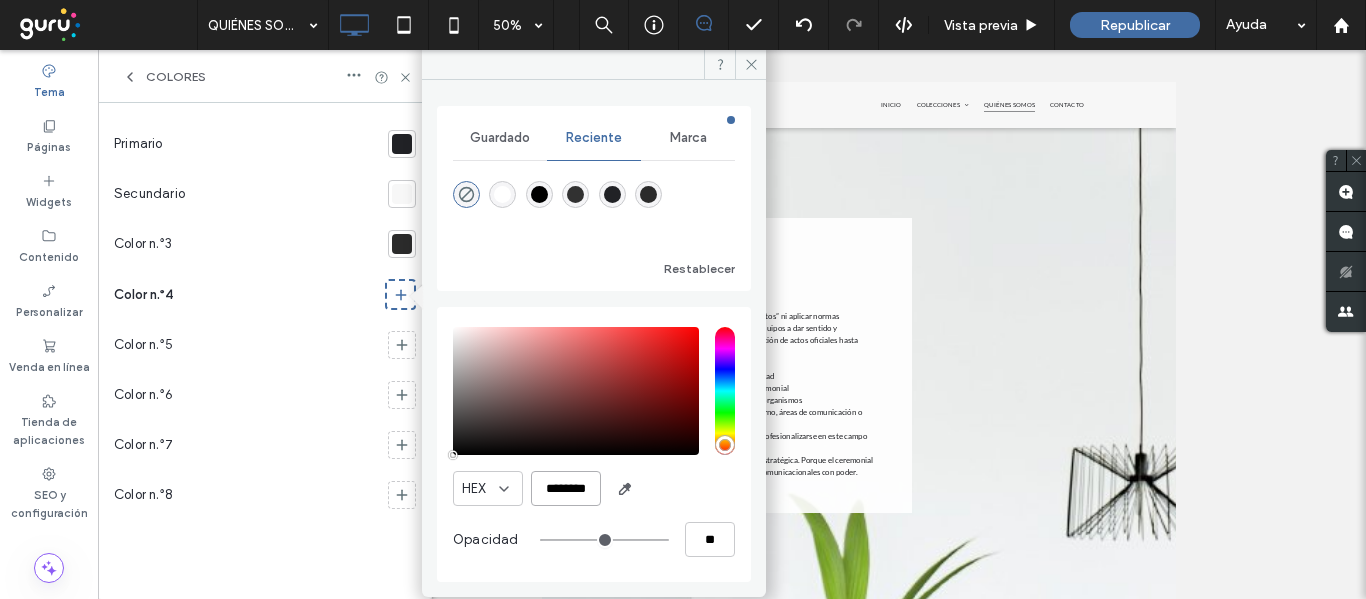 scroll, scrollTop: 0, scrollLeft: 2, axis: horizontal 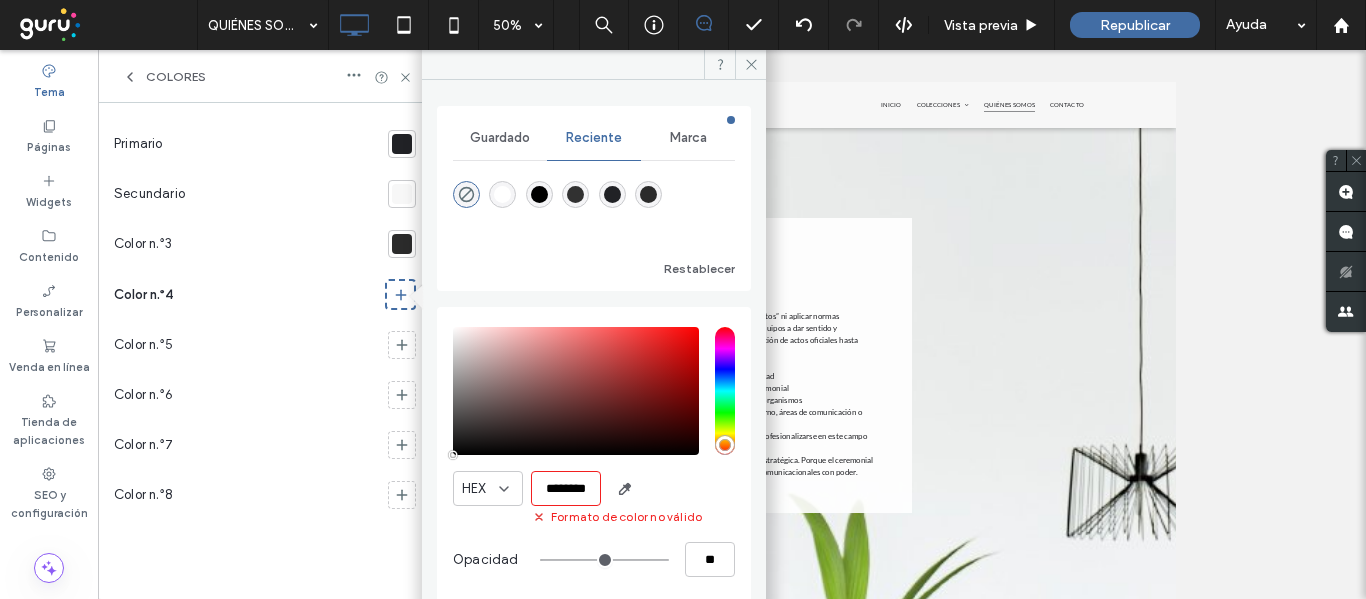 type on "*******" 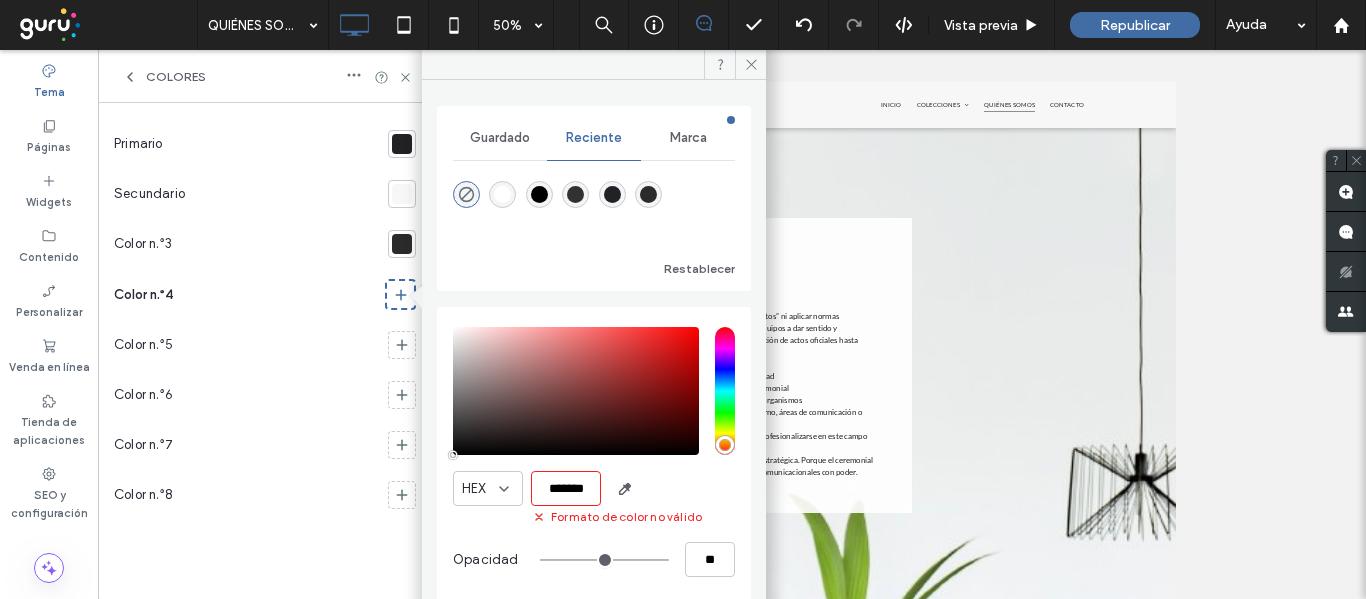 type on "***" 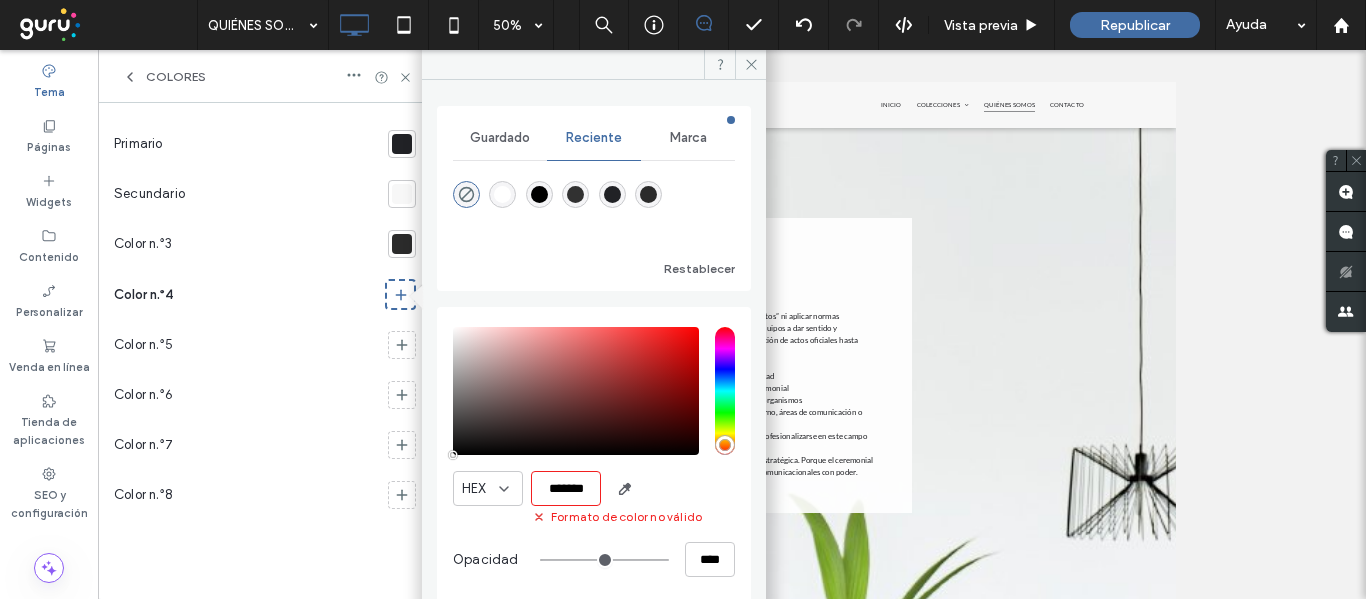 scroll, scrollTop: 0, scrollLeft: 0, axis: both 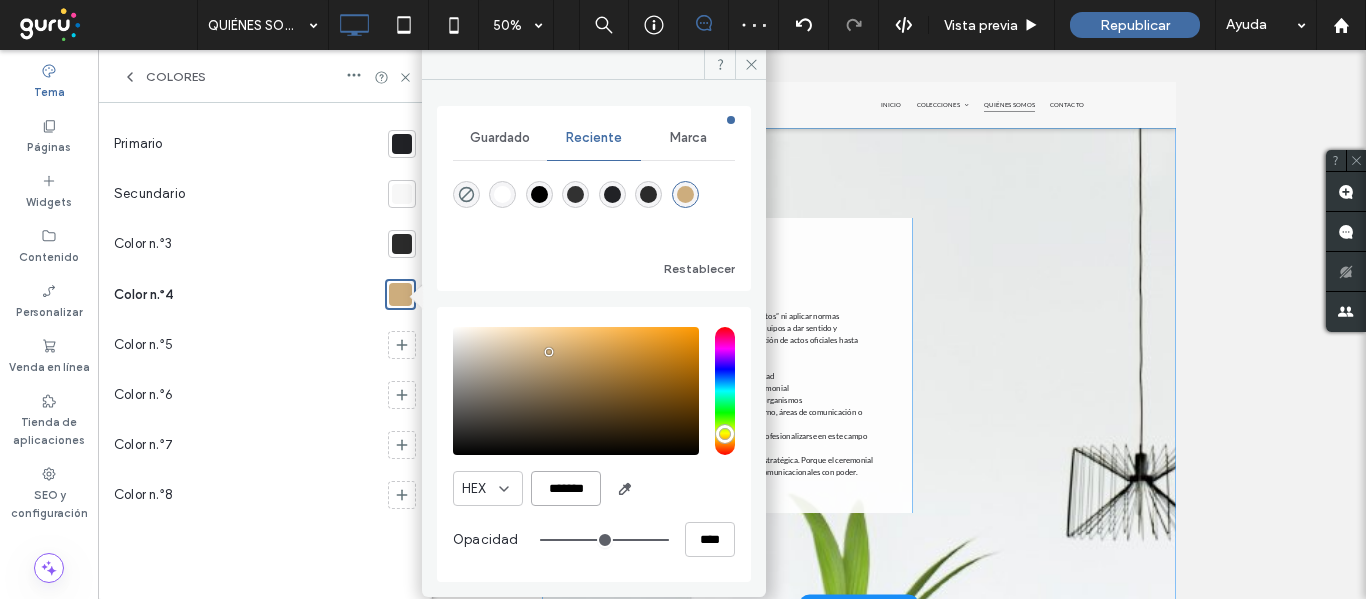 type on "*******" 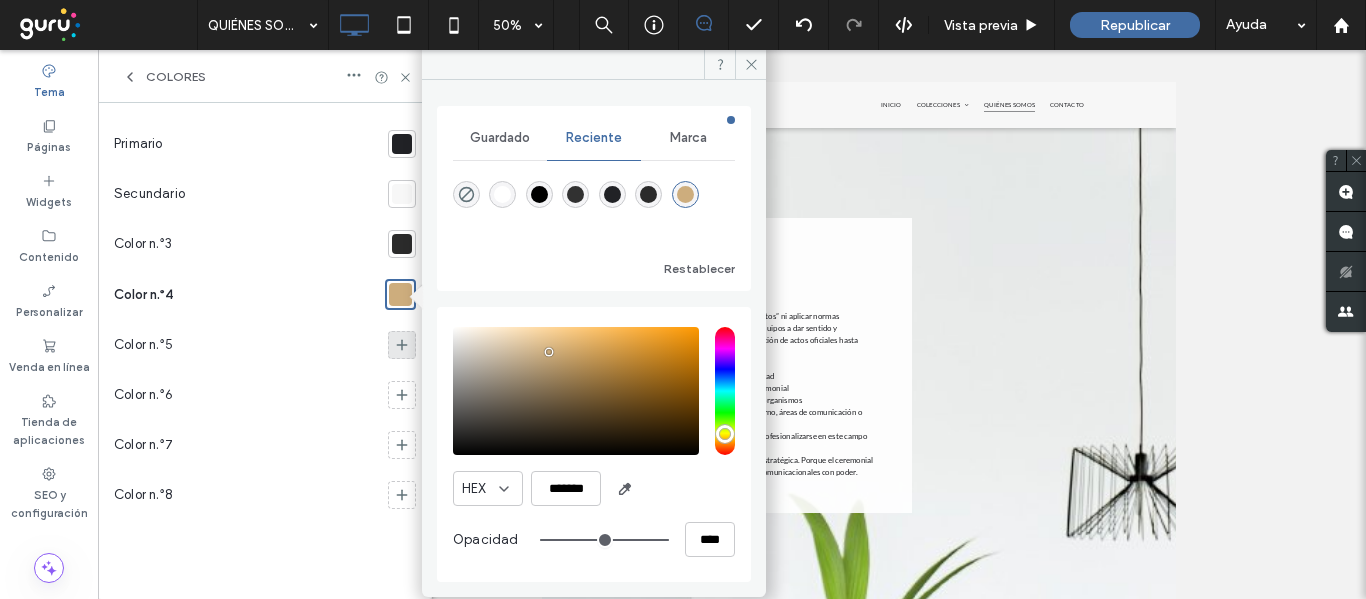 click 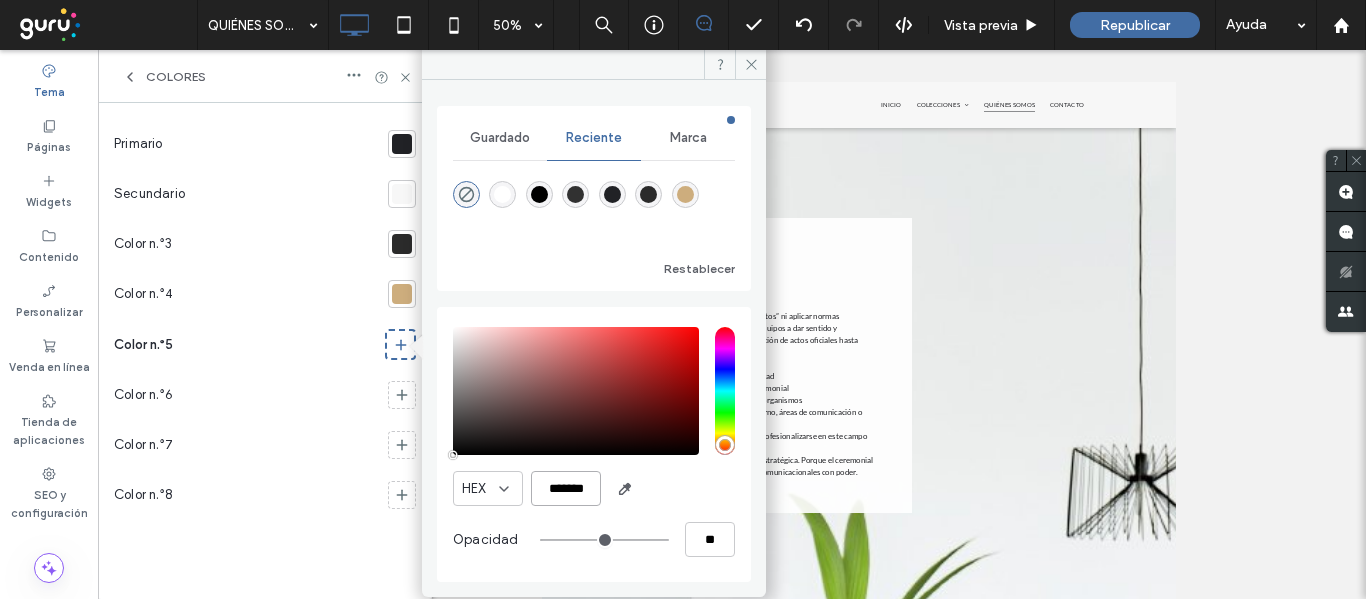 click on "*******" at bounding box center (566, 488) 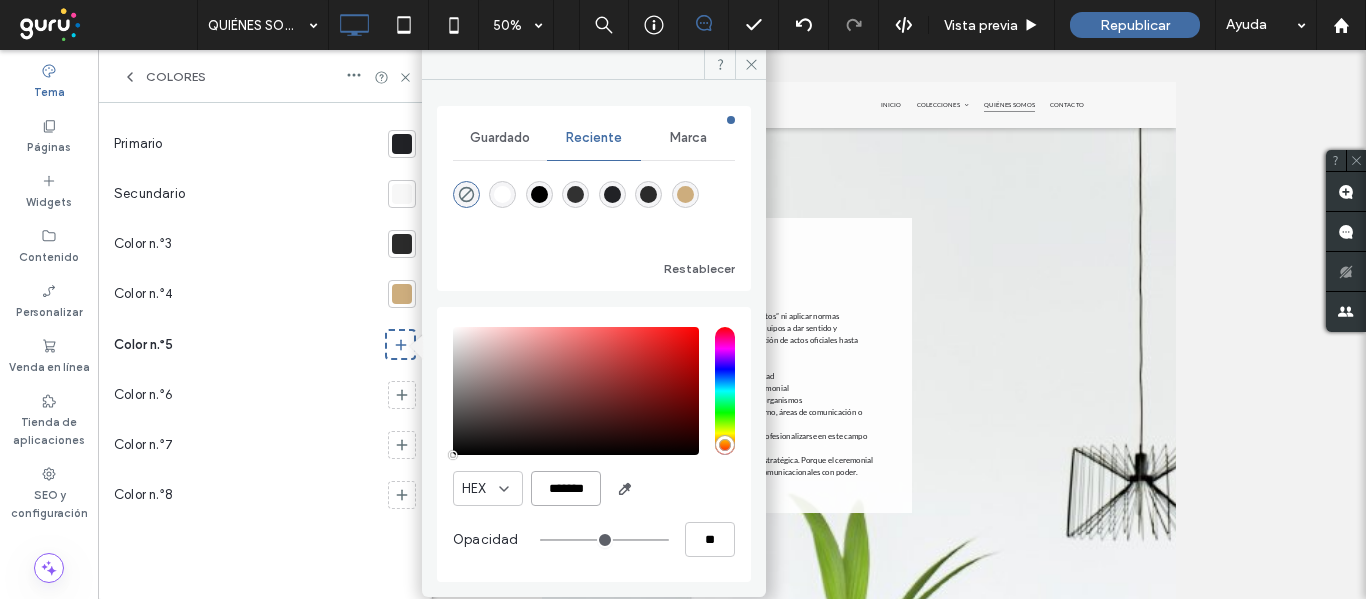 paste 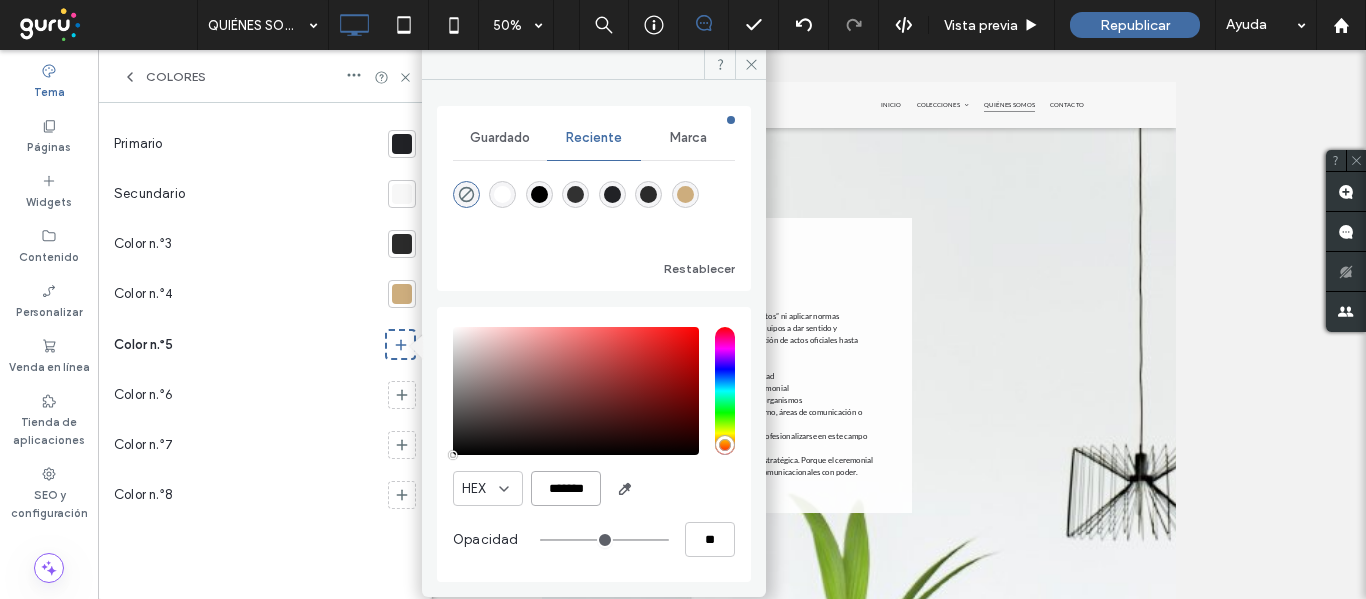 type on "*******" 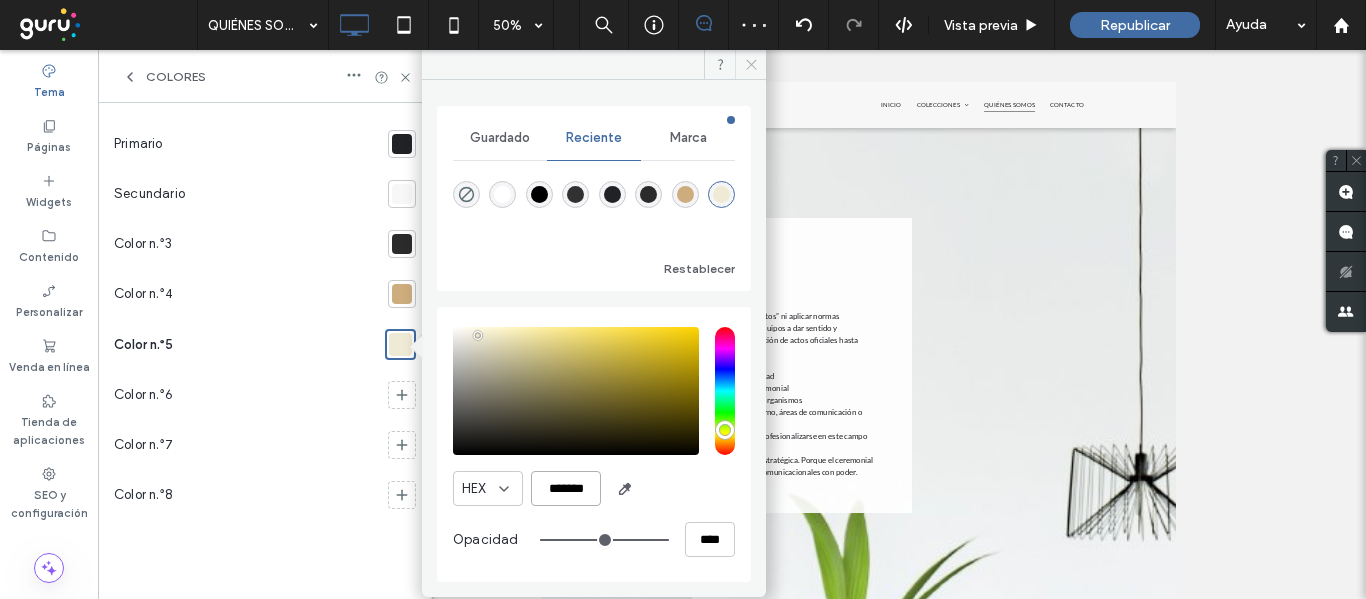 type on "*******" 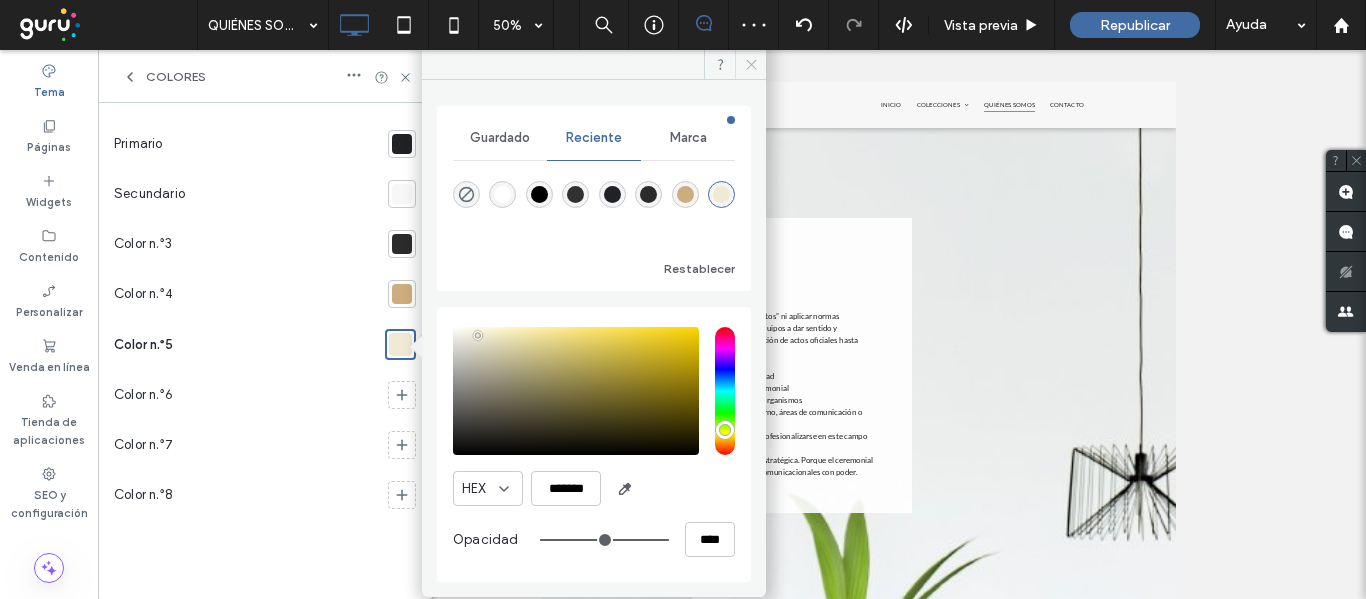 click 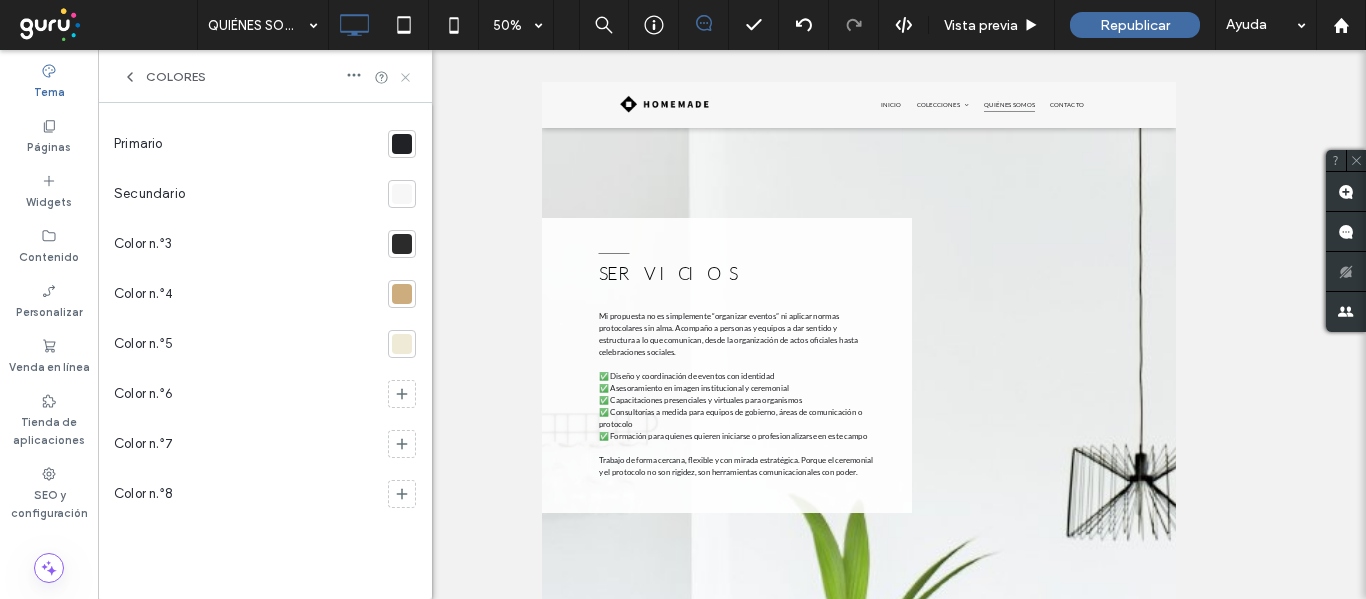 click 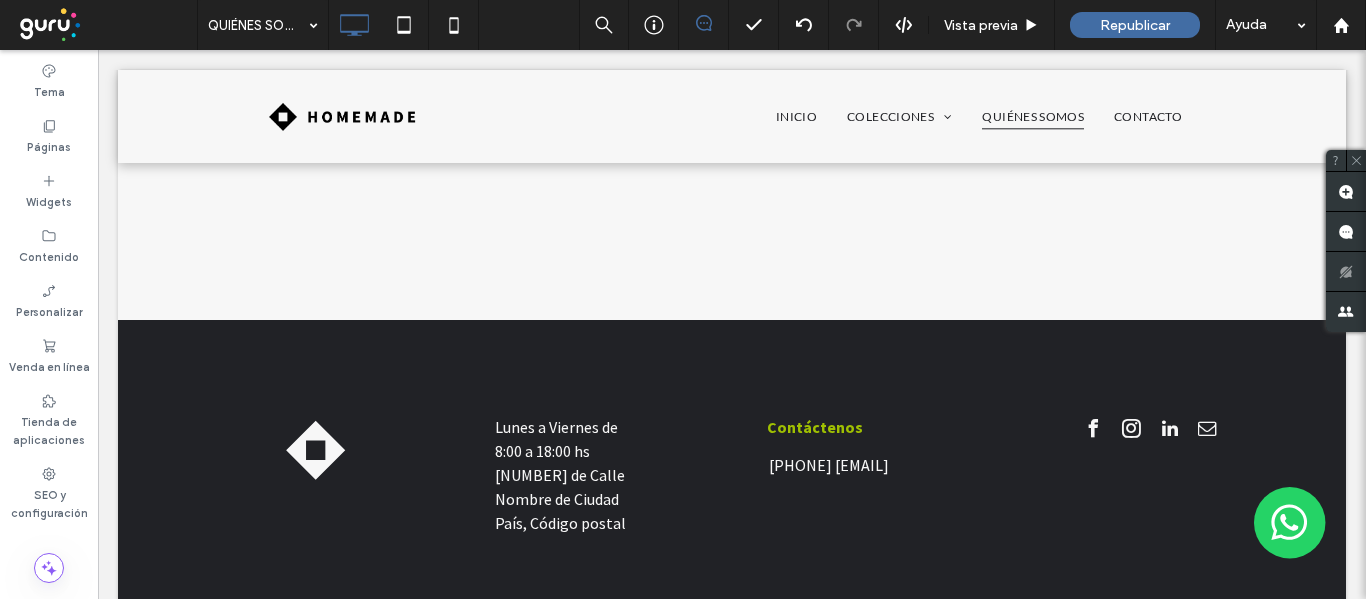 scroll, scrollTop: 2330, scrollLeft: 0, axis: vertical 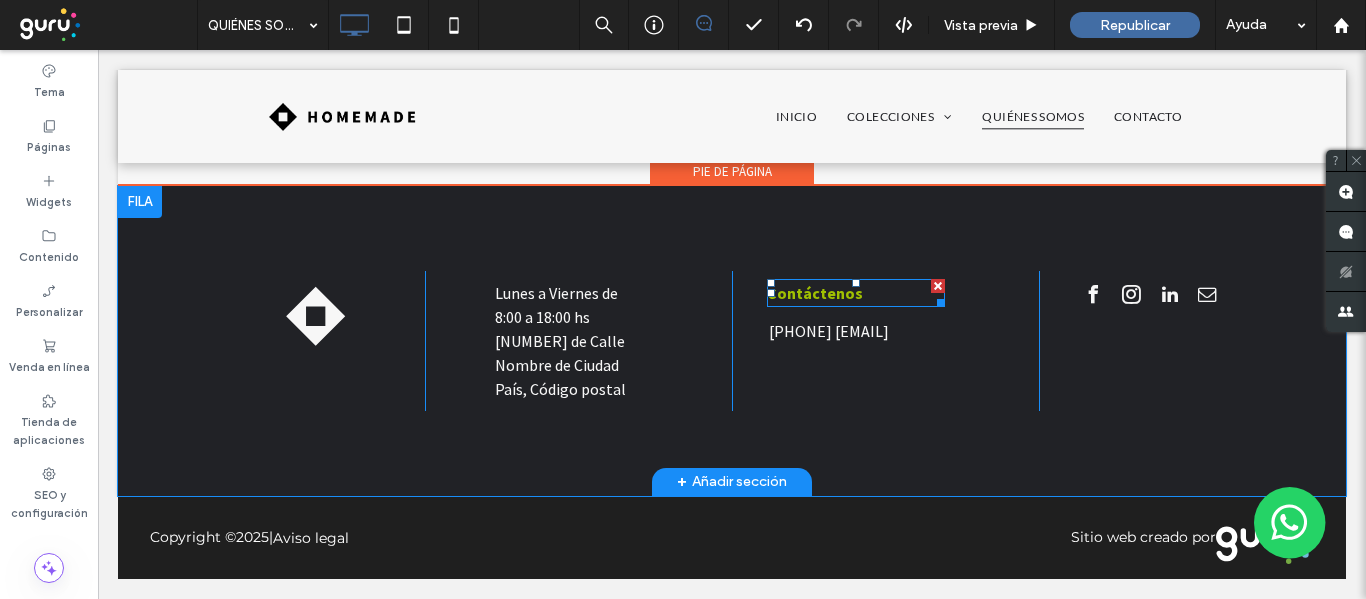 click on "Contáctenos" at bounding box center (815, 293) 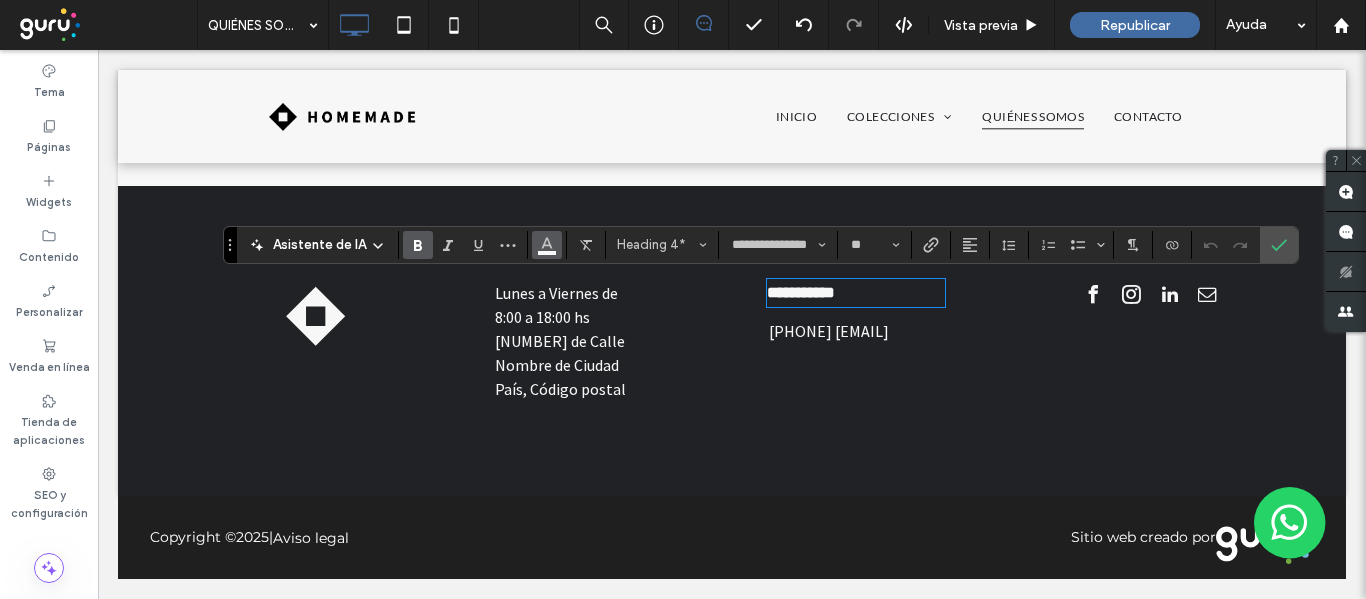 click 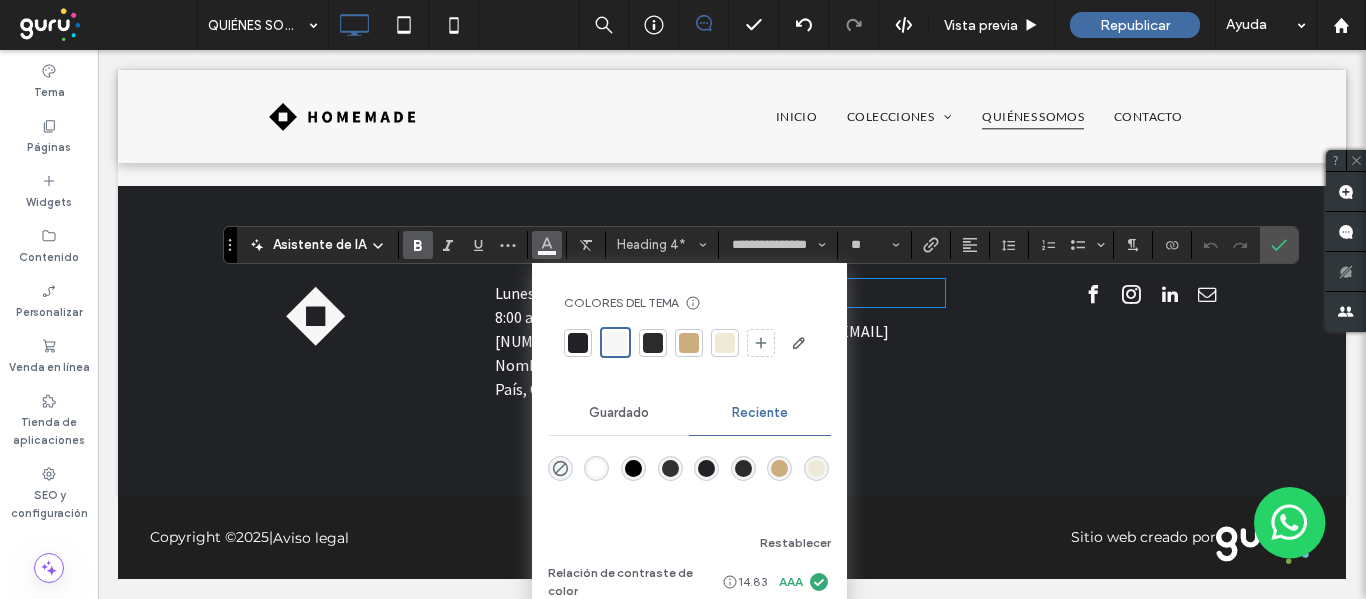 click at bounding box center [615, 342] 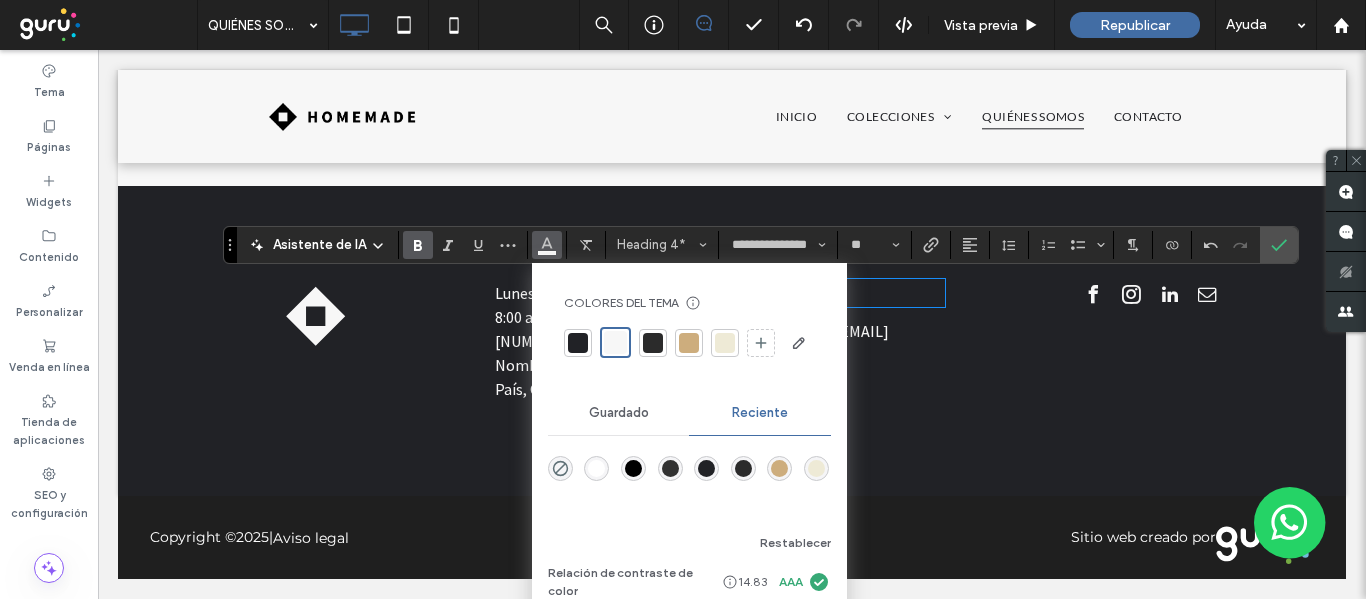 click on "**********" at bounding box center (856, 293) 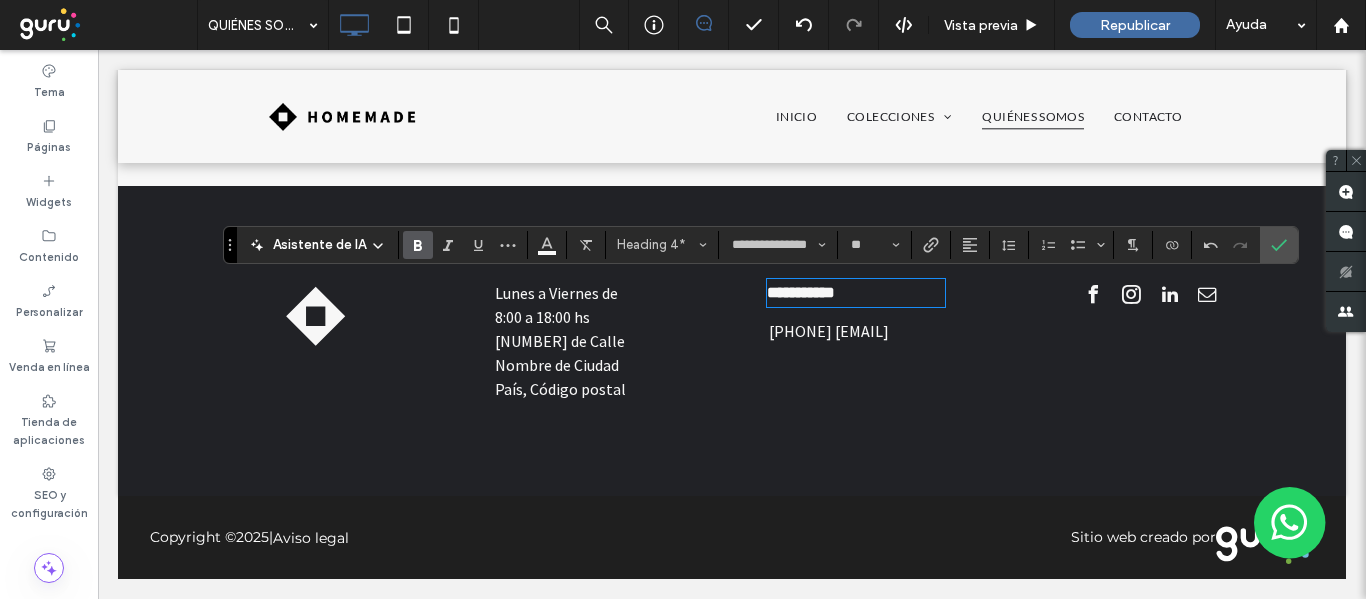 click on "**********" at bounding box center (856, 293) 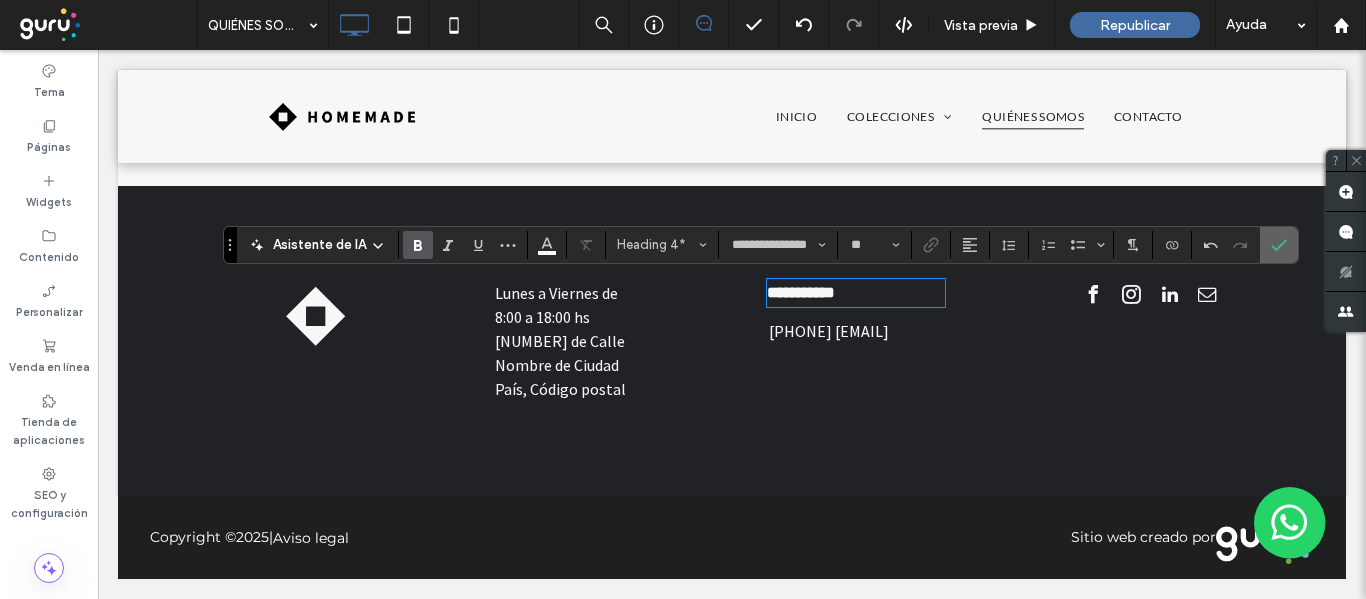 click 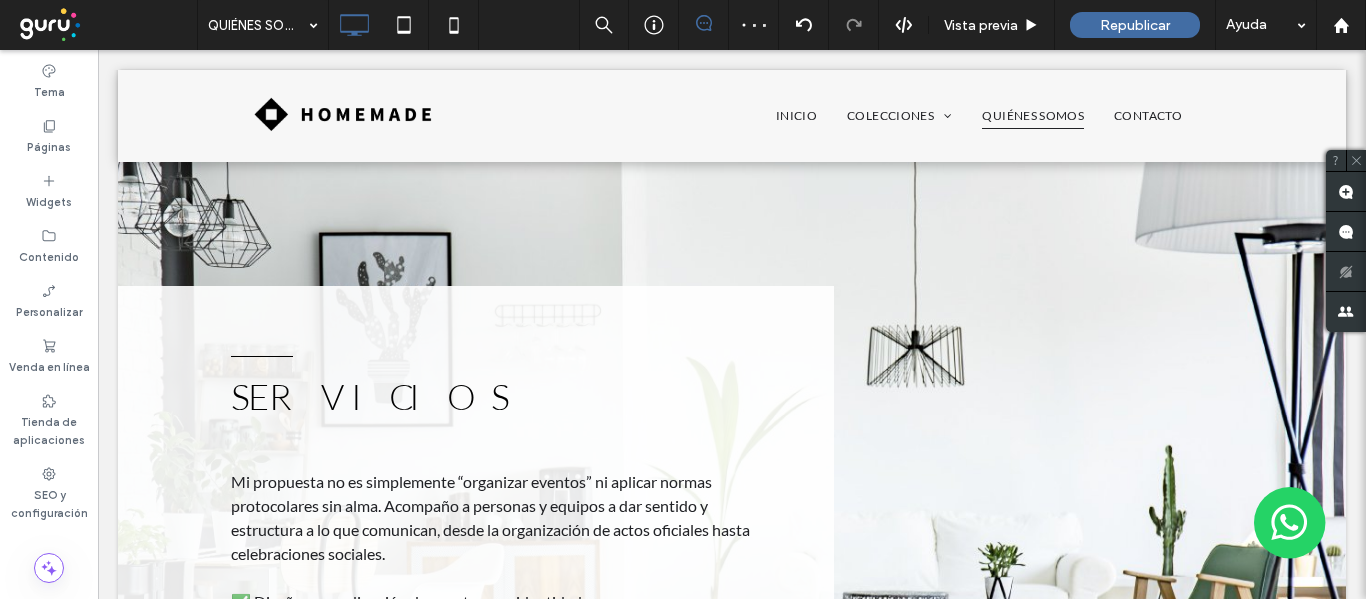 scroll, scrollTop: 0, scrollLeft: 0, axis: both 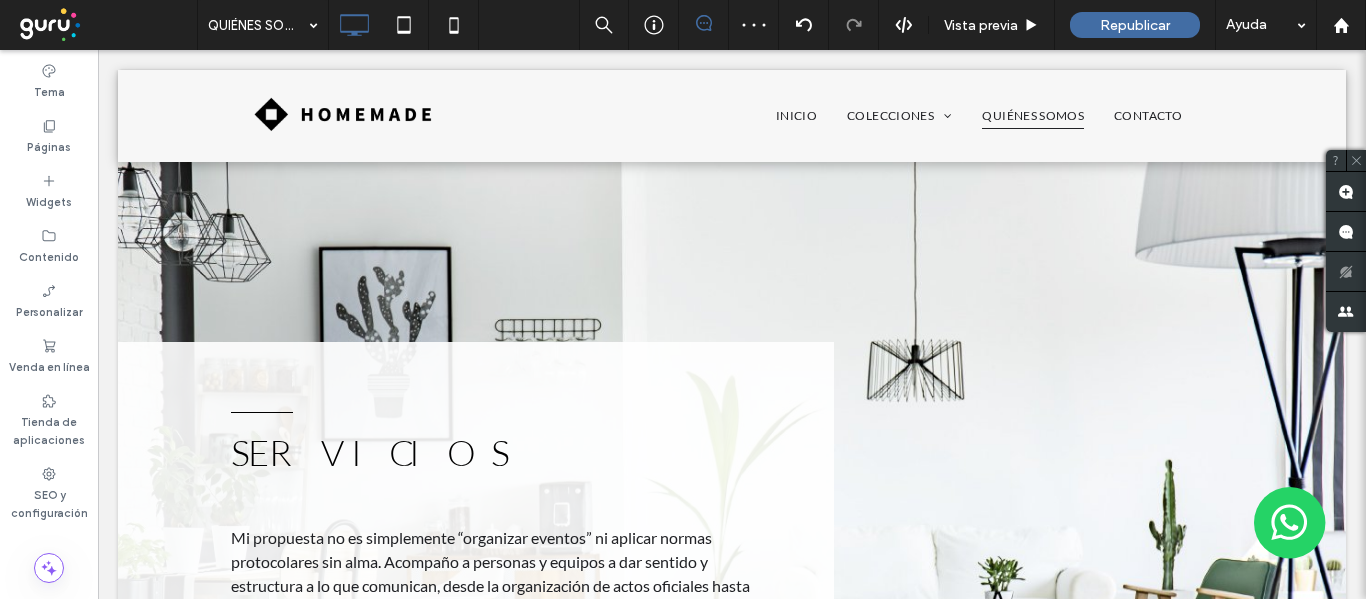 drag, startPoint x: 547, startPoint y: 431, endPoint x: 576, endPoint y: 306, distance: 128.31992 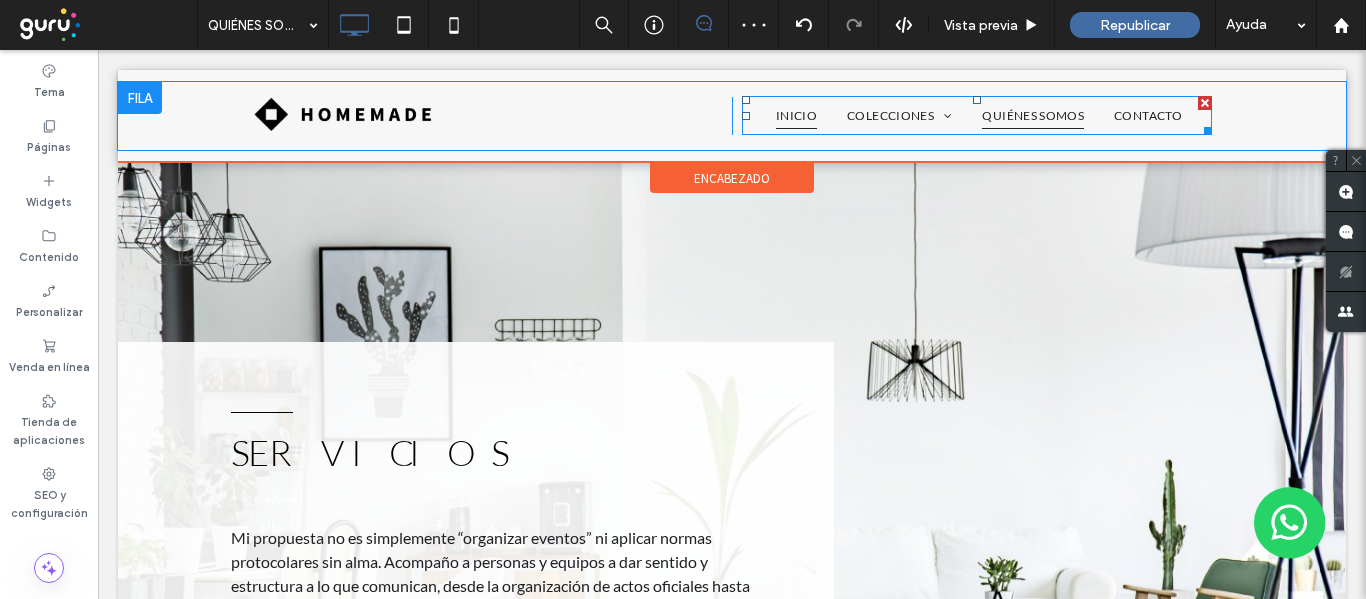 click on "INICIO" at bounding box center (796, 116) 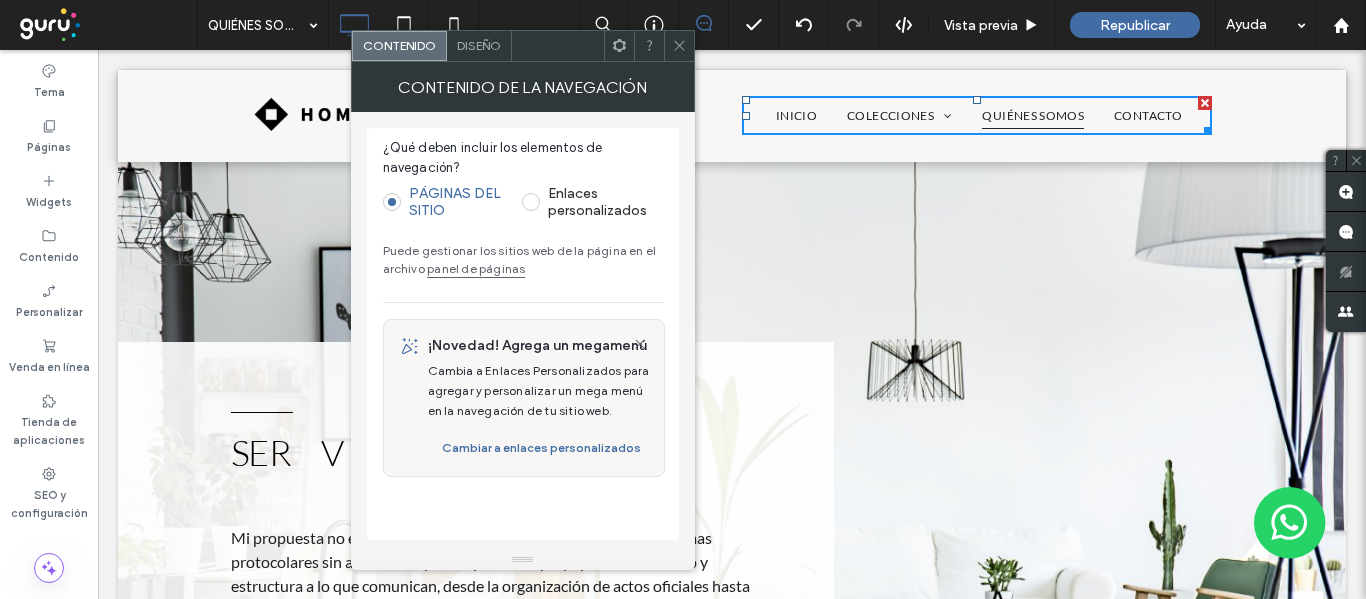 click on "panel de páginas" at bounding box center [476, 268] 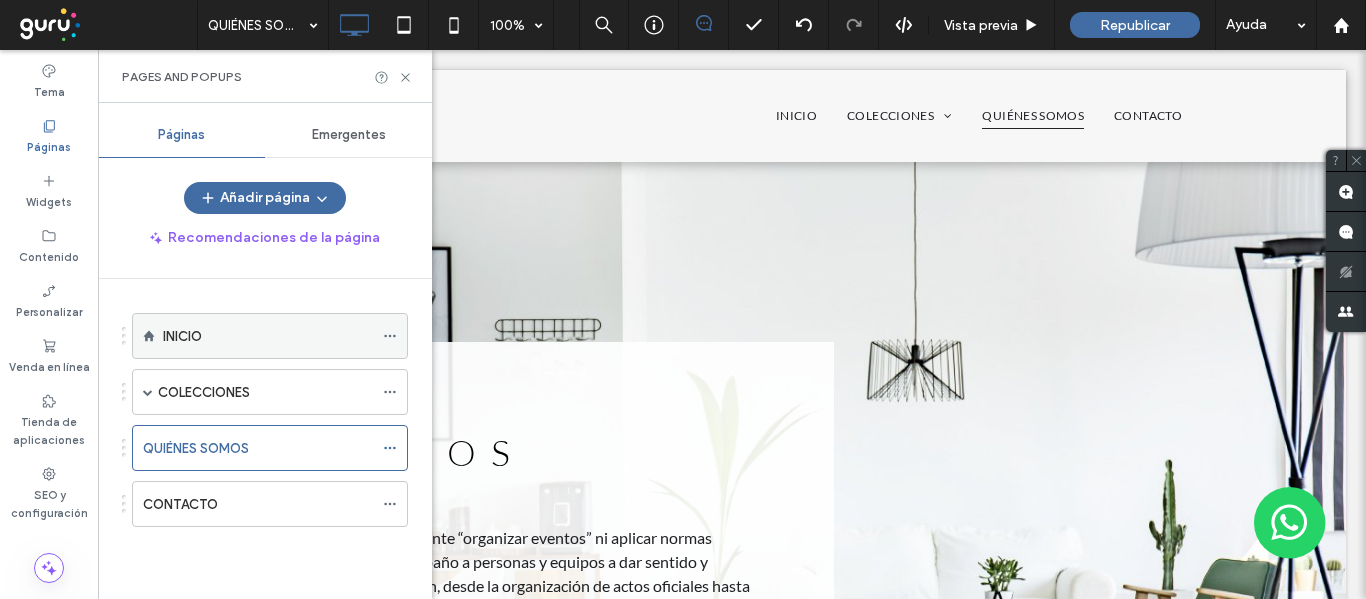 click on "INICIO" at bounding box center [268, 336] 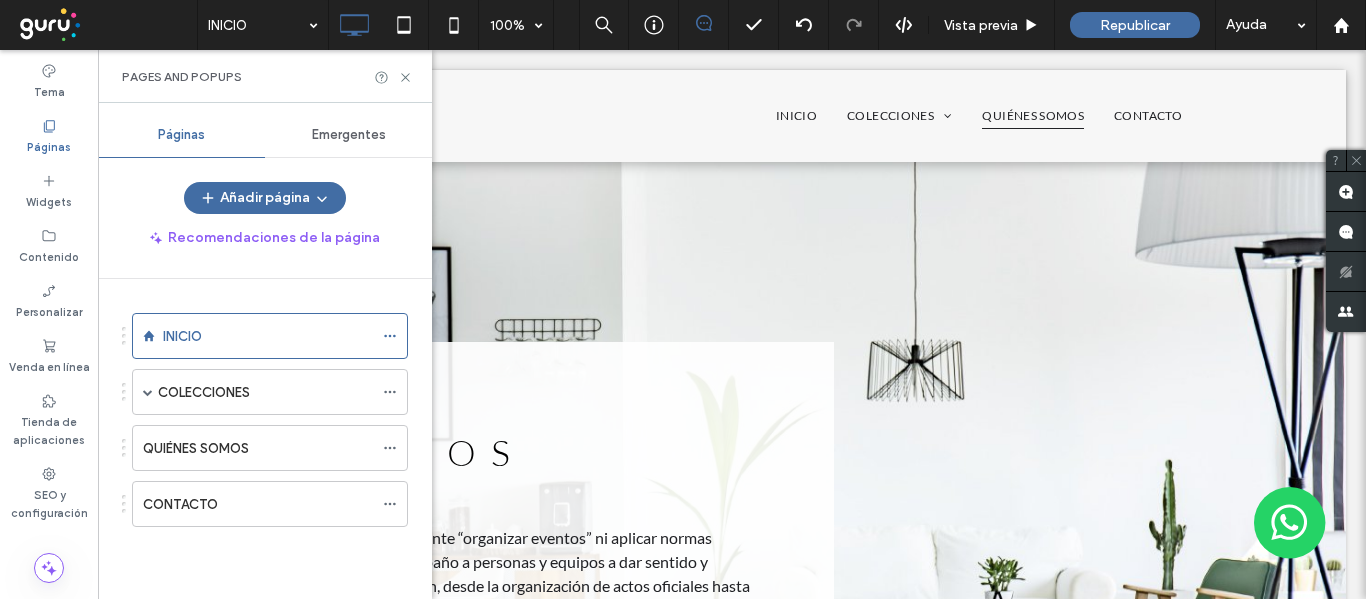 click at bounding box center (683, 299) 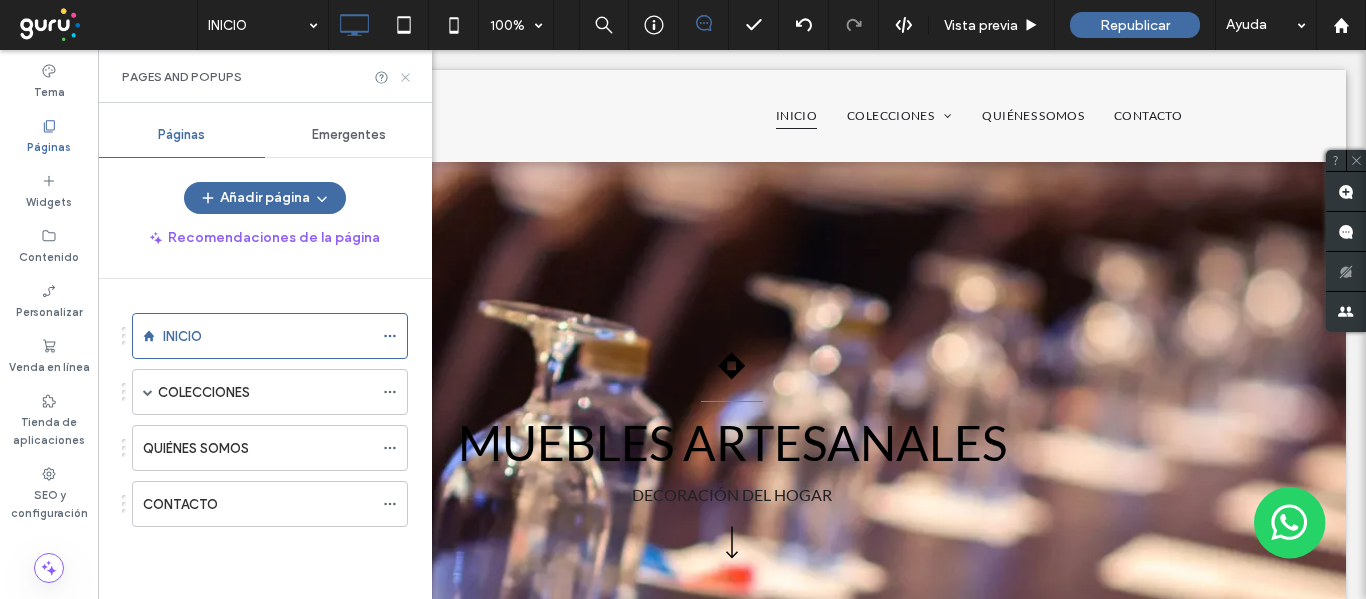 scroll, scrollTop: 0, scrollLeft: 0, axis: both 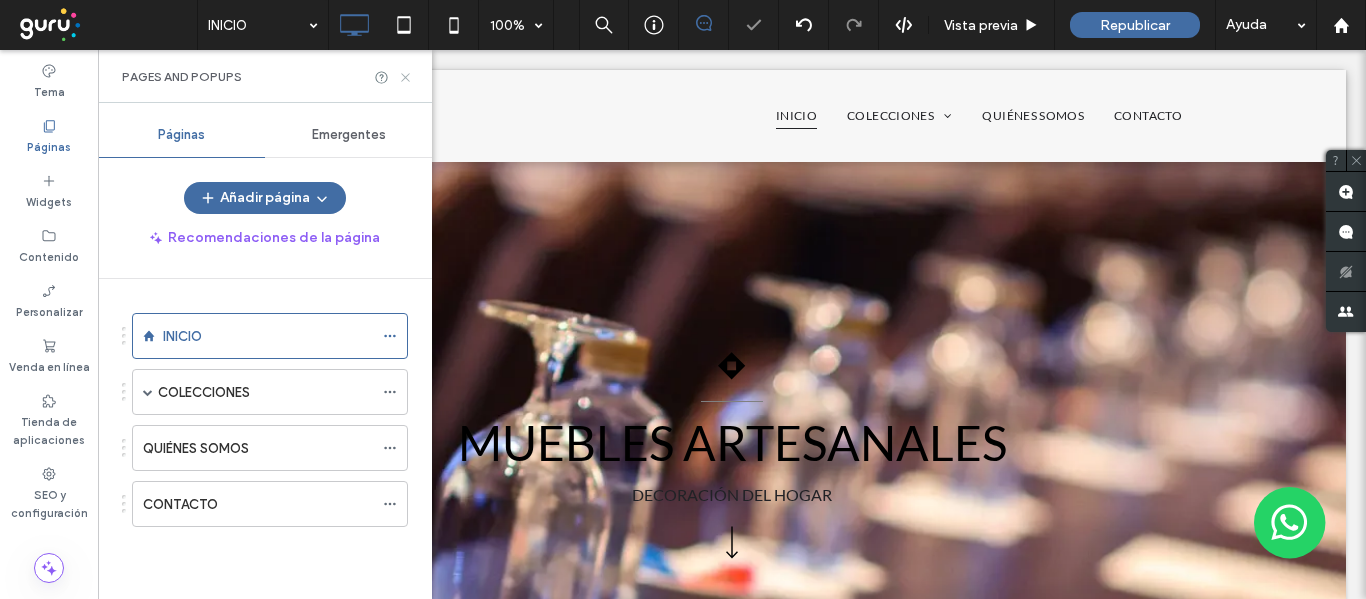 click 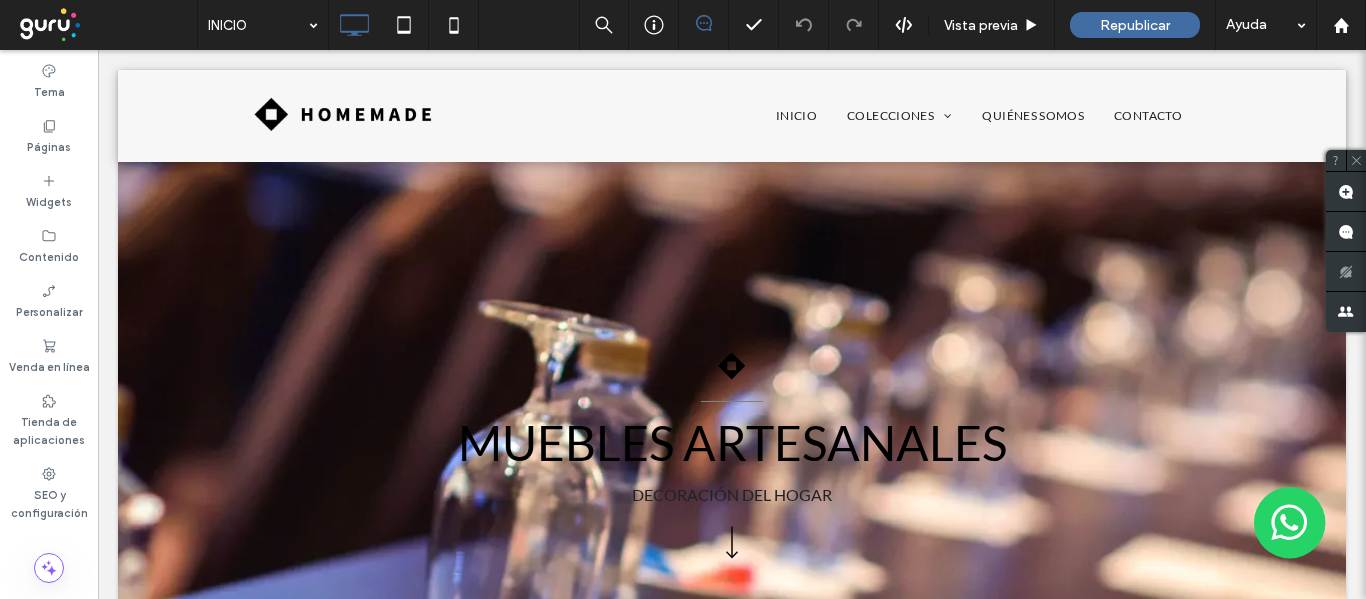 scroll, scrollTop: 0, scrollLeft: 0, axis: both 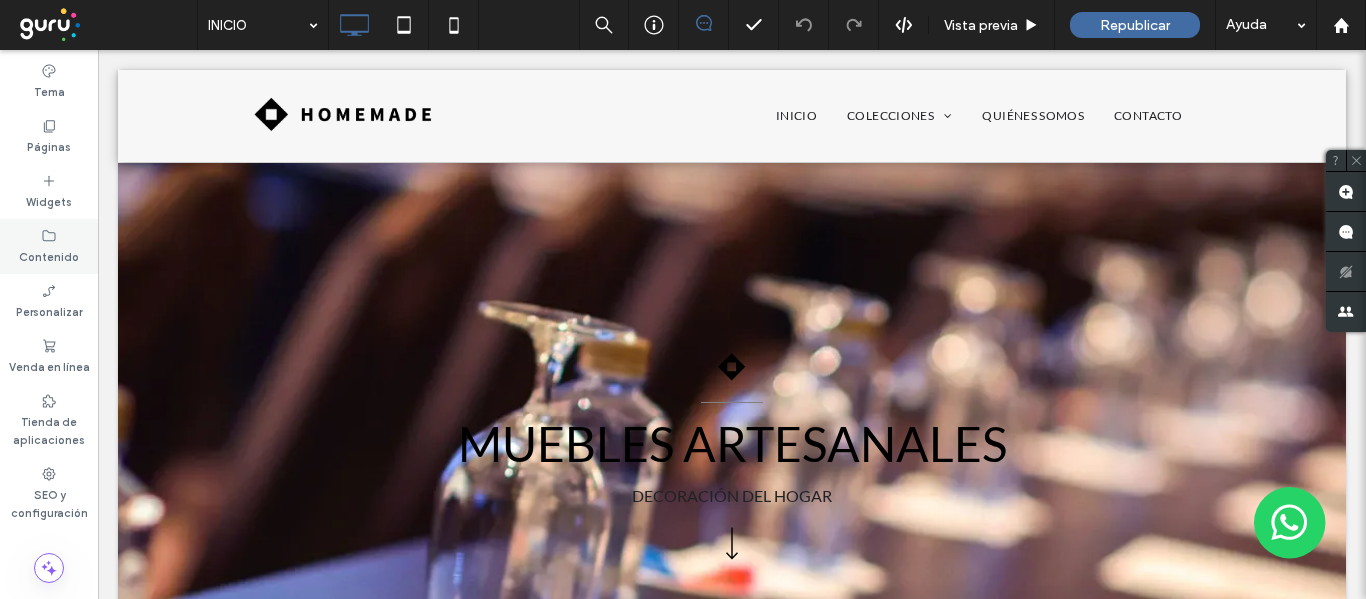 click on "Contenido" at bounding box center [49, 246] 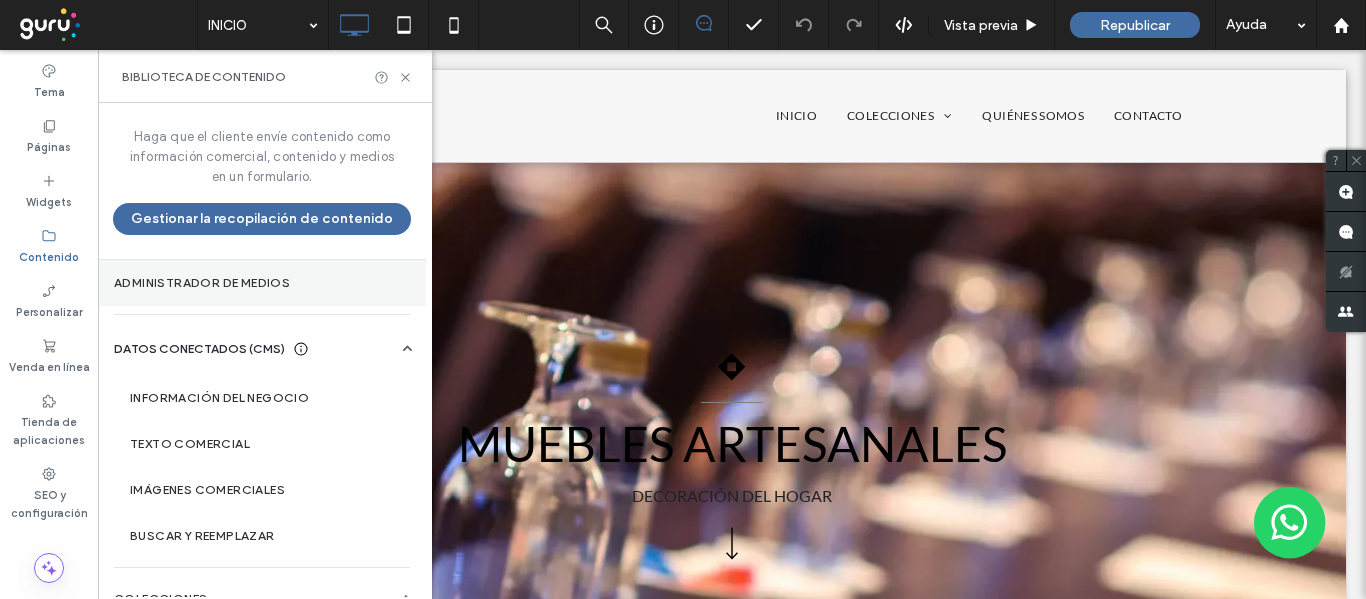 click on "Administrador de medios" at bounding box center (262, 283) 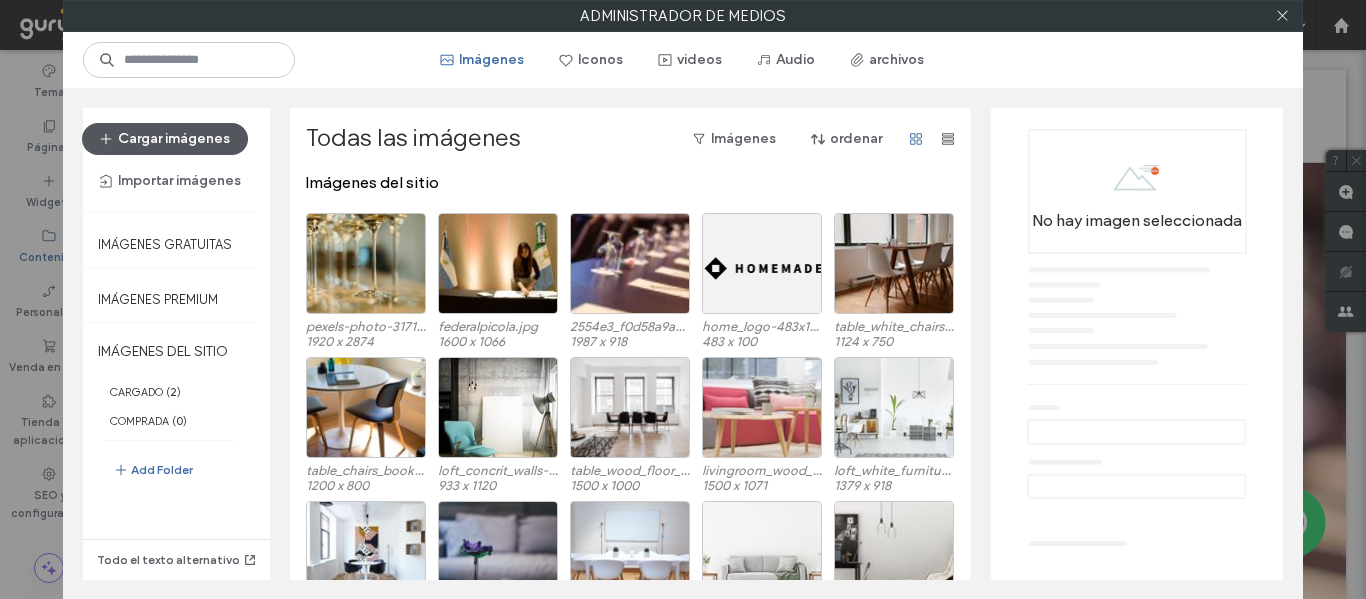 click on "Cargar imágenes" at bounding box center (165, 139) 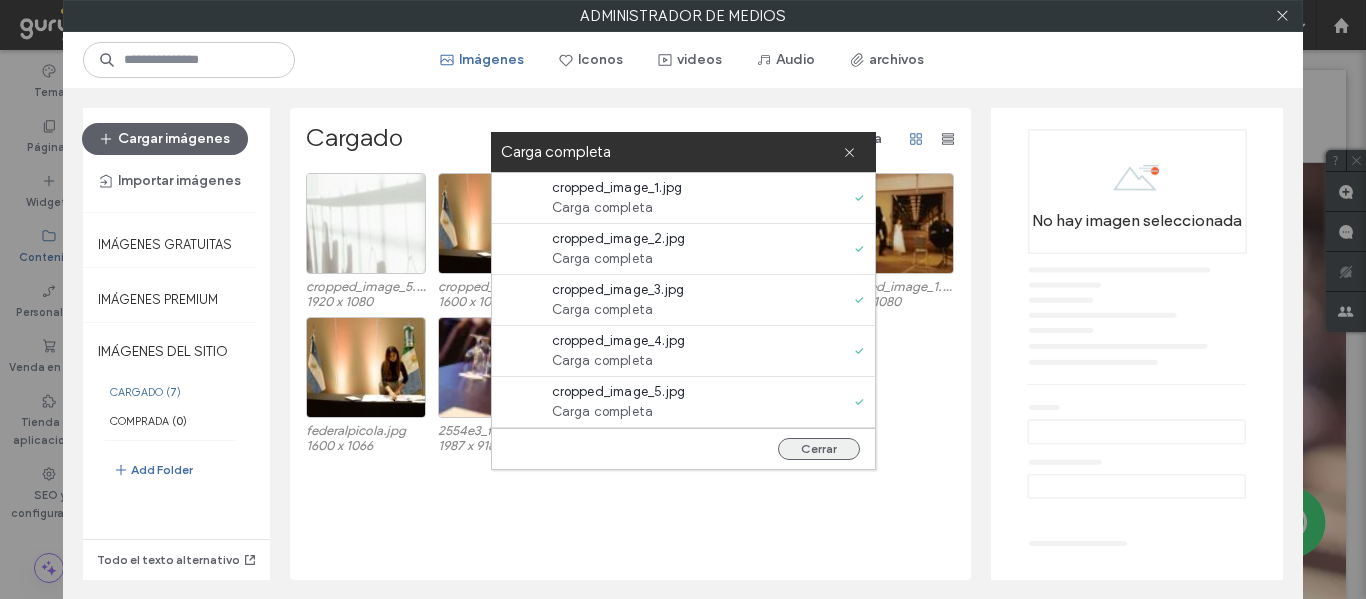 click on "Cerrar" at bounding box center [819, 449] 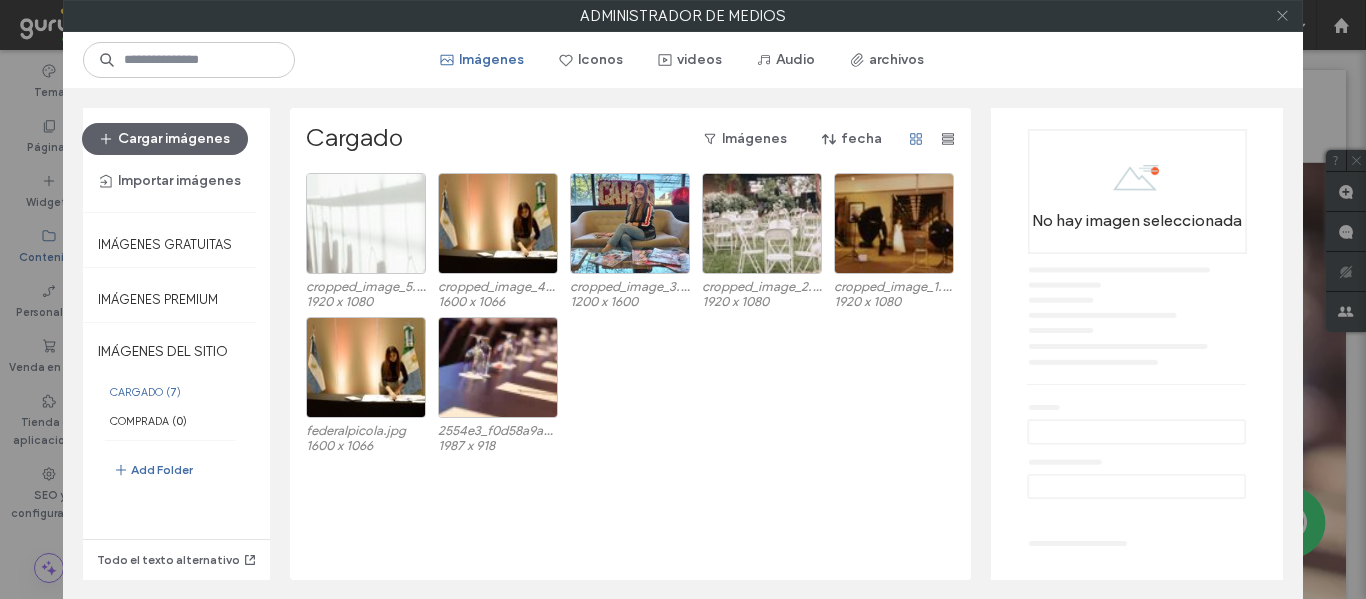click 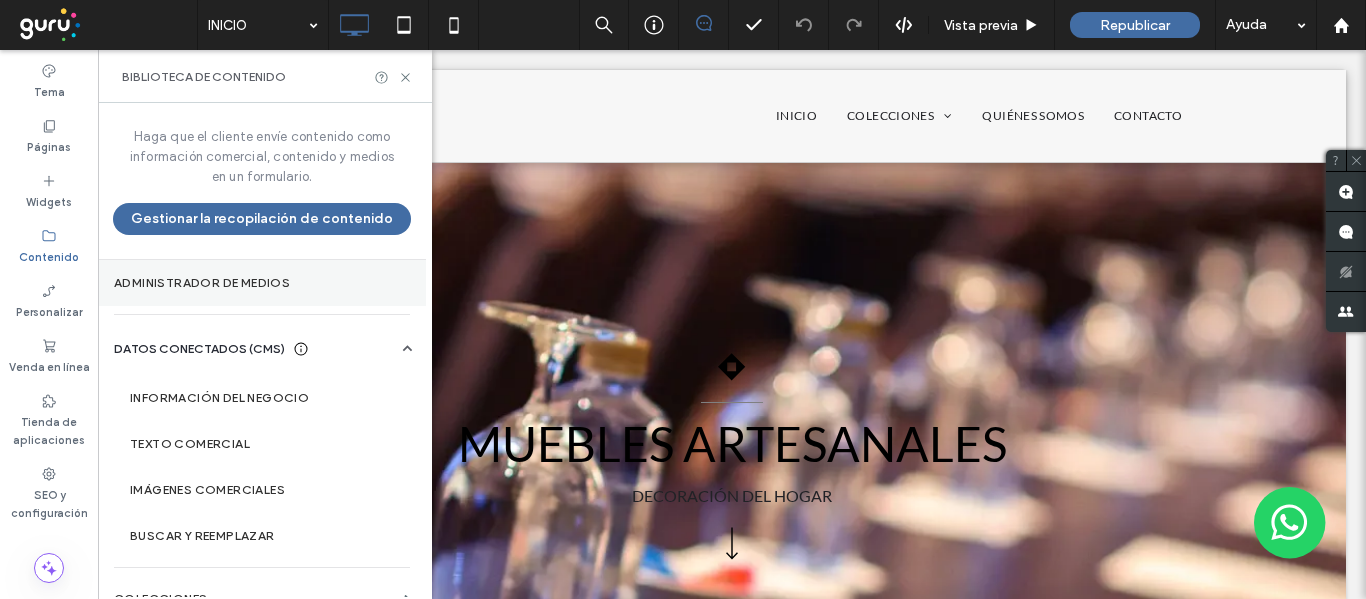 click on "Administrador de medios" at bounding box center (262, 283) 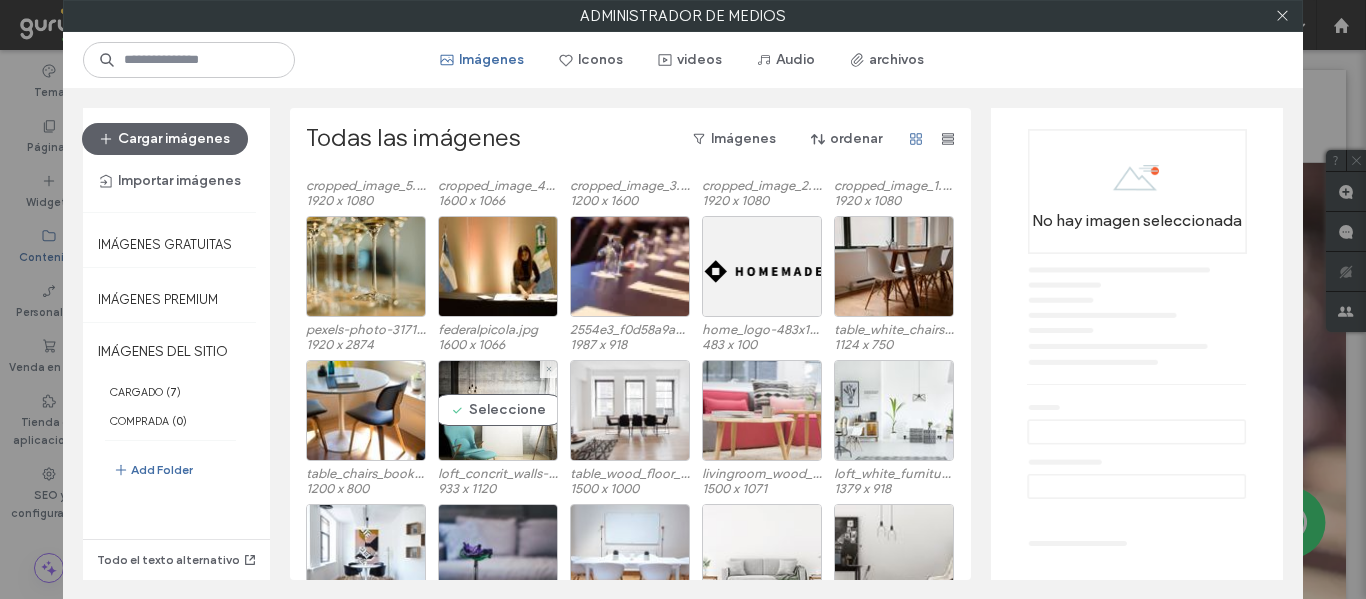 scroll, scrollTop: 109, scrollLeft: 0, axis: vertical 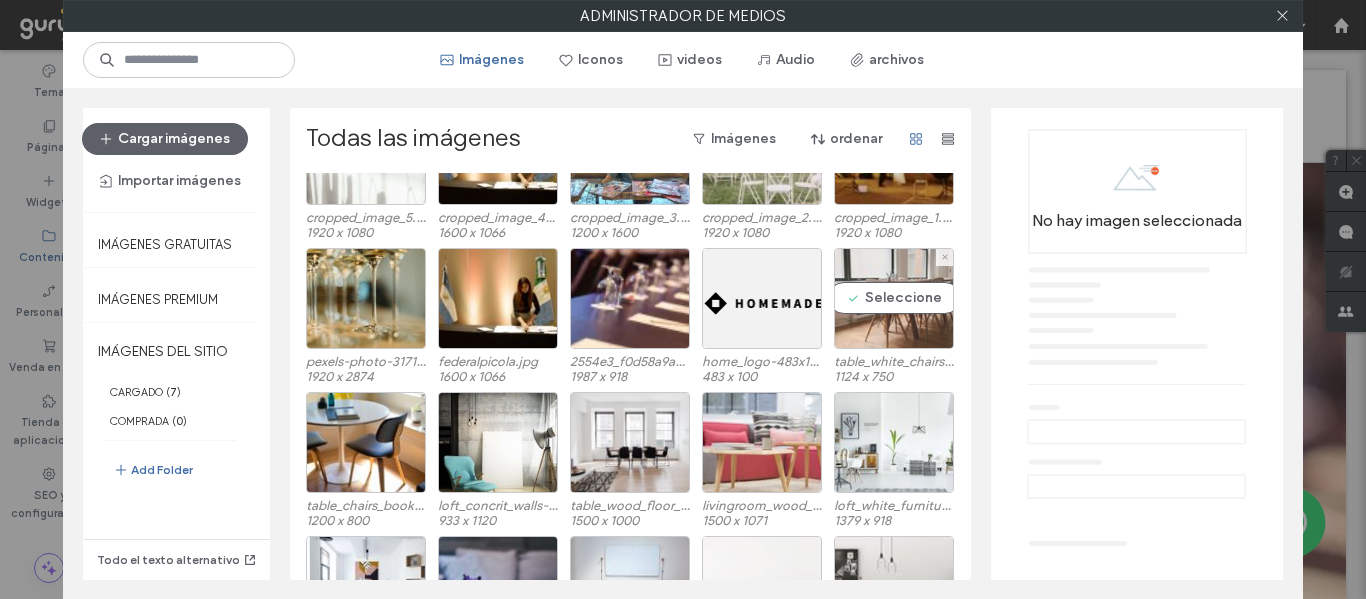 click on "Seleccione" at bounding box center [894, 298] 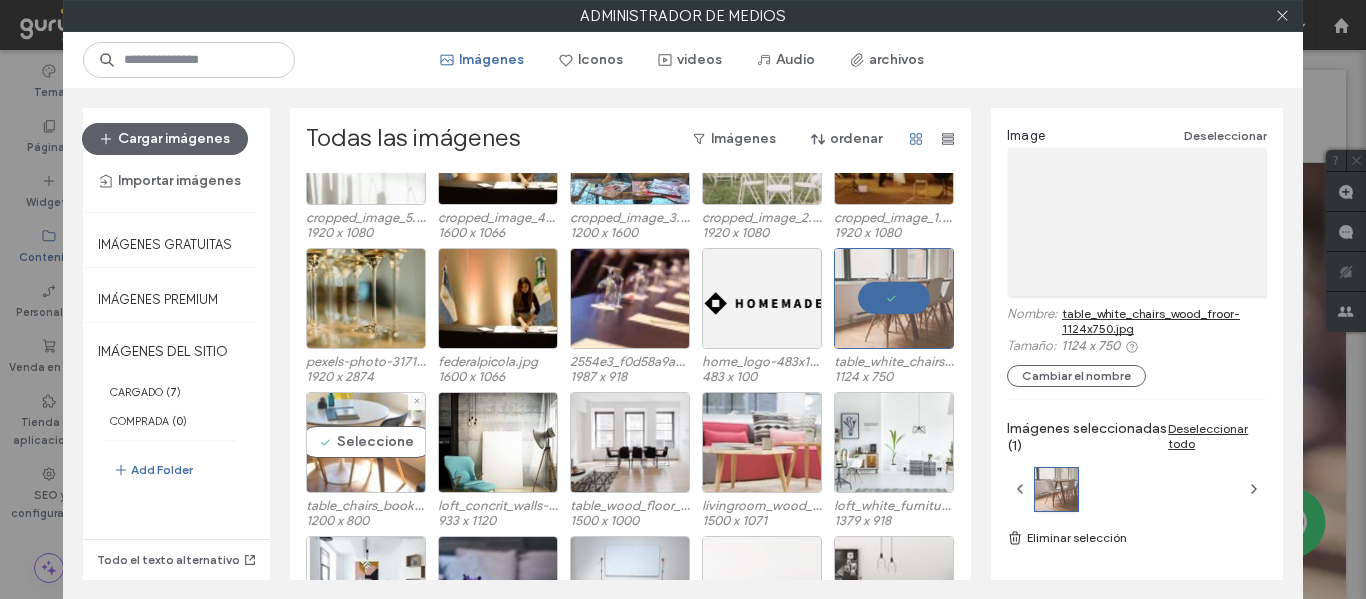 click on "Seleccione" at bounding box center [366, 442] 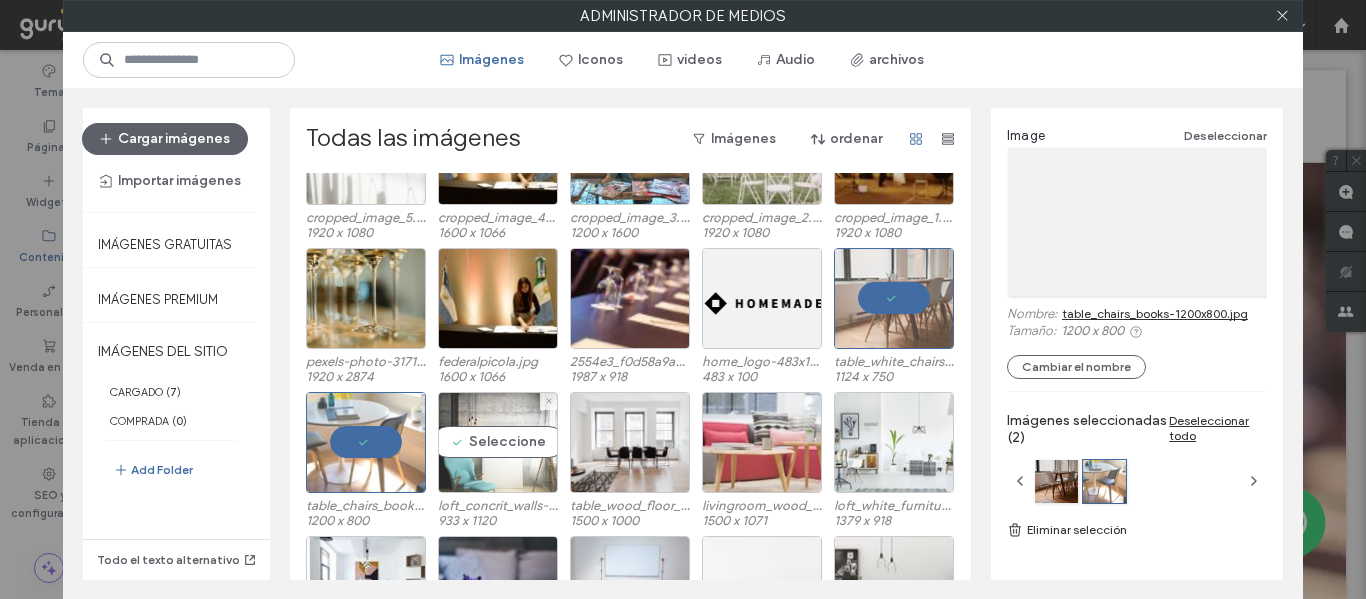 click on "Seleccione" at bounding box center (498, 442) 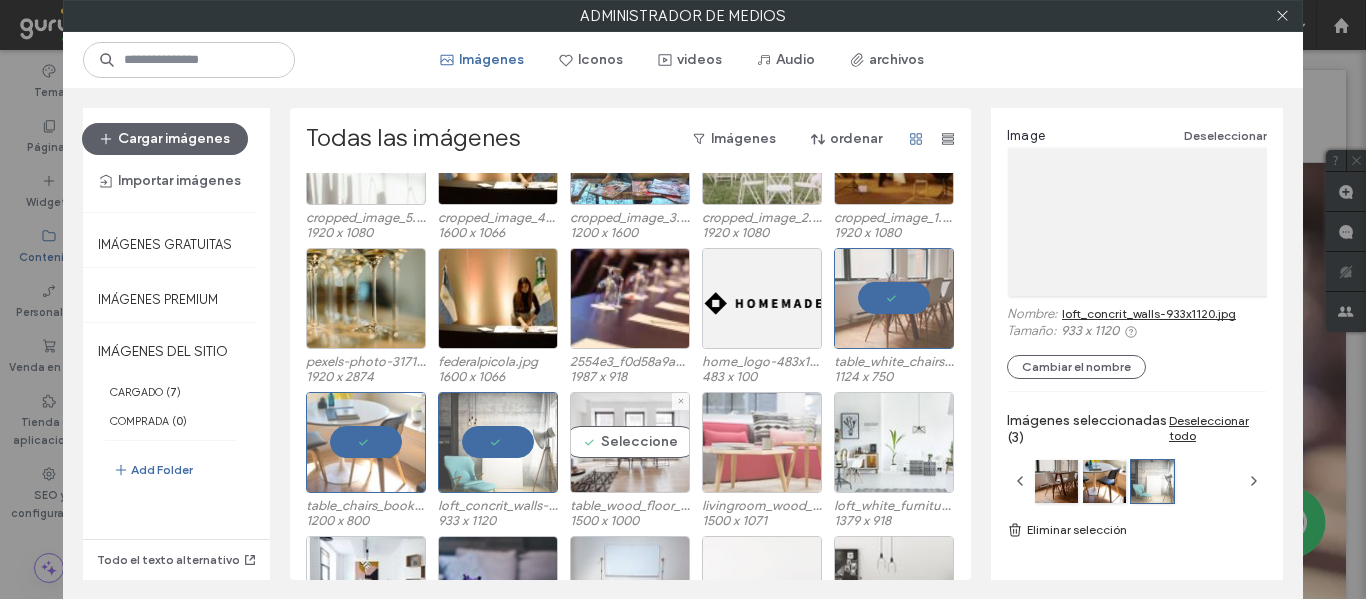 drag, startPoint x: 624, startPoint y: 435, endPoint x: 771, endPoint y: 431, distance: 147.05441 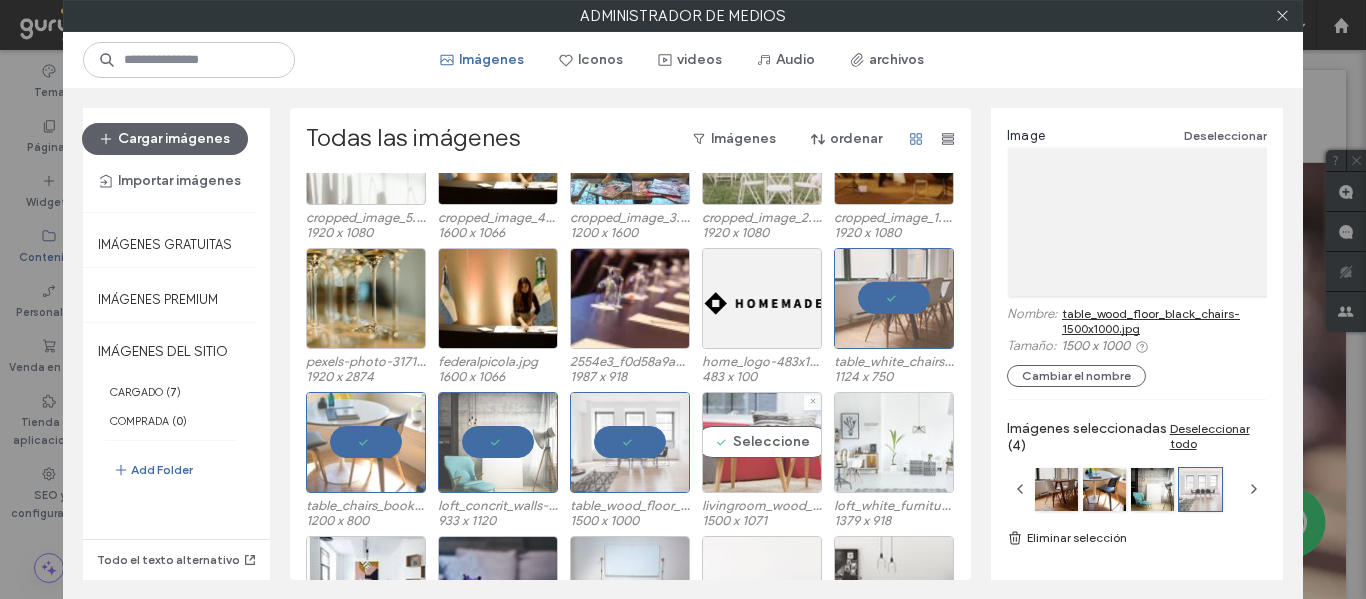 click at bounding box center (894, 442) 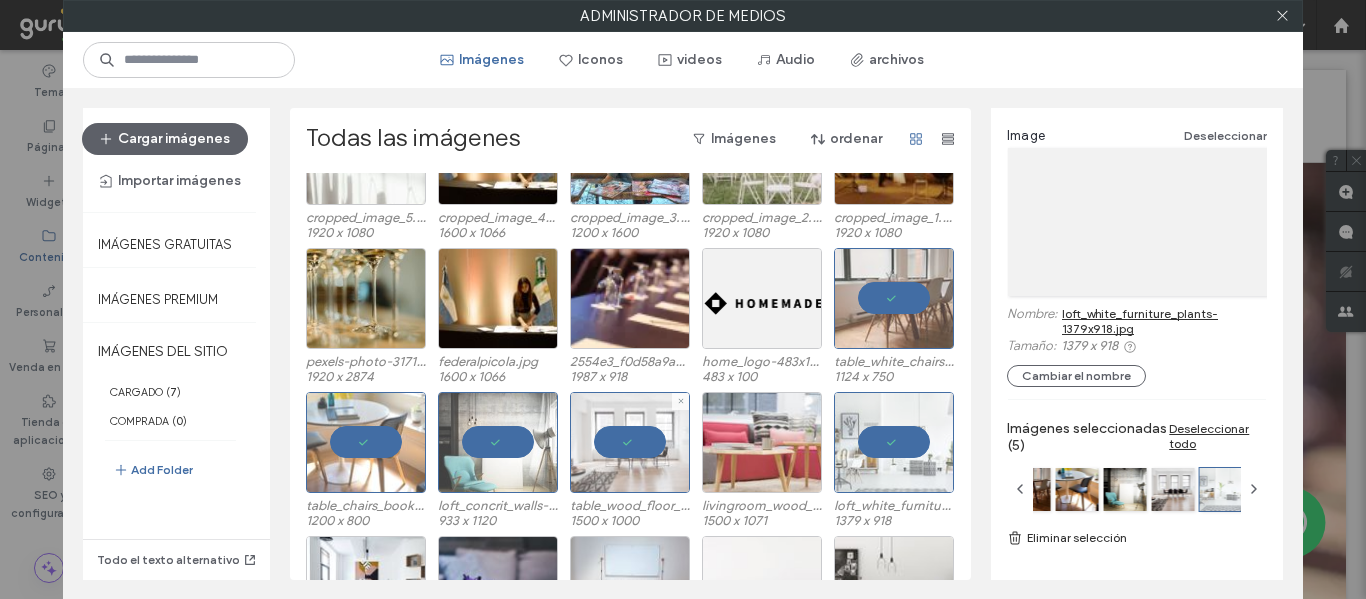 click at bounding box center (630, 442) 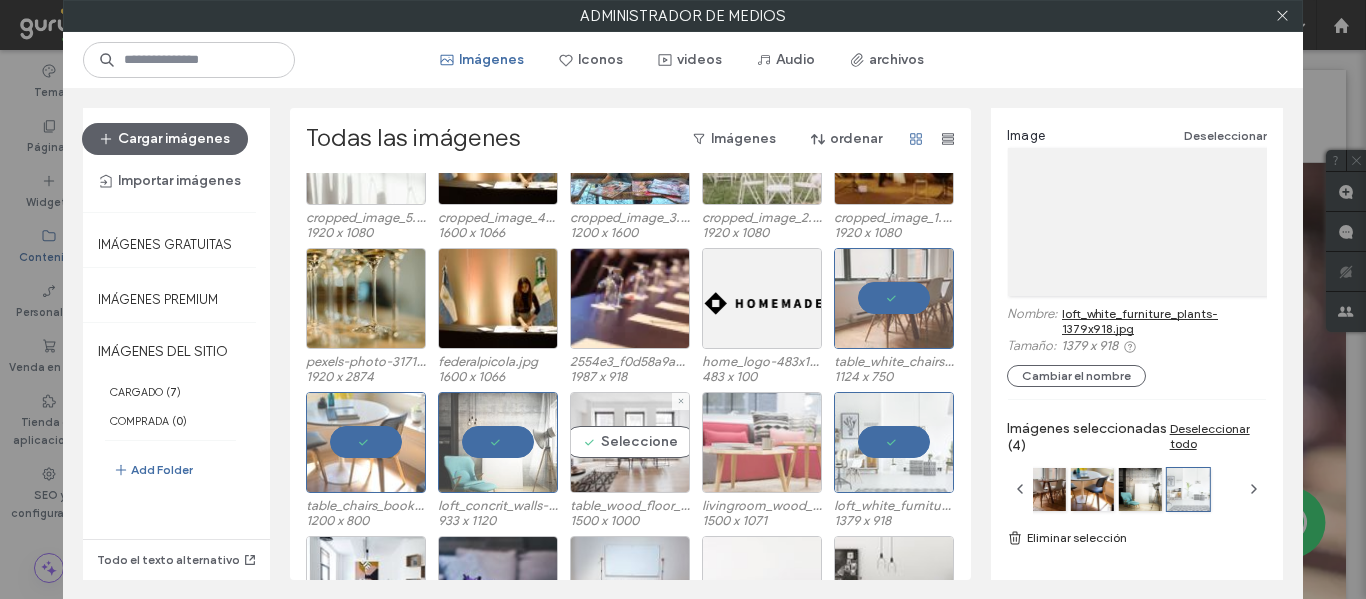 click at bounding box center (762, 442) 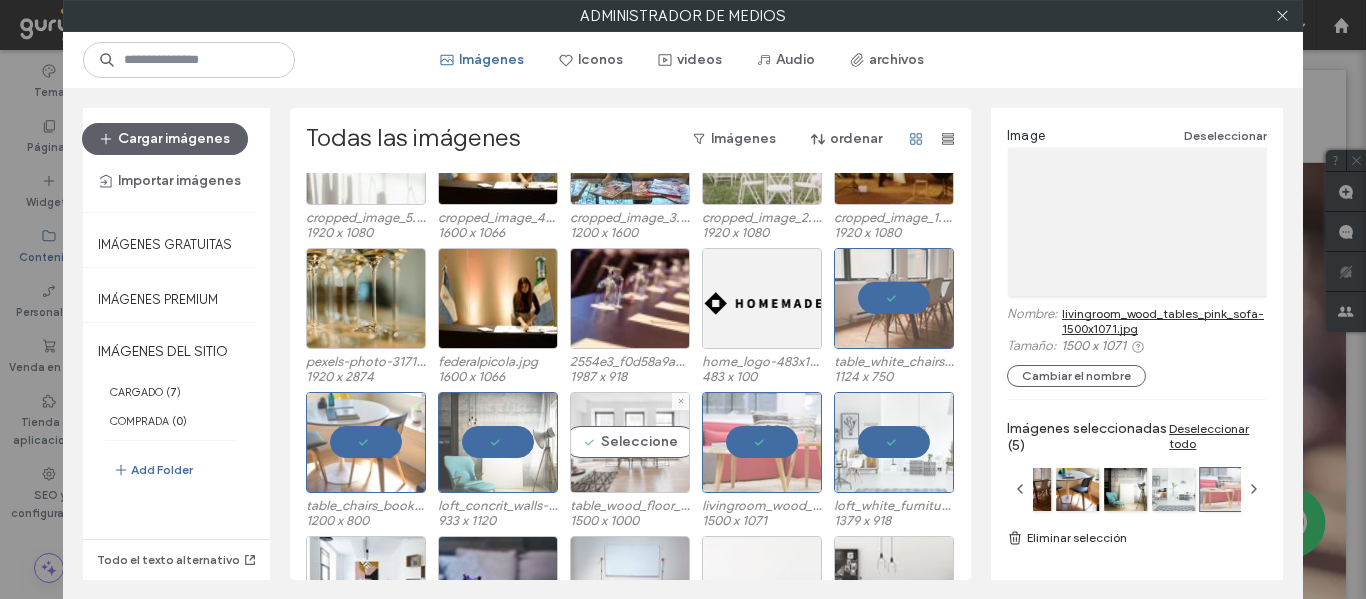 click on "Seleccione" at bounding box center [630, 442] 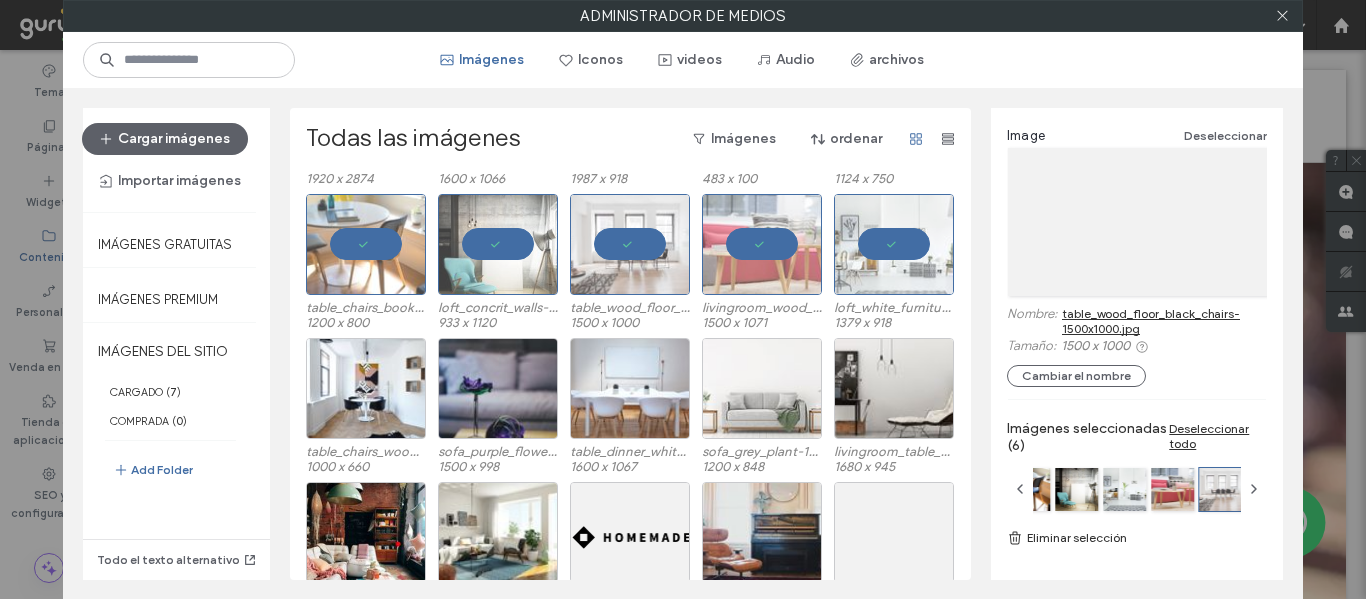 scroll, scrollTop: 309, scrollLeft: 0, axis: vertical 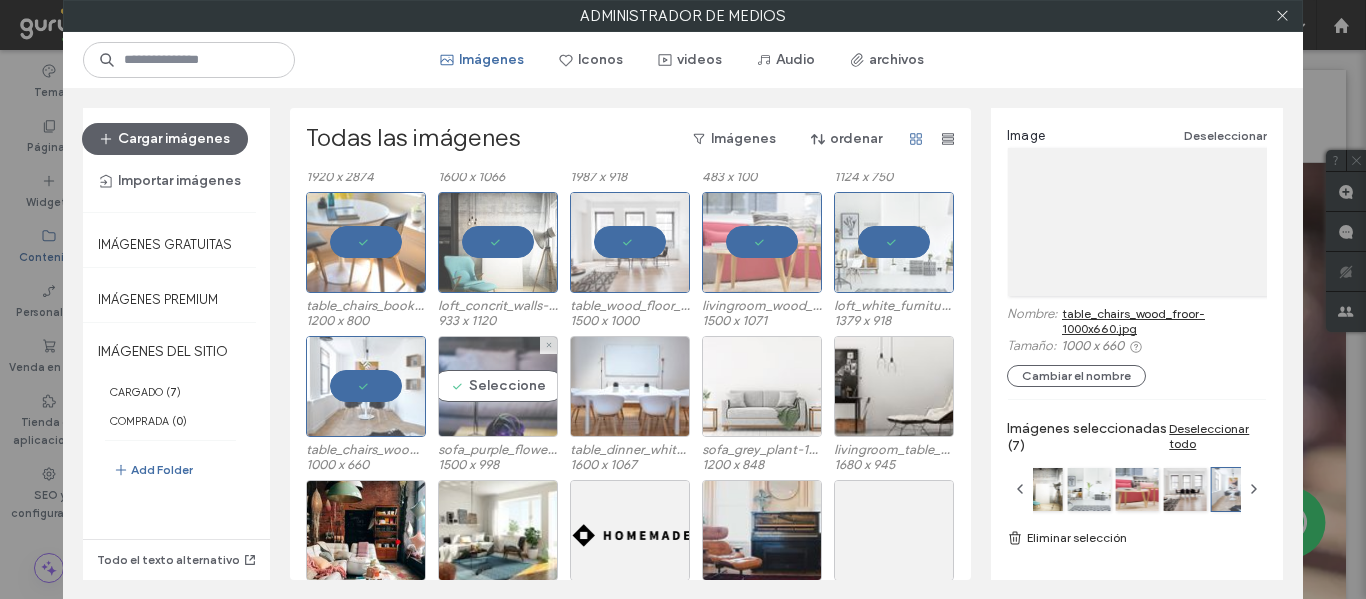 click on "Seleccione" at bounding box center [498, 386] 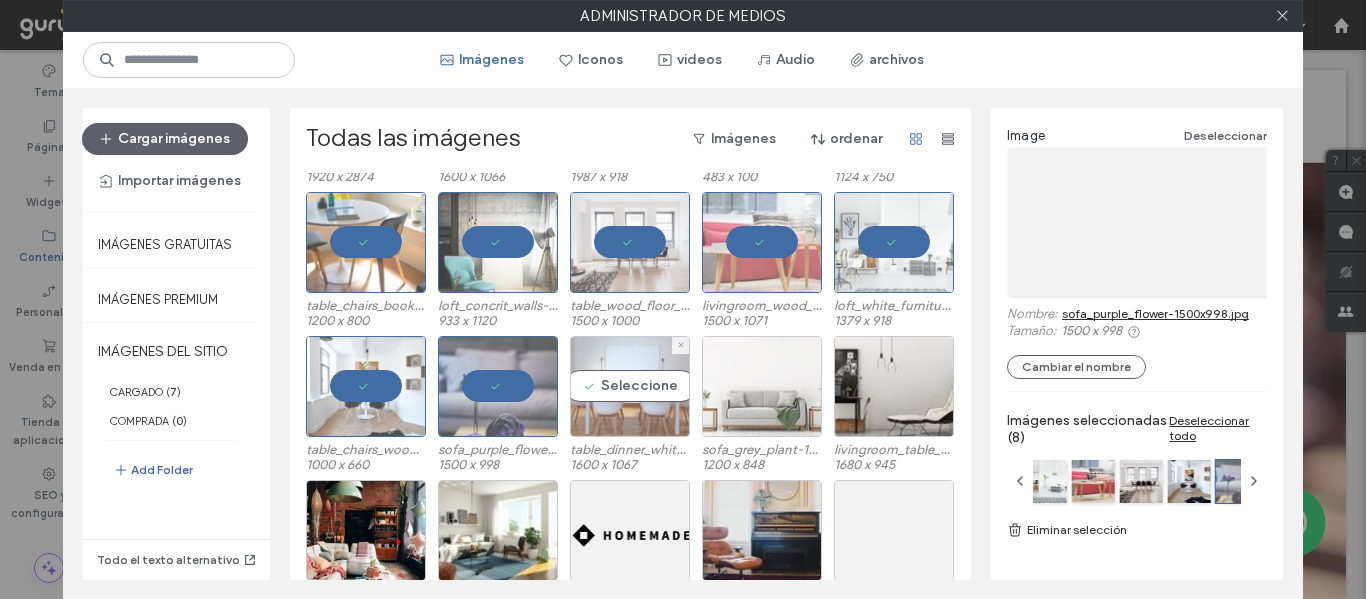 click on "Seleccione" at bounding box center [630, 386] 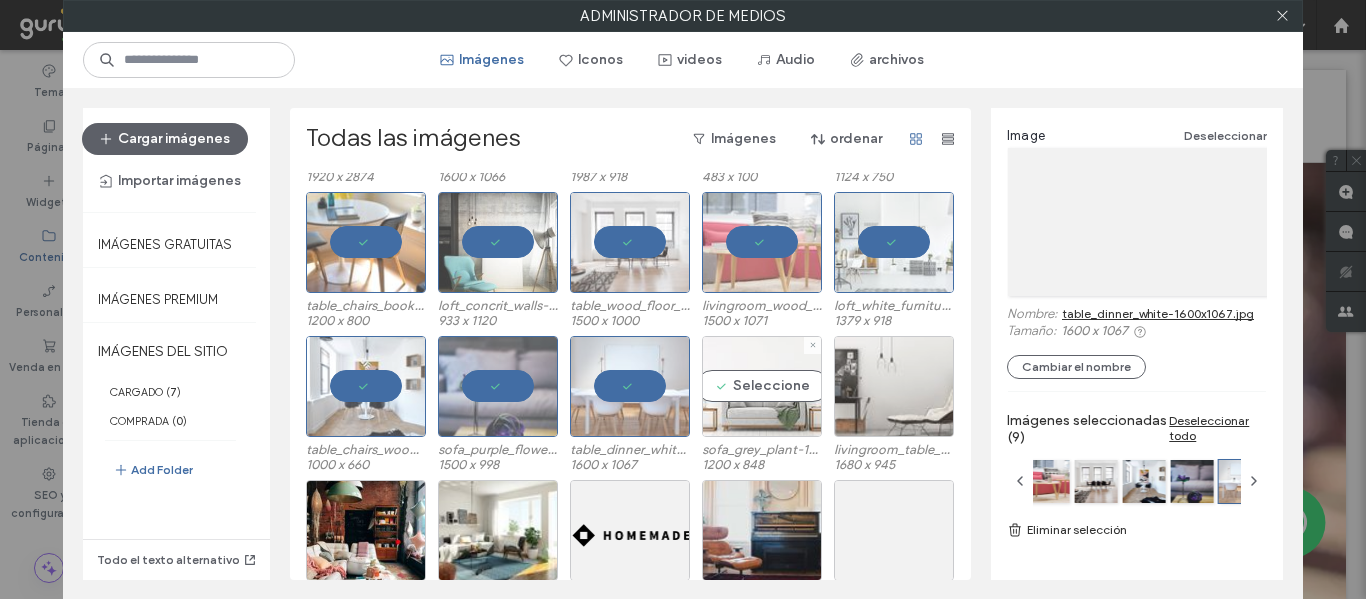 drag, startPoint x: 812, startPoint y: 387, endPoint x: 878, endPoint y: 385, distance: 66.0303 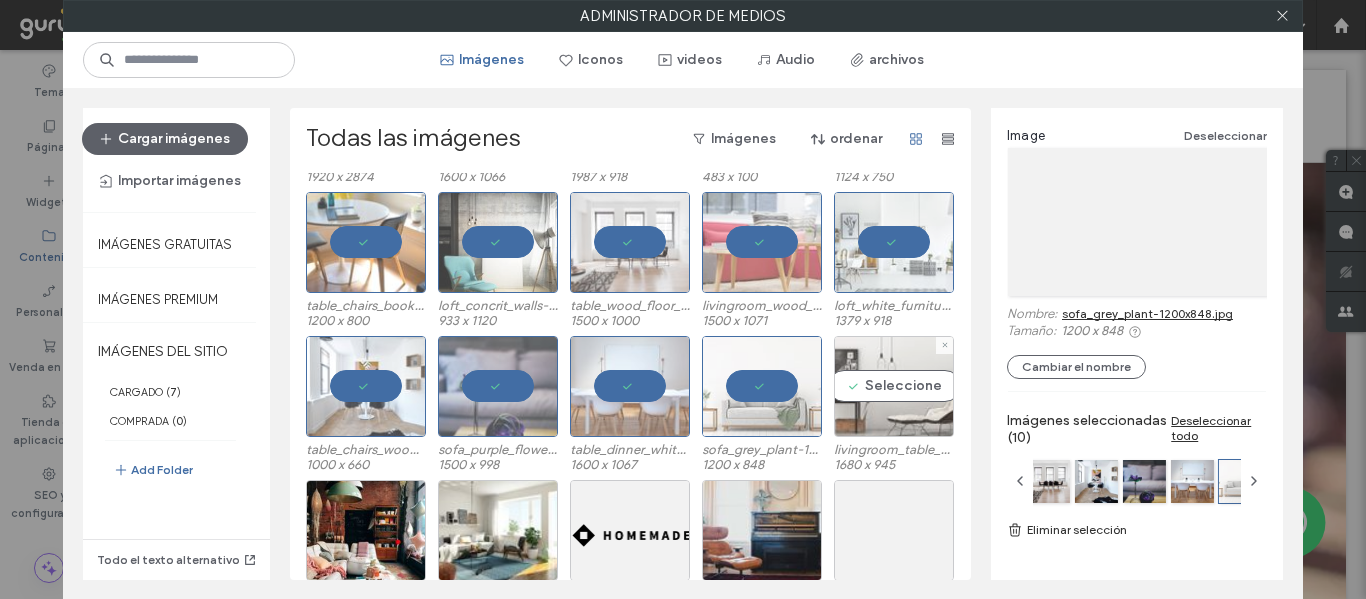click on "Seleccione" at bounding box center (894, 386) 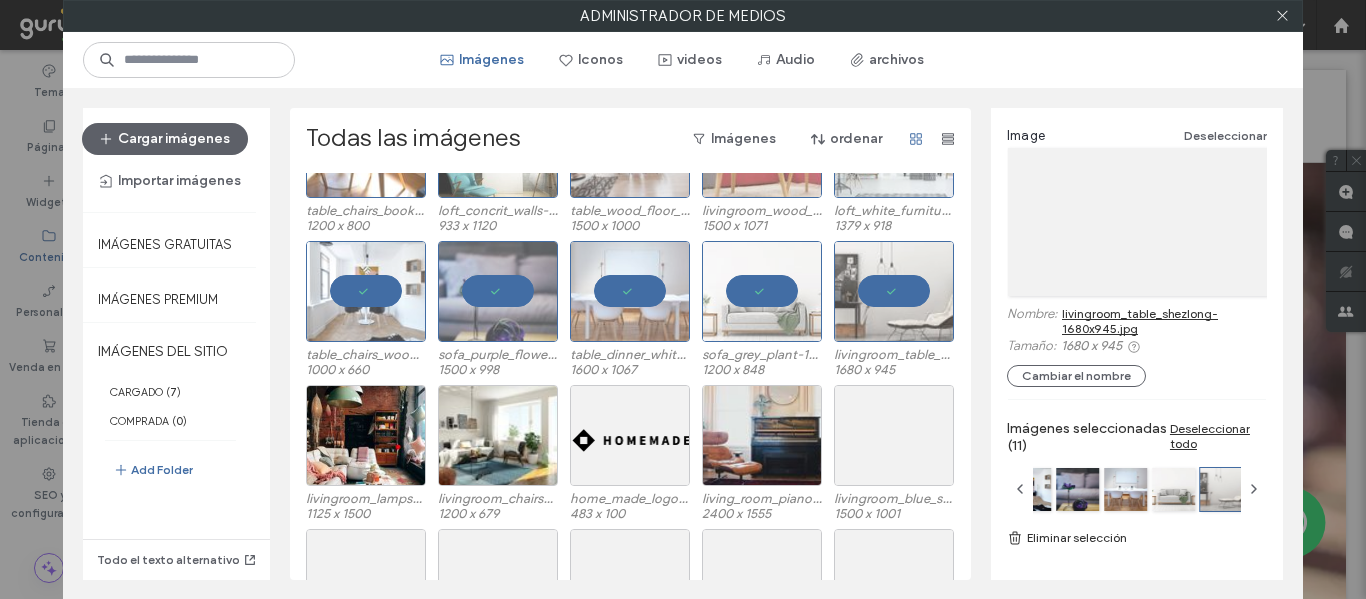 scroll, scrollTop: 509, scrollLeft: 0, axis: vertical 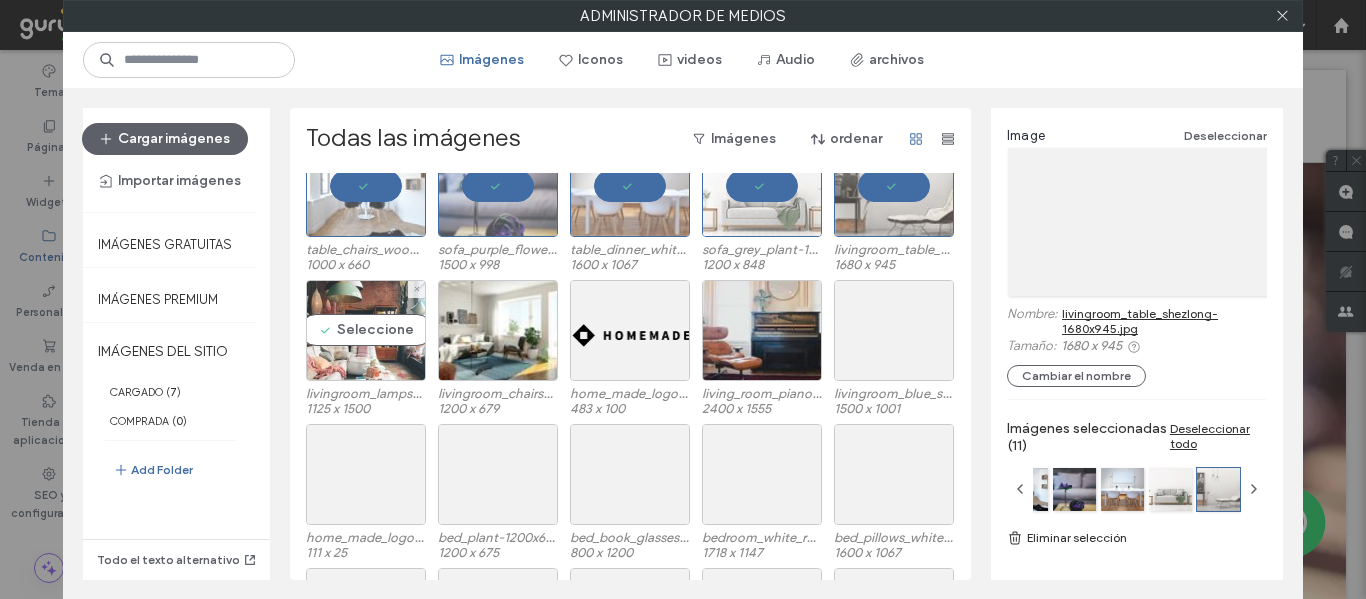 drag, startPoint x: 348, startPoint y: 343, endPoint x: 371, endPoint y: 340, distance: 23.194826 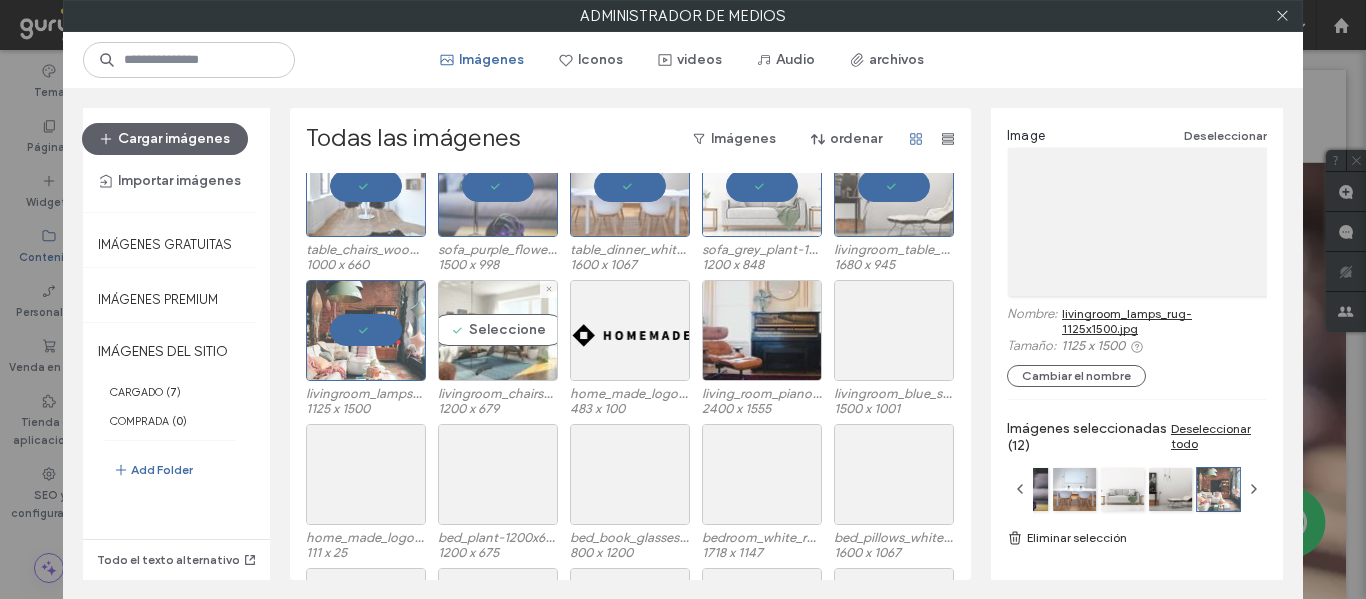 click on "Seleccione" at bounding box center [498, 330] 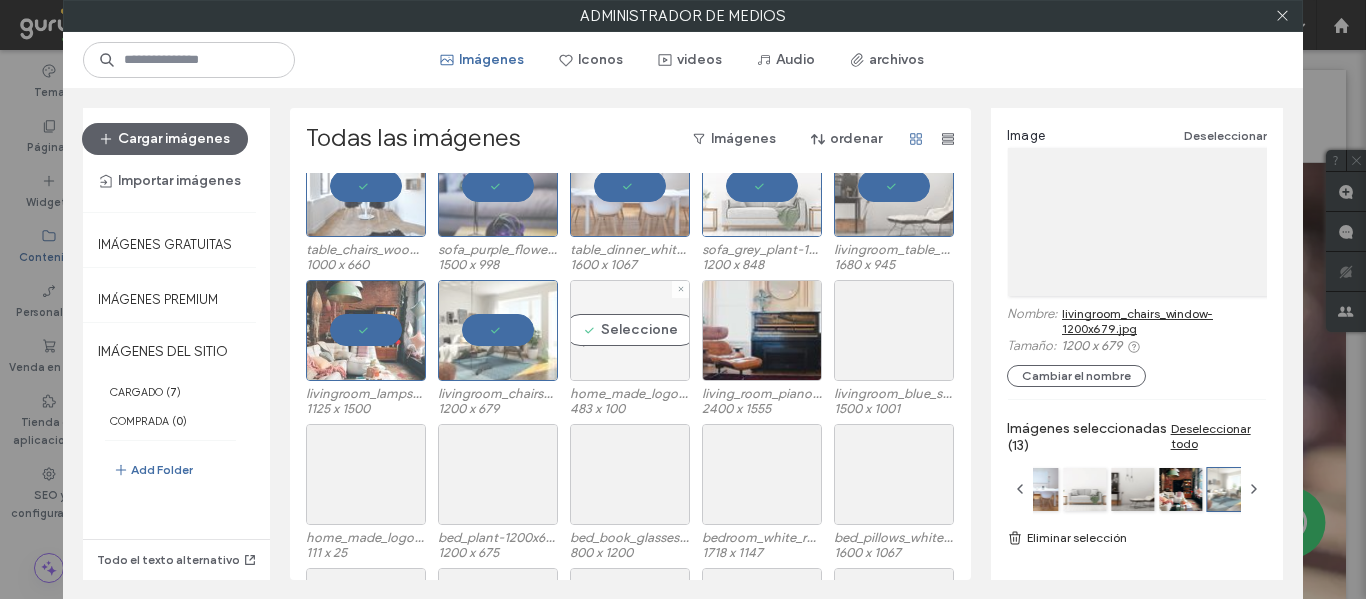 click on "Seleccione" at bounding box center (630, 330) 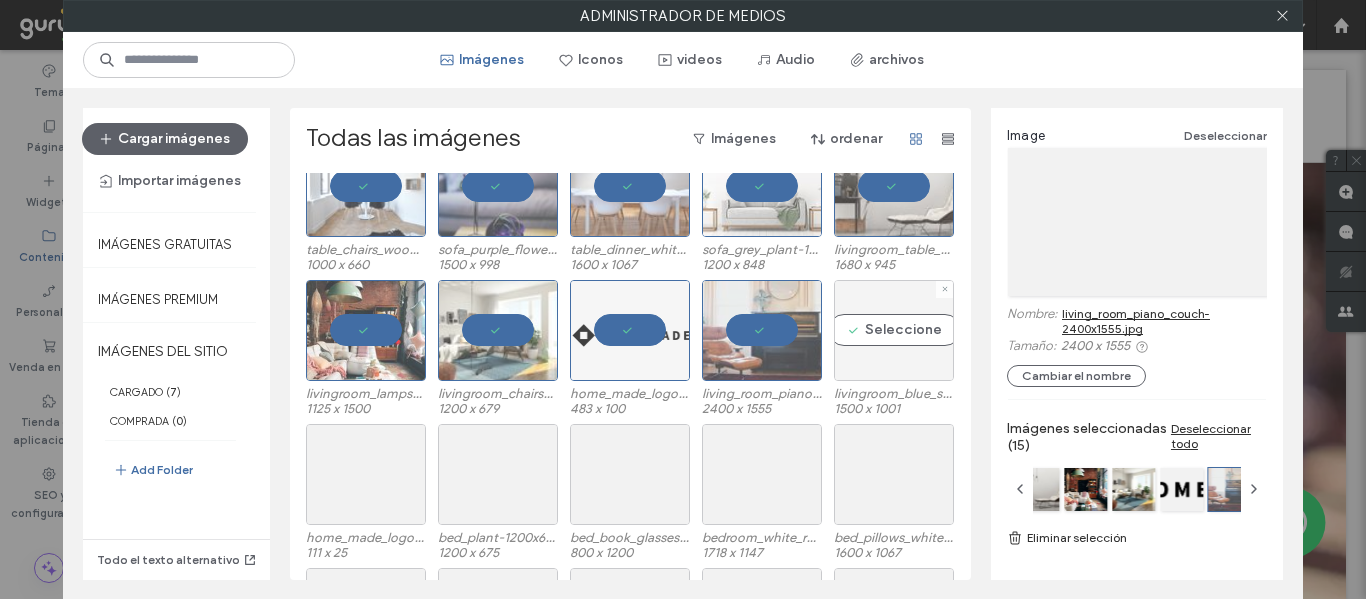 click on "Seleccione" at bounding box center [894, 330] 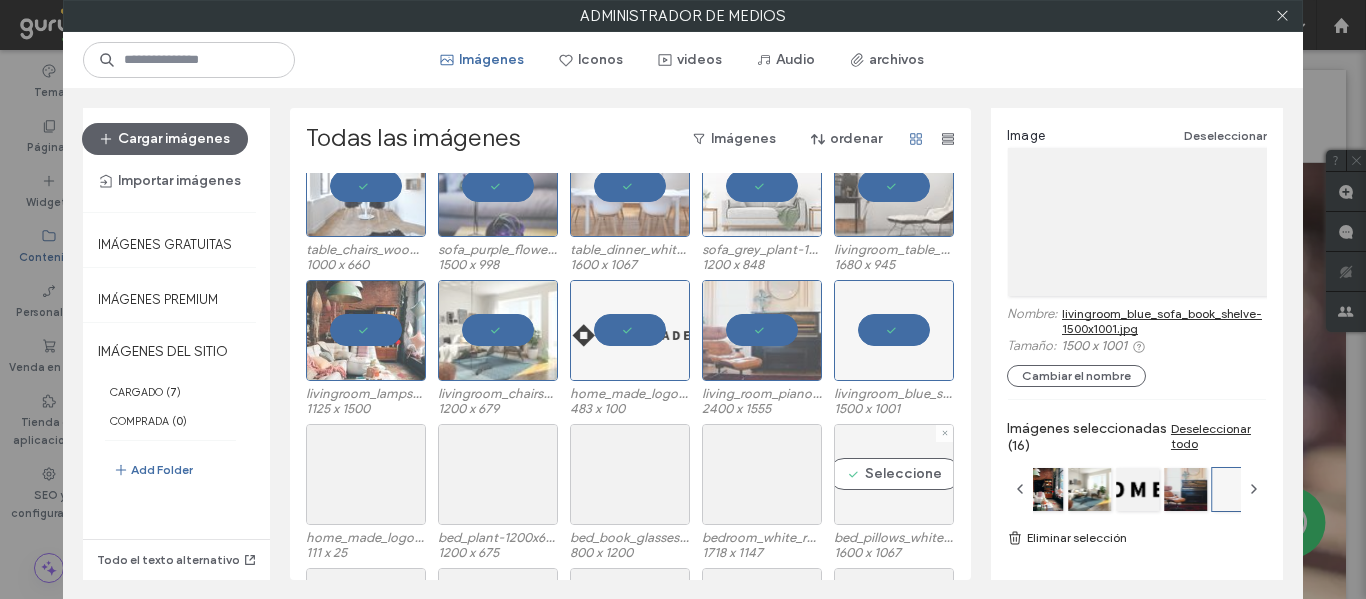click on "Seleccione" at bounding box center (894, 474) 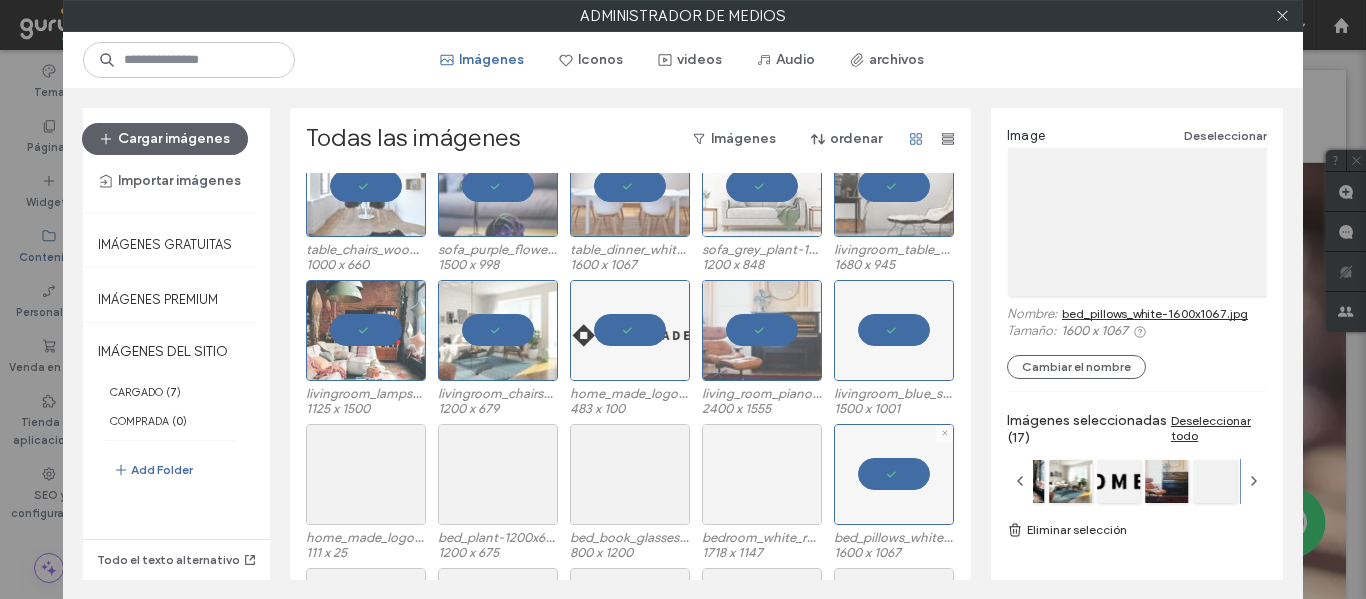 click at bounding box center (762, 474) 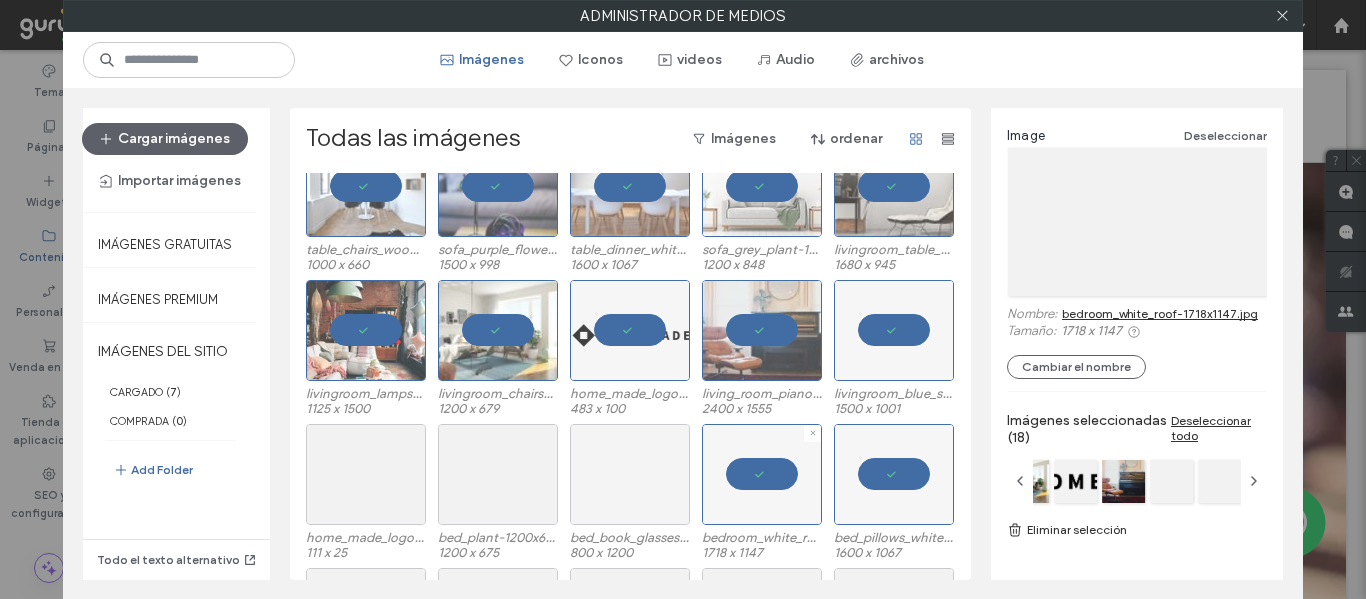click at bounding box center [630, 474] 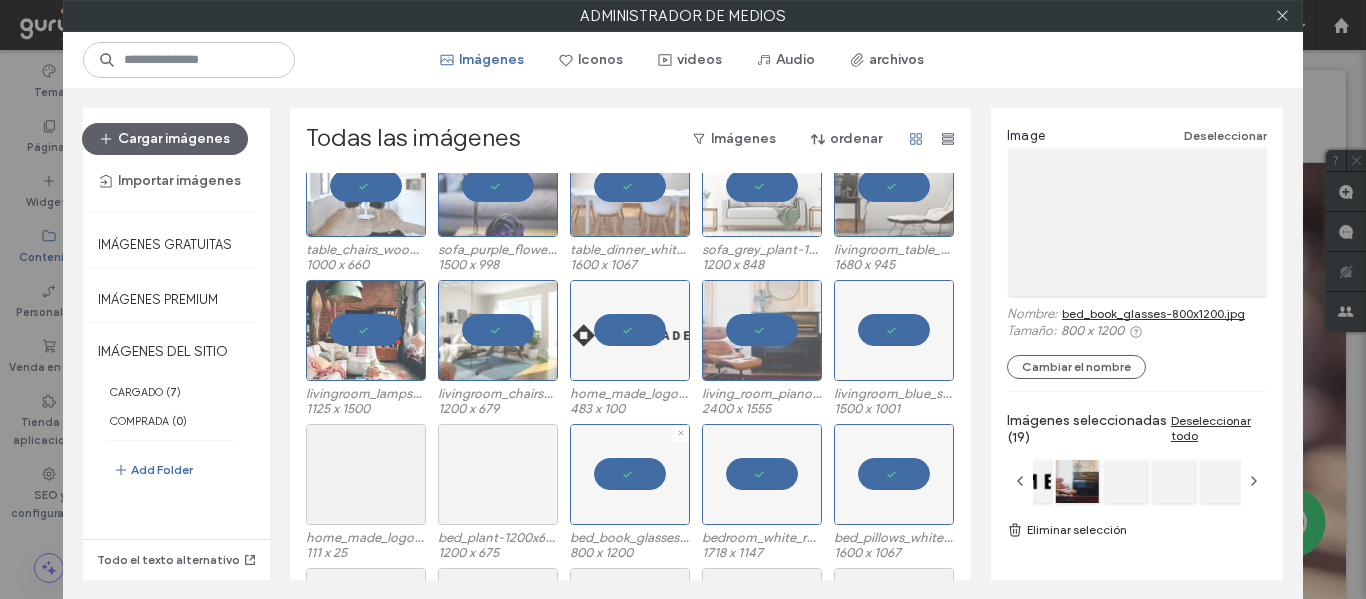 drag, startPoint x: 479, startPoint y: 476, endPoint x: 442, endPoint y: 477, distance: 37.01351 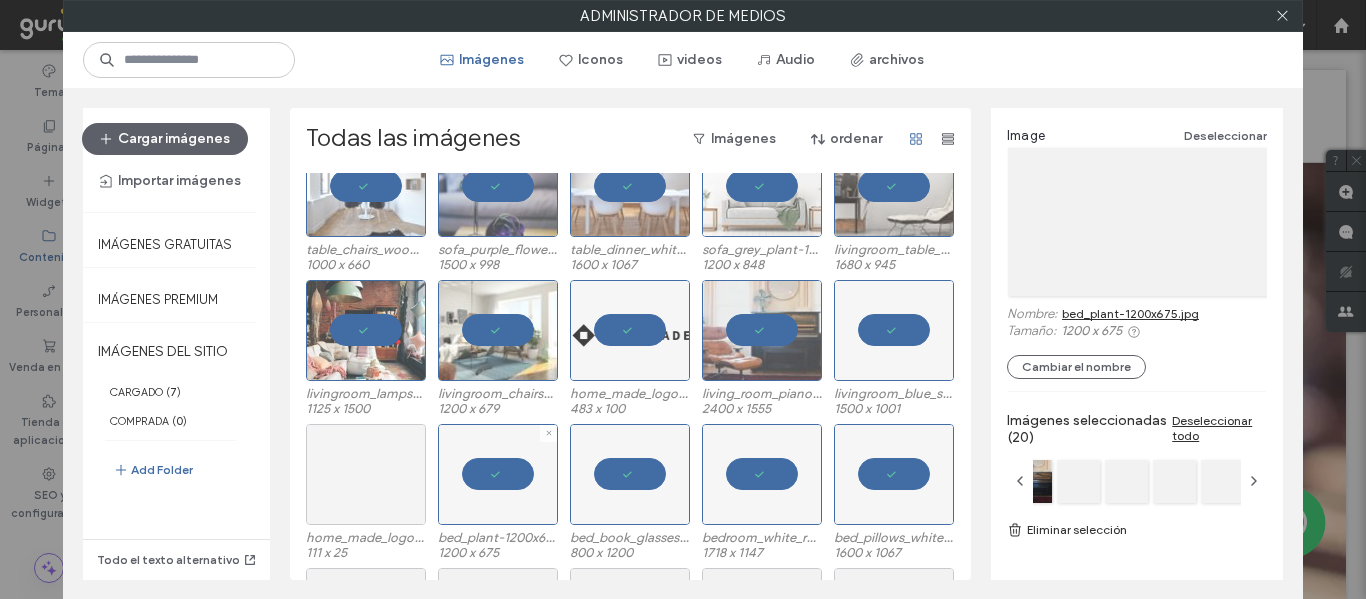 drag, startPoint x: 309, startPoint y: 481, endPoint x: 333, endPoint y: 486, distance: 24.5153 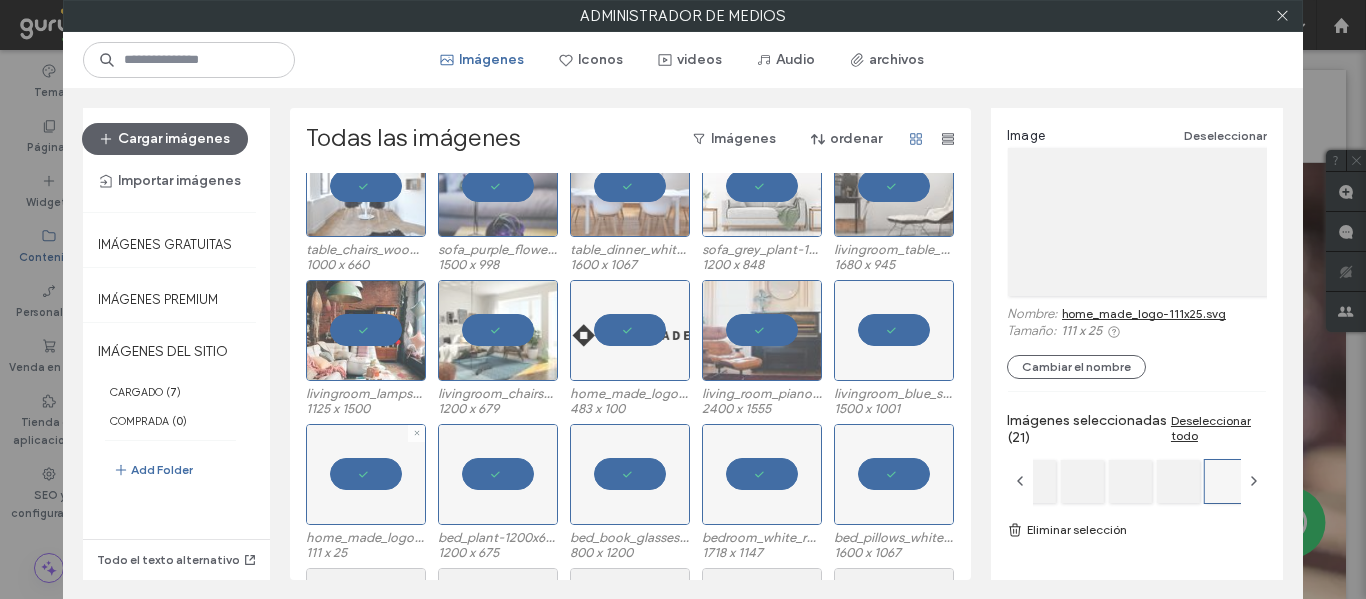 scroll, scrollTop: 709, scrollLeft: 0, axis: vertical 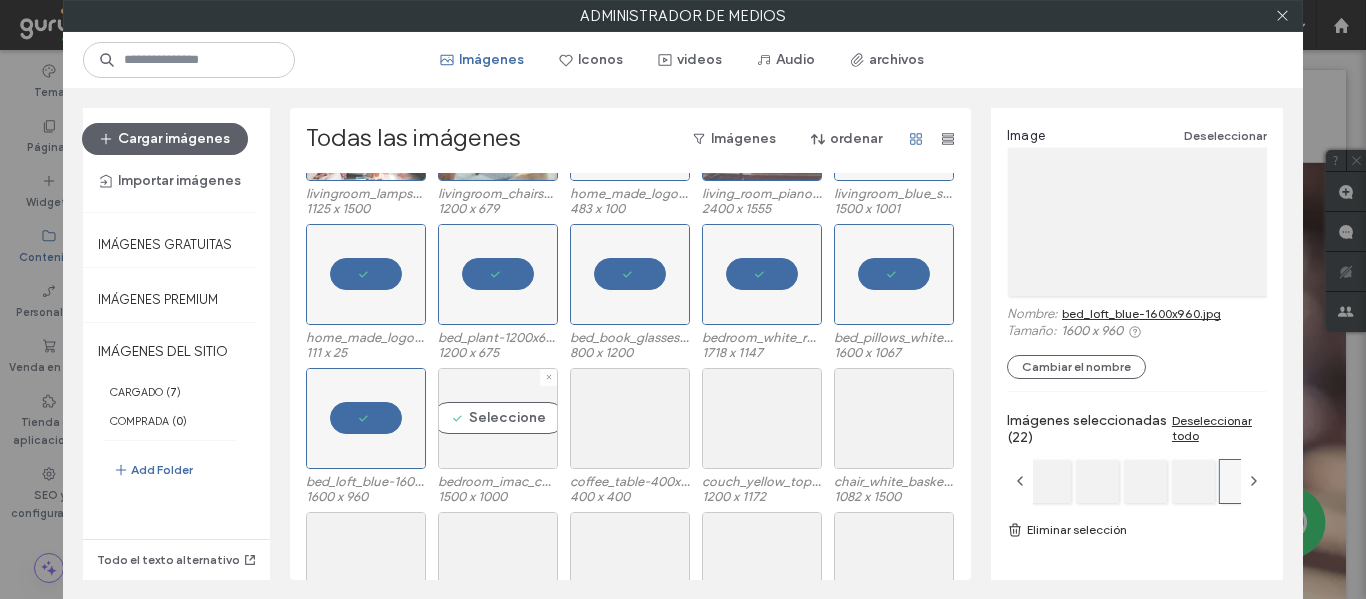 click on "Seleccione" at bounding box center (498, 418) 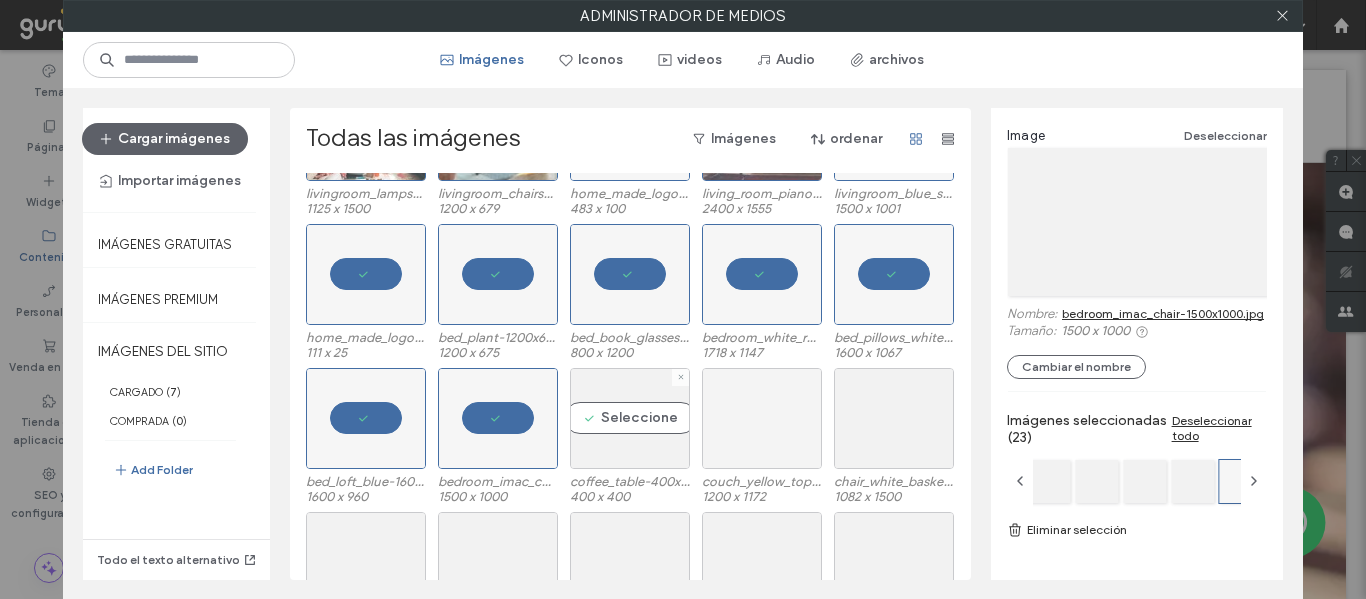 drag, startPoint x: 623, startPoint y: 415, endPoint x: 754, endPoint y: 411, distance: 131.06105 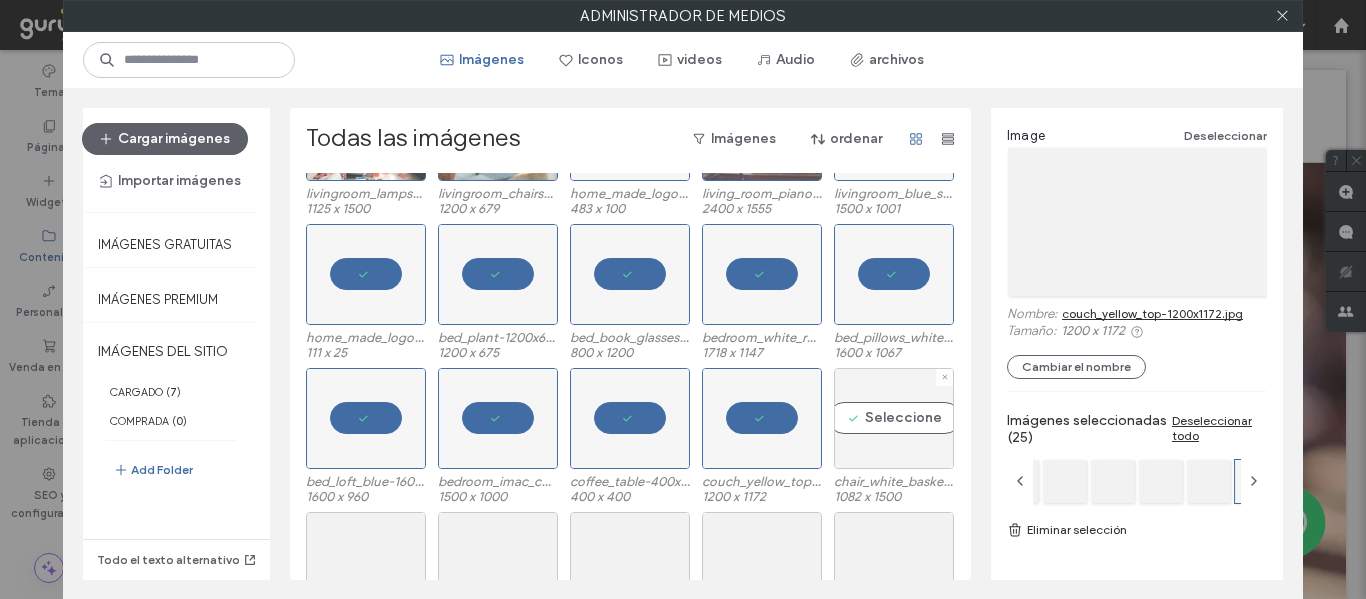 click on "Seleccione" at bounding box center [894, 418] 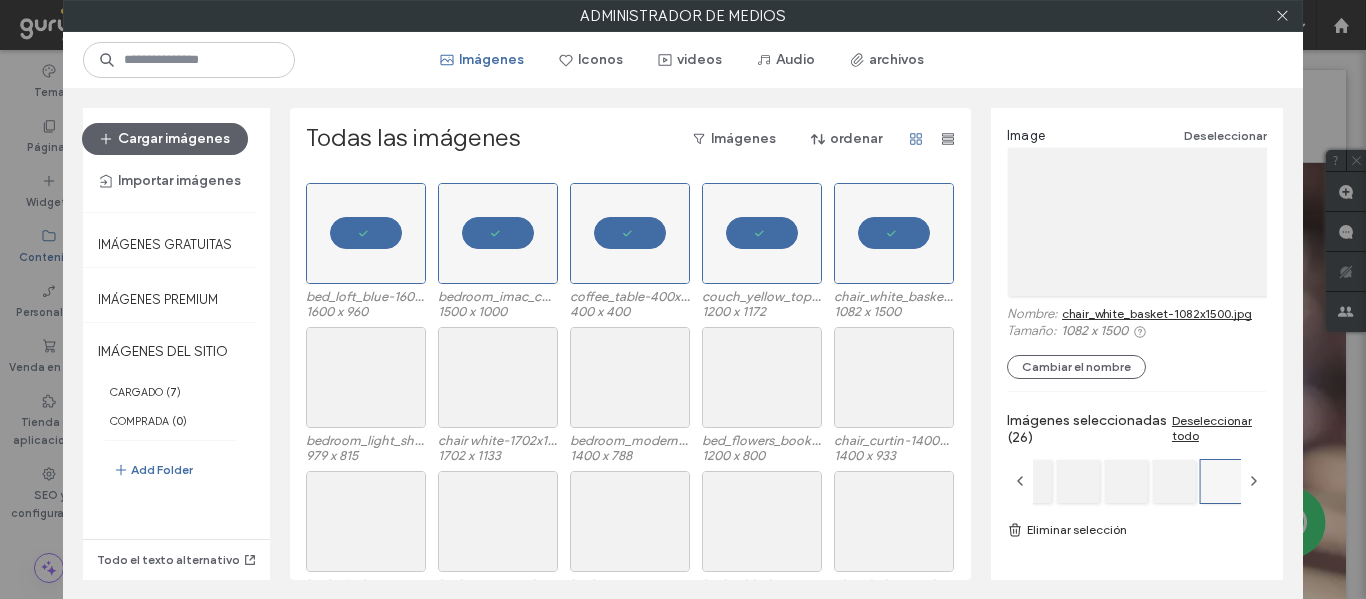scroll, scrollTop: 1009, scrollLeft: 0, axis: vertical 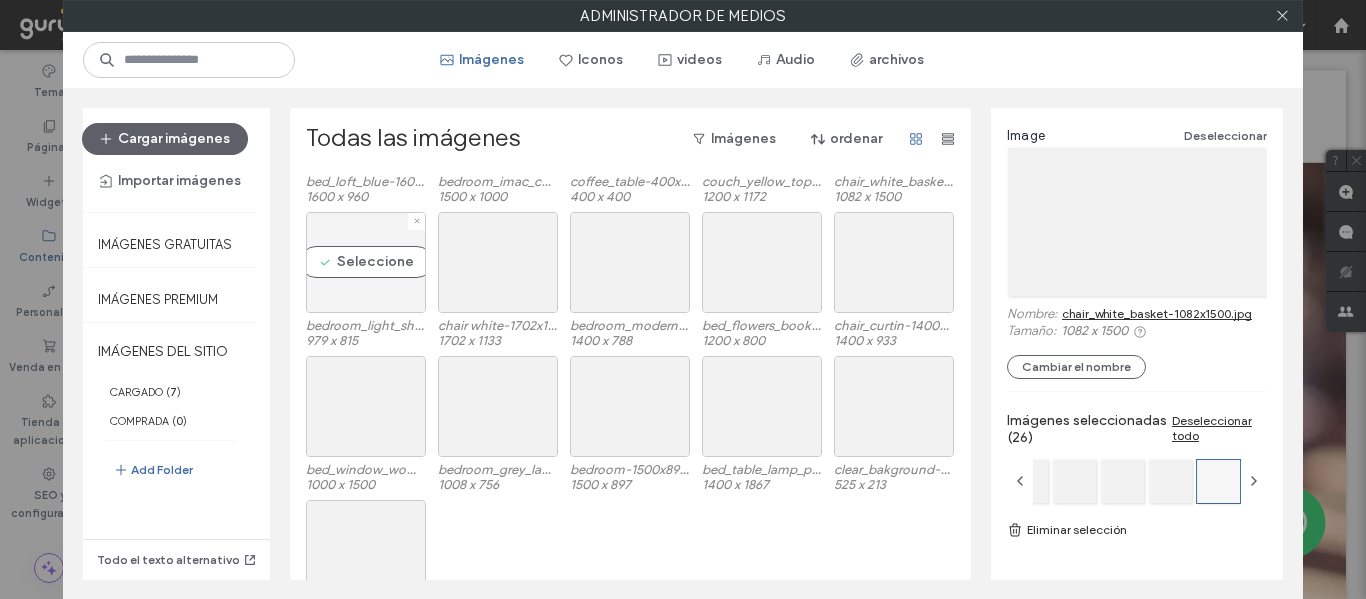 click on "Seleccione" at bounding box center [366, 262] 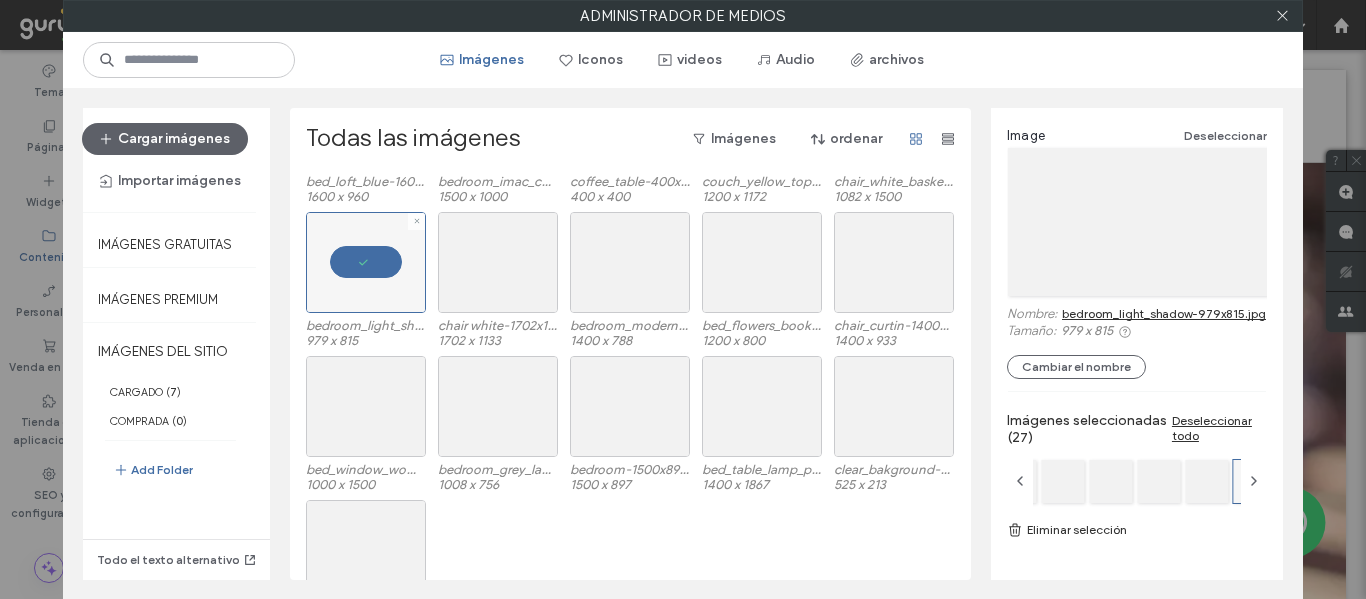 click on "bedroom_light_shadow-979x815.jpg 979 x 815 chair white-1702x1133.jpg 1702 x 1133 bedroom_modern-1400x788.jpg 1400 x 788 bed_flowers_book-1200x800.jpg 1200 x 800 chair_curtin-1400x933.jpg 1400 x 933" at bounding box center [636, 284] 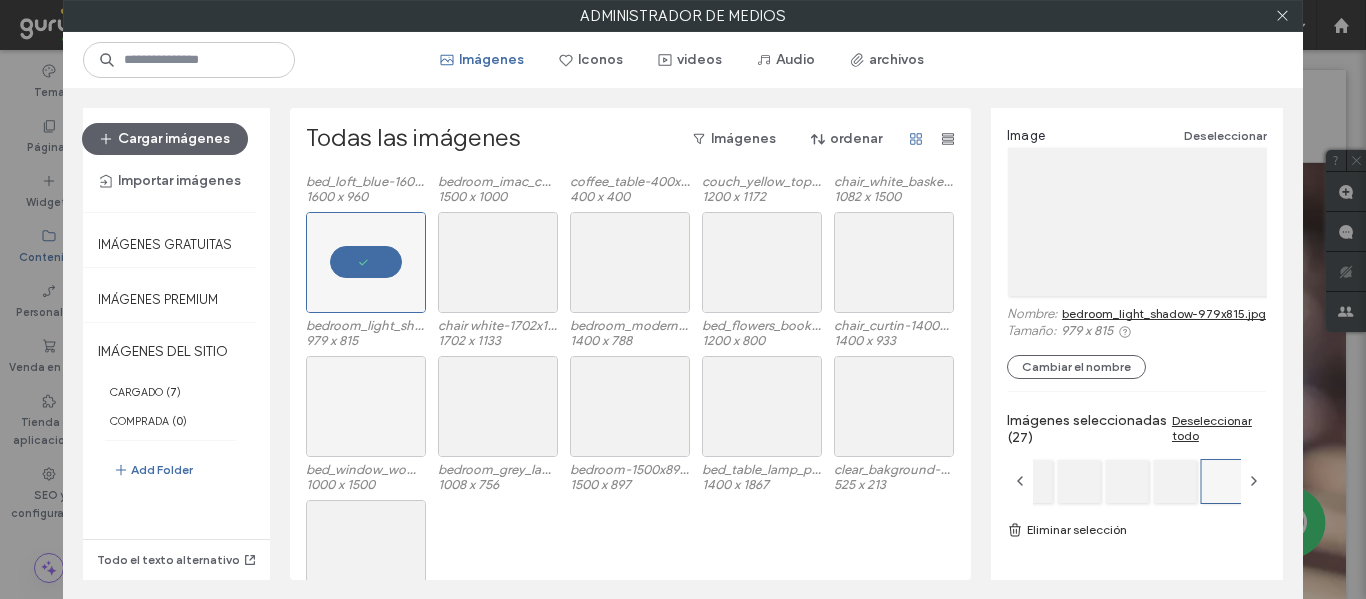 click at bounding box center (366, 406) 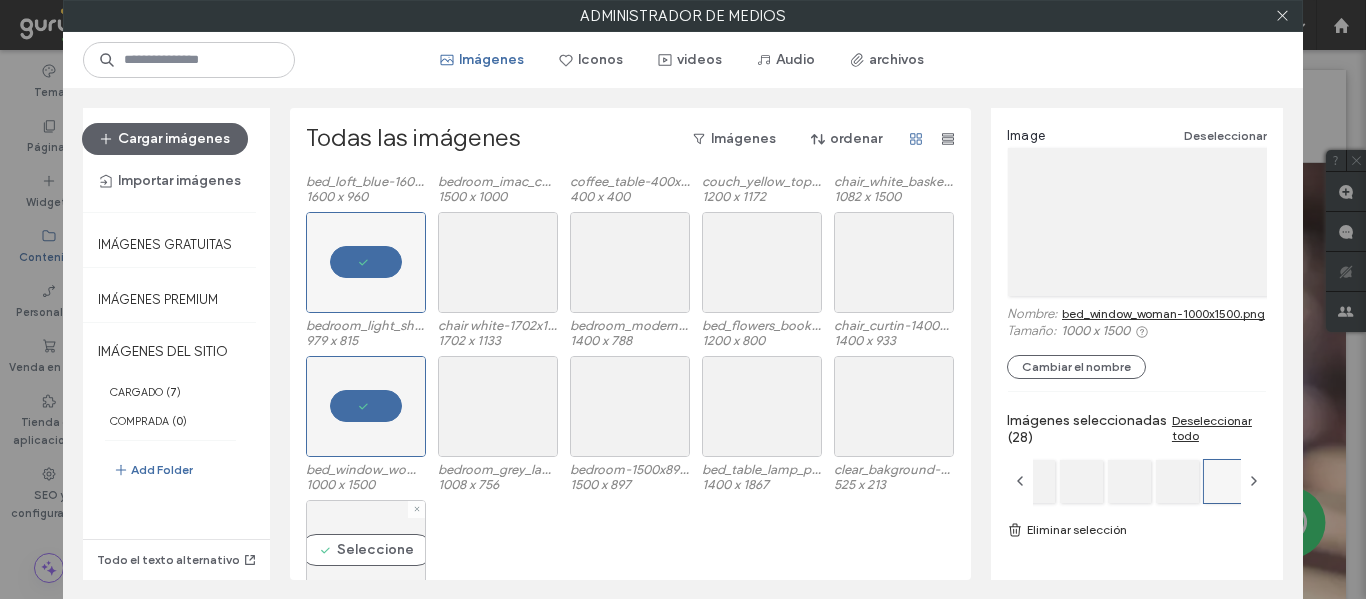 click on "Seleccione" at bounding box center [366, 550] 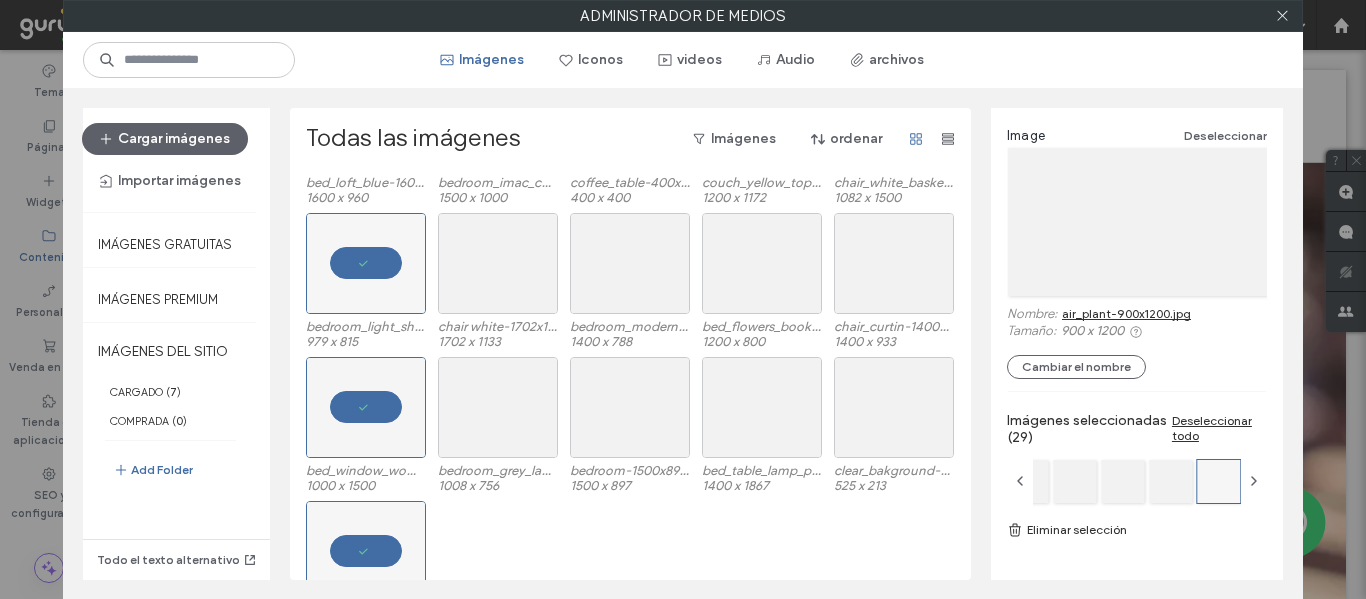 scroll, scrollTop: 973, scrollLeft: 0, axis: vertical 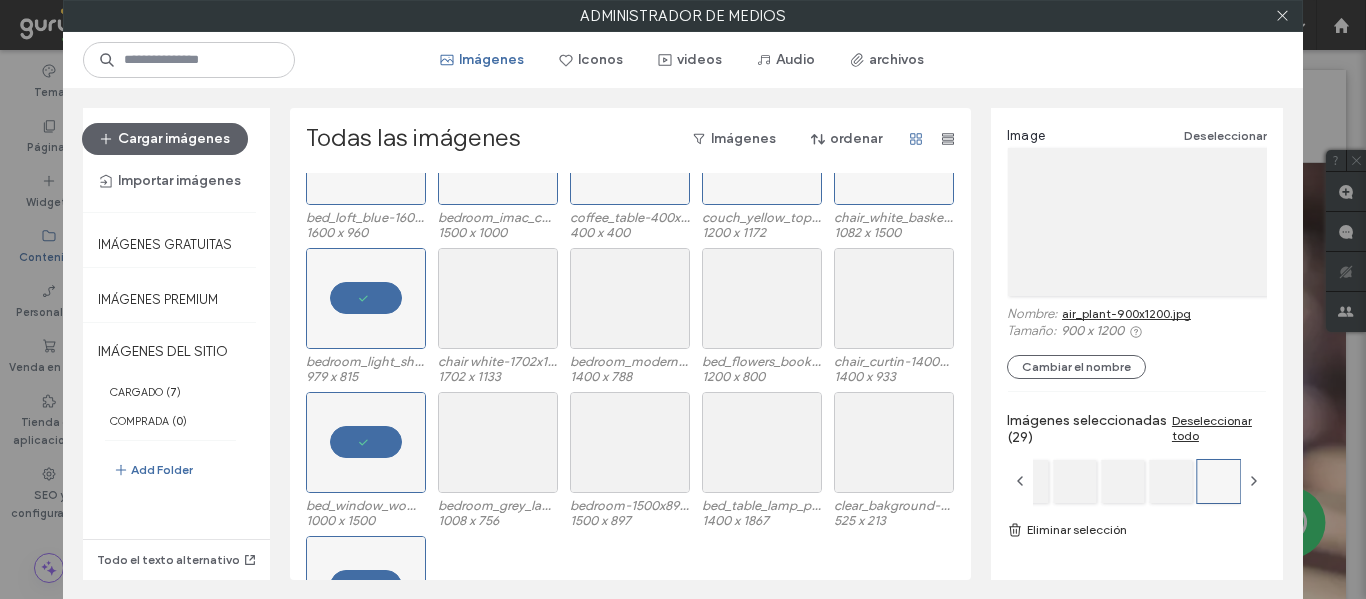 click at bounding box center (498, 442) 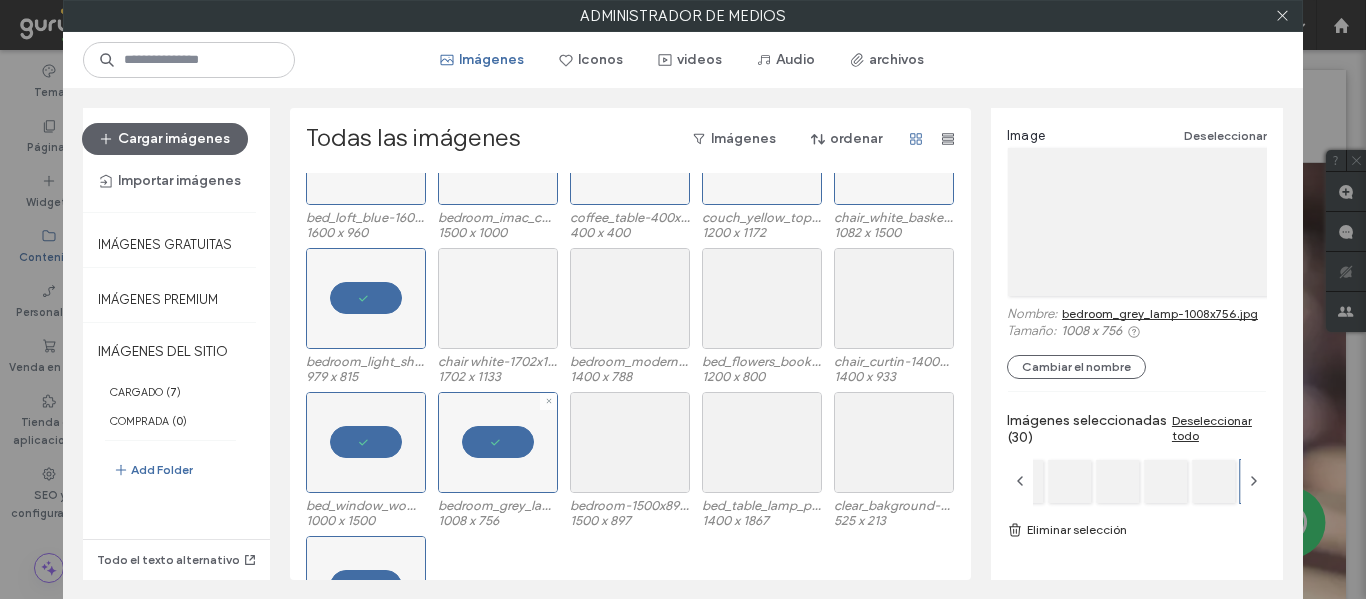 click at bounding box center [498, 298] 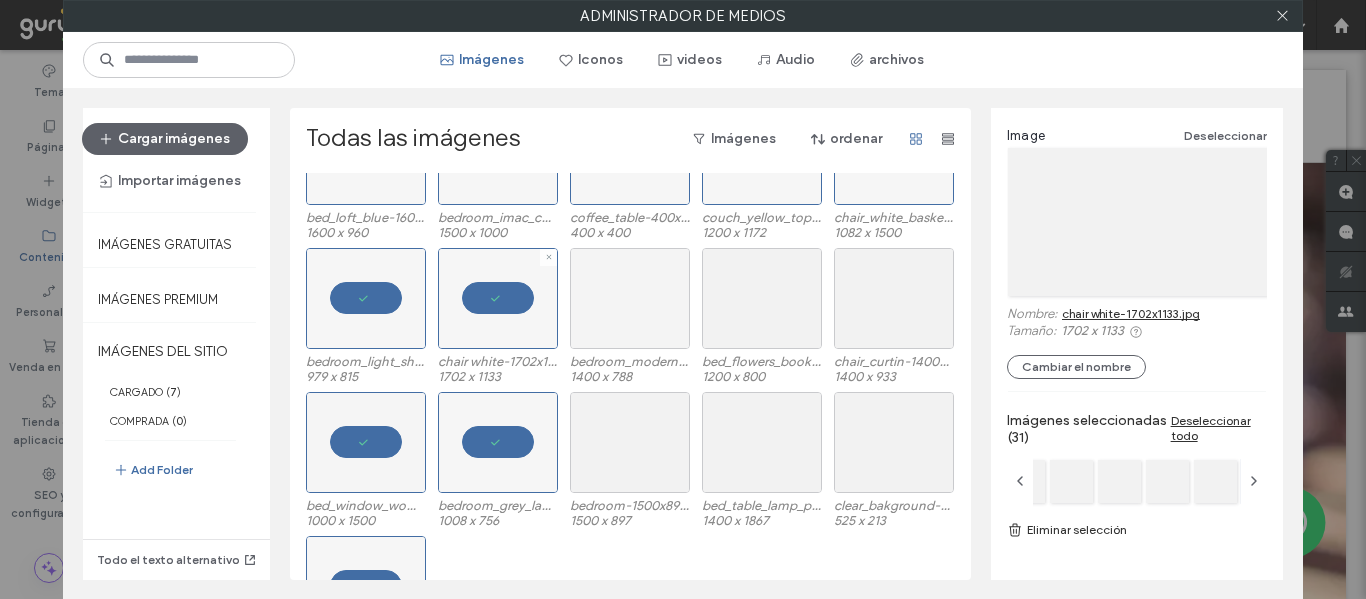 click at bounding box center [630, 298] 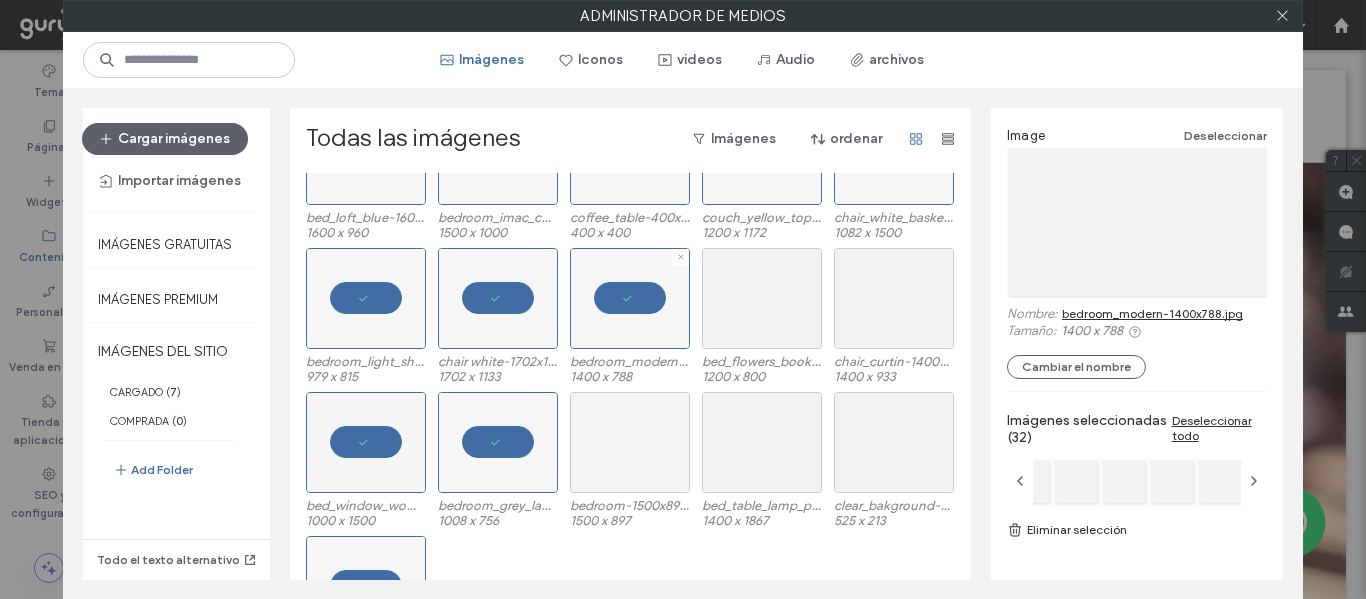drag, startPoint x: 613, startPoint y: 408, endPoint x: 637, endPoint y: 410, distance: 24.083189 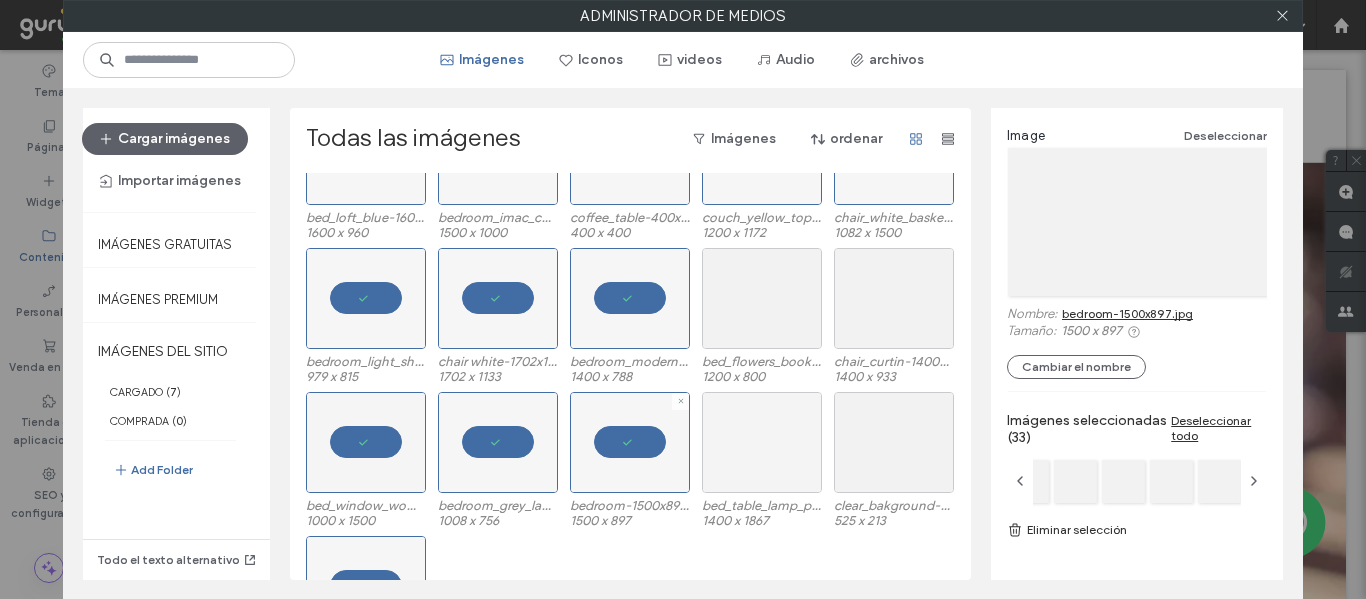 click at bounding box center (762, 442) 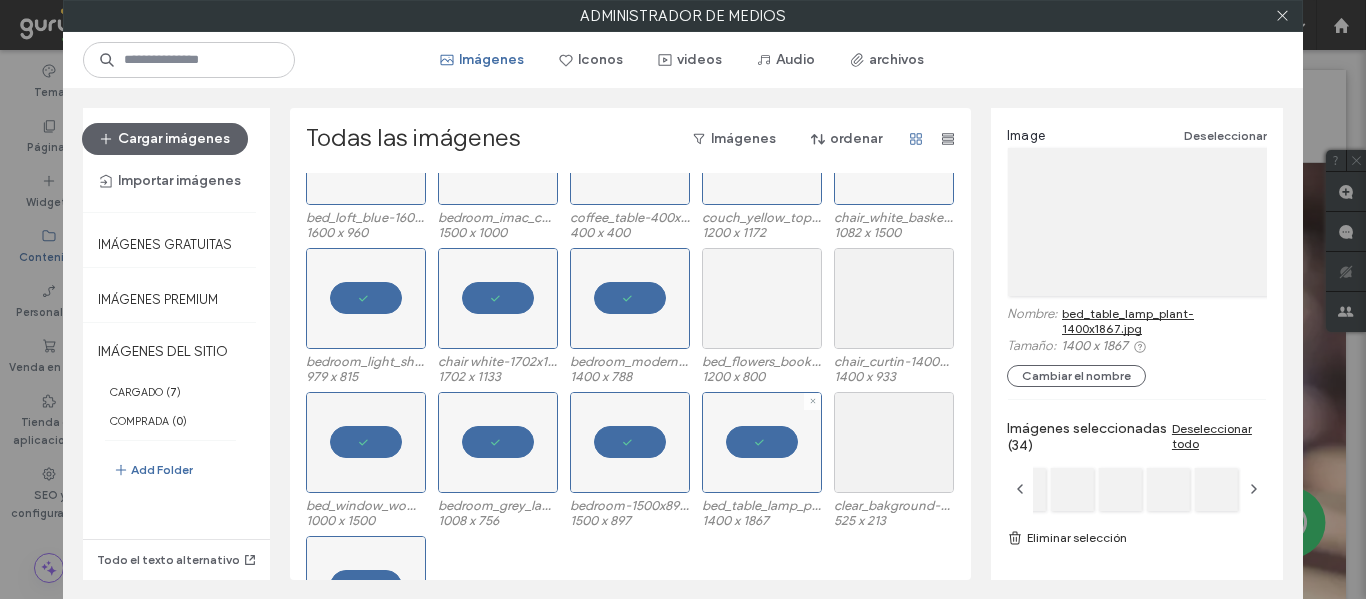 click at bounding box center [762, 298] 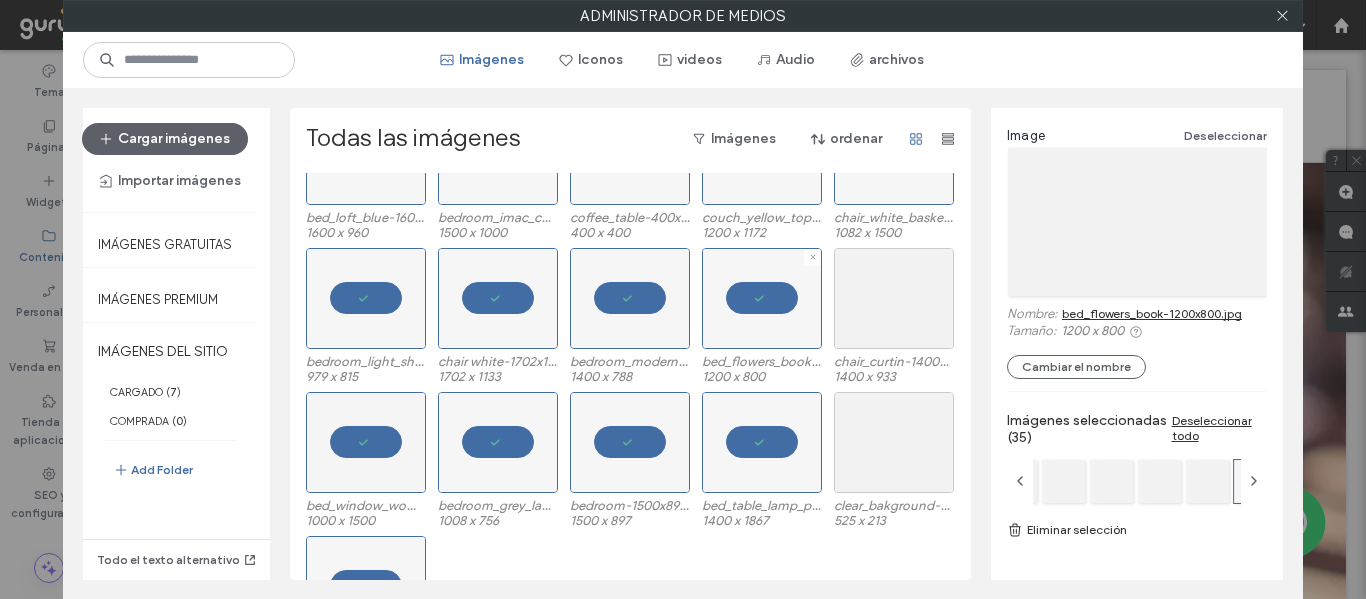 click on "Image Deseleccionar Nombre: bed_flowers_book-1200x800.jpg Tamaño: 1200 x 800 Cambiar el nombre Imágenes seleccionadas (35) Deseleccionar todo Eliminar selección" at bounding box center (1137, 336) 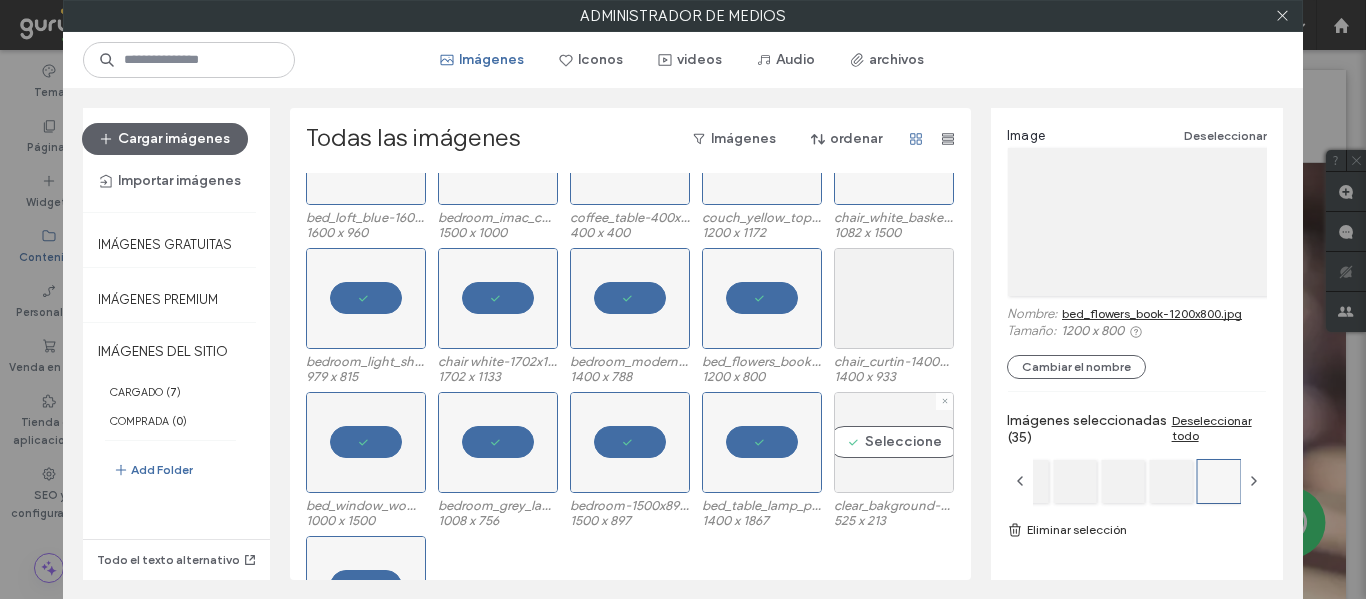 click on "Seleccione" at bounding box center (894, 442) 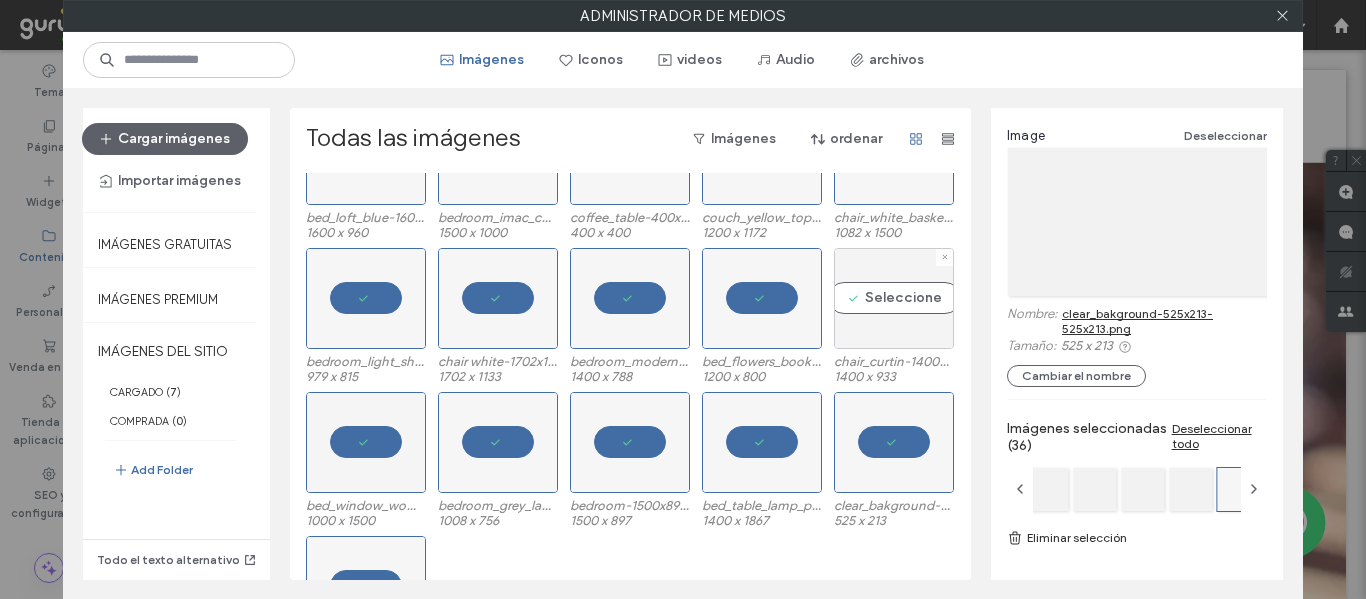 click on "Seleccione" at bounding box center [894, 298] 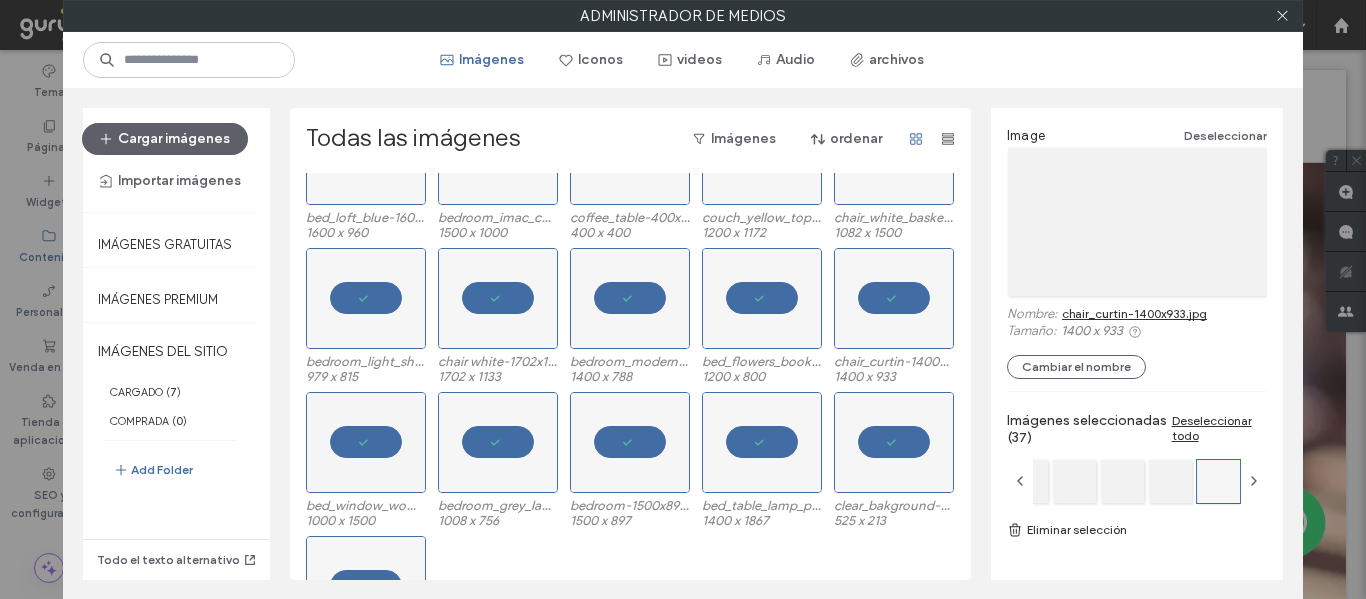 click on "Eliminar selección" at bounding box center [1137, 530] 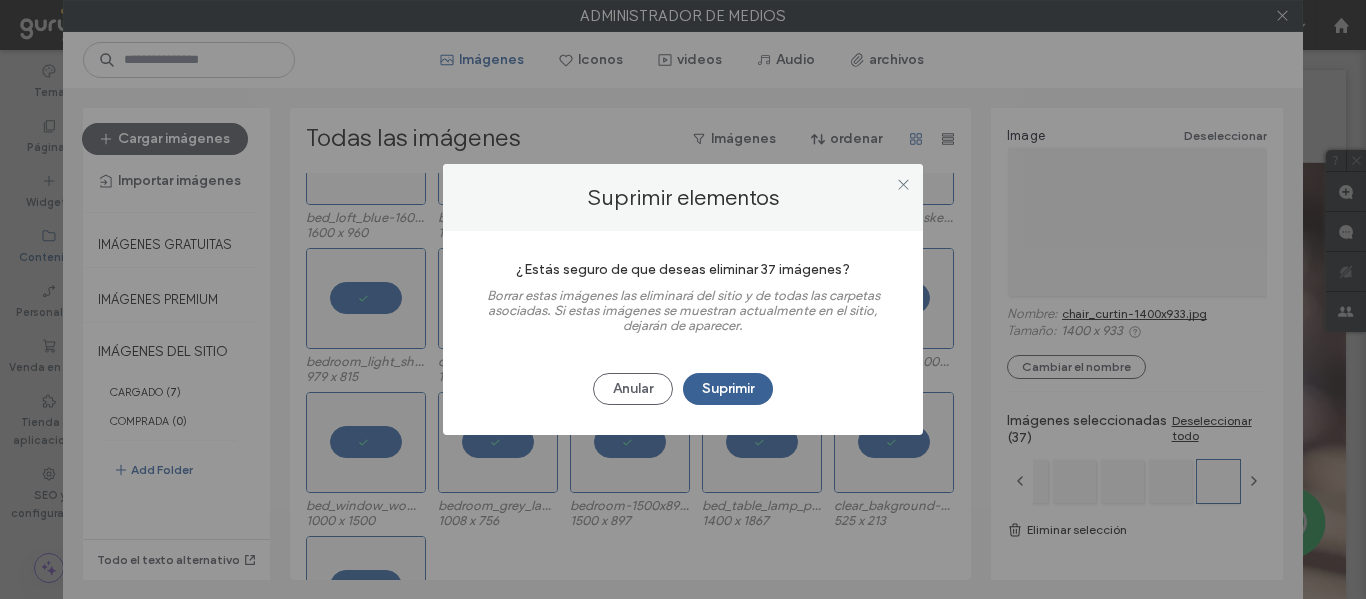 click on "Suprimir" at bounding box center [728, 389] 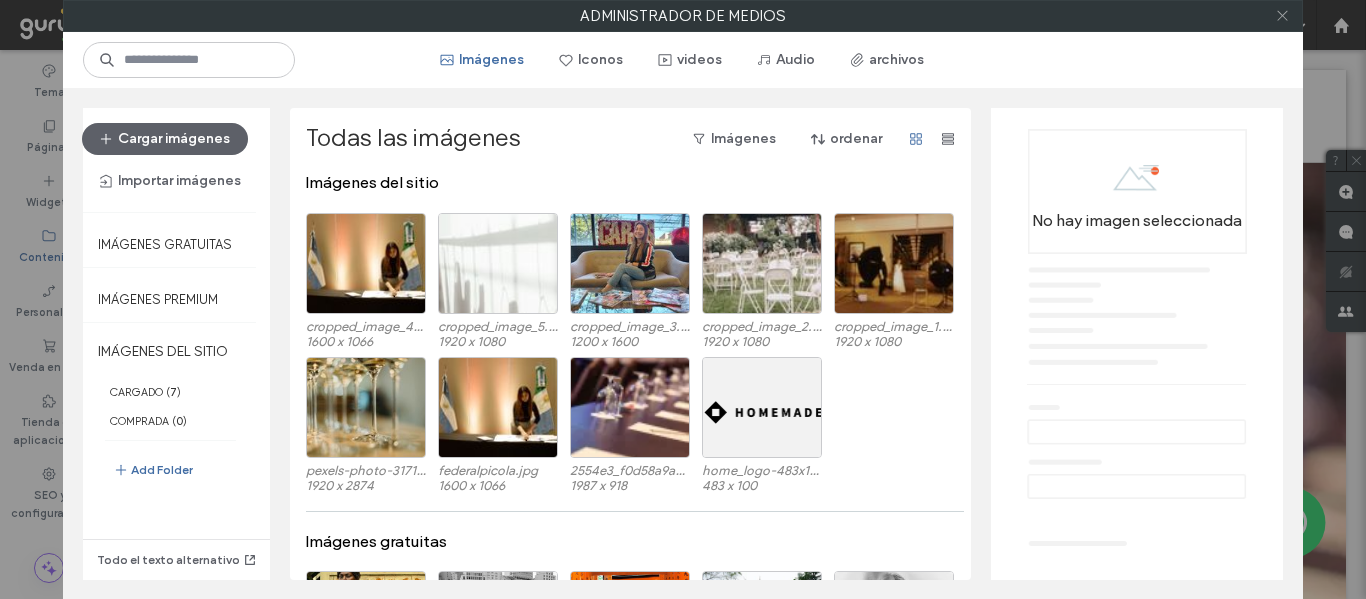 click 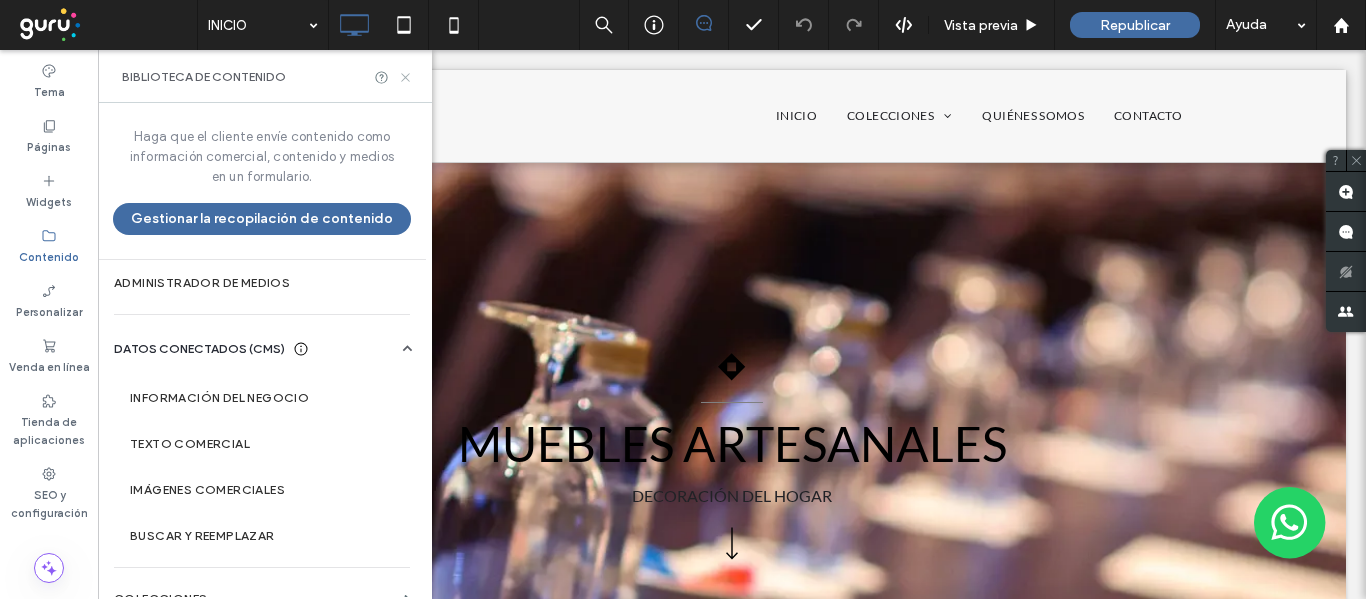 click 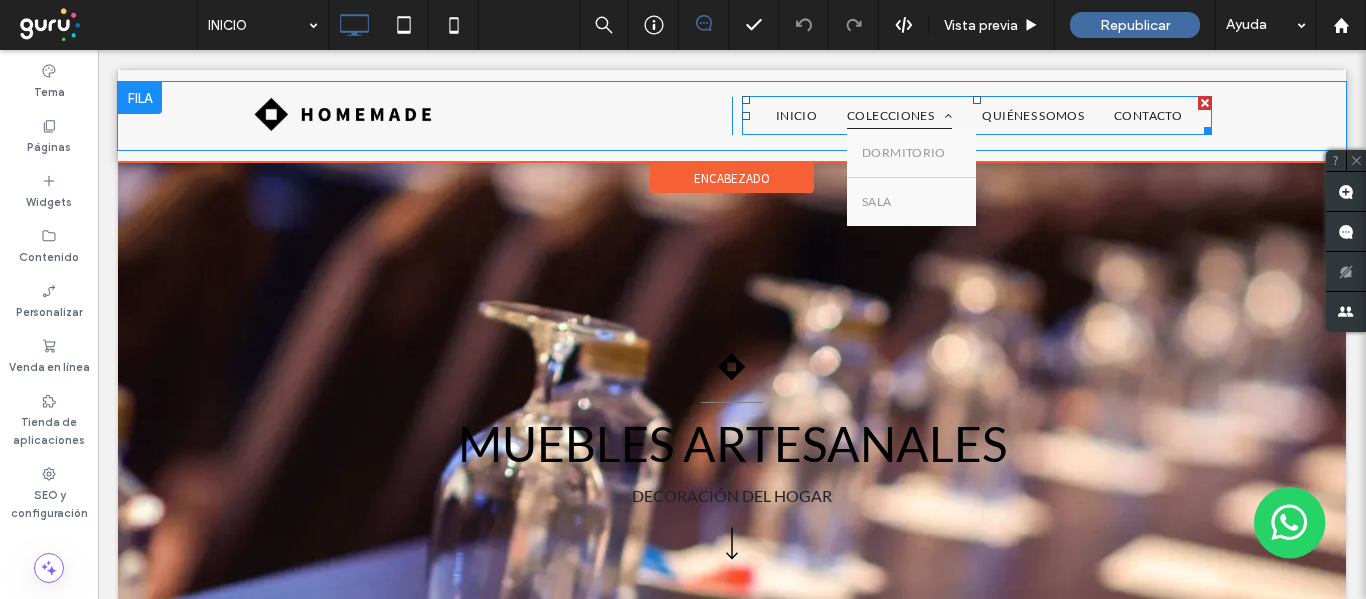 click on "COLECCIONES" at bounding box center [899, 116] 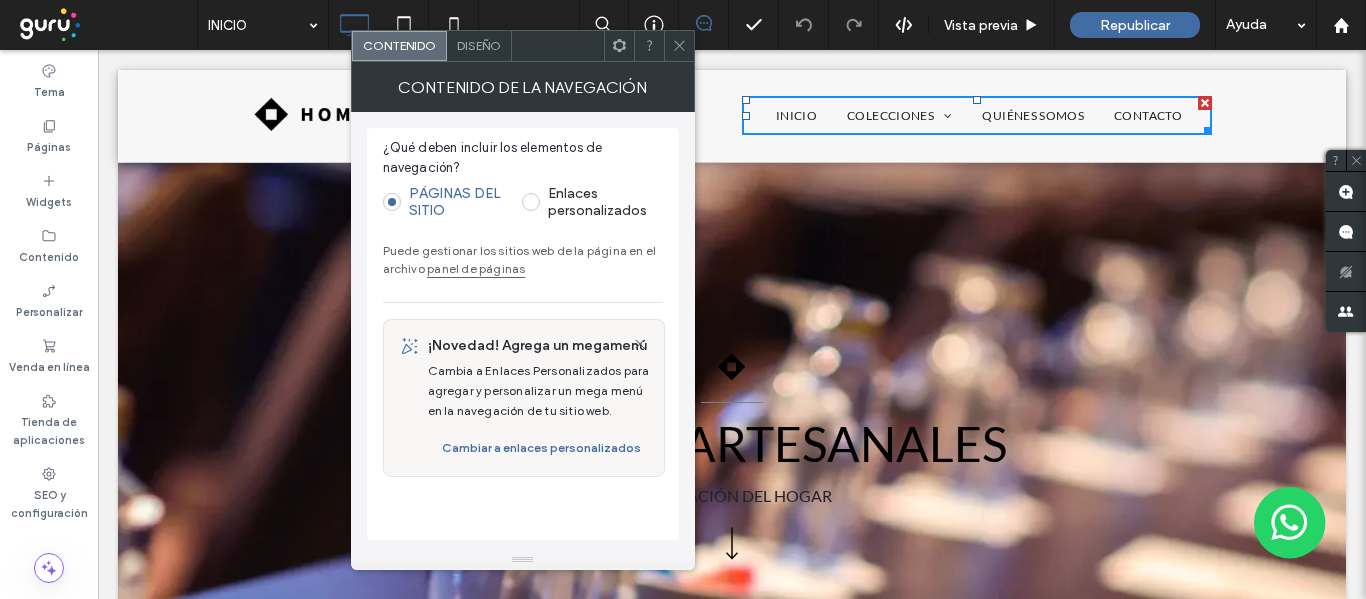 click on "panel de páginas" at bounding box center (476, 268) 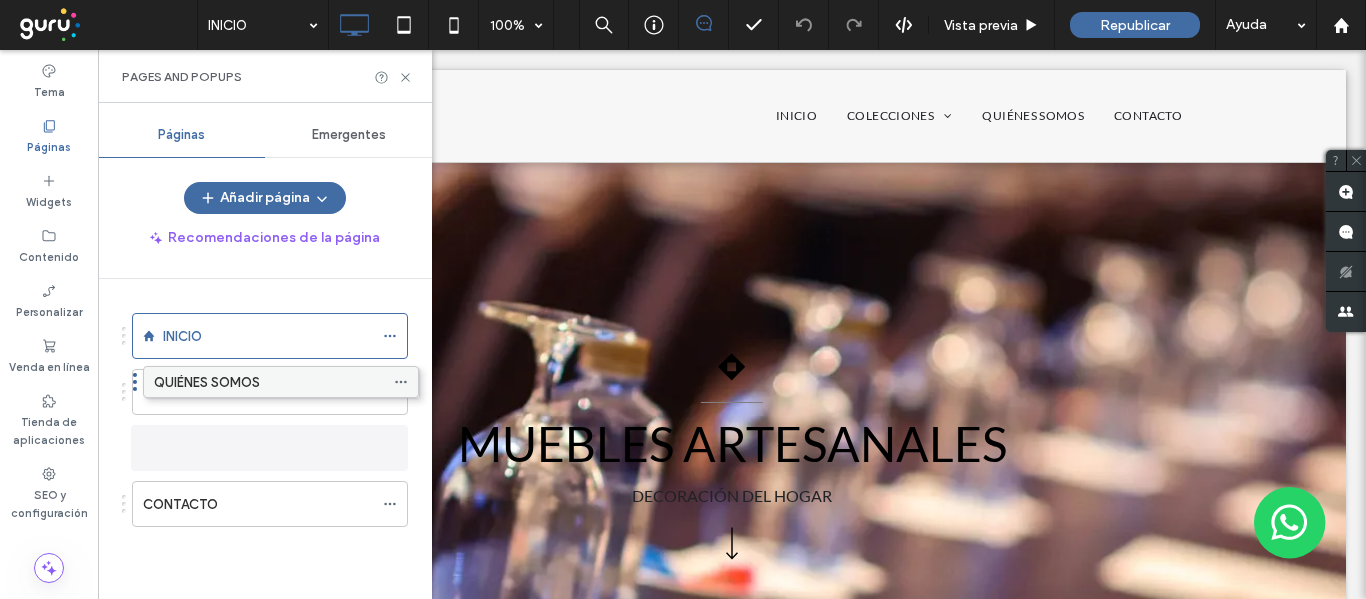 drag, startPoint x: 255, startPoint y: 440, endPoint x: 268, endPoint y: 373, distance: 68.24954 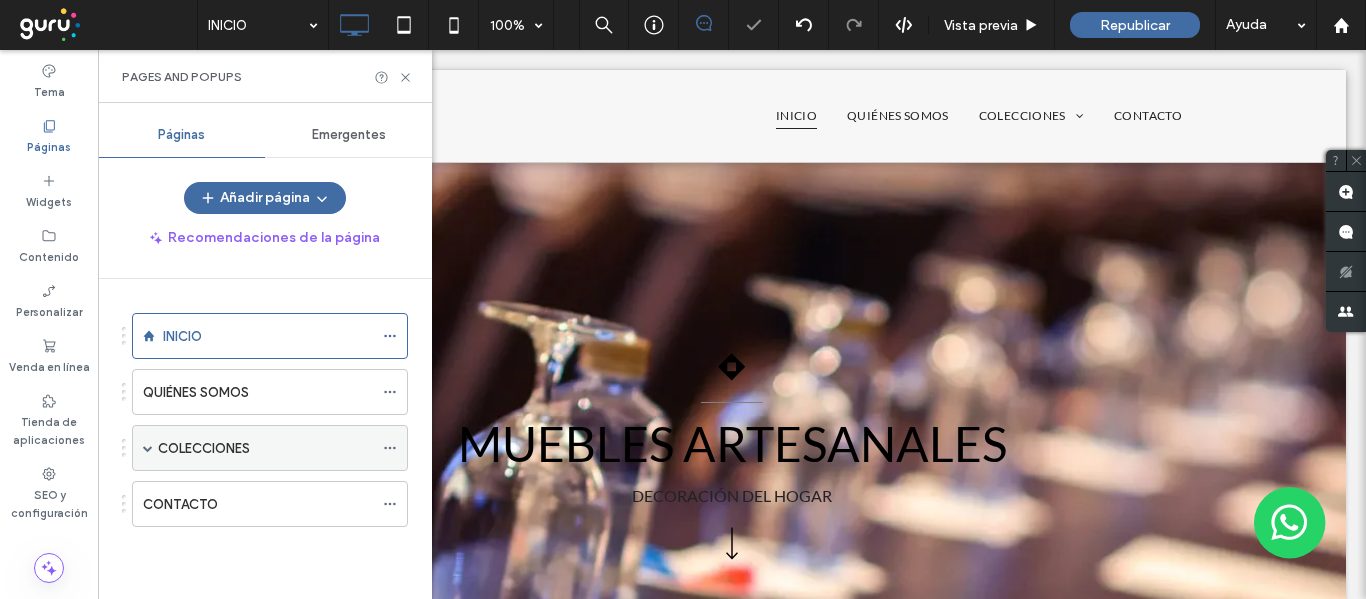 click on "COLECCIONES" at bounding box center [204, 448] 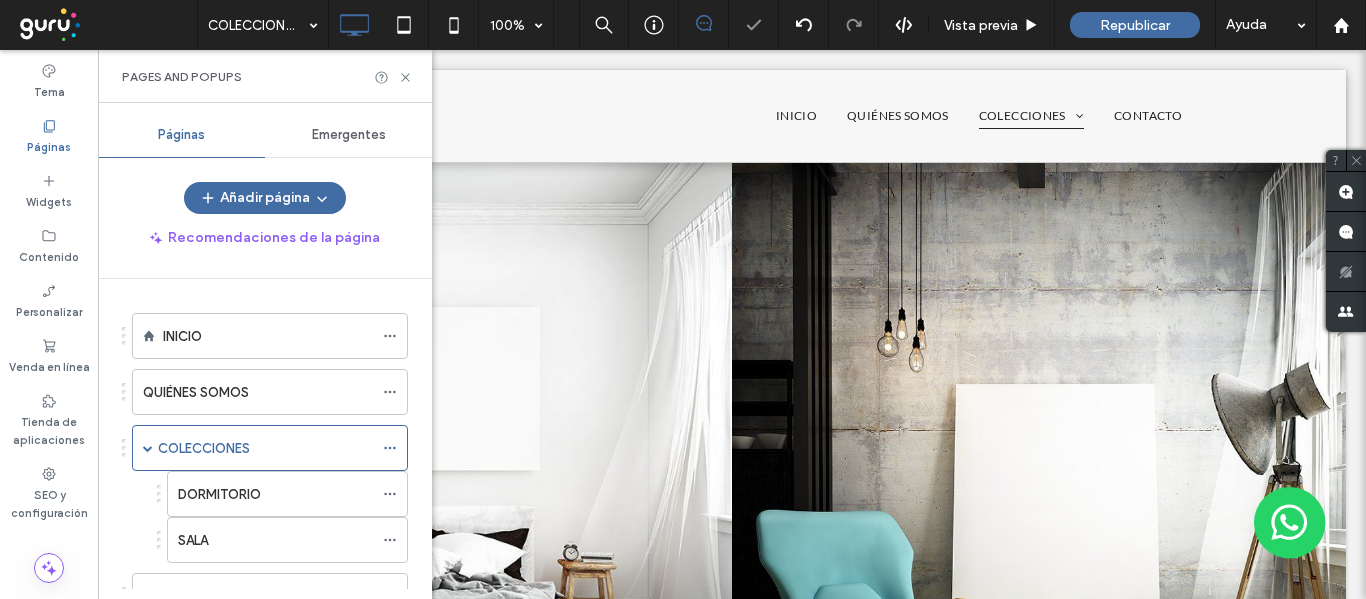 scroll, scrollTop: 0, scrollLeft: 0, axis: both 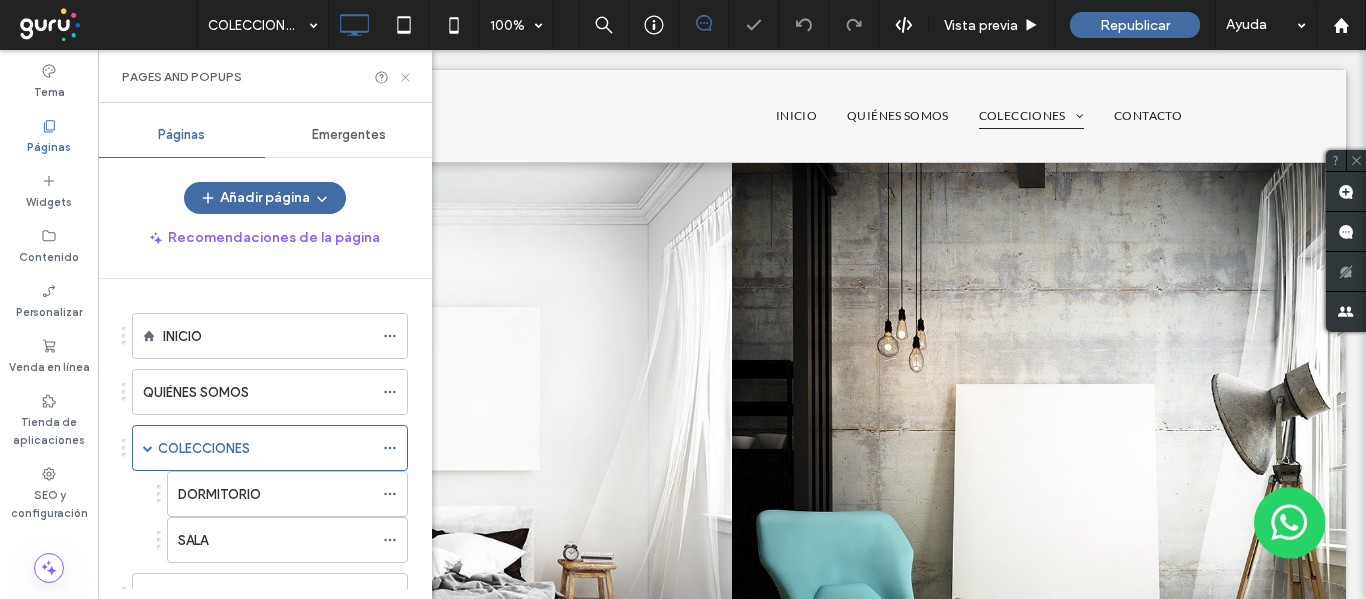 click 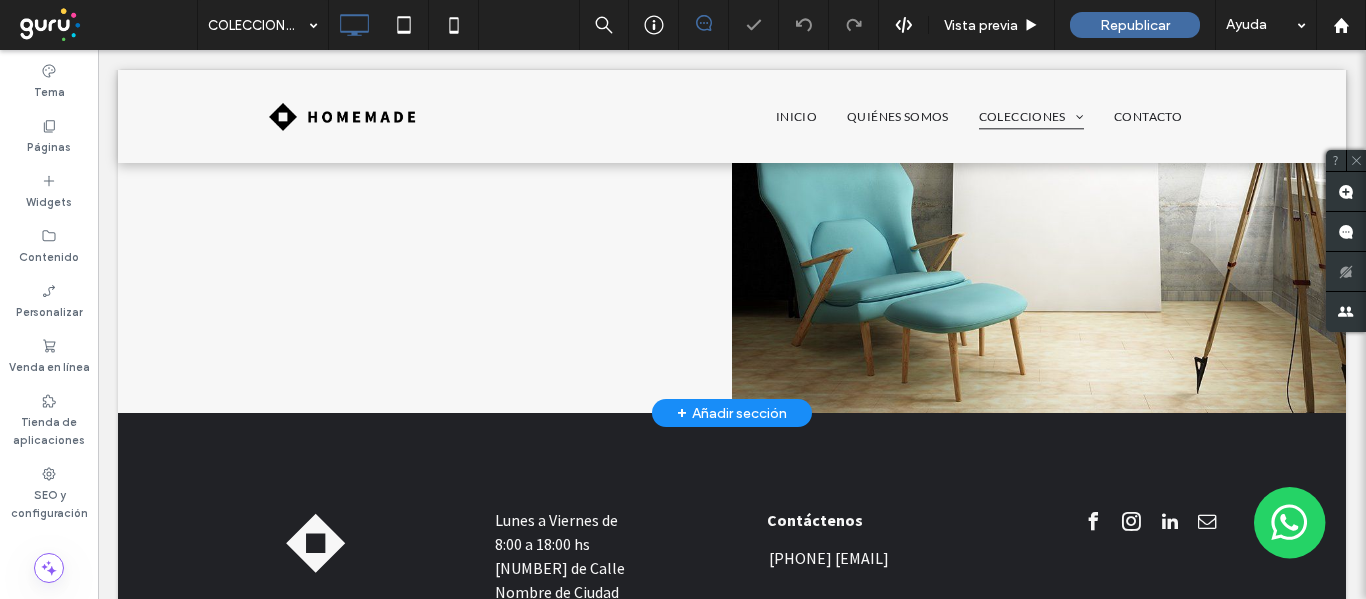 scroll, scrollTop: 83, scrollLeft: 0, axis: vertical 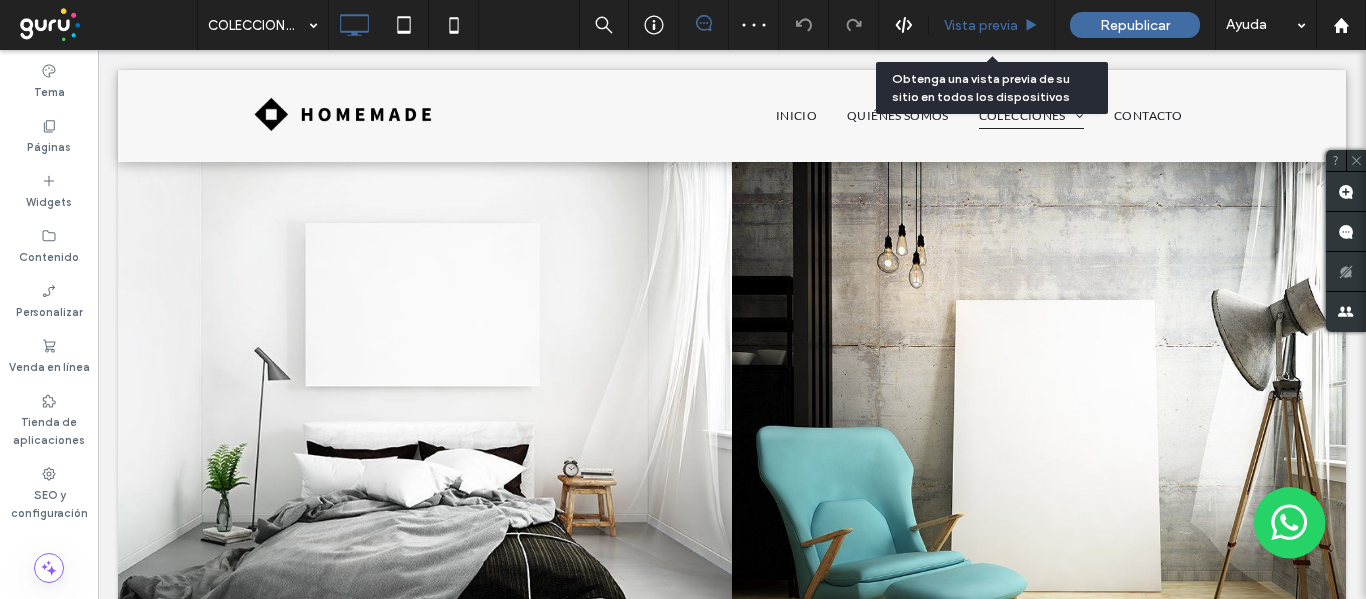 click on "Vista previa" at bounding box center (981, 25) 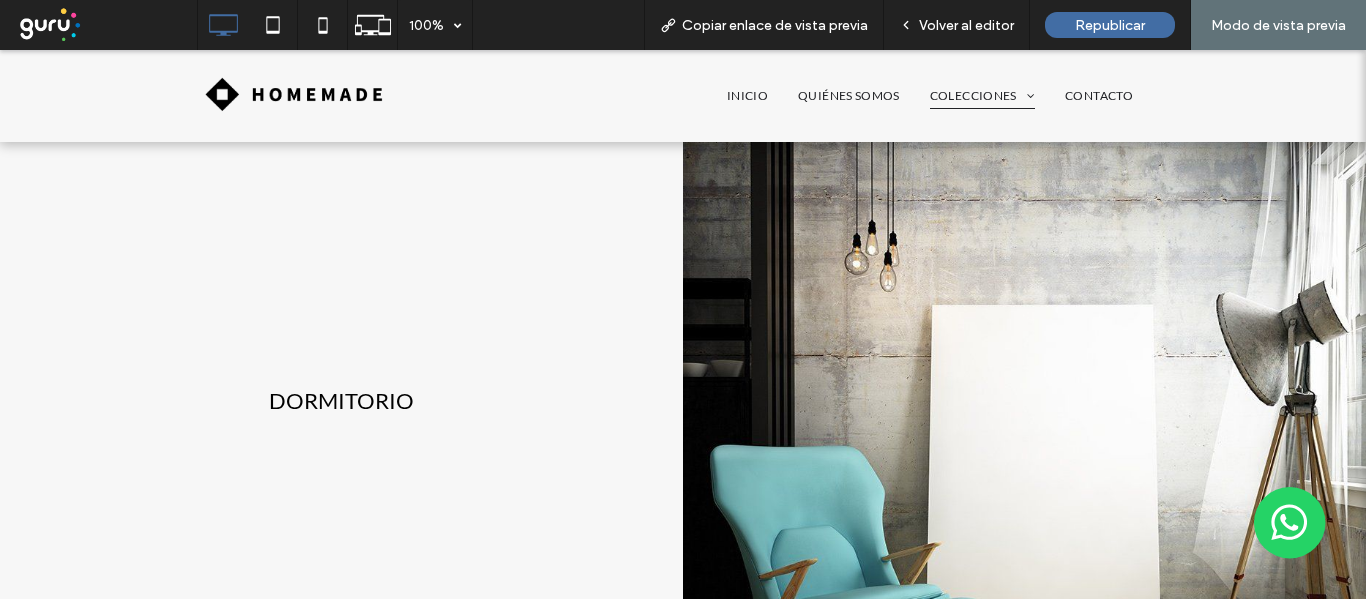 click at bounding box center [341, 400] 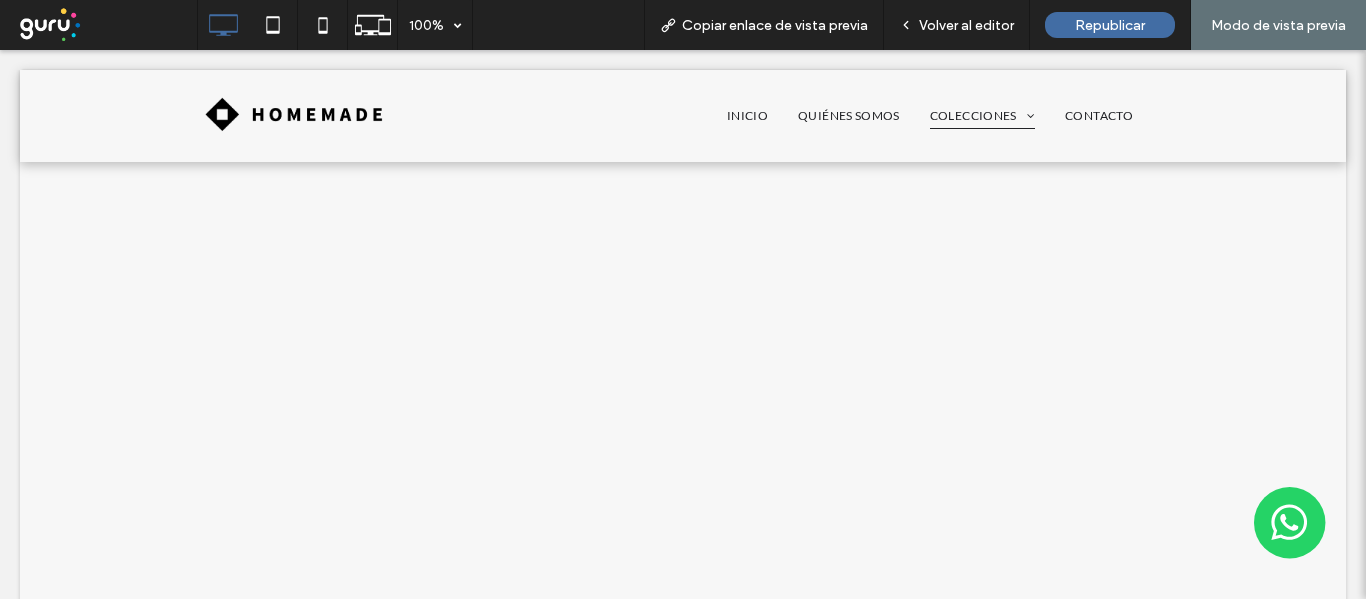 scroll, scrollTop: 0, scrollLeft: 0, axis: both 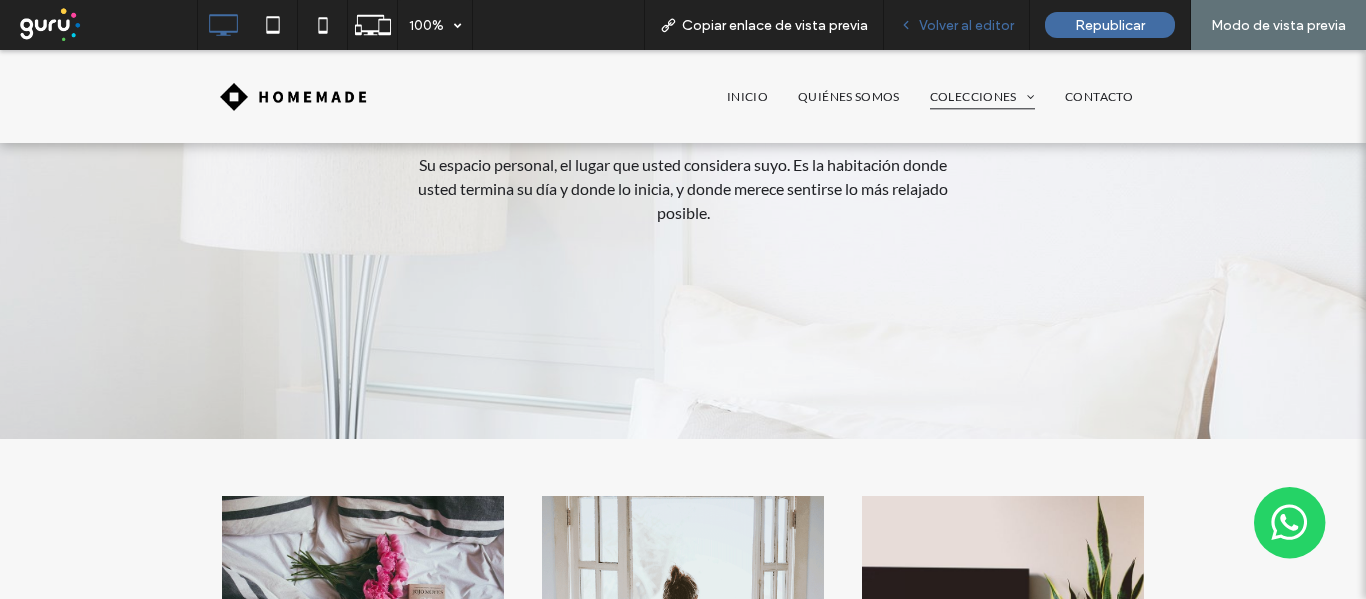 click on "Volver al editor" at bounding box center [966, 25] 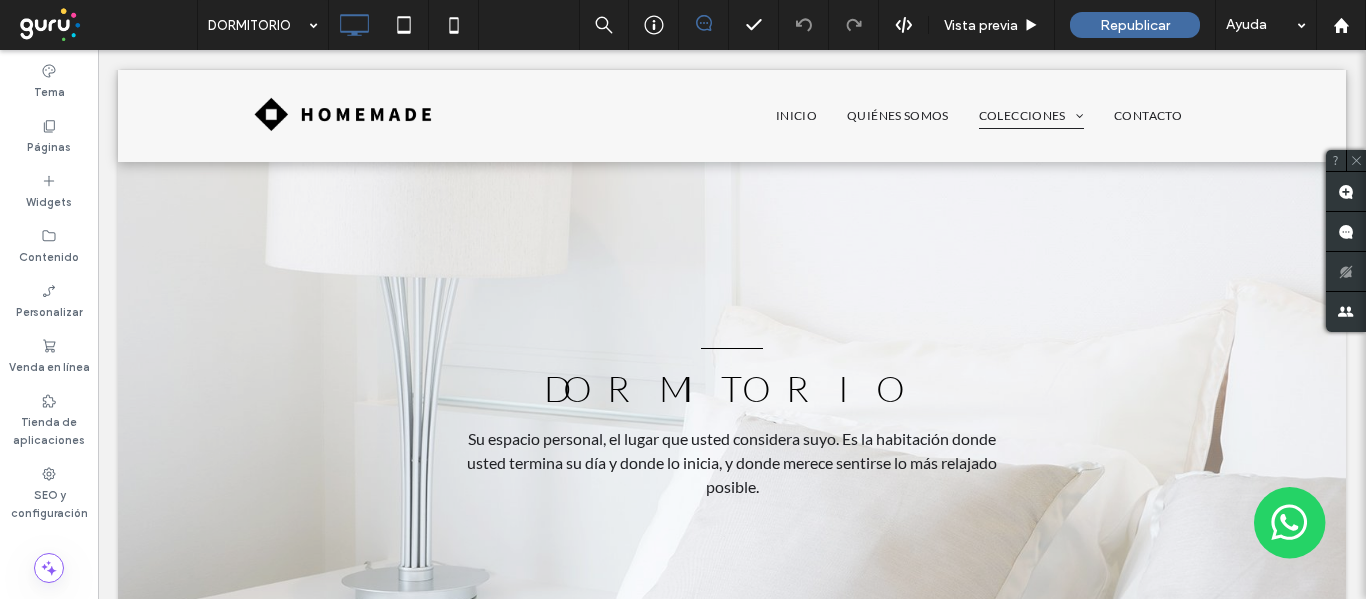 scroll, scrollTop: 0, scrollLeft: 0, axis: both 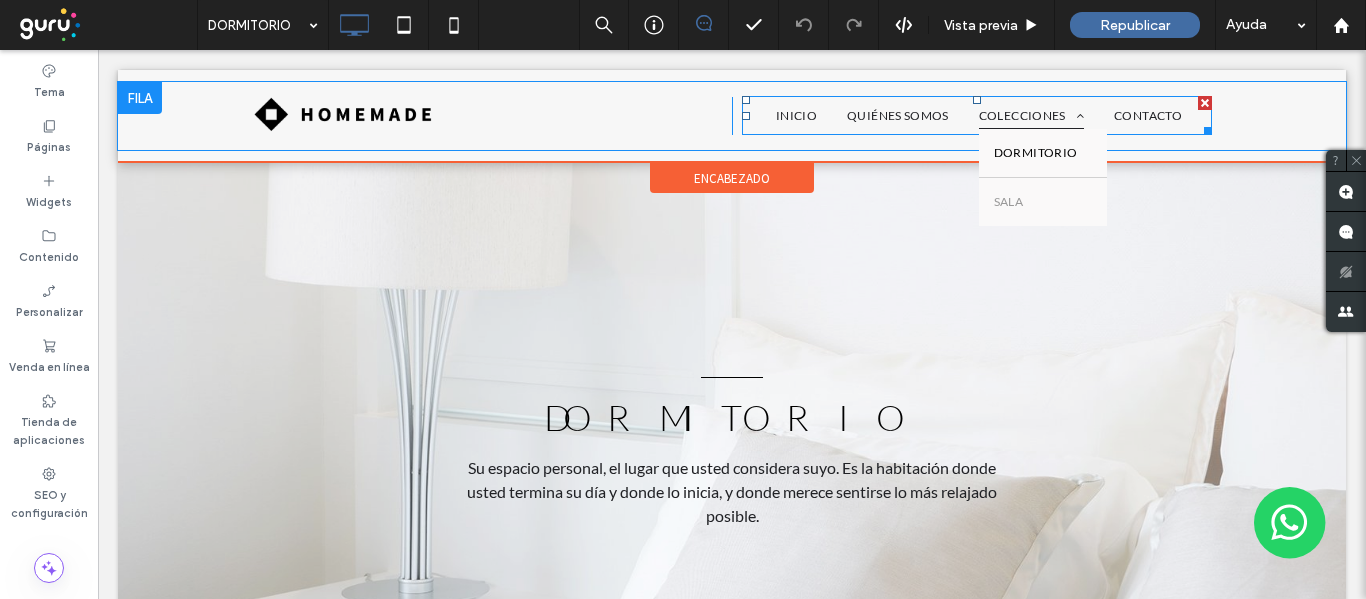 click on "COLECCIONES" at bounding box center [1031, 116] 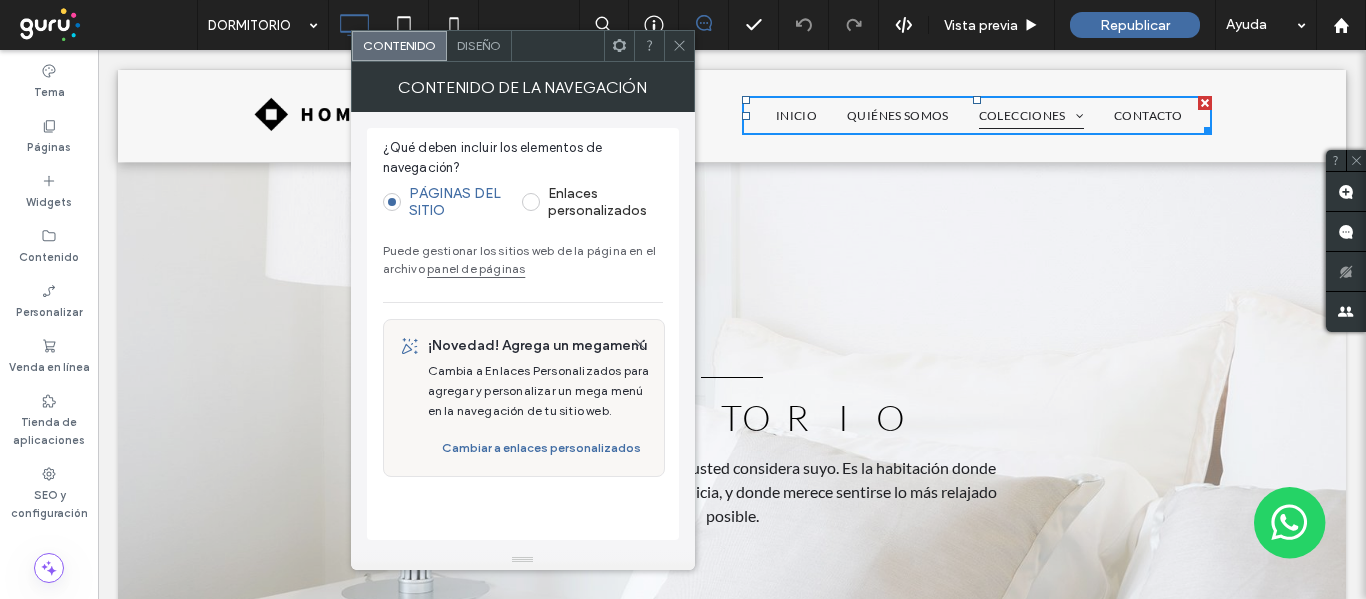 click on "panel de páginas" at bounding box center (476, 268) 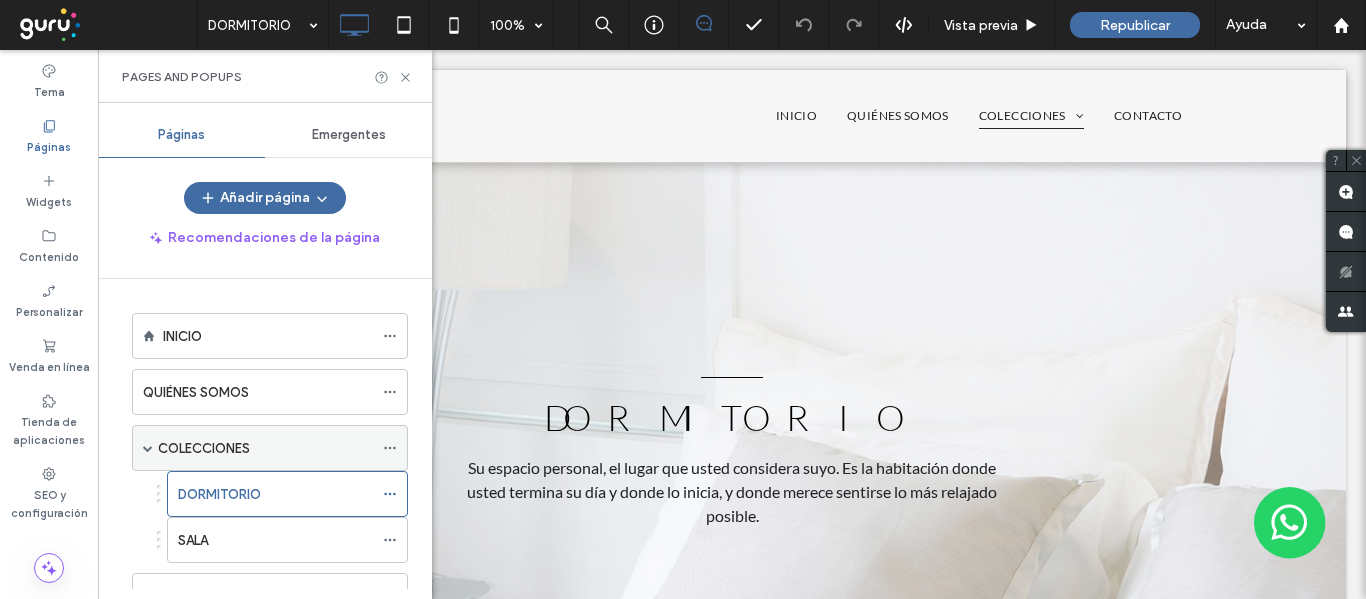 click on "COLECCIONES" at bounding box center [204, 448] 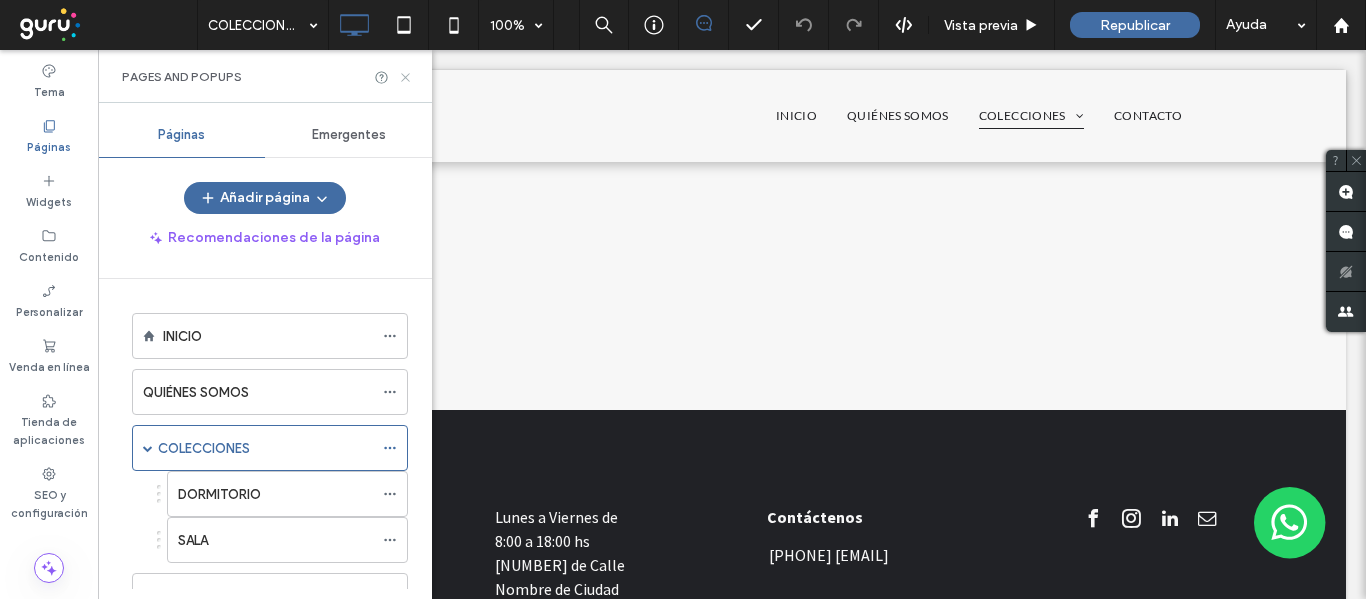 scroll, scrollTop: 0, scrollLeft: 0, axis: both 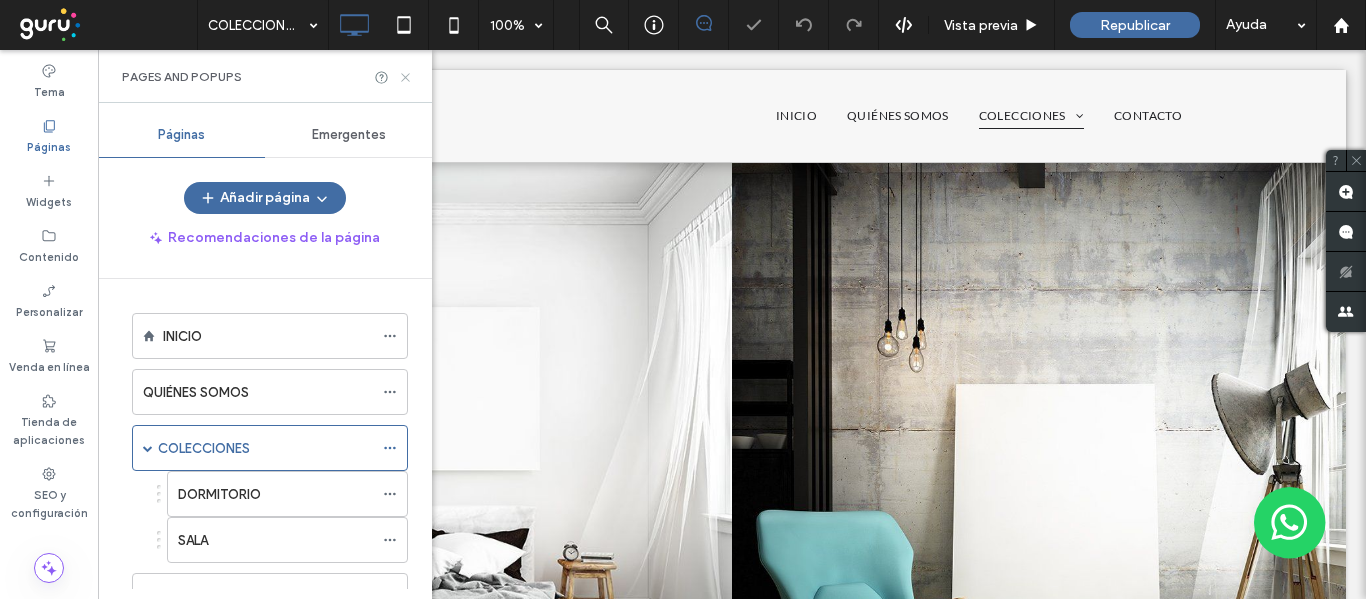 click 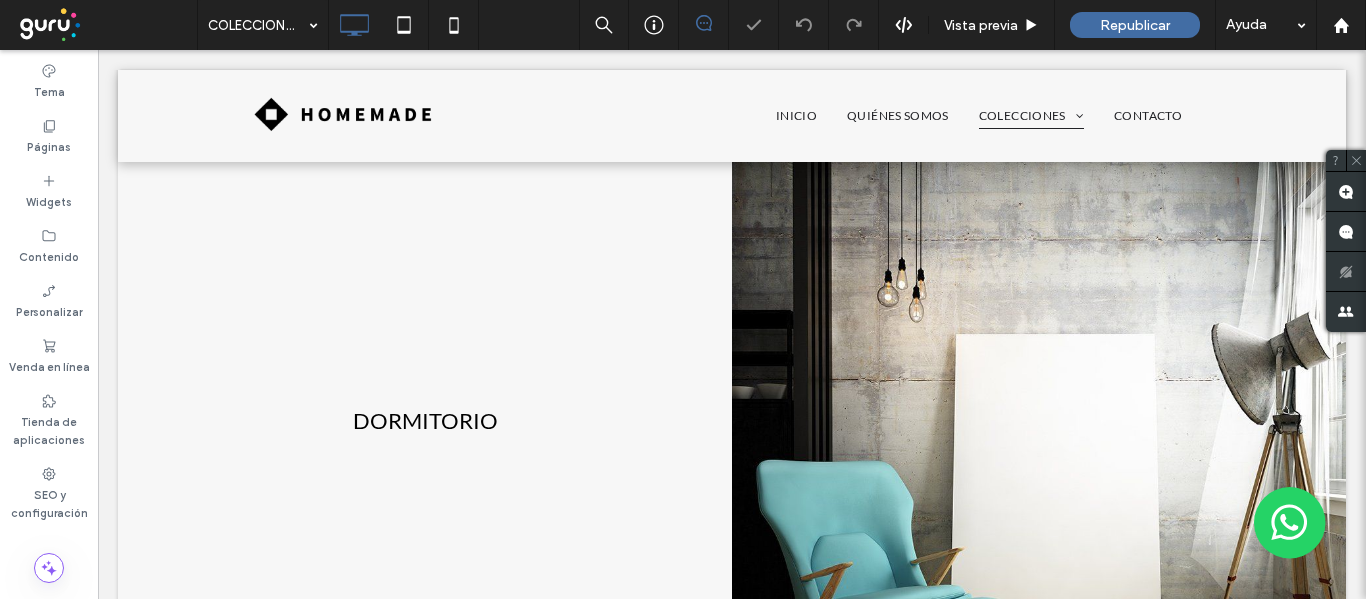 scroll, scrollTop: 0, scrollLeft: 0, axis: both 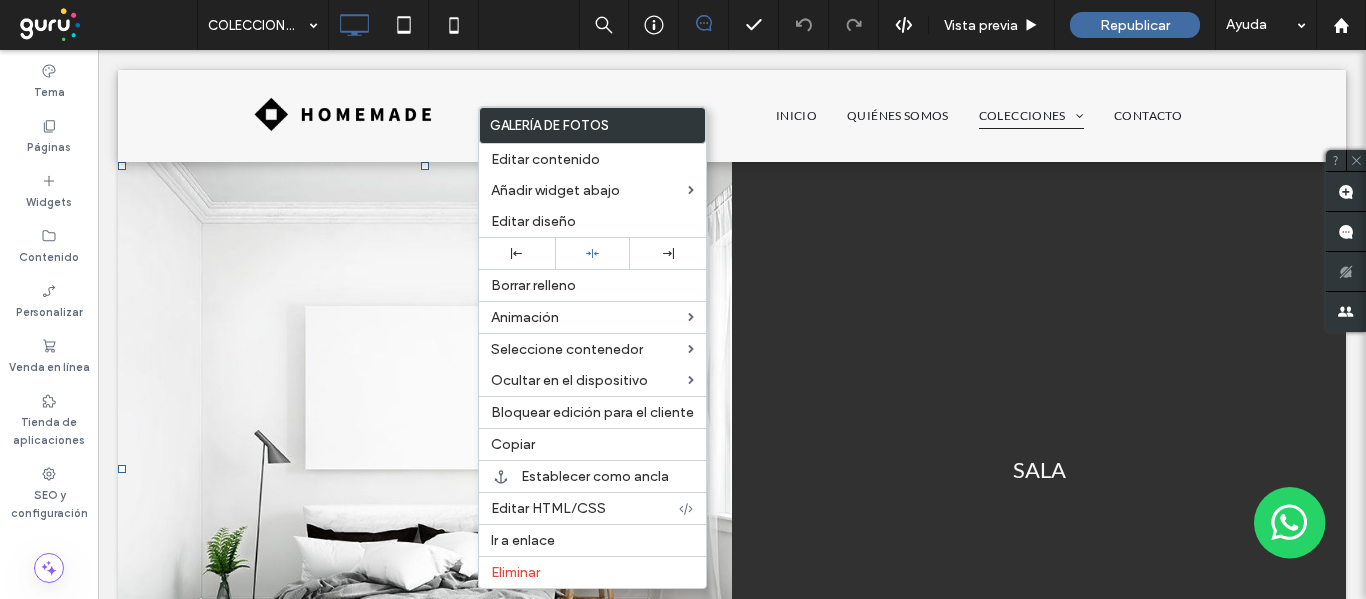 click at bounding box center (1039, 469) 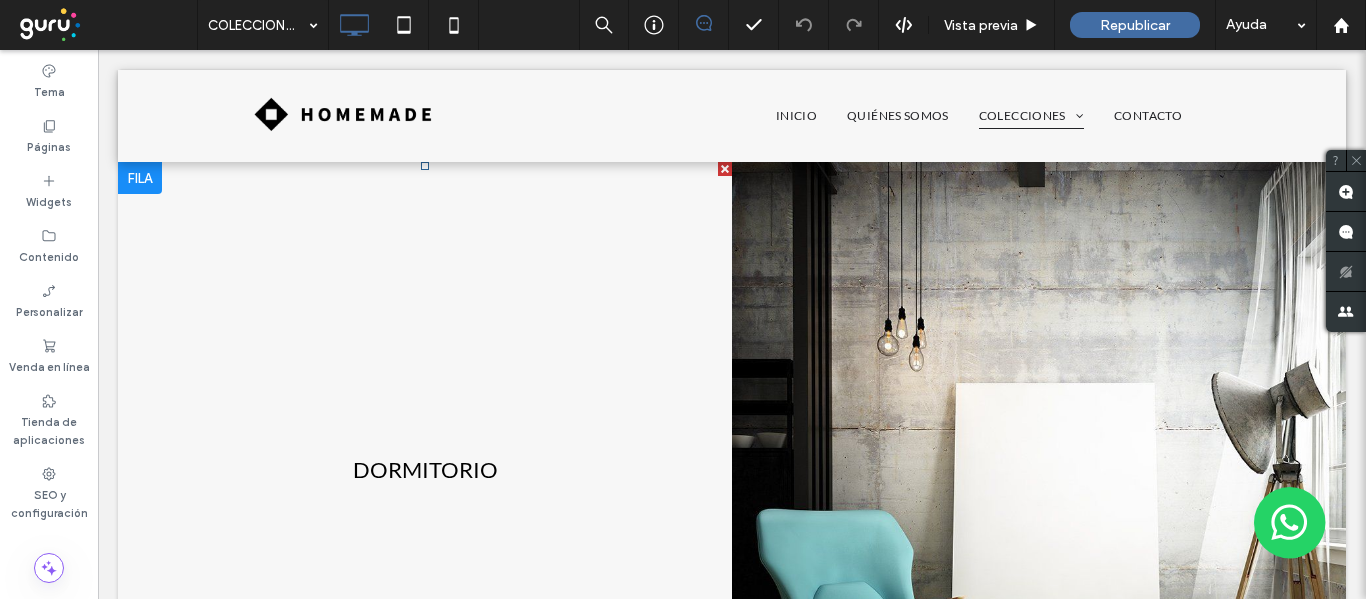 click at bounding box center (425, 469) 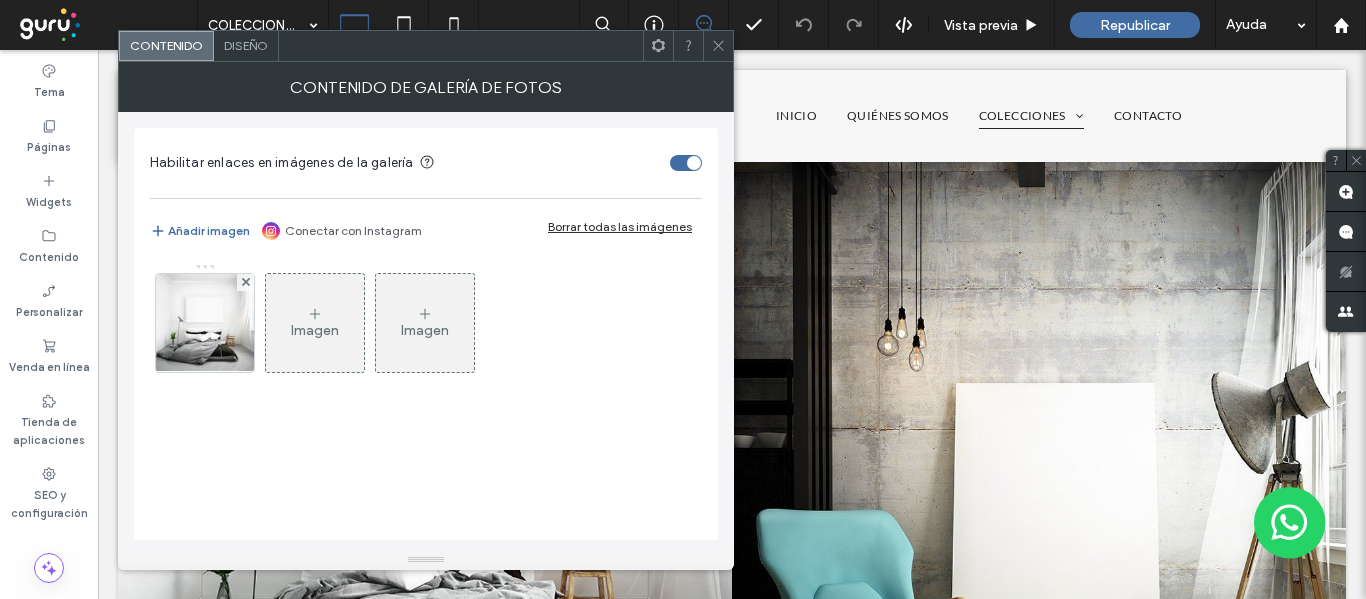 click 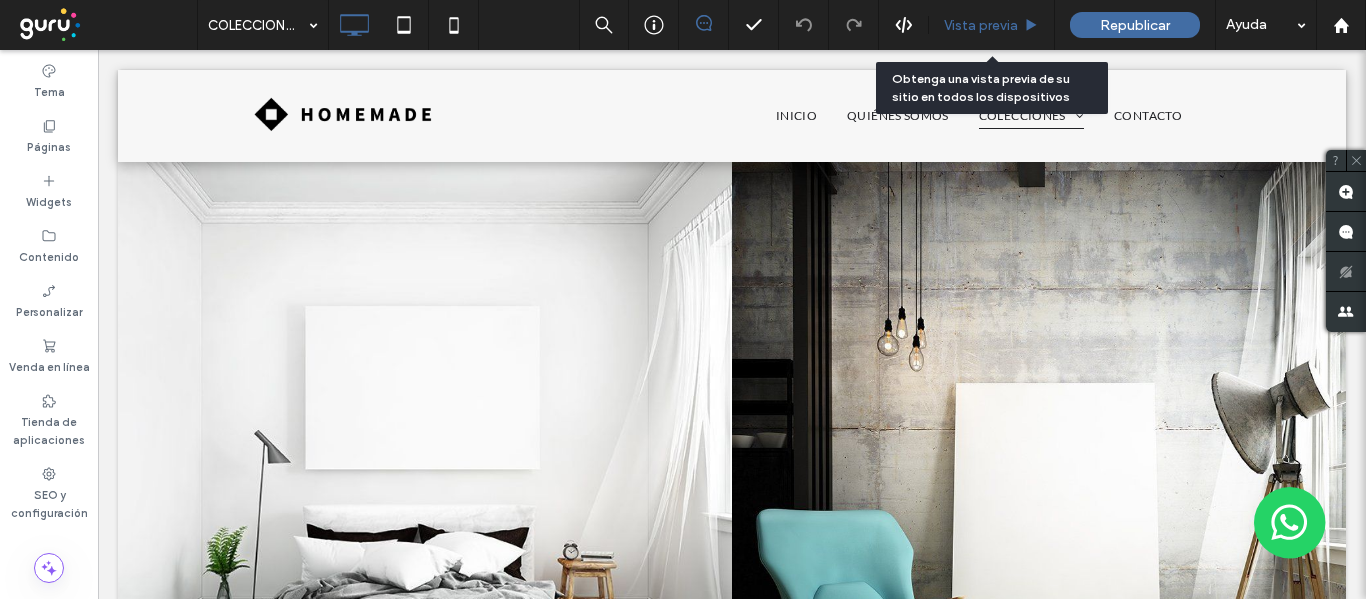 click on "Vista previa" at bounding box center [981, 25] 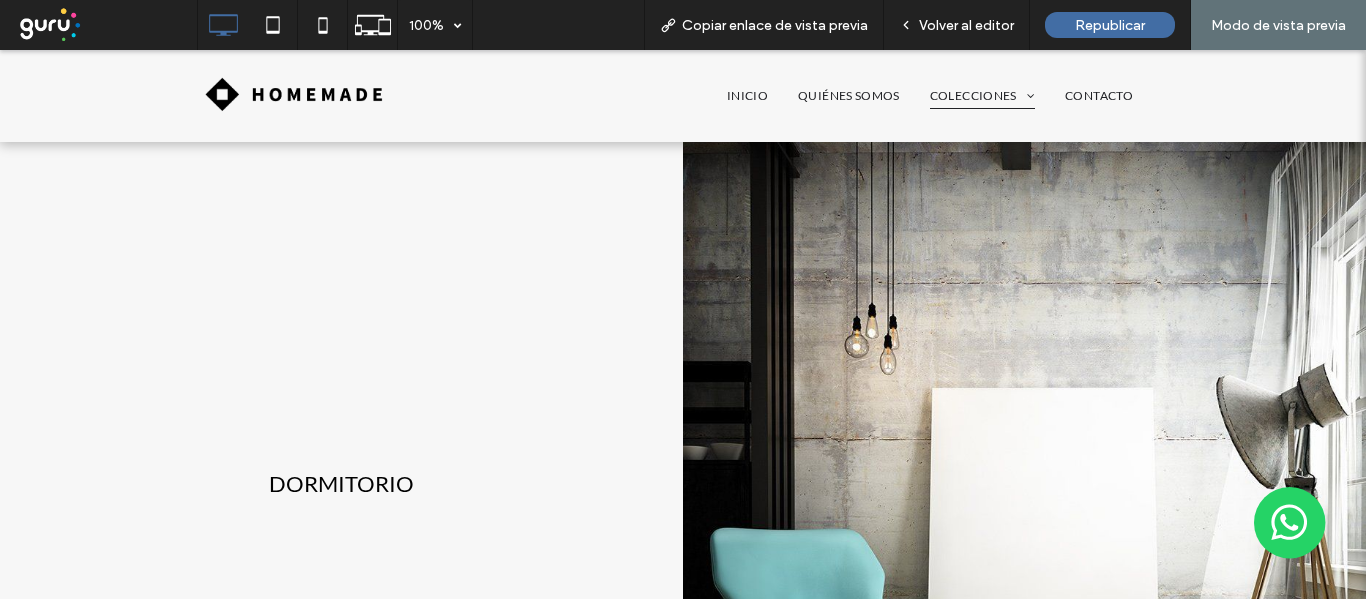 click at bounding box center (341, 483) 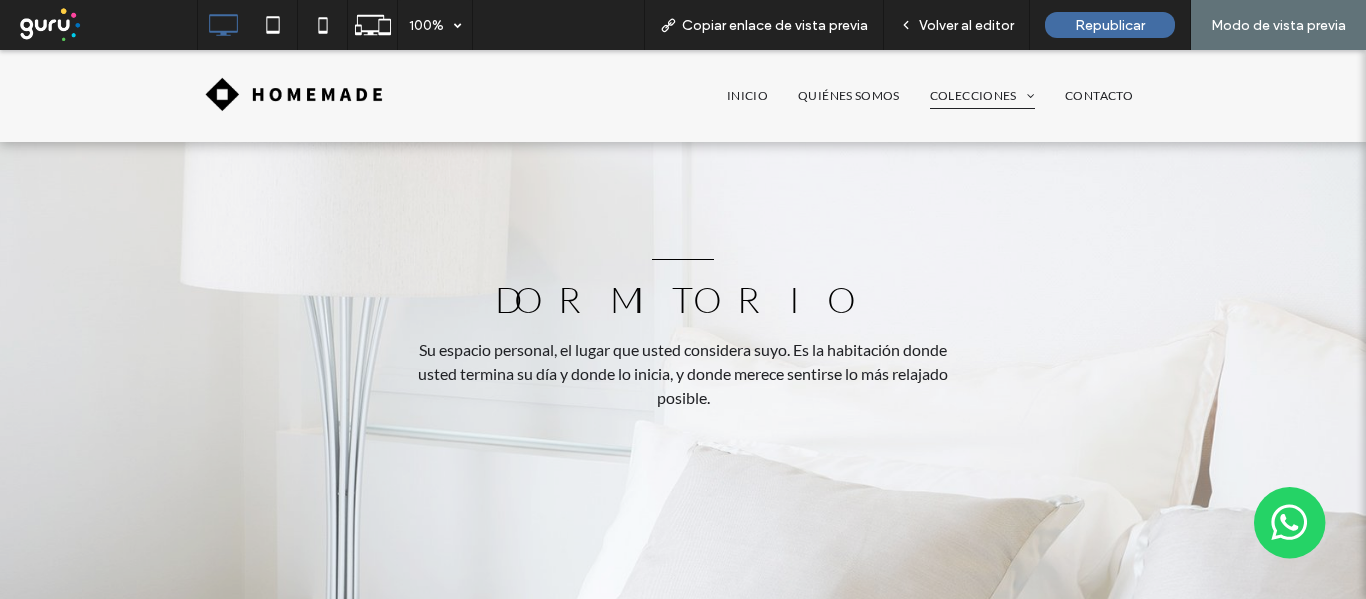 scroll, scrollTop: 100, scrollLeft: 0, axis: vertical 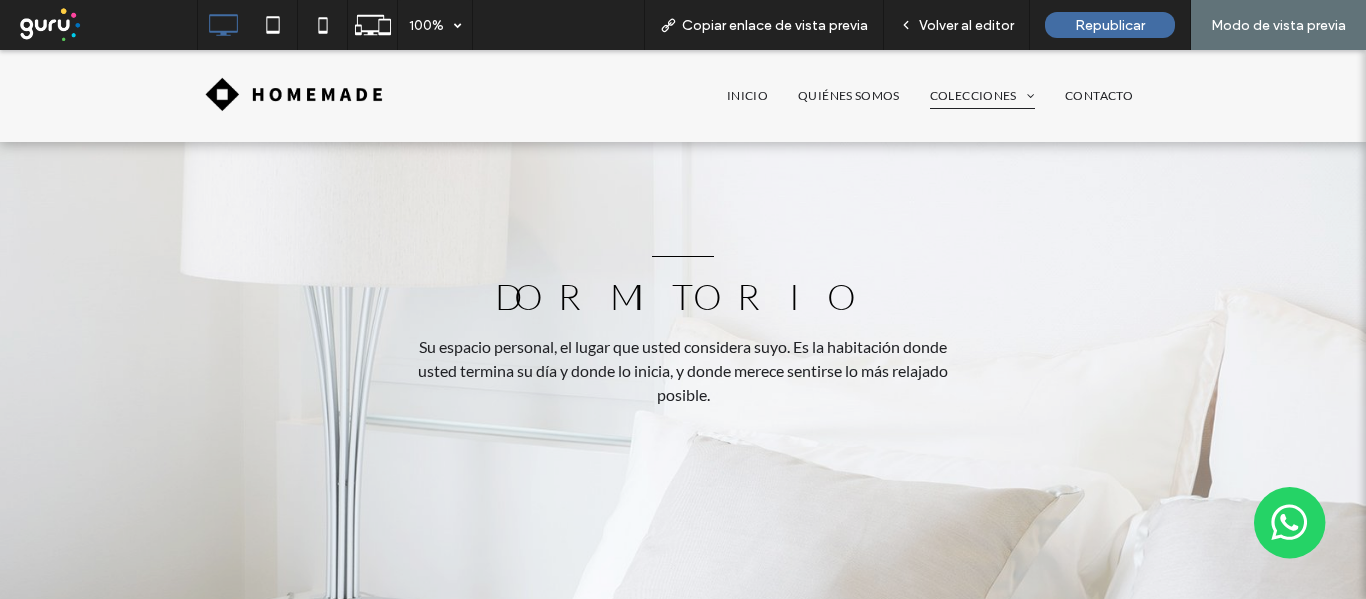 click on "DORMITORIO" at bounding box center (683, 296) 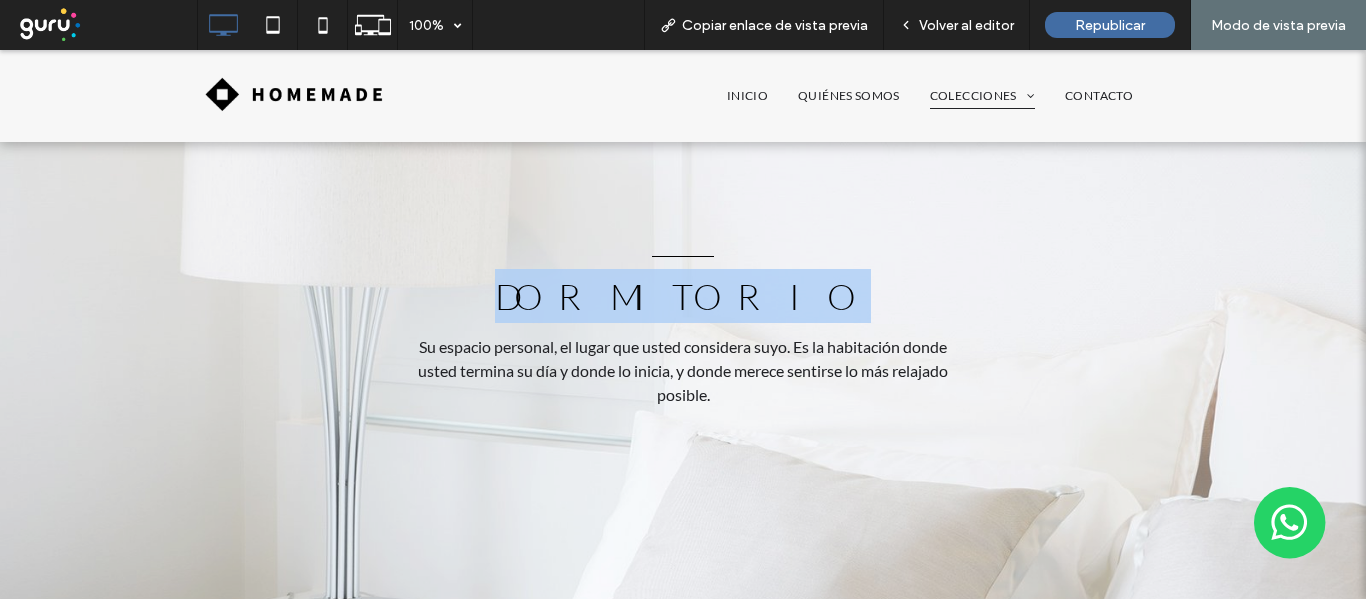 click on "DORMITORIO" at bounding box center [683, 296] 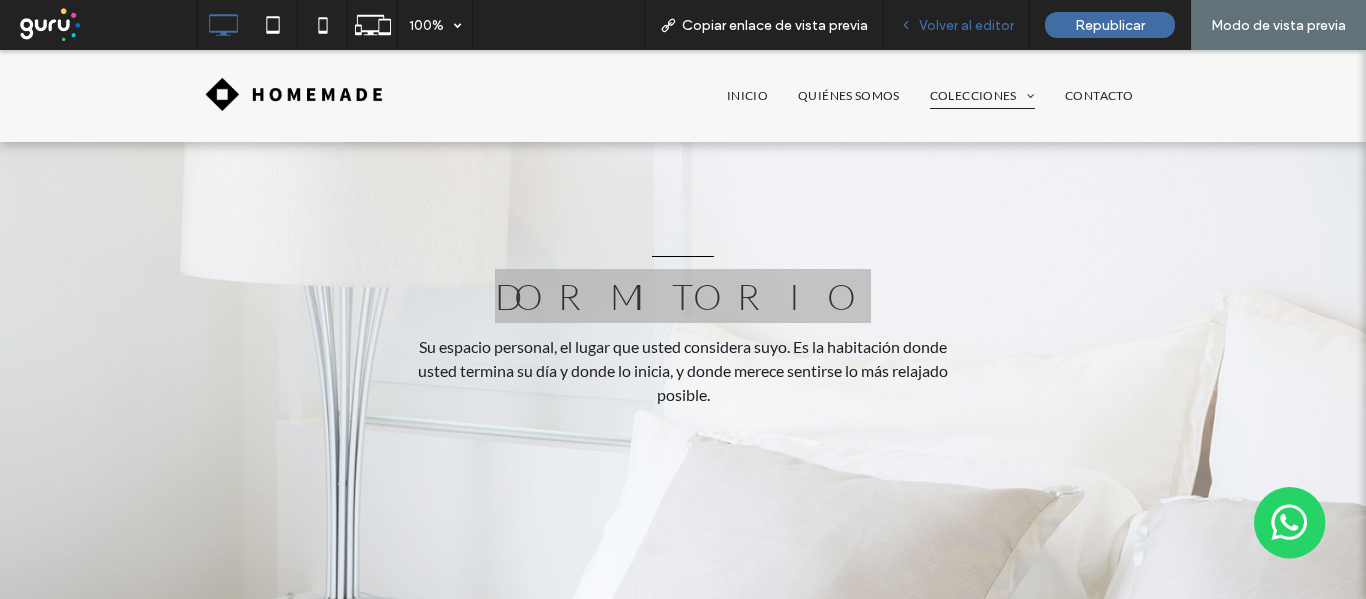 click on "Volver al editor" at bounding box center [966, 25] 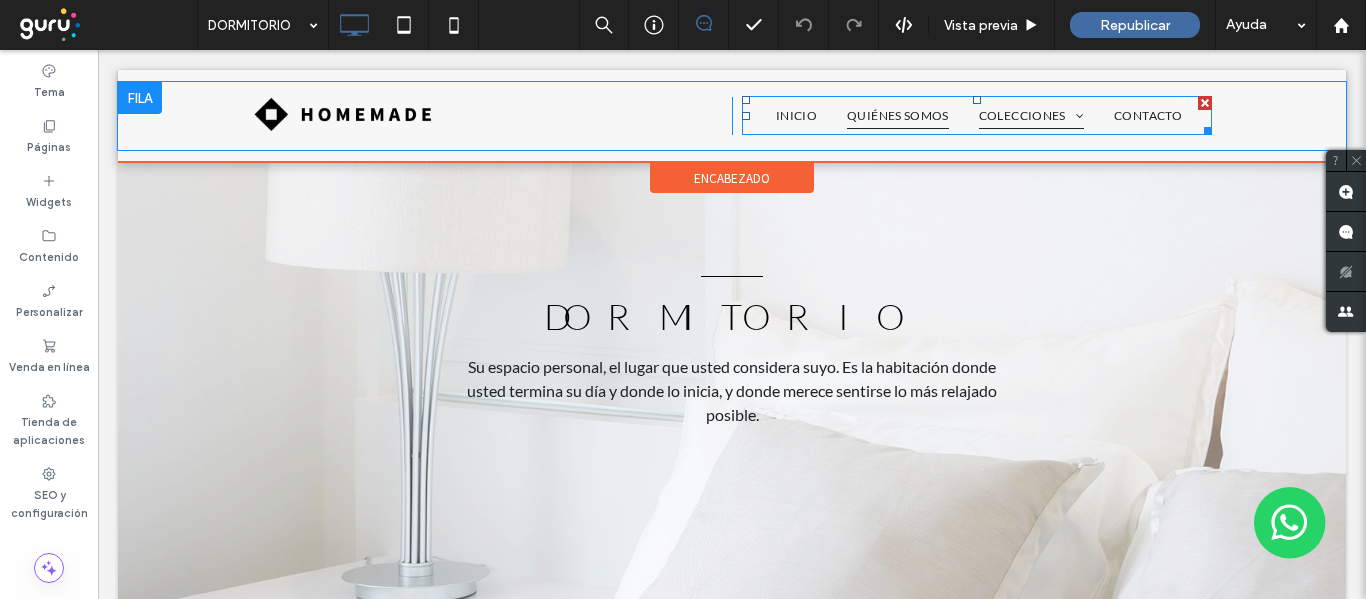 click on "QUIÉNES SOMOS" at bounding box center [898, 116] 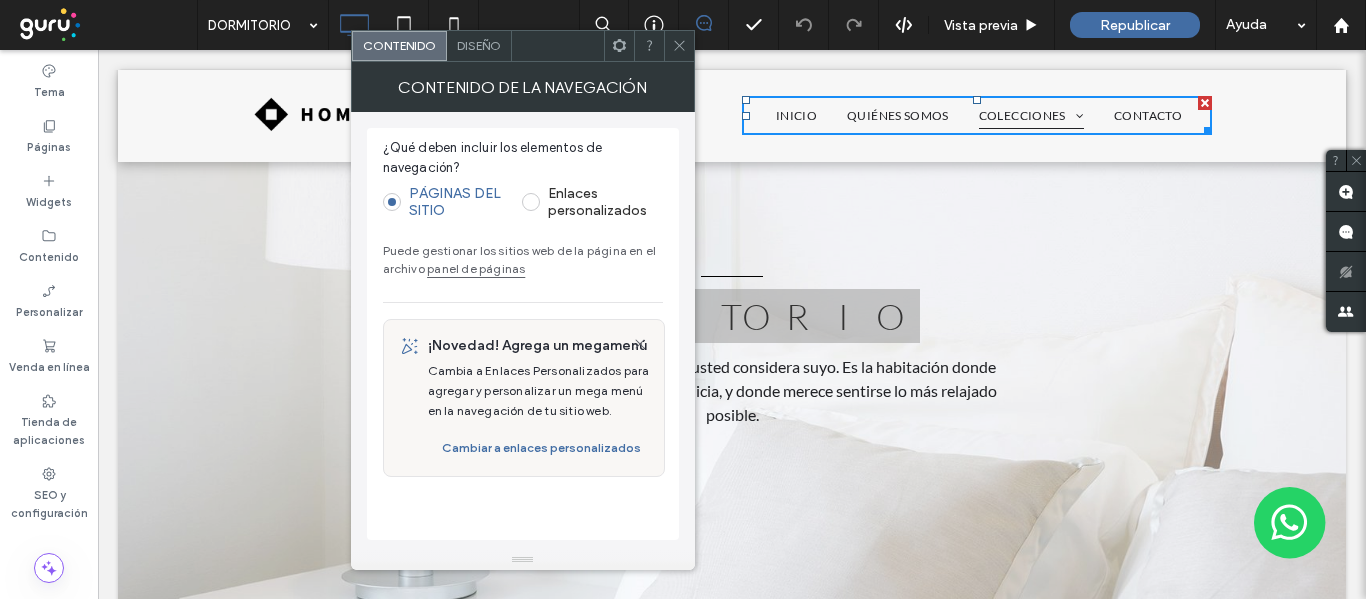 click 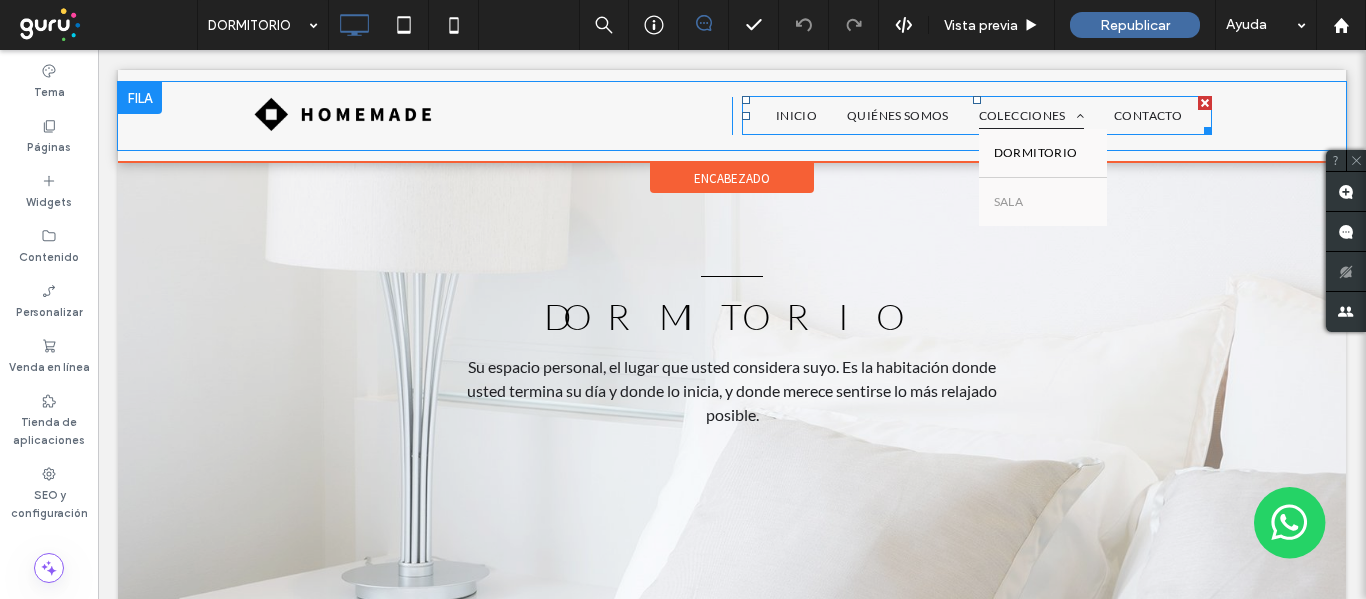click on "COLECCIONES" at bounding box center (1031, 116) 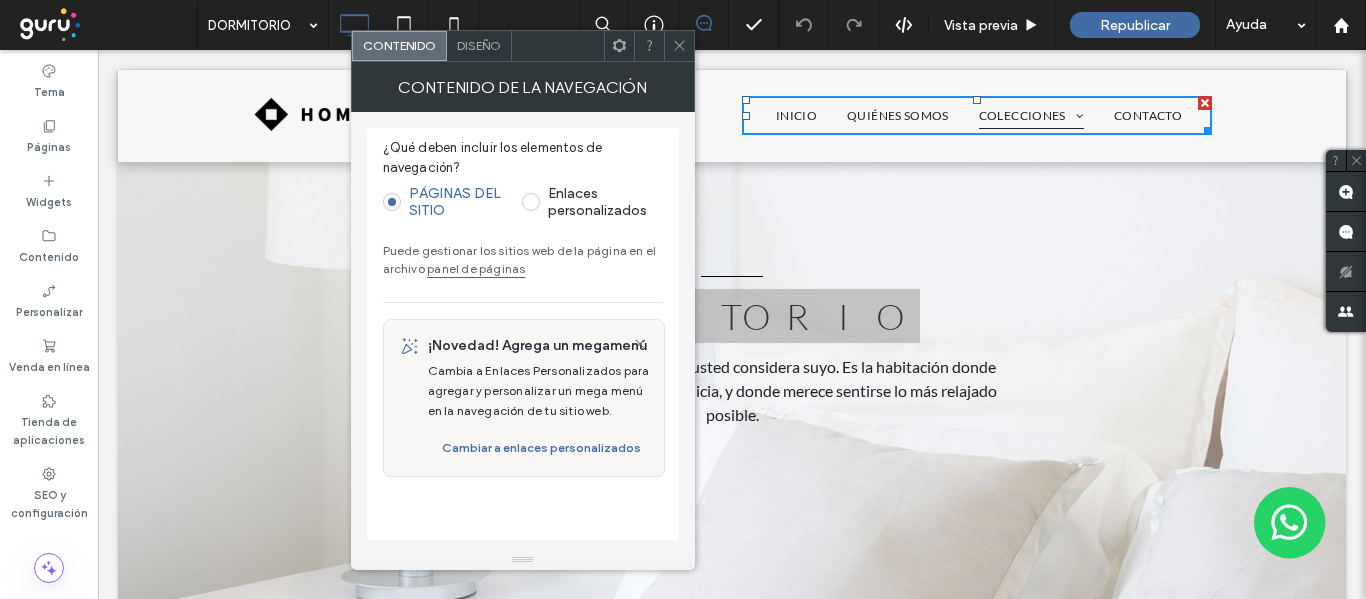 click on "panel de páginas" at bounding box center (476, 268) 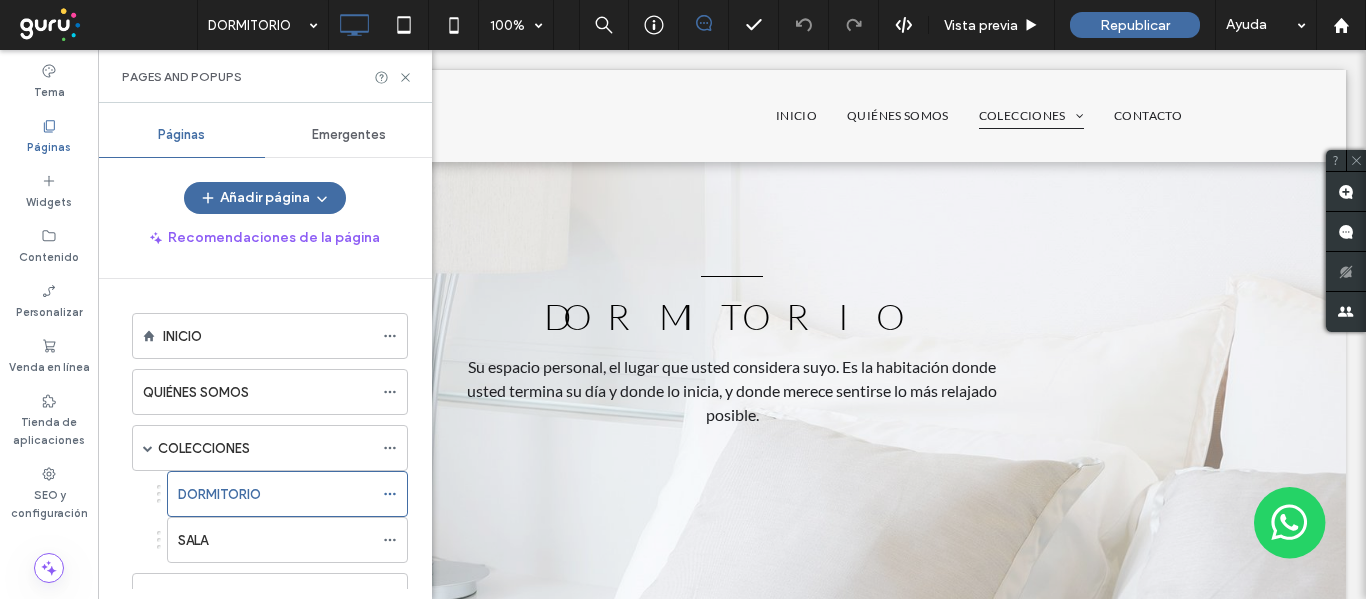 click on "COLECCIONES" at bounding box center [265, 448] 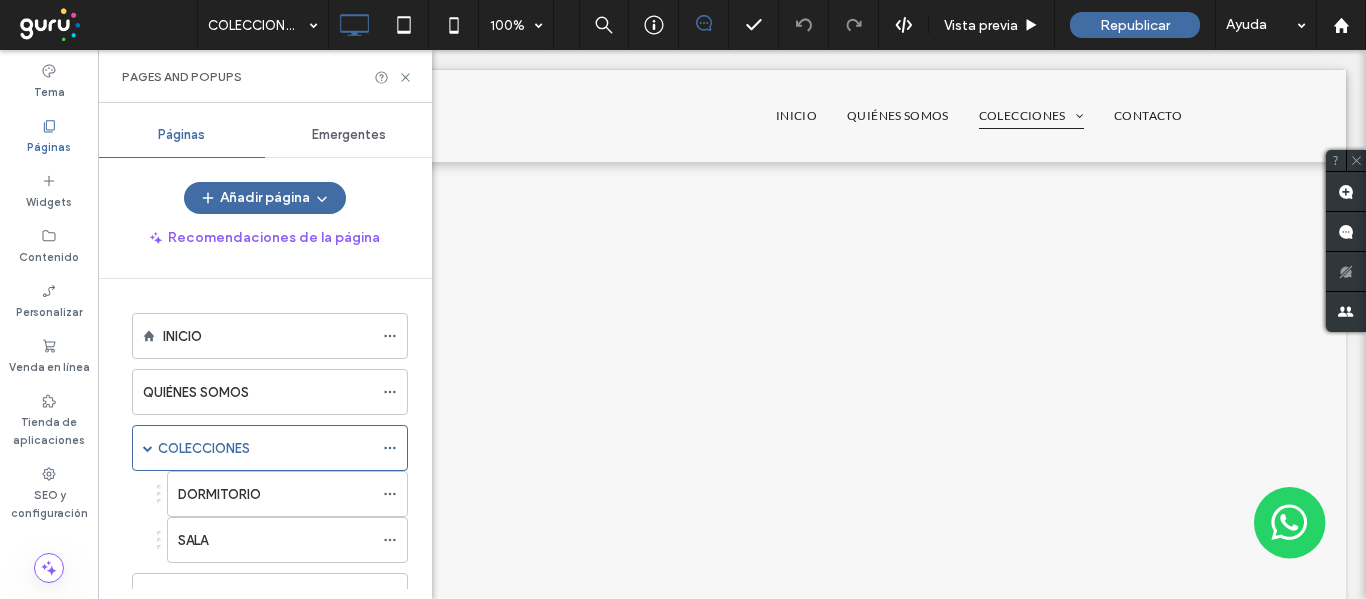 scroll, scrollTop: 0, scrollLeft: 0, axis: both 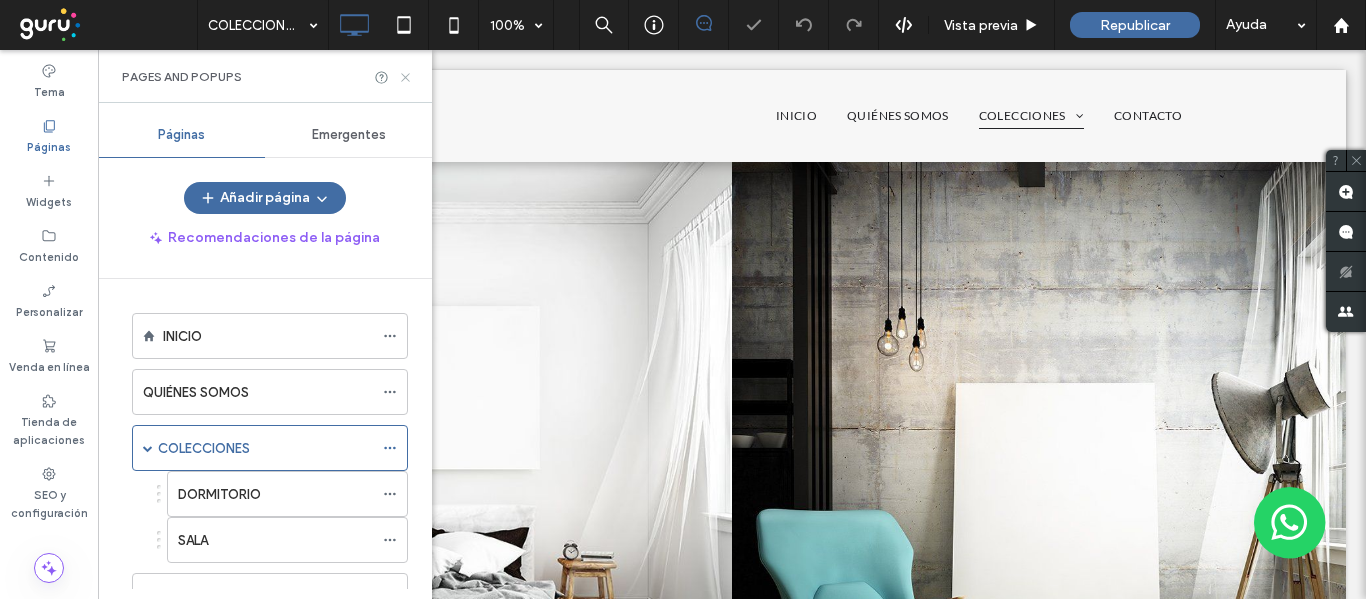 click 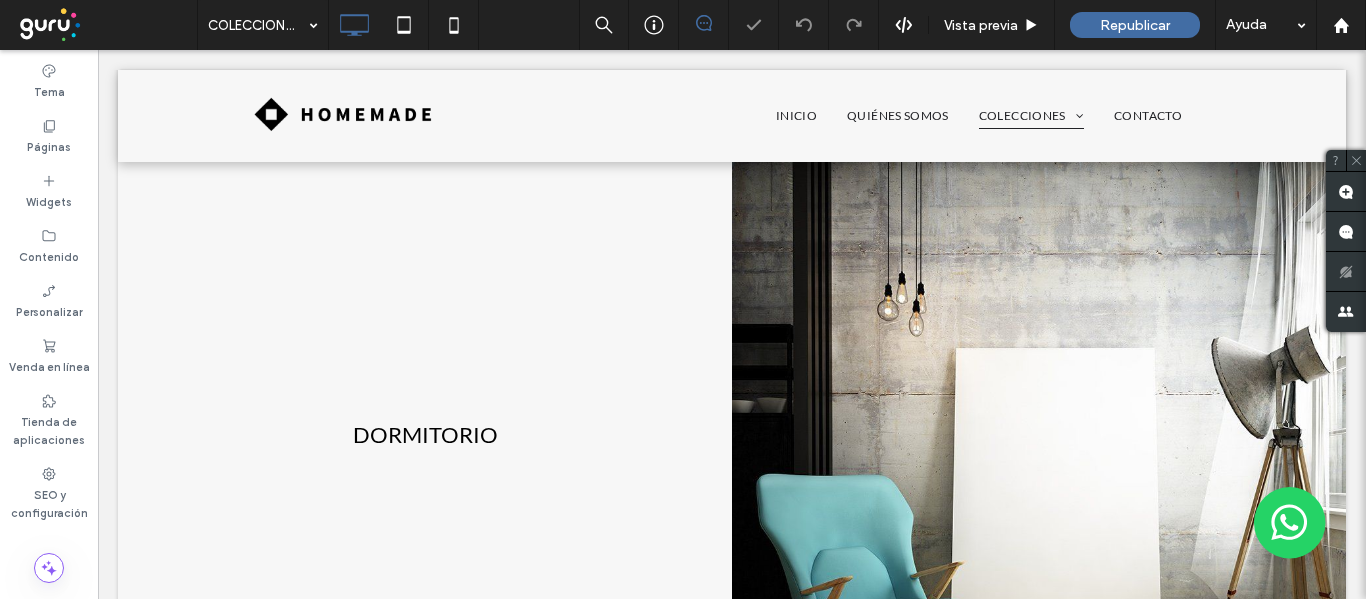 scroll, scrollTop: 0, scrollLeft: 0, axis: both 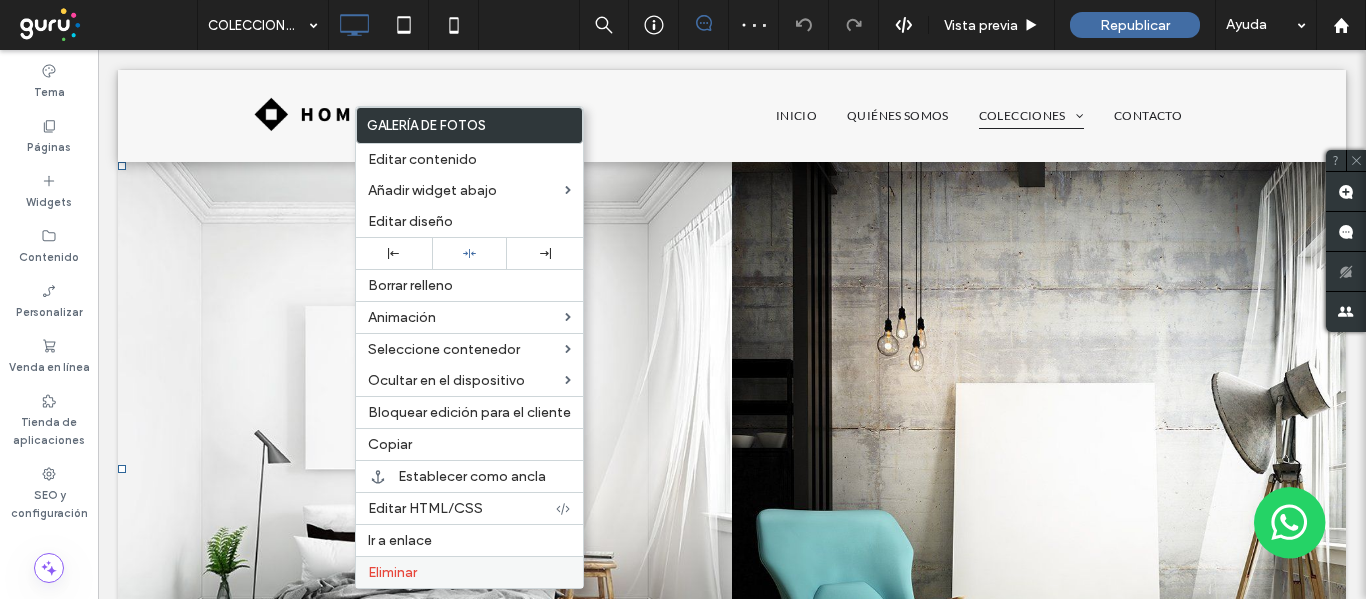 click on "Eliminar" at bounding box center (392, 572) 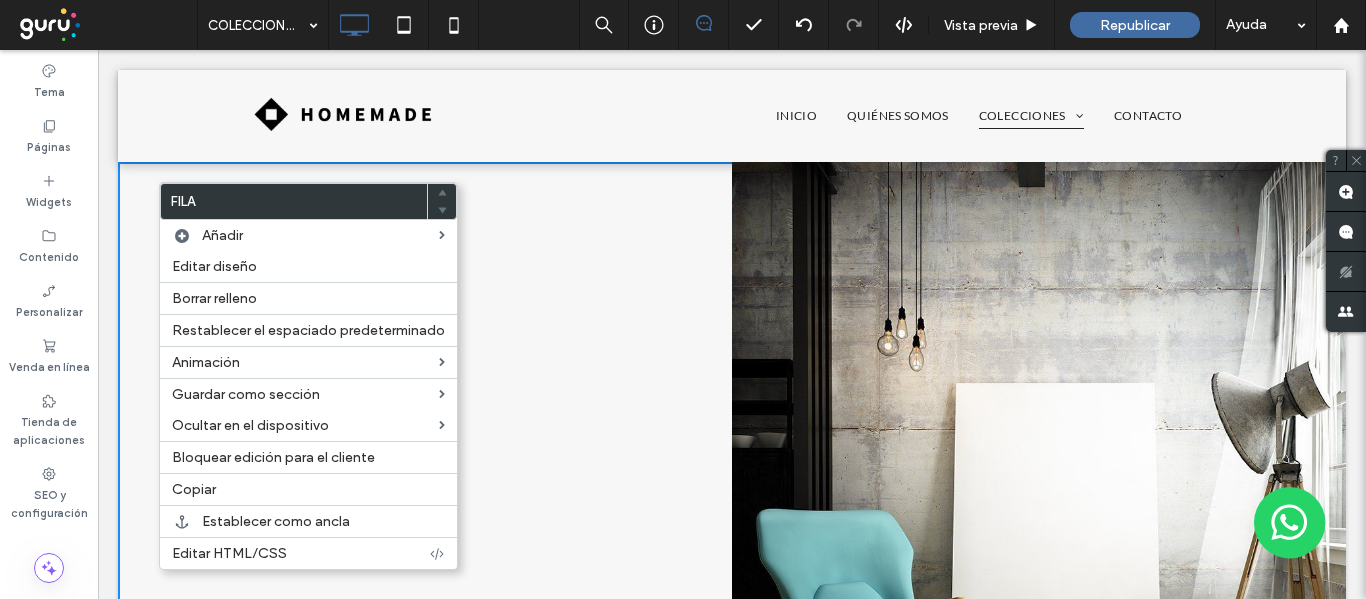 click on "Click To Paste" at bounding box center [425, 469] 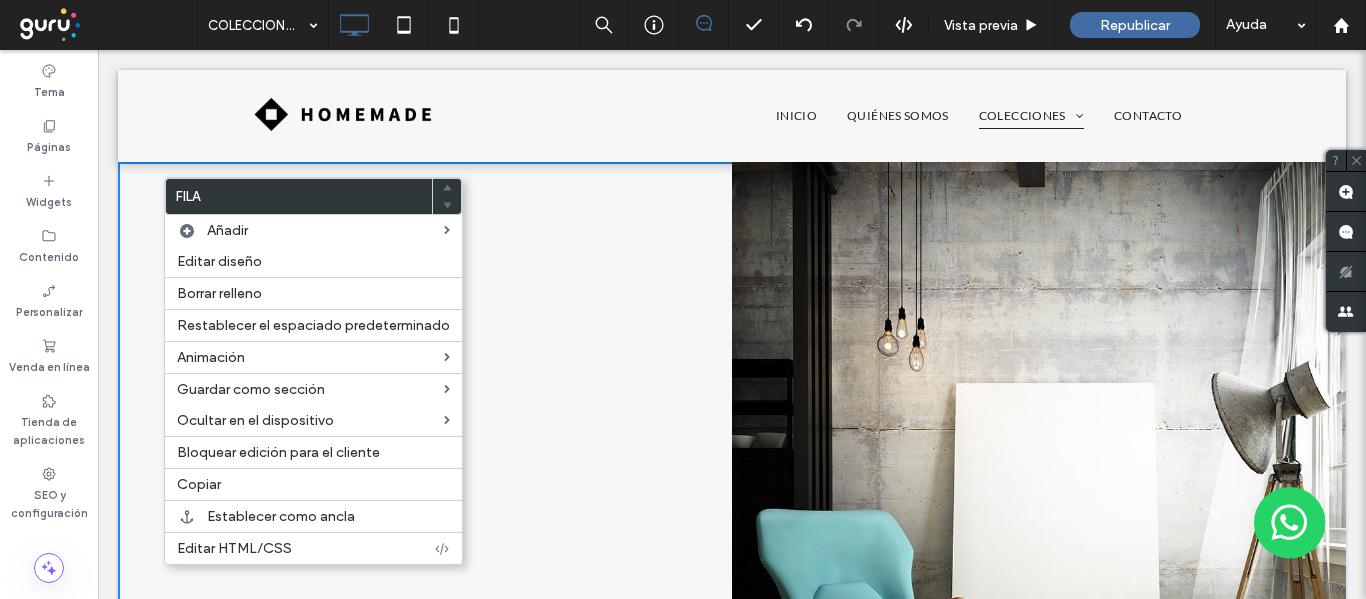 click on "Click To Paste
Fila
INICIO
QUIÉNES SOMOS
COLECCIONES
DORMITORIO
SALA
CONTACTO
Click To Paste
Fila
Contáctenos
+555 5555 5555
ejemplo@mail.com
Click To Paste
Fila
Menu
Click To Paste
encabezado
Click To Paste
INICIO
QUIÉNES SOMOS
COLECCIONES
DORMITORIO
SALA
CONTACTO
Click To Paste
encabezado
Click To Paste
SALA" at bounding box center (732, 620) 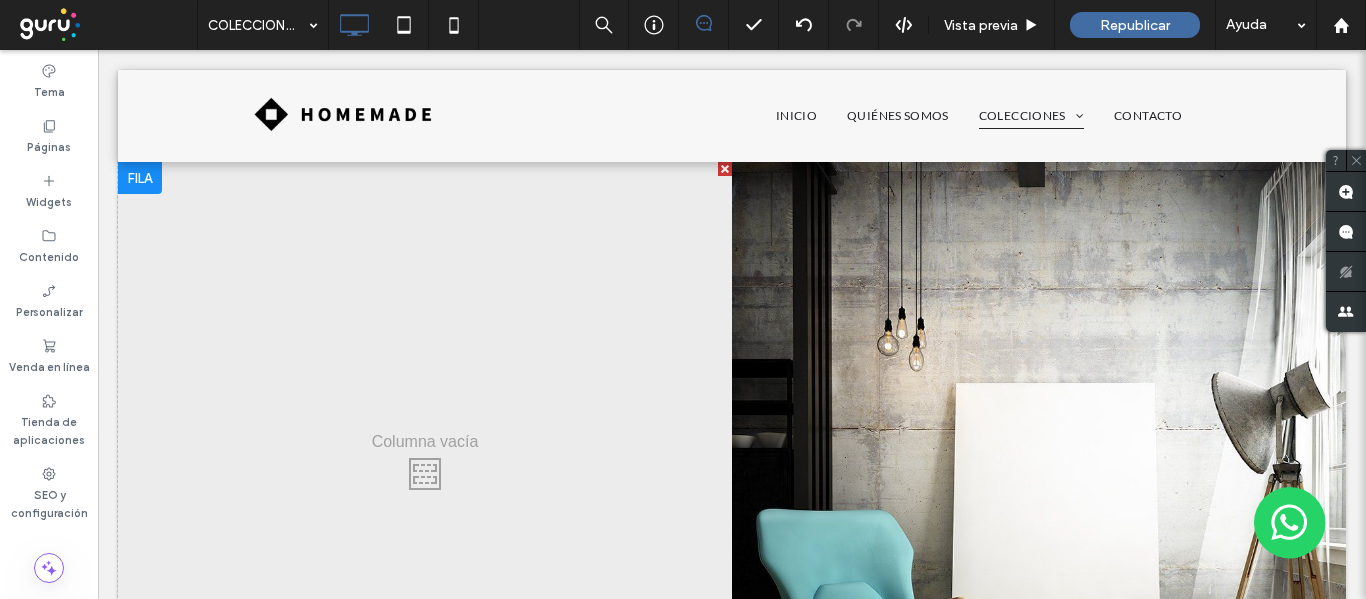 click at bounding box center [725, 169] 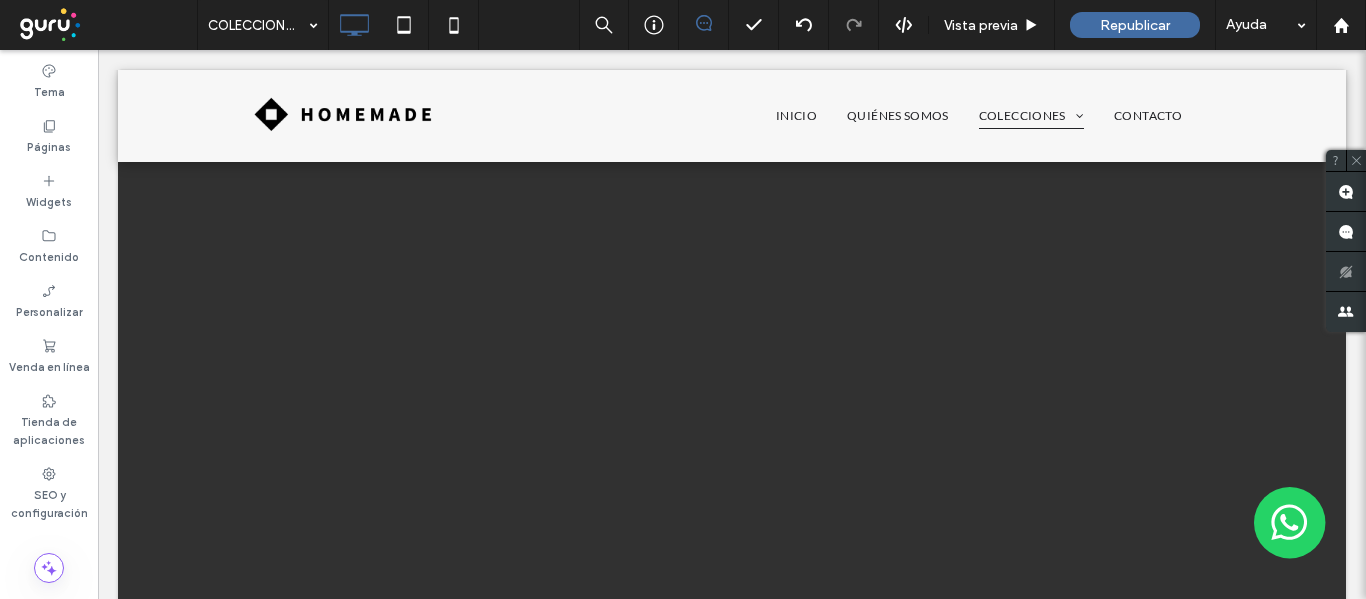 scroll, scrollTop: 0, scrollLeft: 0, axis: both 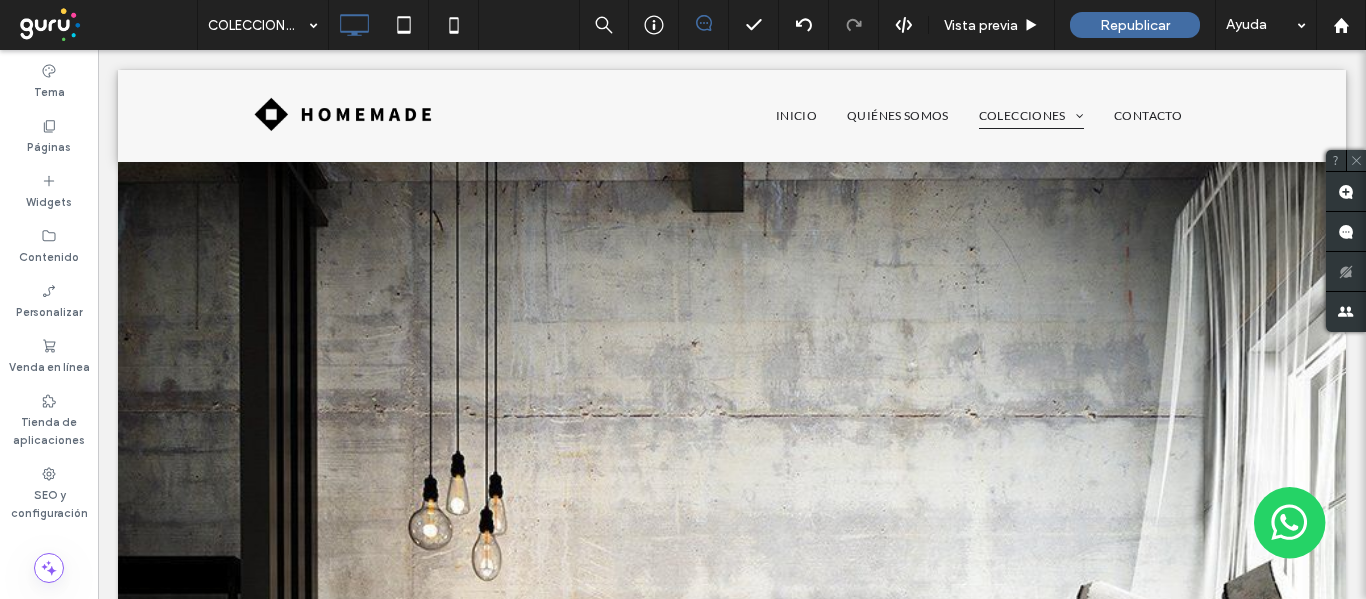 click 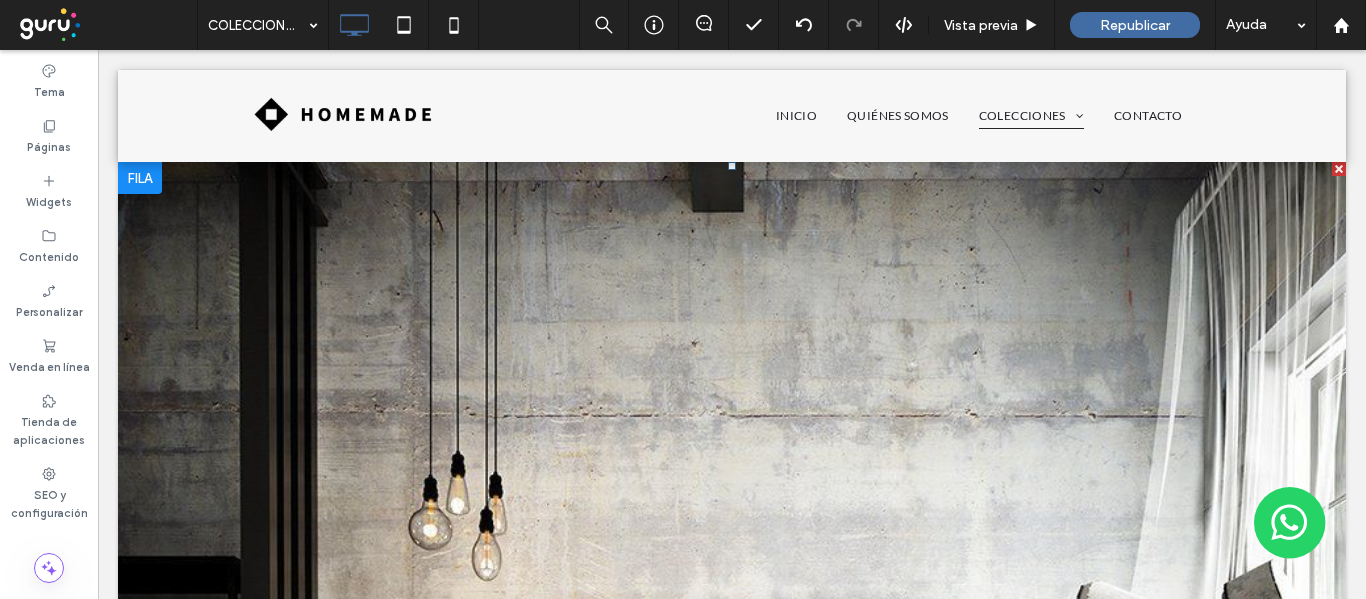 click at bounding box center (1339, 169) 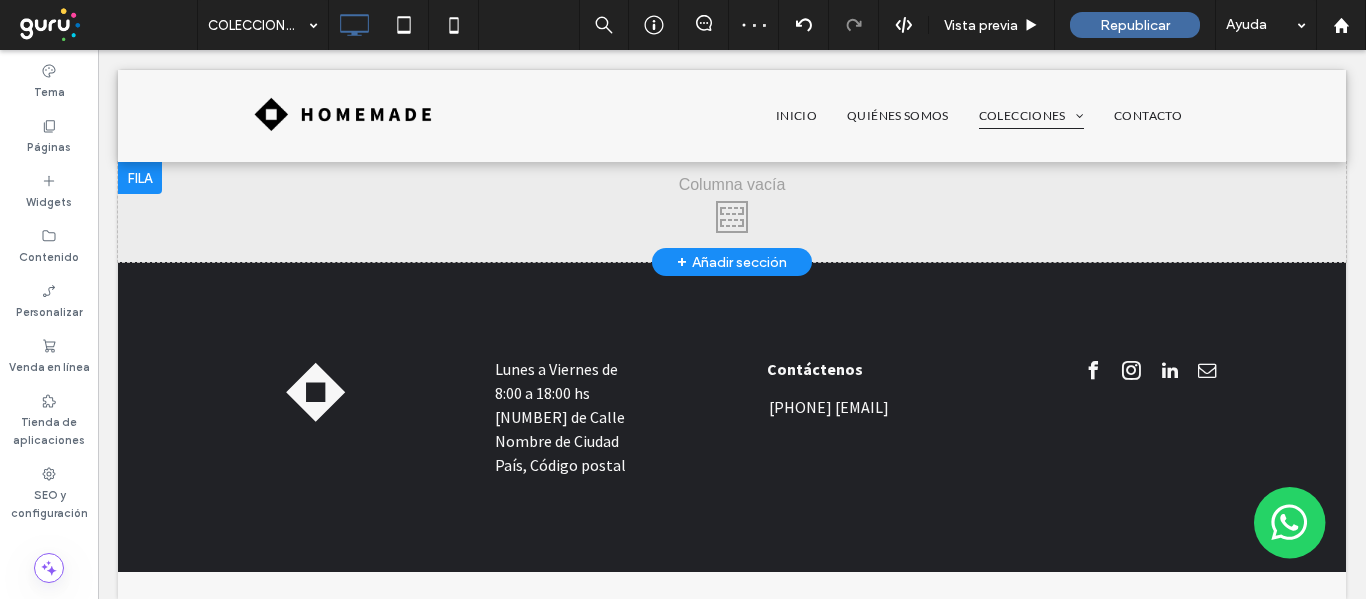click on "+ Añadir sección" at bounding box center (732, 262) 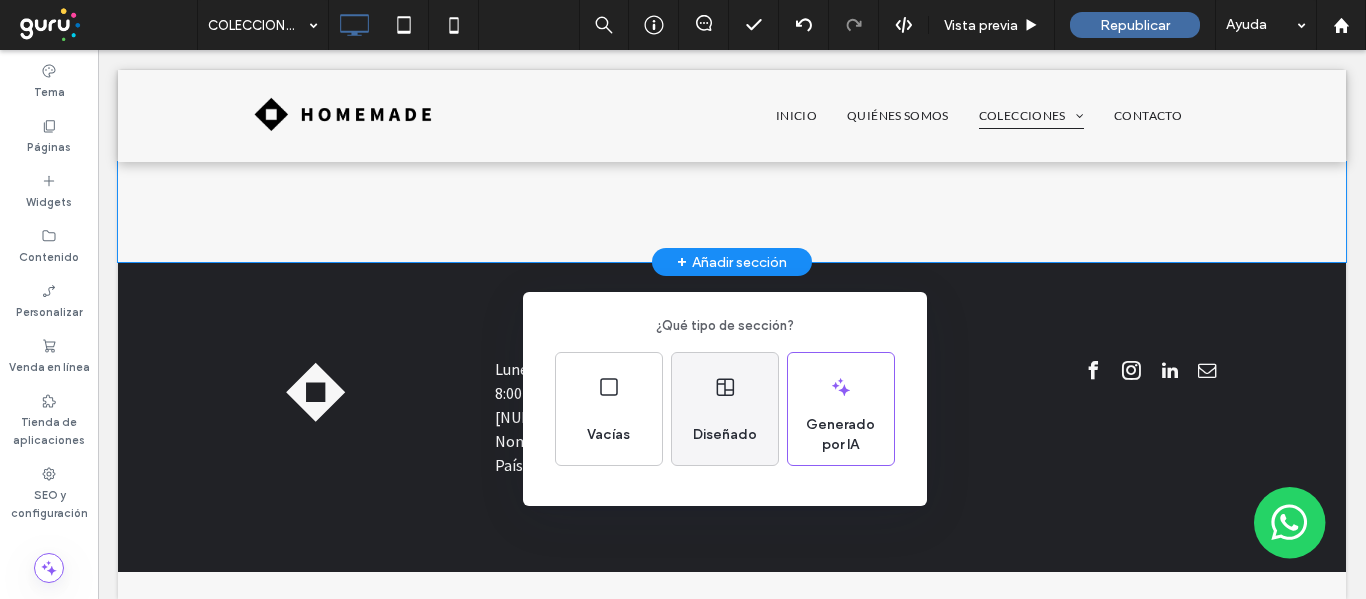 click on "Diseñado" at bounding box center (725, 409) 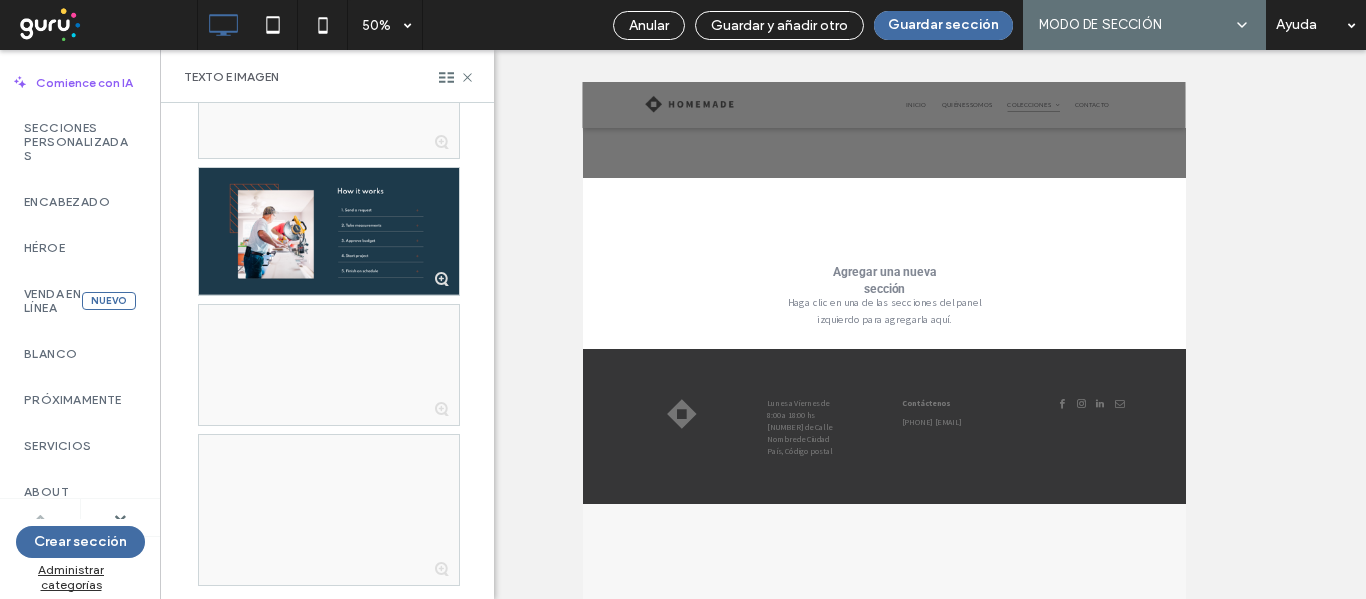 scroll, scrollTop: 1200, scrollLeft: 0, axis: vertical 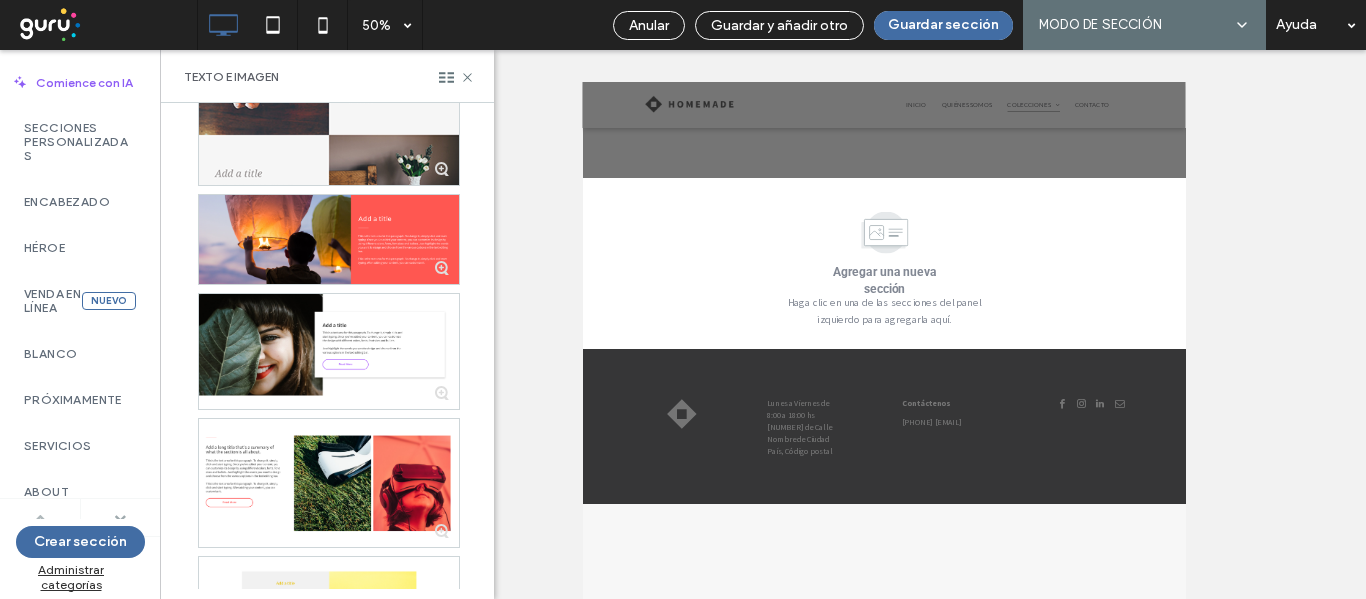click at bounding box center (120, 517) 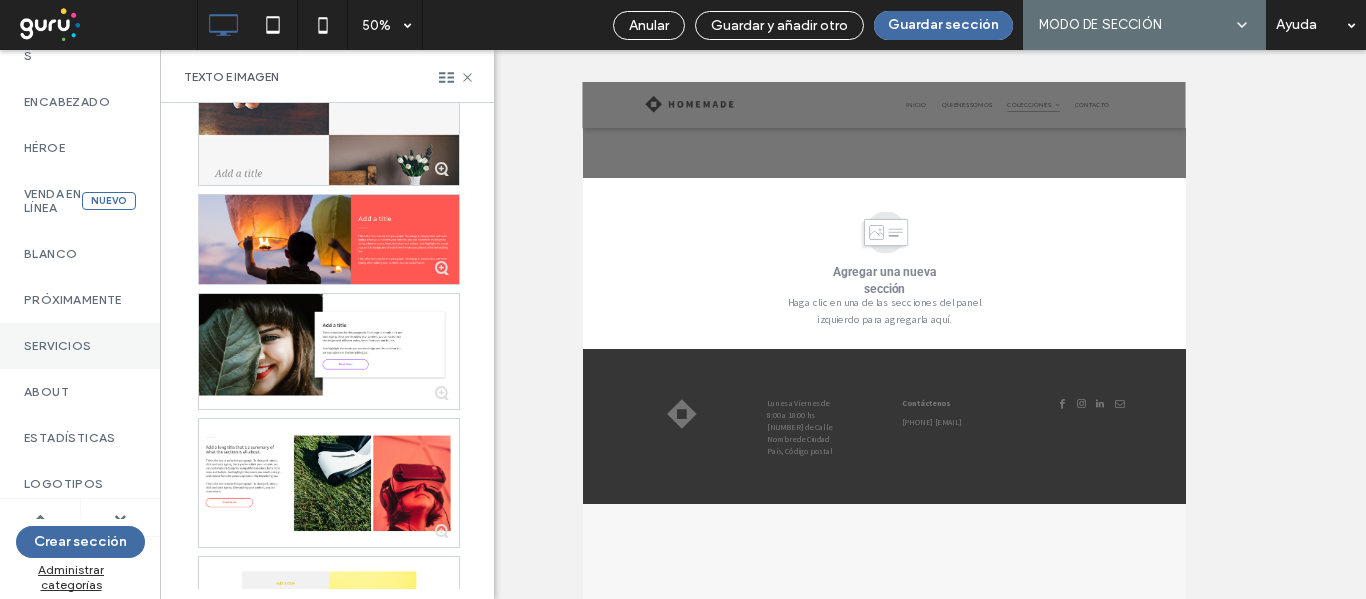 click on "Servicios" at bounding box center [80, 346] 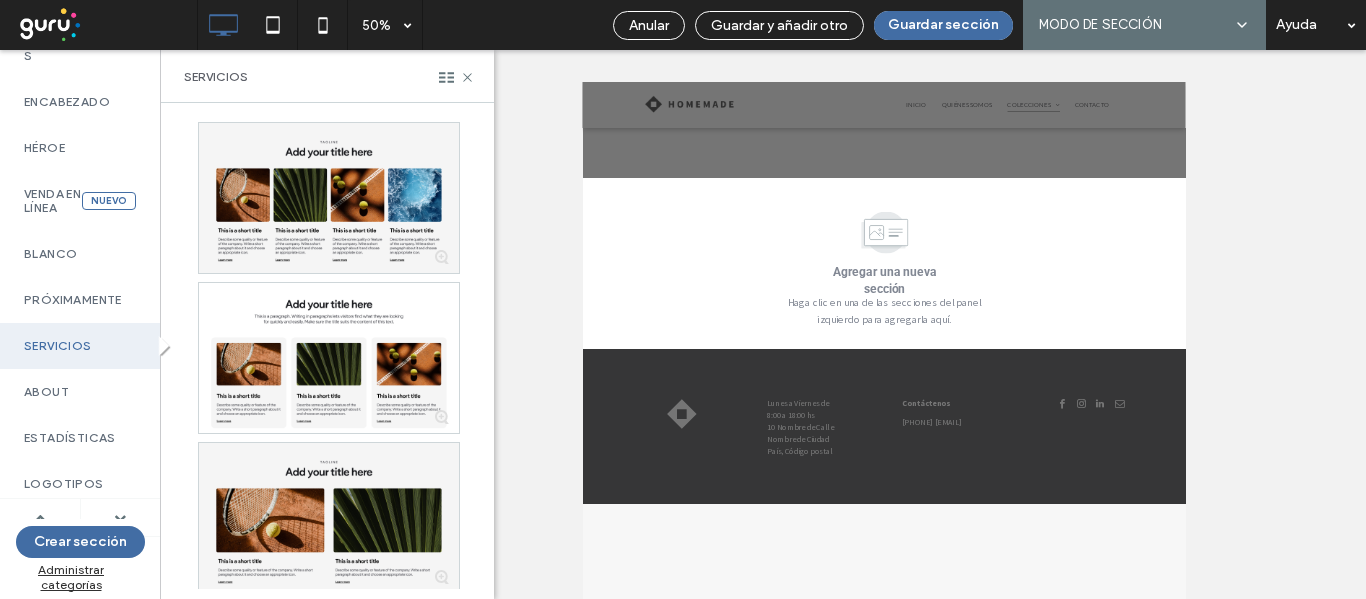 scroll, scrollTop: 0, scrollLeft: 0, axis: both 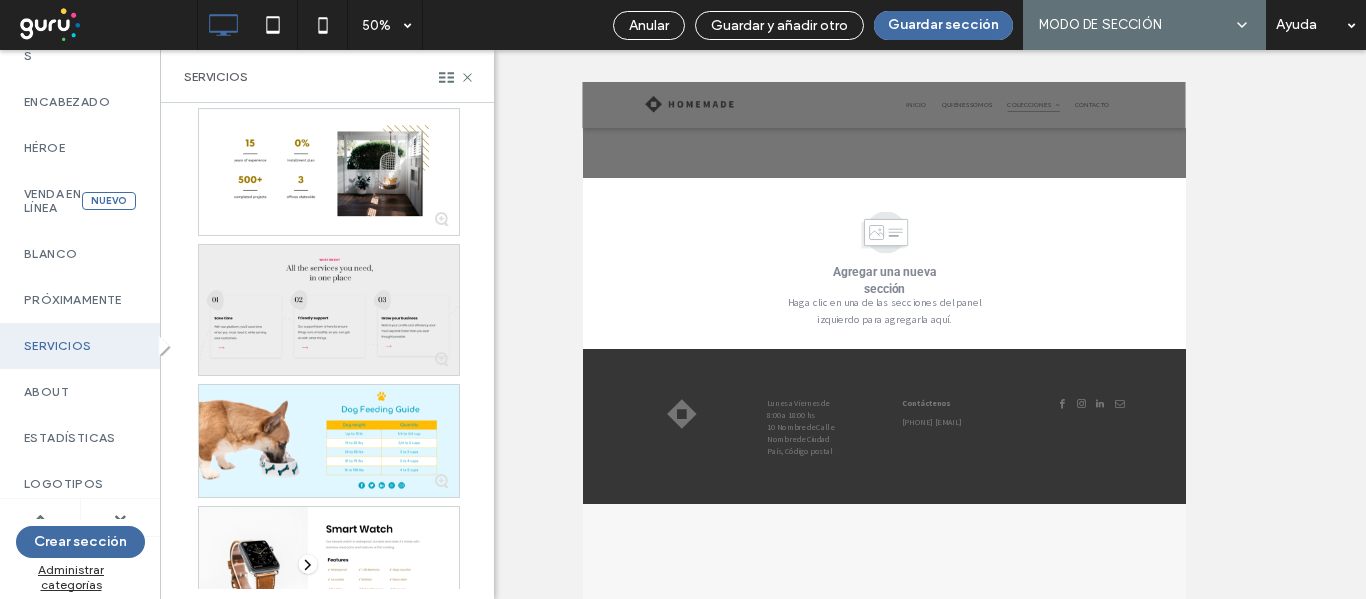 click at bounding box center [329, 310] 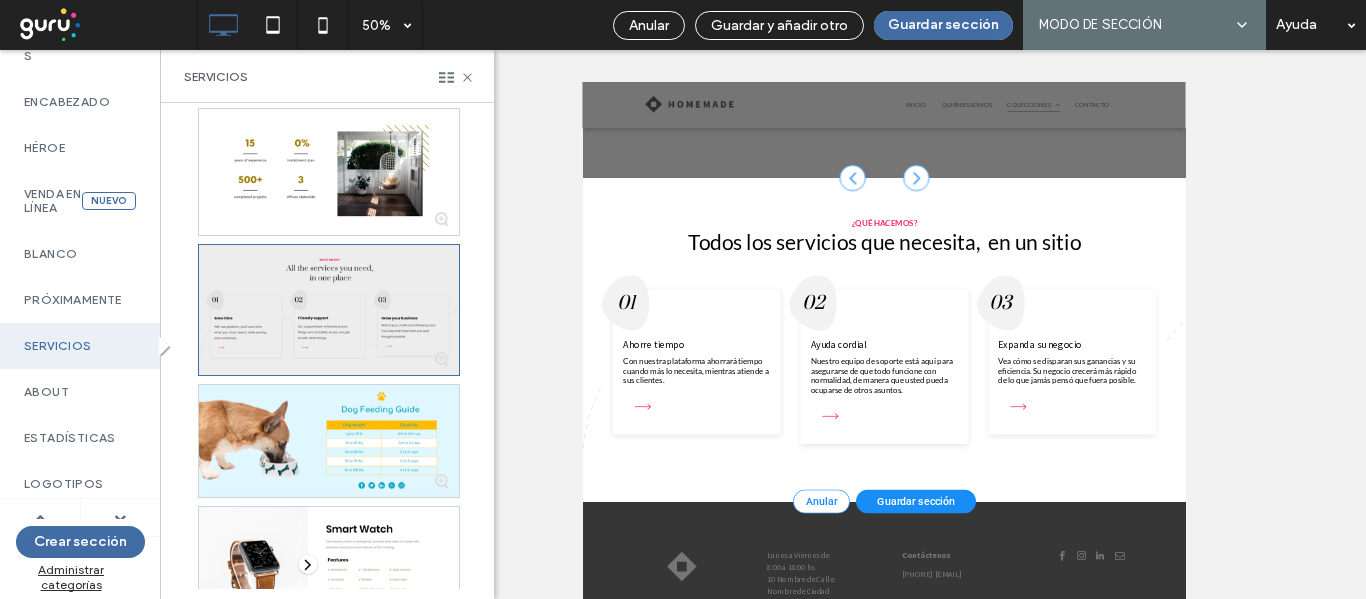 scroll, scrollTop: 32, scrollLeft: 0, axis: vertical 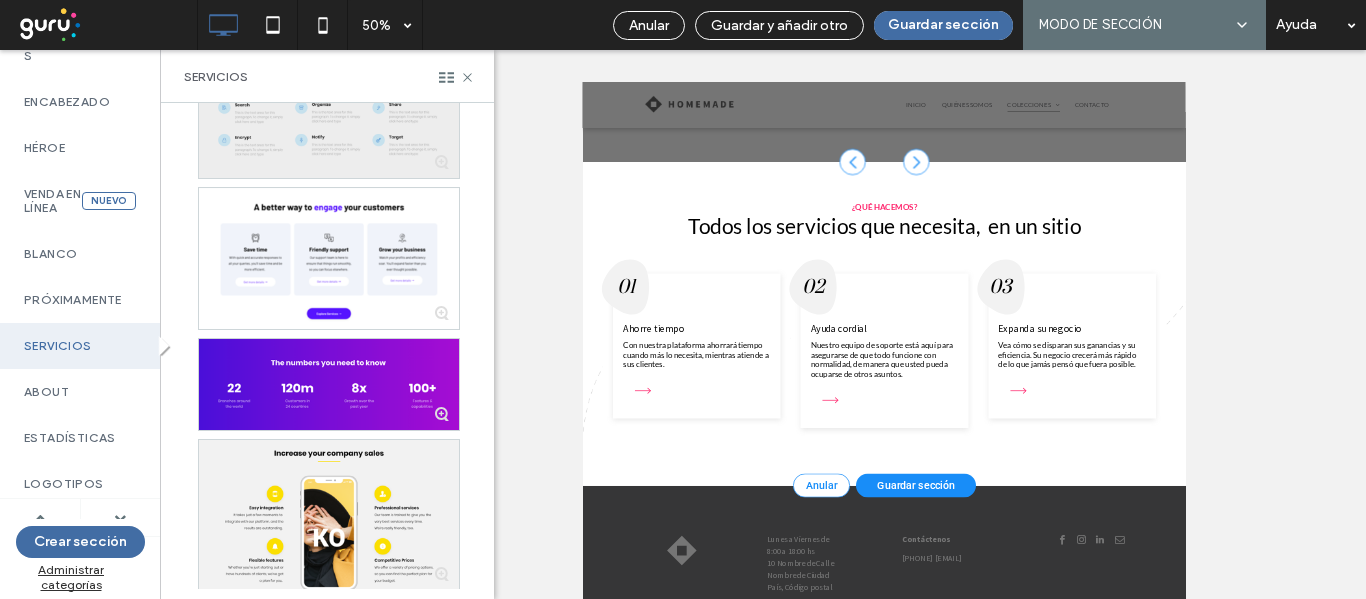 click at bounding box center [329, 116] 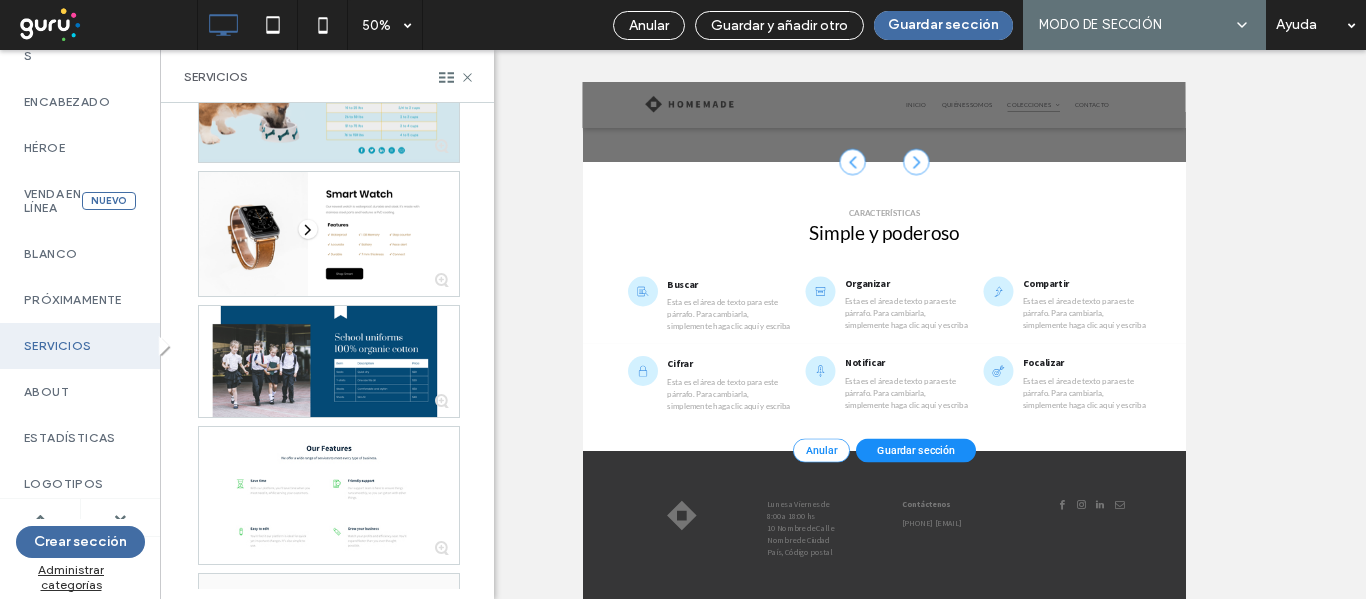 scroll, scrollTop: 5100, scrollLeft: 0, axis: vertical 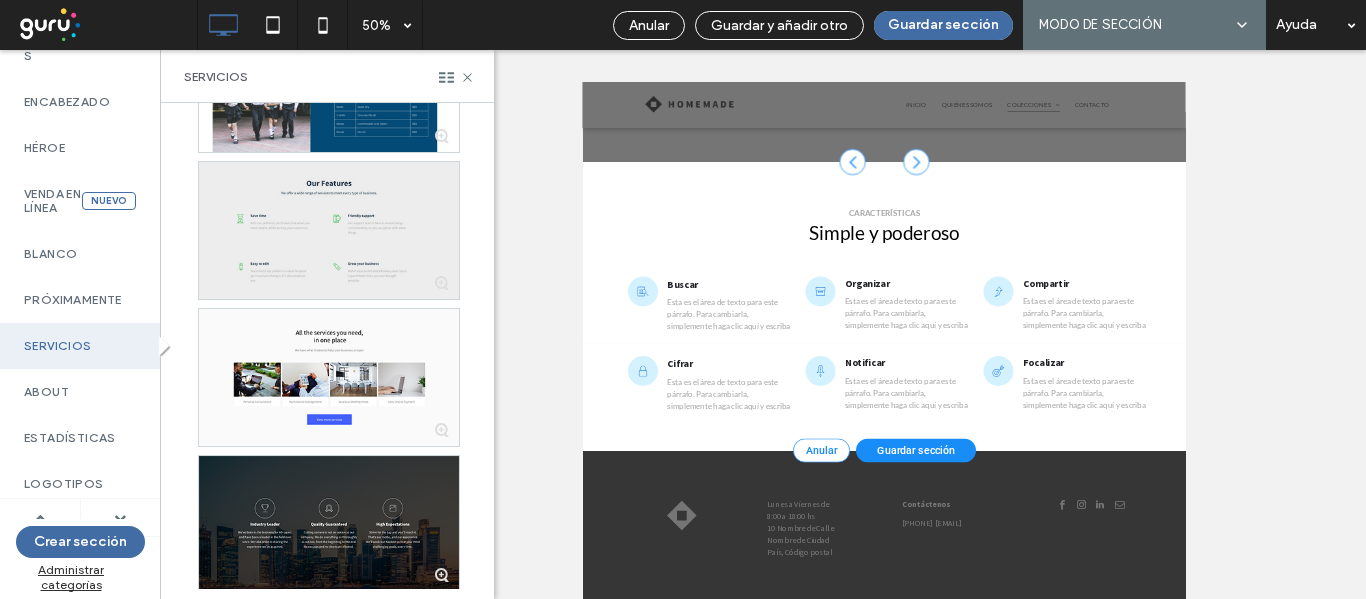 click at bounding box center [329, 230] 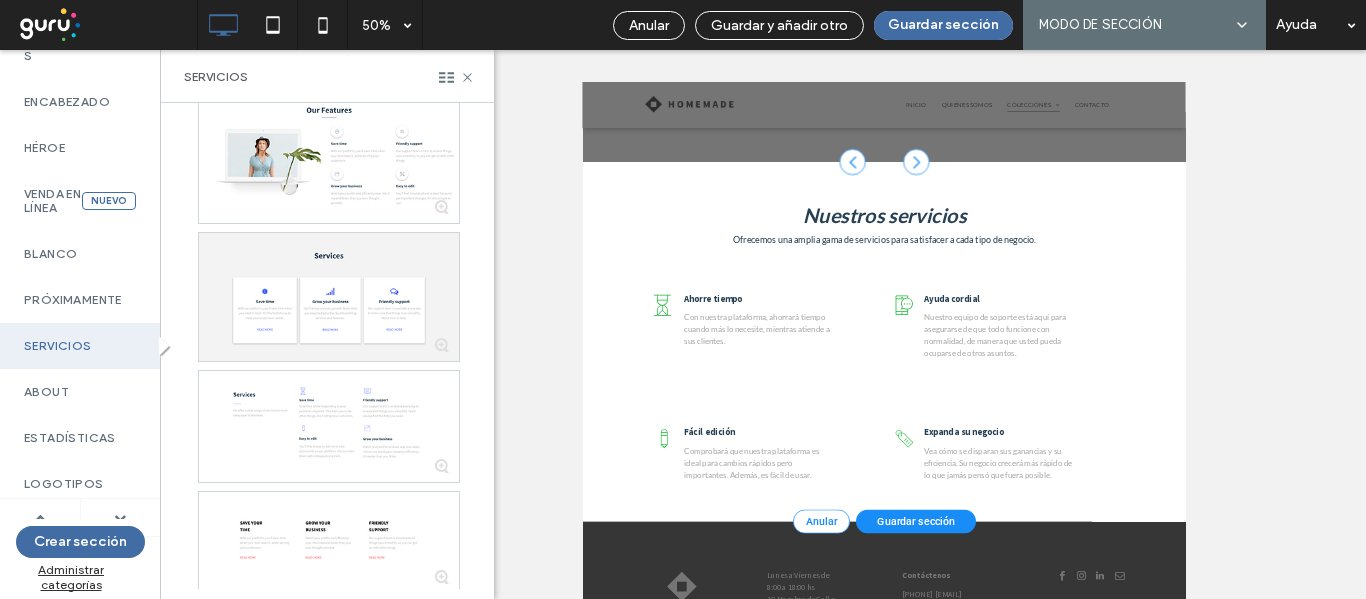 scroll, scrollTop: 5737, scrollLeft: 0, axis: vertical 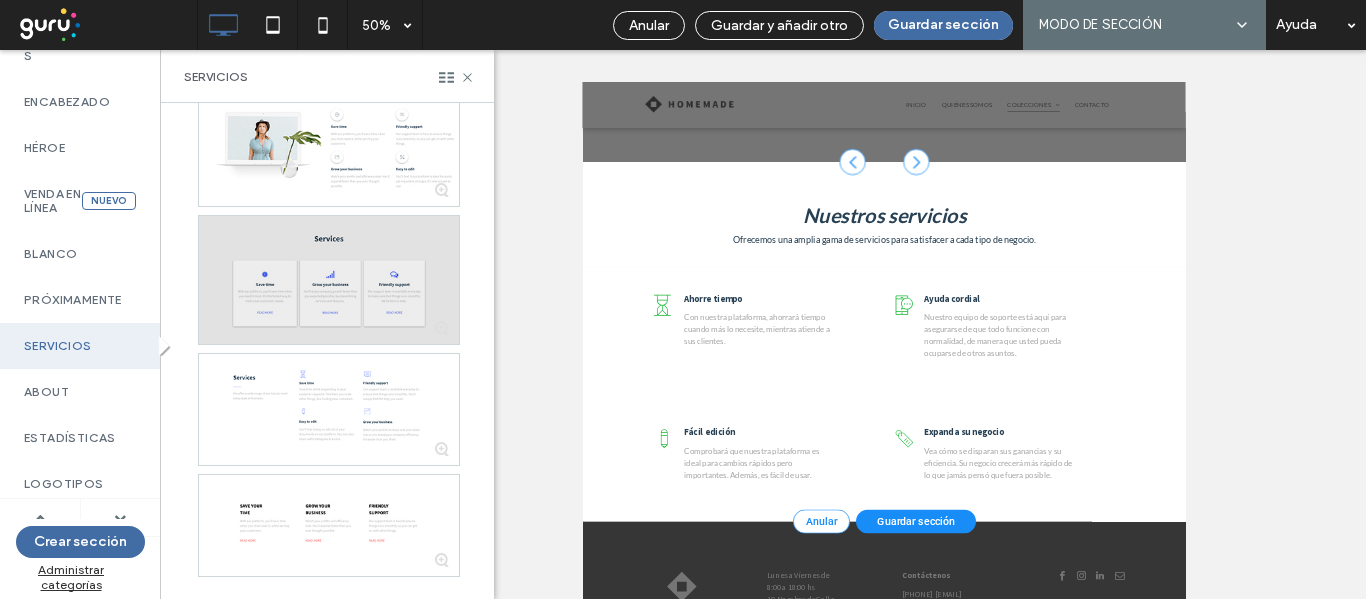 click at bounding box center [329, 280] 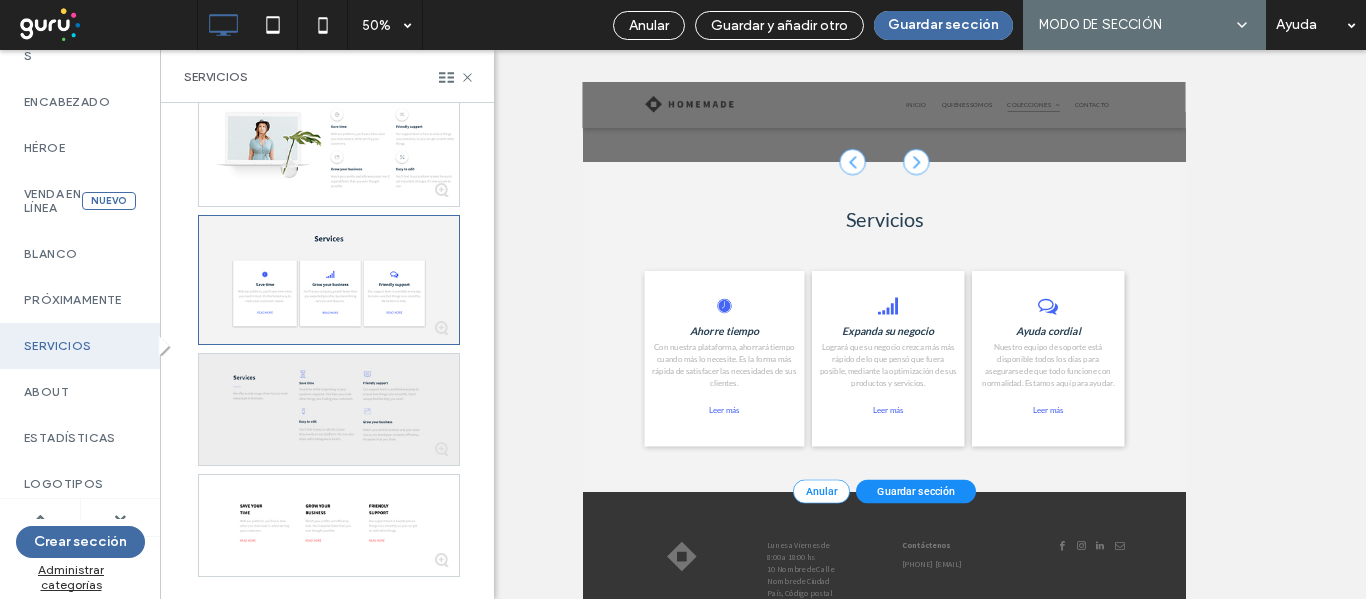 click at bounding box center (329, 409) 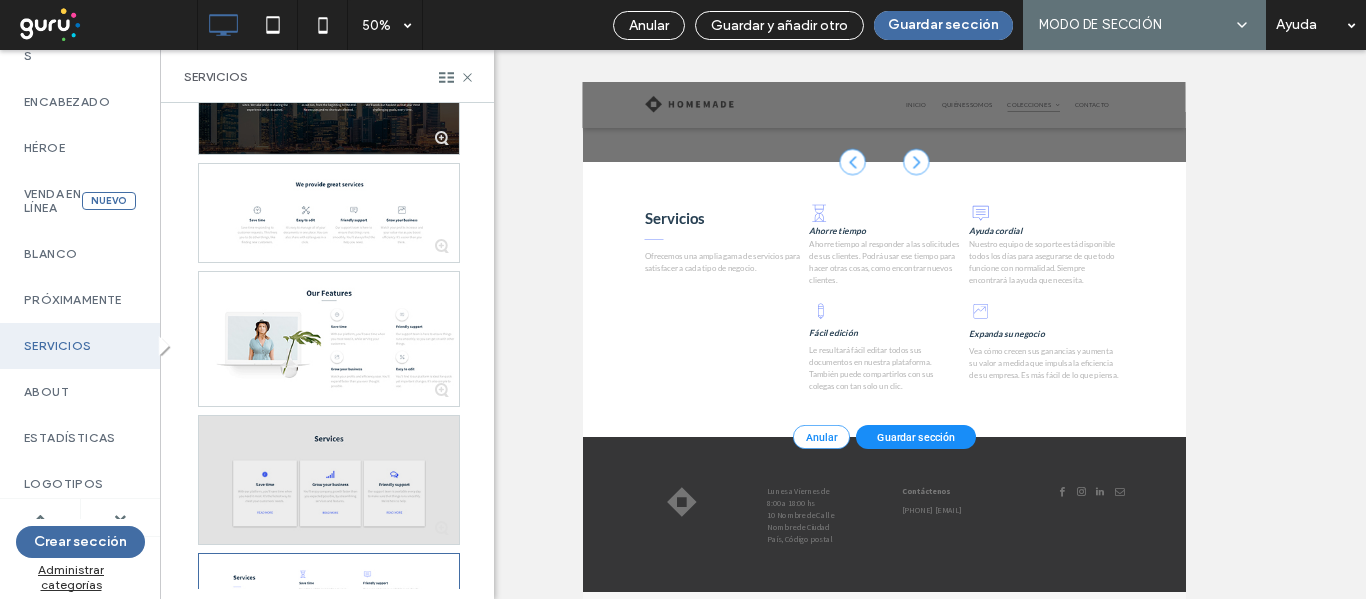 scroll, scrollTop: 5737, scrollLeft: 0, axis: vertical 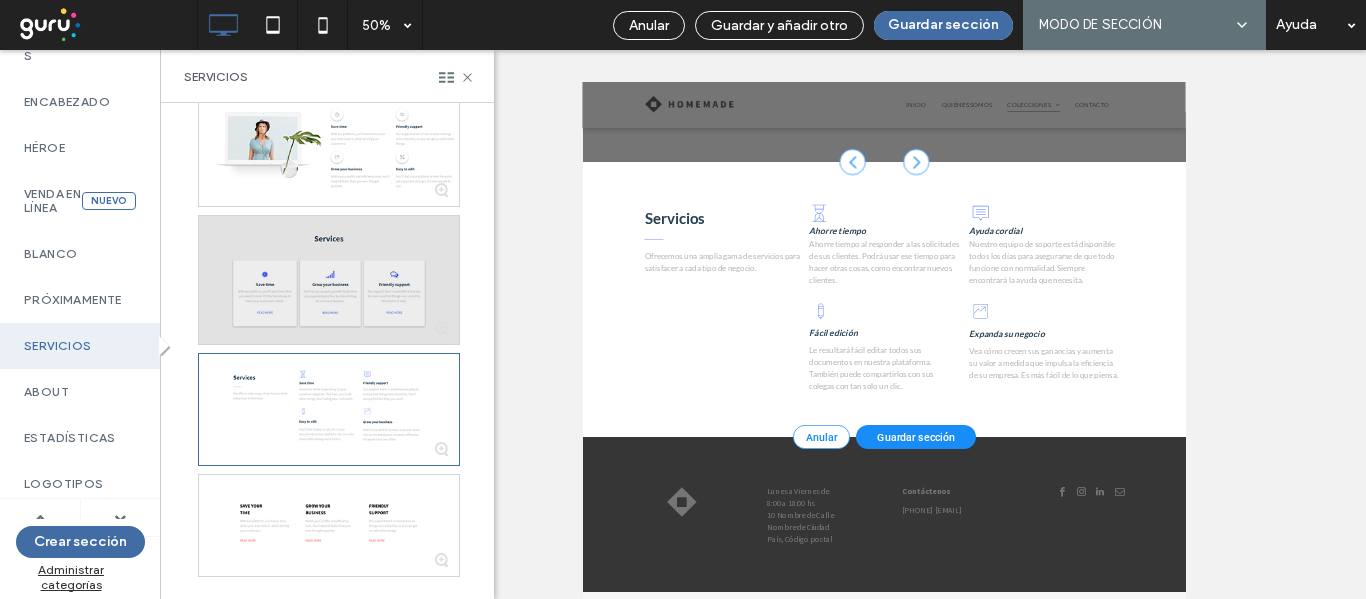 click at bounding box center (329, 280) 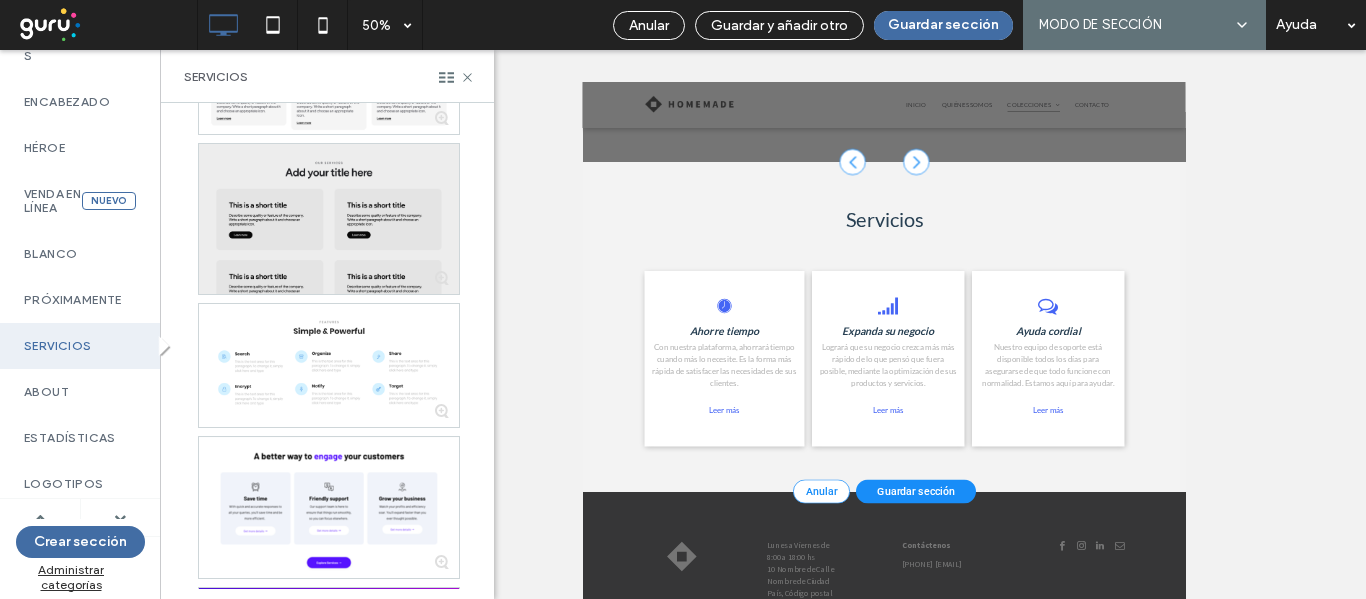 scroll, scrollTop: 3337, scrollLeft: 0, axis: vertical 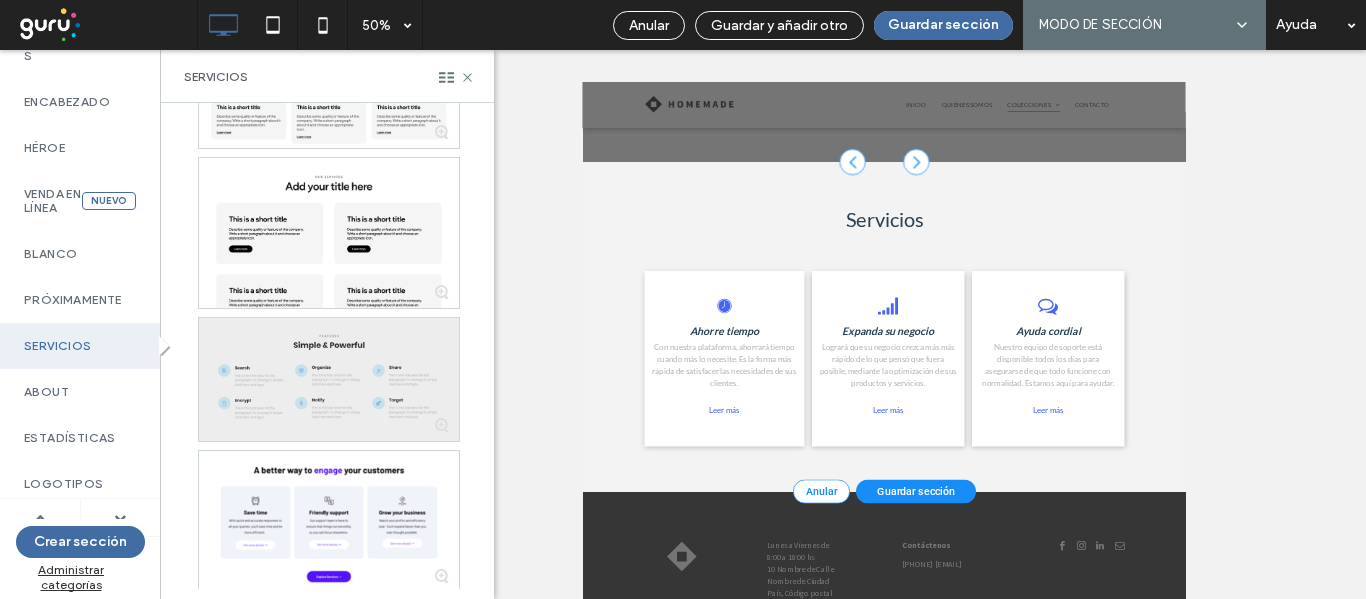 click at bounding box center [329, 379] 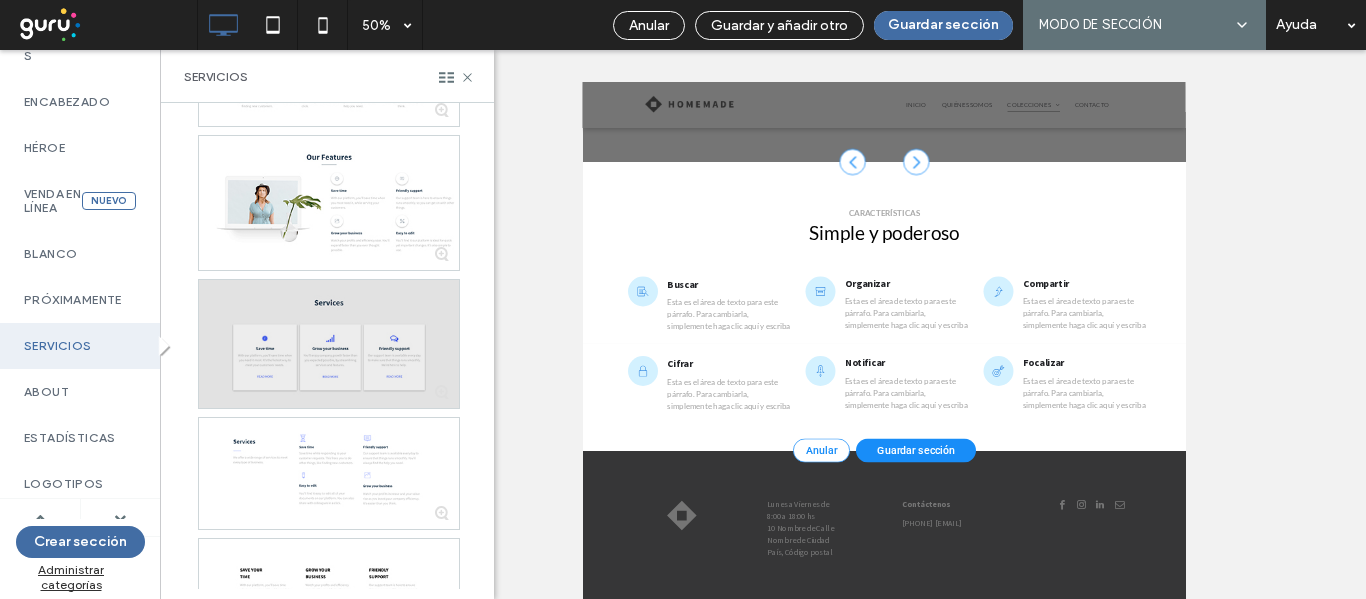 scroll, scrollTop: 5737, scrollLeft: 0, axis: vertical 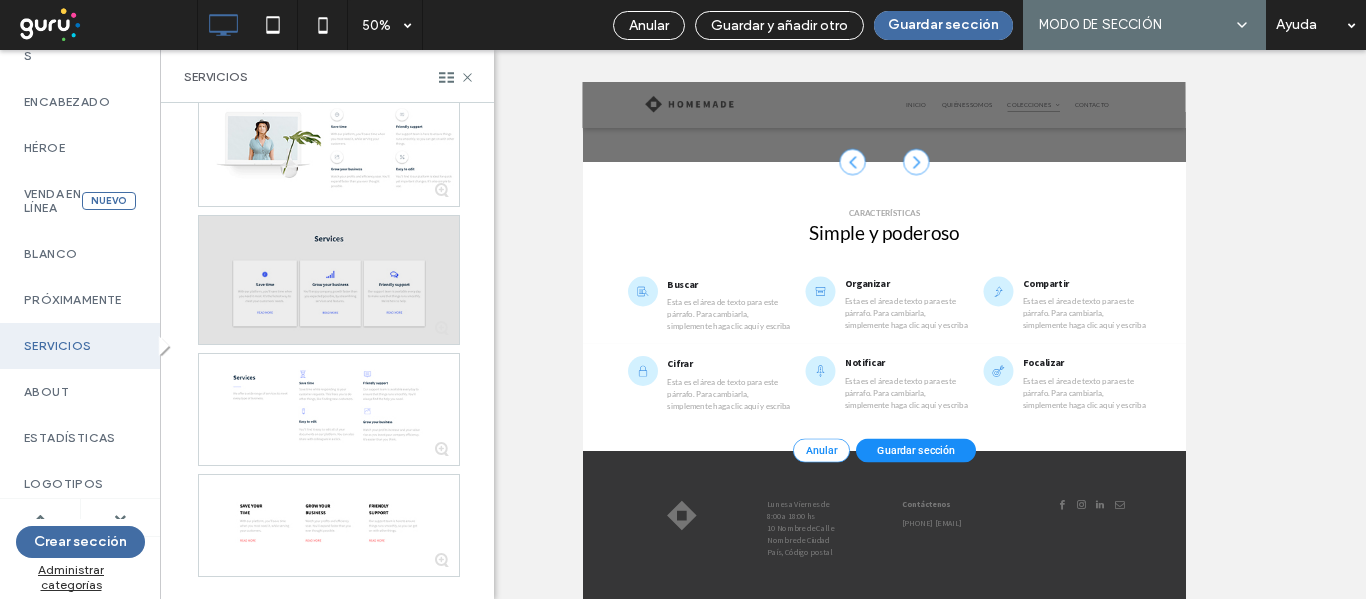click at bounding box center [329, 280] 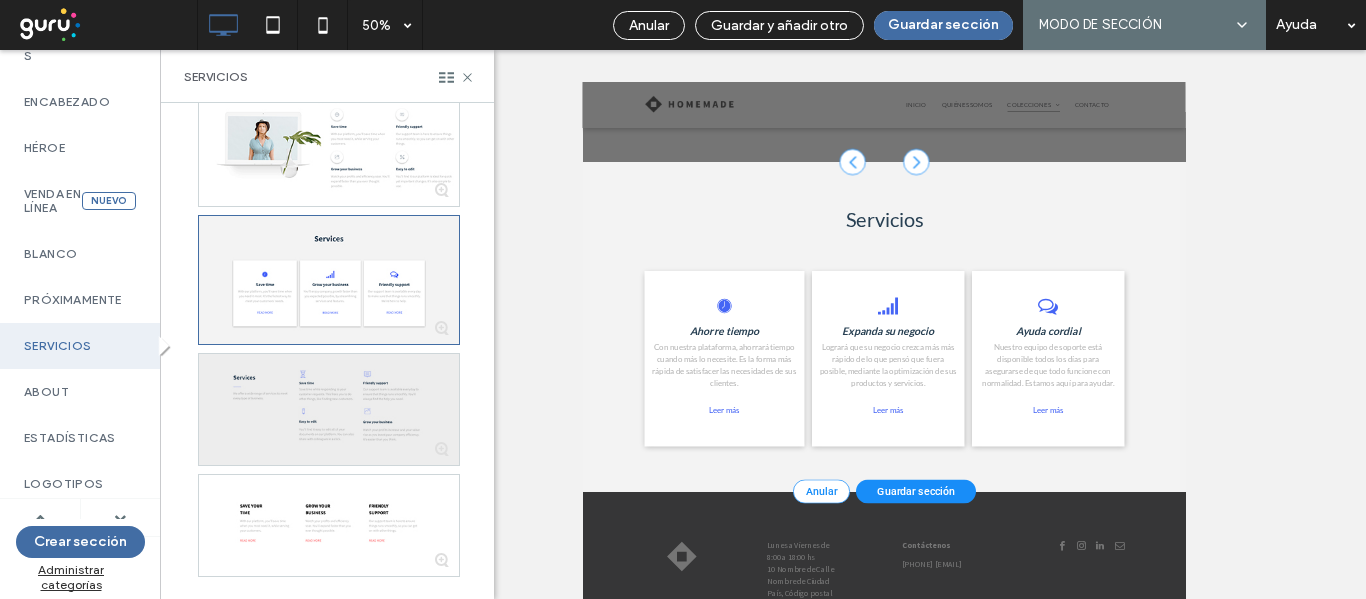 click at bounding box center (329, 409) 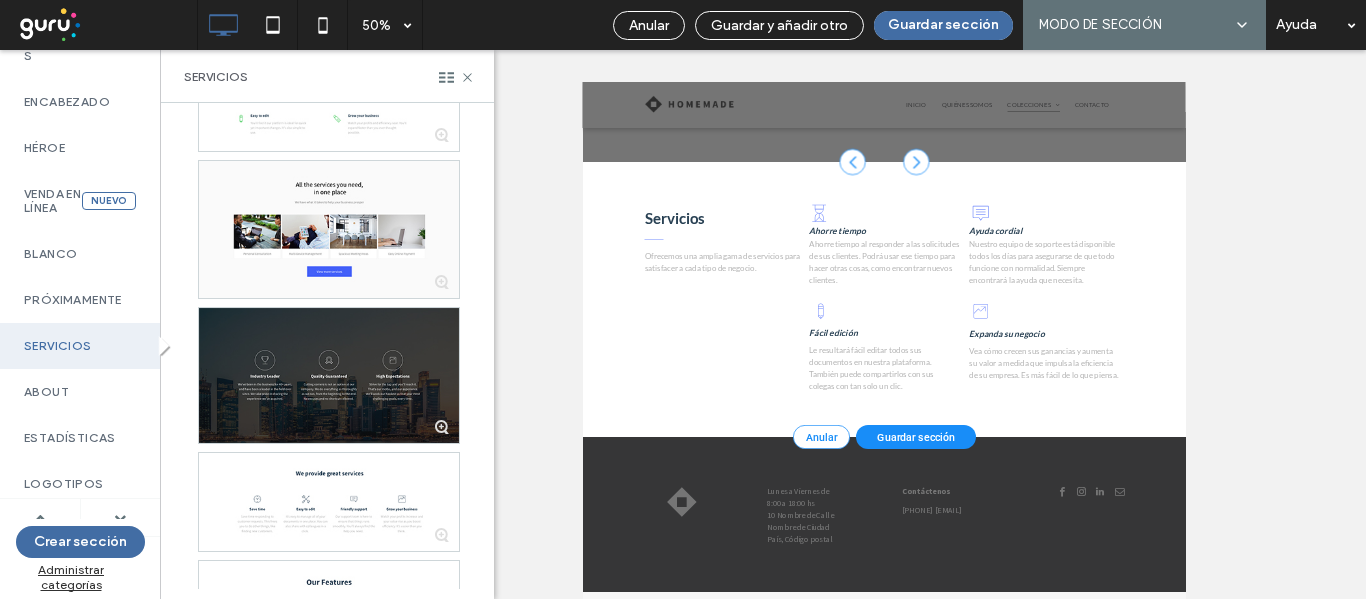 scroll, scrollTop: 5337, scrollLeft: 0, axis: vertical 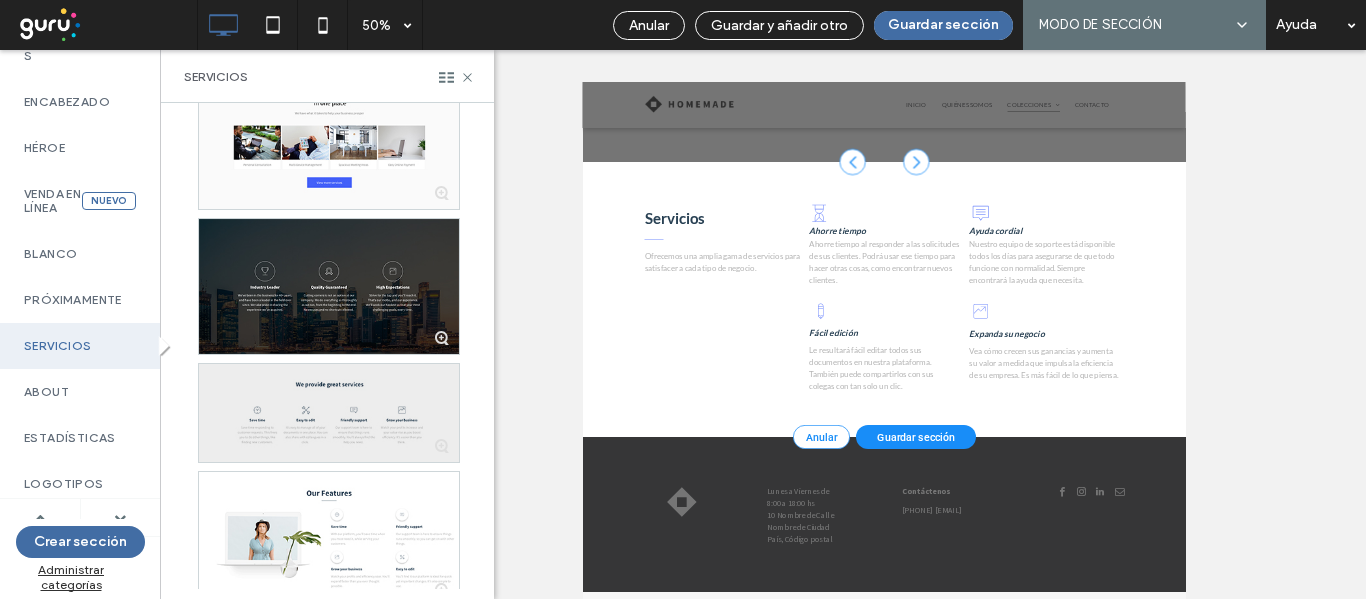 click at bounding box center (329, 413) 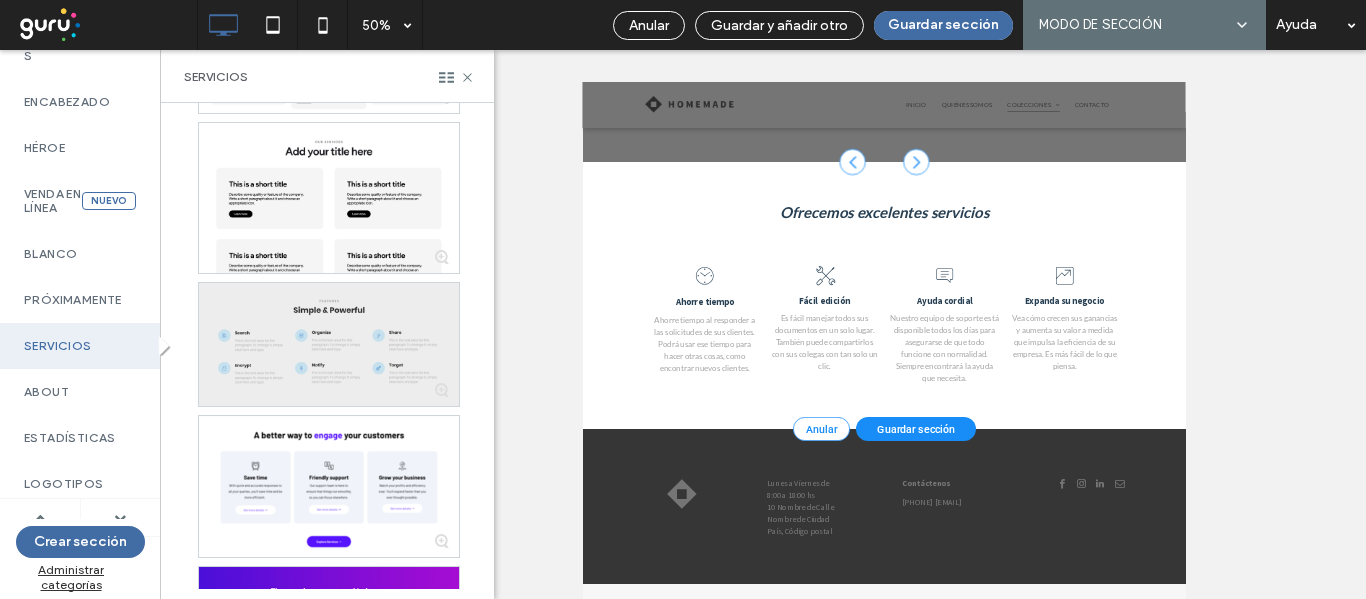 scroll, scrollTop: 3337, scrollLeft: 0, axis: vertical 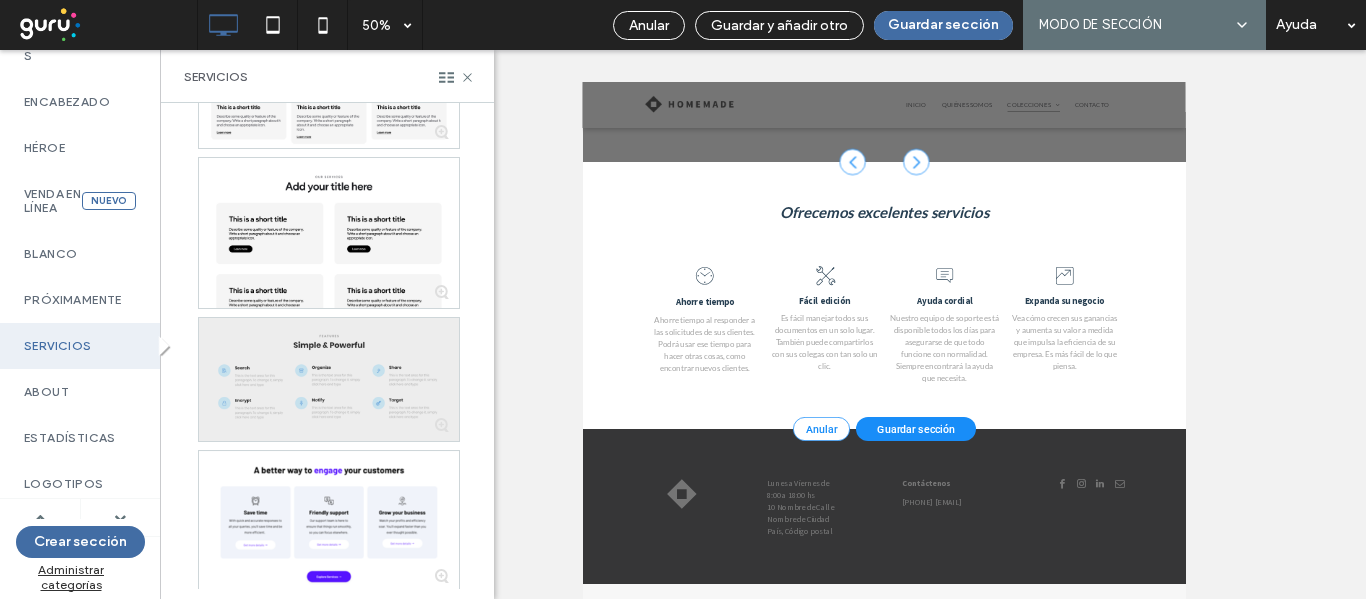 click at bounding box center (329, 379) 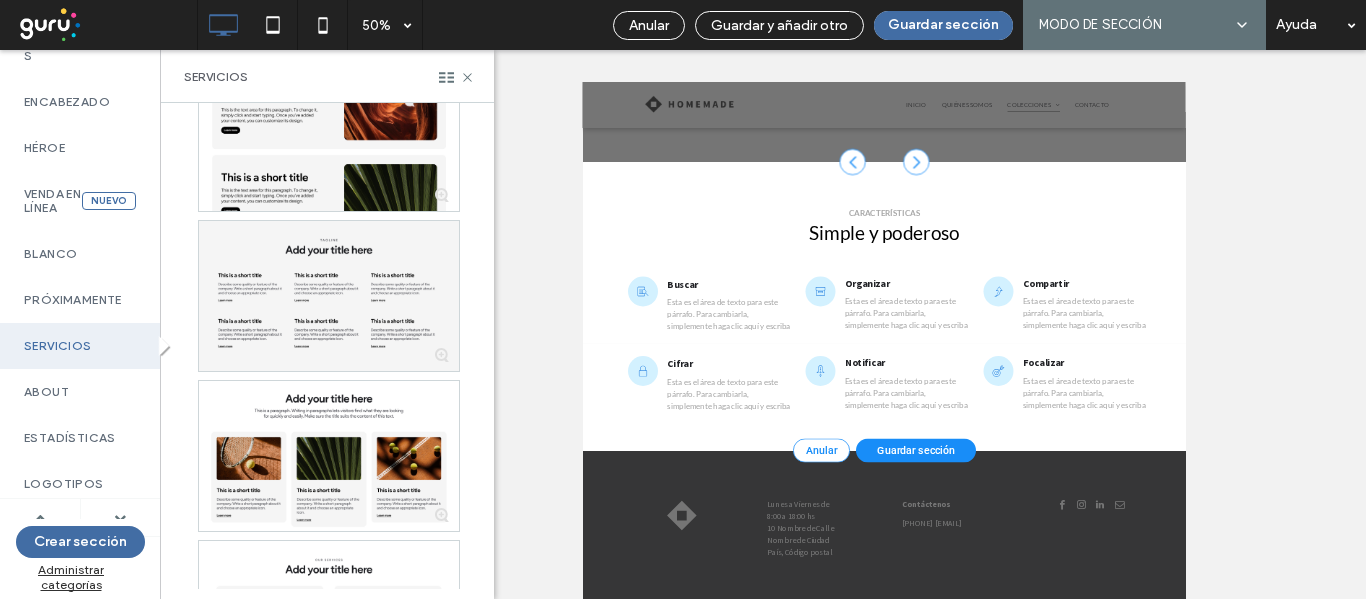 scroll, scrollTop: 2937, scrollLeft: 0, axis: vertical 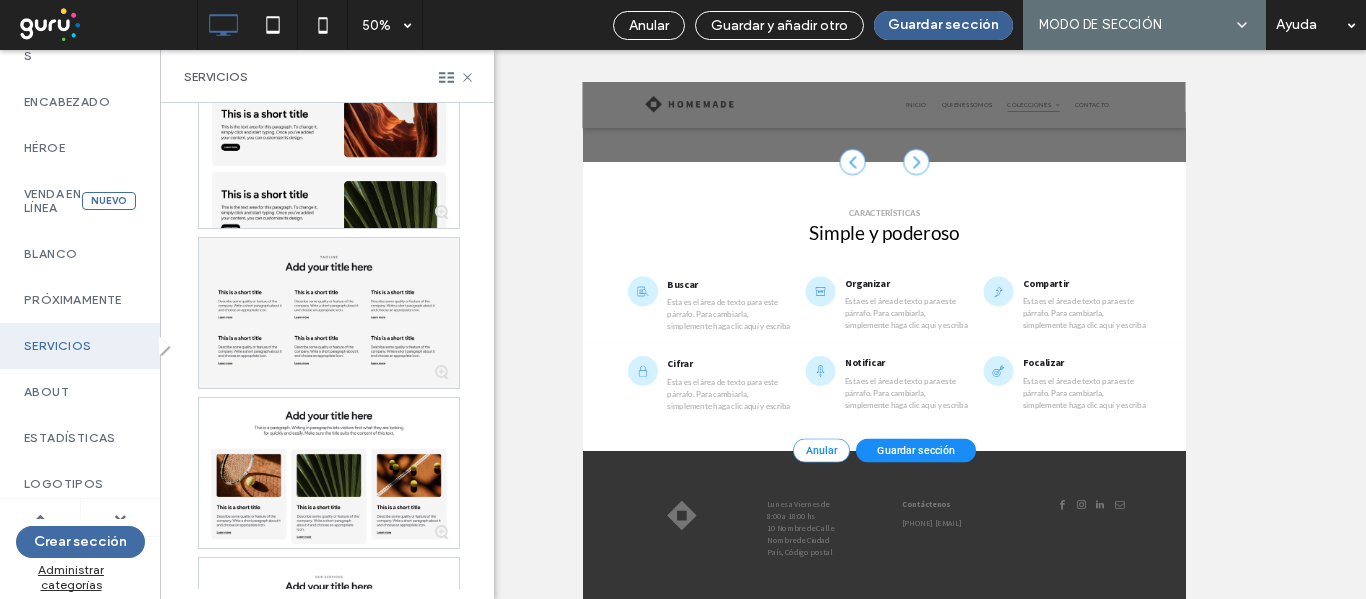 click on "Guardar sección" at bounding box center (943, 25) 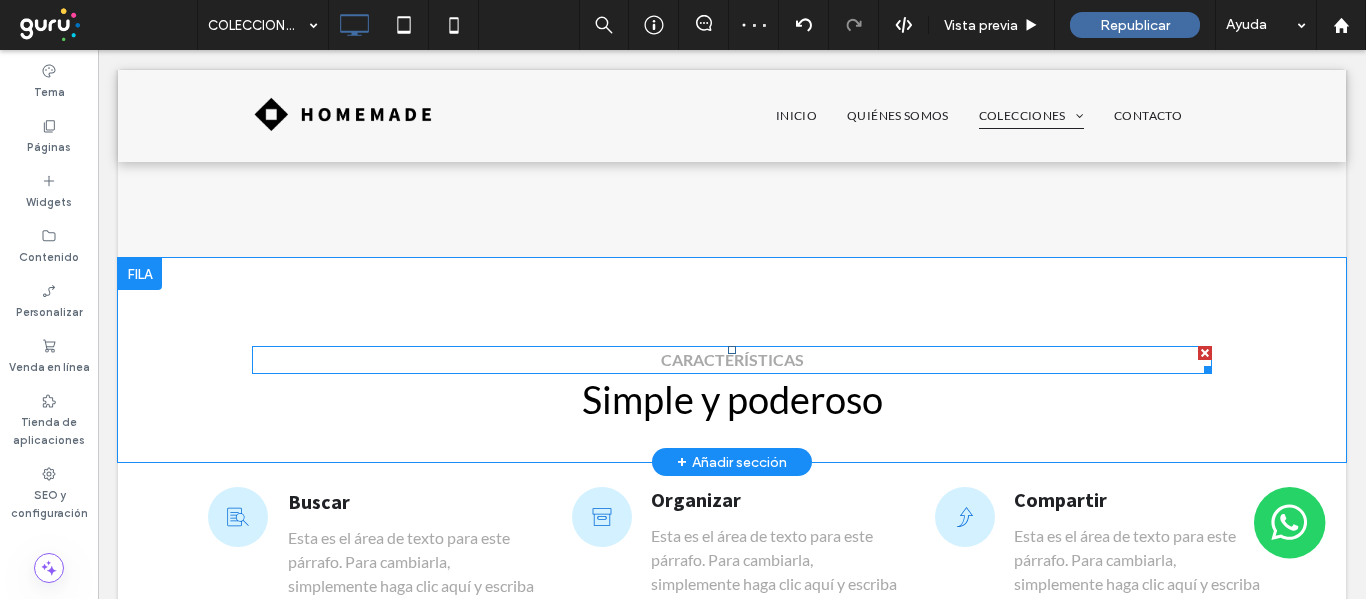 scroll, scrollTop: 0, scrollLeft: 0, axis: both 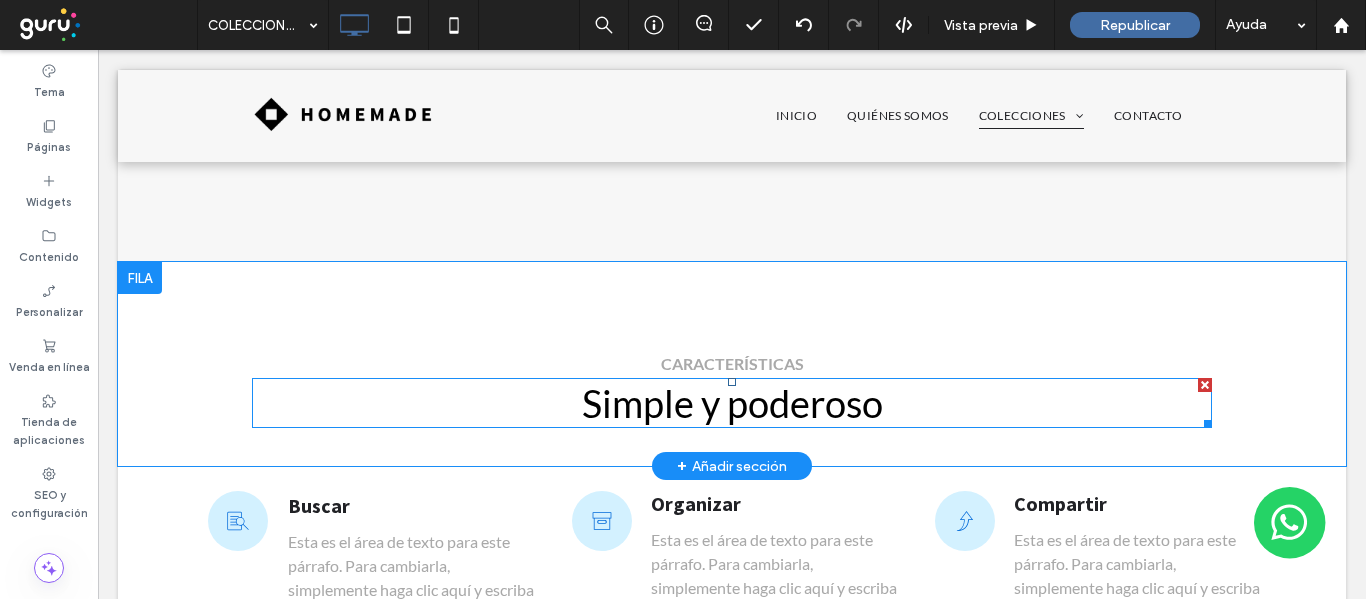 click at bounding box center (1205, 385) 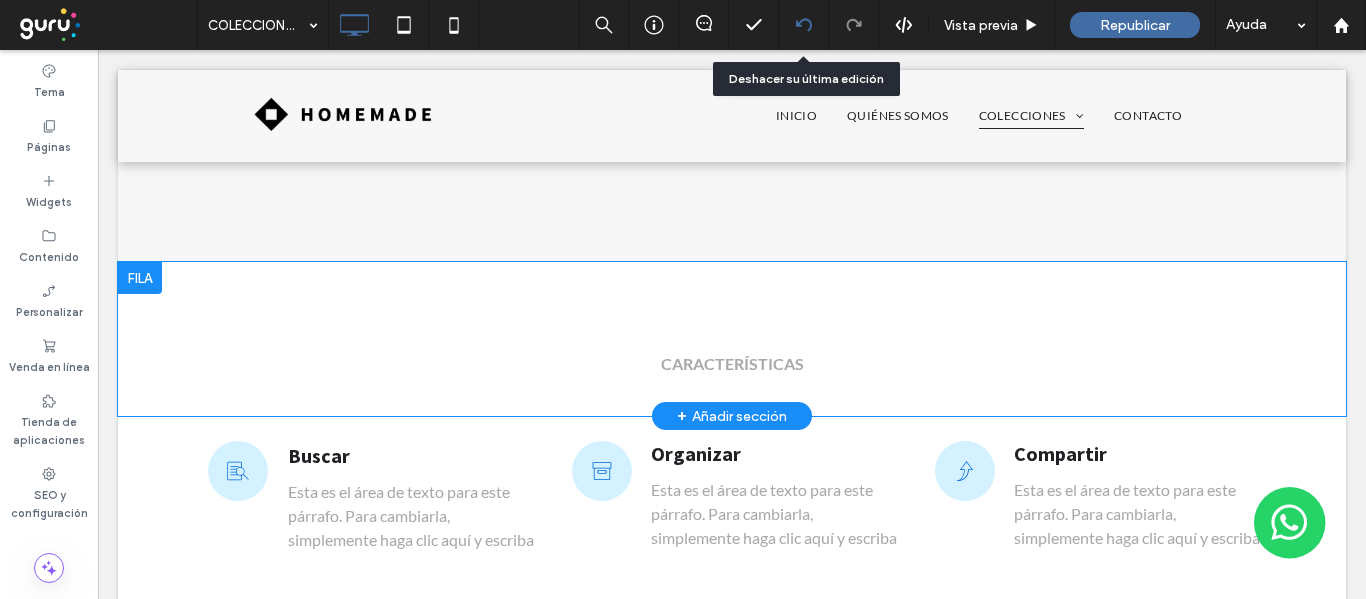 click 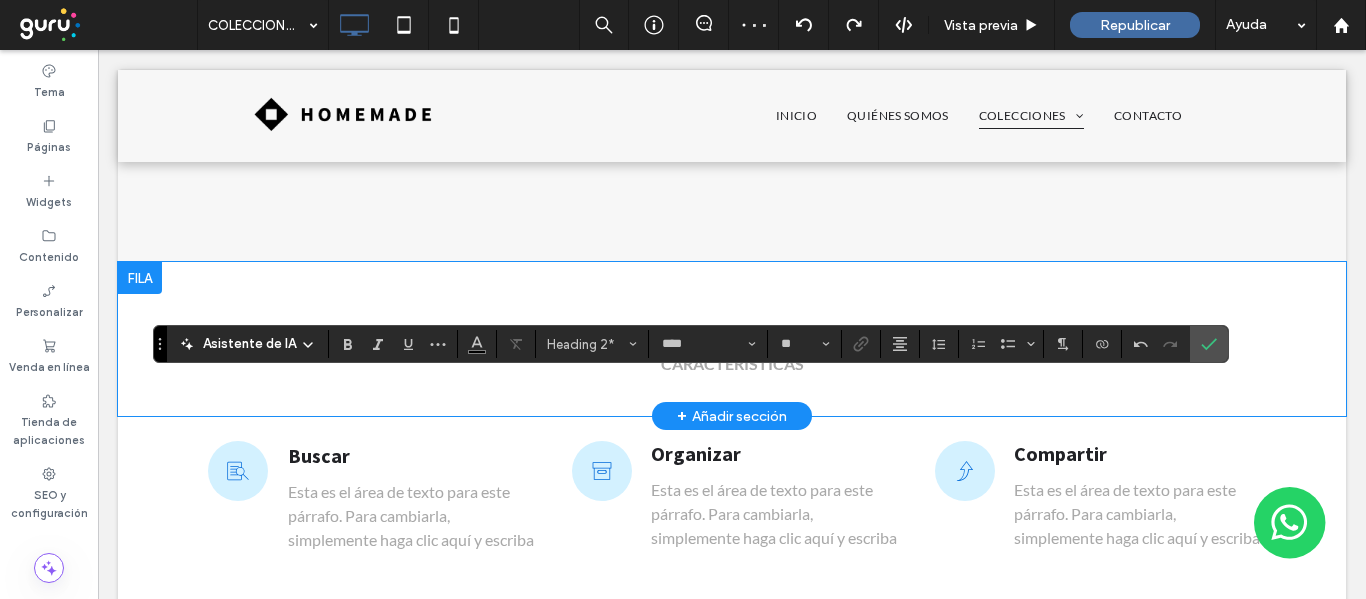 type on "**" 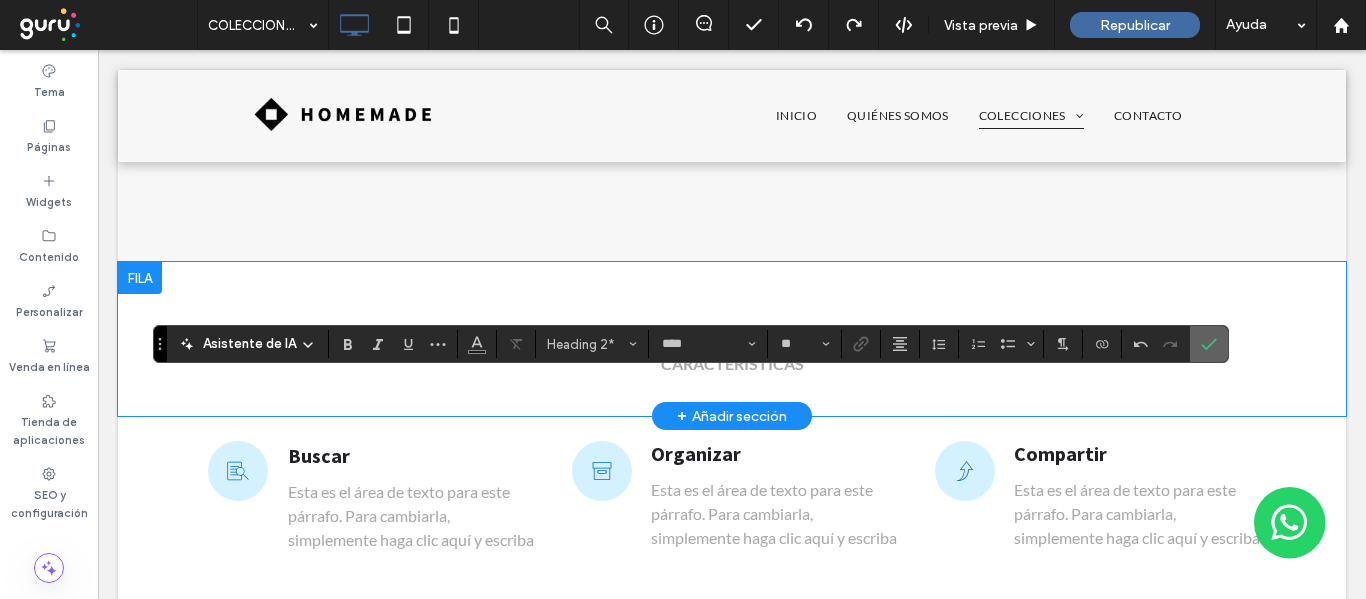 click 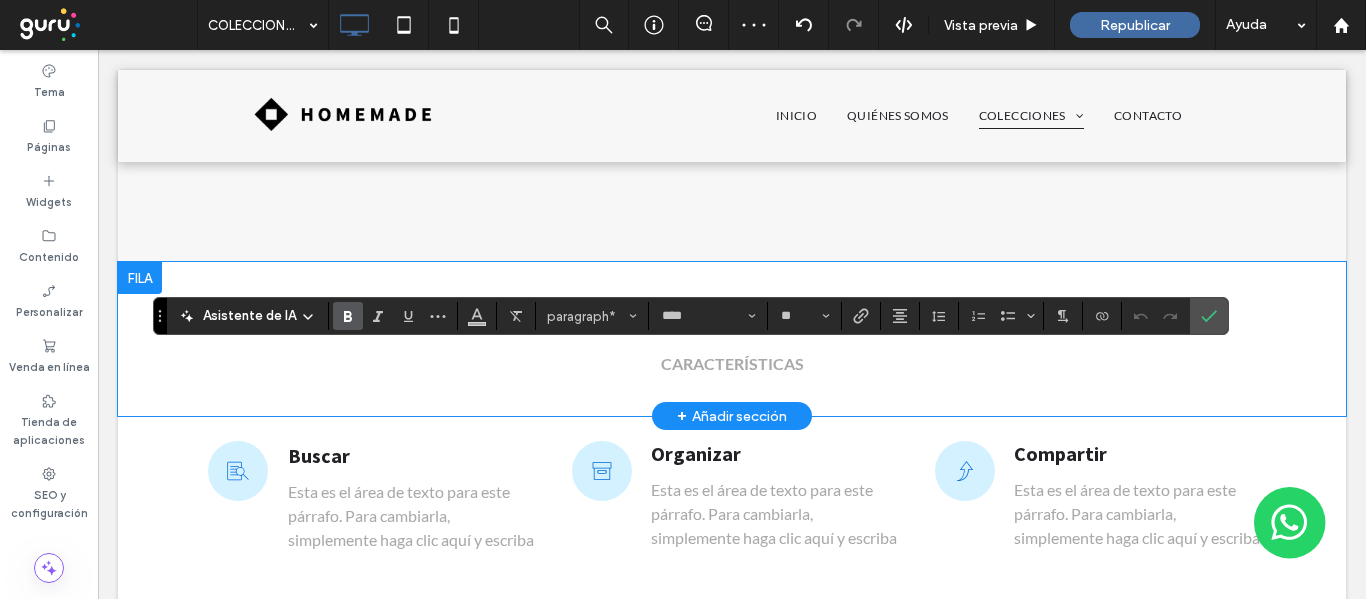 click at bounding box center [1156, 316] 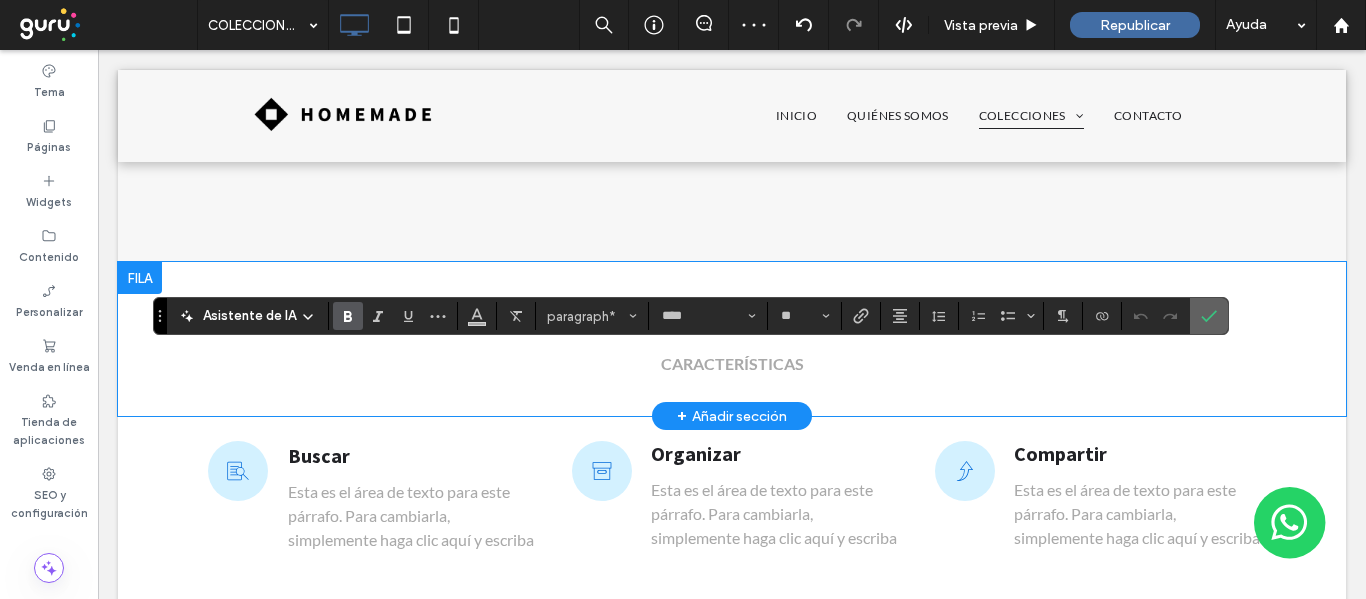 click 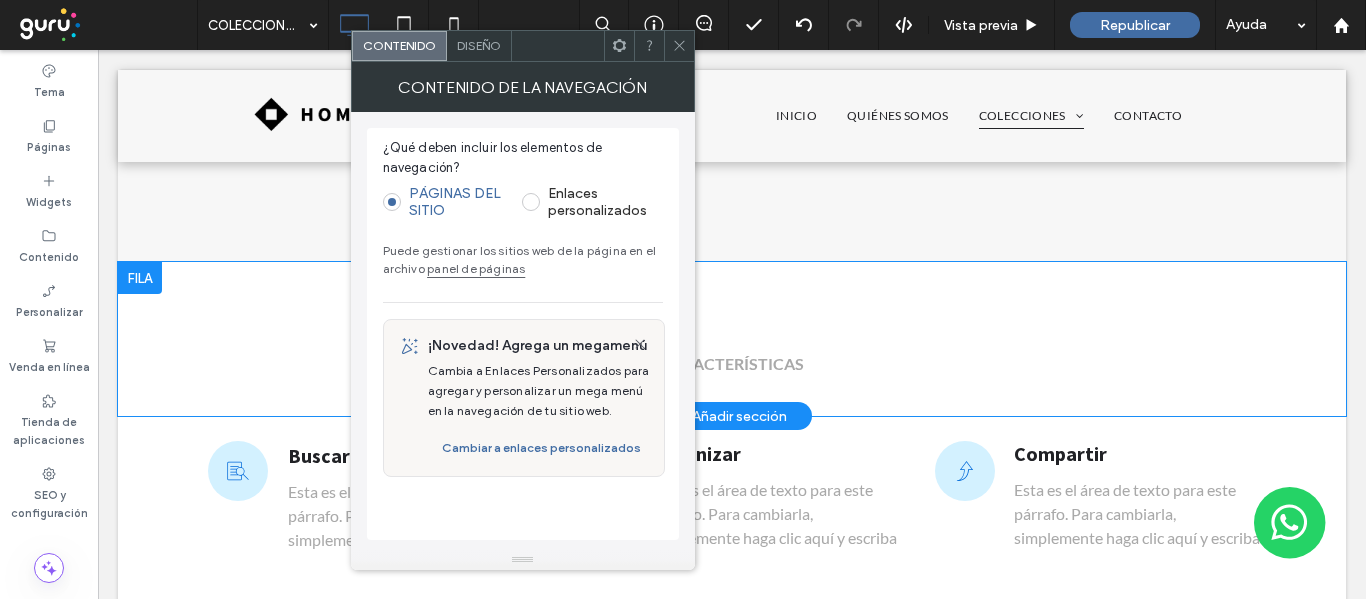 click on "panel de páginas" at bounding box center [476, 268] 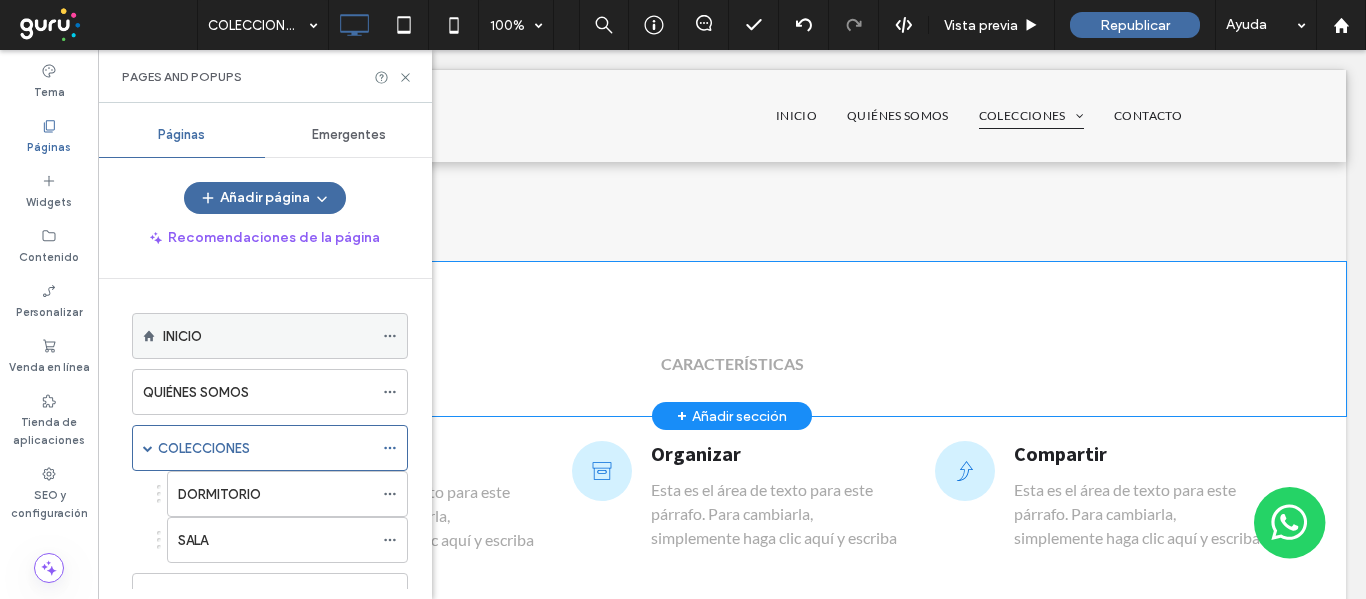 click on "INICIO" at bounding box center [268, 336] 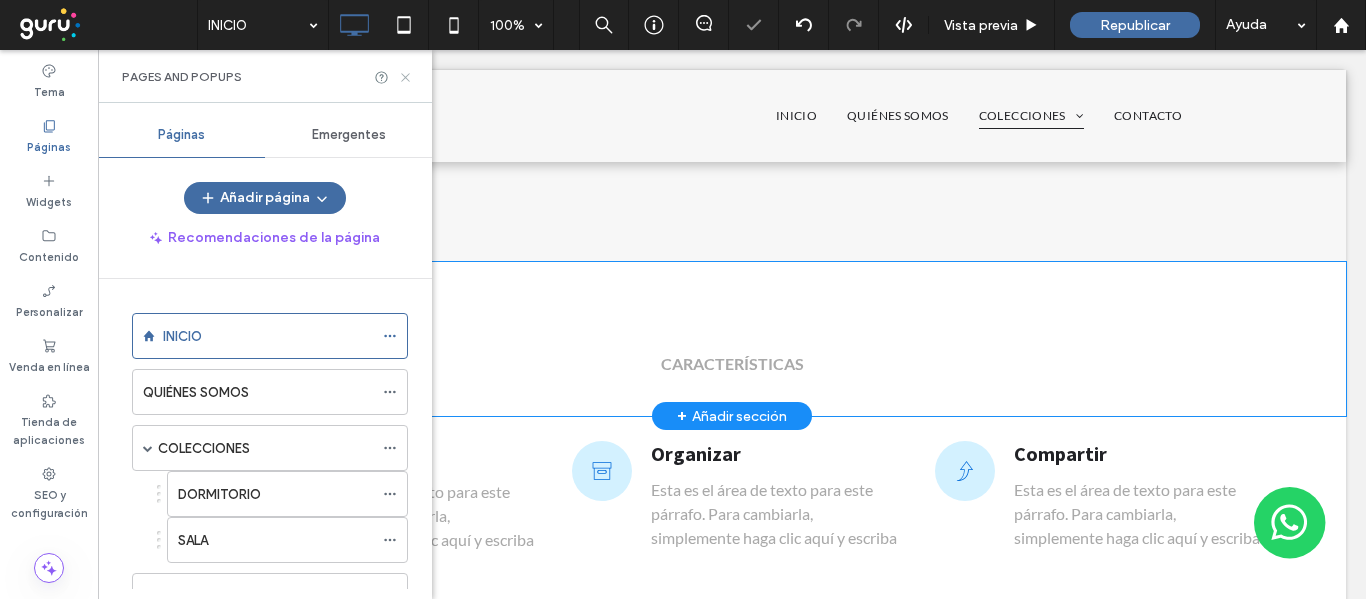 click 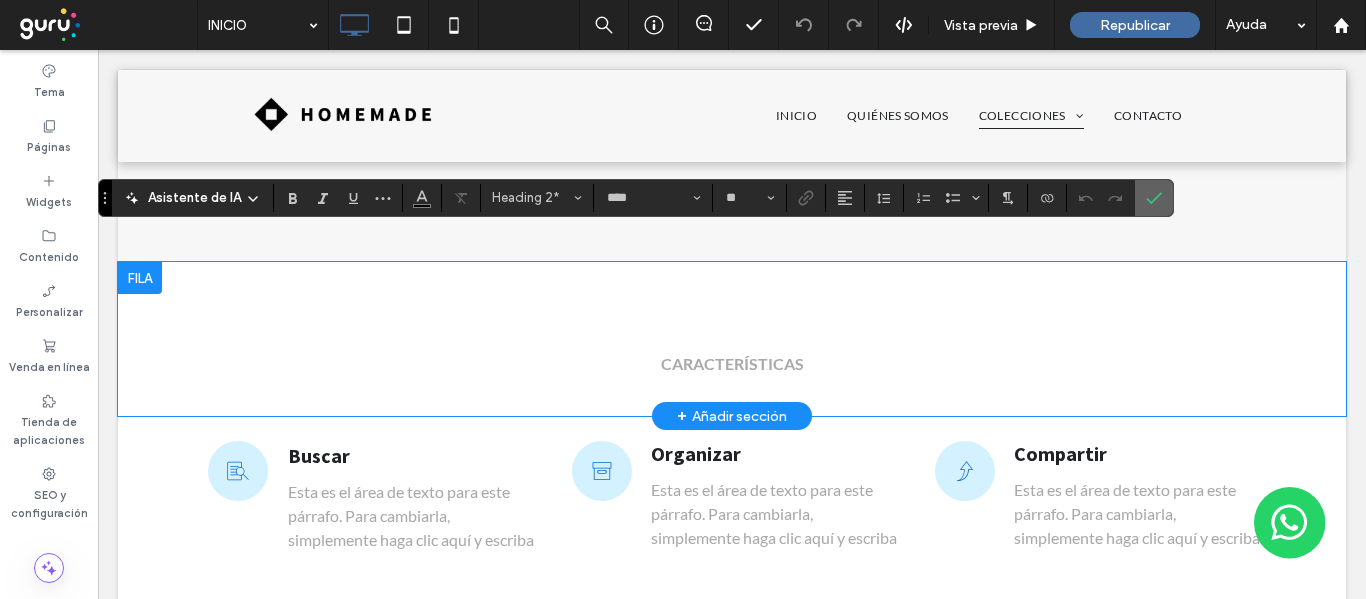 click 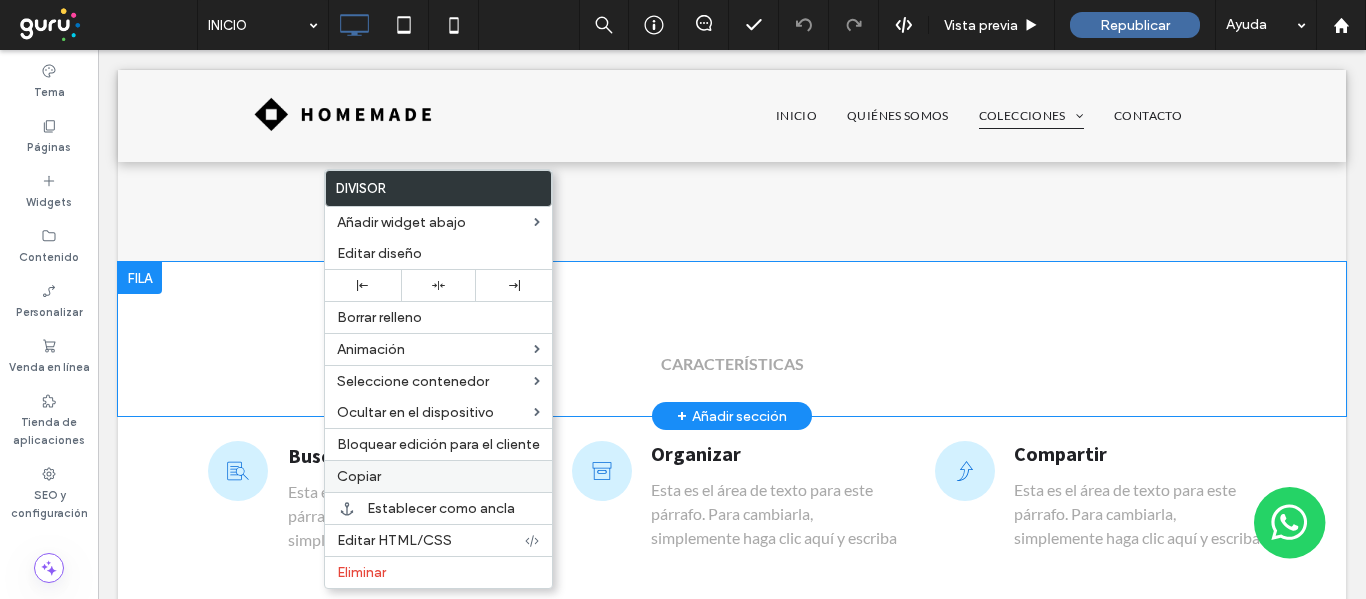 click on "Copiar" at bounding box center [359, 476] 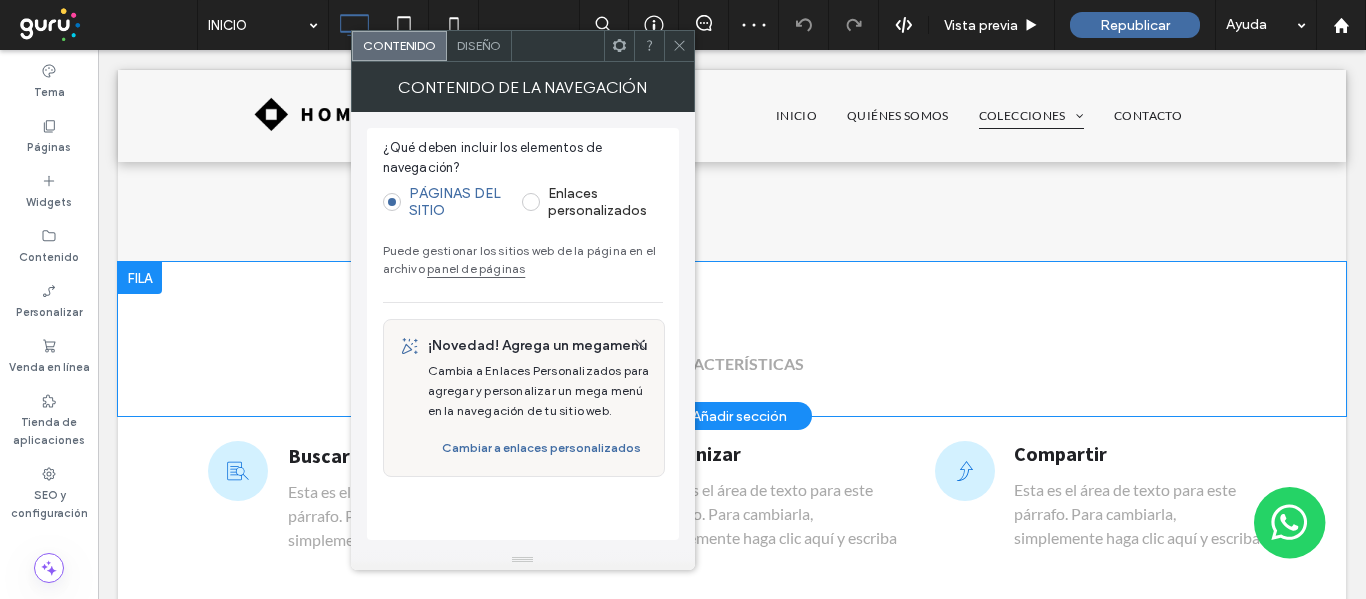 click on "panel de páginas" at bounding box center [476, 268] 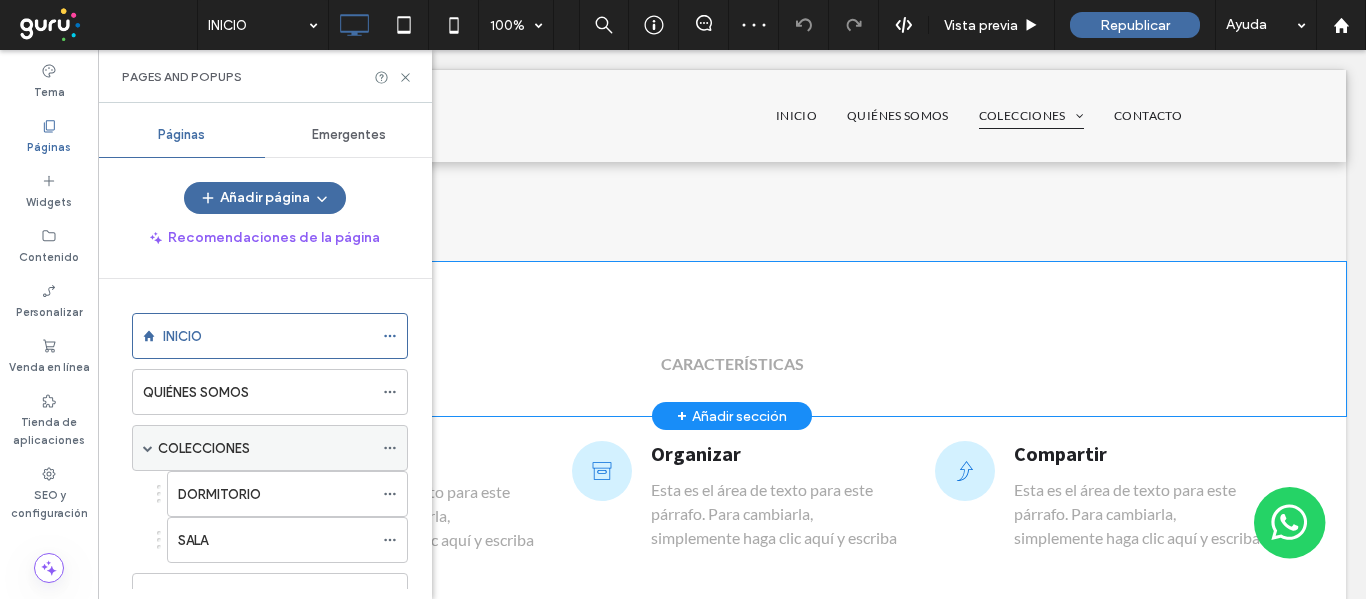 click on "COLECCIONES" at bounding box center (204, 448) 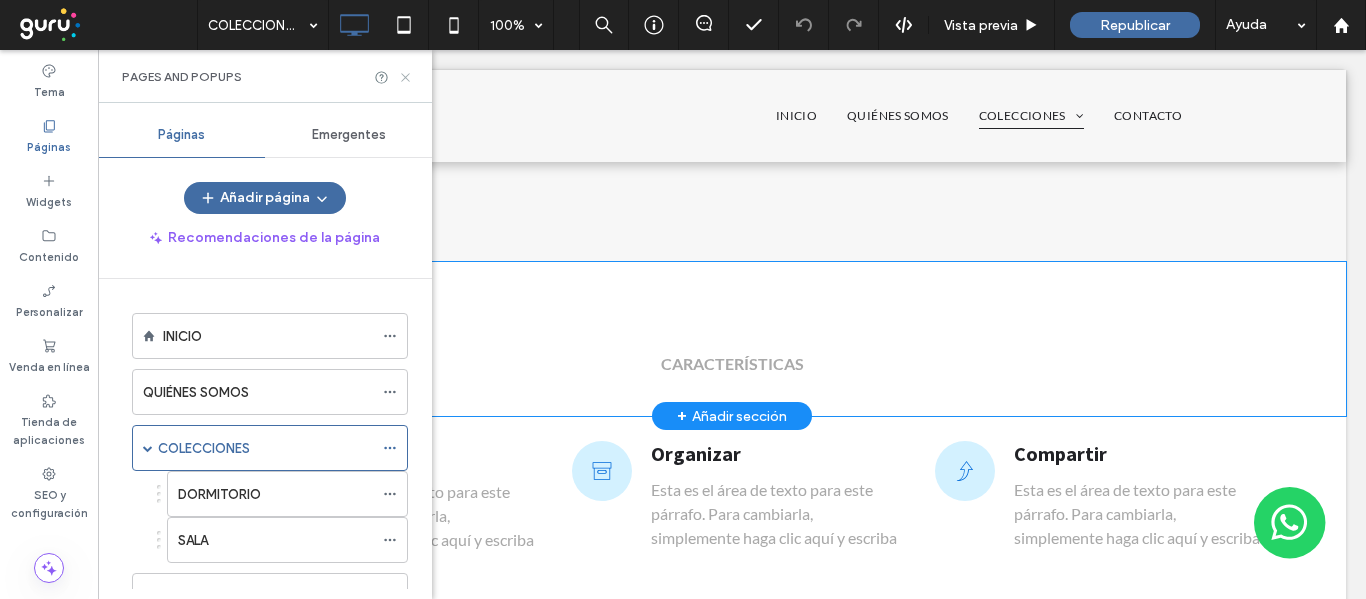 click 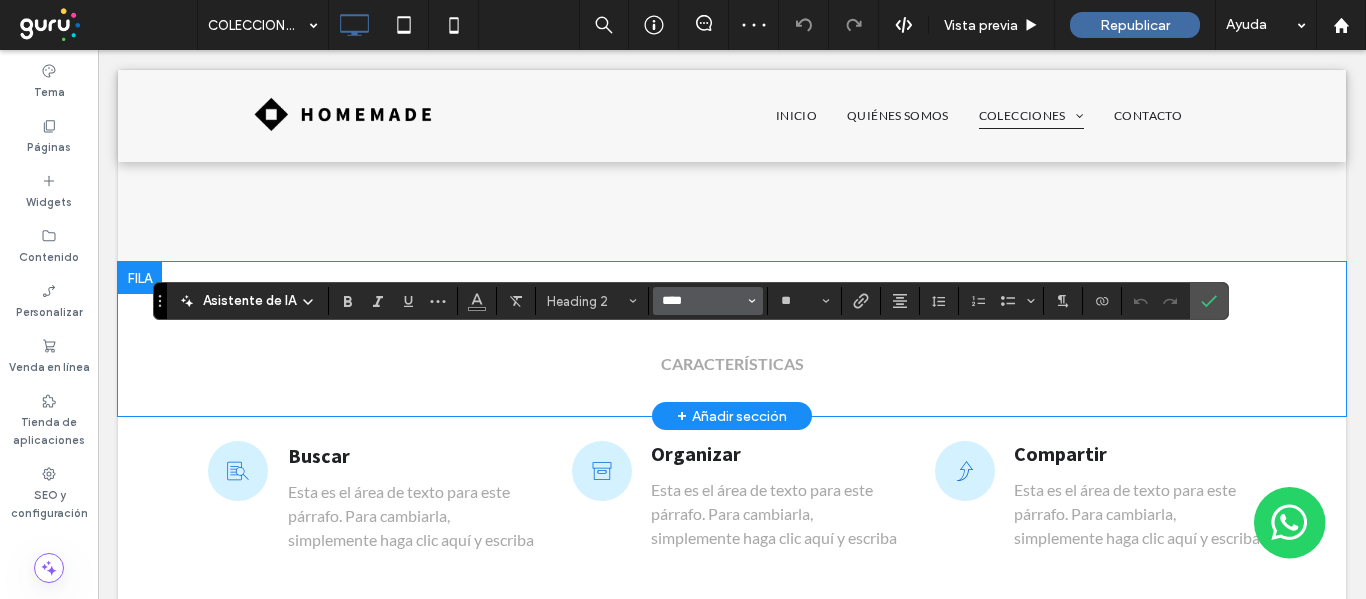 click on "****" at bounding box center [702, 301] 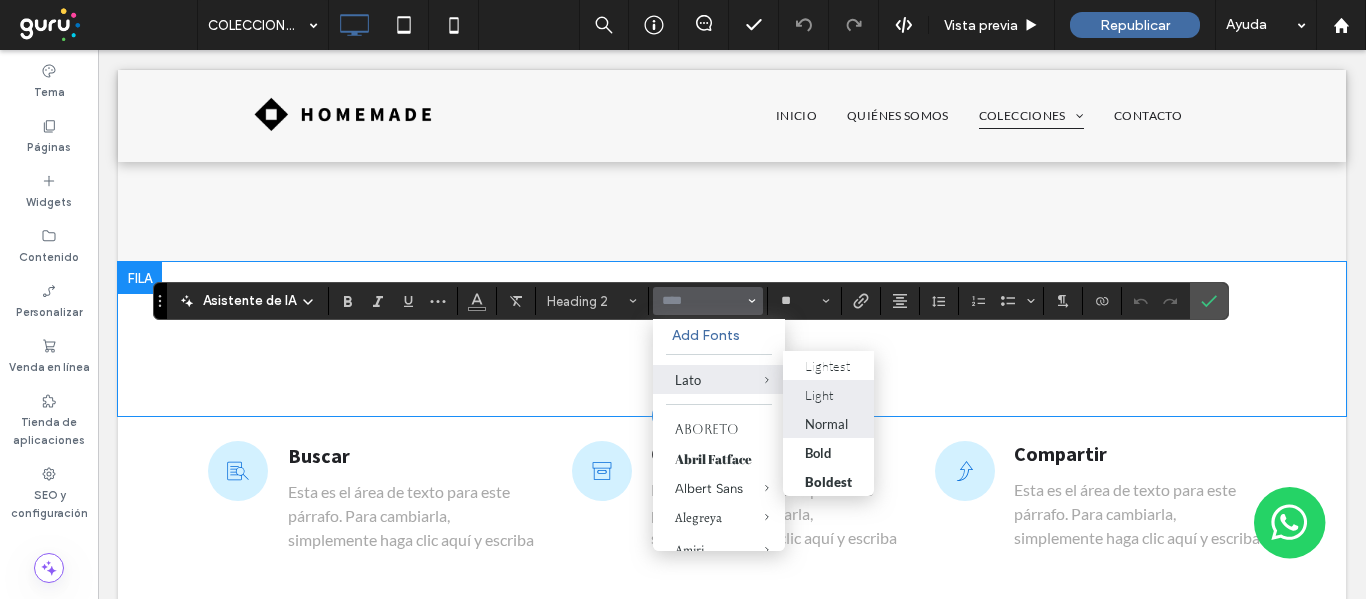 click on "Light" at bounding box center (828, 395) 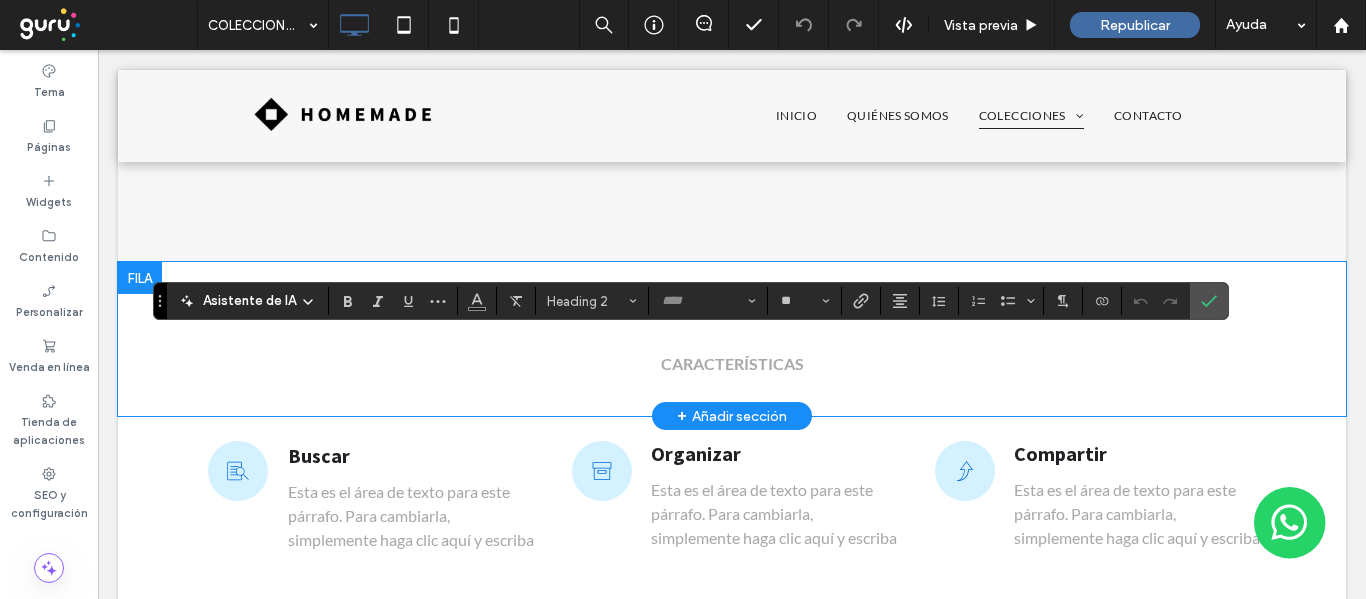 type on "****" 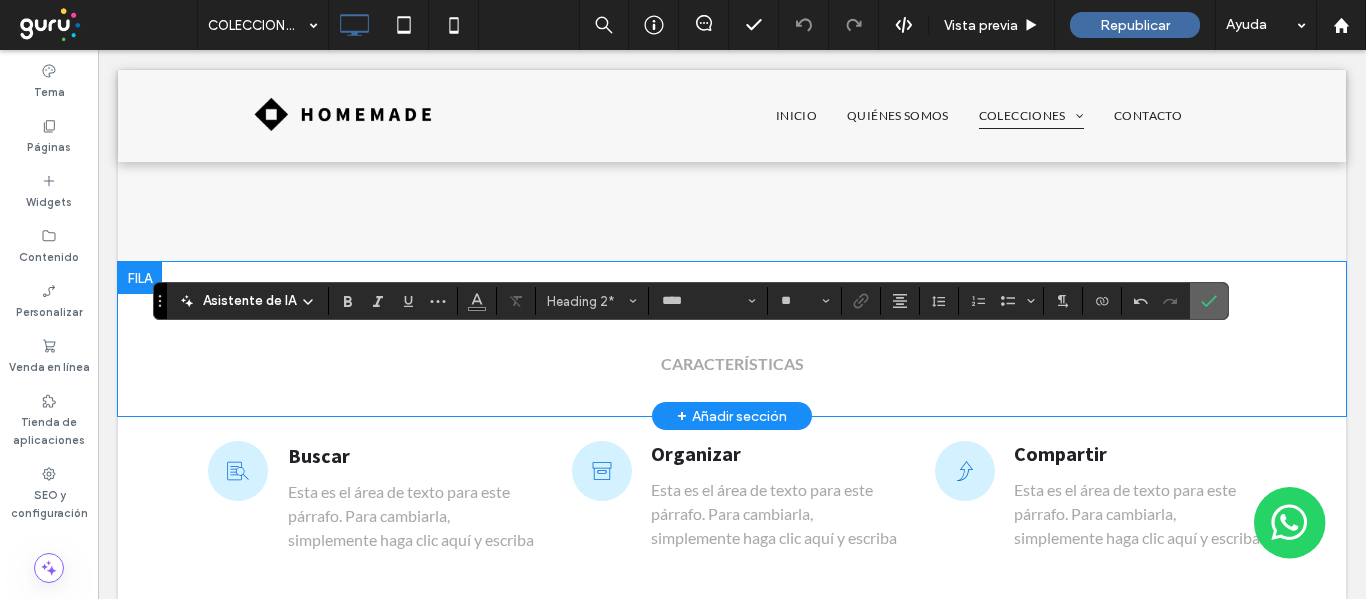 click 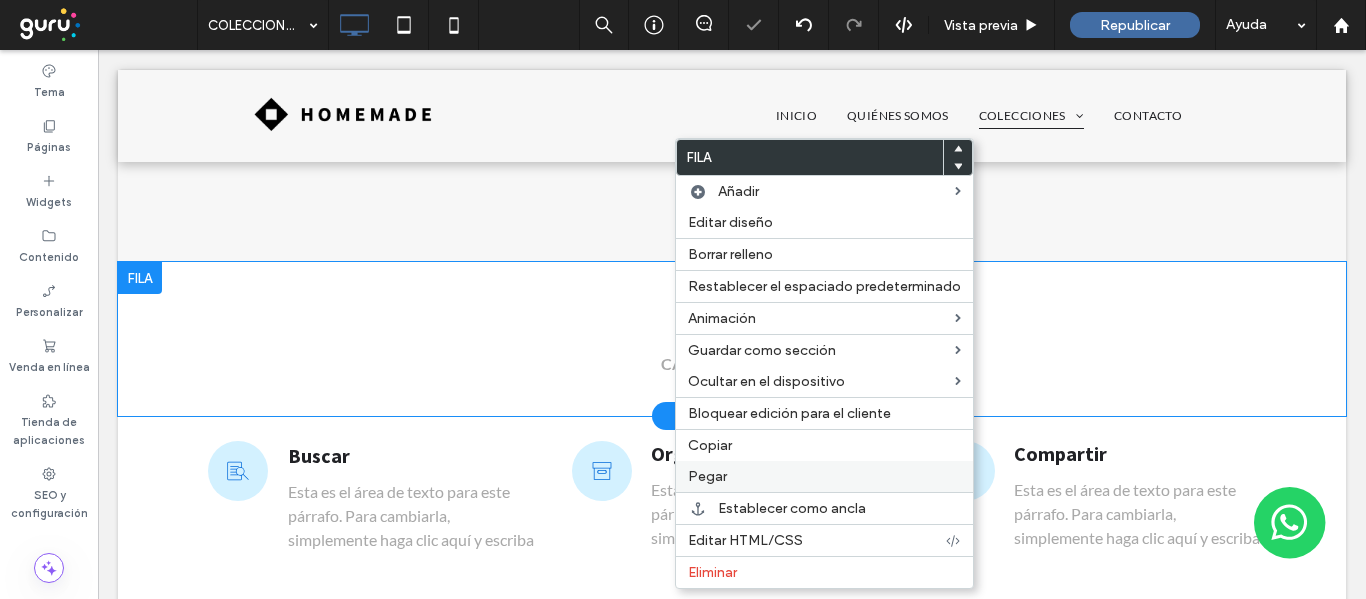 click on "Pegar" at bounding box center (707, 476) 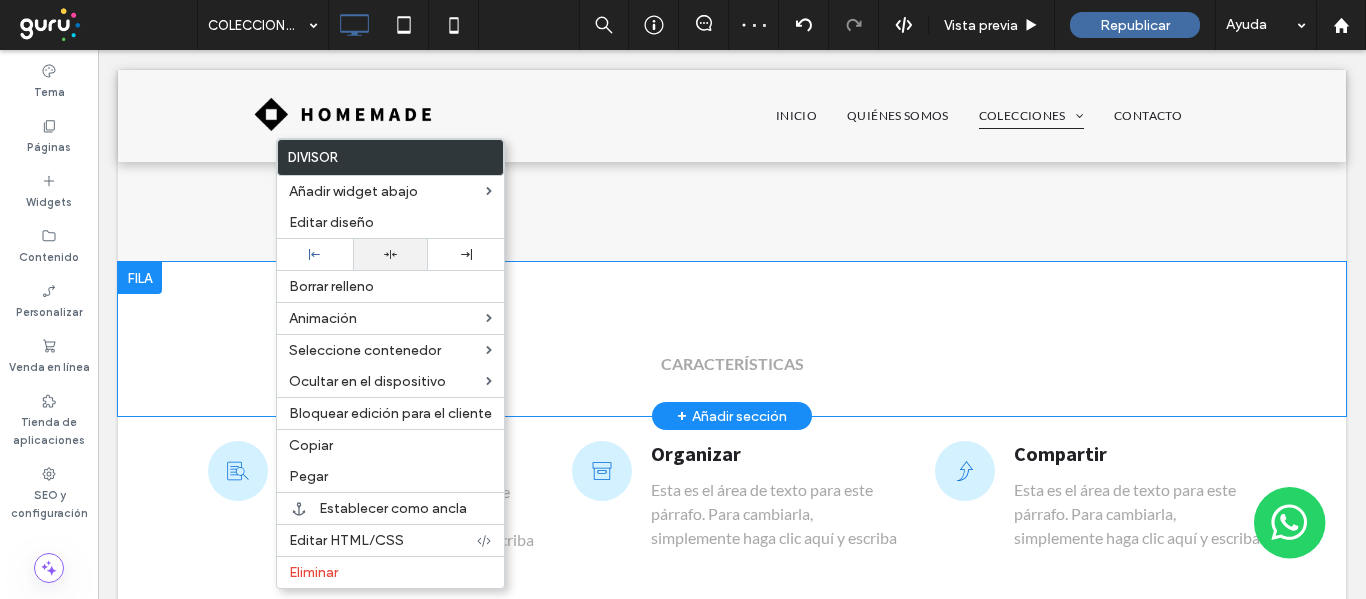 click 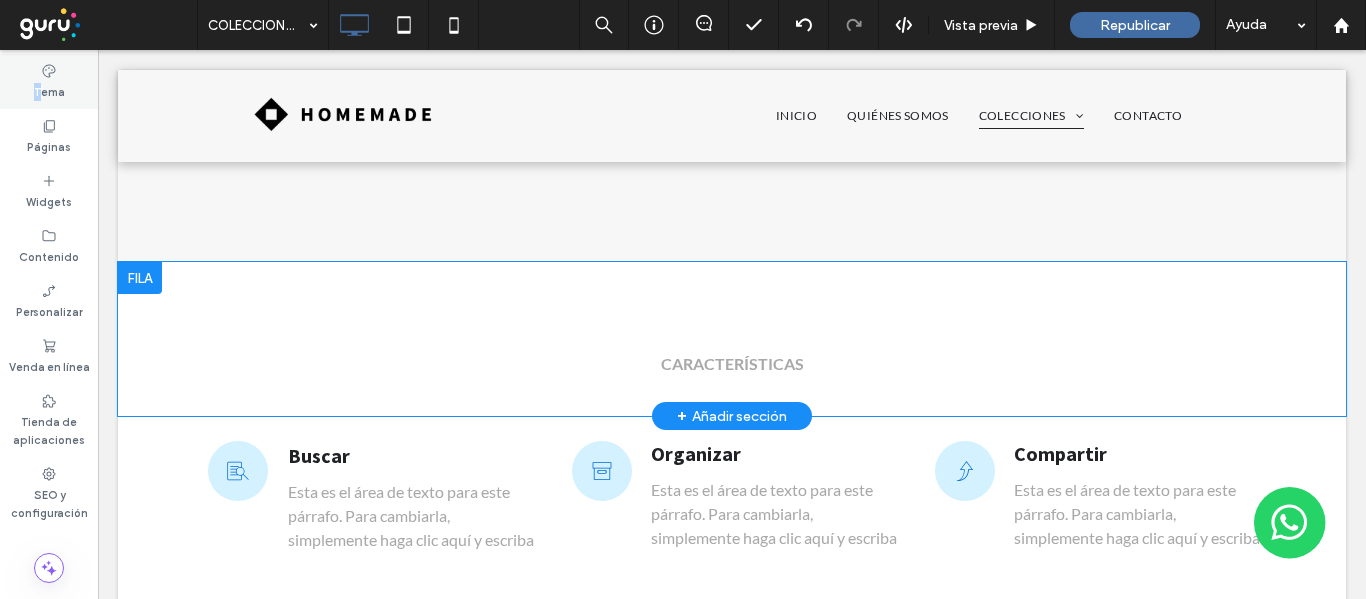 click on "Tema" at bounding box center (49, 81) 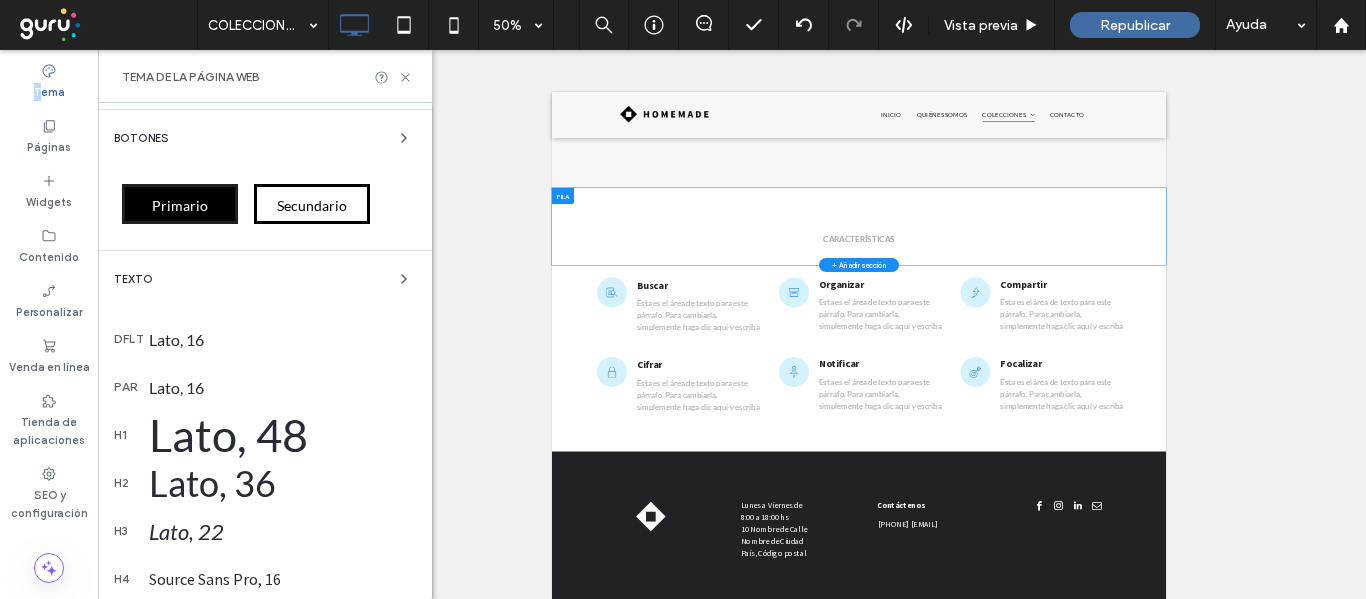 scroll, scrollTop: 300, scrollLeft: 0, axis: vertical 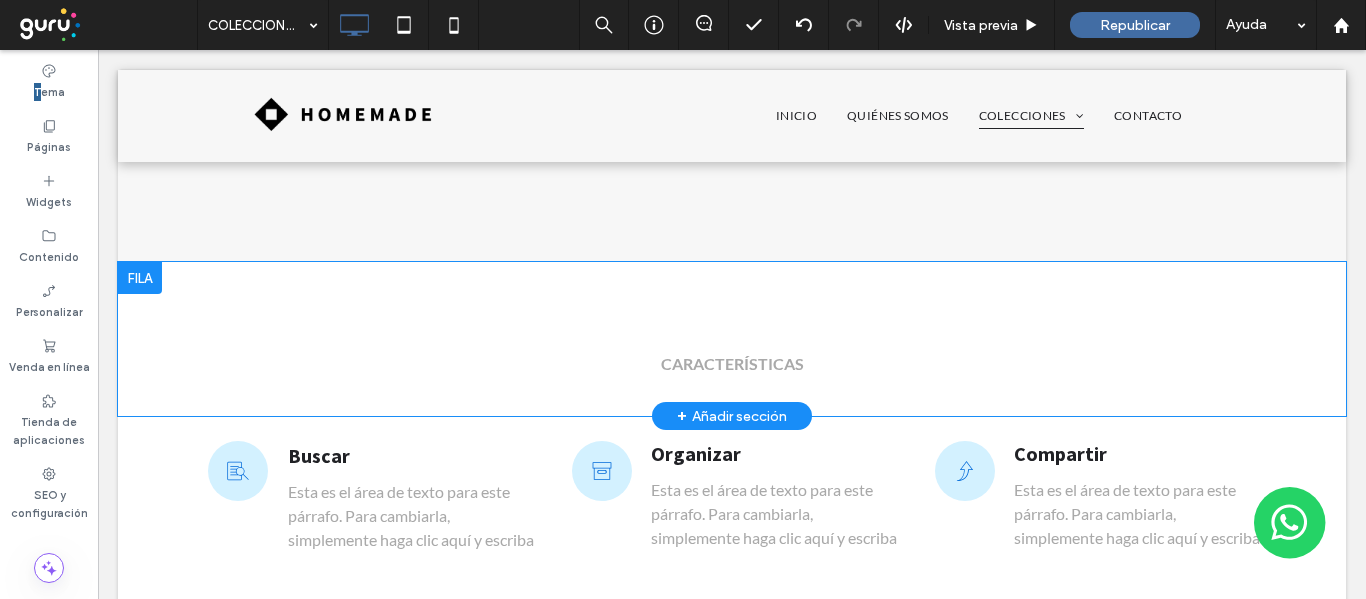 type on "****" 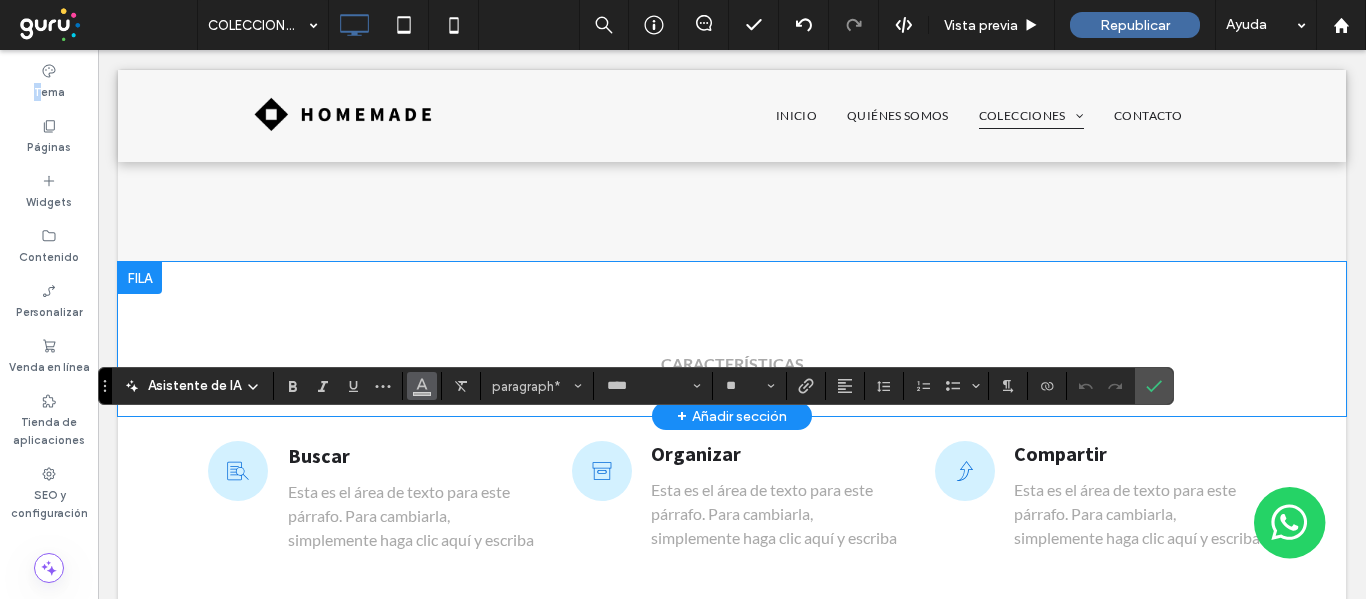 click 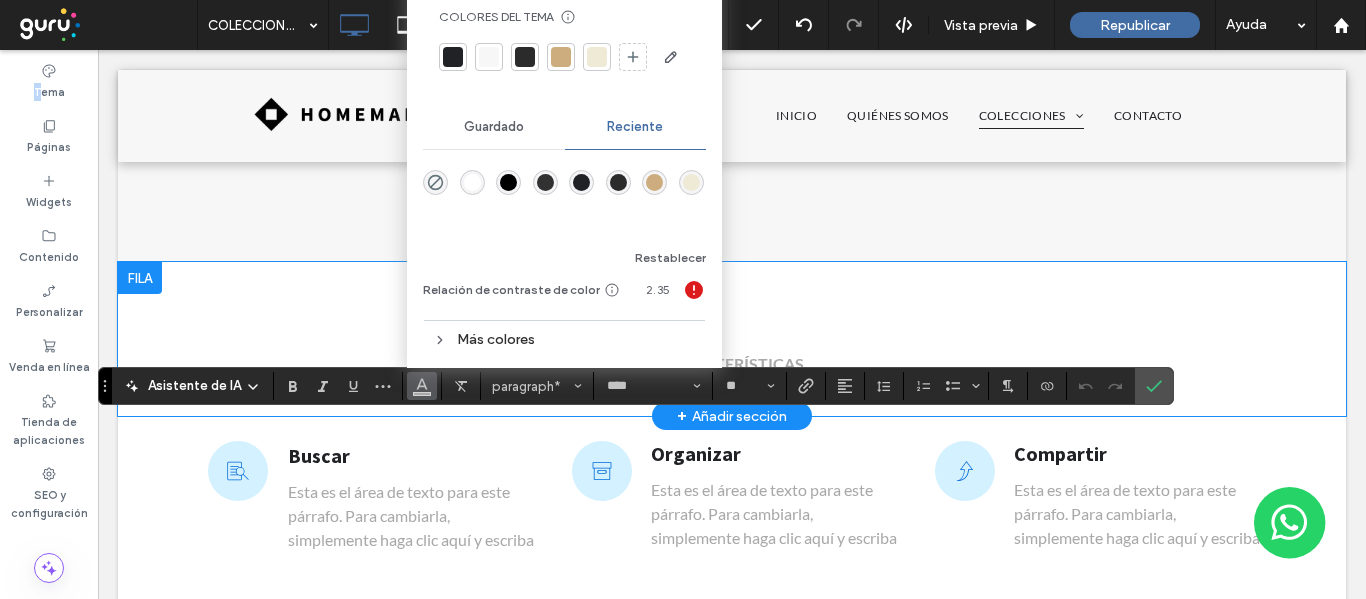 click at bounding box center [545, 182] 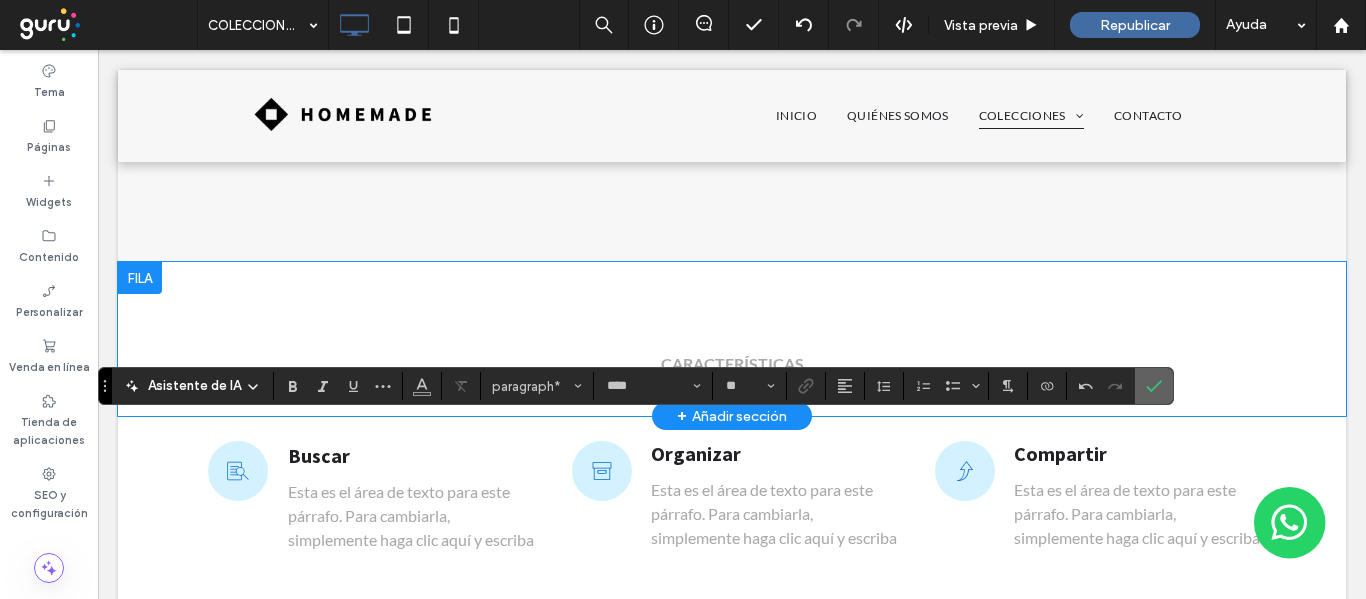 click at bounding box center [1150, 386] 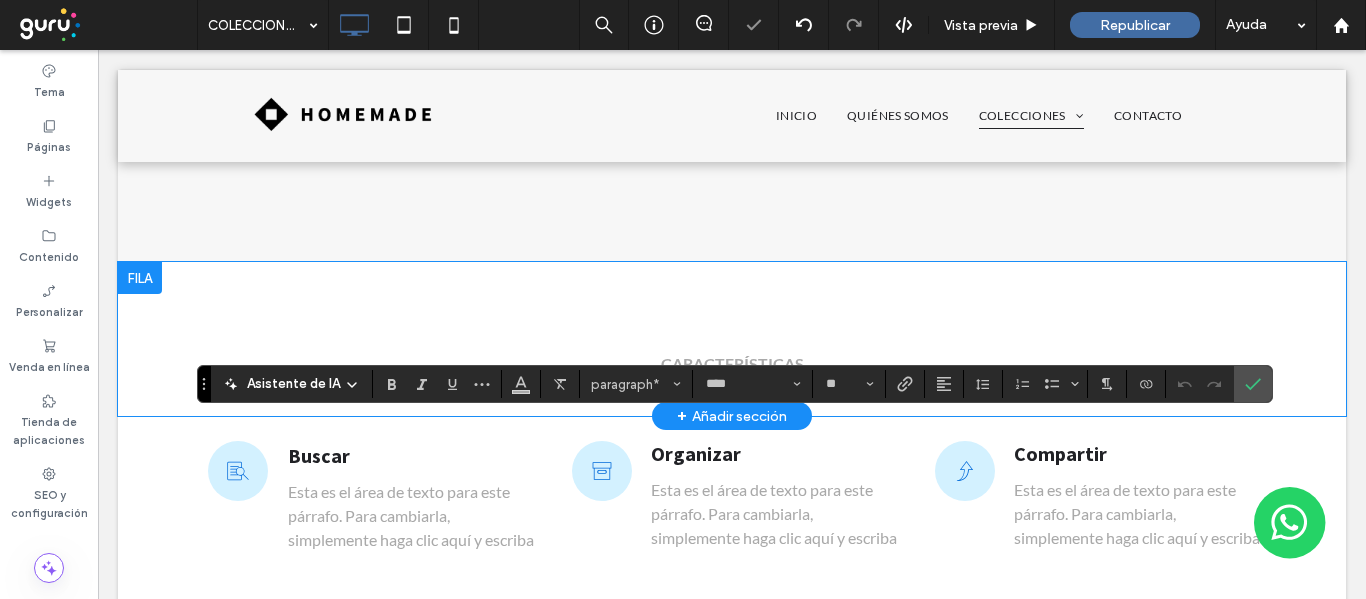 click at bounding box center [521, 384] 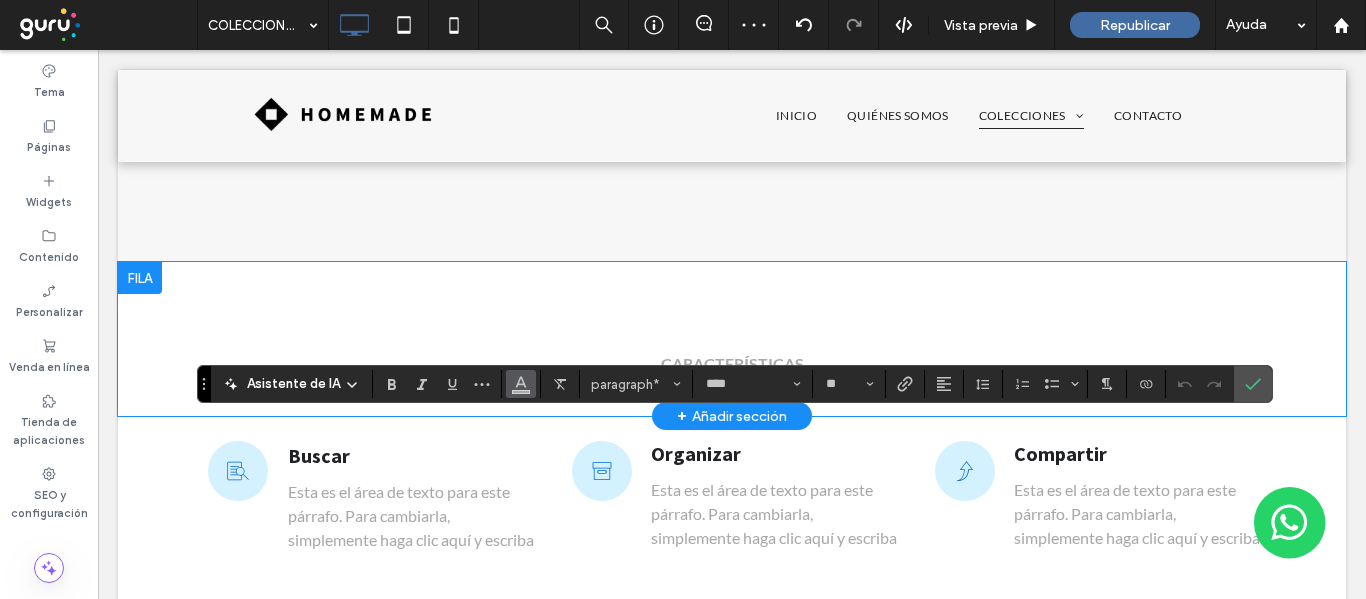 click 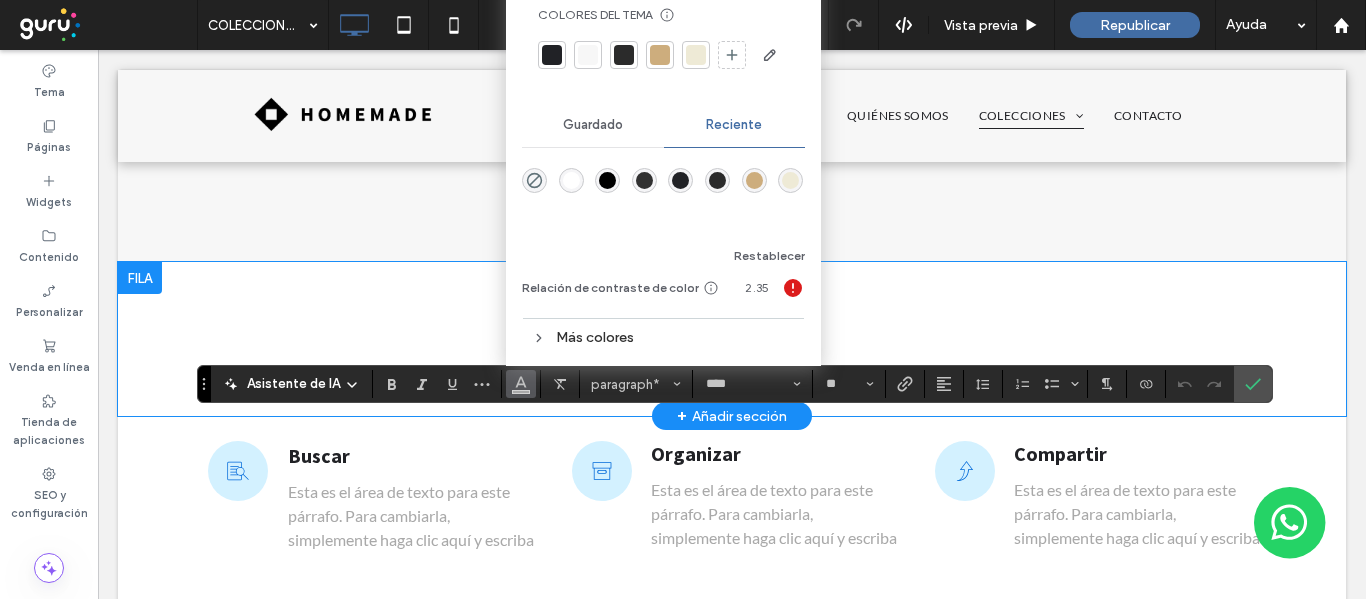 click at bounding box center [644, 180] 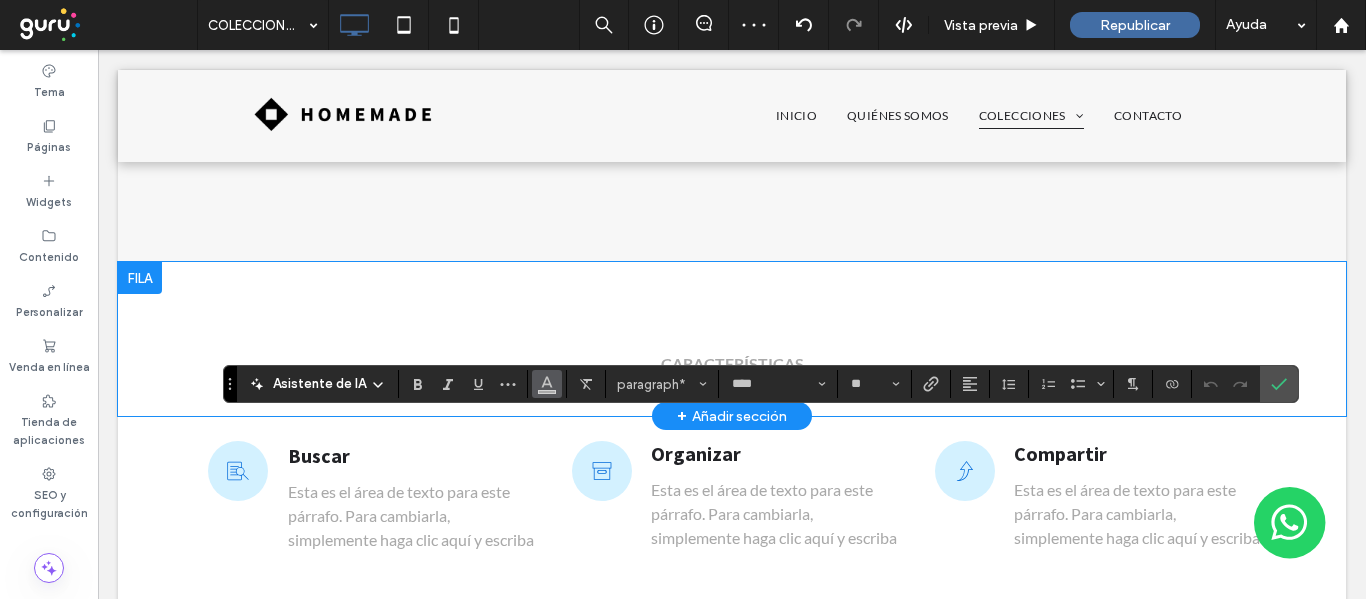 click at bounding box center (547, 384) 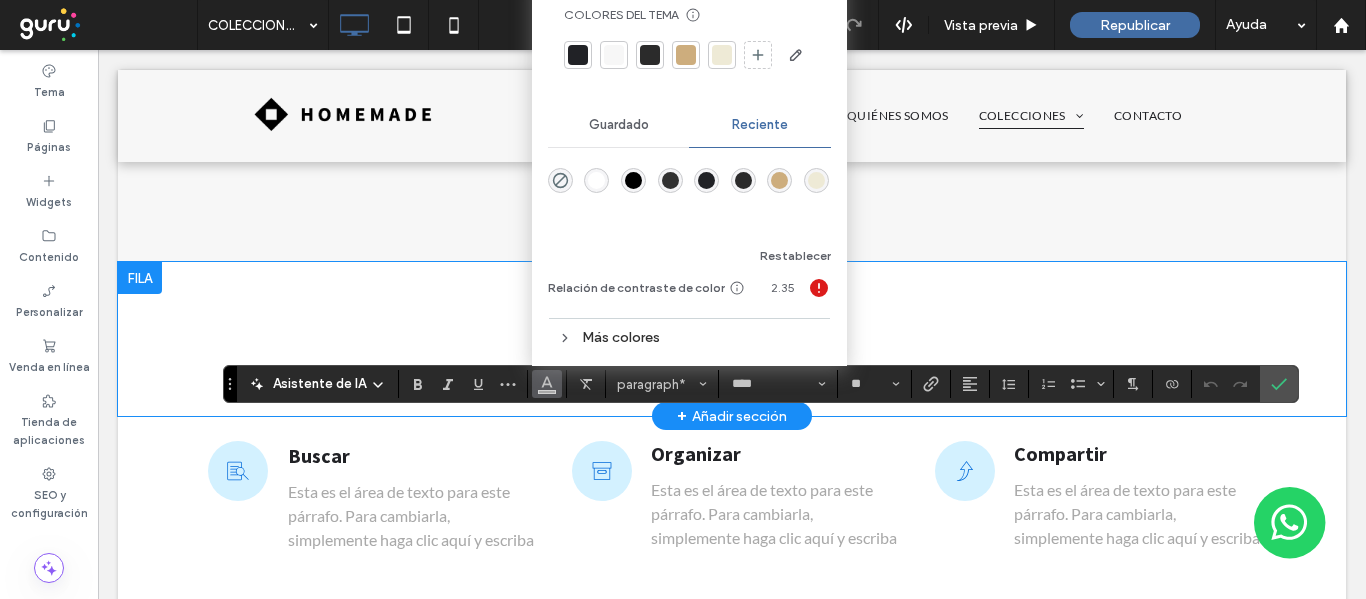 click at bounding box center (670, 180) 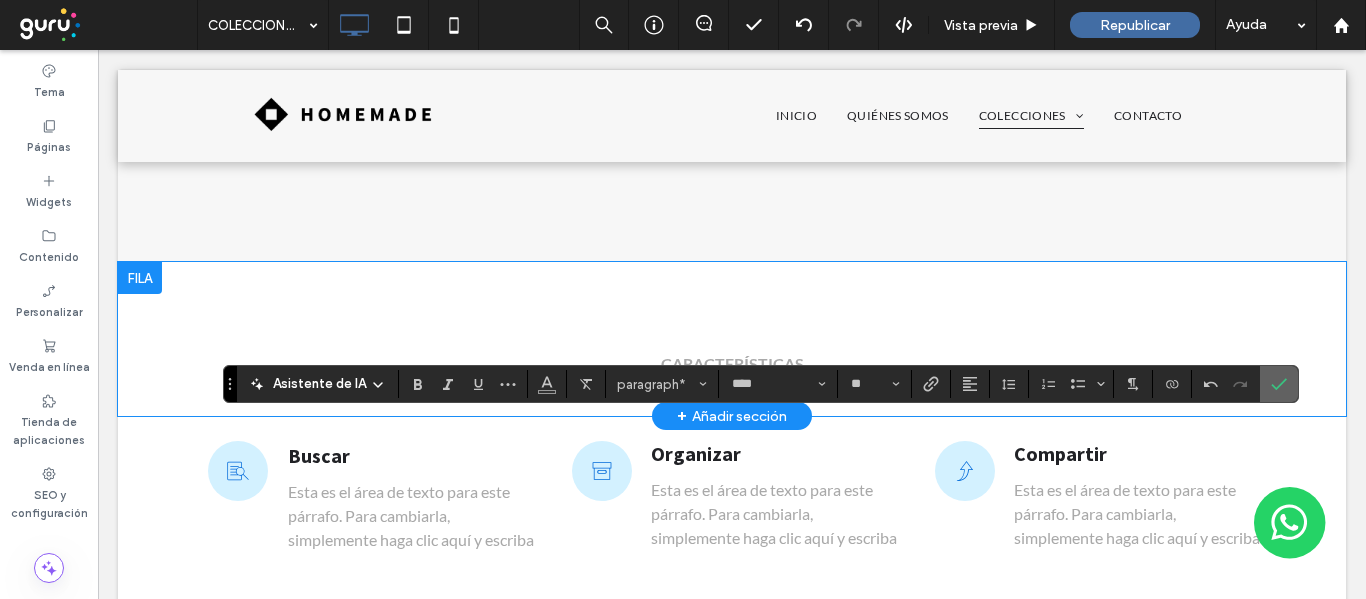 click at bounding box center [1279, 384] 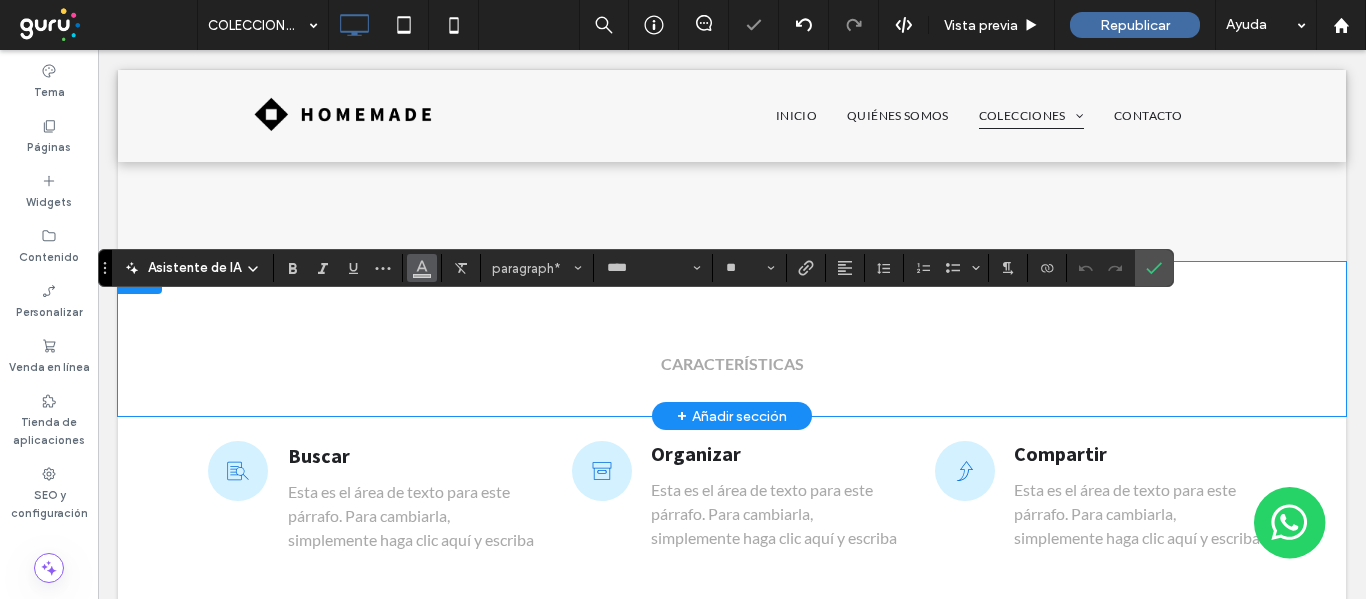 click 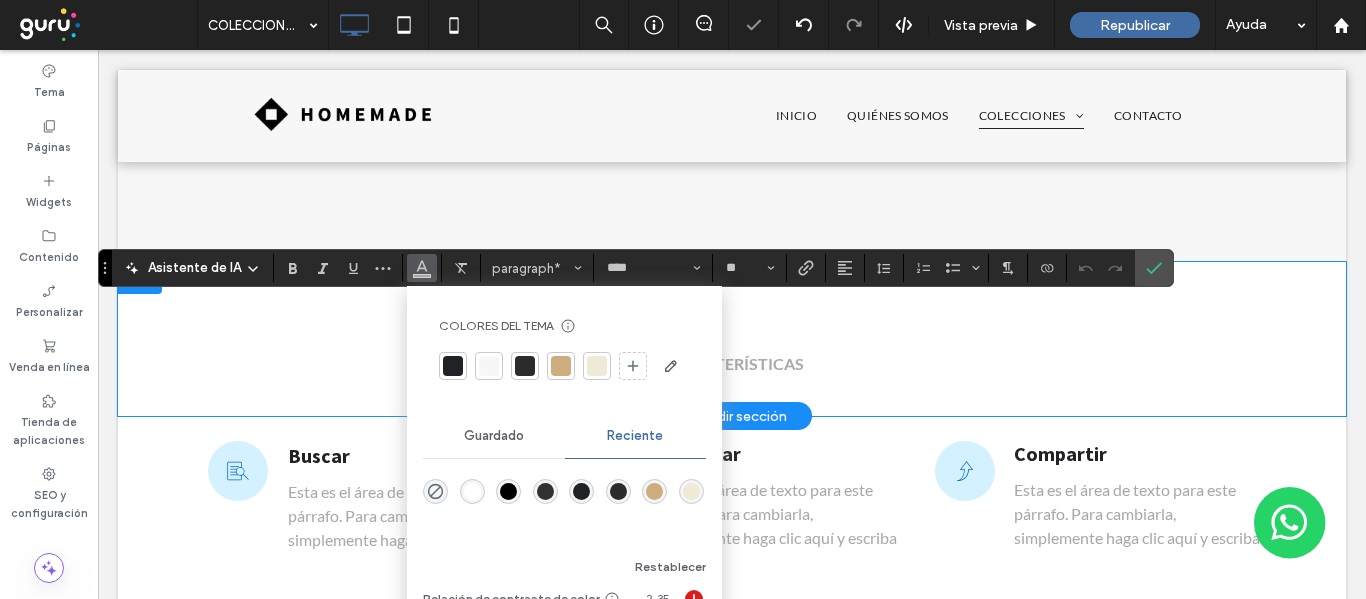 click at bounding box center [508, 491] 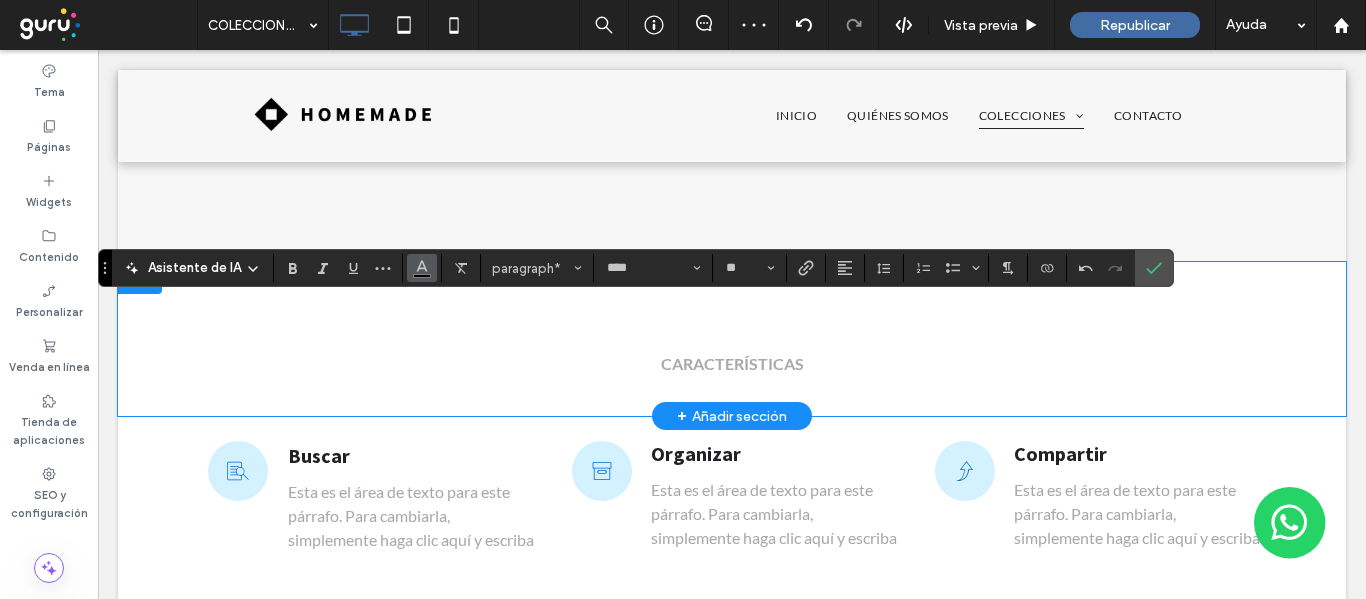 click 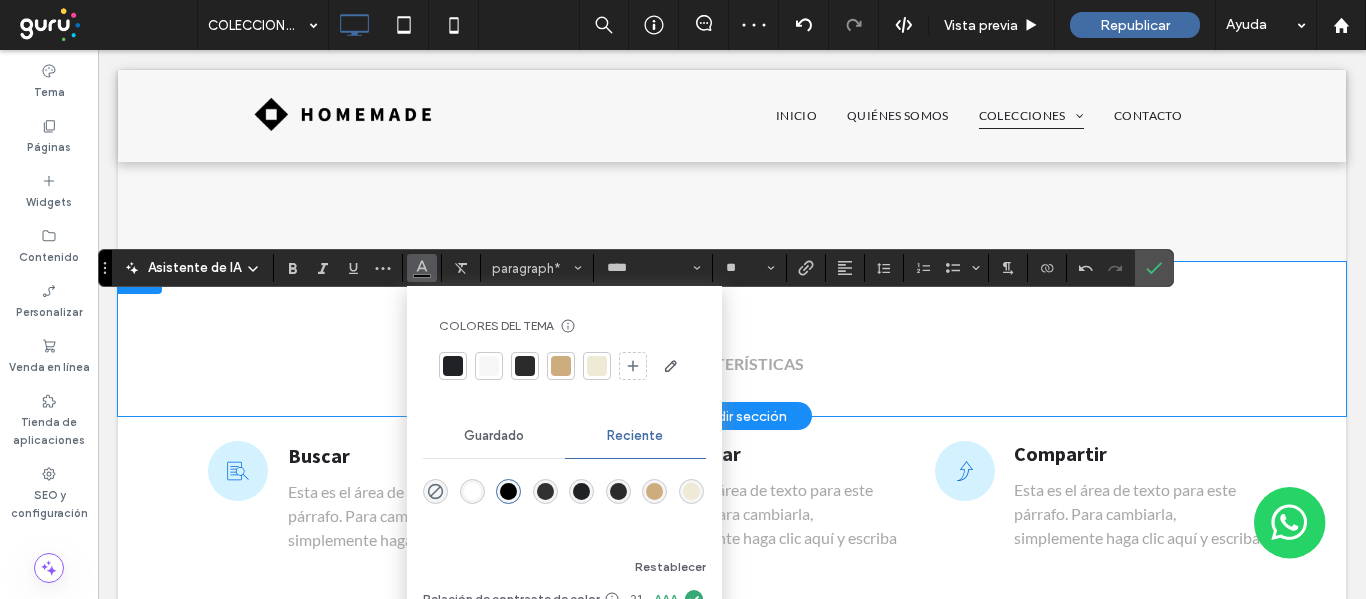 click at bounding box center (545, 491) 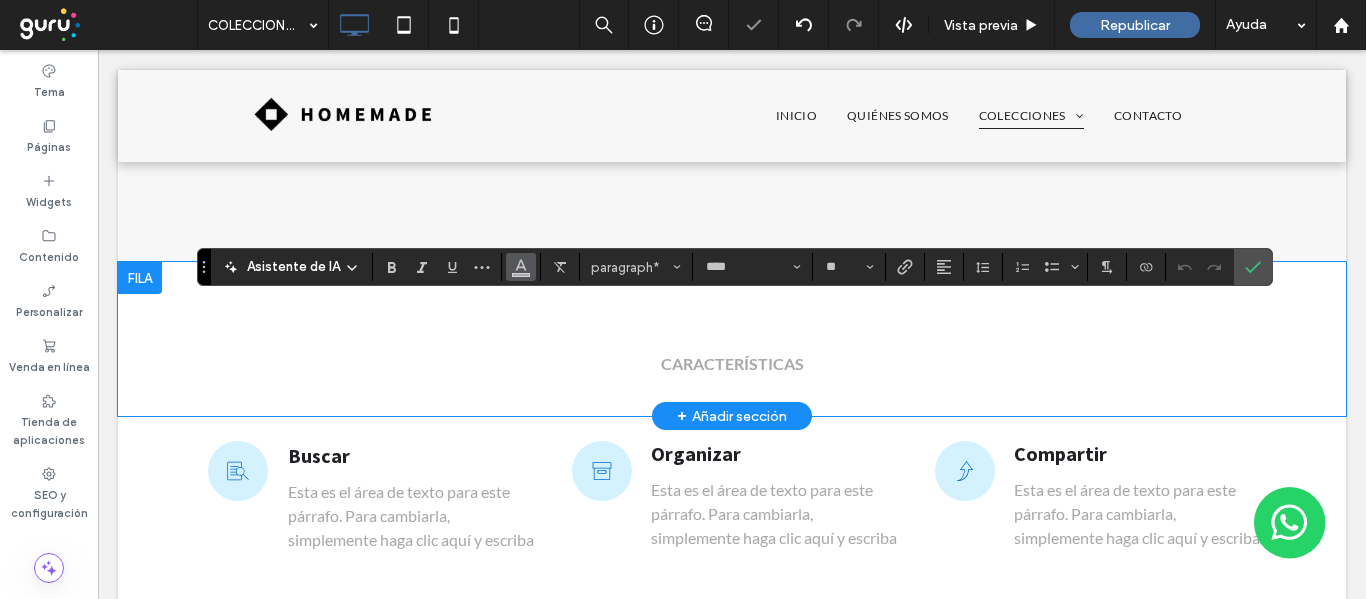 click at bounding box center (521, 265) 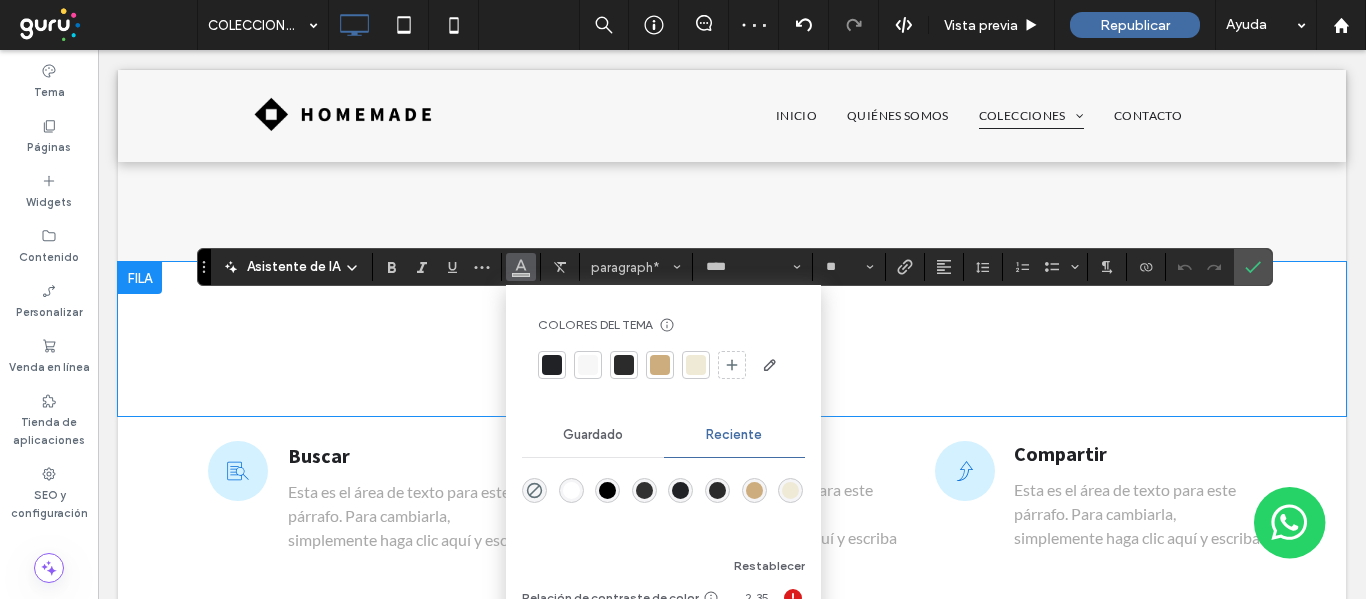 click at bounding box center [644, 490] 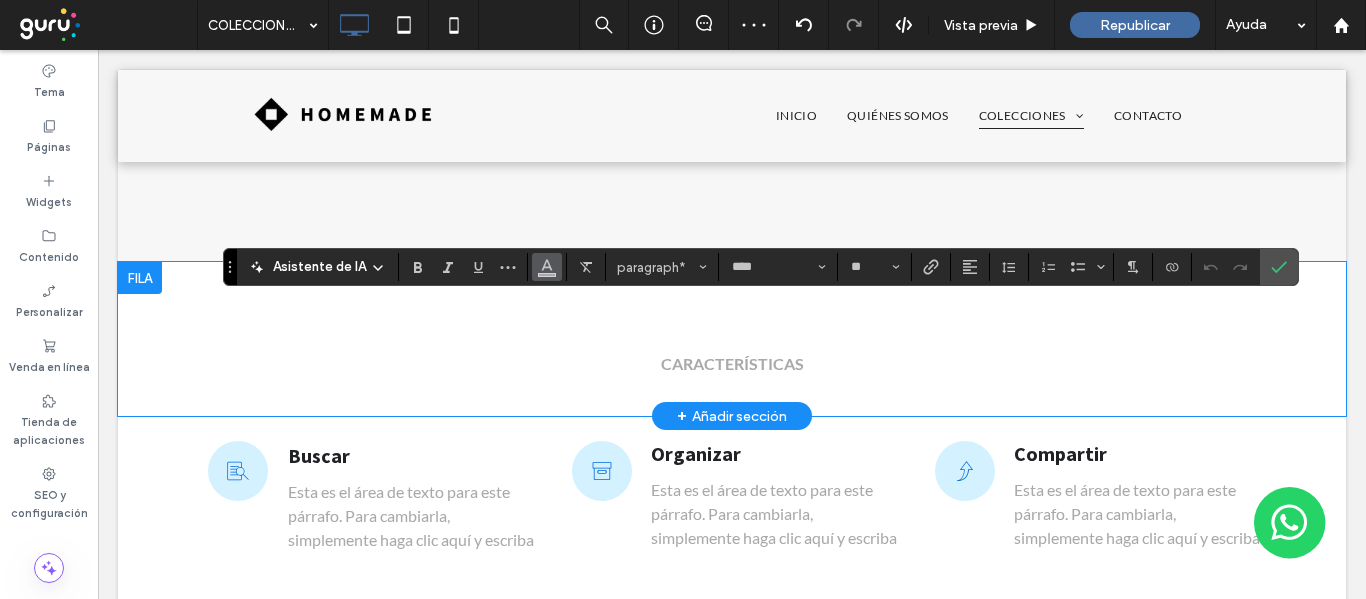 click 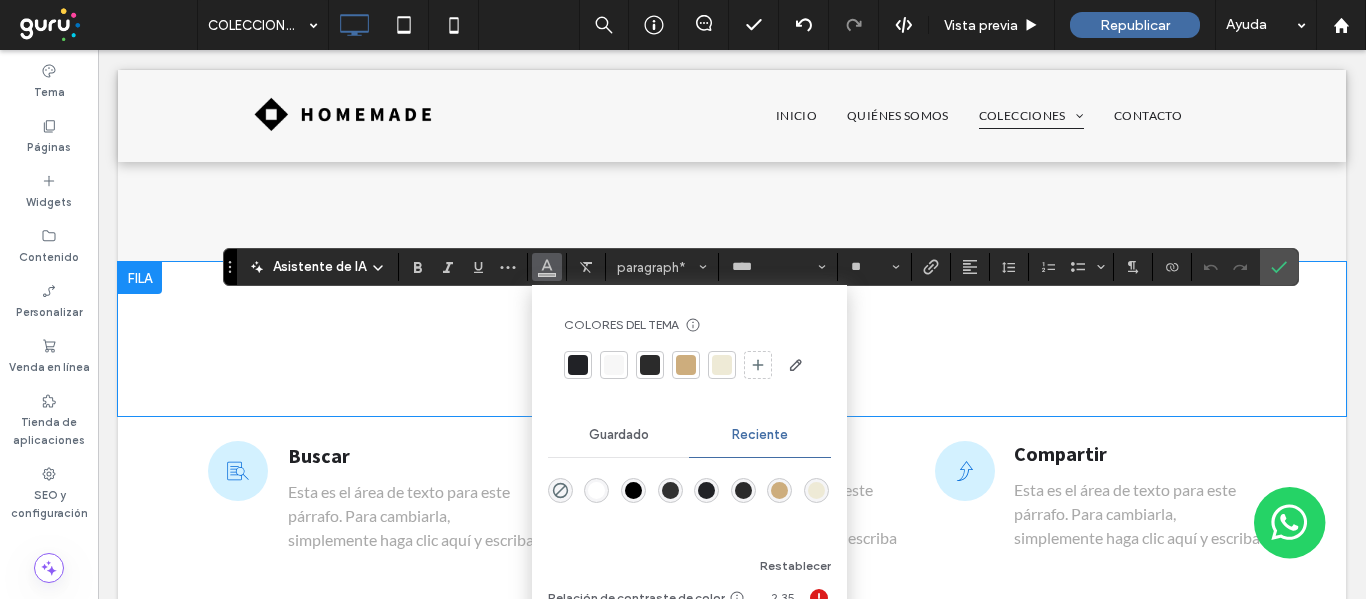 click at bounding box center [670, 490] 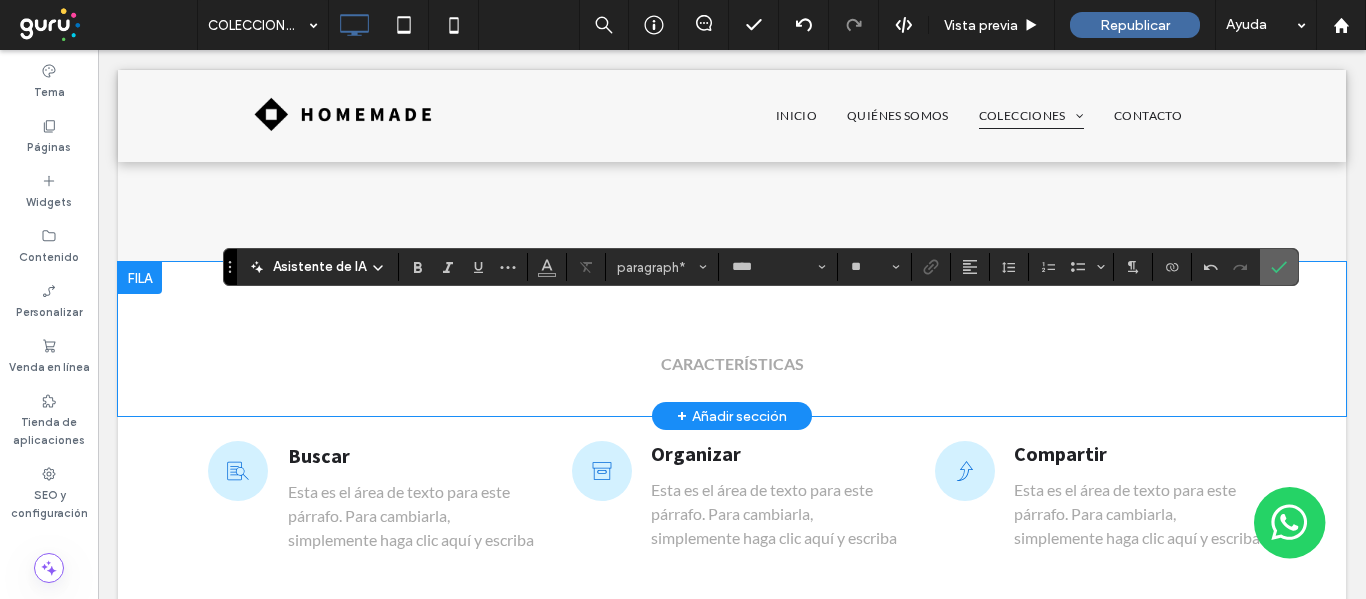 click at bounding box center (1279, 267) 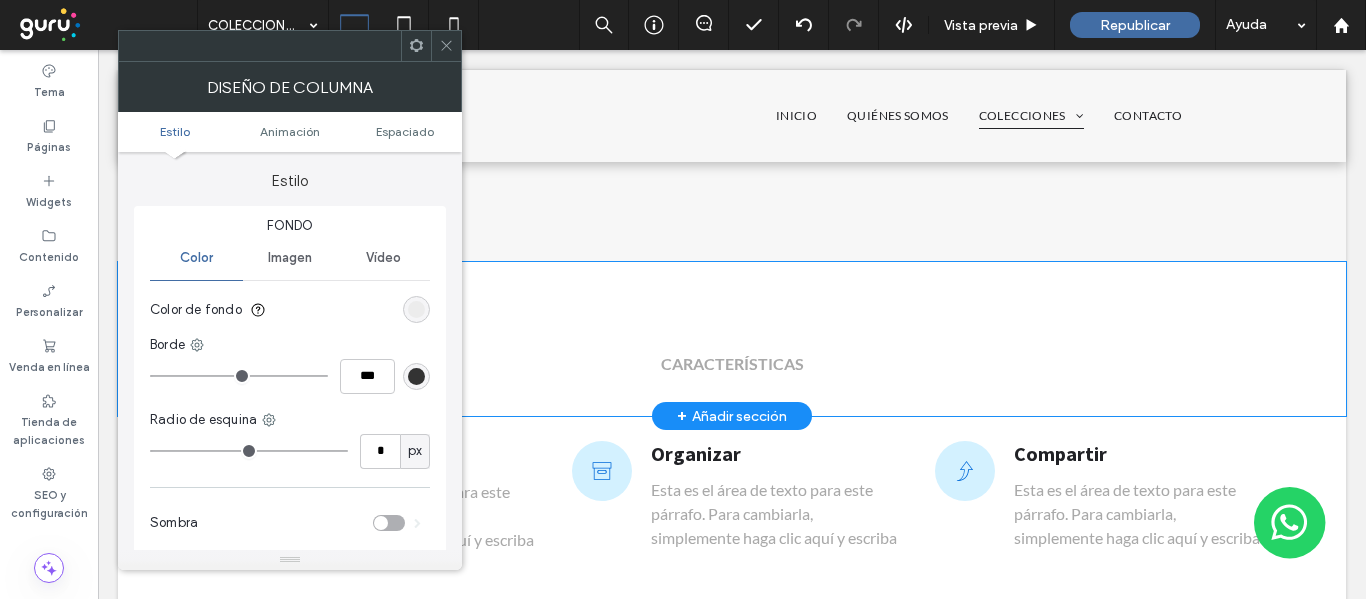 click on "Imagen" at bounding box center (289, 258) 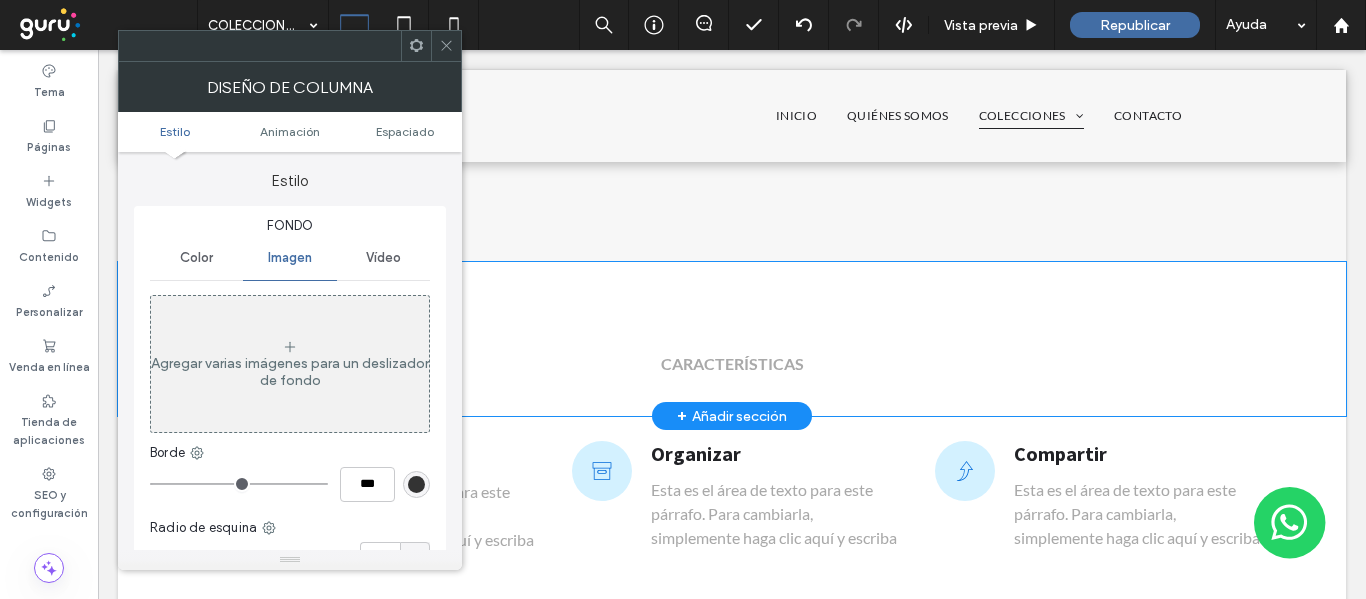 click 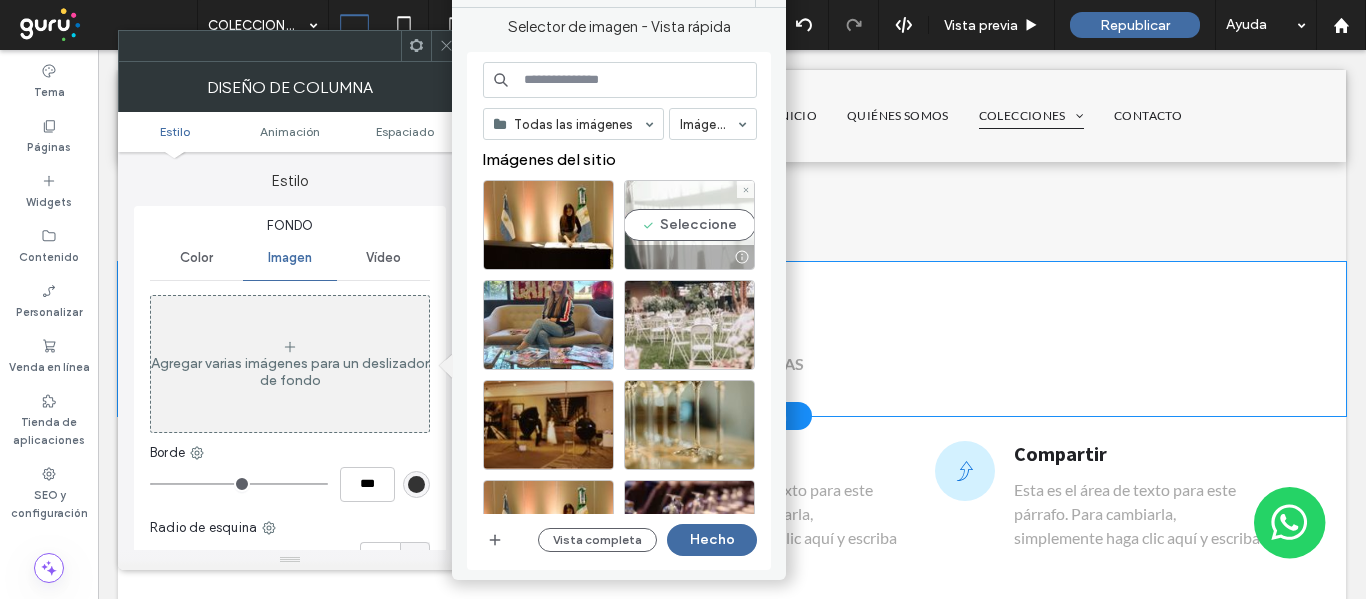 click on "Seleccione" at bounding box center [689, 225] 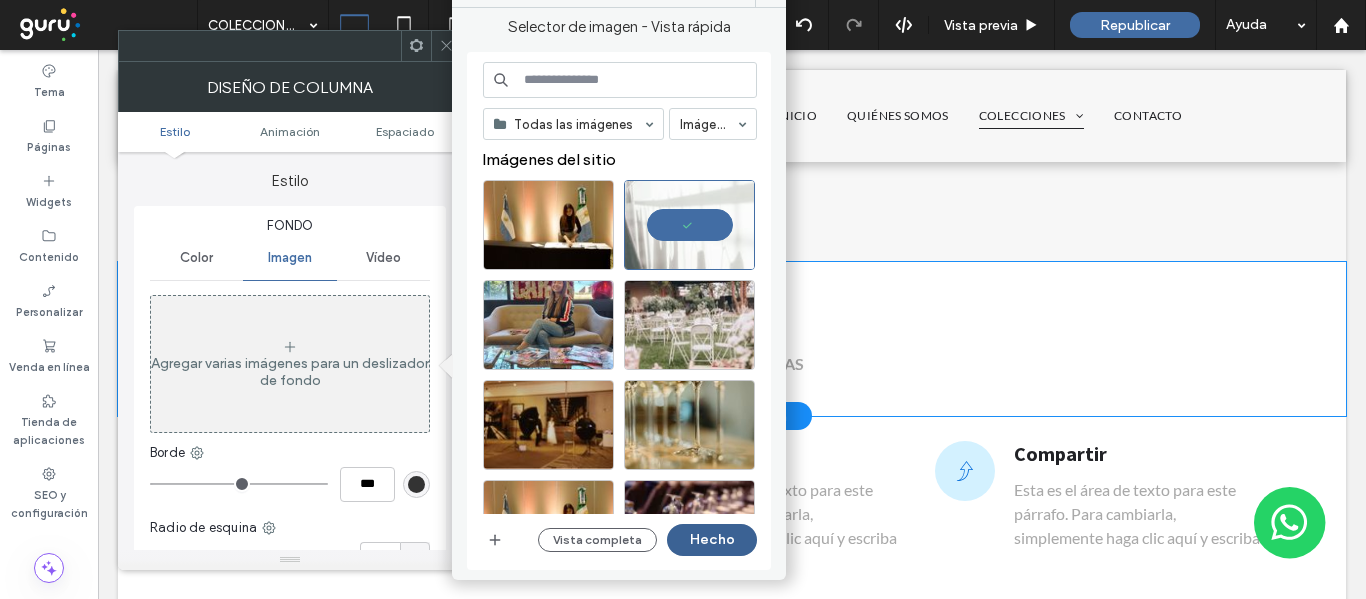 click on "Hecho" at bounding box center (712, 540) 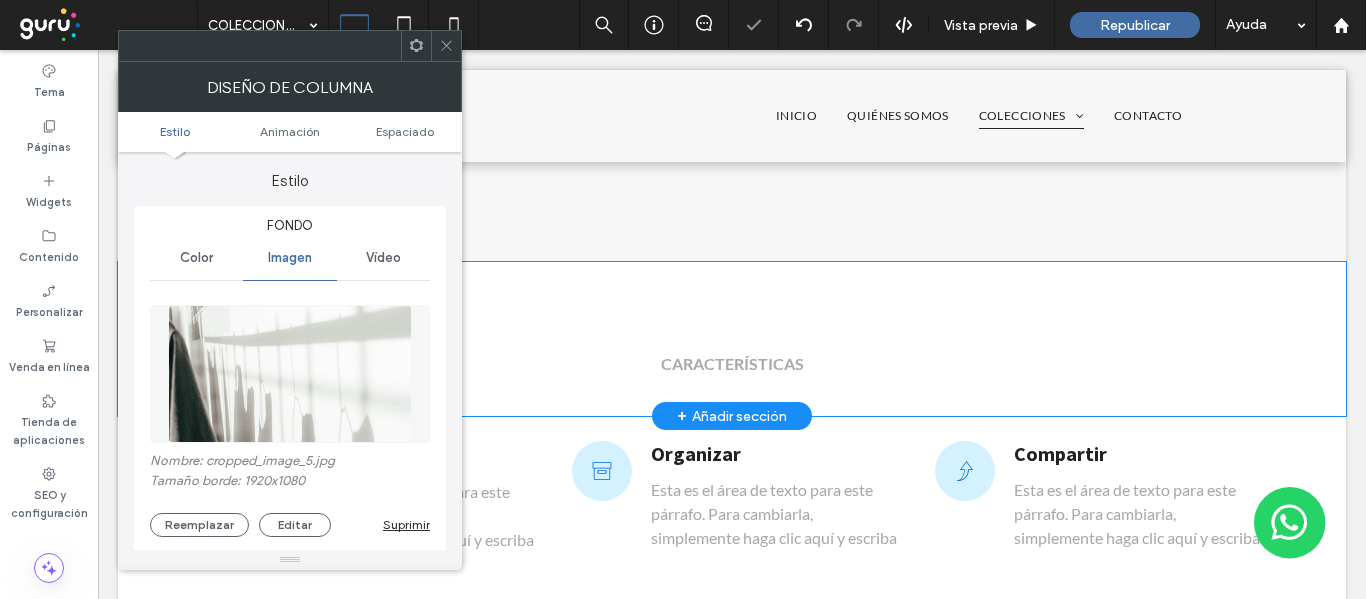 click at bounding box center (446, 46) 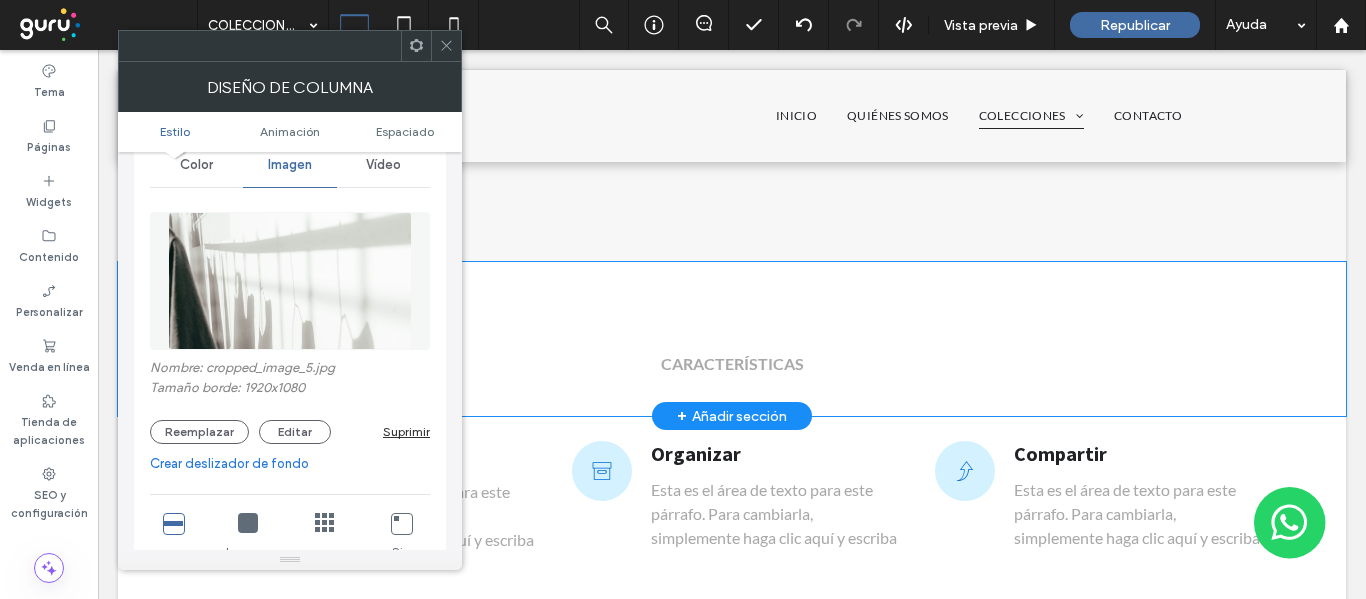 scroll, scrollTop: 300, scrollLeft: 0, axis: vertical 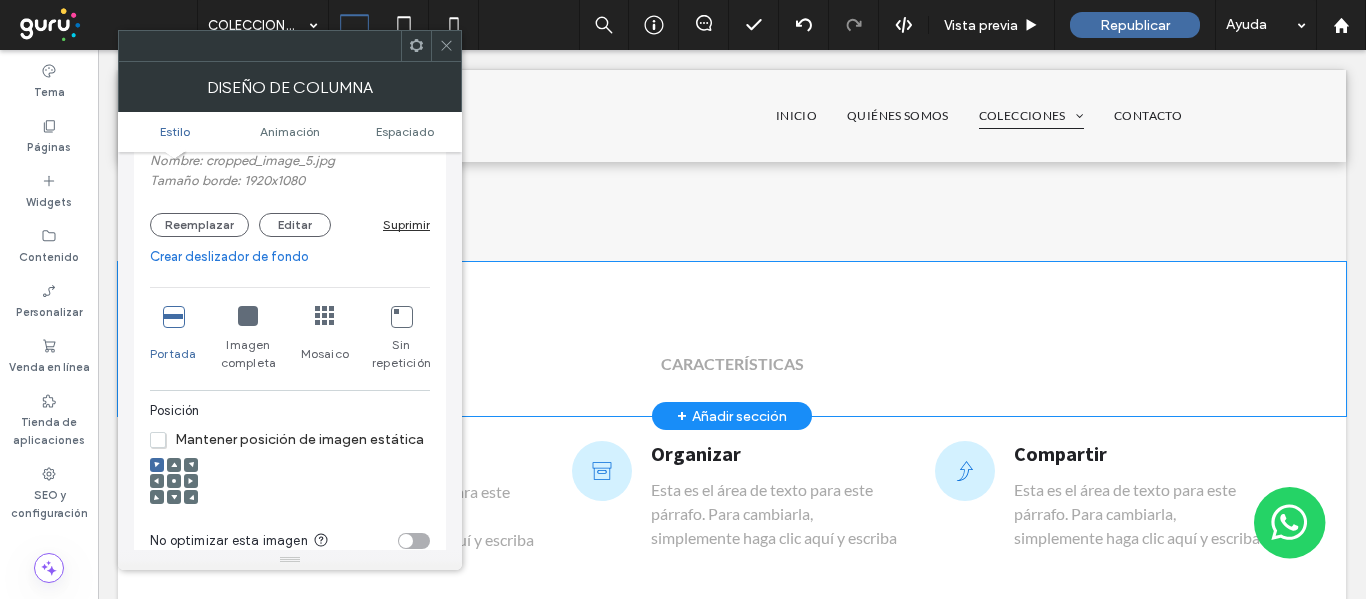 click on "Suprimir" at bounding box center [406, 224] 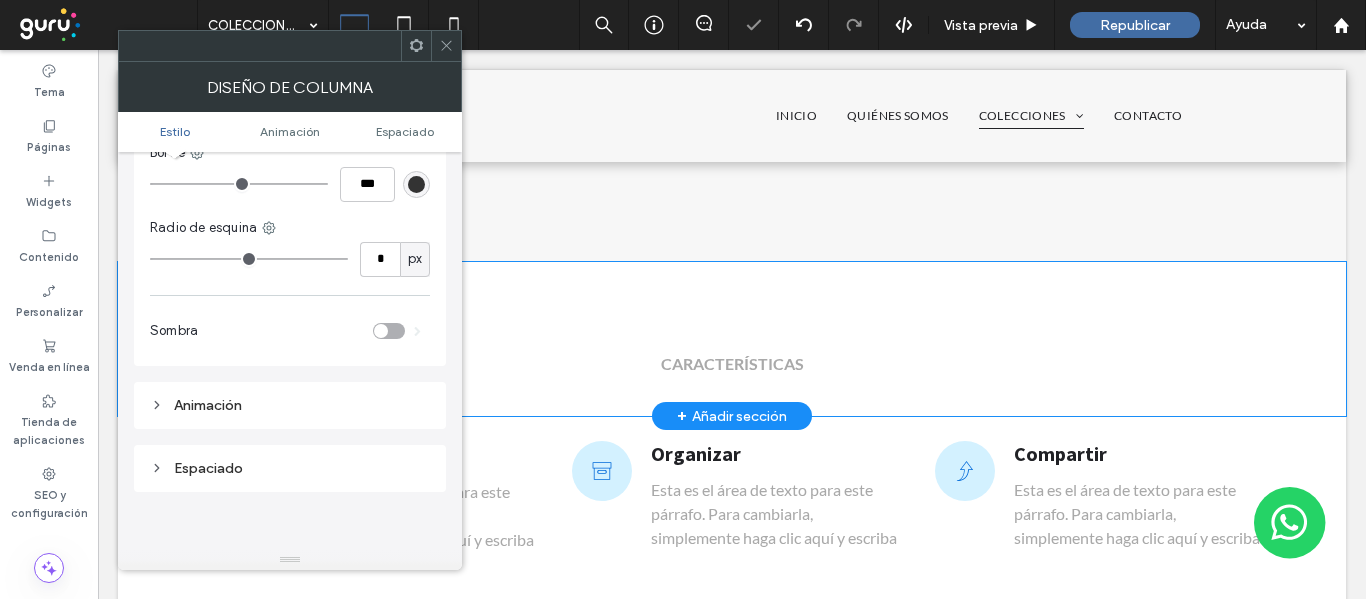 click 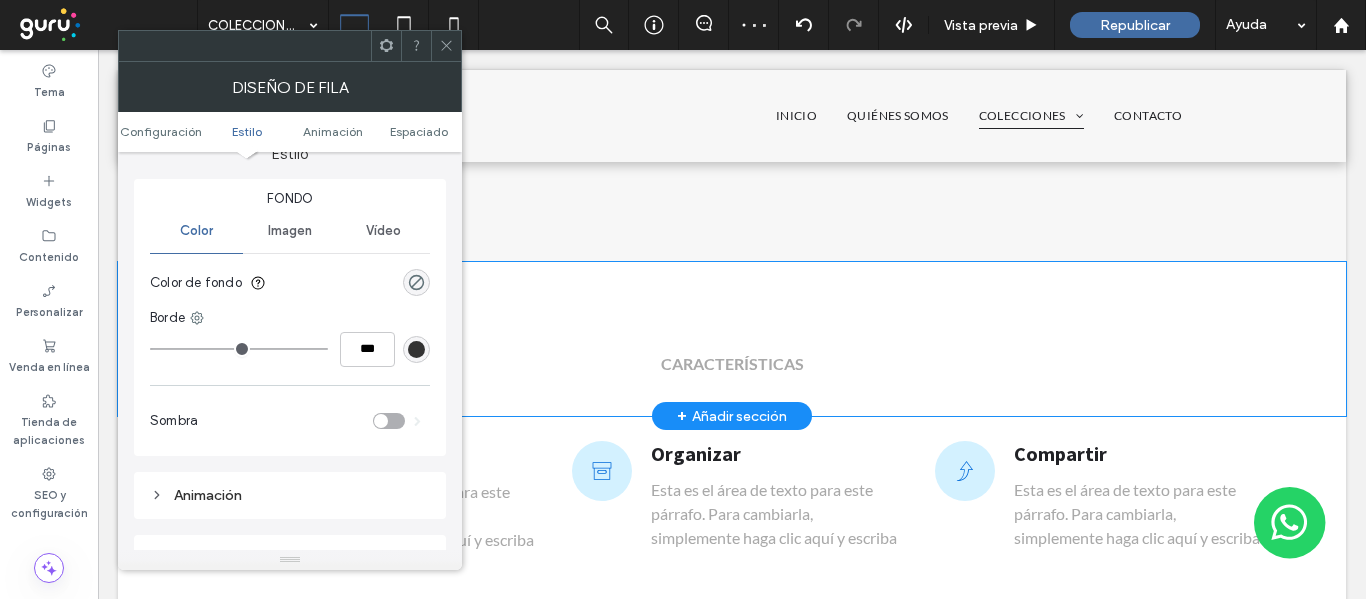 scroll, scrollTop: 200, scrollLeft: 0, axis: vertical 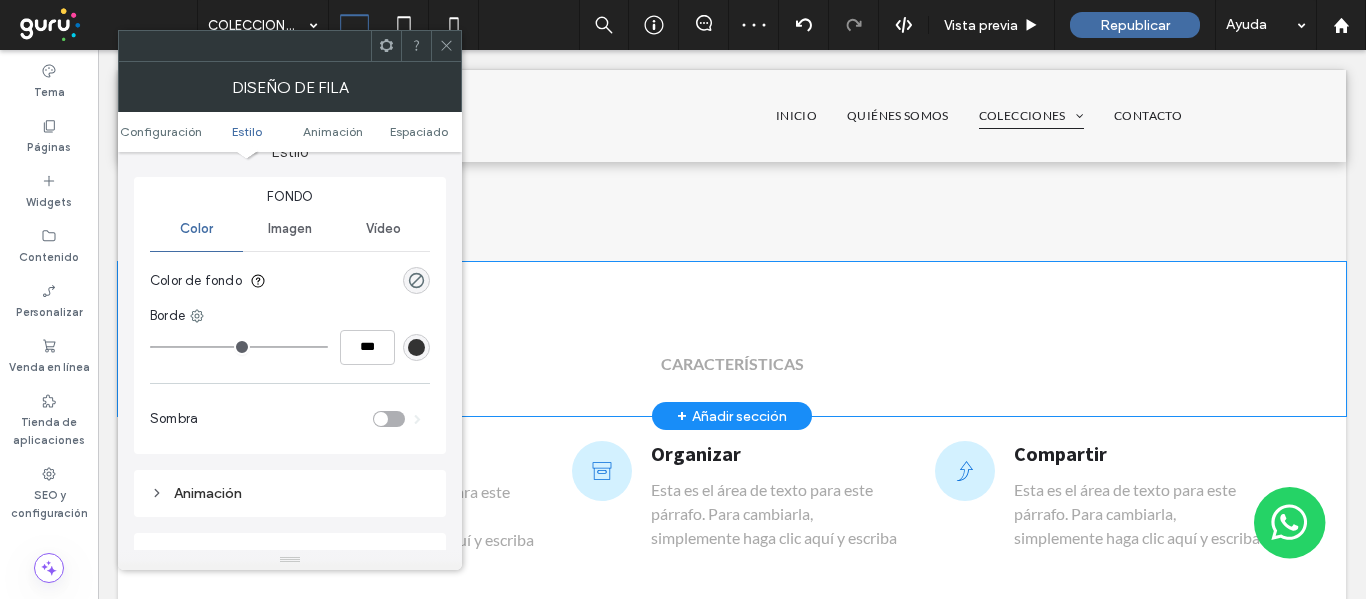 click on "Imagen" at bounding box center (290, 229) 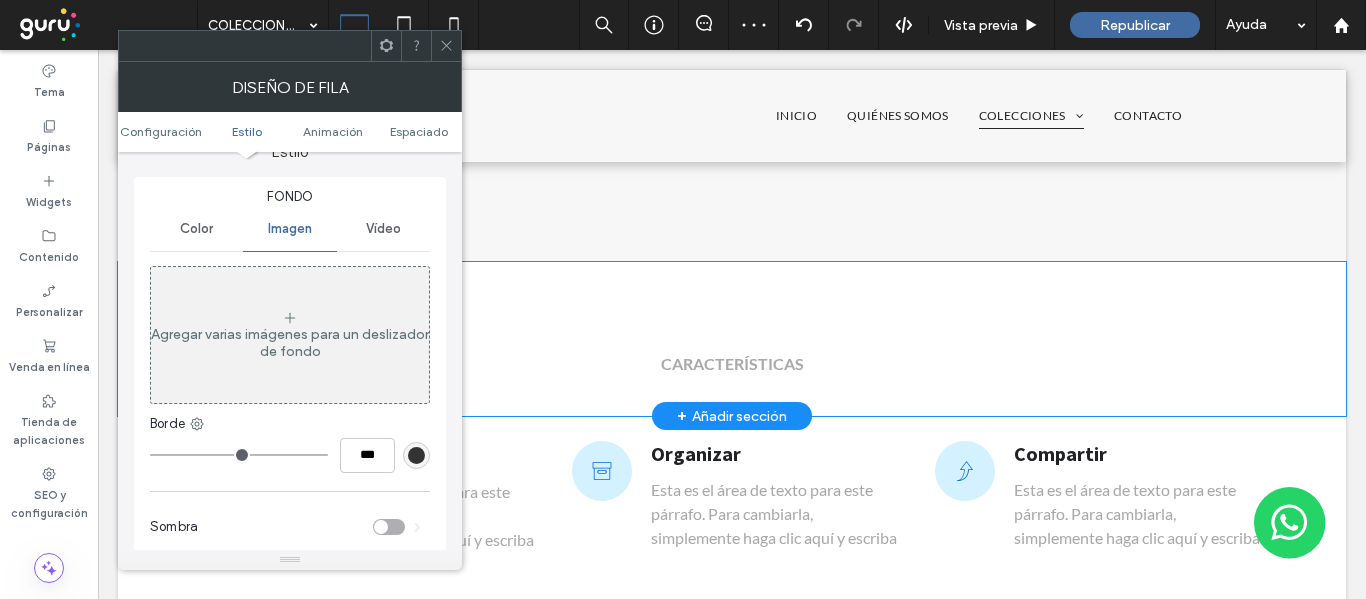 click on "Agregar varias imágenes para un deslizador de fondo" at bounding box center [290, 343] 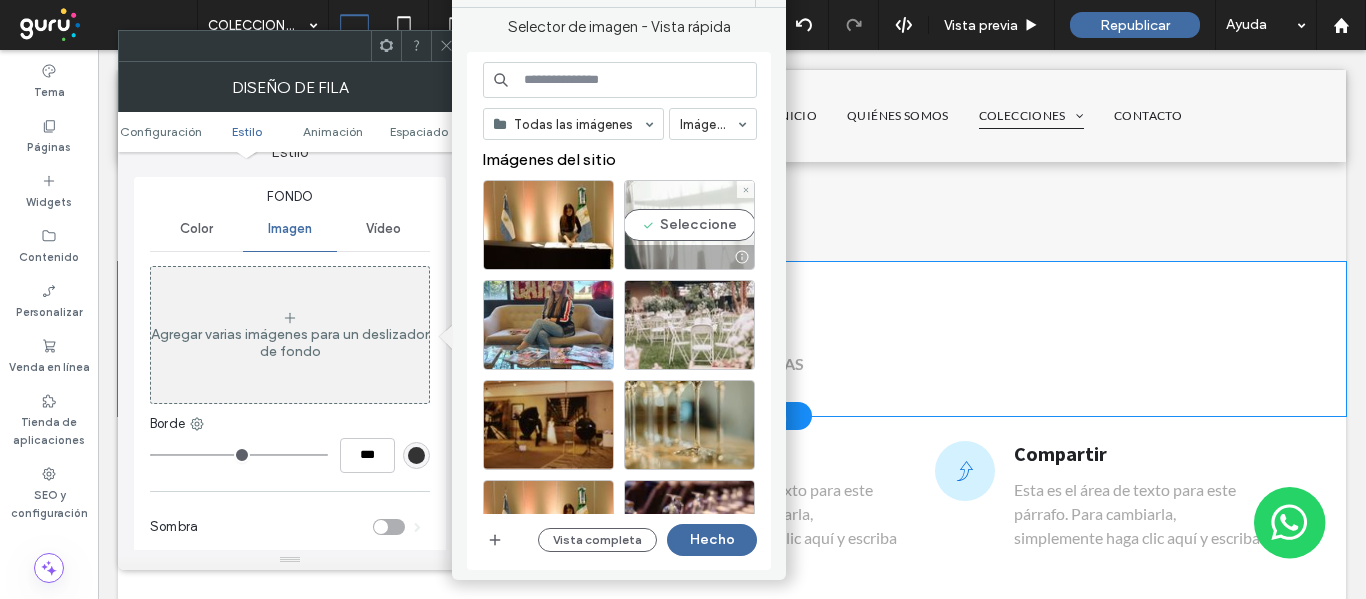 click on "Seleccione" at bounding box center [689, 225] 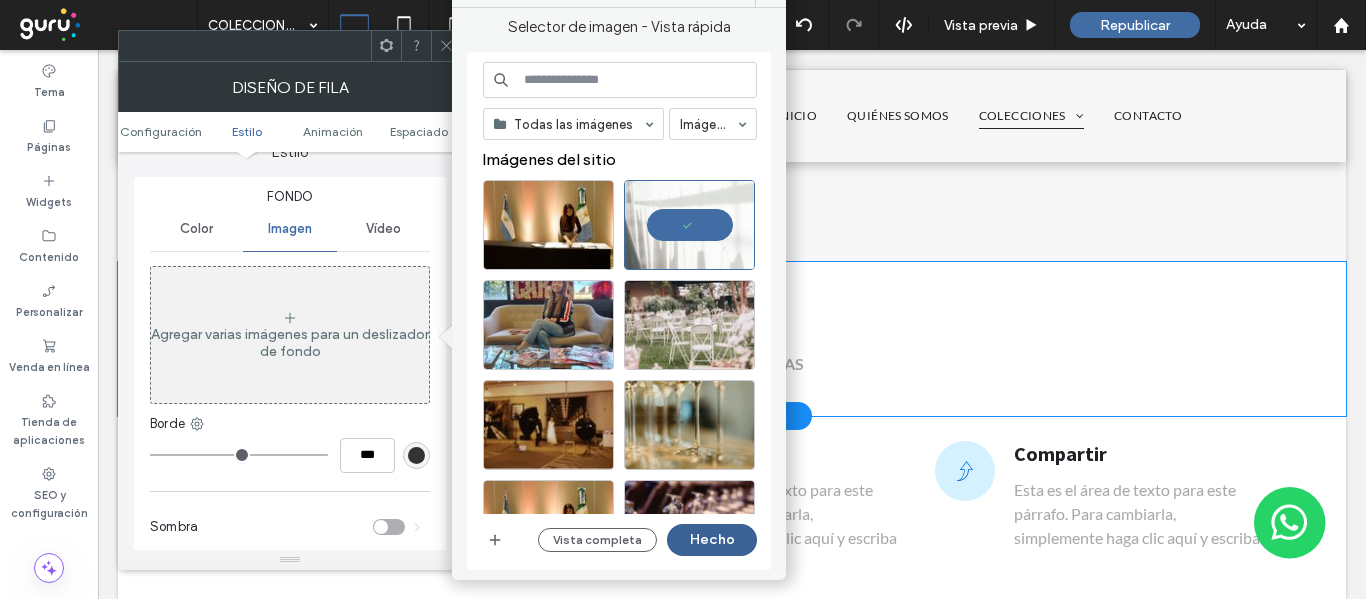 click on "Hecho" at bounding box center (712, 540) 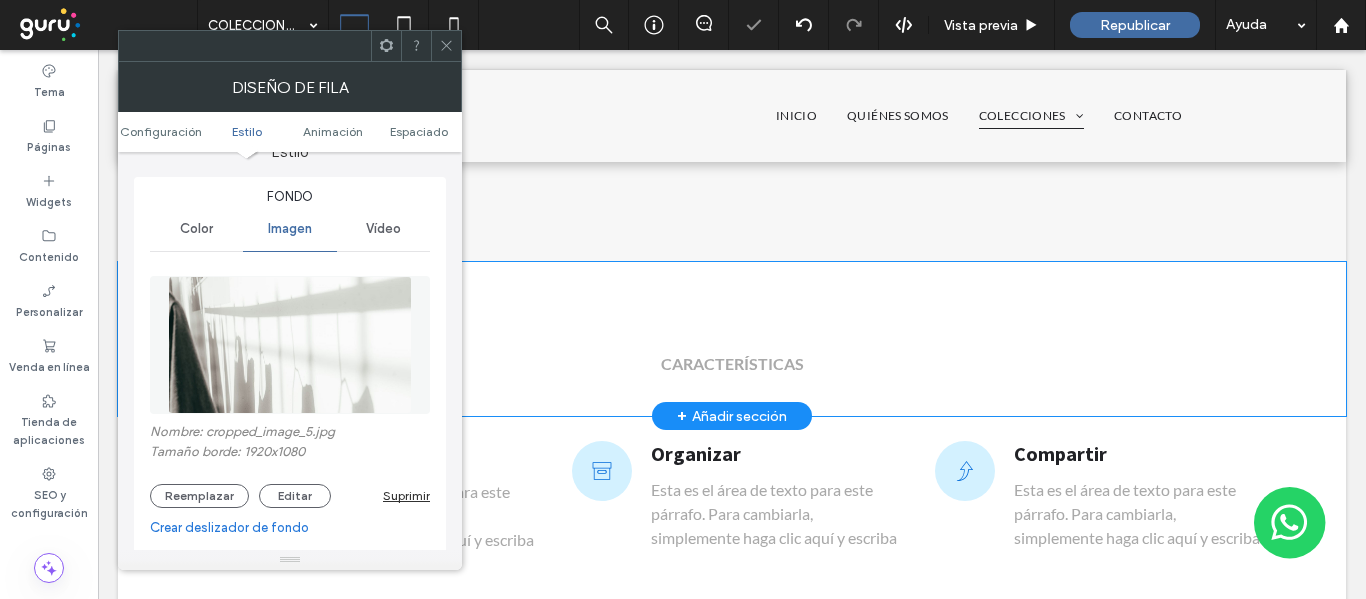 click 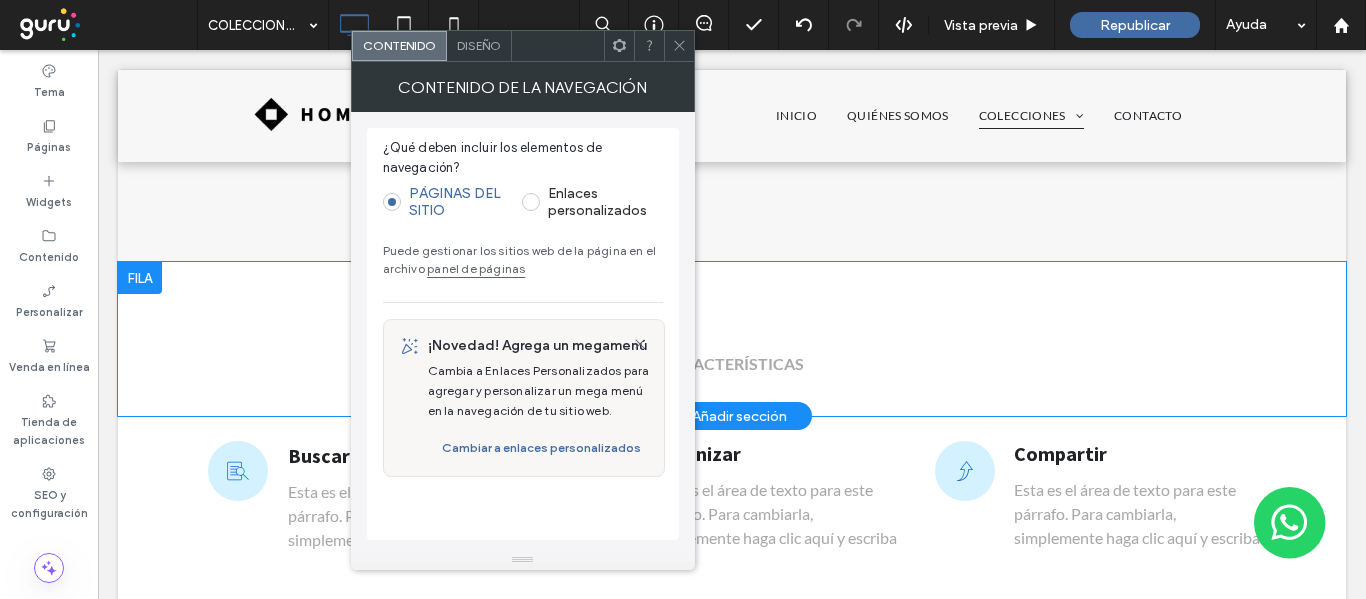 click on "panel de páginas" at bounding box center [476, 268] 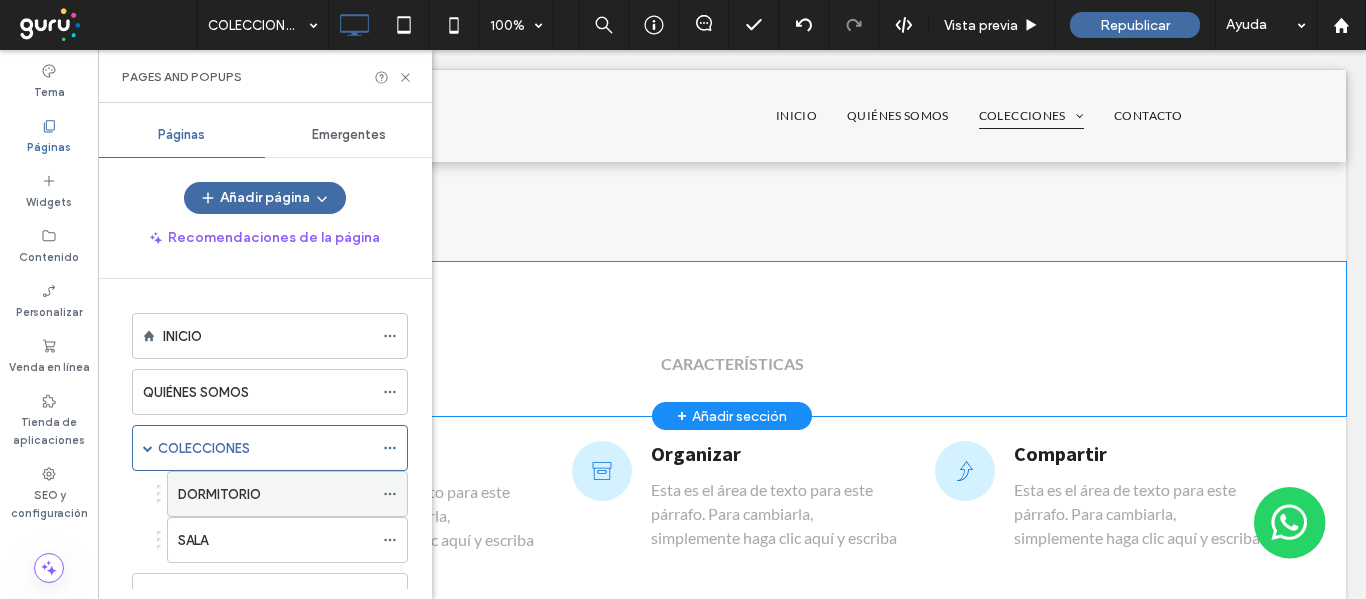 click 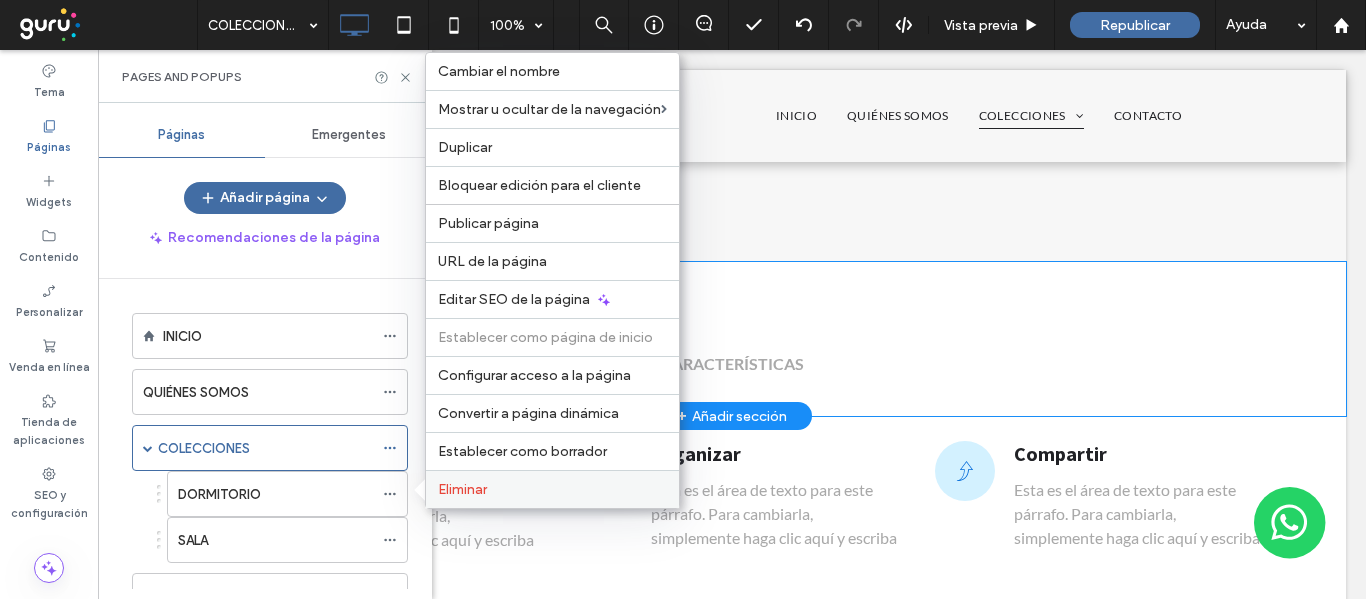 click on "Eliminar" at bounding box center (462, 489) 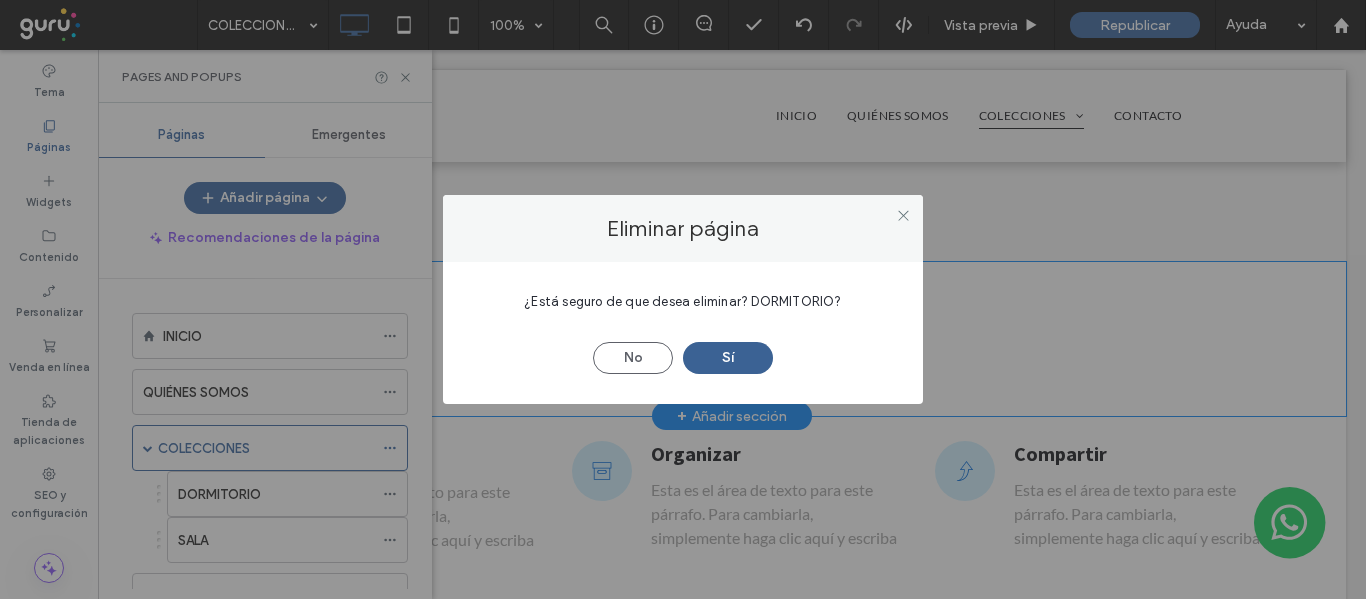 click on "Sí" at bounding box center [728, 358] 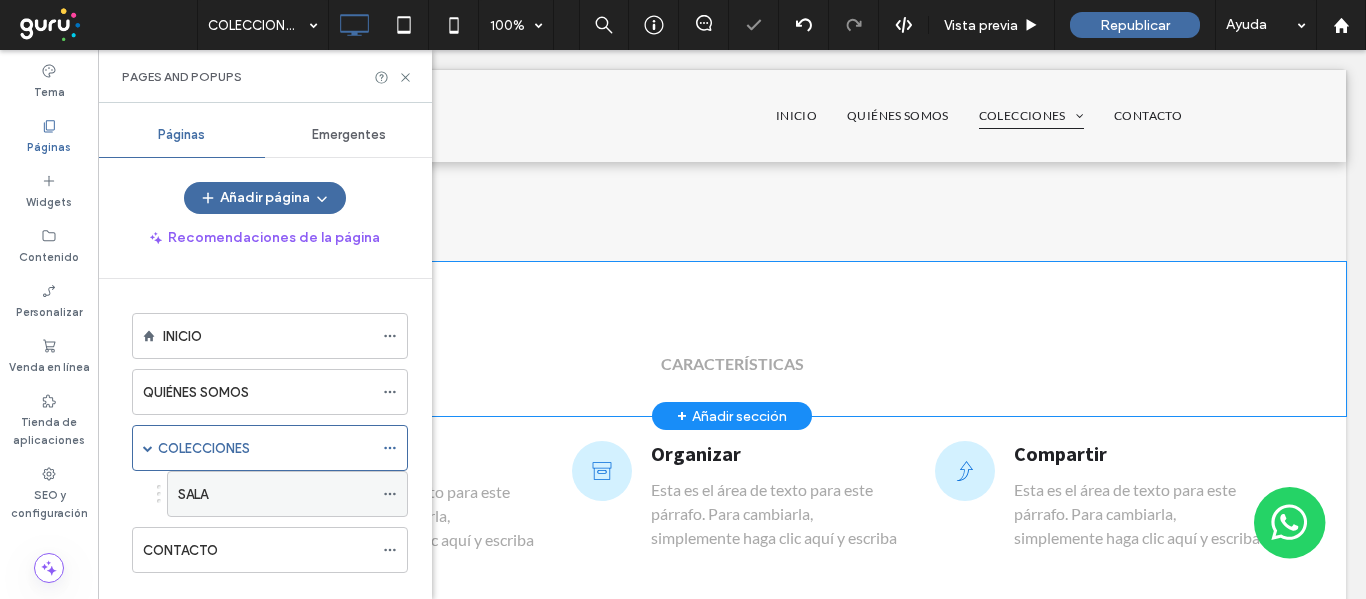 click 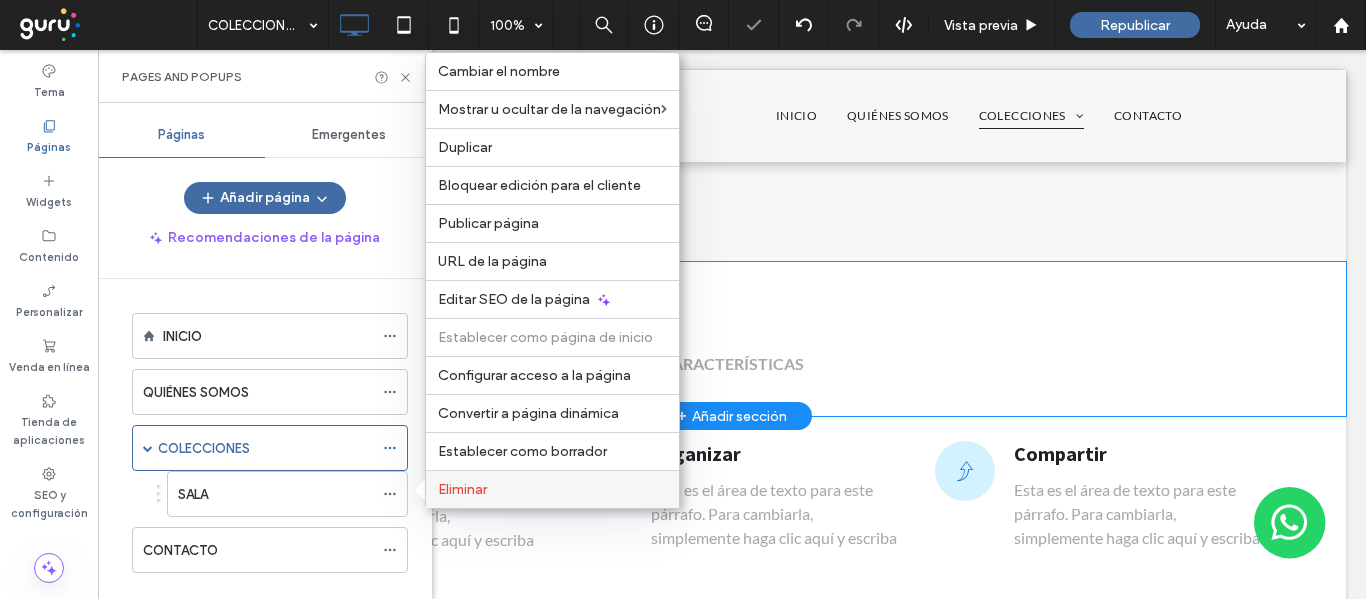 click on "Eliminar" at bounding box center [462, 489] 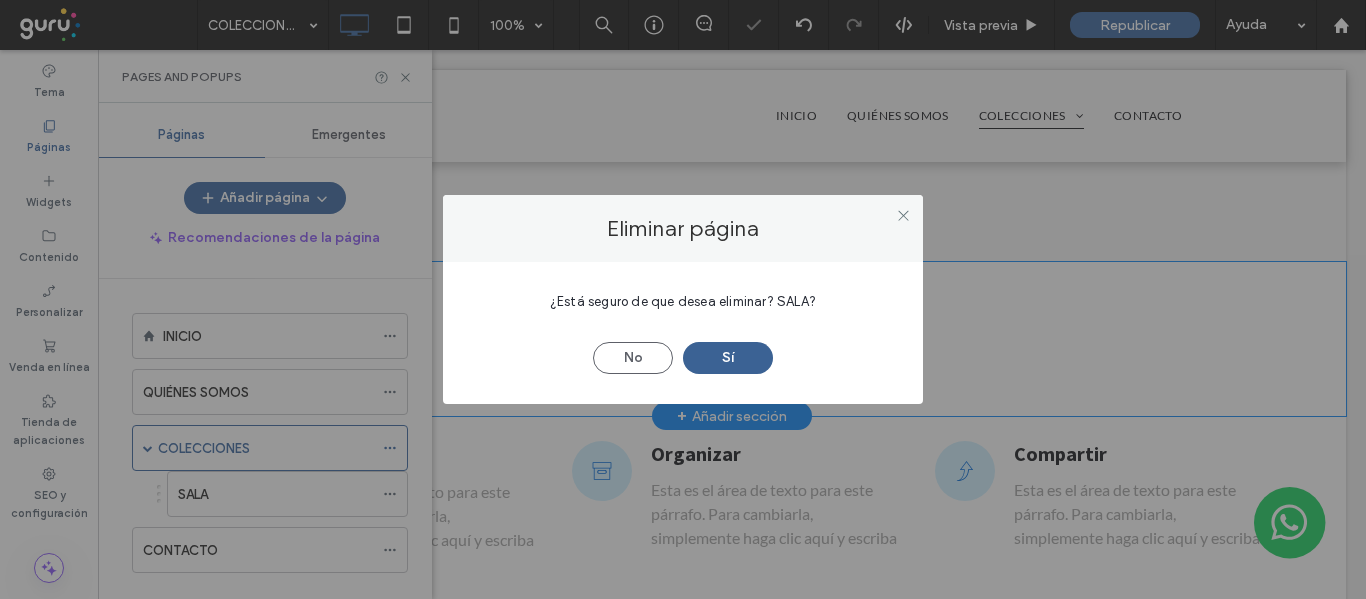 click on "Sí" at bounding box center (728, 358) 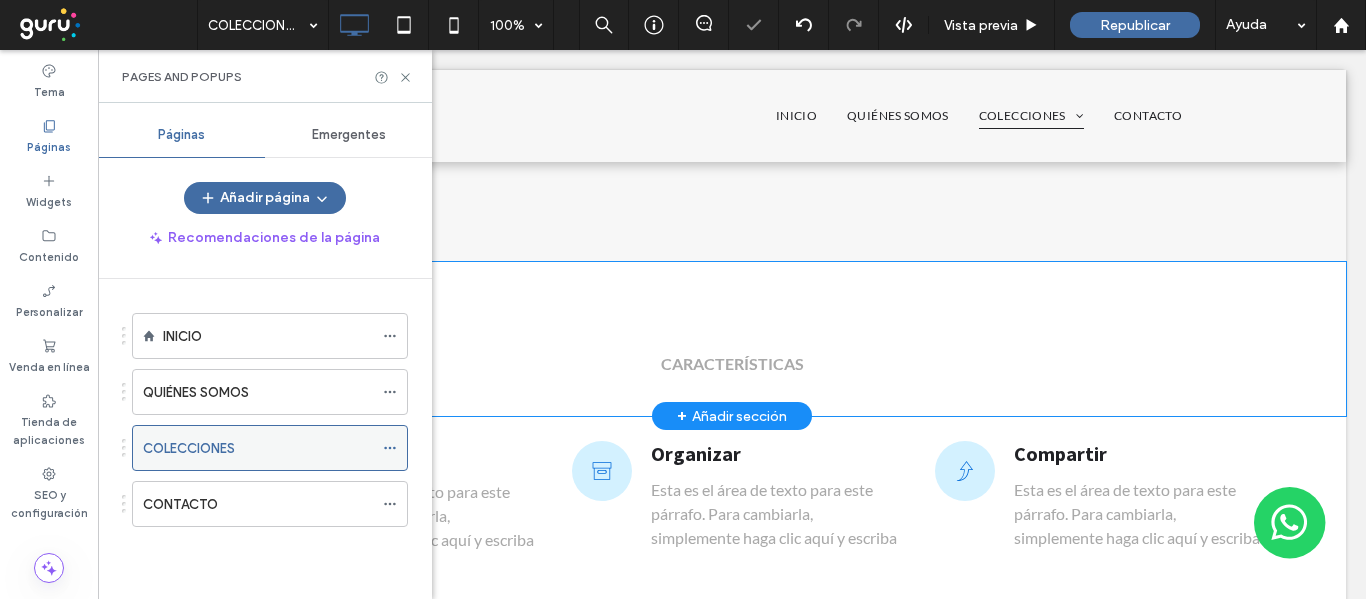 click 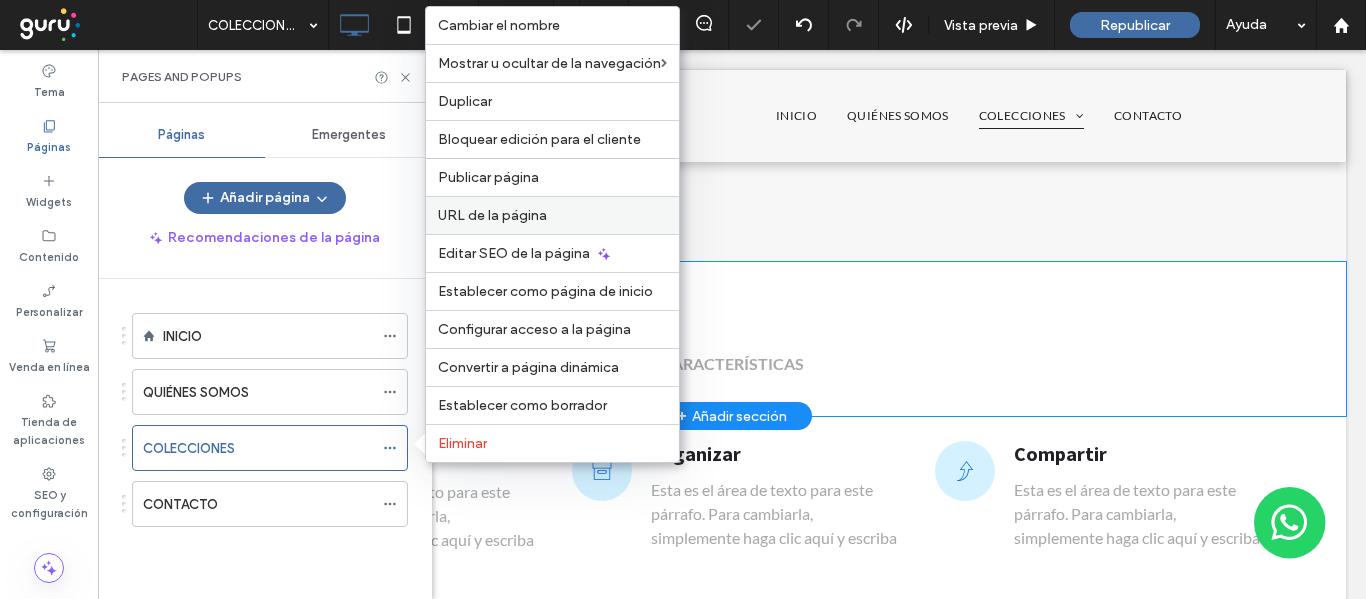 click on "URL de la página" at bounding box center [492, 215] 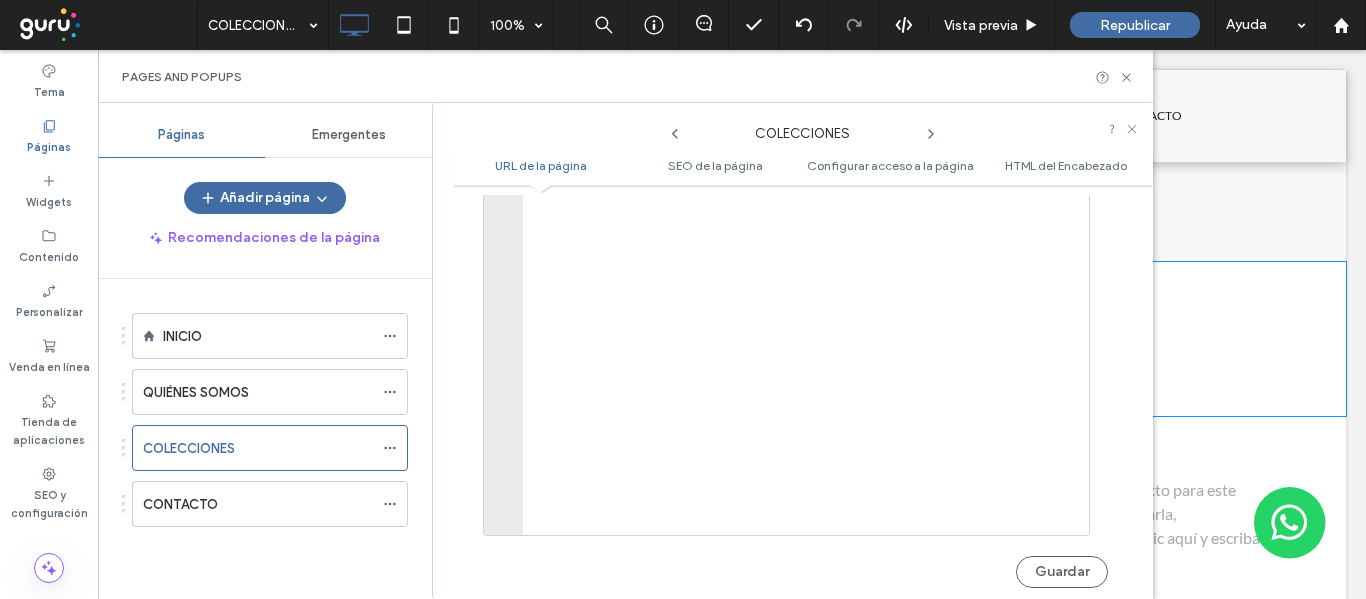 scroll, scrollTop: 0, scrollLeft: 0, axis: both 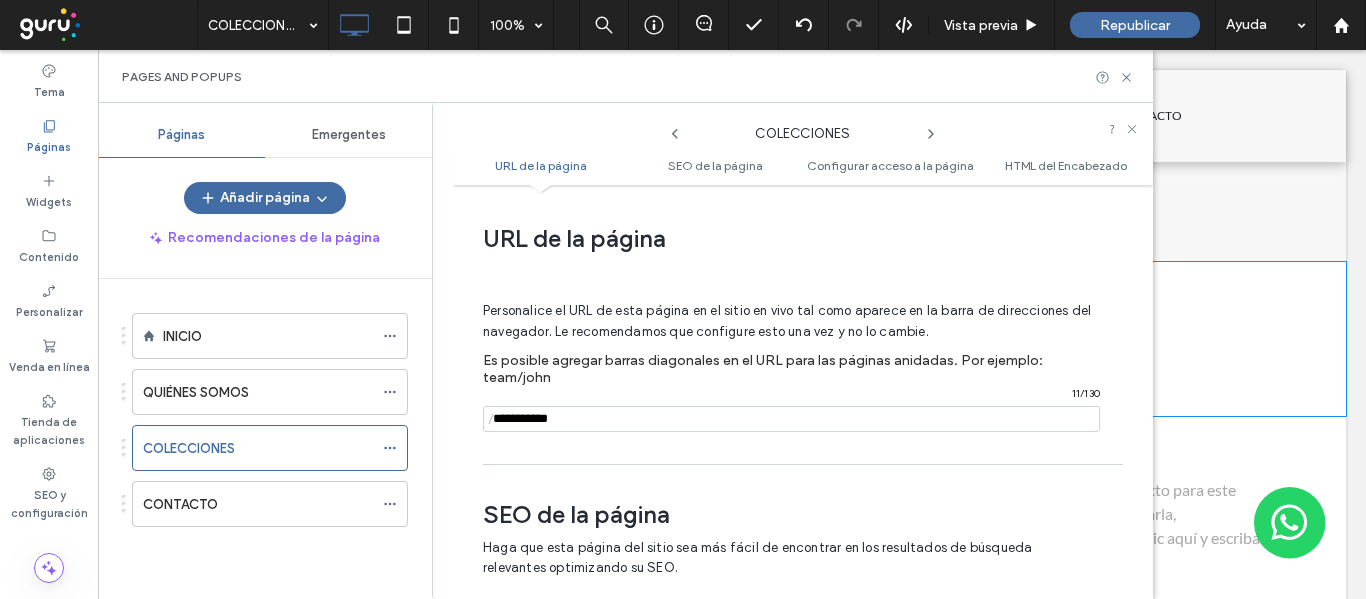 drag, startPoint x: 572, startPoint y: 423, endPoint x: 411, endPoint y: 428, distance: 161.07762 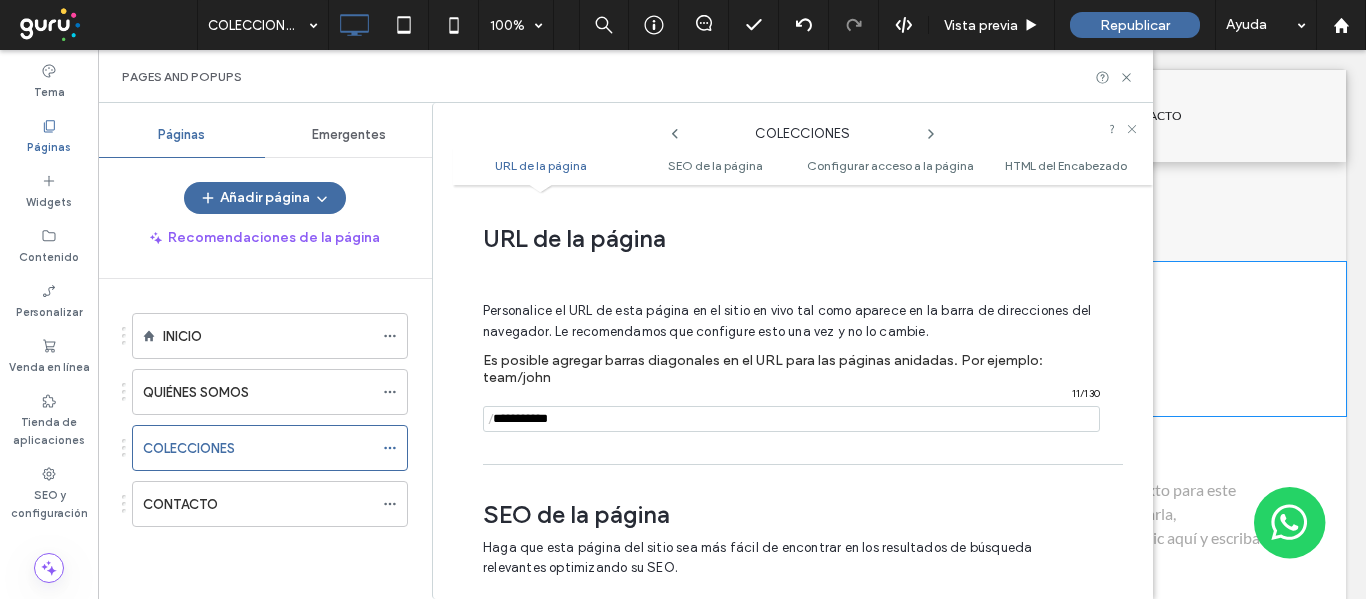 type on "*" 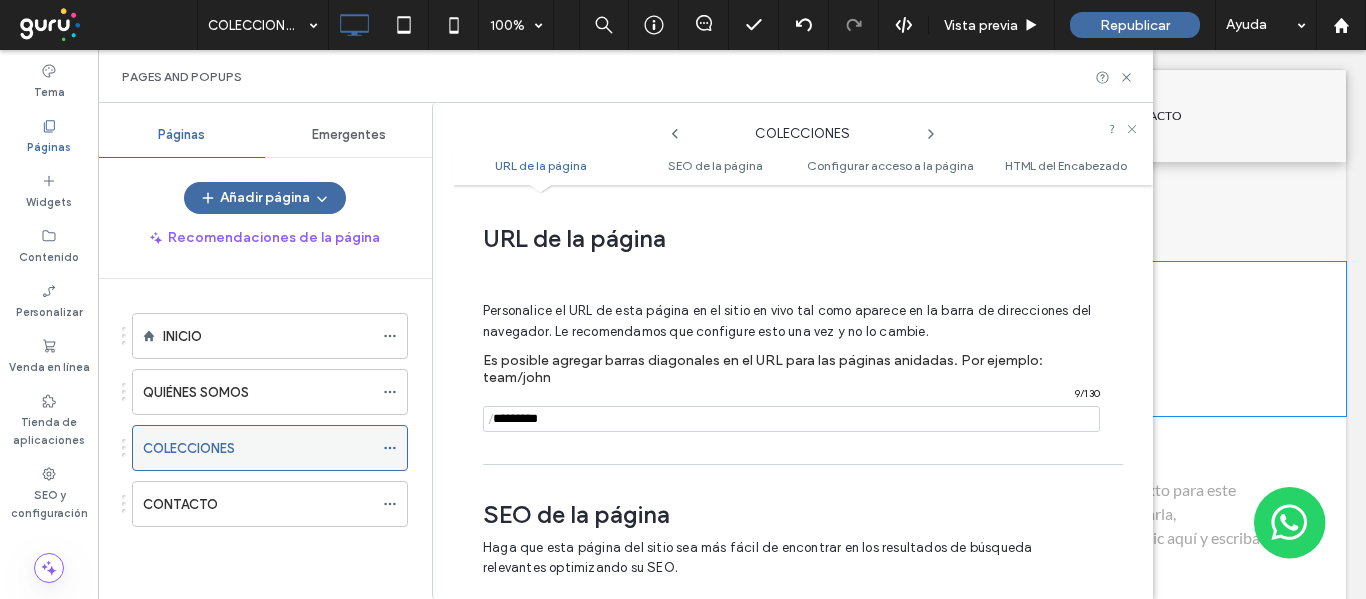 type on "*********" 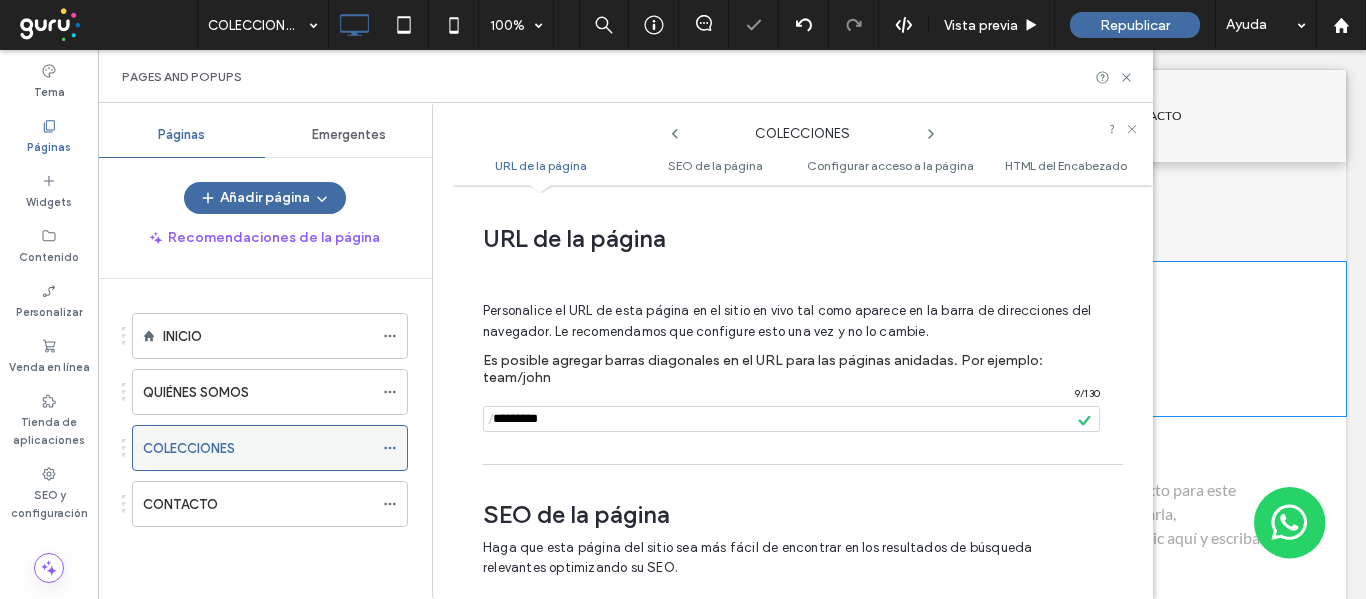 click 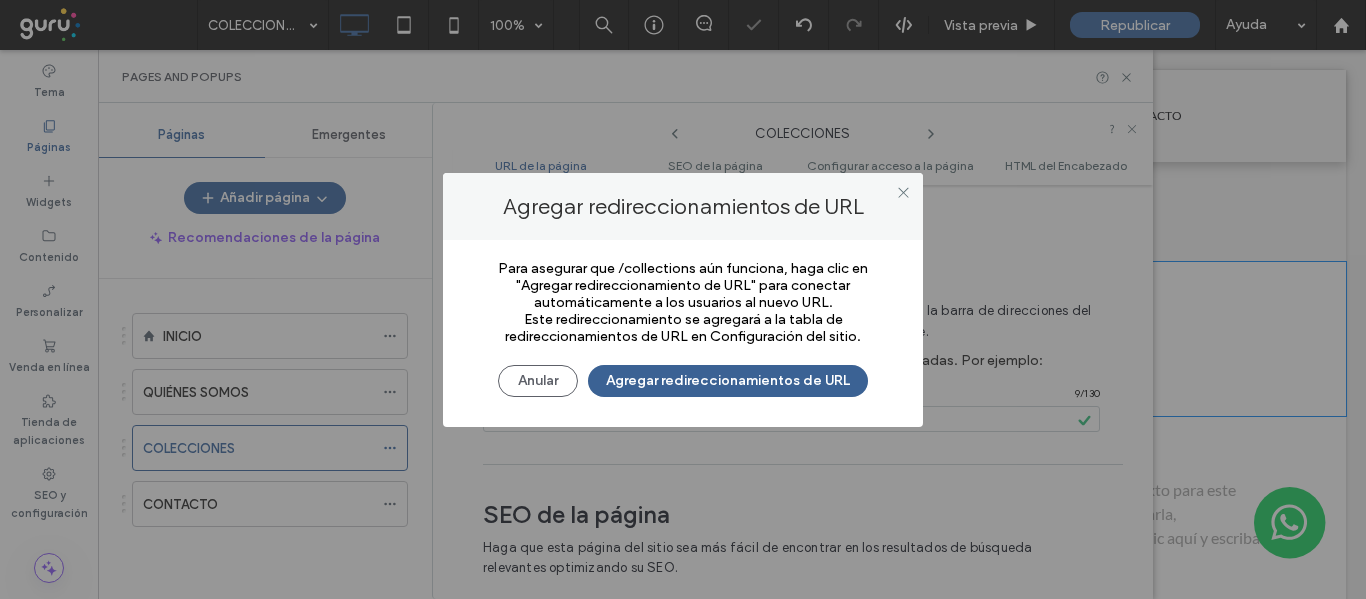 click on "Agregar redireccionamientos de URL" at bounding box center (728, 381) 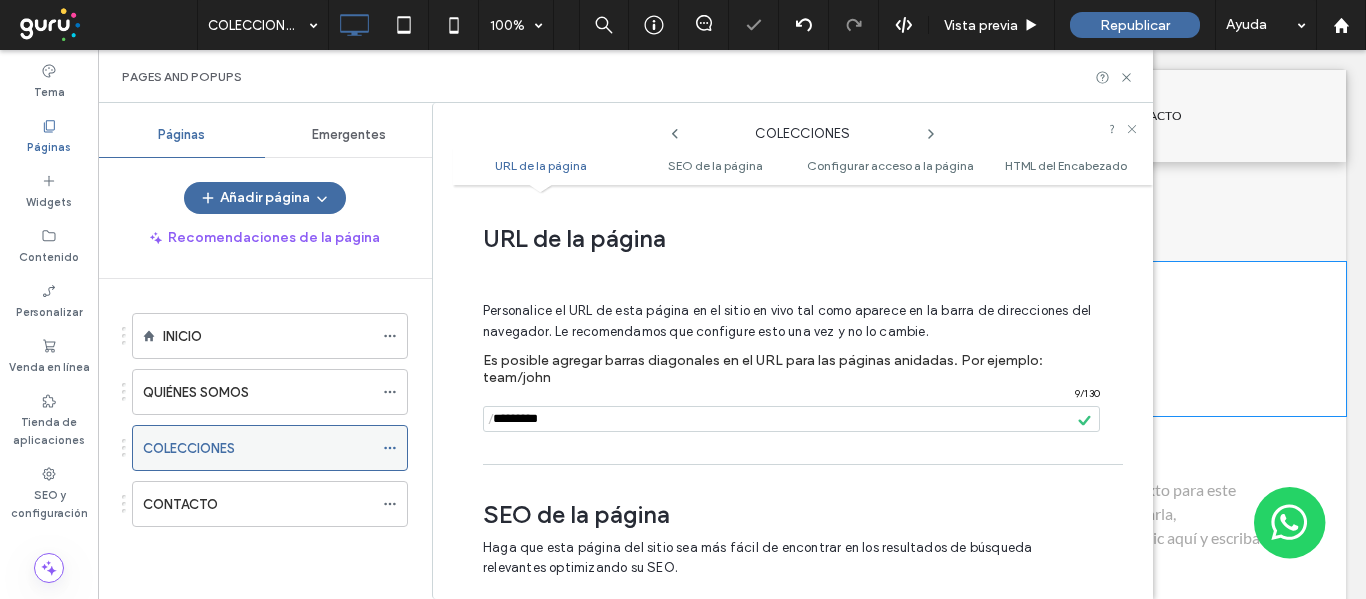 click 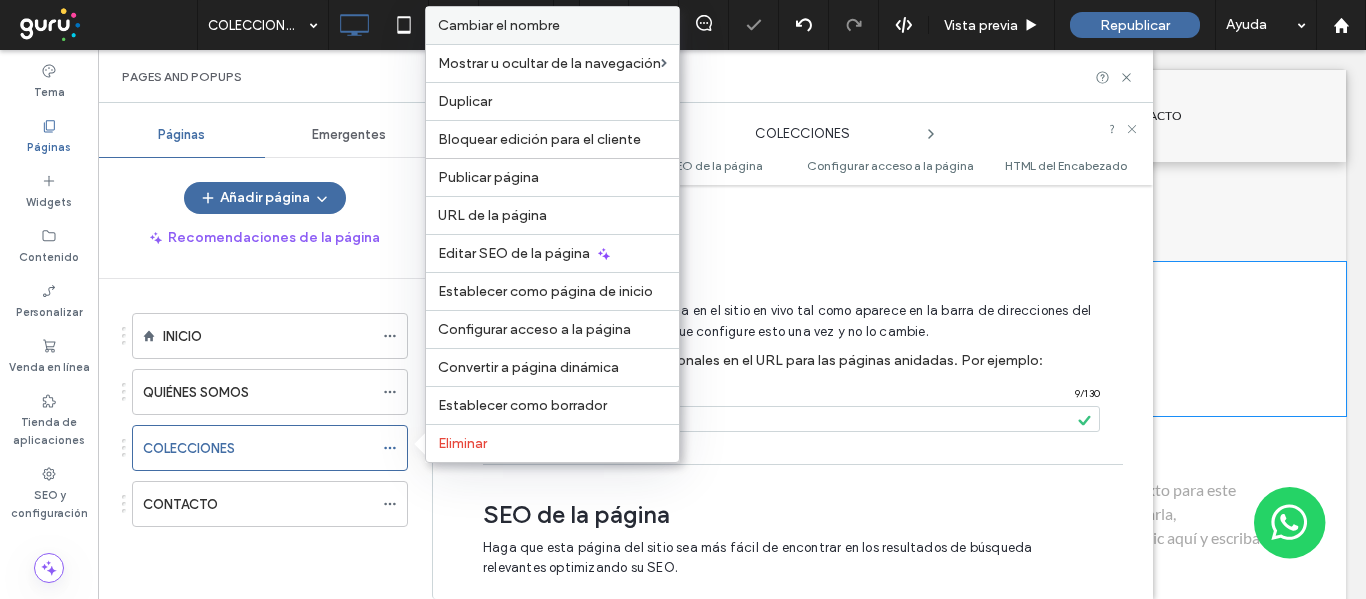 click on "Cambiar el nombre" at bounding box center [499, 25] 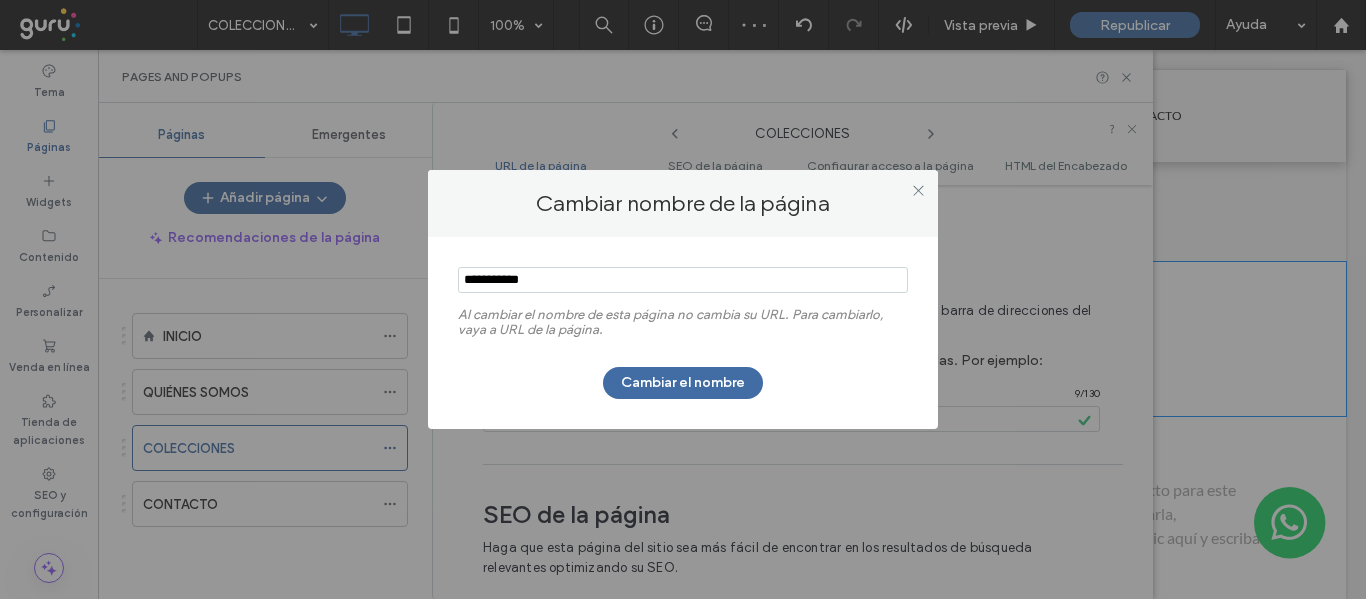 drag, startPoint x: 576, startPoint y: 276, endPoint x: 311, endPoint y: 277, distance: 265.0019 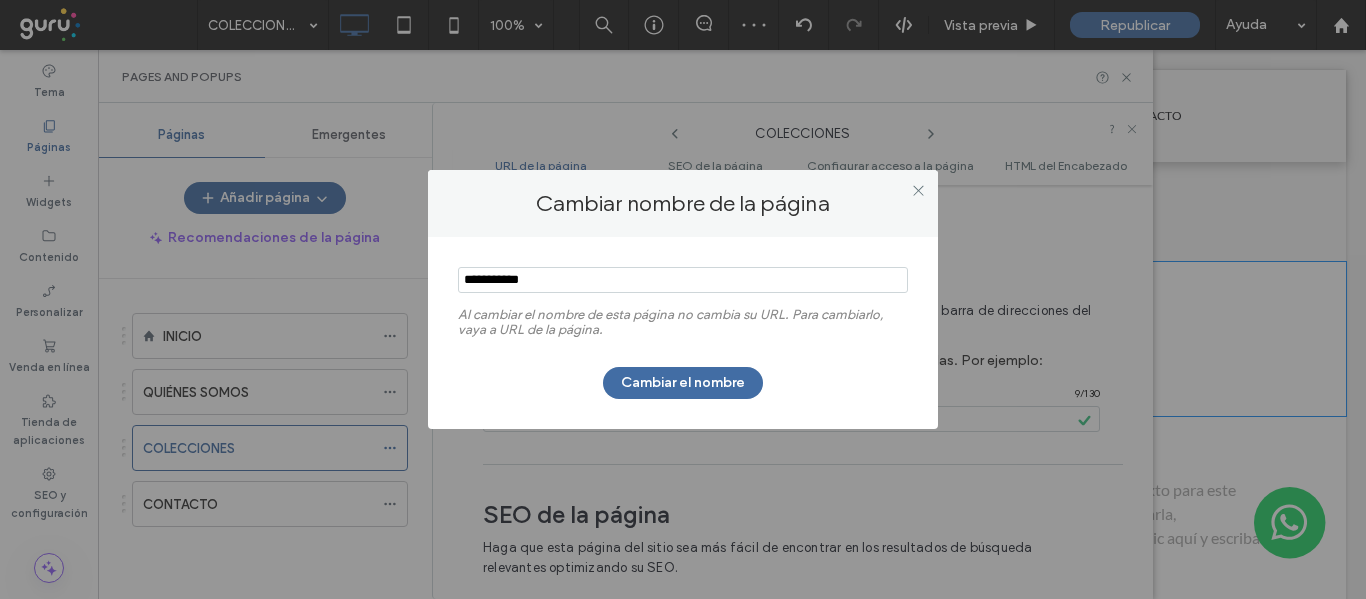 click on "Cambiar nombre de la página Al cambiar el nombre de esta página no cambia su URL. Para cambiarlo, vaya a URL de la página. Cambiar el nombre" at bounding box center [683, 299] 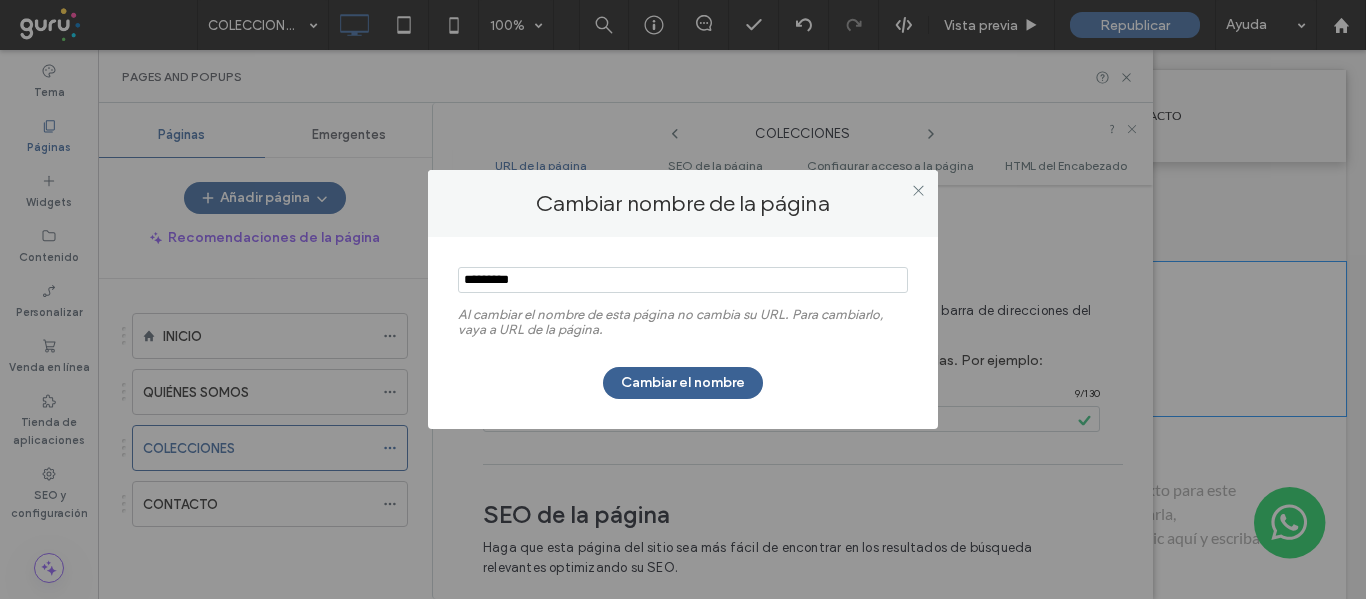 type on "*********" 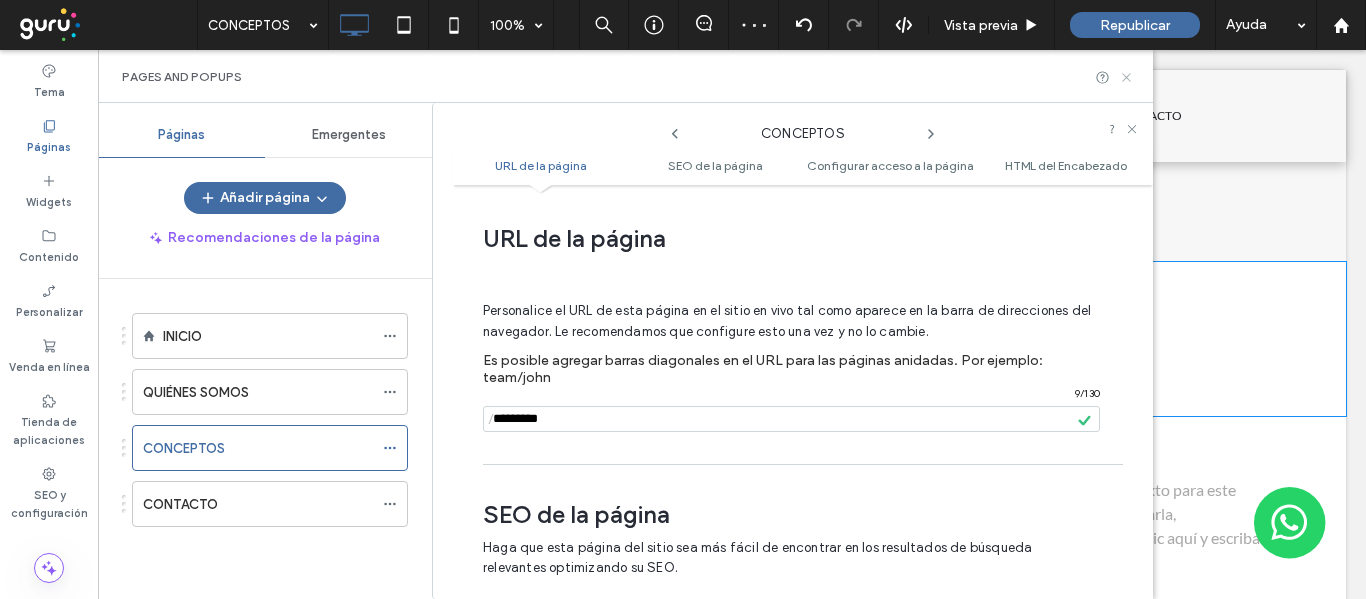 click 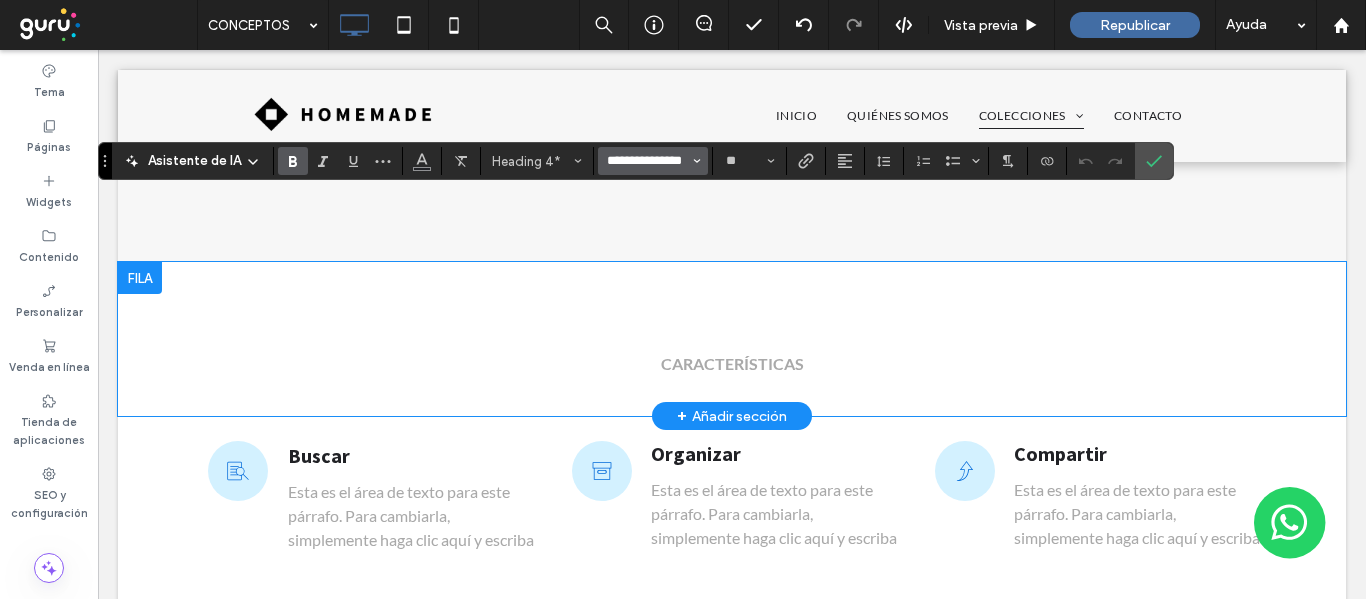 click on "**********" at bounding box center (647, 161) 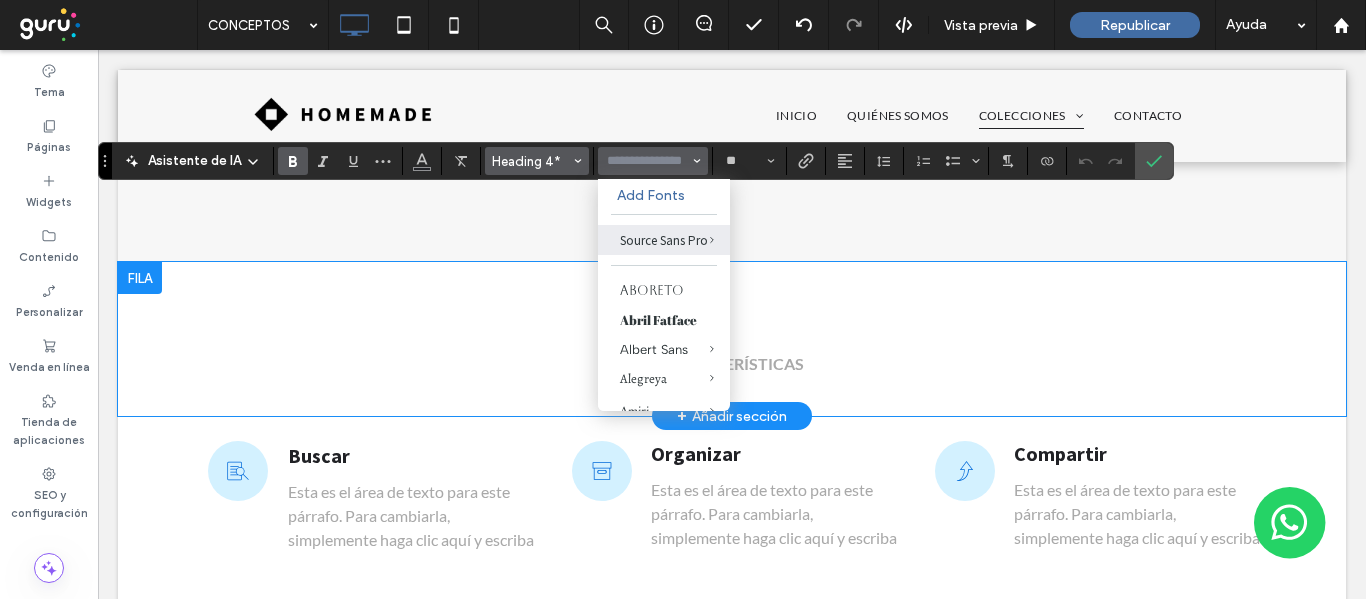 click on "Heading 4*" at bounding box center [531, 161] 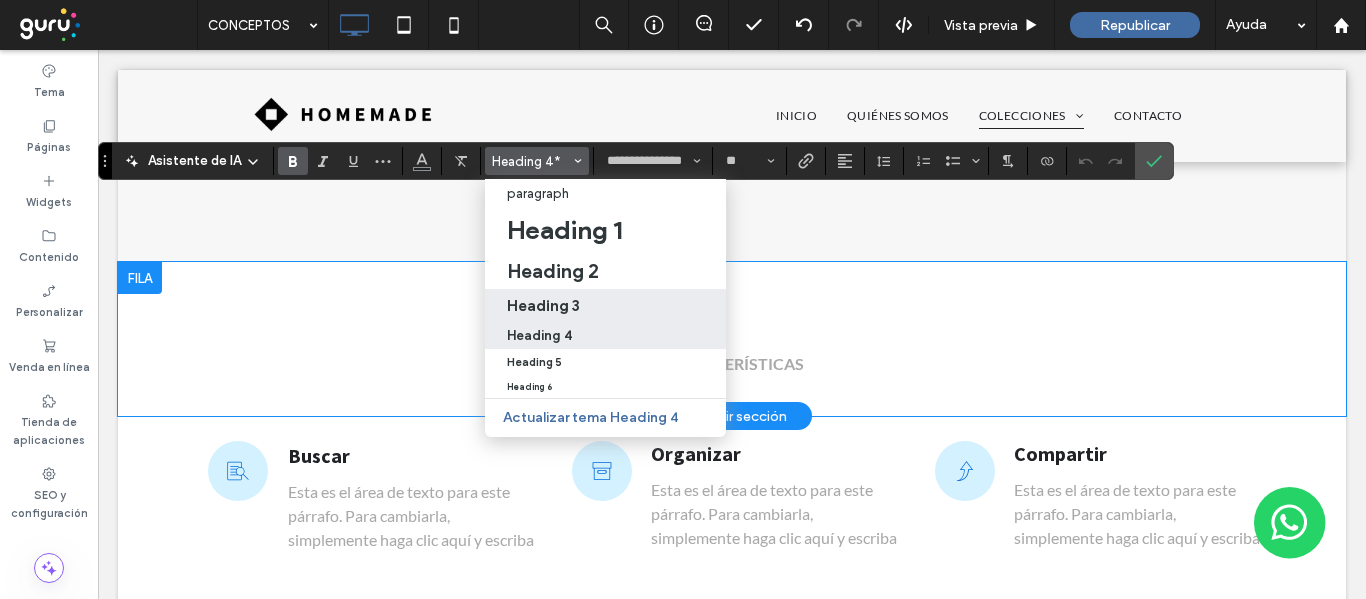 click on "Heading 3" at bounding box center [543, 305] 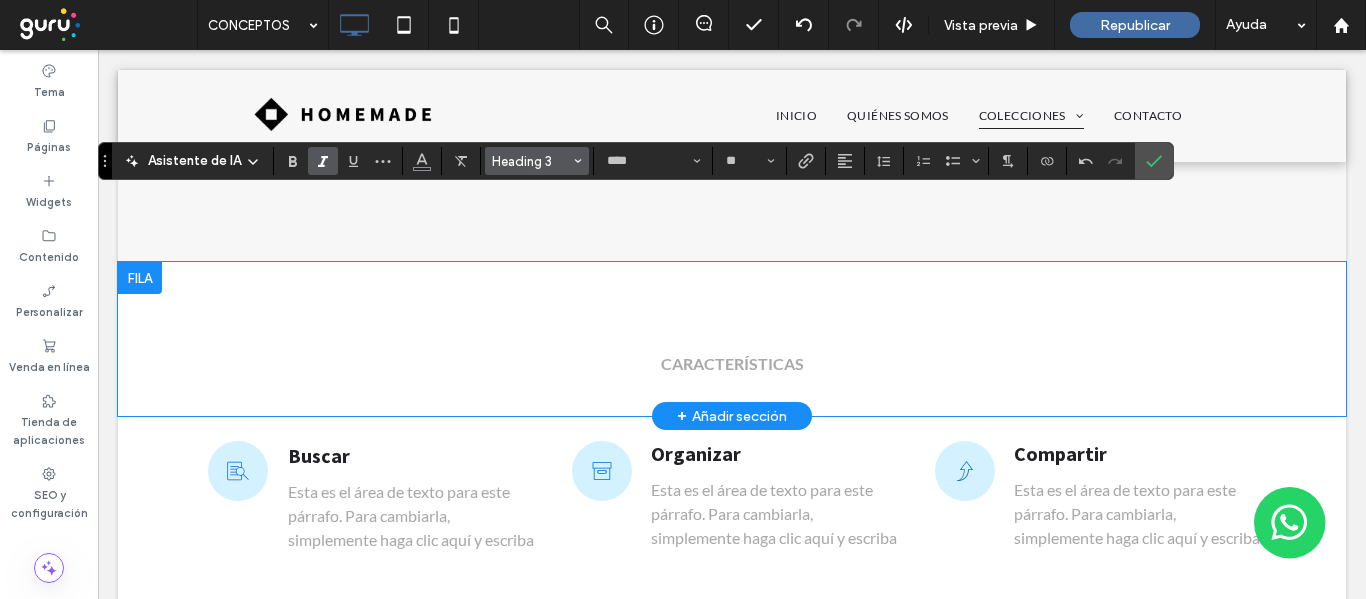 click on "Heading 3" at bounding box center (531, 161) 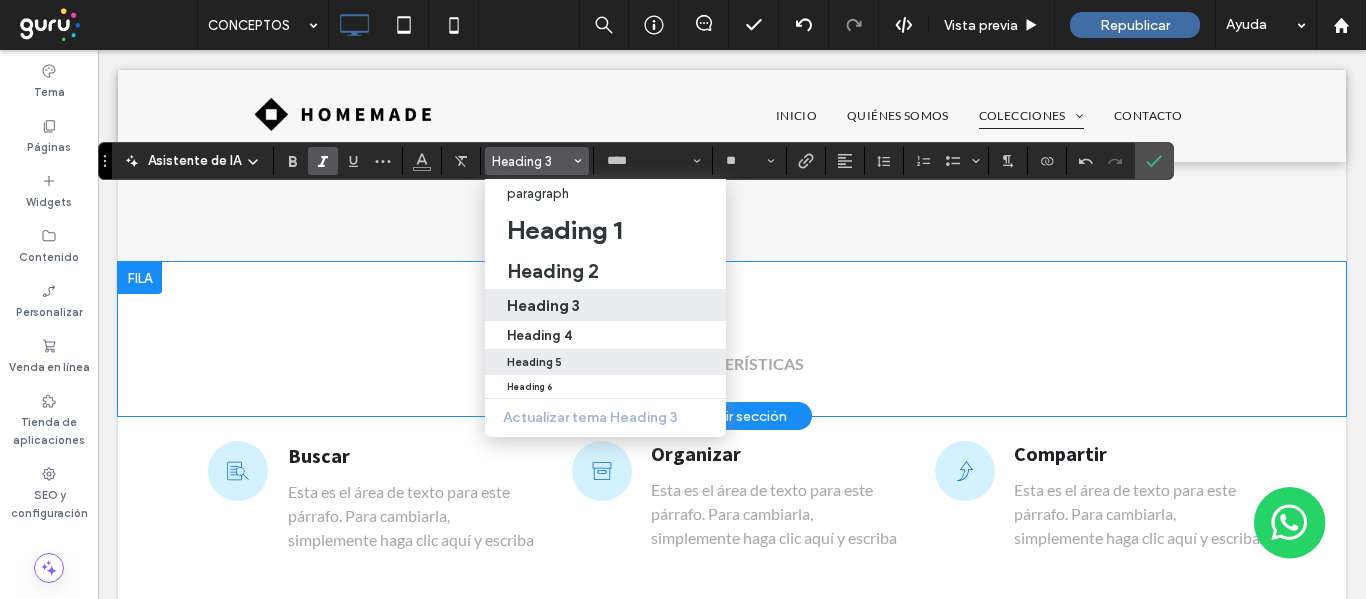 click on "Heading 5" at bounding box center (534, 362) 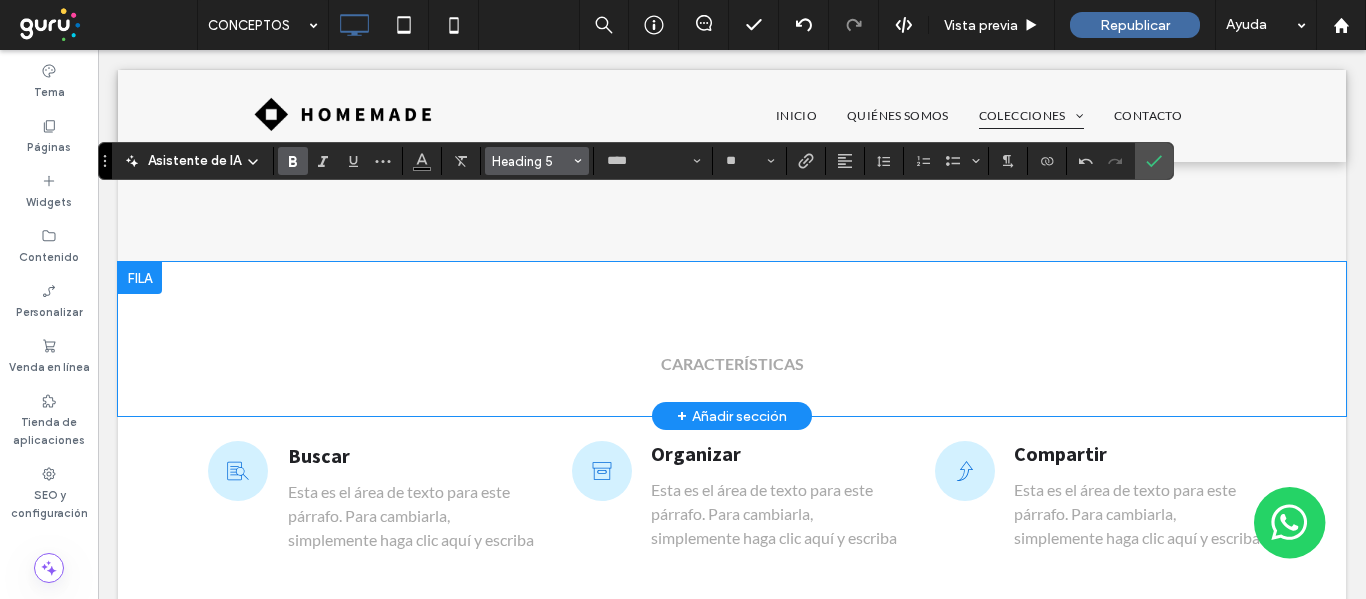 click on "Heading 5" at bounding box center [537, 161] 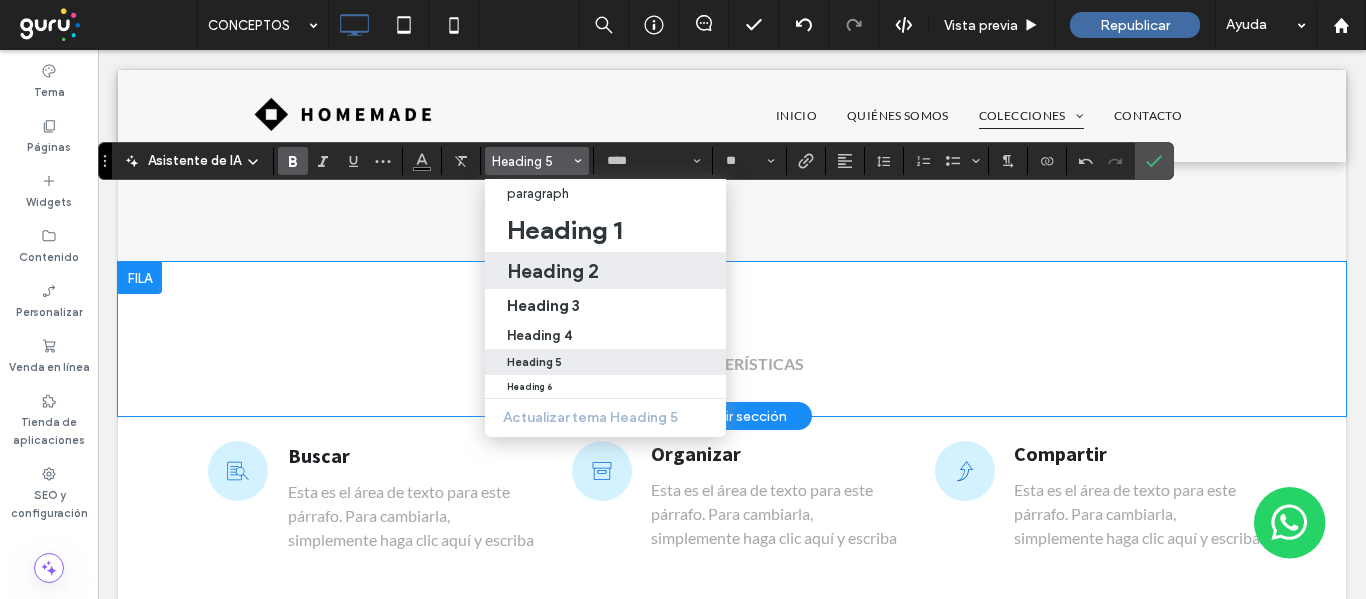 click on "Heading 2" at bounding box center [553, 271] 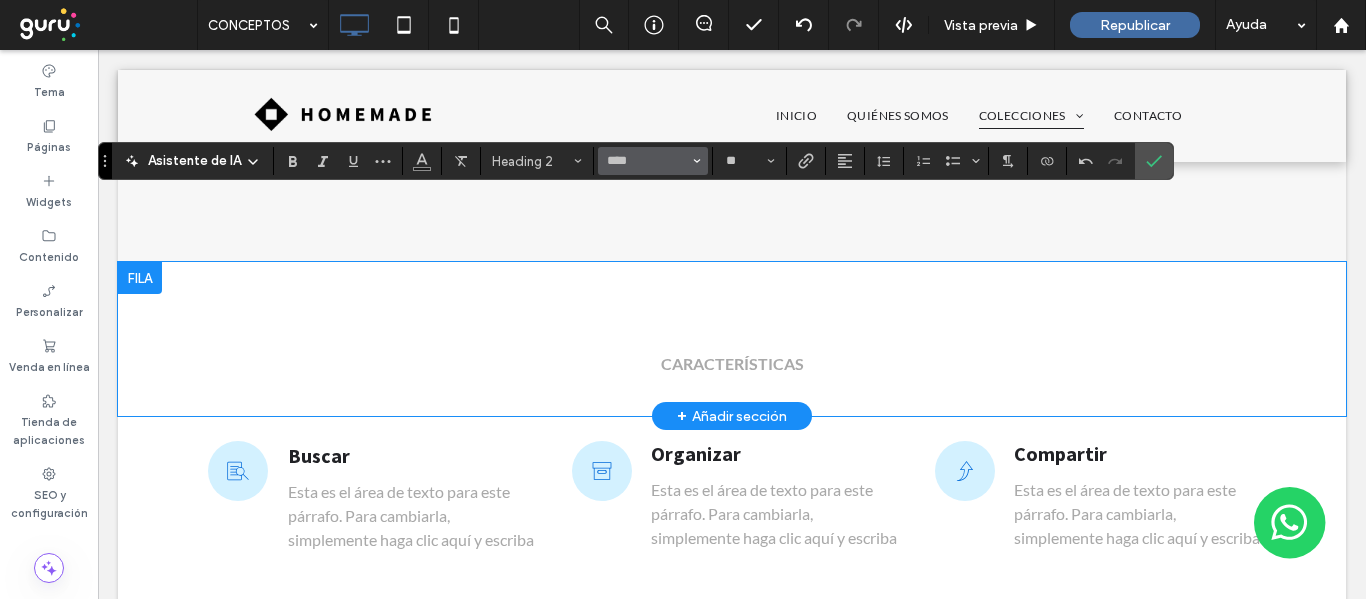 click at bounding box center [697, 161] 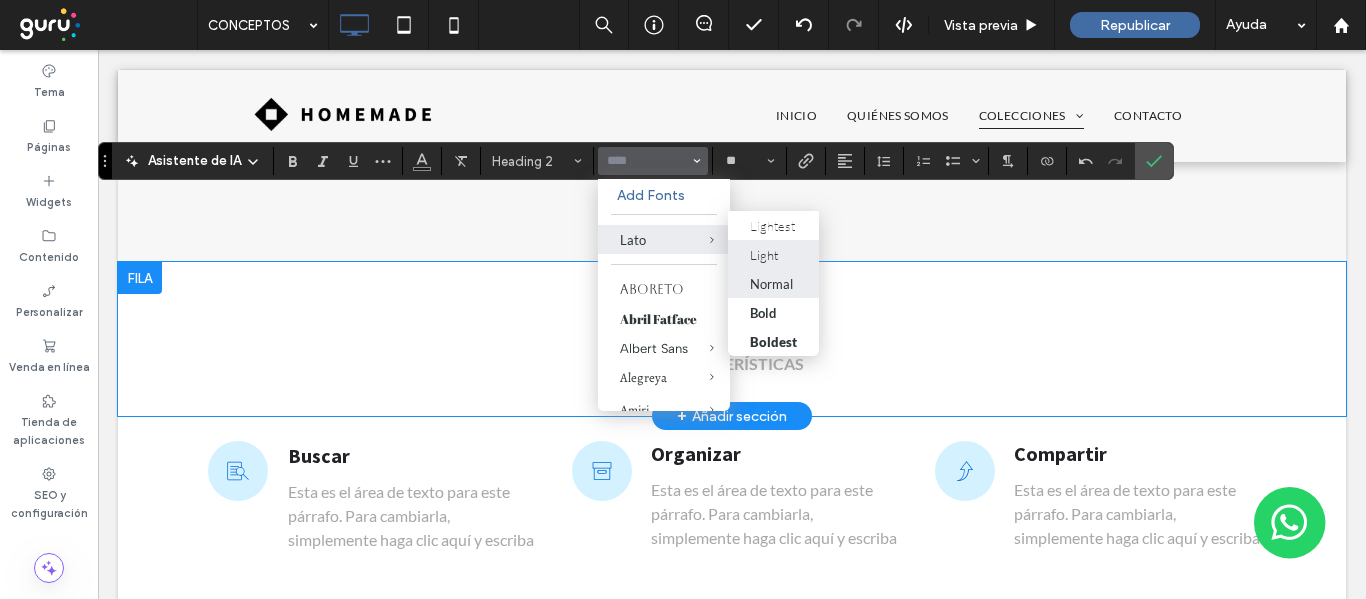 click on "Light" at bounding box center [773, 255] 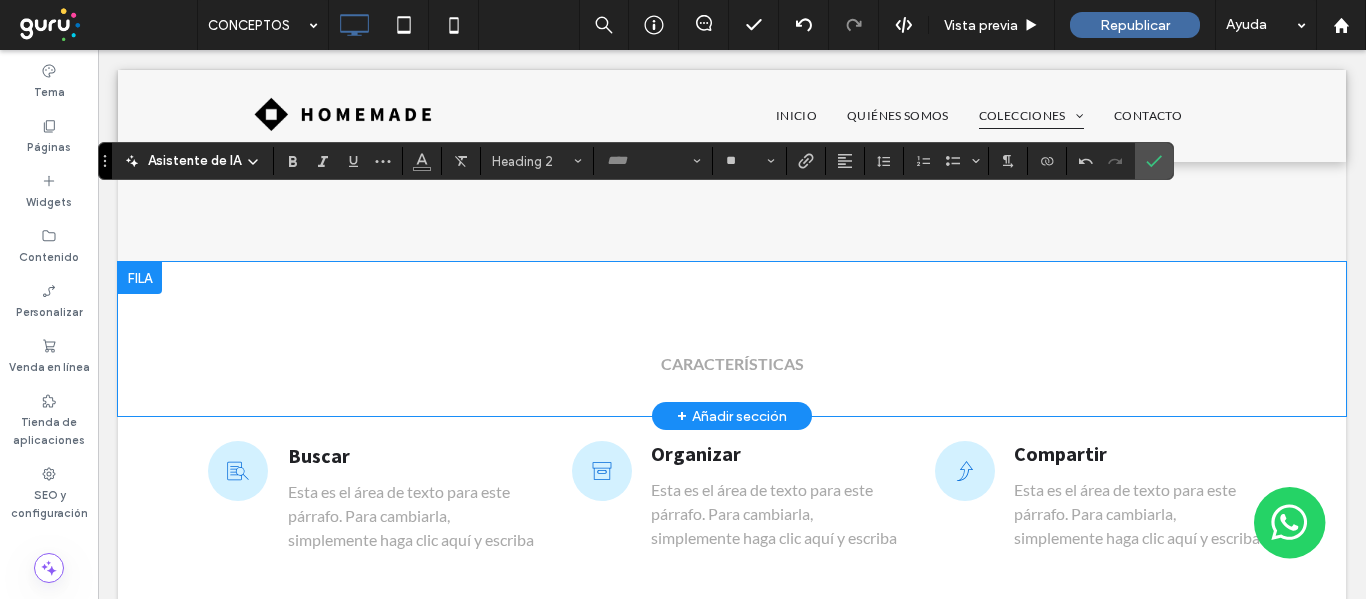 type on "****" 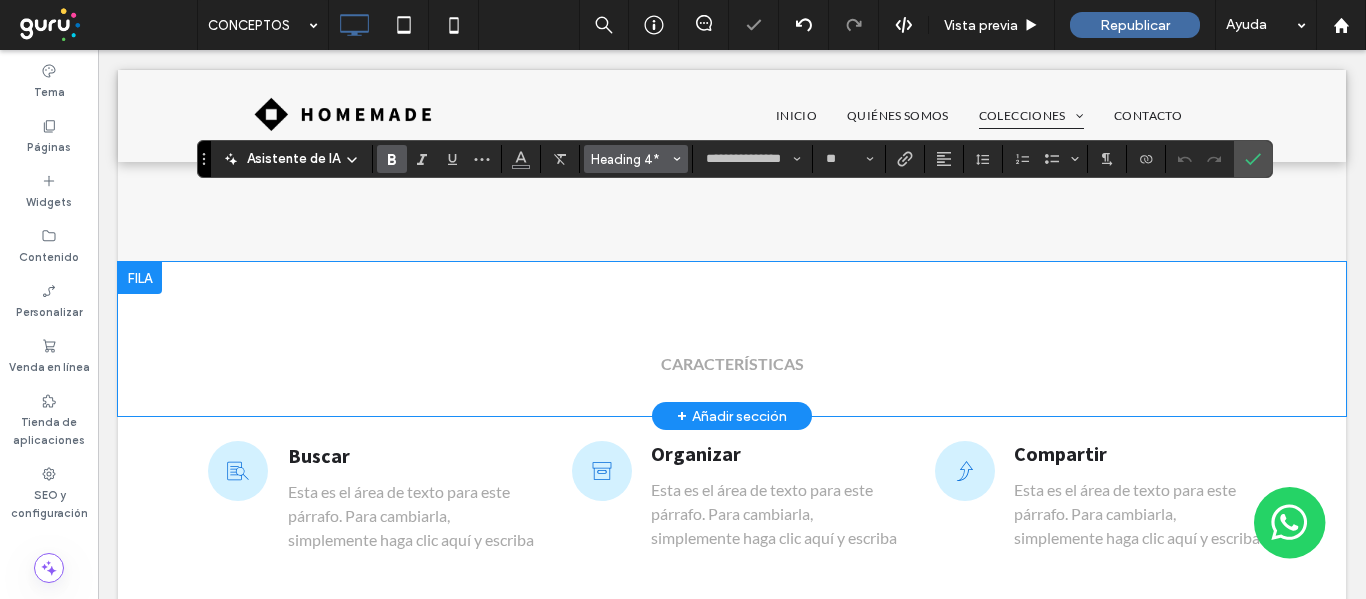 click on "Heading 4*" at bounding box center [630, 159] 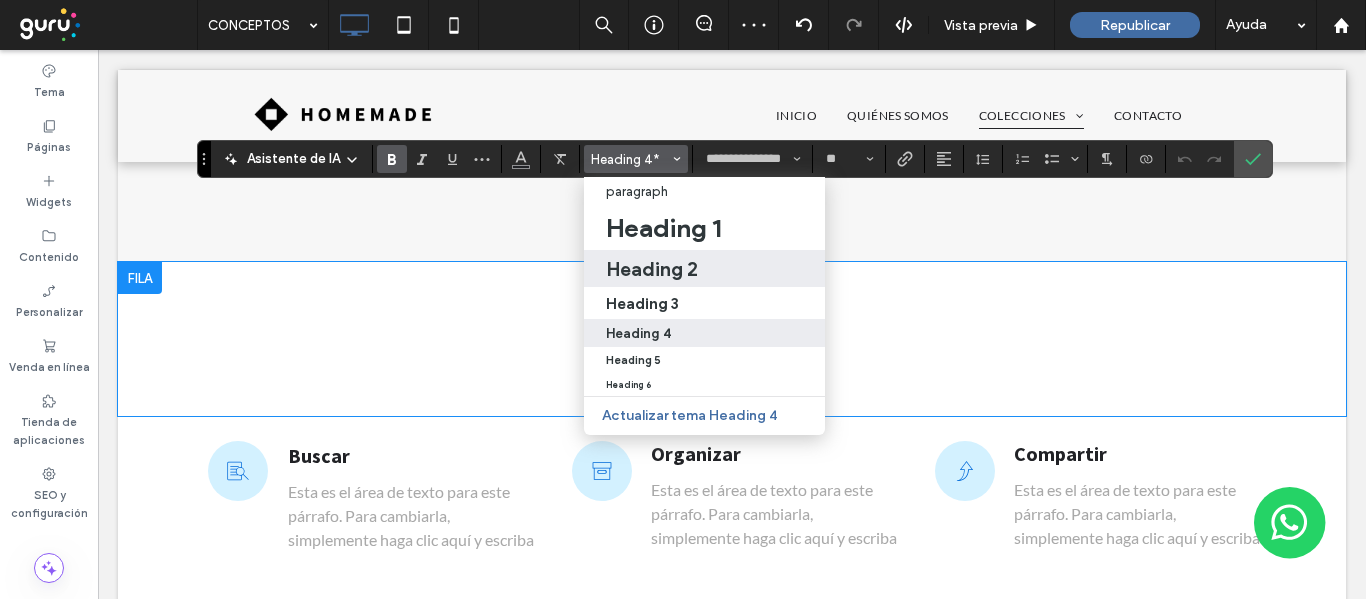click on "Heading 2" at bounding box center [652, 269] 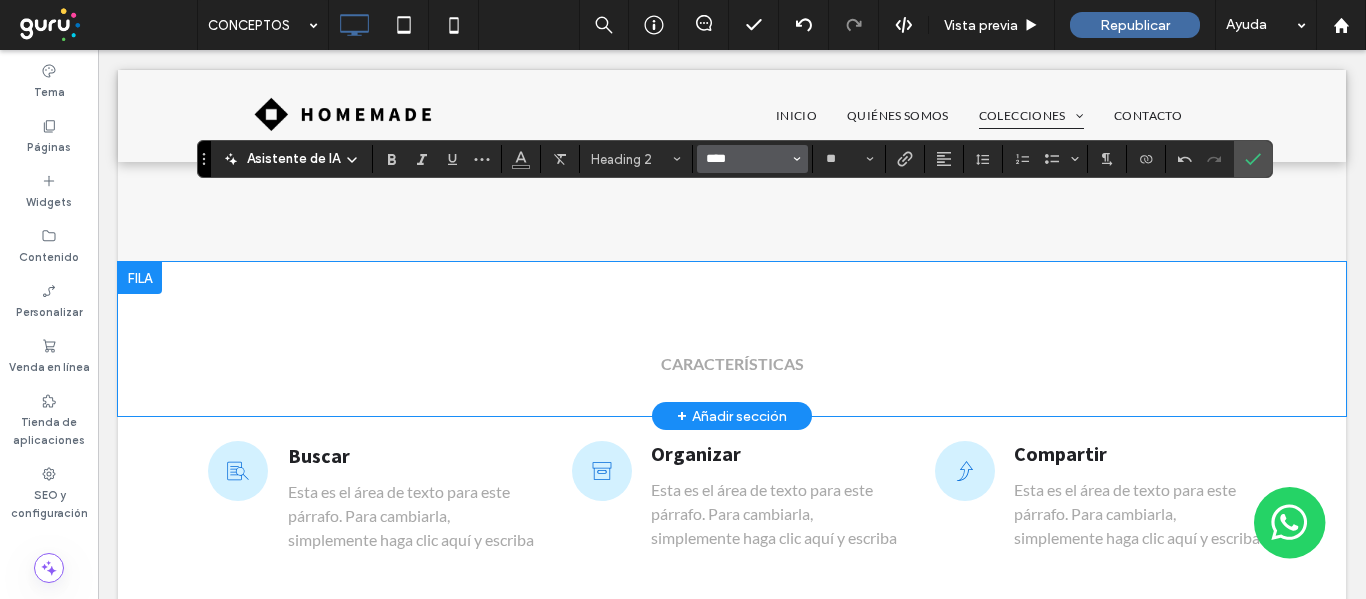 click on "****" at bounding box center [746, 159] 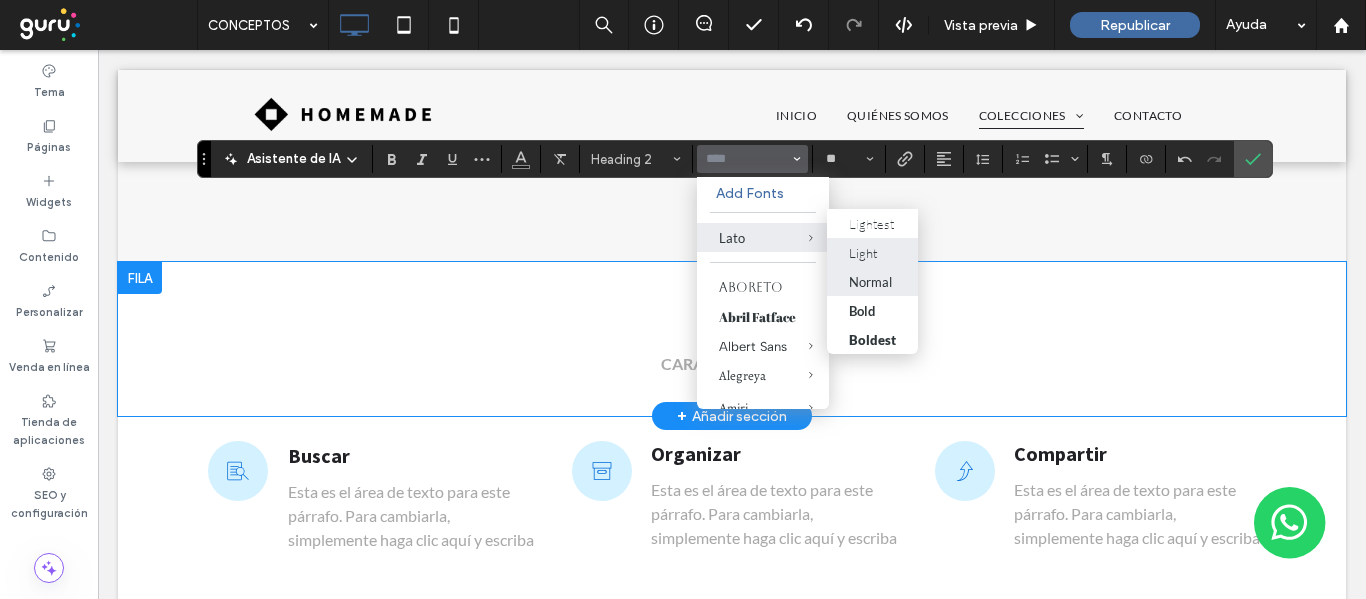 click on "Light" at bounding box center [863, 253] 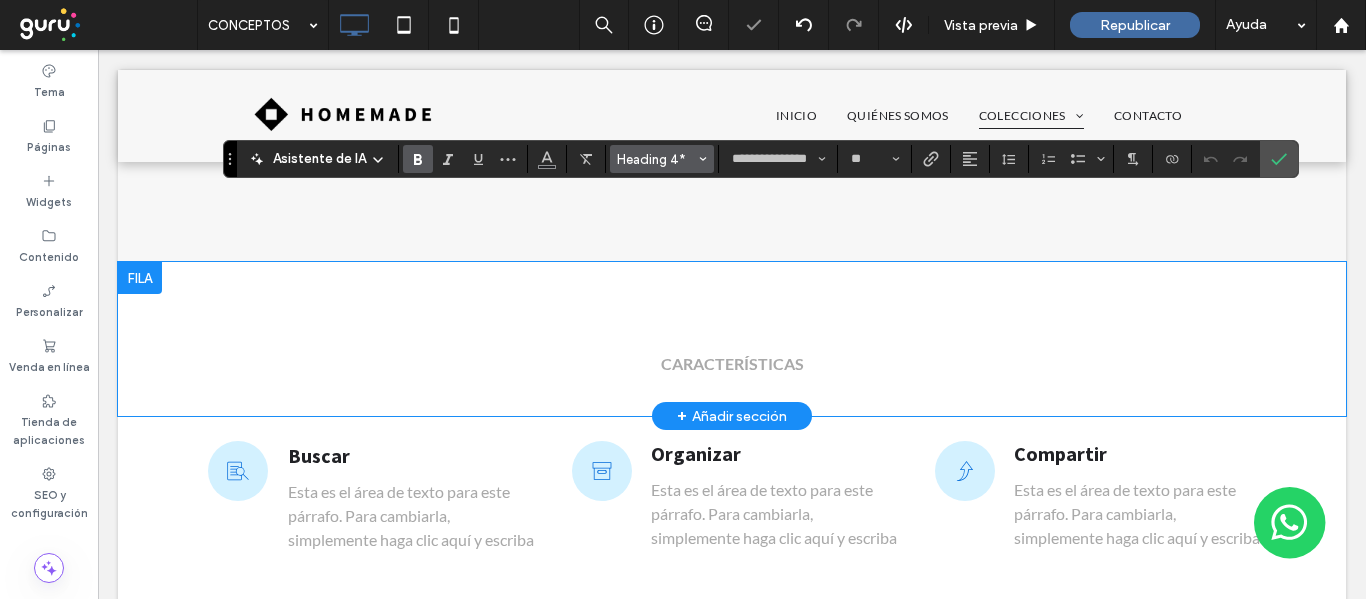 click on "Heading 4*" at bounding box center [656, 159] 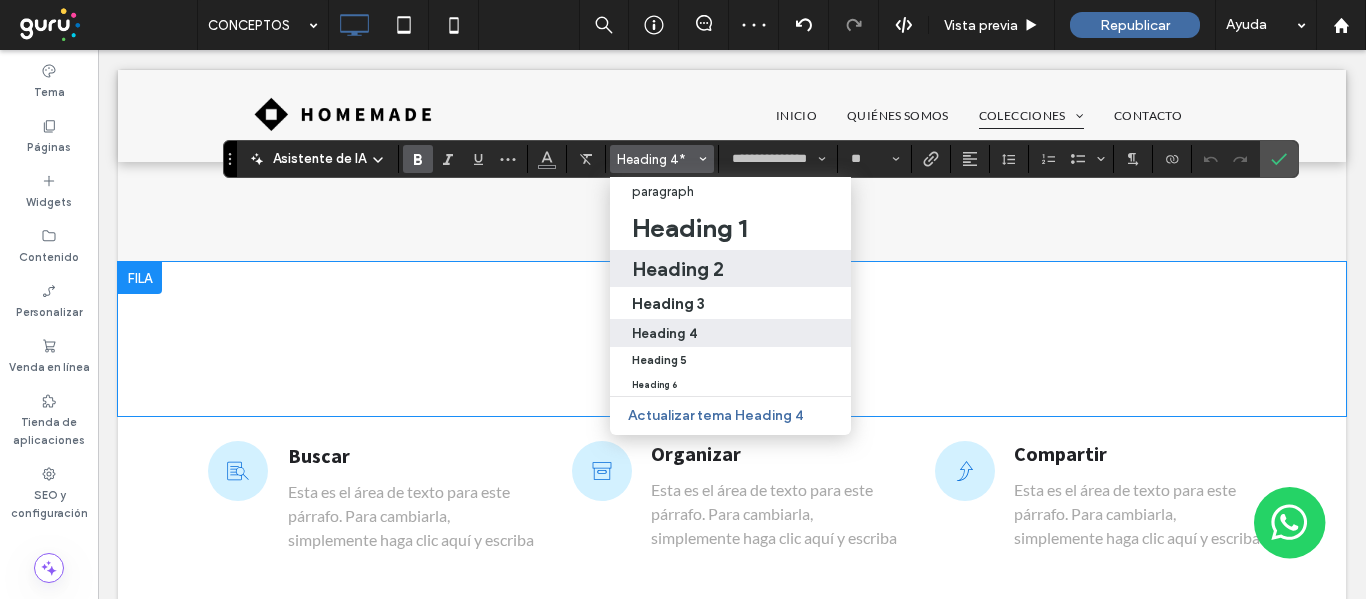 click on "Heading 2" at bounding box center (678, 269) 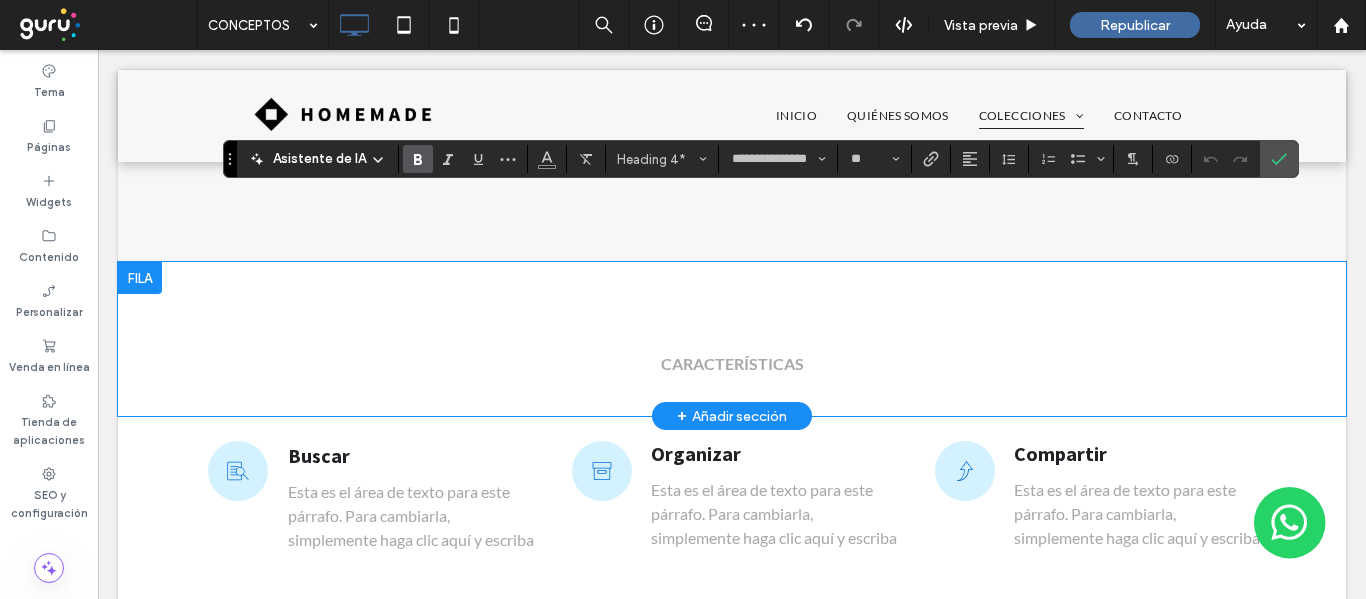 type on "****" 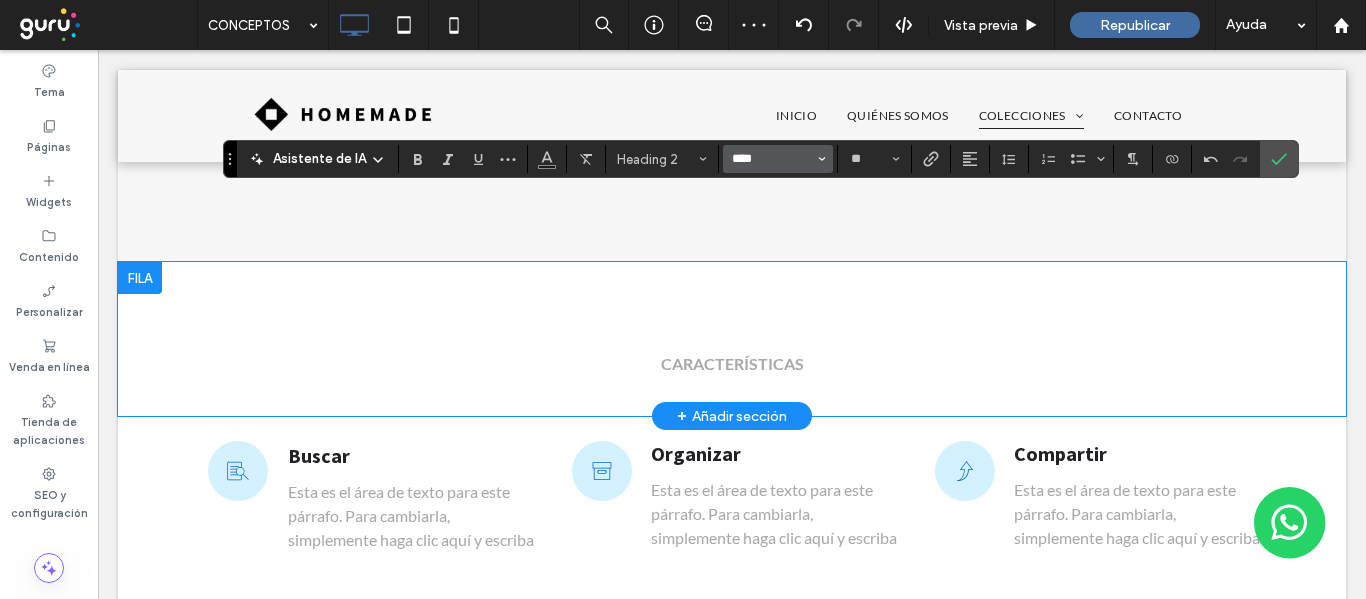 click on "****" at bounding box center (772, 159) 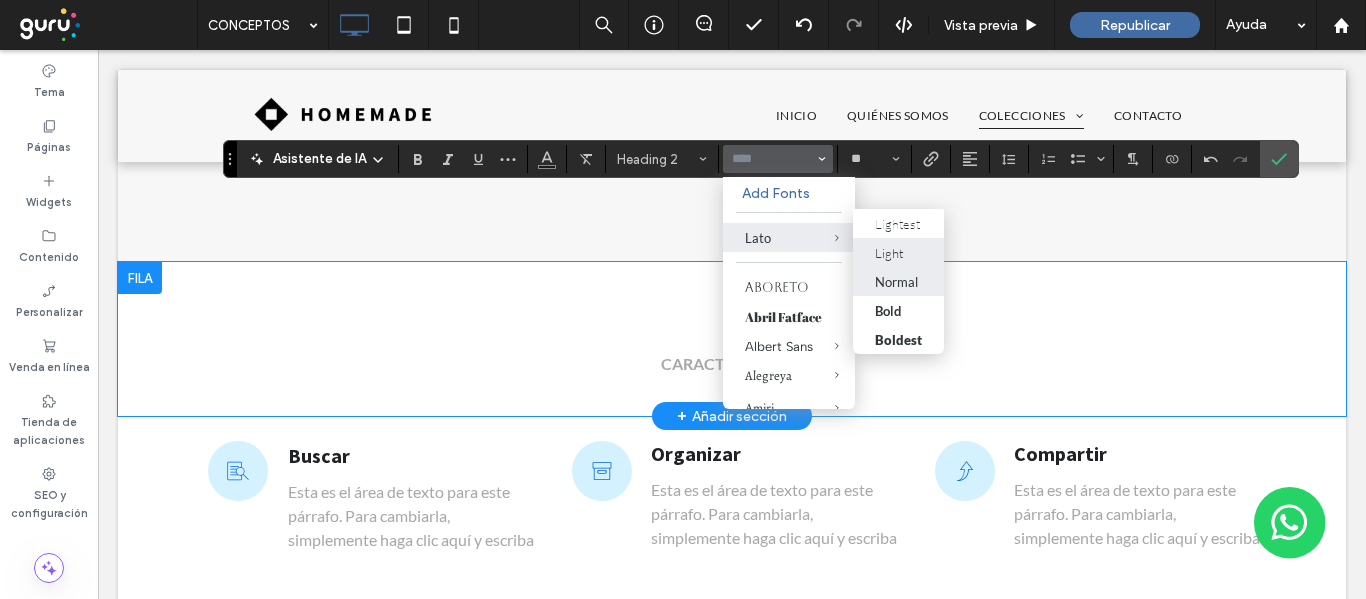 click on "Light" at bounding box center [898, 252] 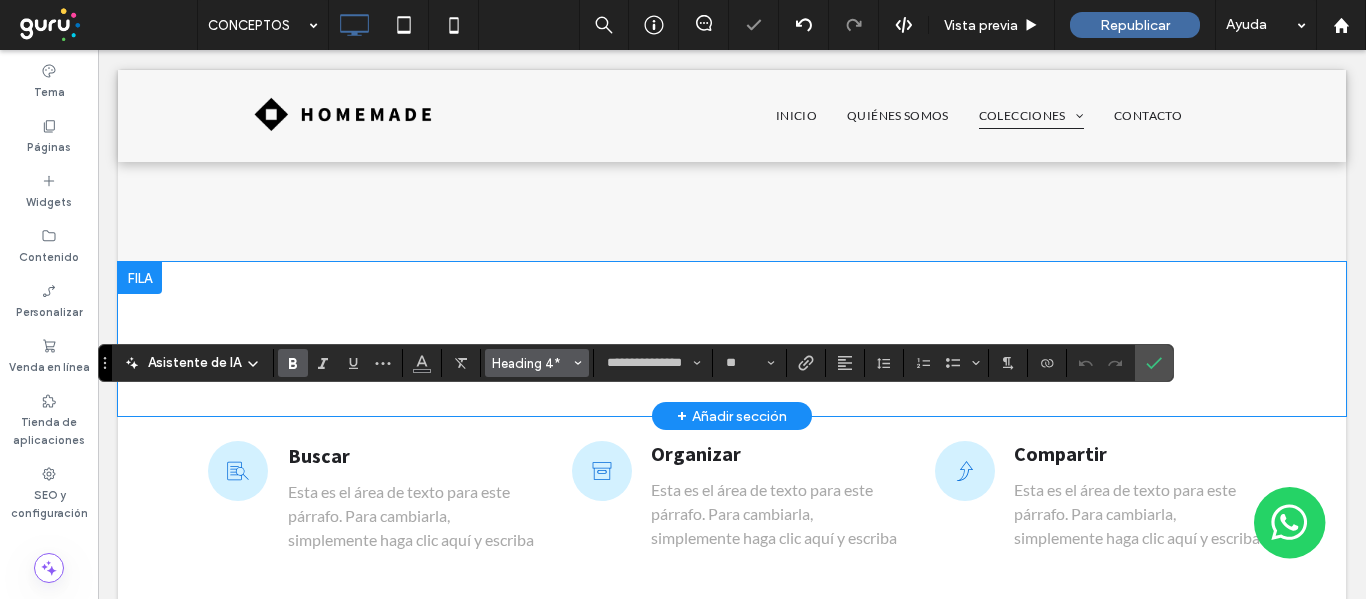 click on "Heading 4*" at bounding box center [531, 363] 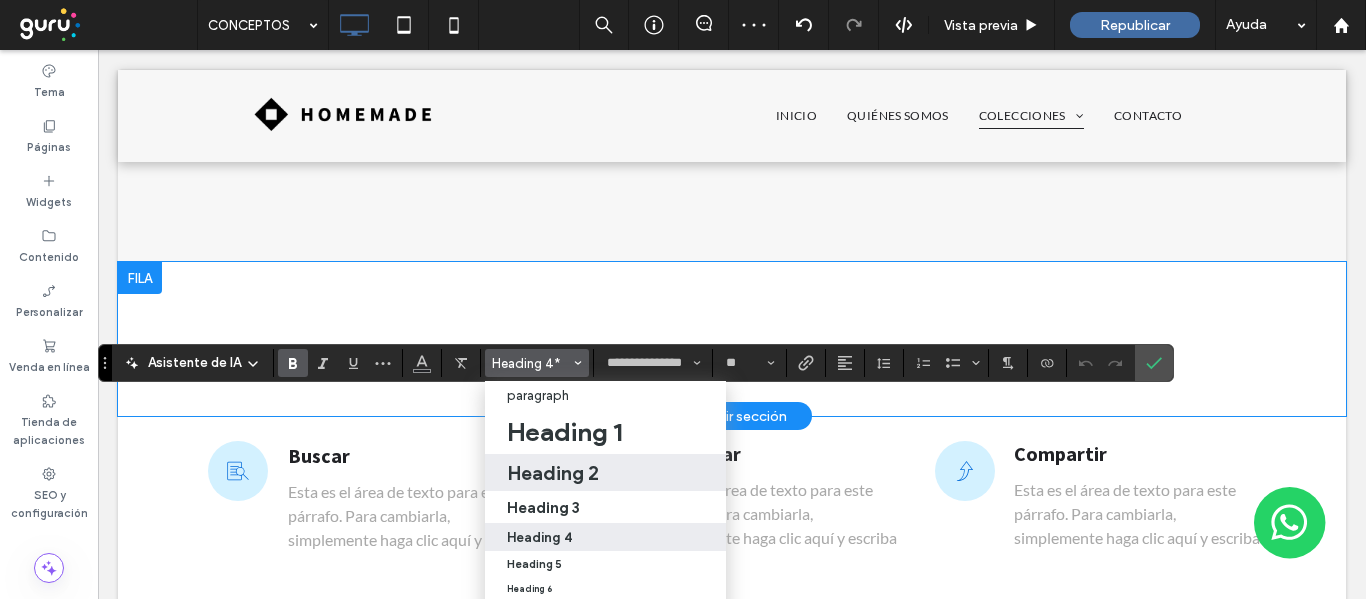 click on "Heading 2" at bounding box center [553, 473] 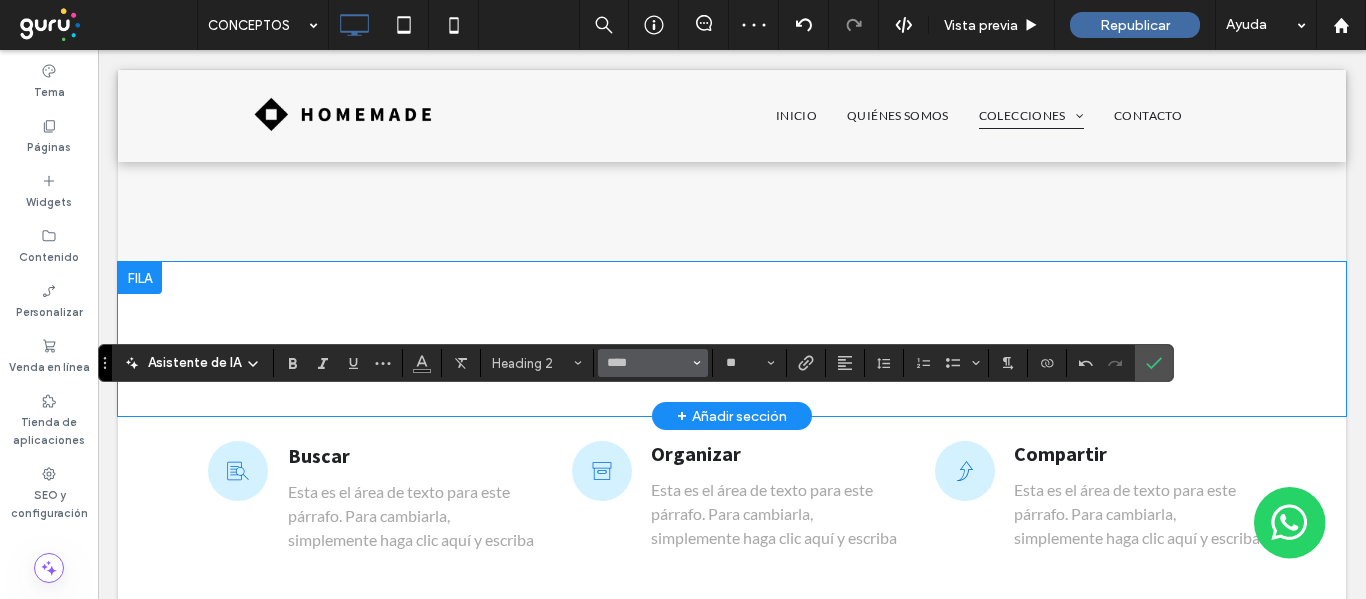 click on "****" at bounding box center (653, 363) 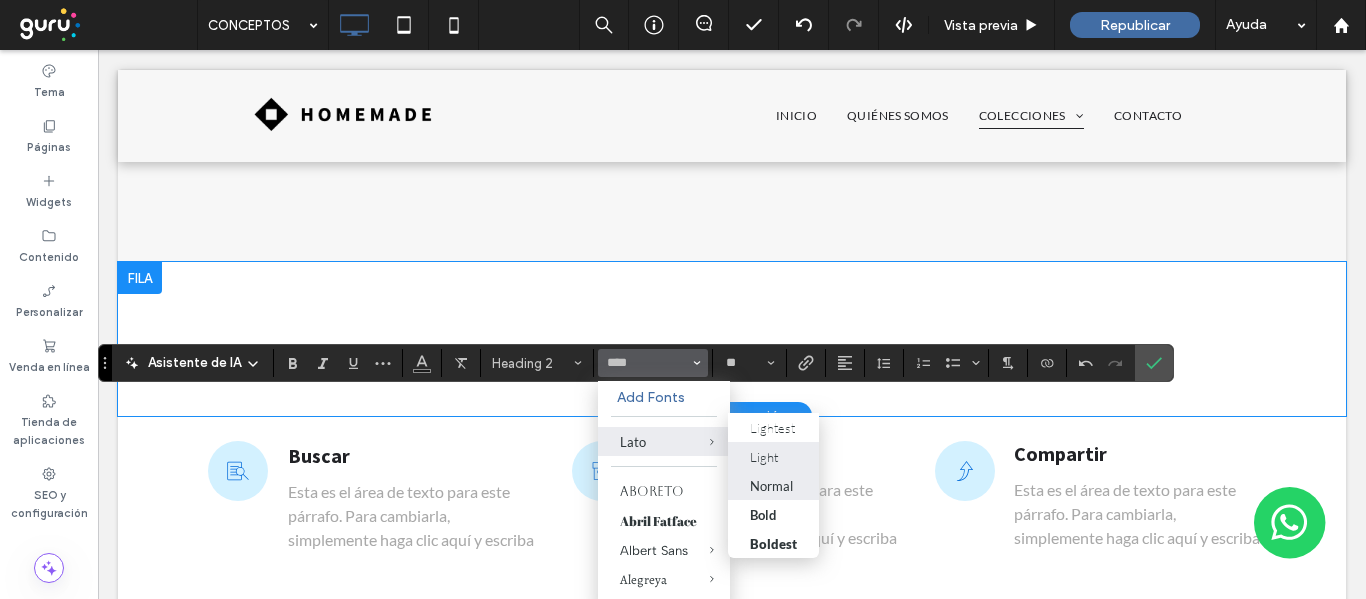 click on "Light" at bounding box center (764, 457) 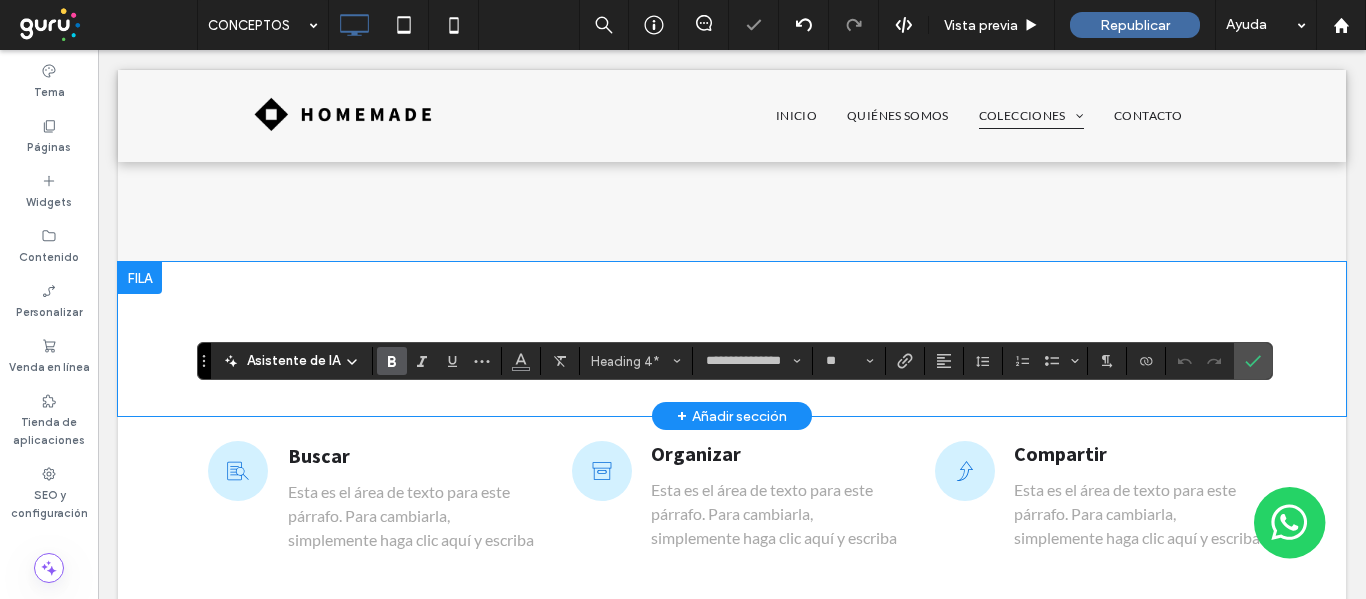 click on "**********" at bounding box center (735, 361) 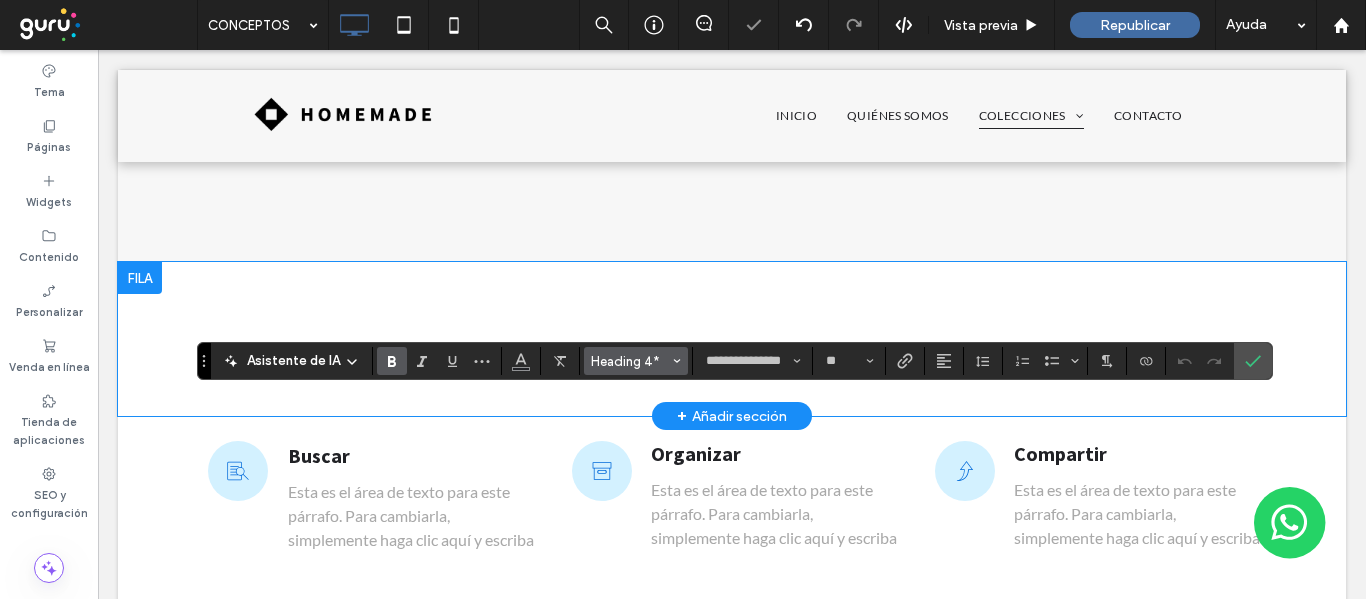 click on "Heading 4*" at bounding box center (636, 361) 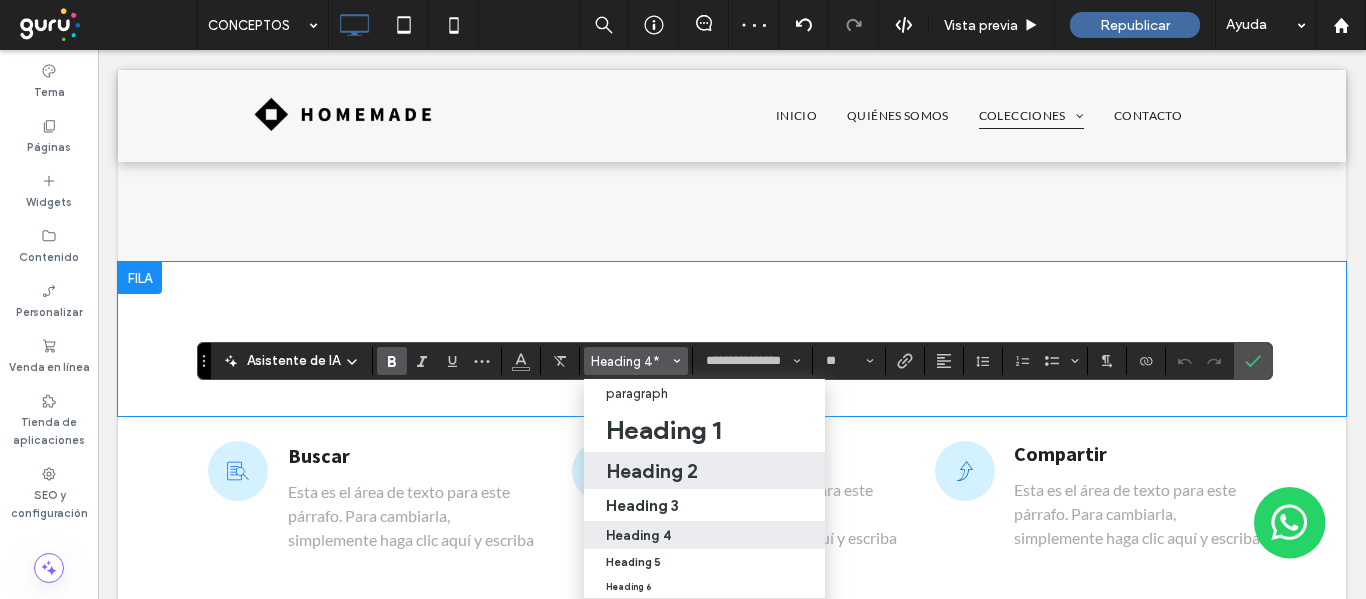 click on "Heading 2" at bounding box center [652, 471] 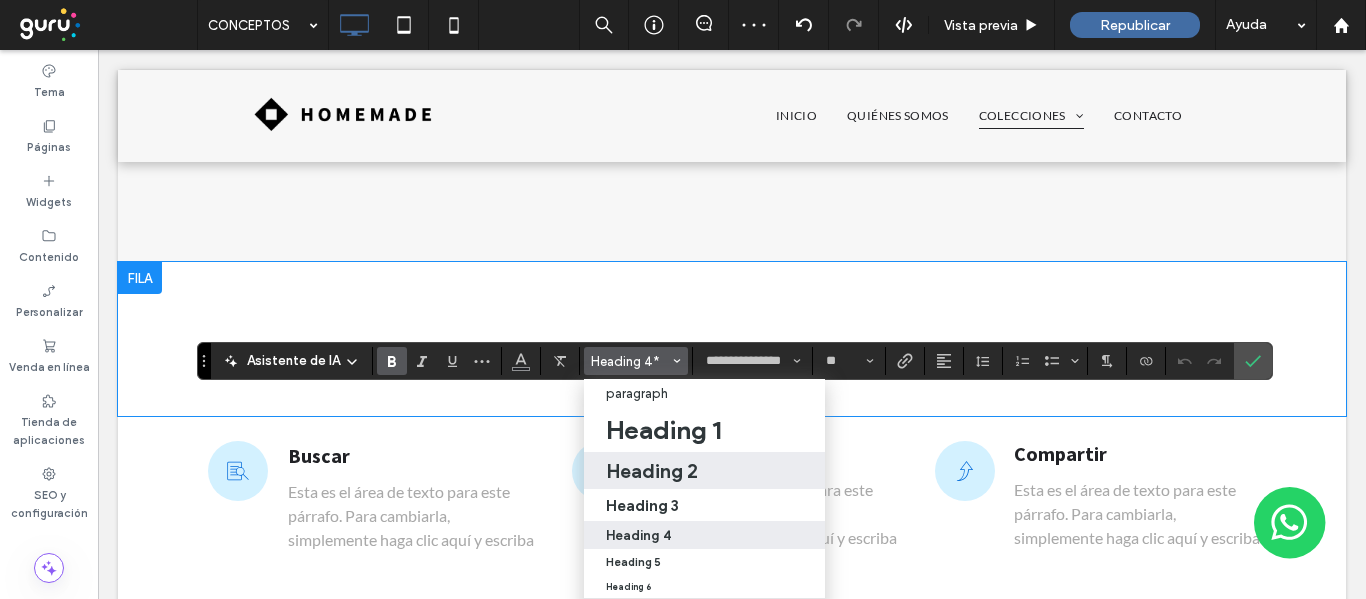 type on "****" 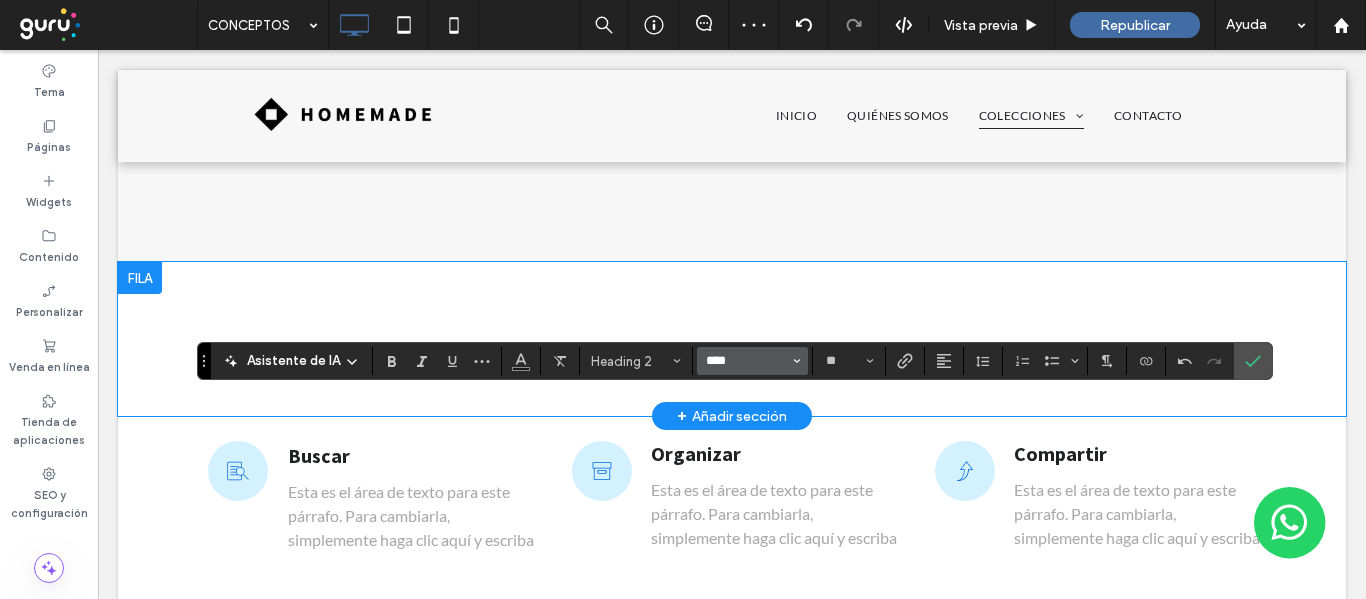 click on "****" at bounding box center (746, 361) 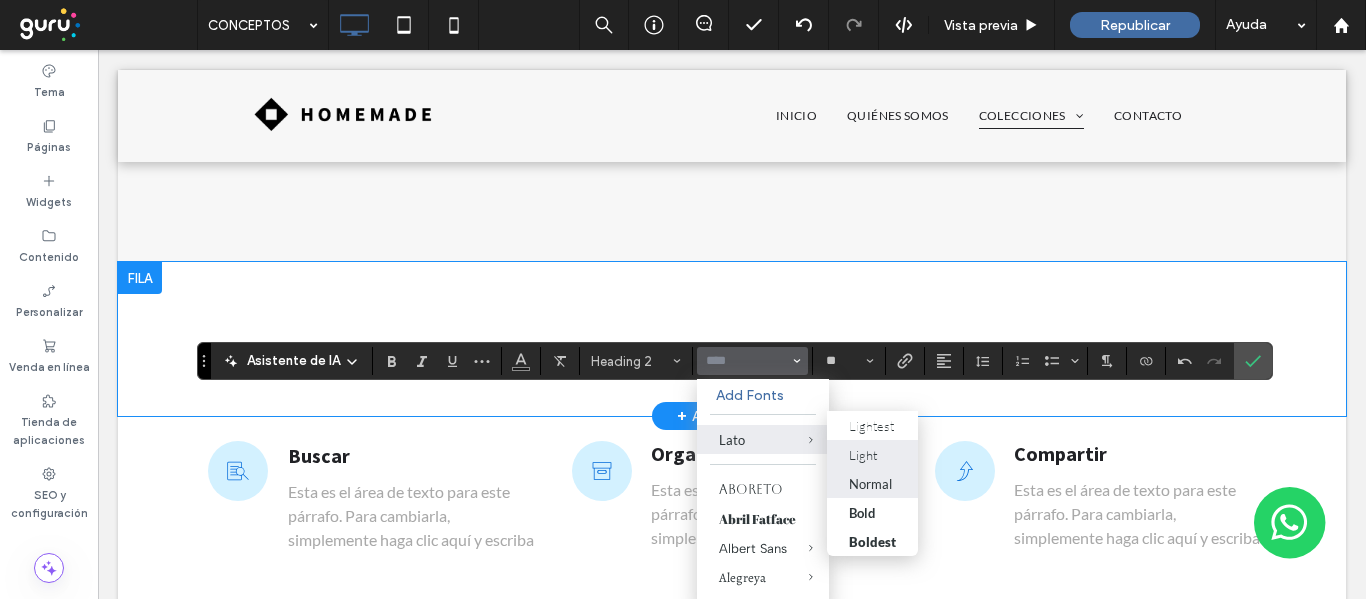 click on "Light" at bounding box center [863, 455] 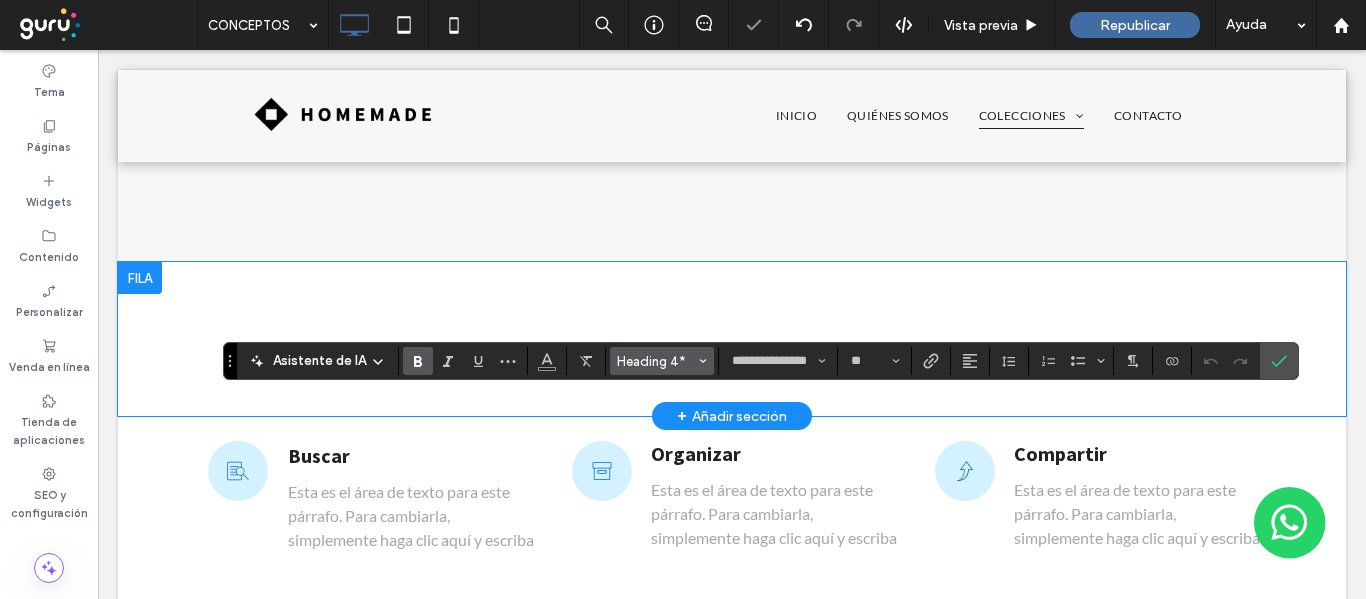 click on "Heading 4*" at bounding box center [656, 361] 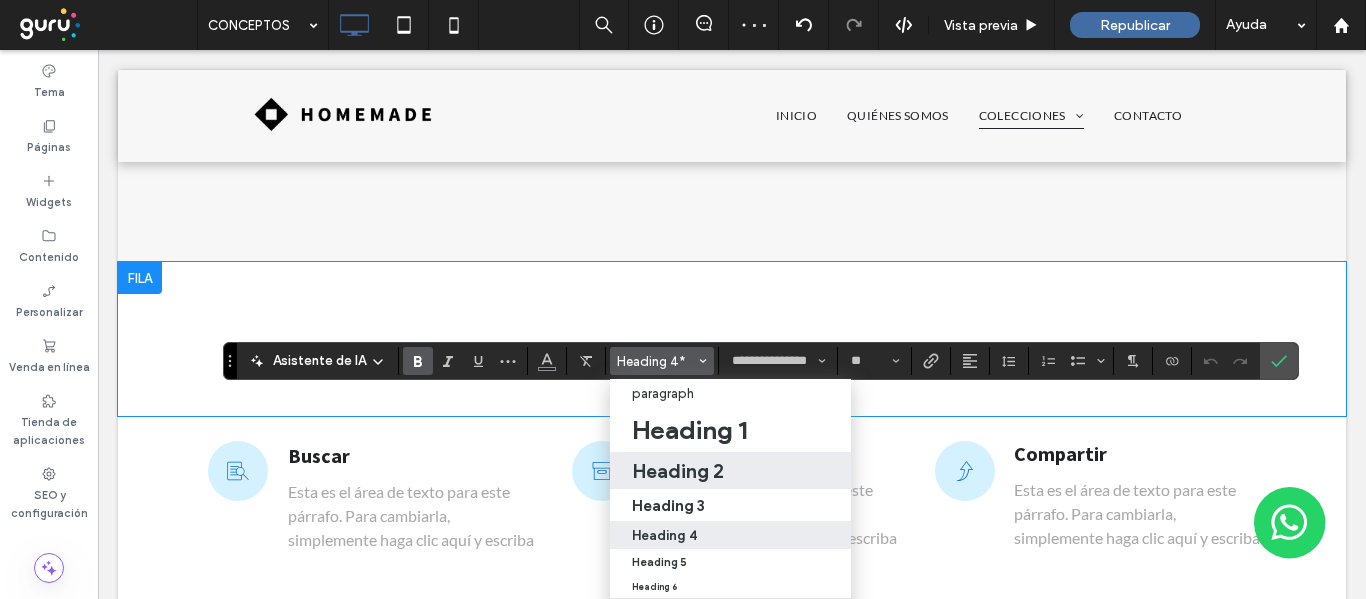 click on "Heading 2" at bounding box center (678, 471) 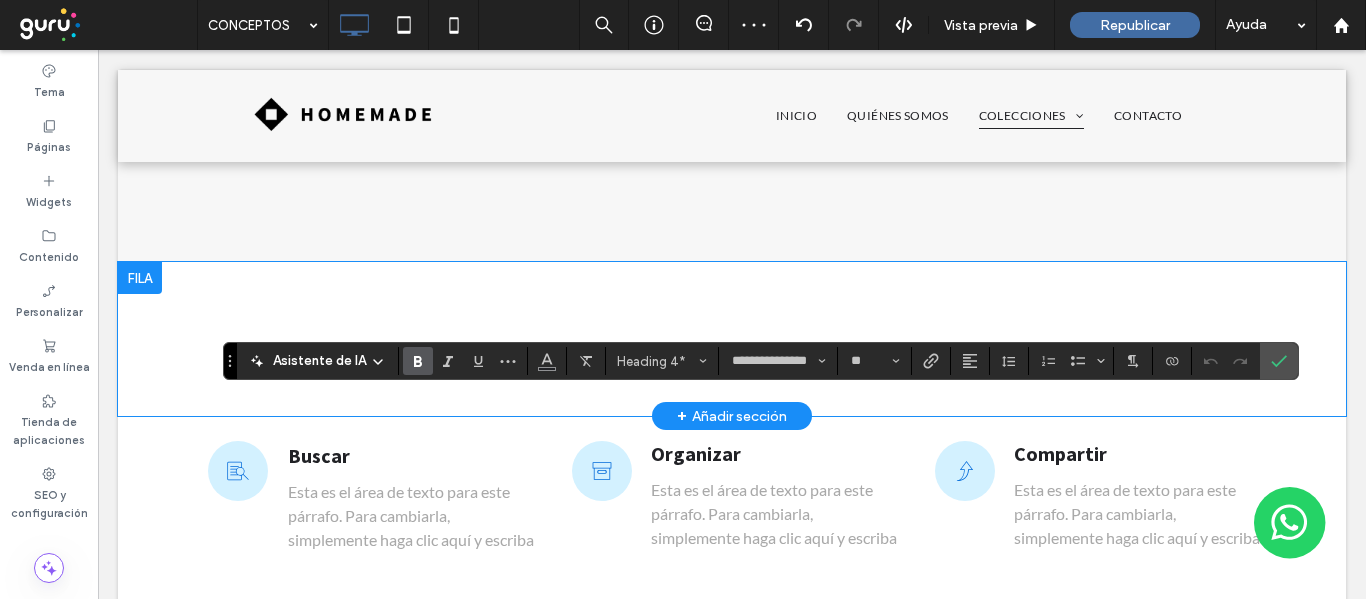 type on "****" 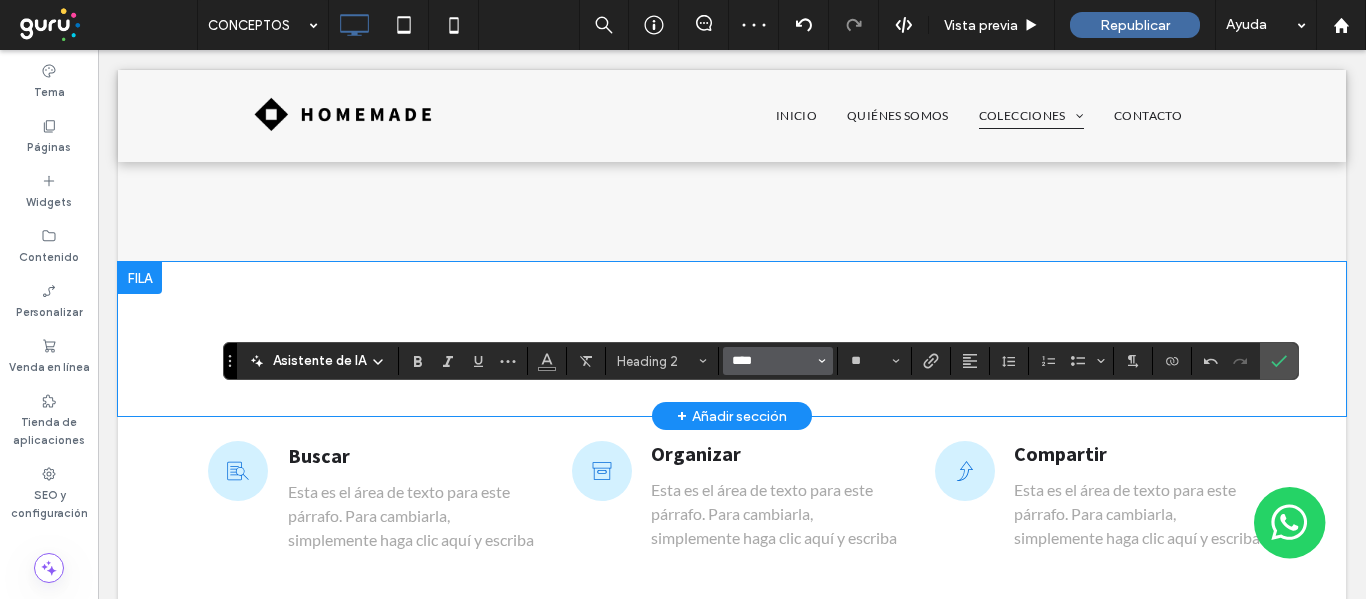 click on "****" at bounding box center [772, 361] 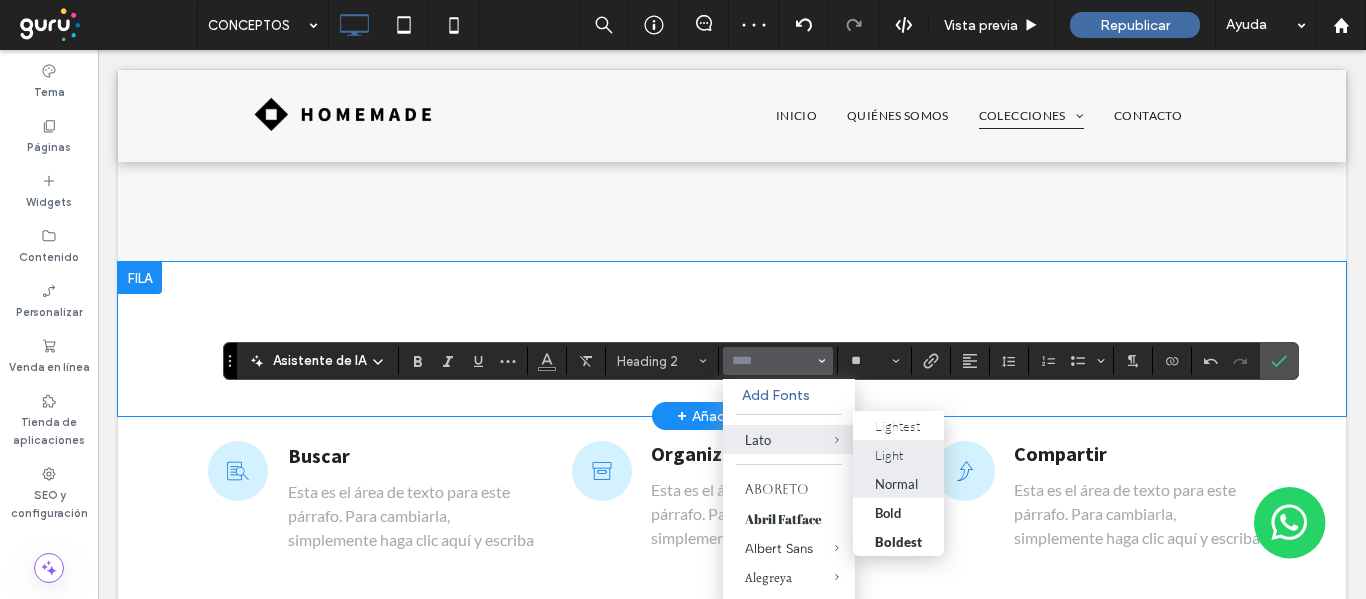 click on "Light" at bounding box center (898, 454) 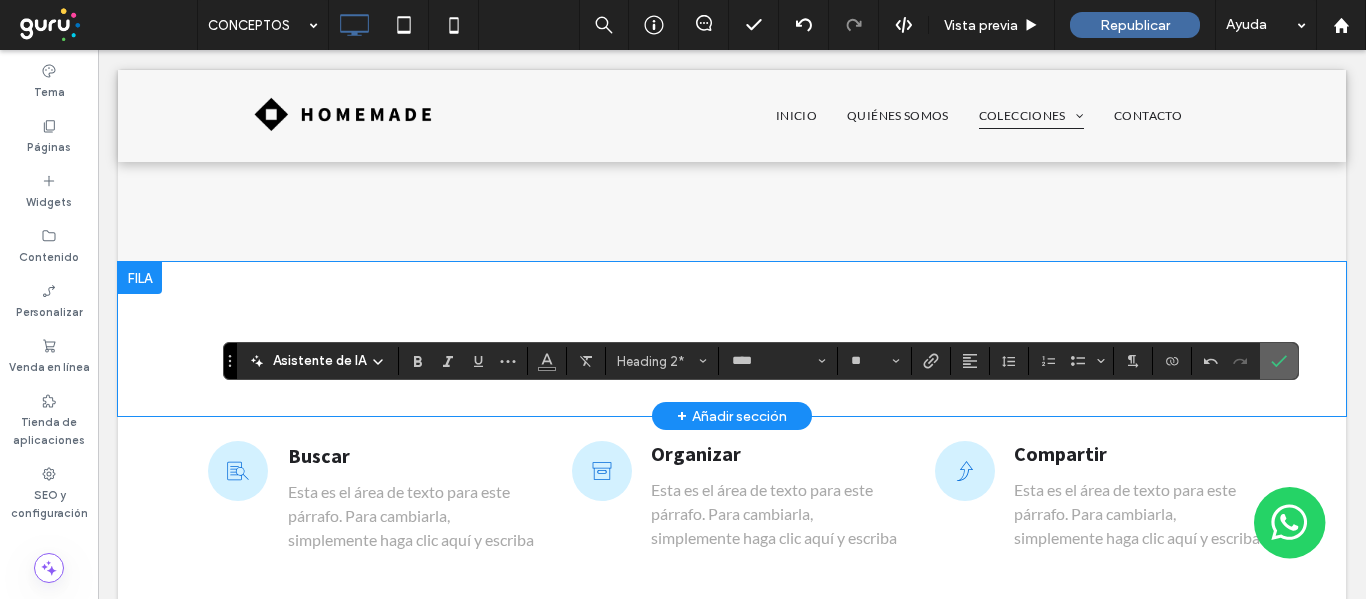 click at bounding box center (1275, 361) 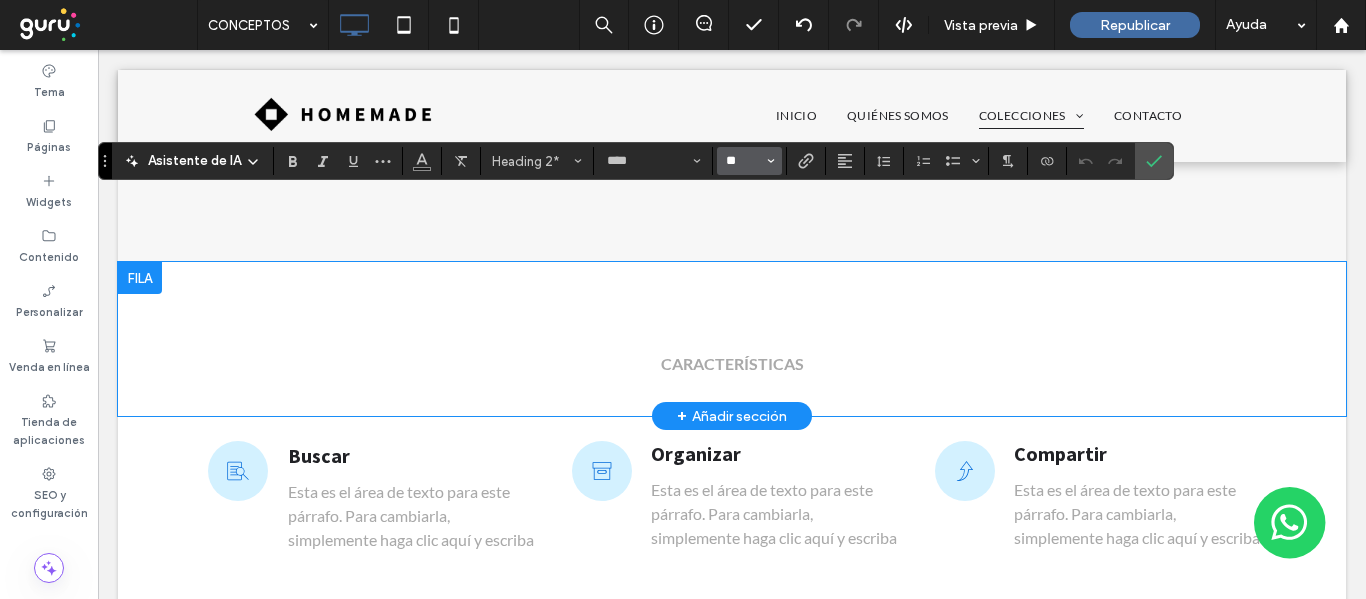 click on "**" at bounding box center [743, 161] 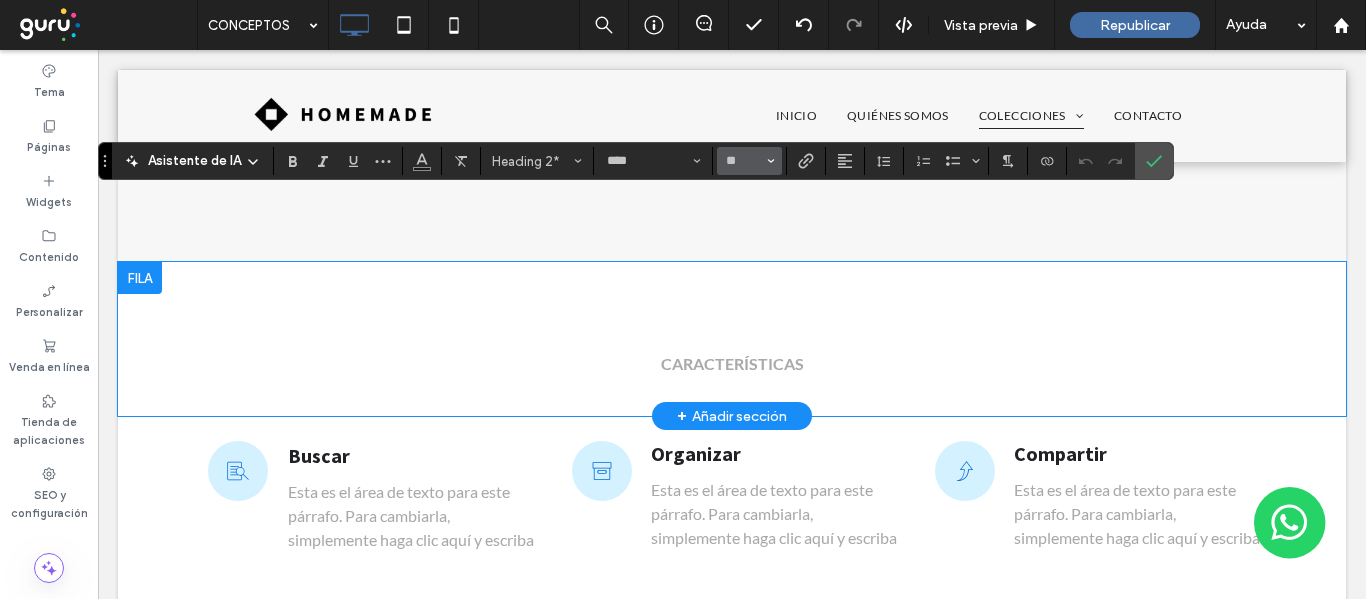 type on "**" 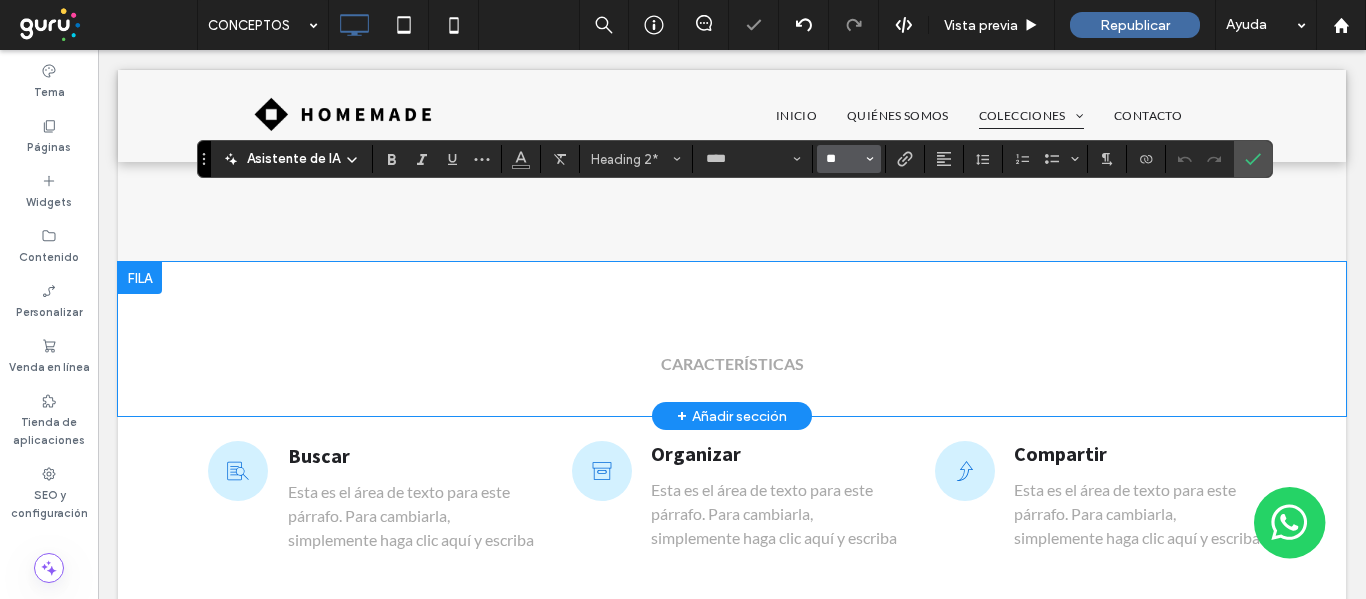 click on "**" at bounding box center (843, 159) 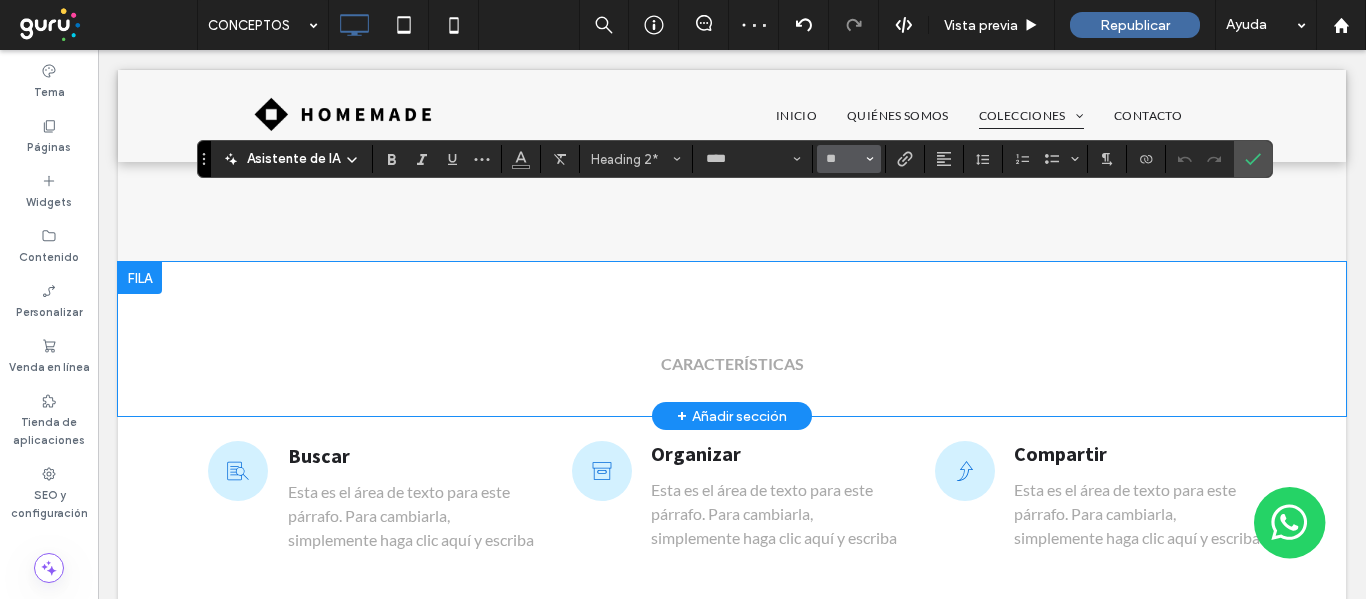 type on "**" 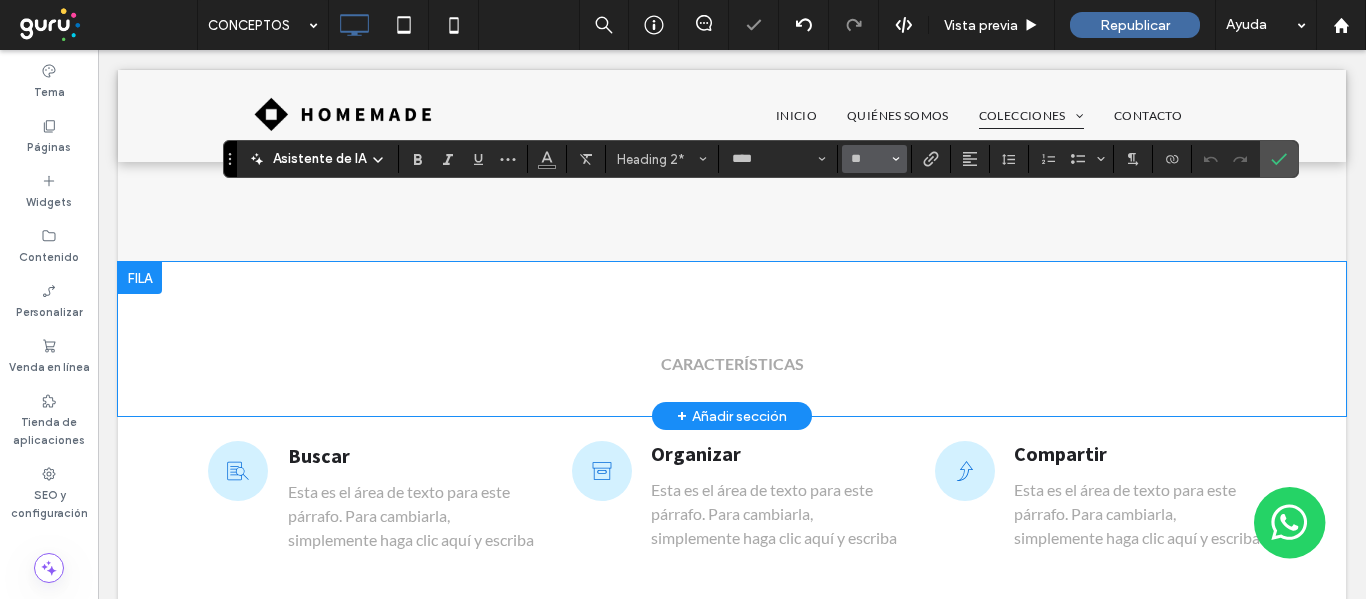 click at bounding box center [896, 159] 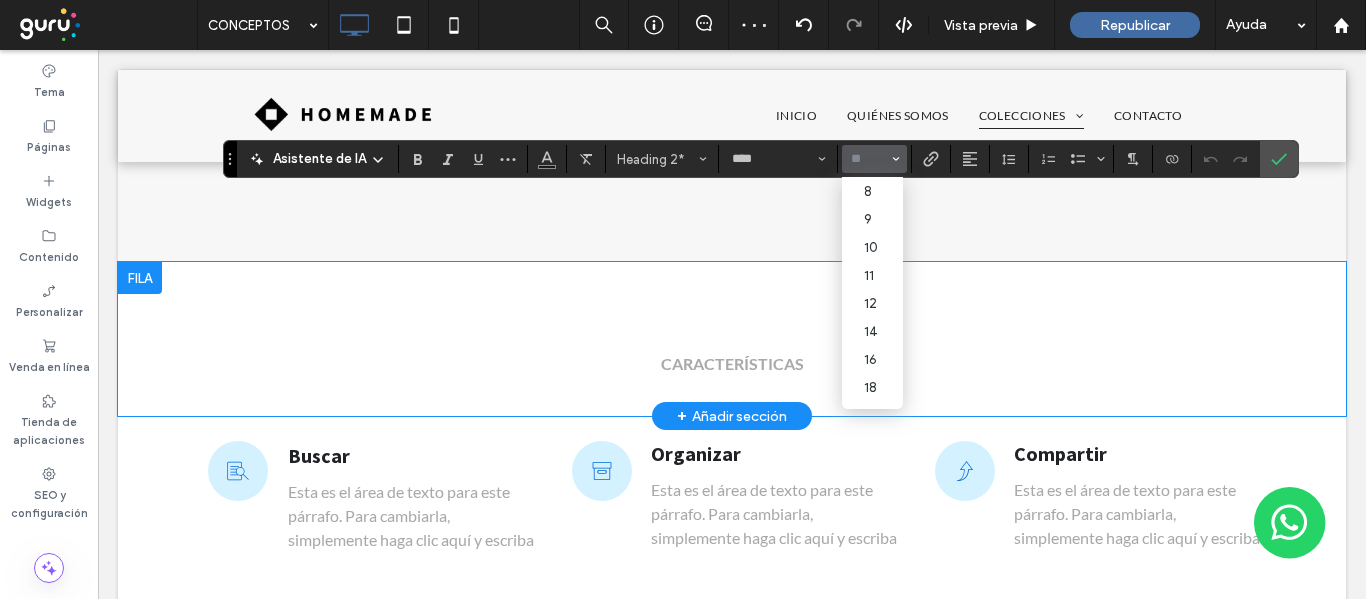 click at bounding box center (868, 159) 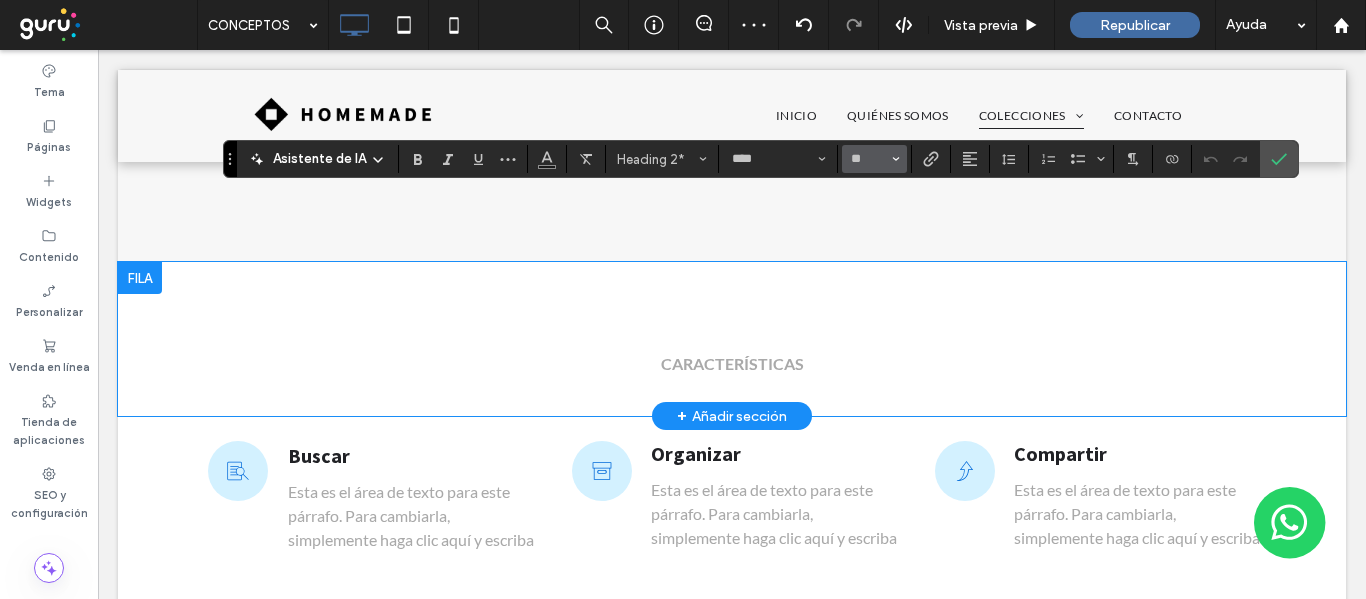 type on "**" 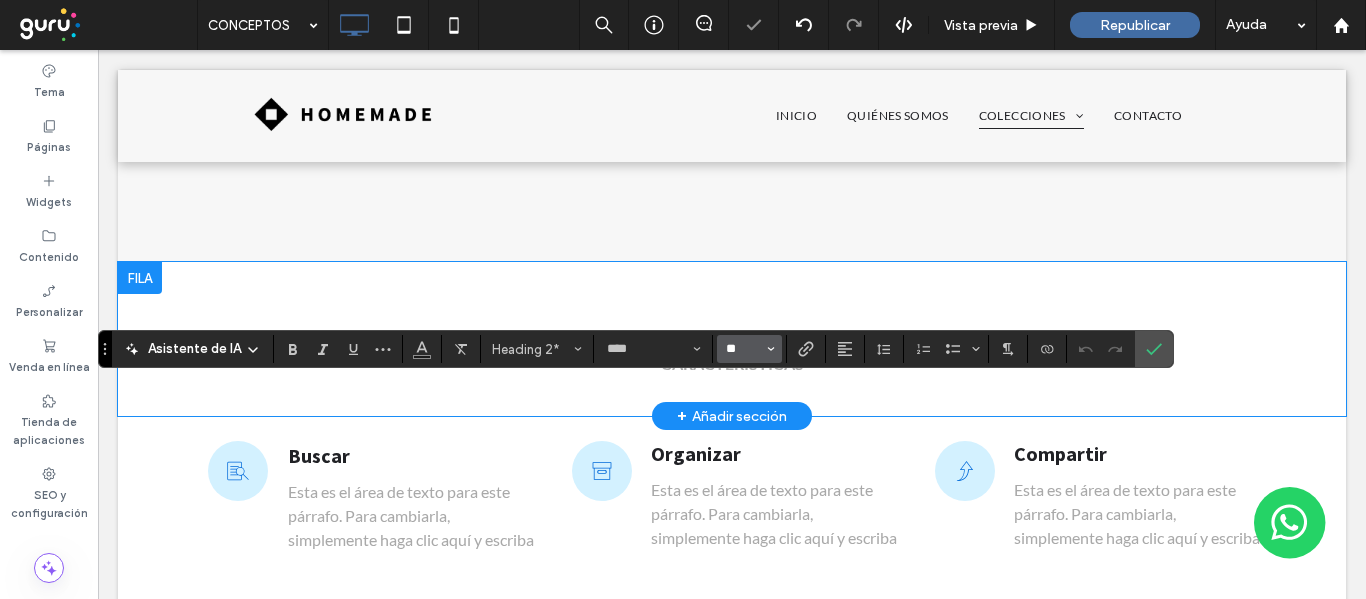 click on "**" at bounding box center [743, 349] 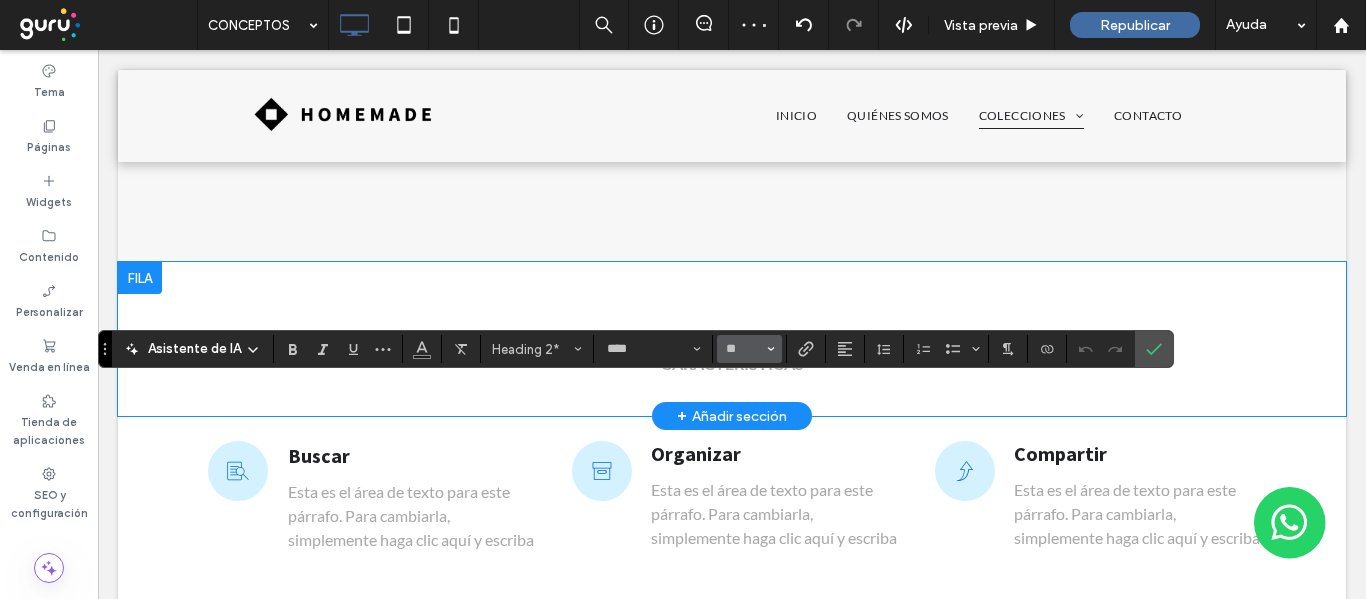 type on "**" 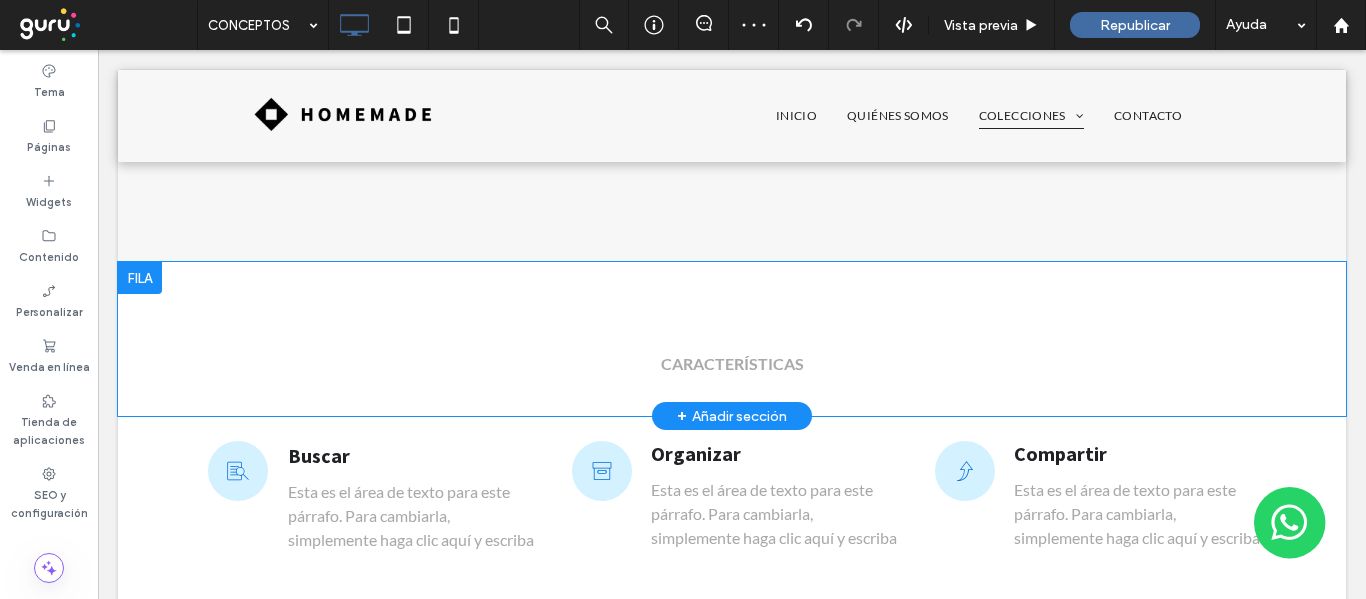 type on "****" 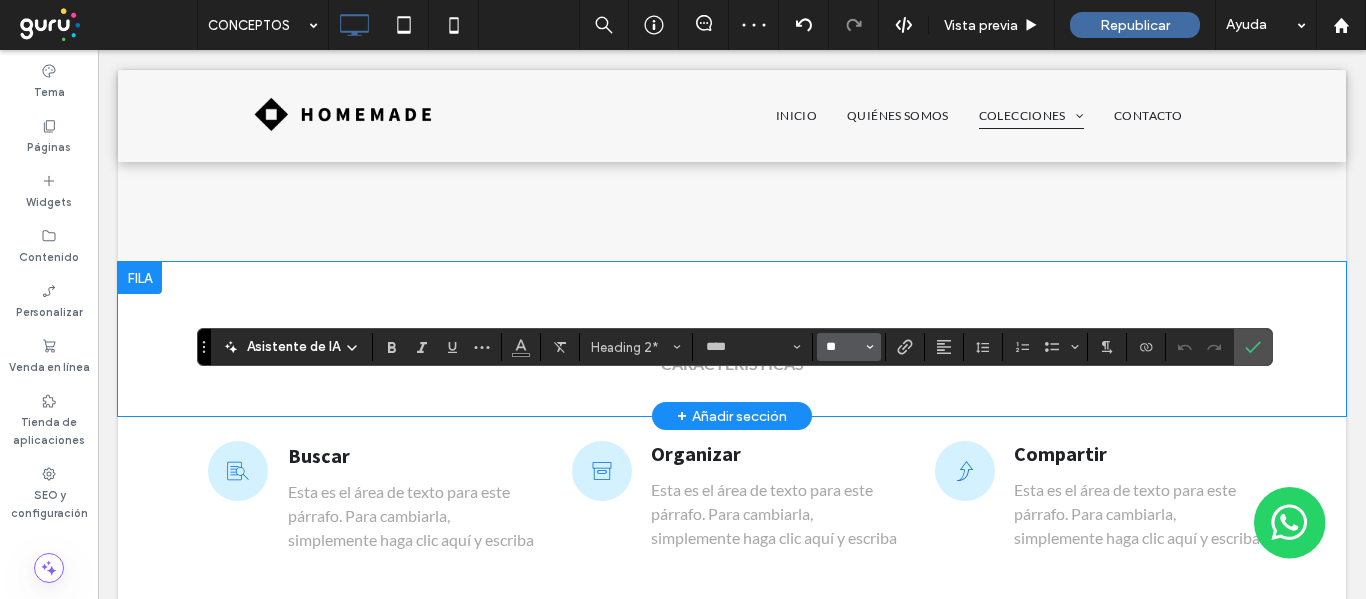 click on "**" at bounding box center (843, 347) 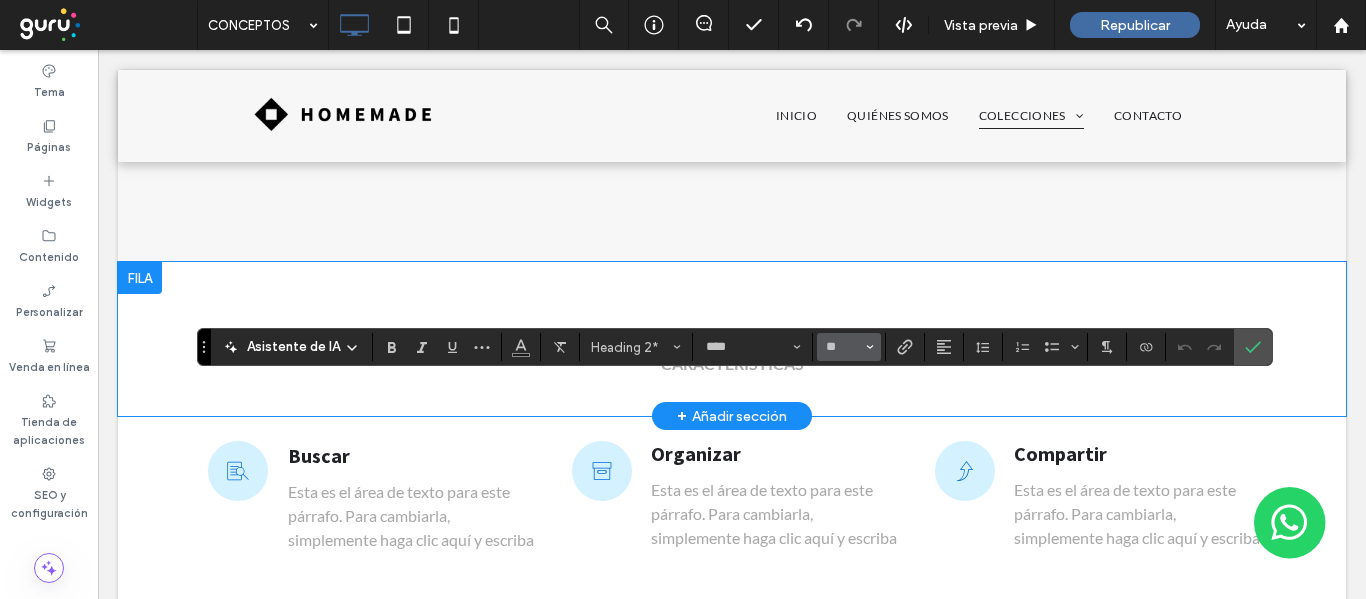 type on "**" 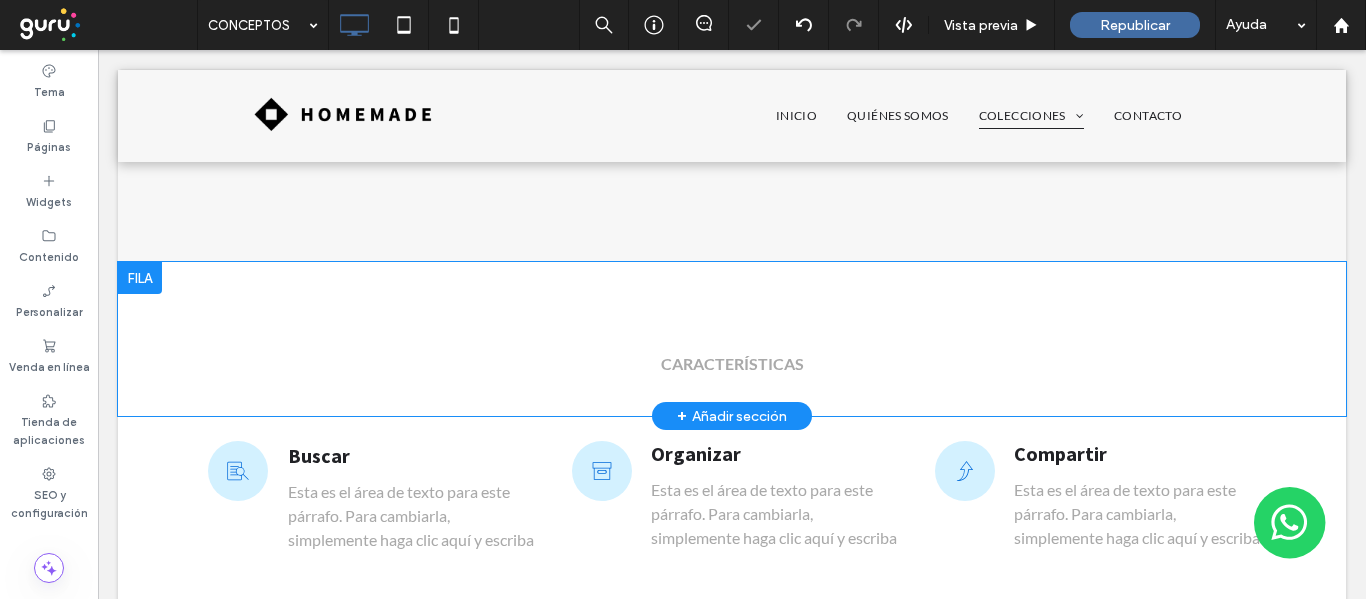 type on "****" 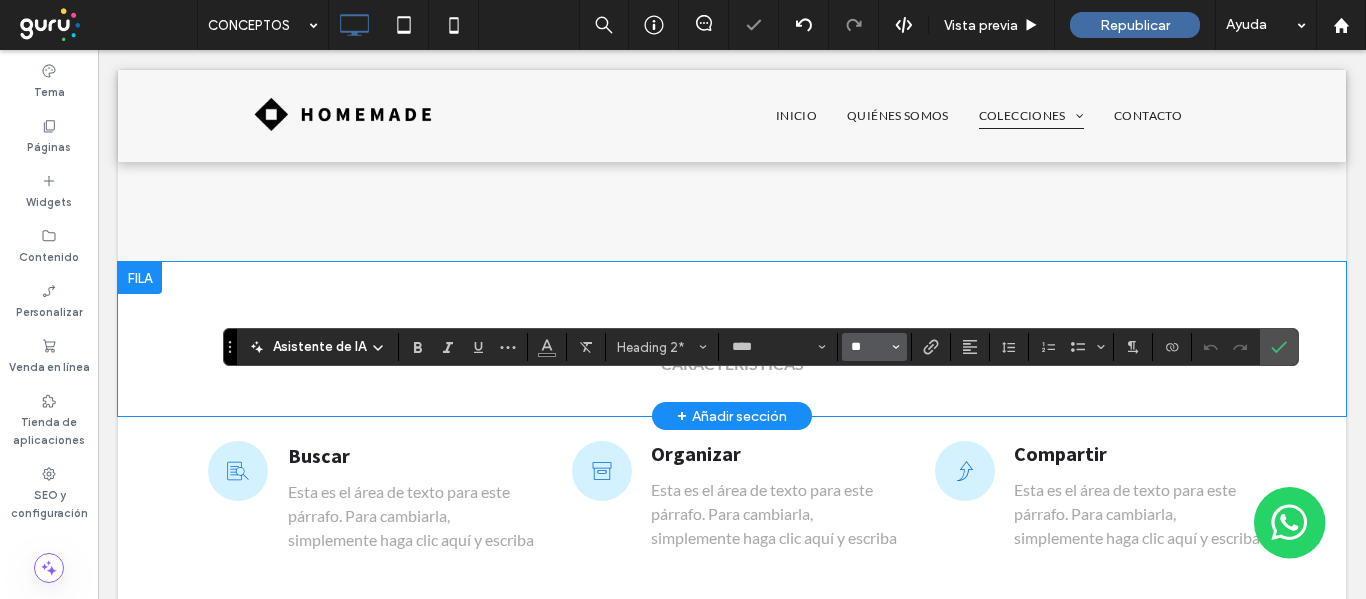 click on "**" at bounding box center (868, 347) 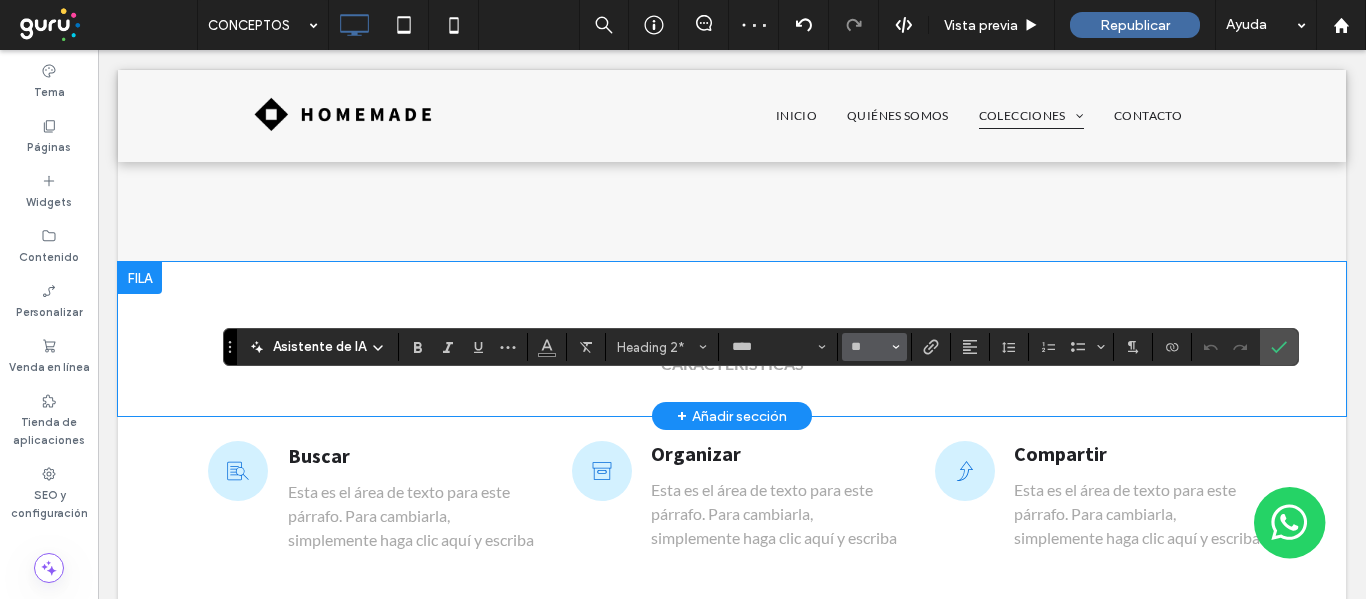 type on "**" 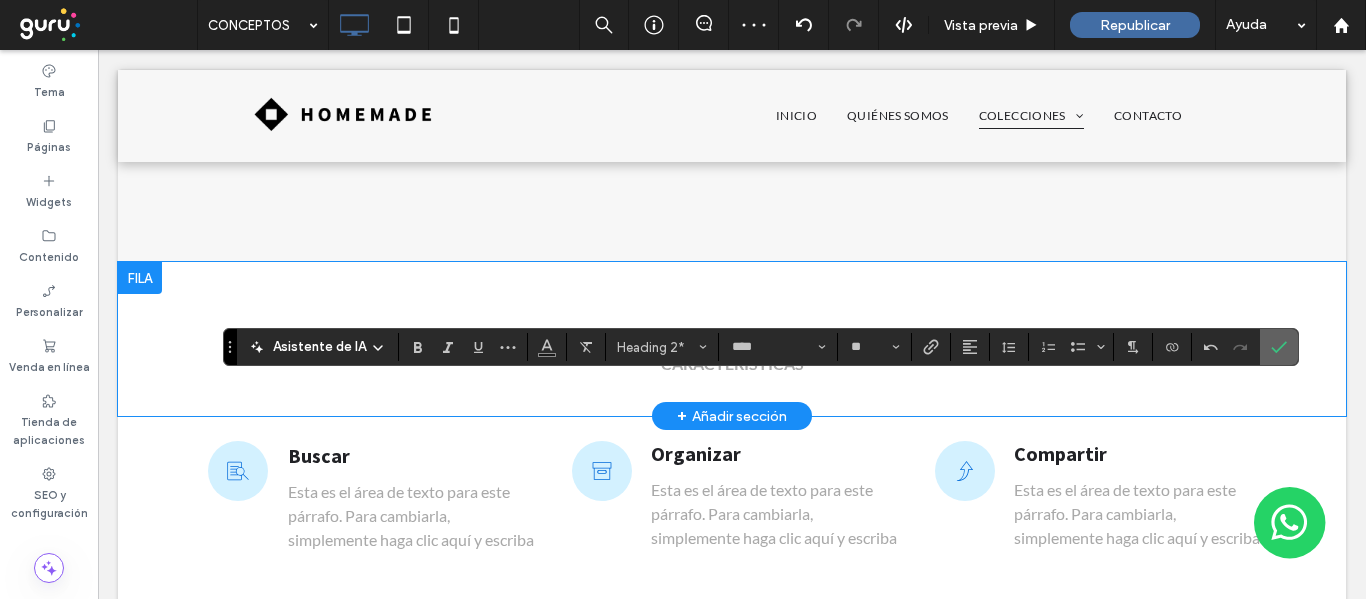 click 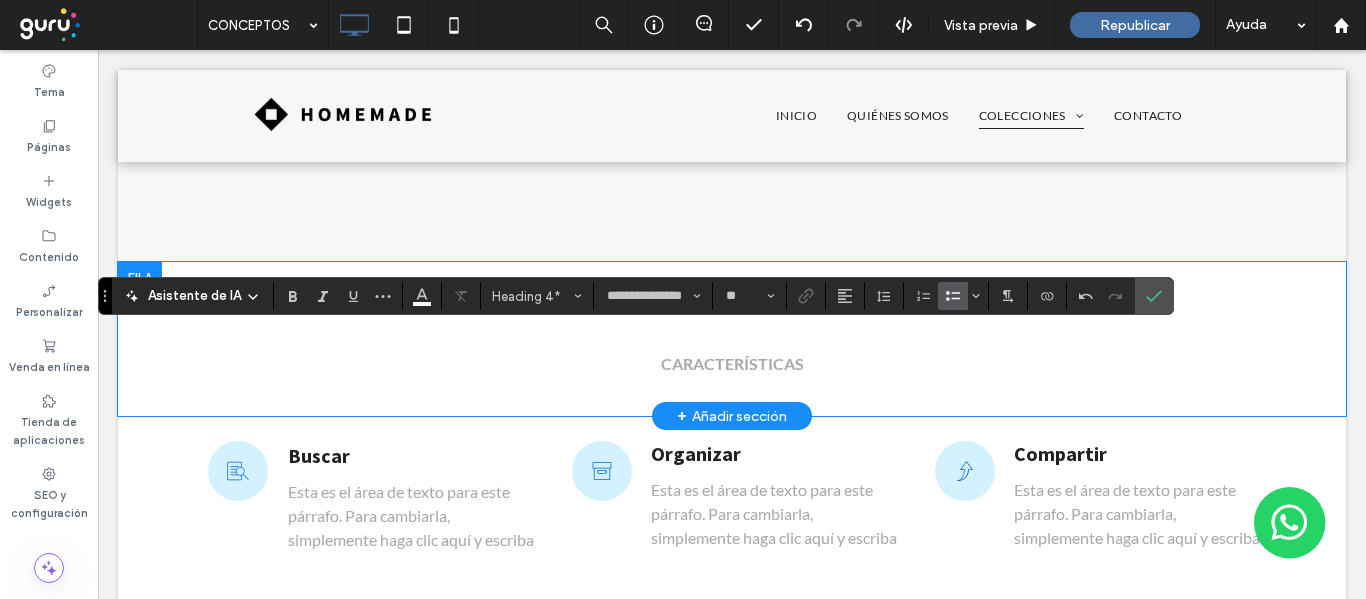 type on "****" 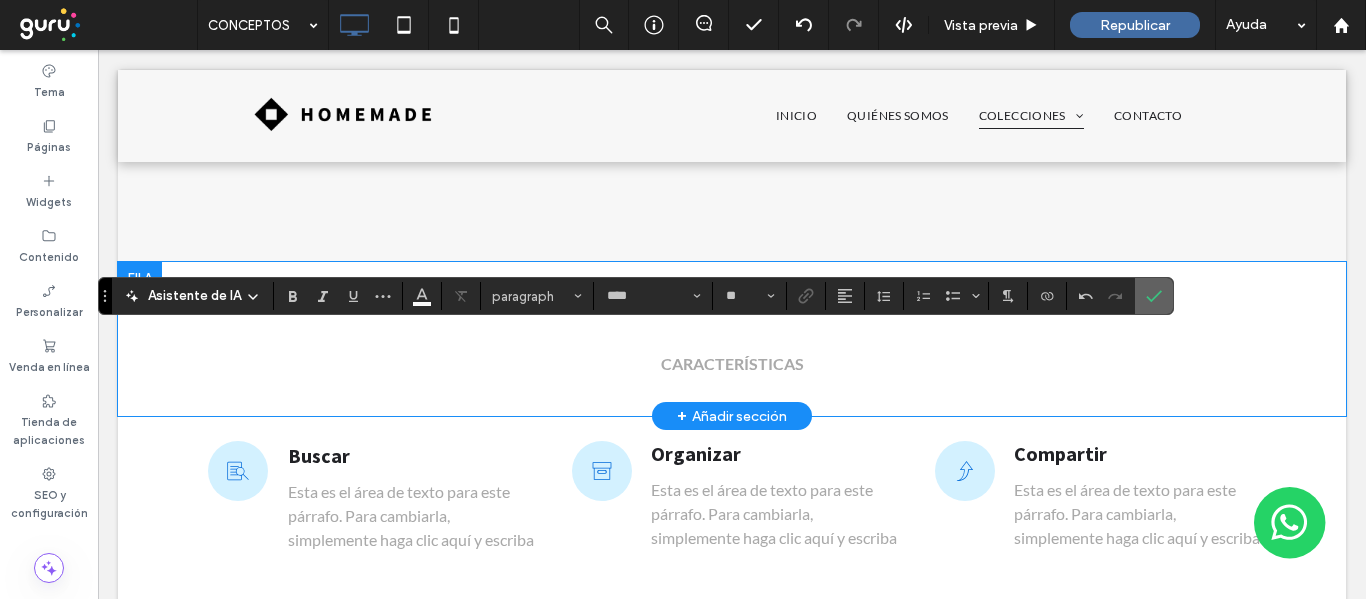 click at bounding box center (1154, 296) 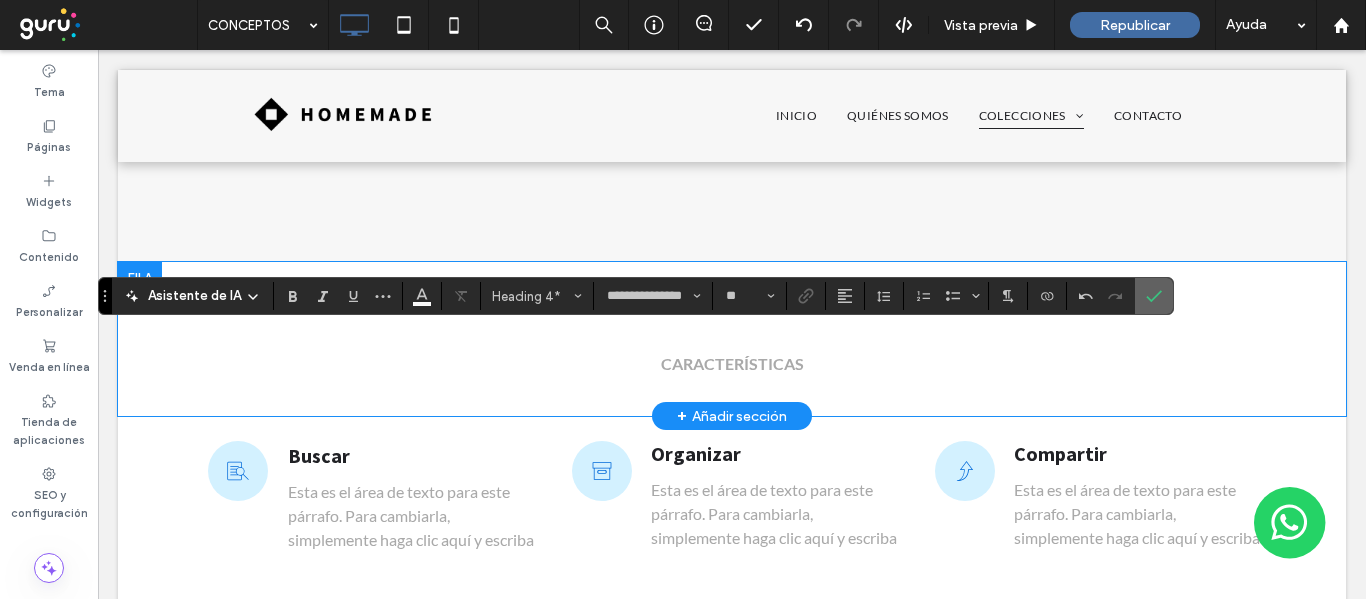 click at bounding box center [1154, 296] 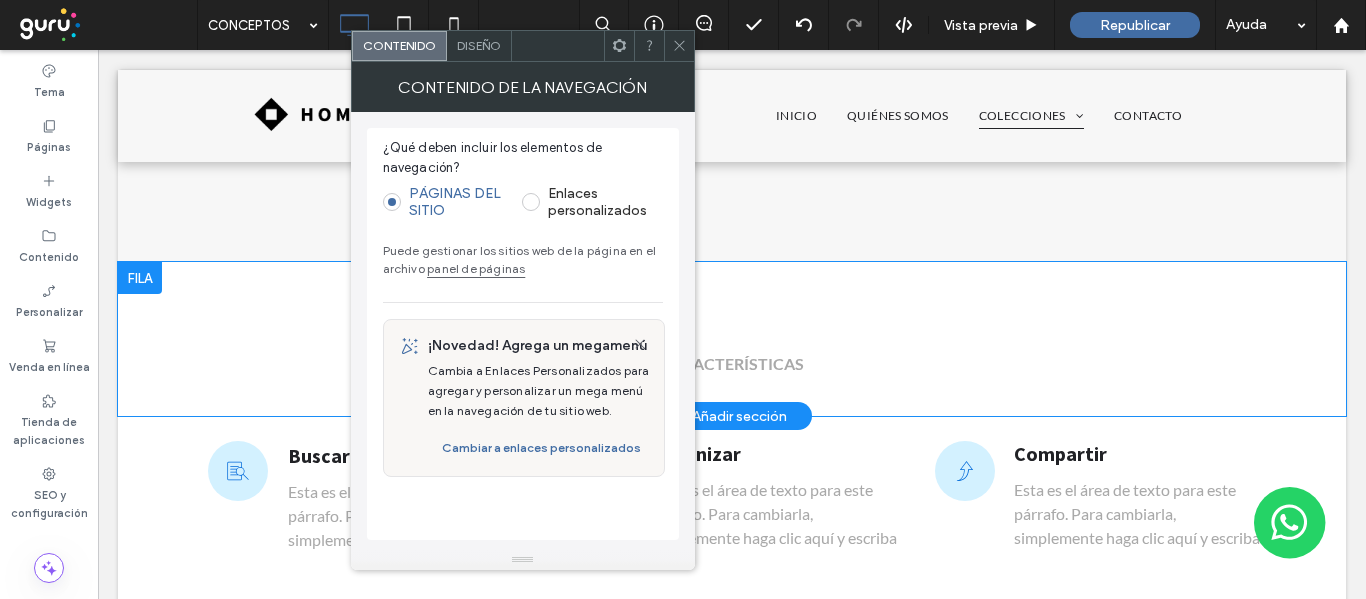 click on "panel de páginas" at bounding box center [476, 268] 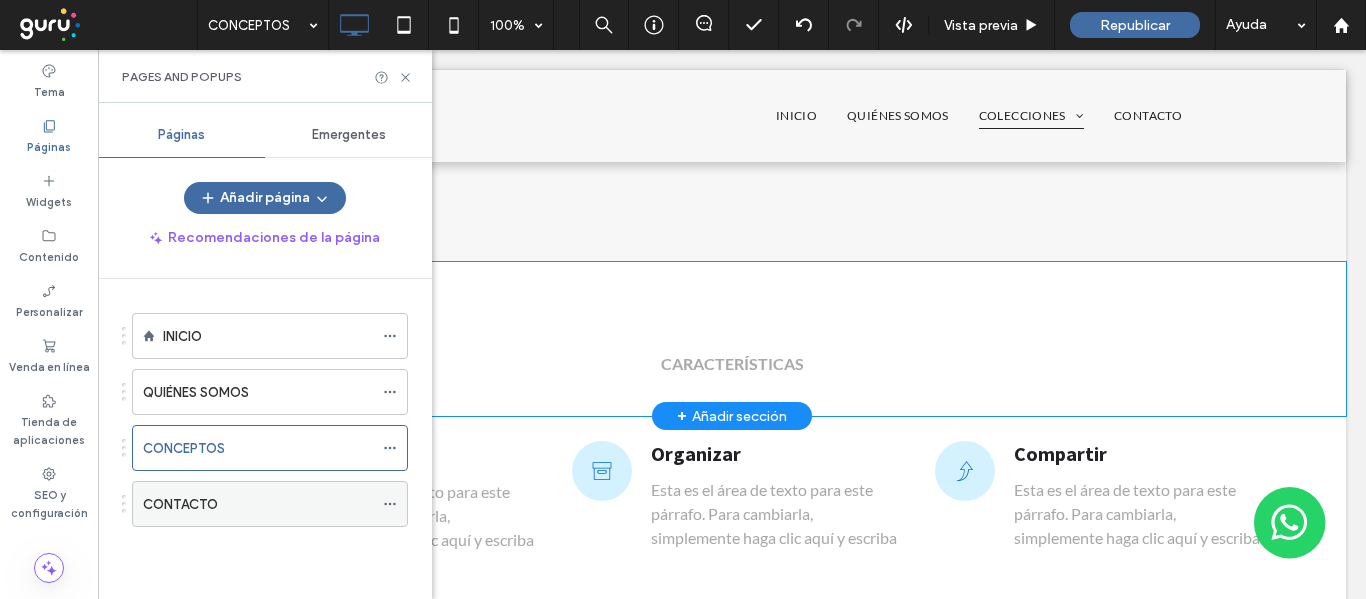 click on "CONTACTO" at bounding box center (258, 504) 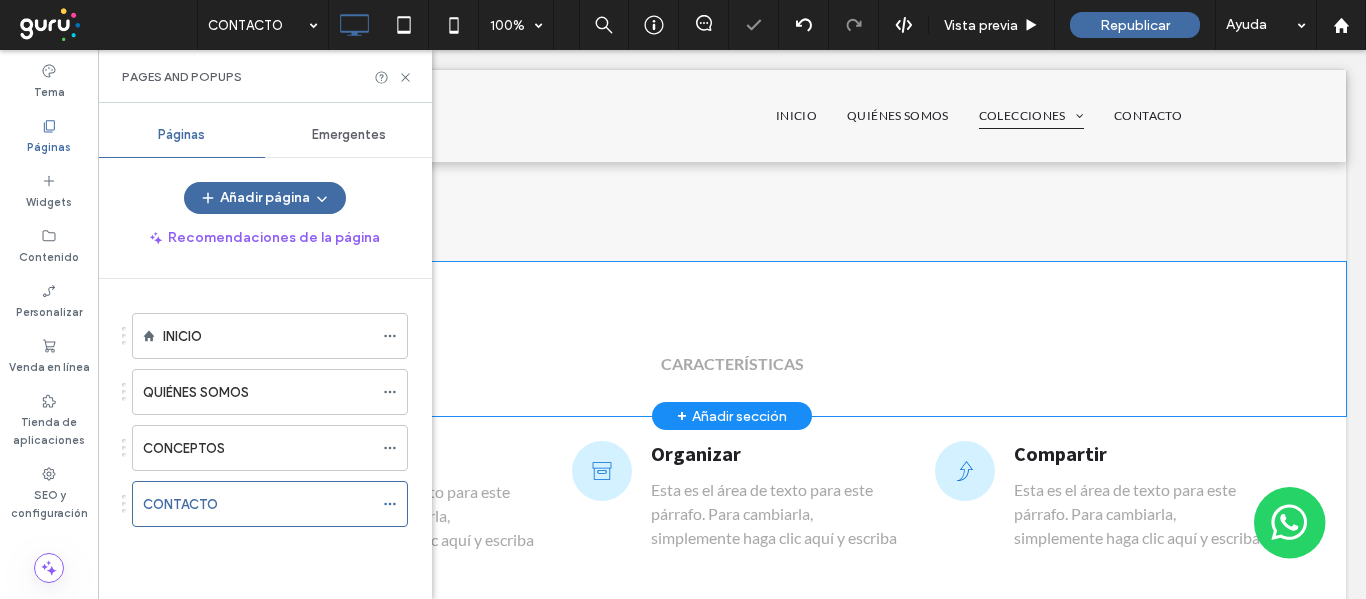 click 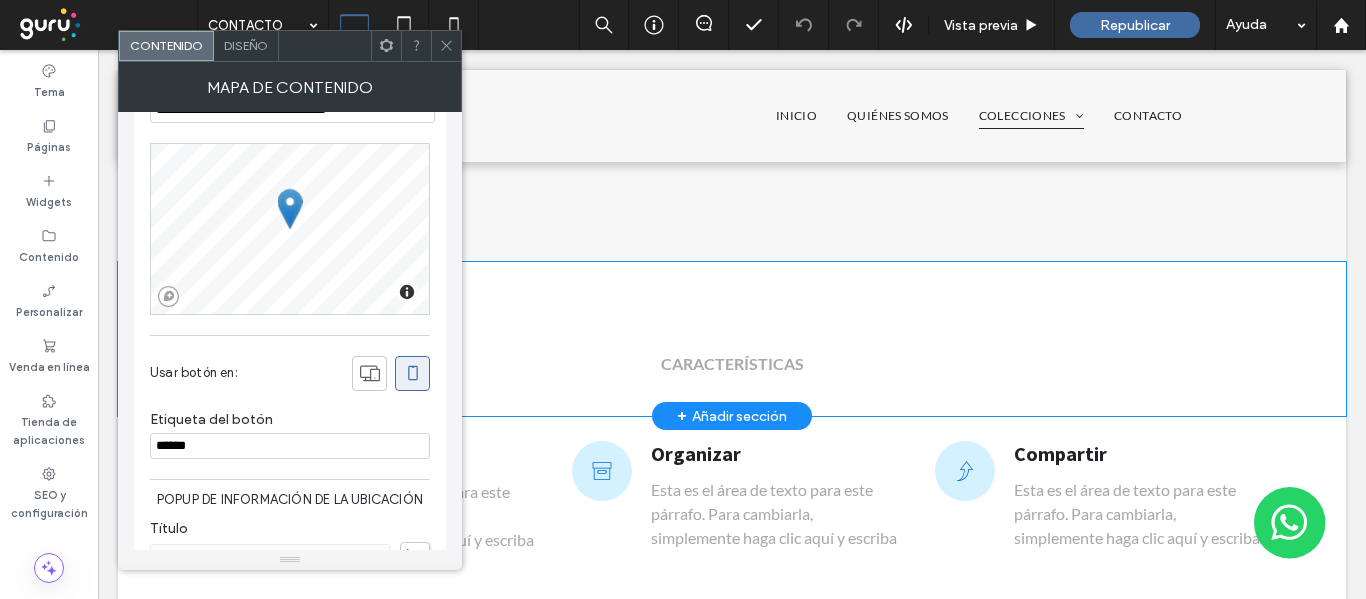 scroll, scrollTop: 0, scrollLeft: 0, axis: both 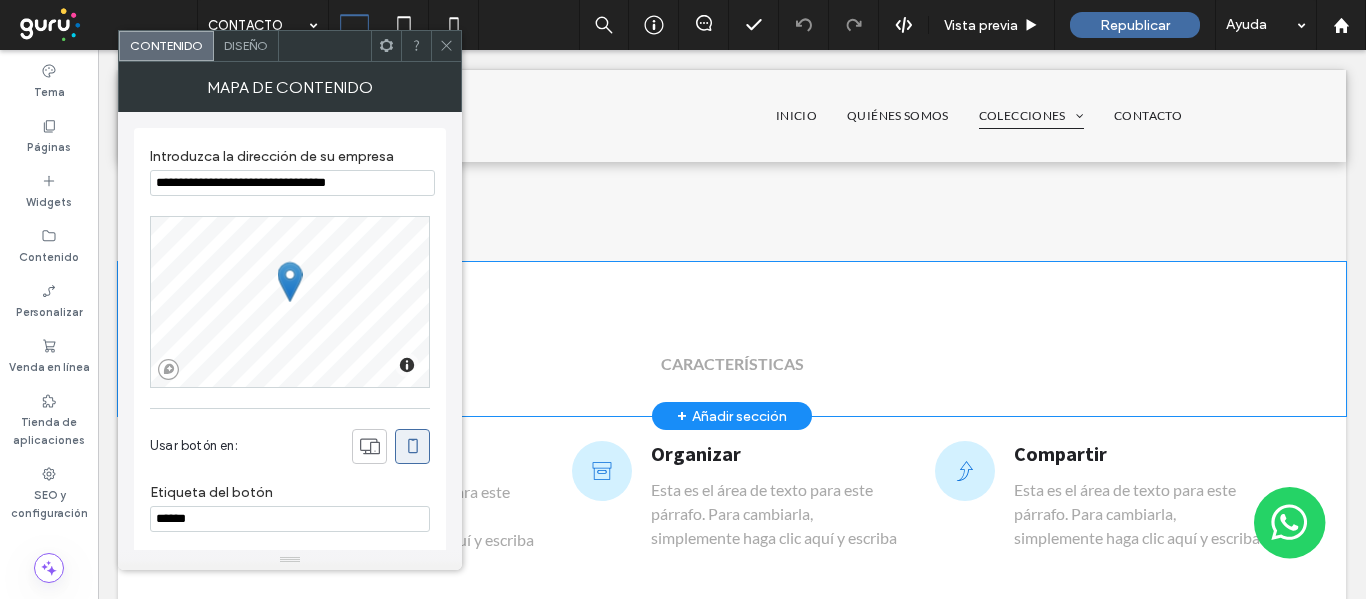 click on "**********" at bounding box center [292, 183] 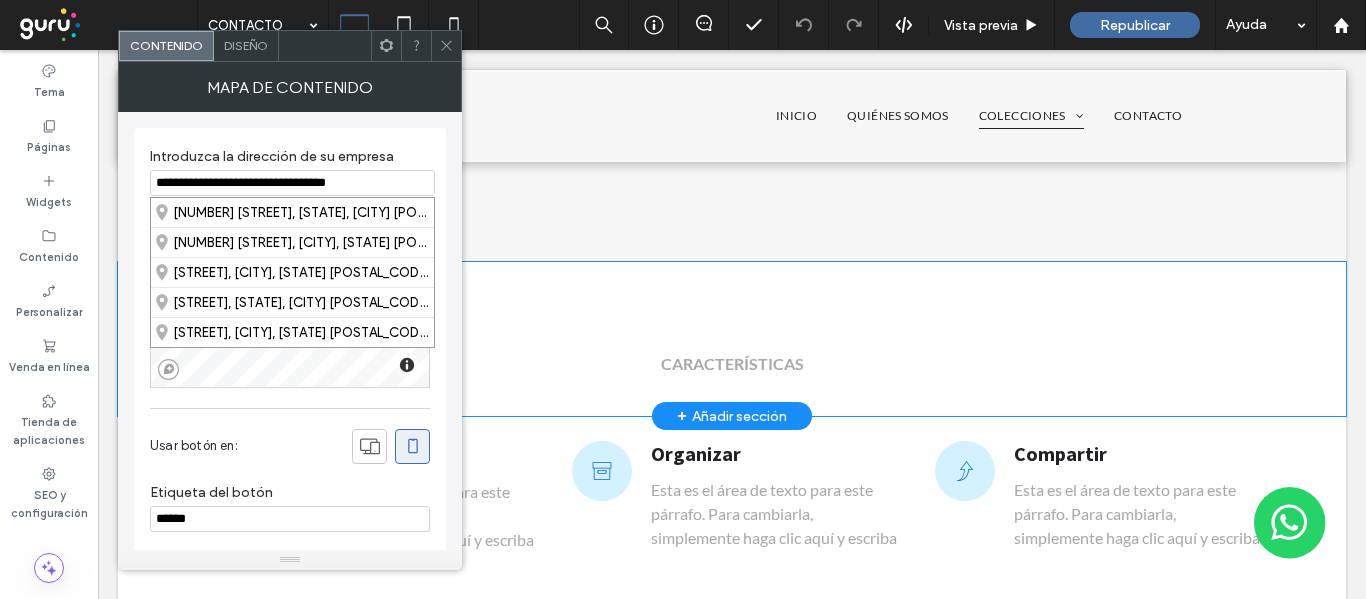 click on "**********" at bounding box center [292, 183] 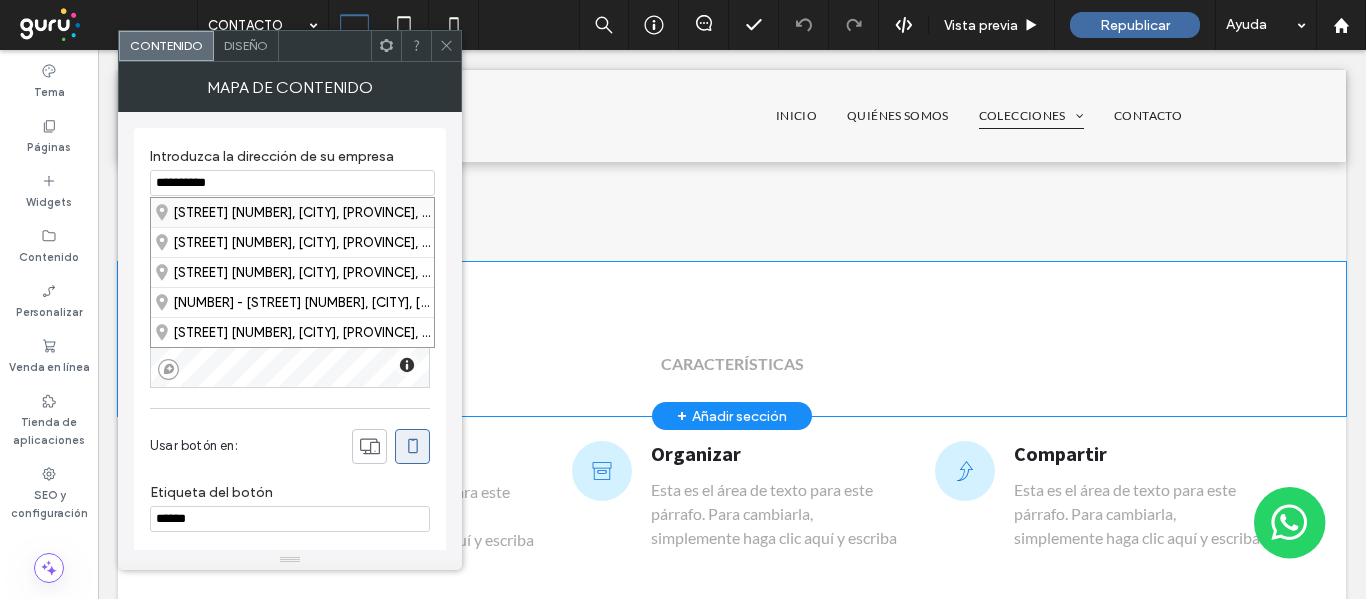 click on "[STREET] [NUMBER], [NEIGHBORHOOD], [CITY], [PROVINCE], [POSTAL_CODE], [COUNTRY]" at bounding box center [292, 212] 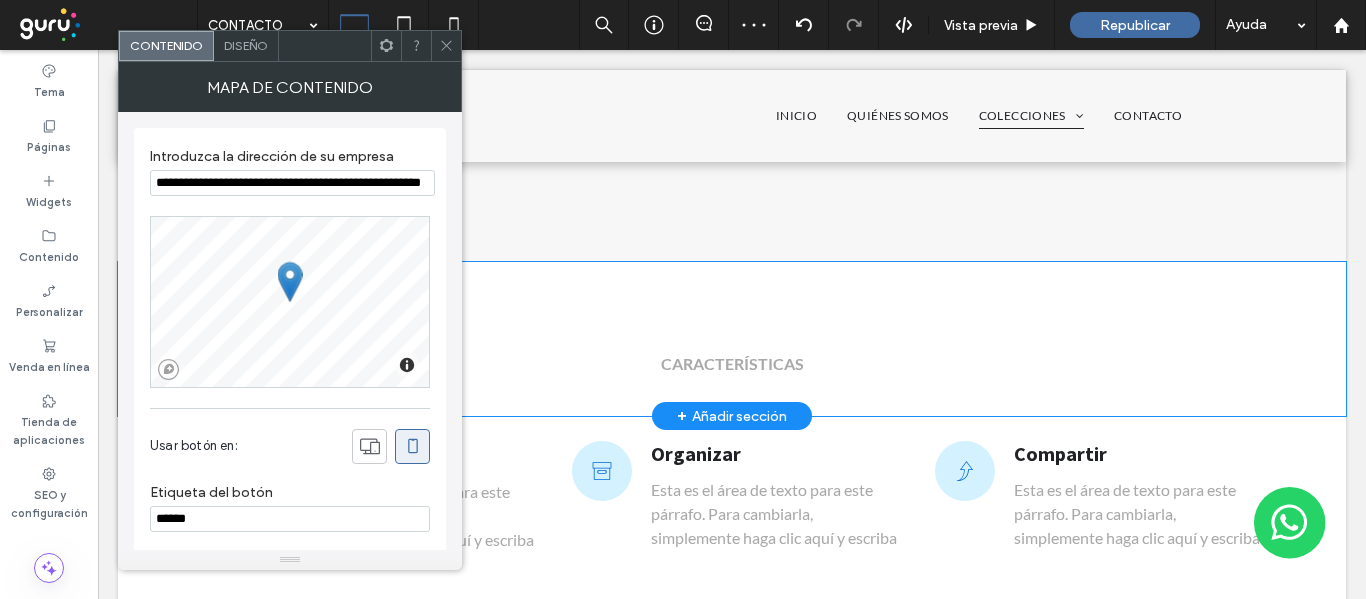 click 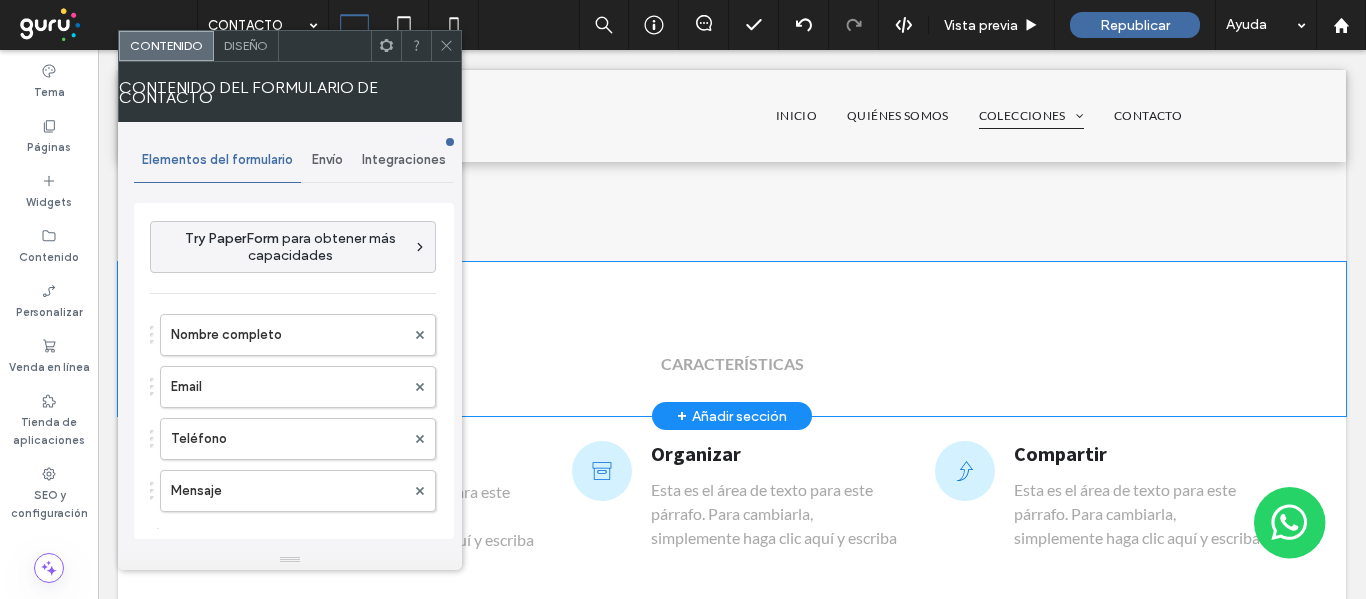 click on "Envío" at bounding box center (327, 160) 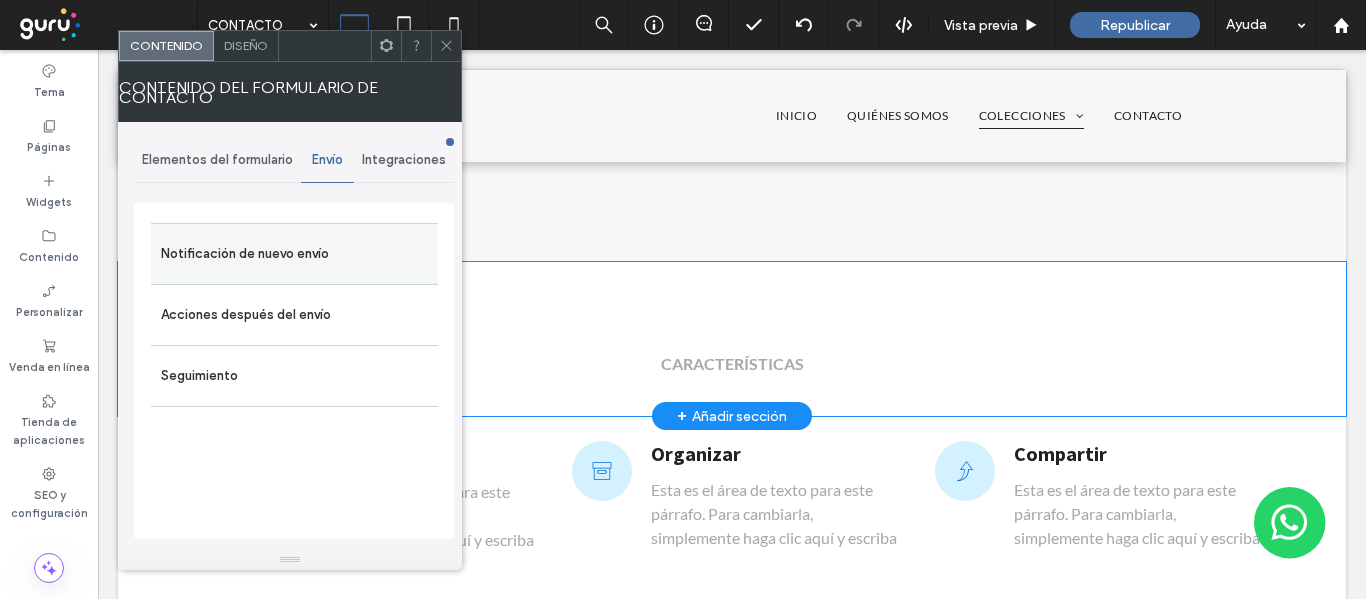 click on "Notificación de nuevo envío" at bounding box center (294, 254) 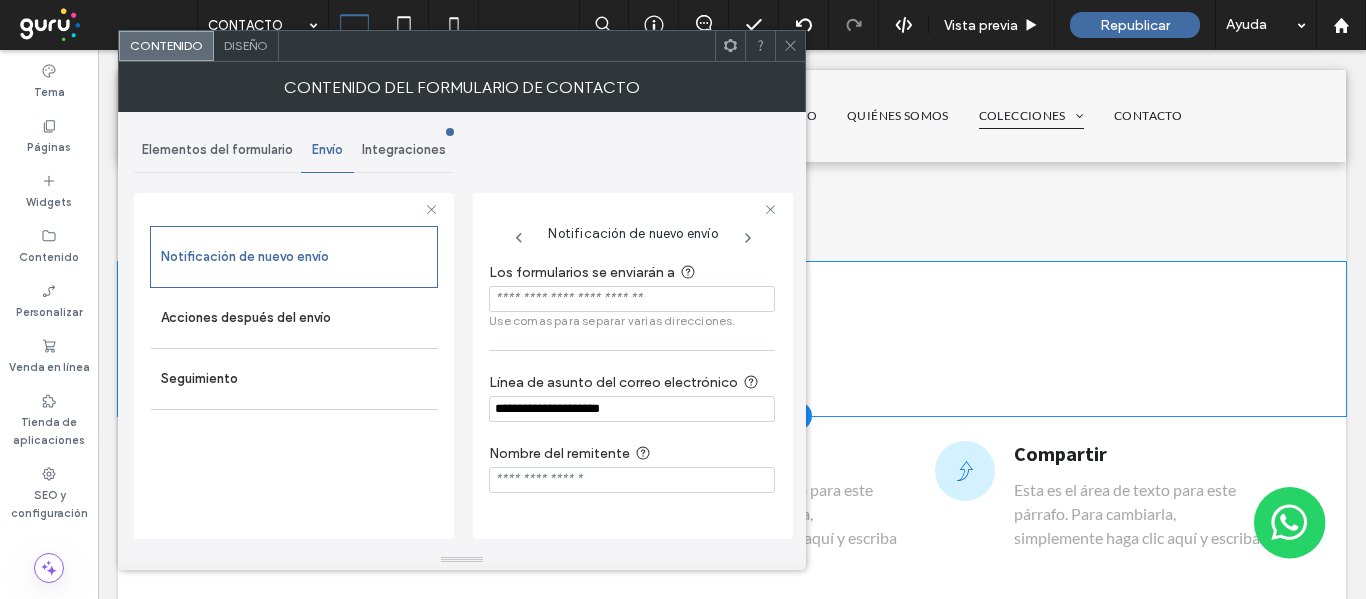 click on "Los formularios se enviarán a" at bounding box center (628, 273) 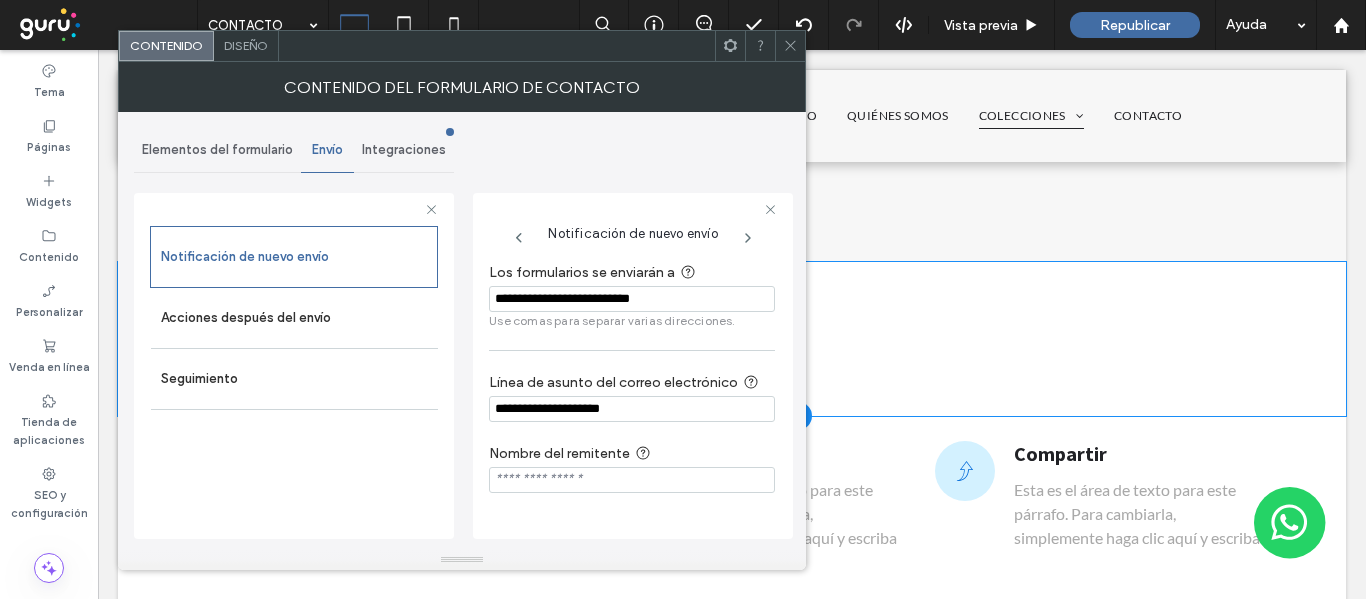 type on "**********" 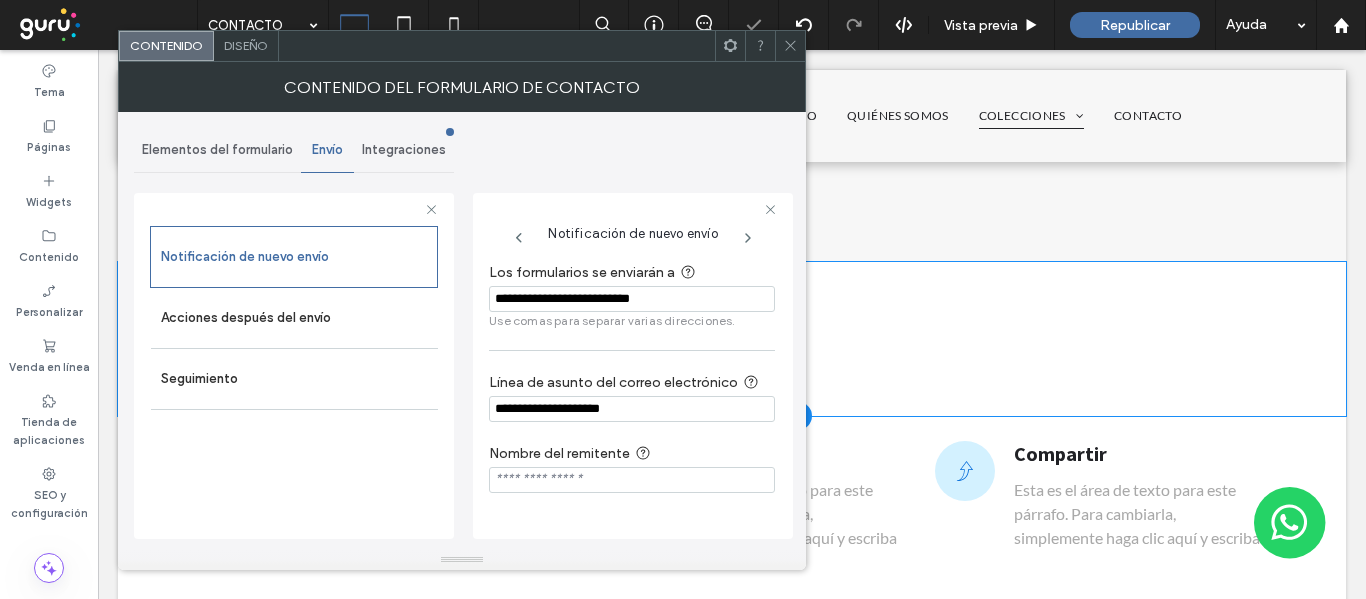 drag, startPoint x: 788, startPoint y: 41, endPoint x: 791, endPoint y: 59, distance: 18.248287 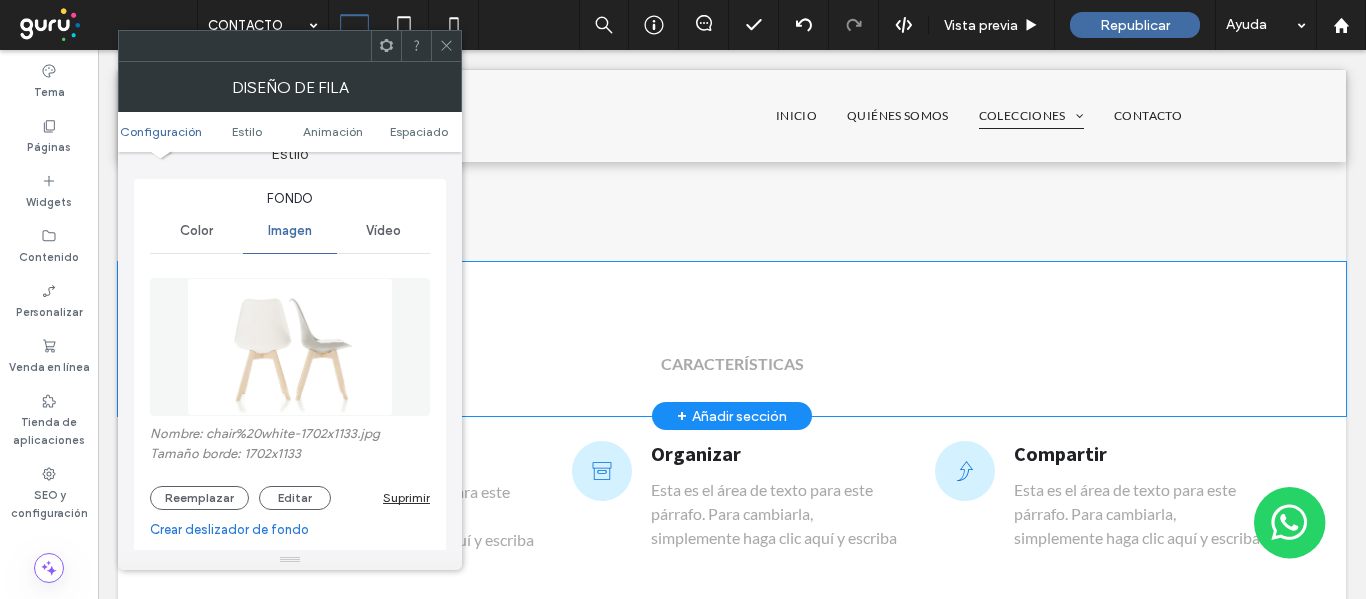 scroll, scrollTop: 200, scrollLeft: 0, axis: vertical 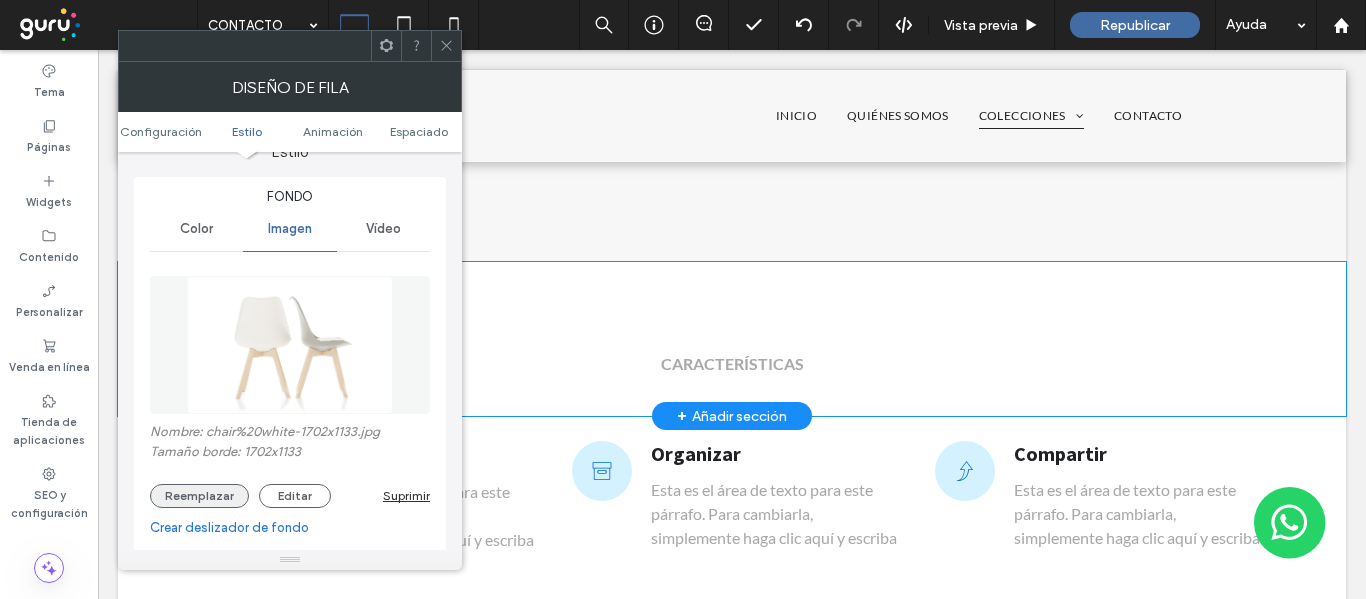click on "Reemplazar" at bounding box center (199, 496) 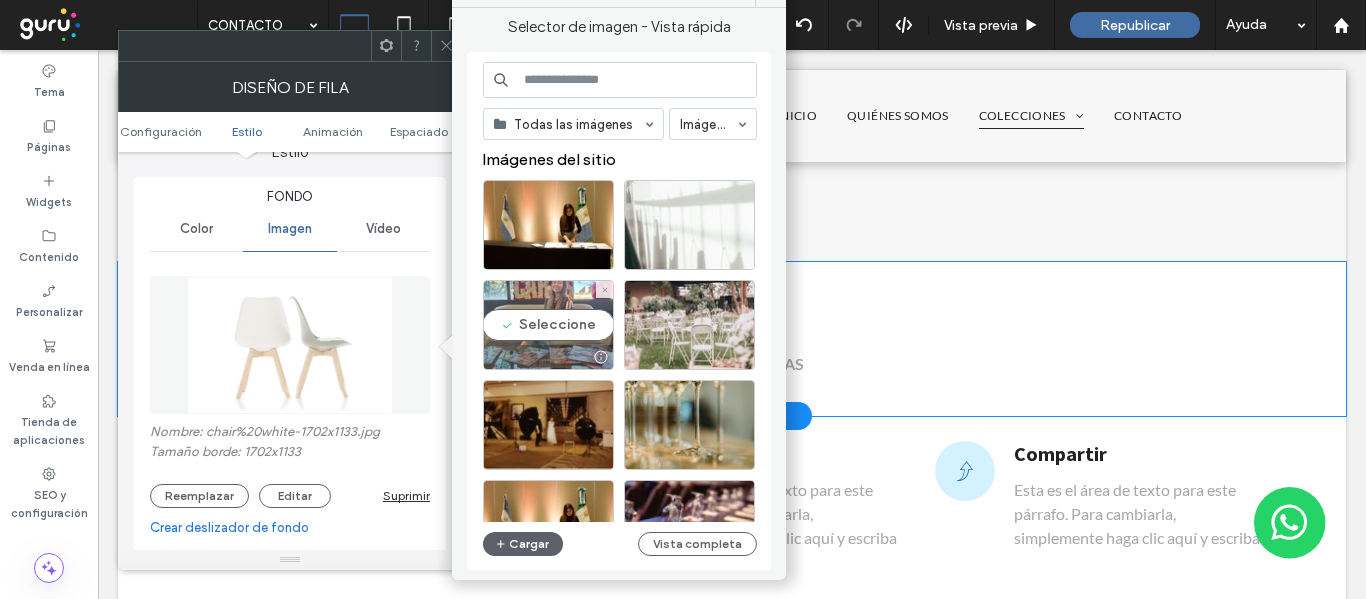 click on "Seleccione" at bounding box center (548, 325) 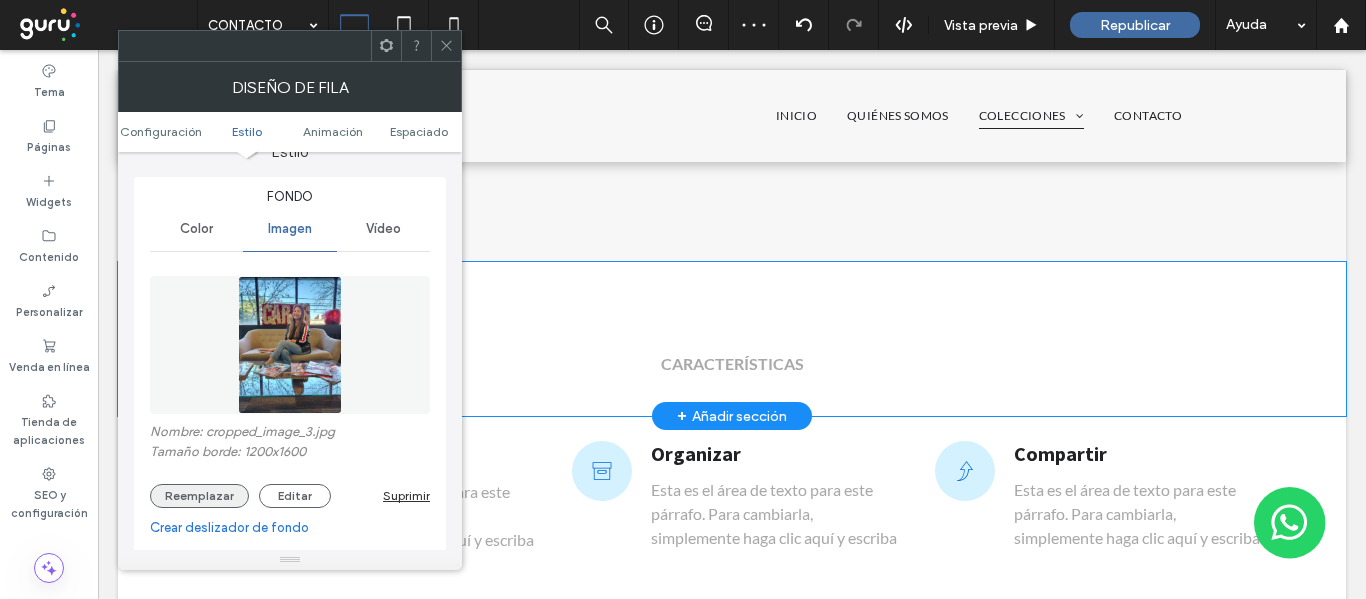 click on "Reemplazar" at bounding box center [199, 496] 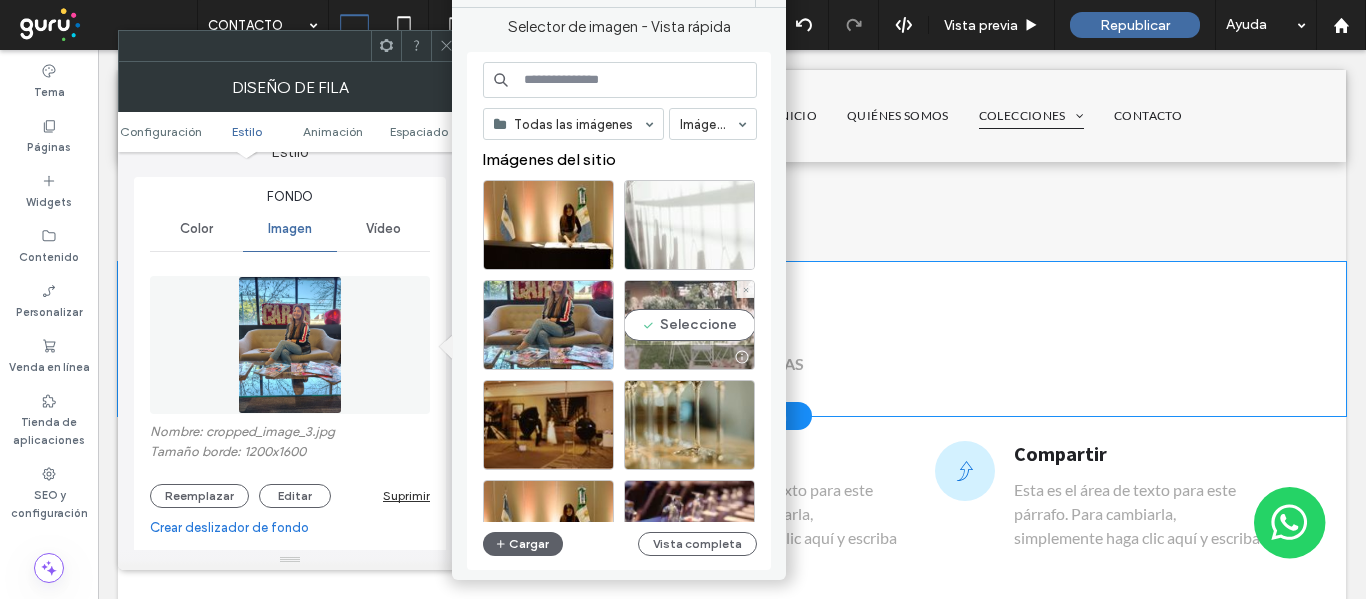 click on "Seleccione" at bounding box center [689, 325] 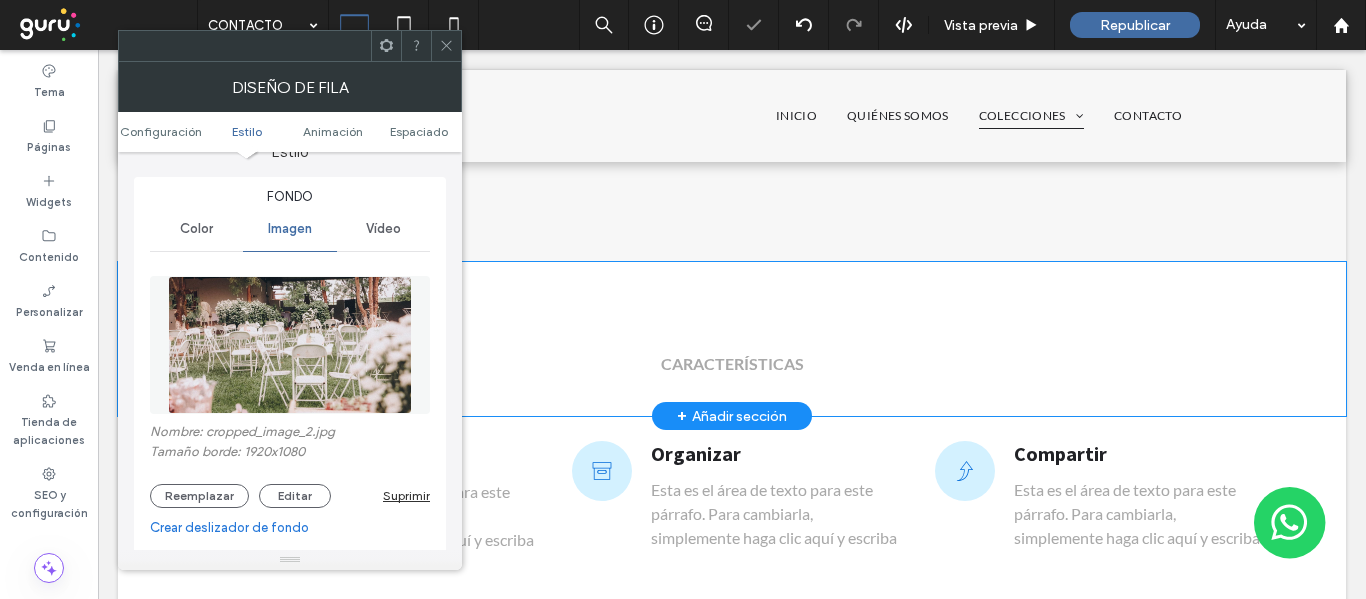 click 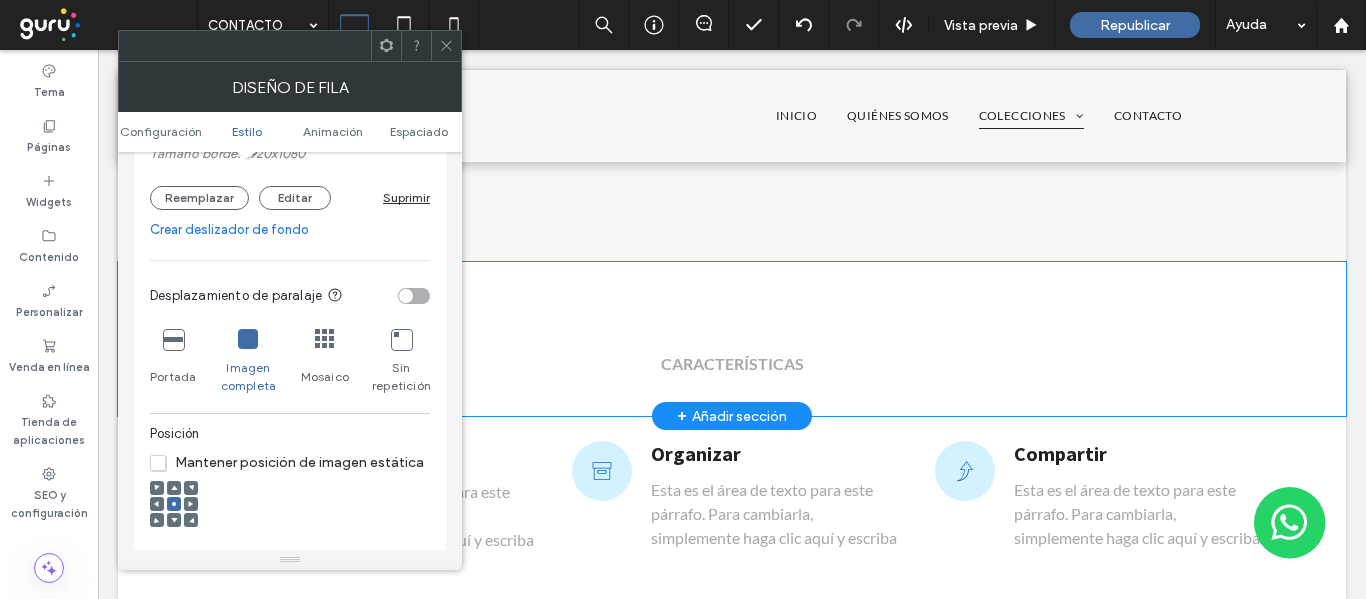 scroll, scrollTop: 500, scrollLeft: 0, axis: vertical 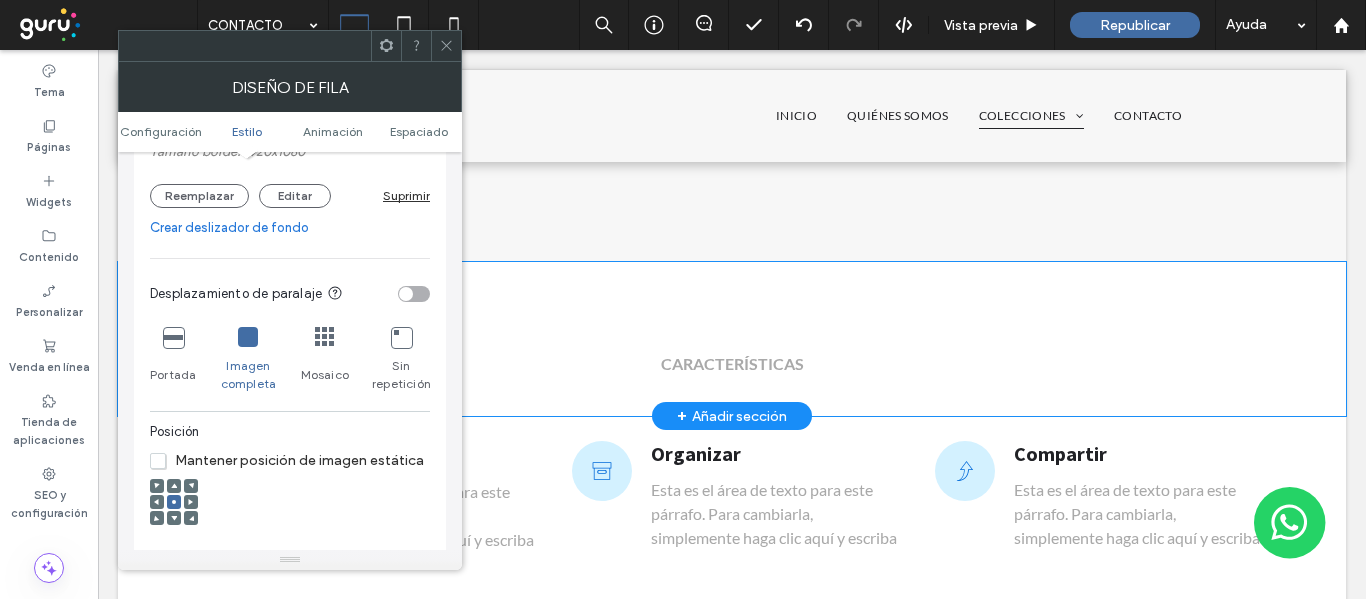 click at bounding box center (173, 337) 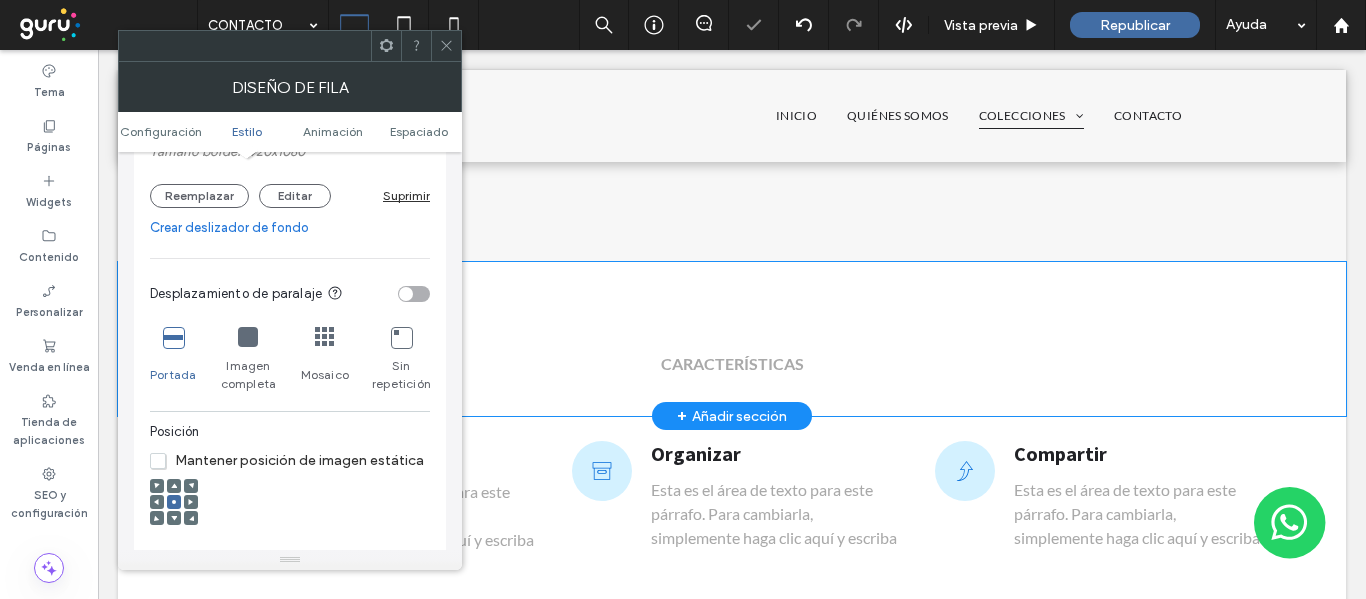 click 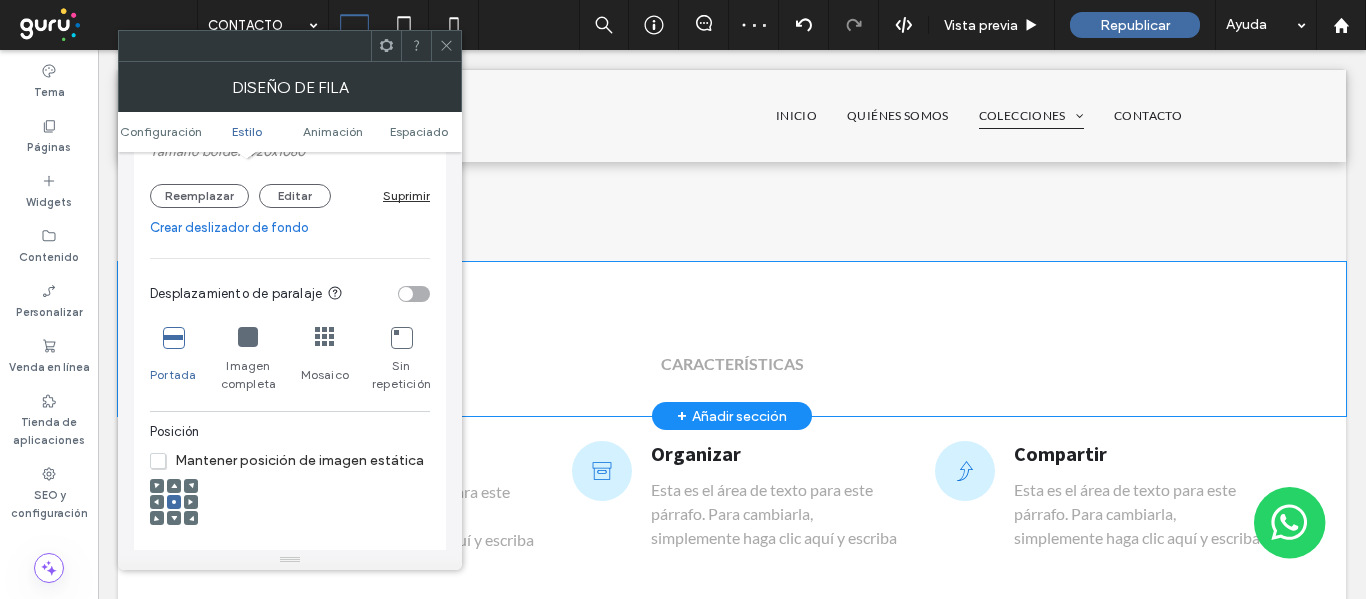 scroll, scrollTop: 800, scrollLeft: 0, axis: vertical 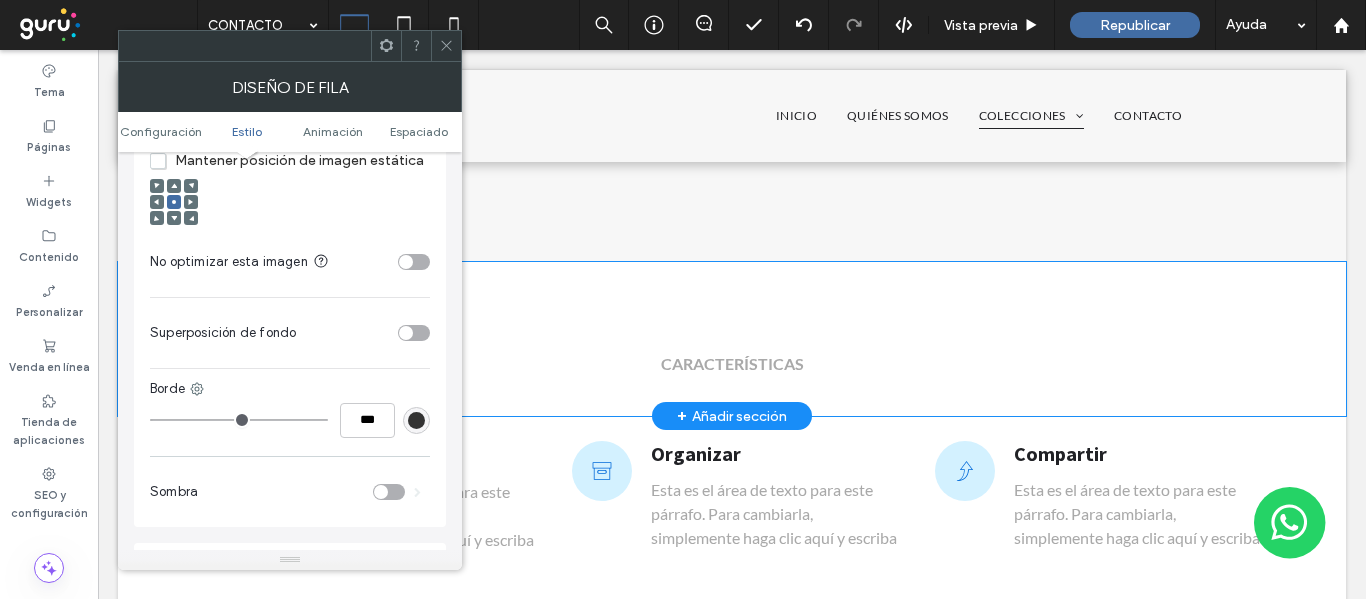 click at bounding box center [406, 333] 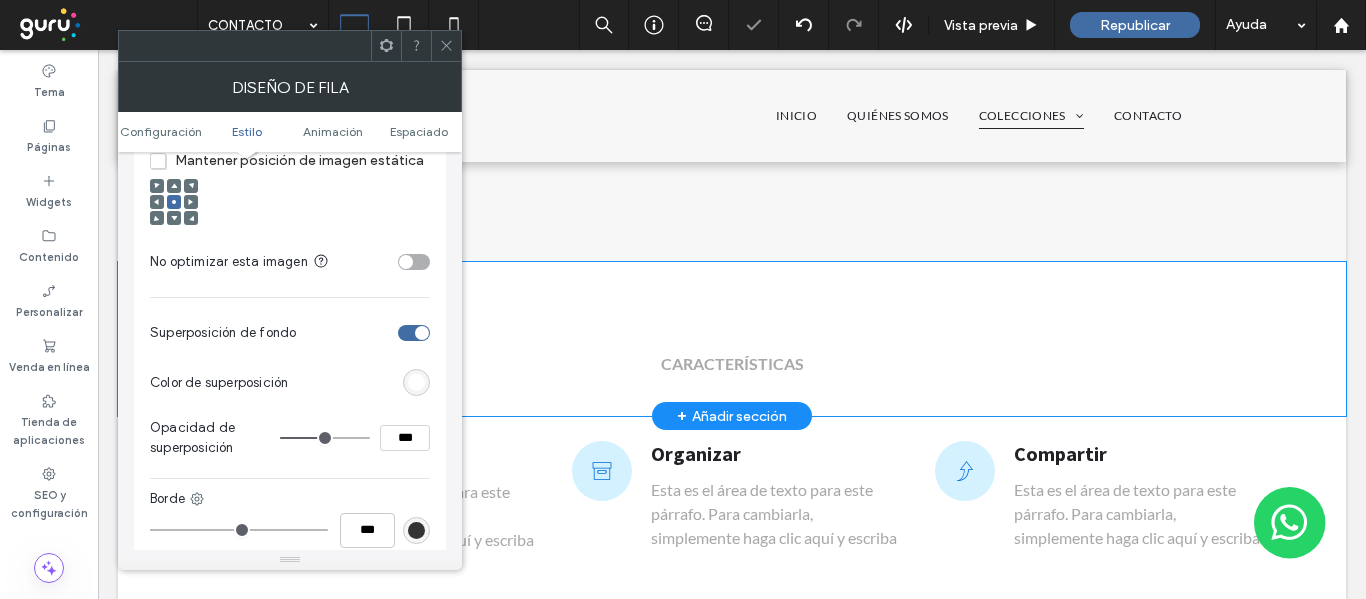 type on "**" 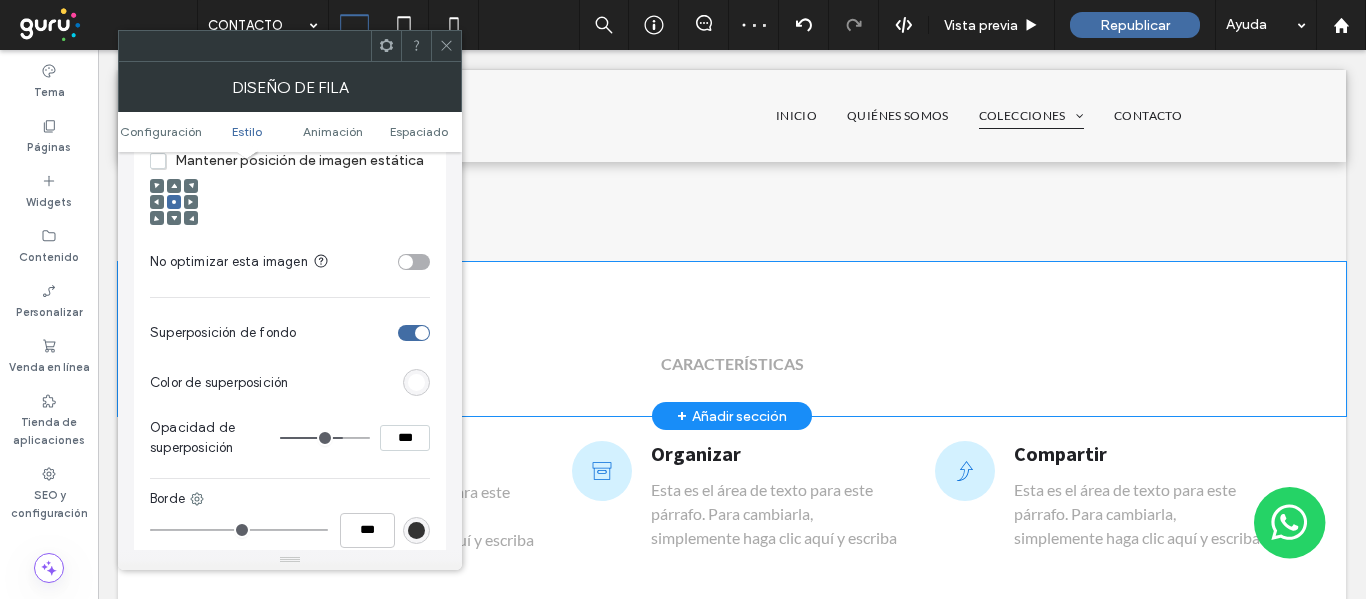drag, startPoint x: 328, startPoint y: 437, endPoint x: 341, endPoint y: 435, distance: 13.152946 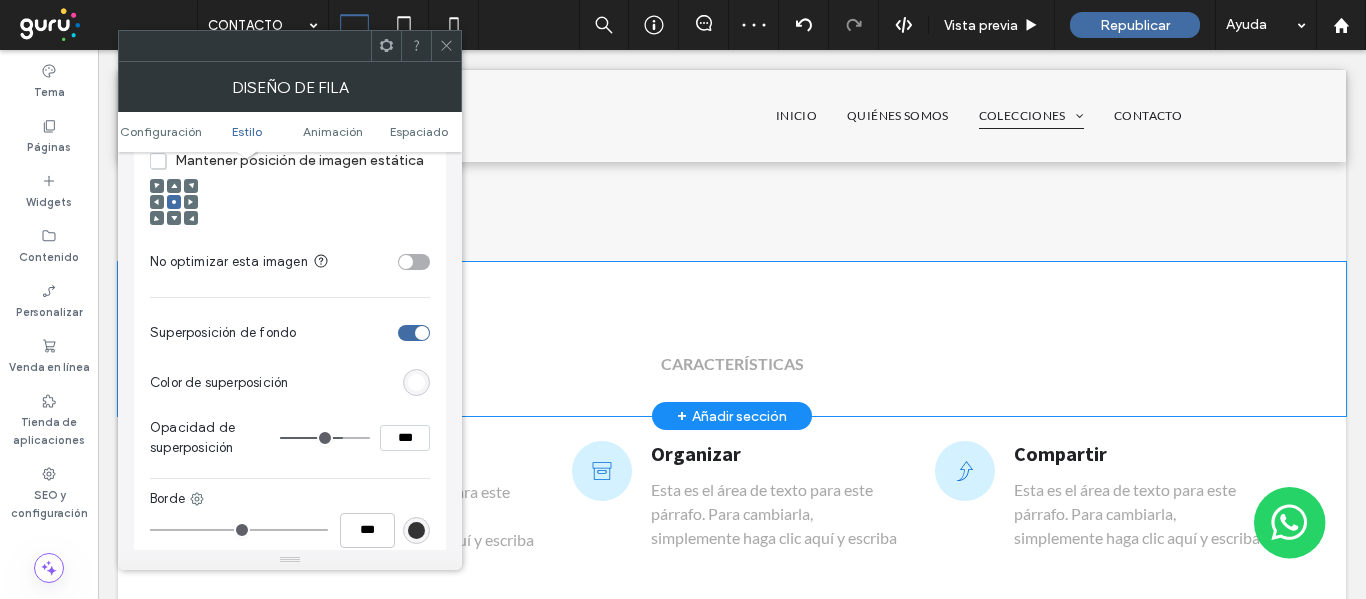 type on "**" 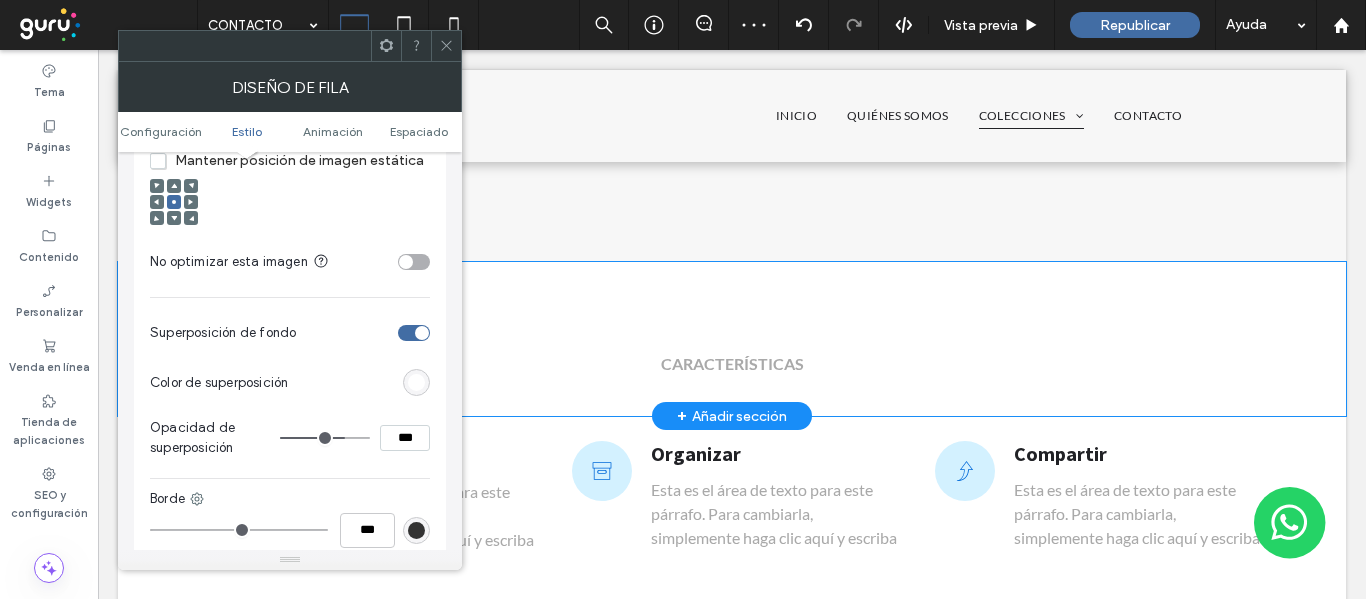 type on "**" 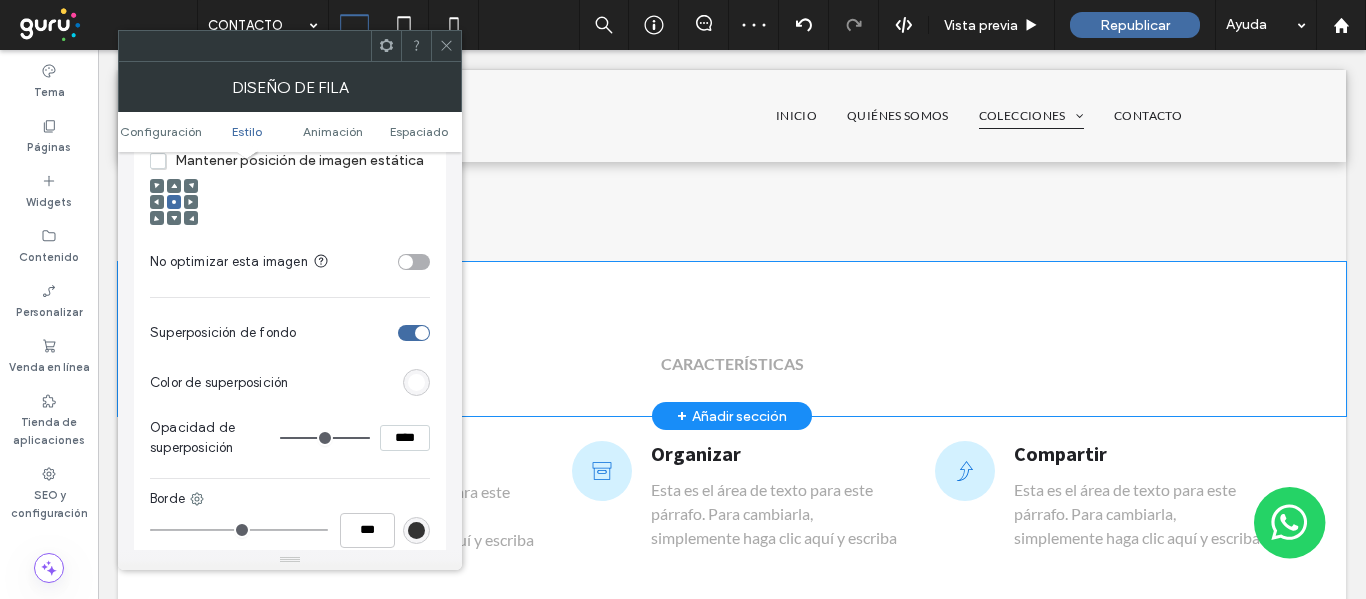 drag, startPoint x: 337, startPoint y: 432, endPoint x: 407, endPoint y: 432, distance: 70 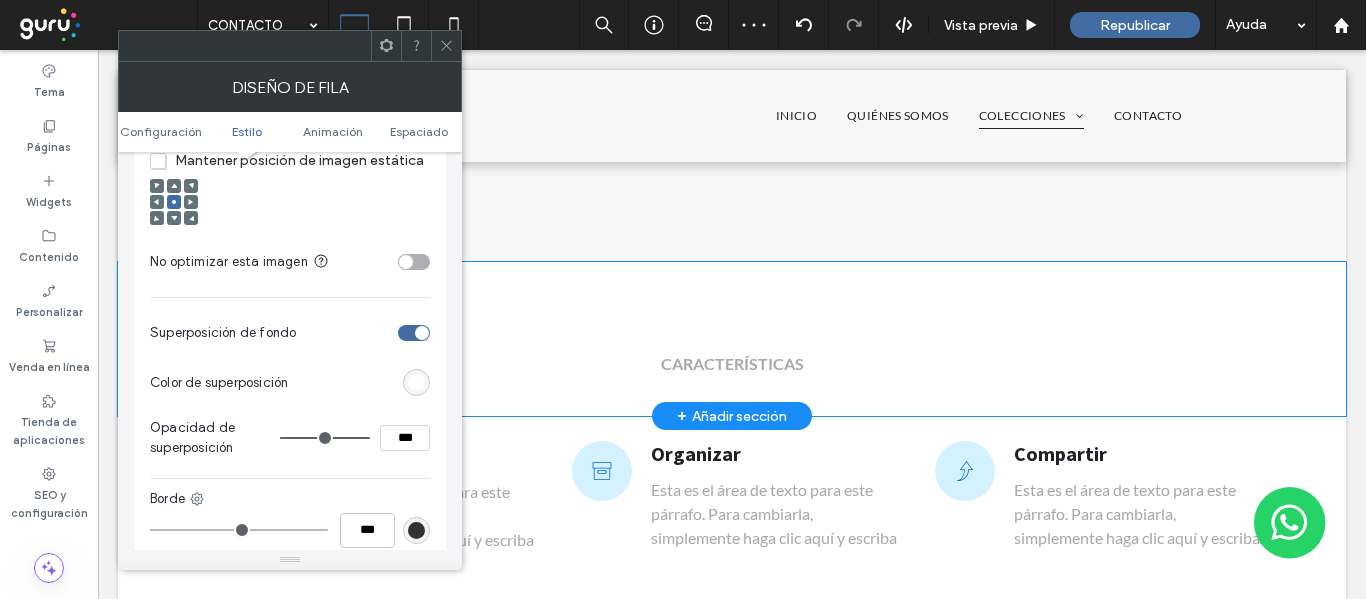 type on "**" 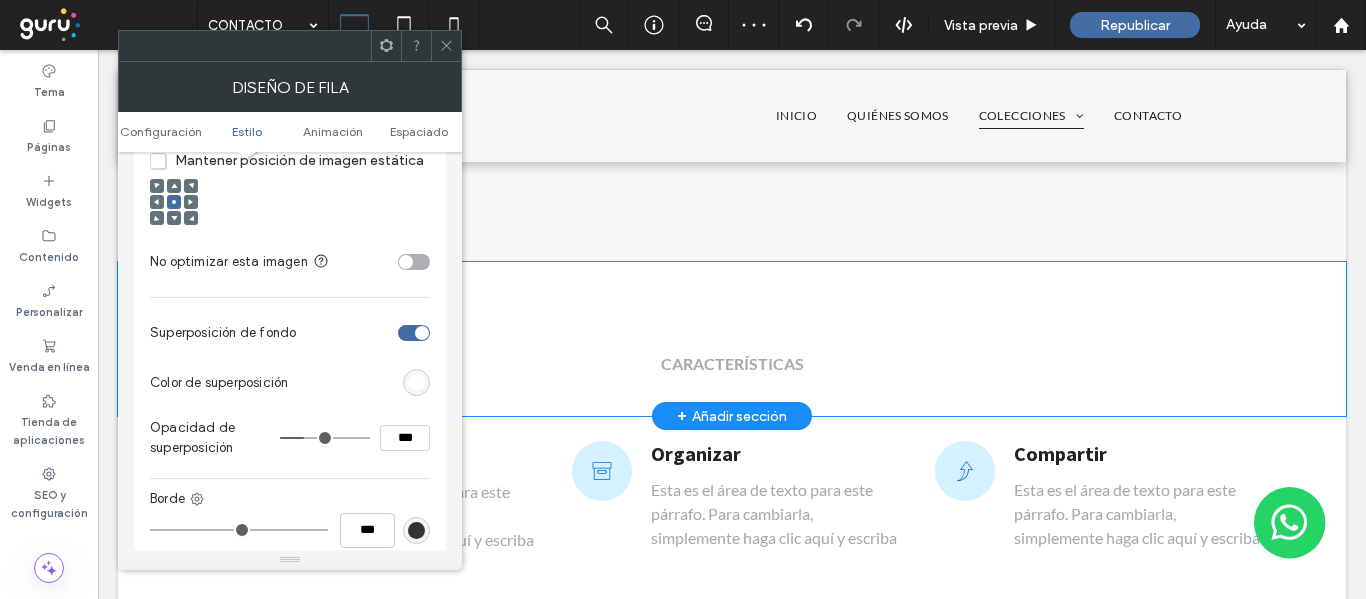 type on "**" 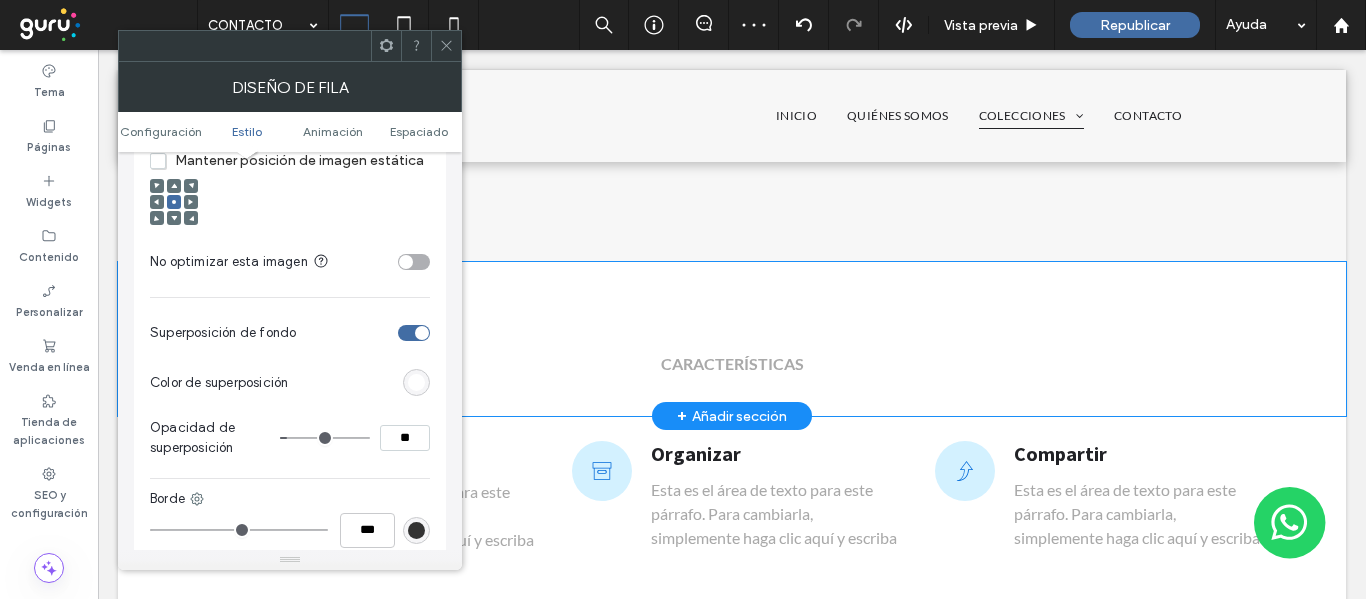 type on "*" 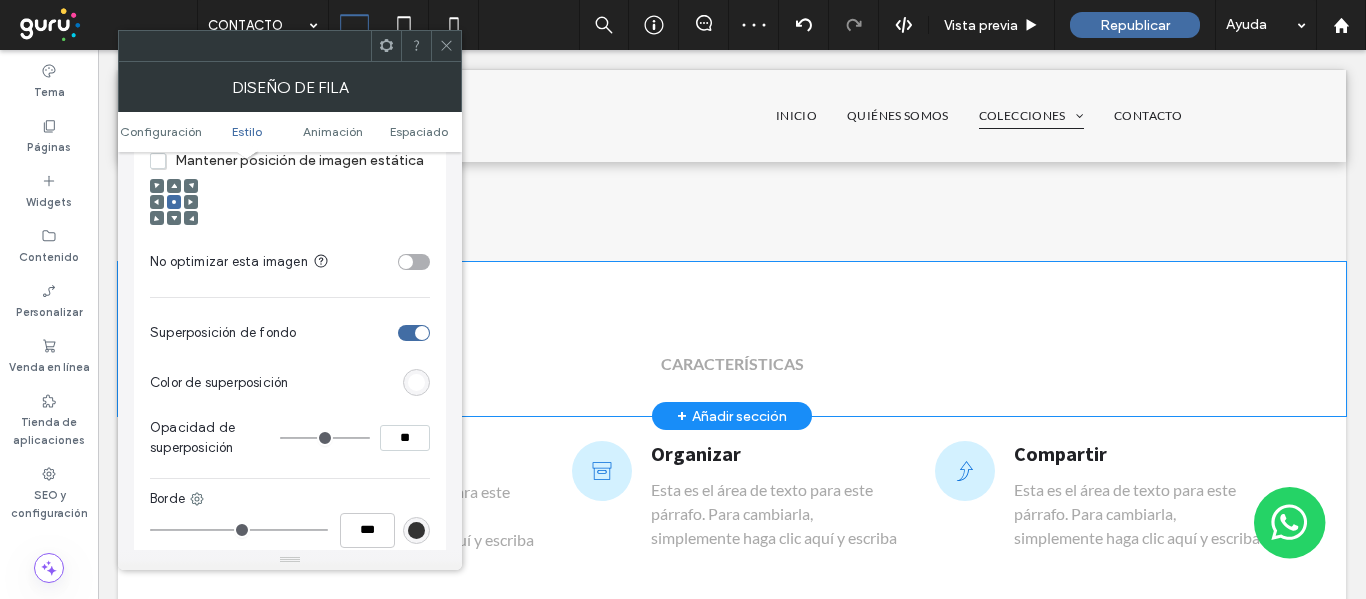 click 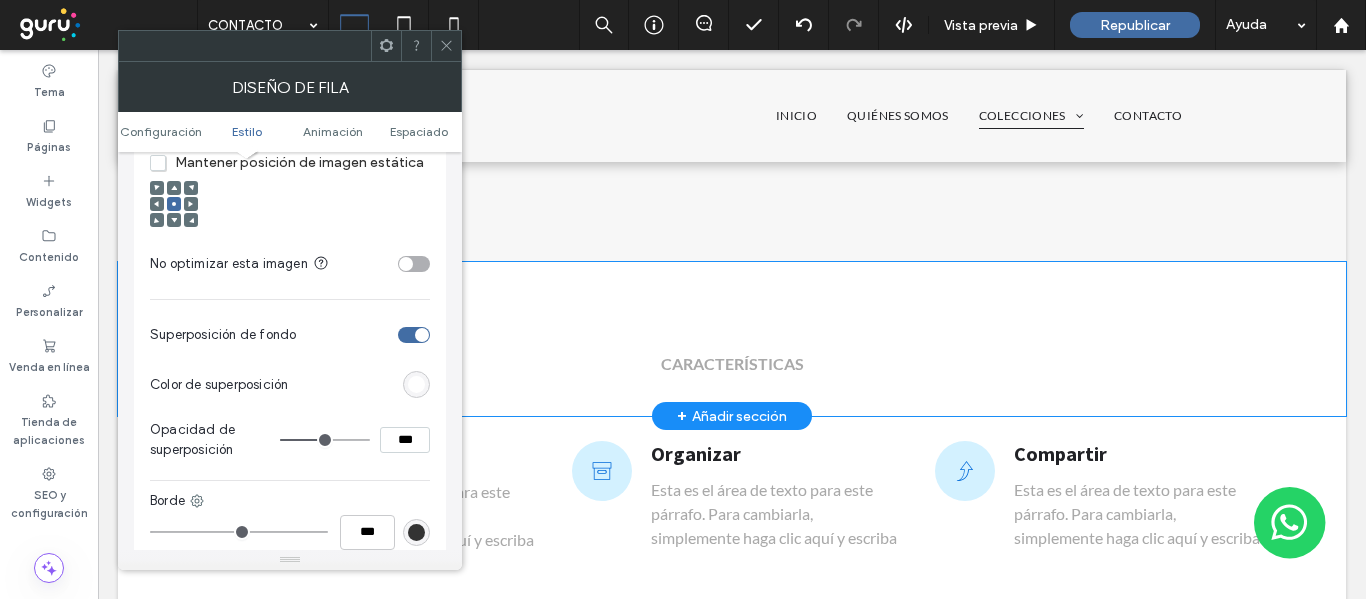 scroll, scrollTop: 800, scrollLeft: 0, axis: vertical 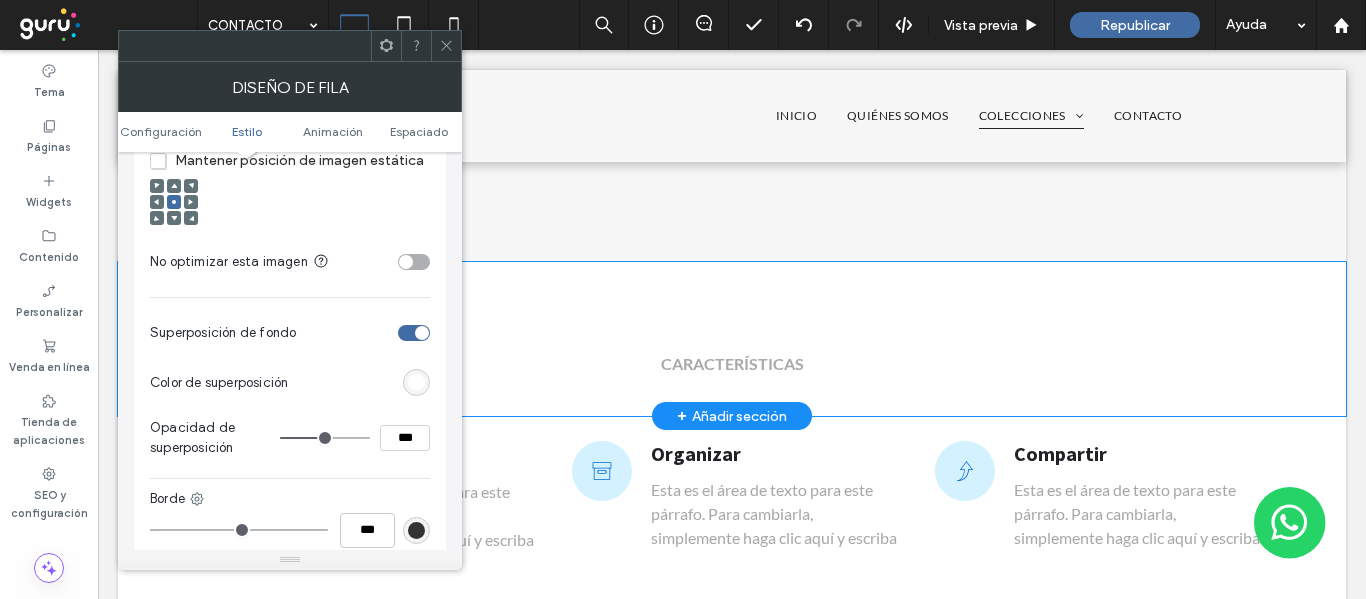 click at bounding box center (416, 382) 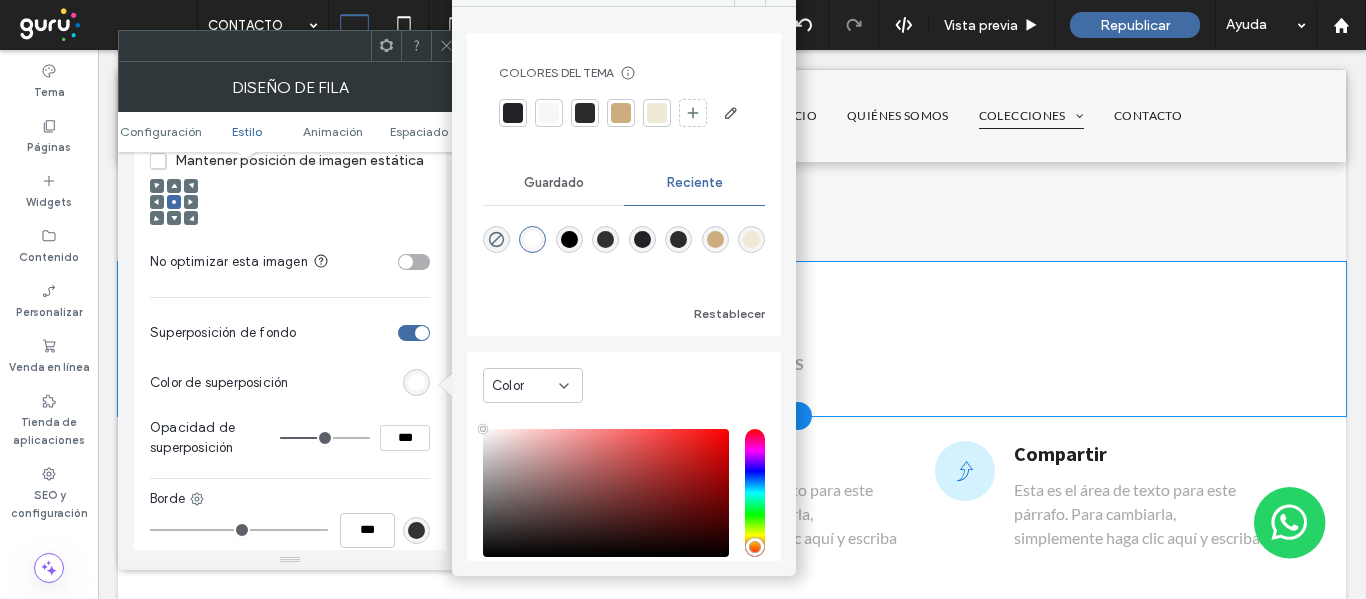 click at bounding box center (569, 239) 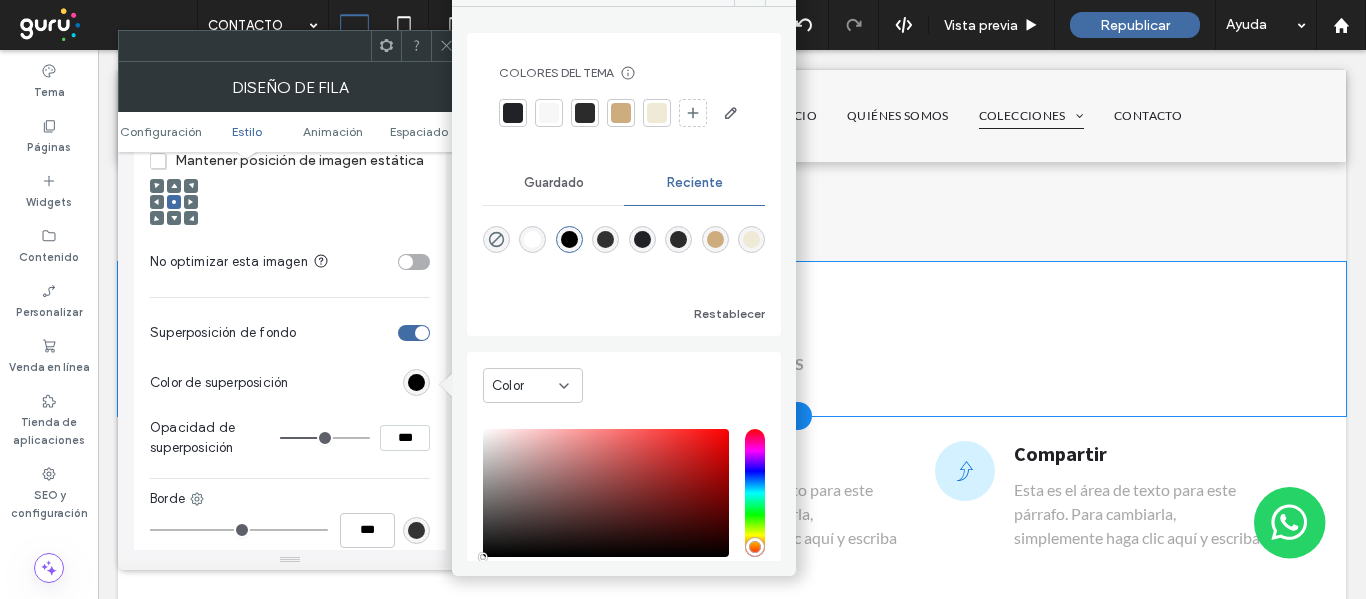 click at bounding box center (532, 239) 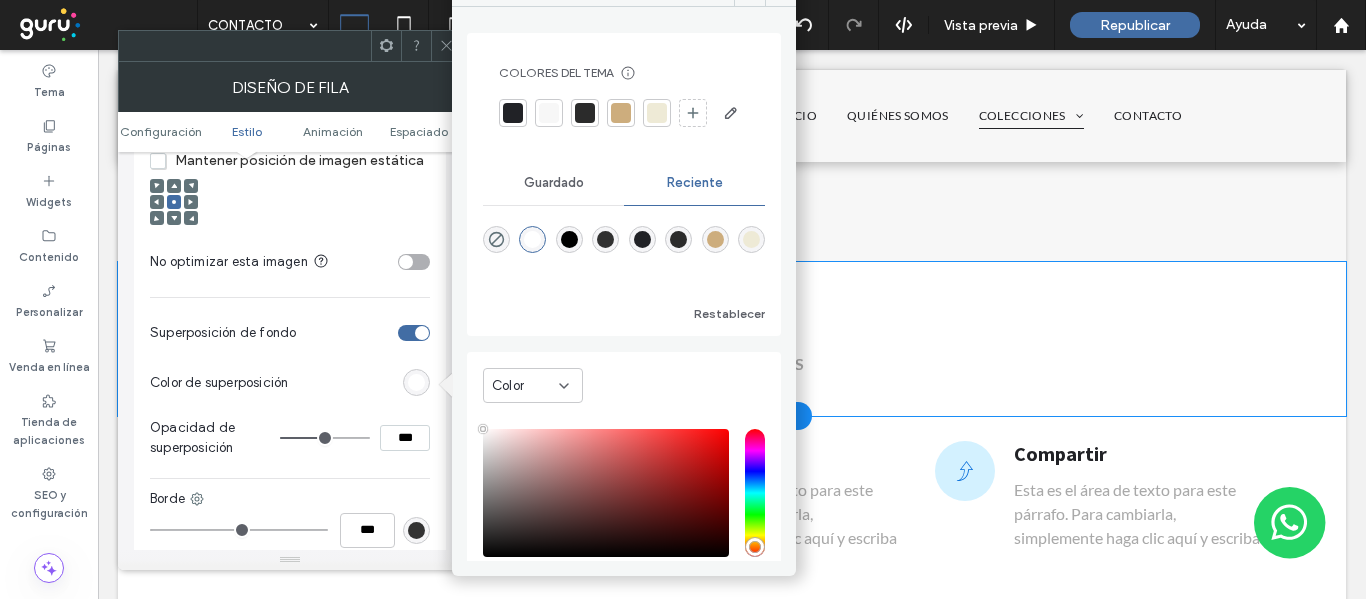 click on "Color de superposición" at bounding box center [290, 383] 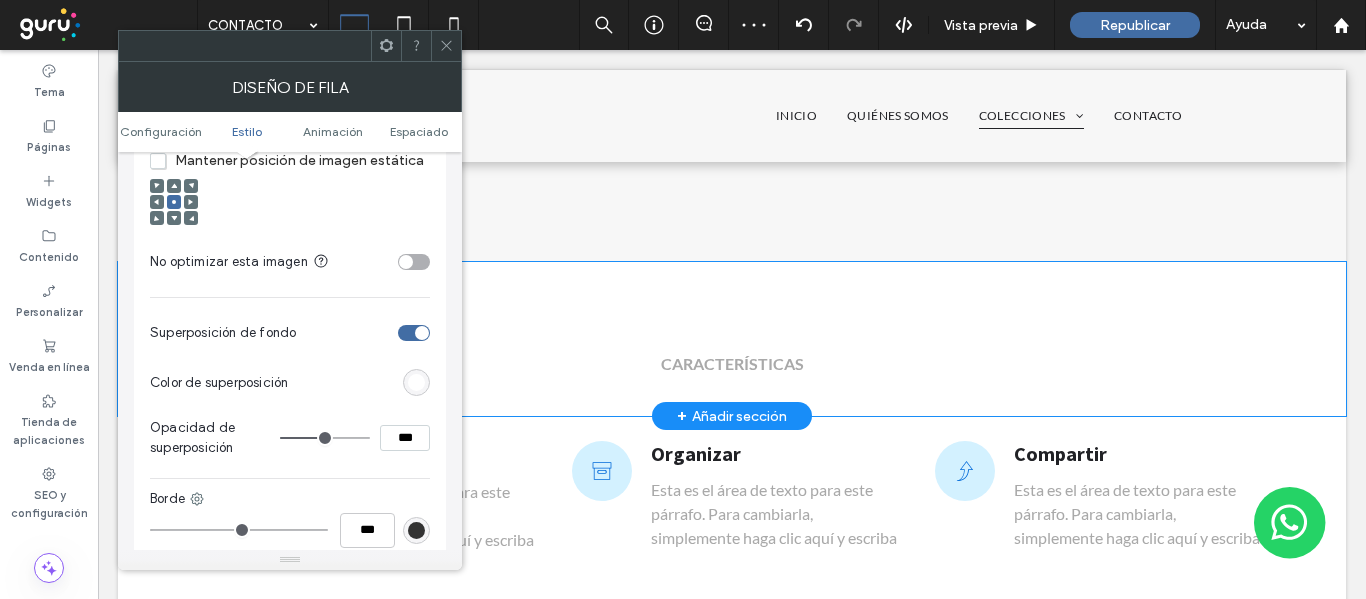 type on "**" 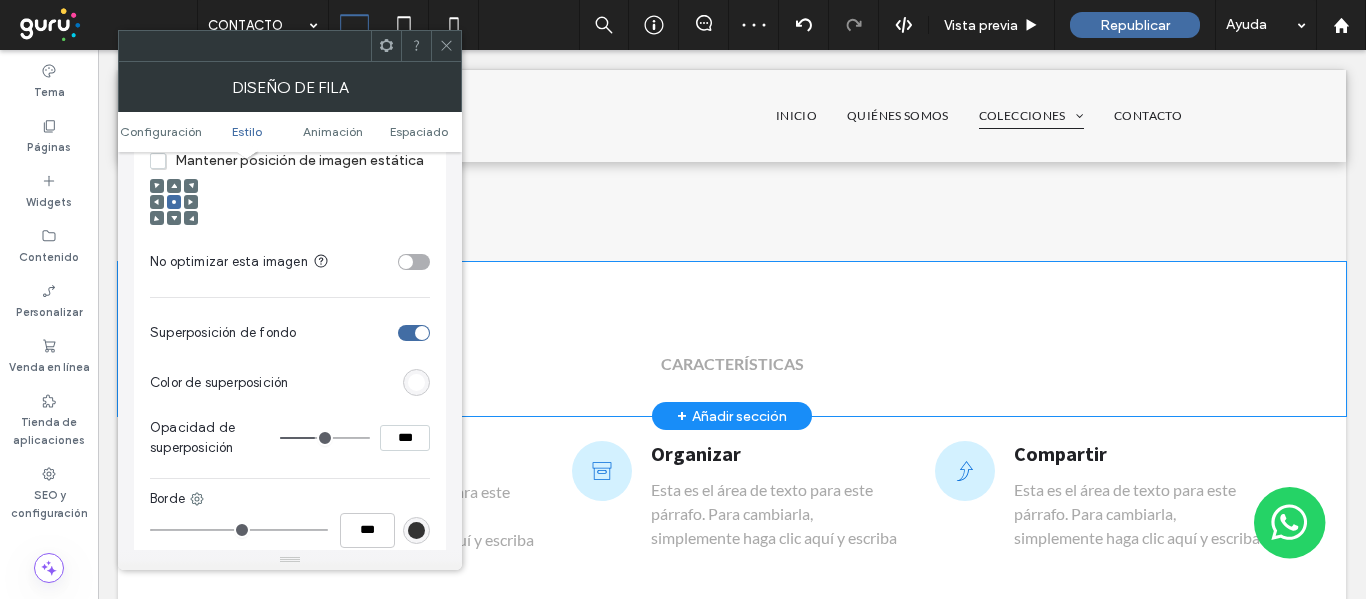 type on "**" 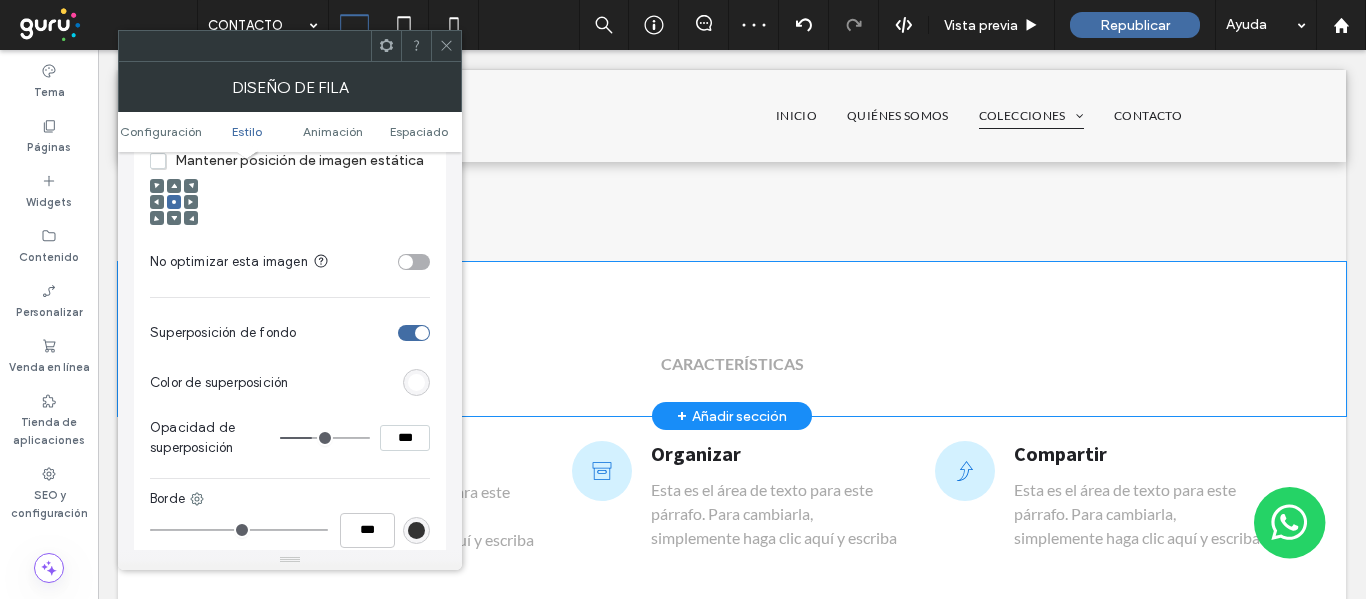 type on "**" 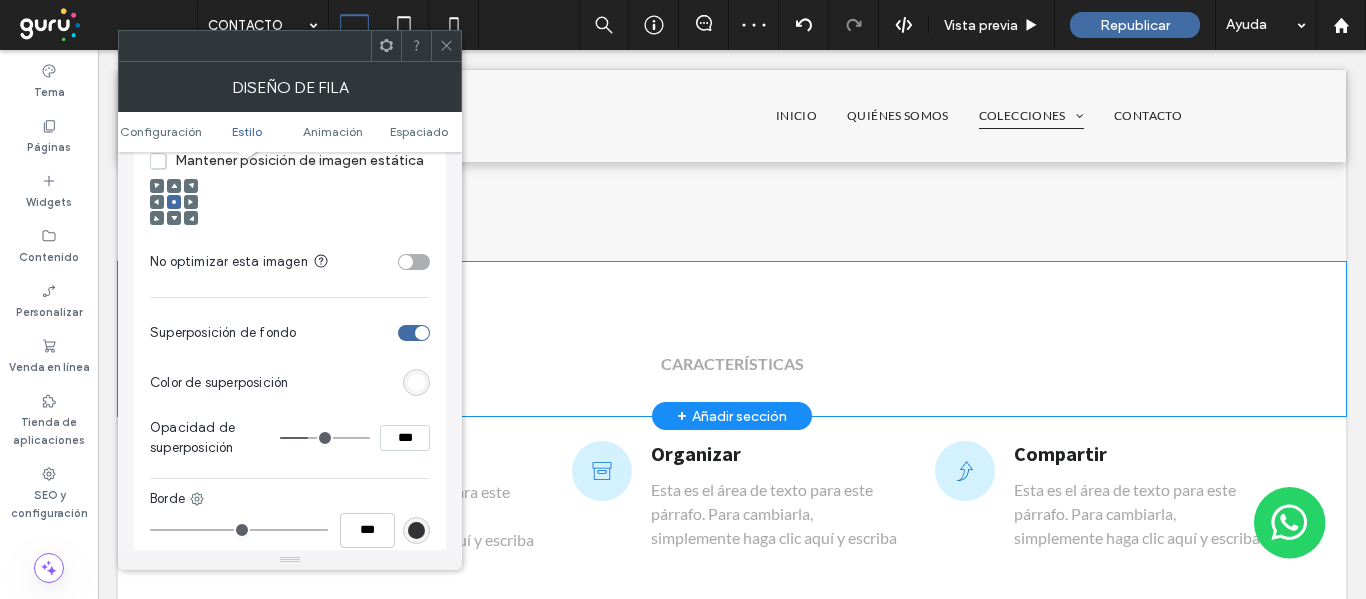 type on "**" 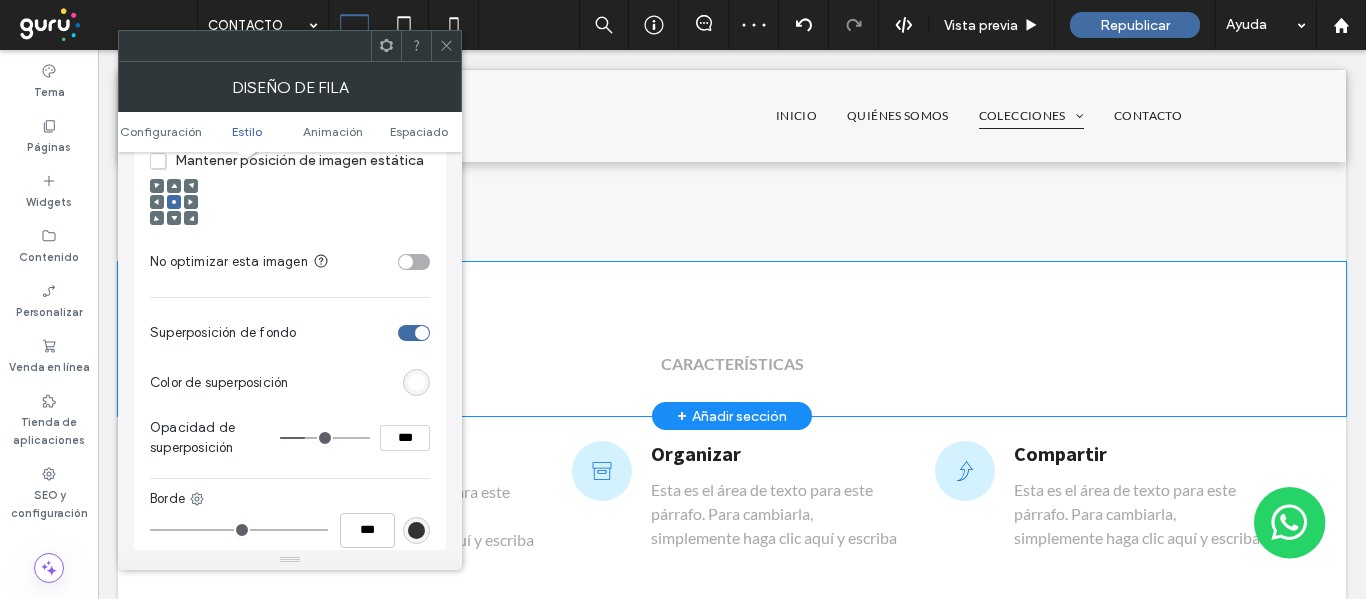 type on "**" 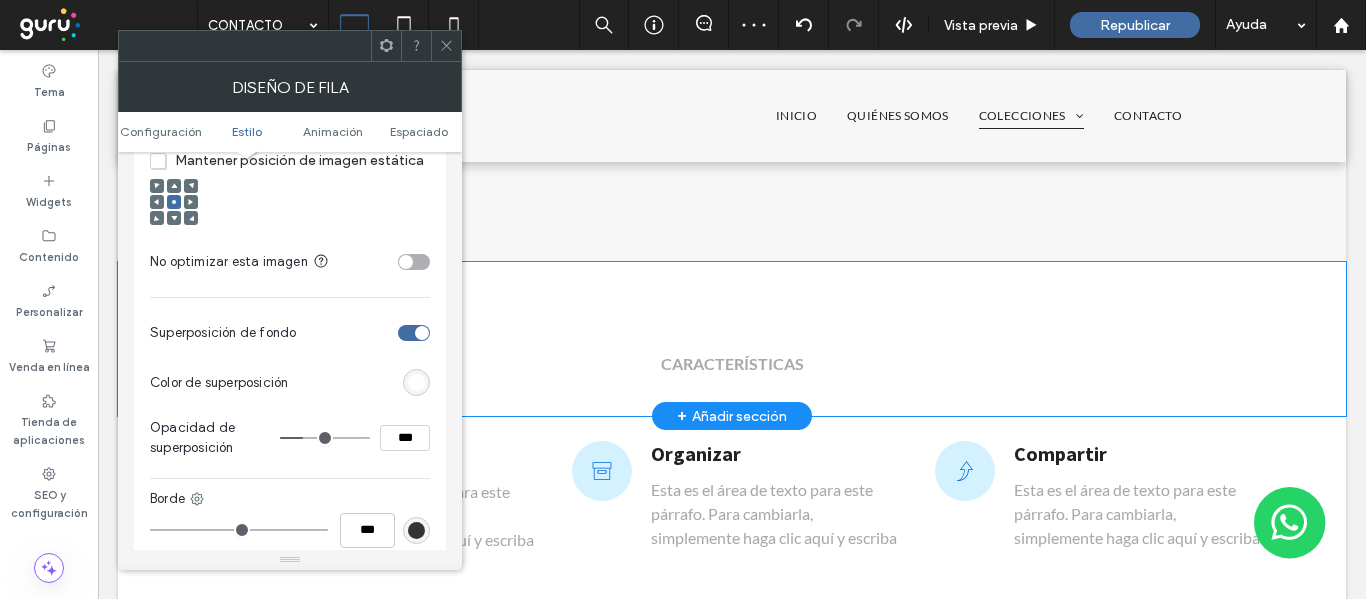 type on "**" 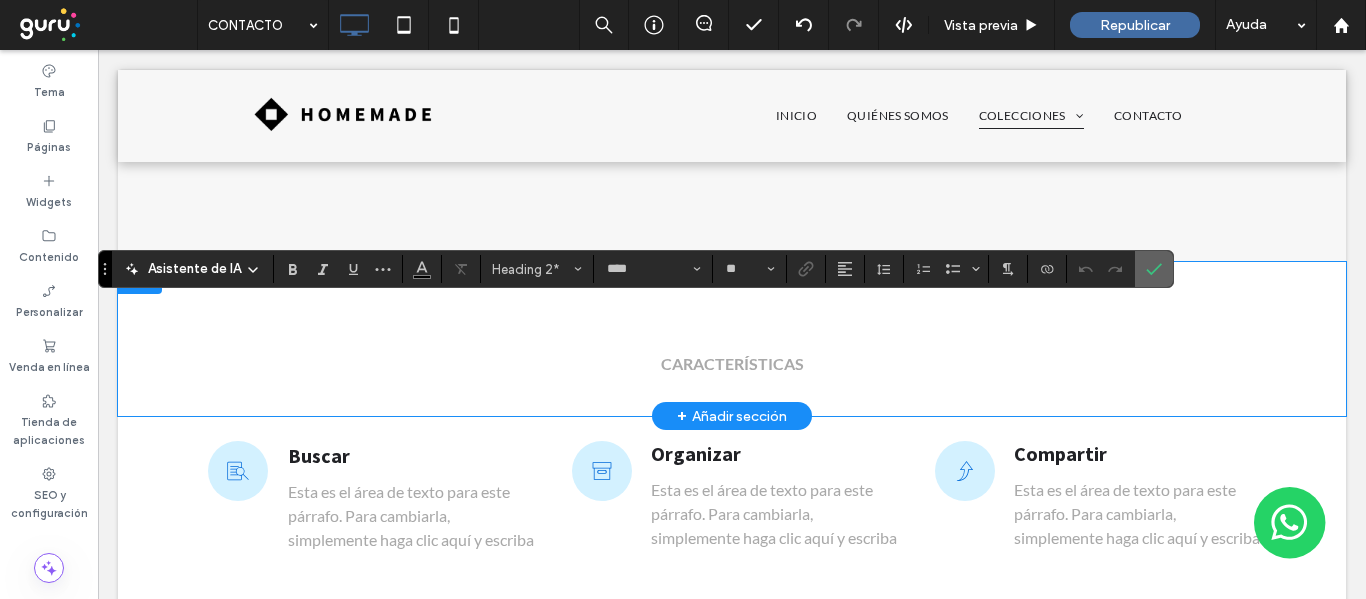click at bounding box center (1154, 269) 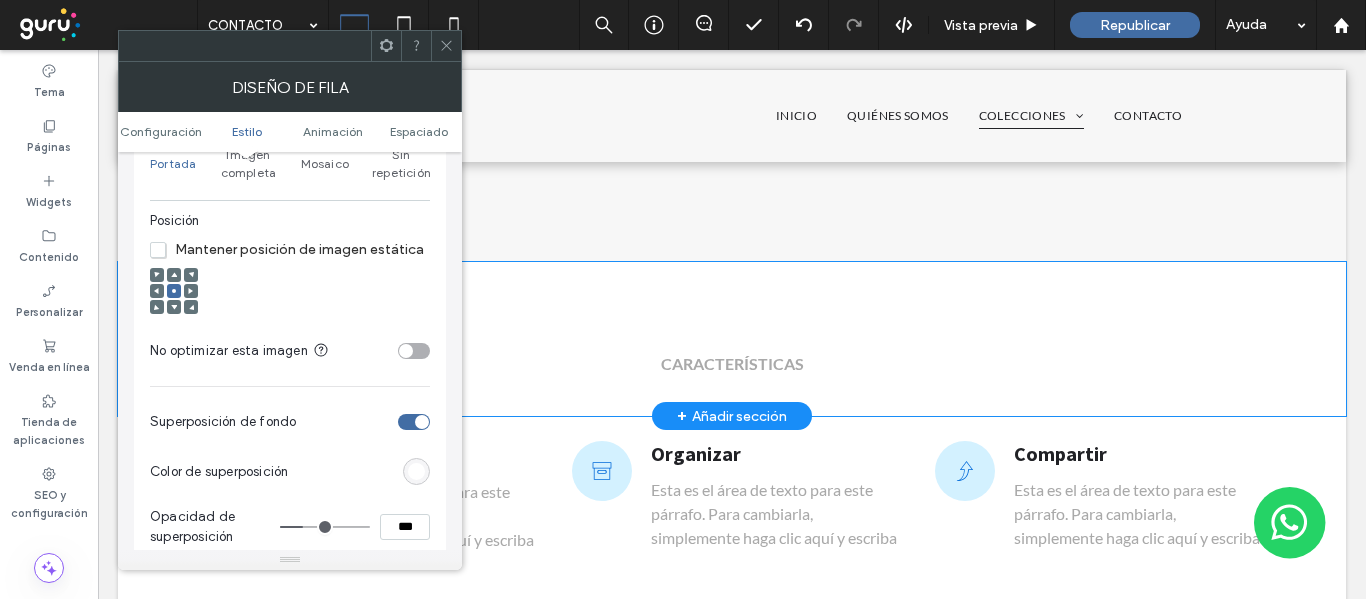 scroll, scrollTop: 800, scrollLeft: 0, axis: vertical 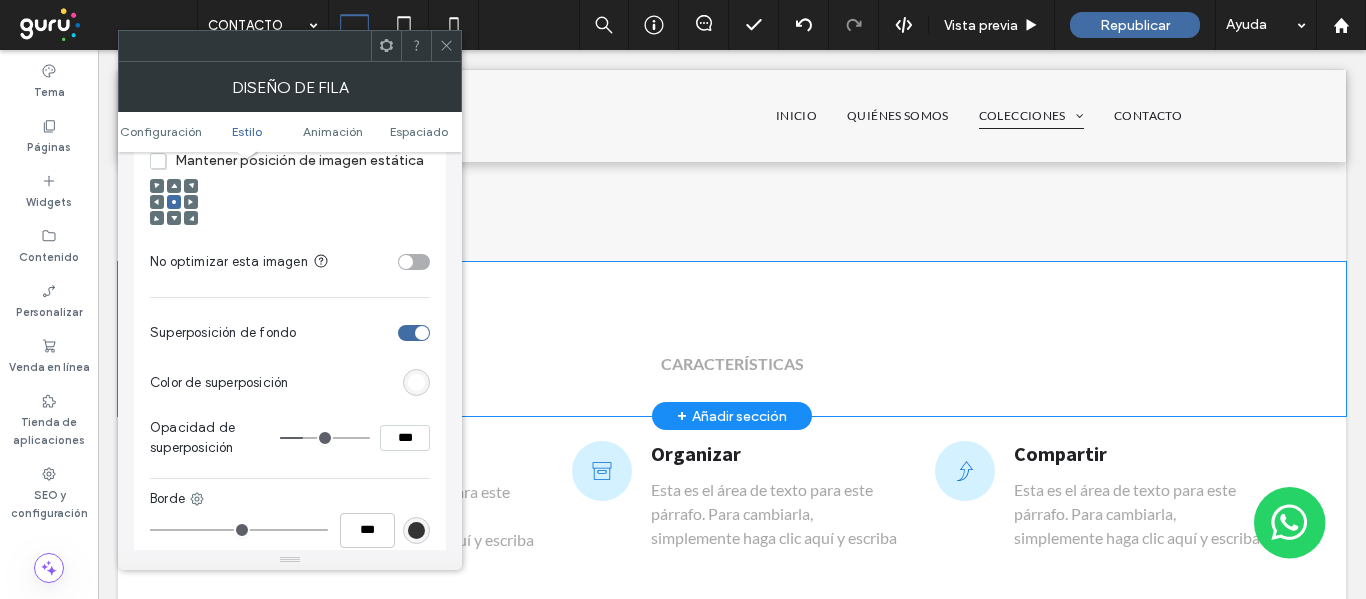type on "**" 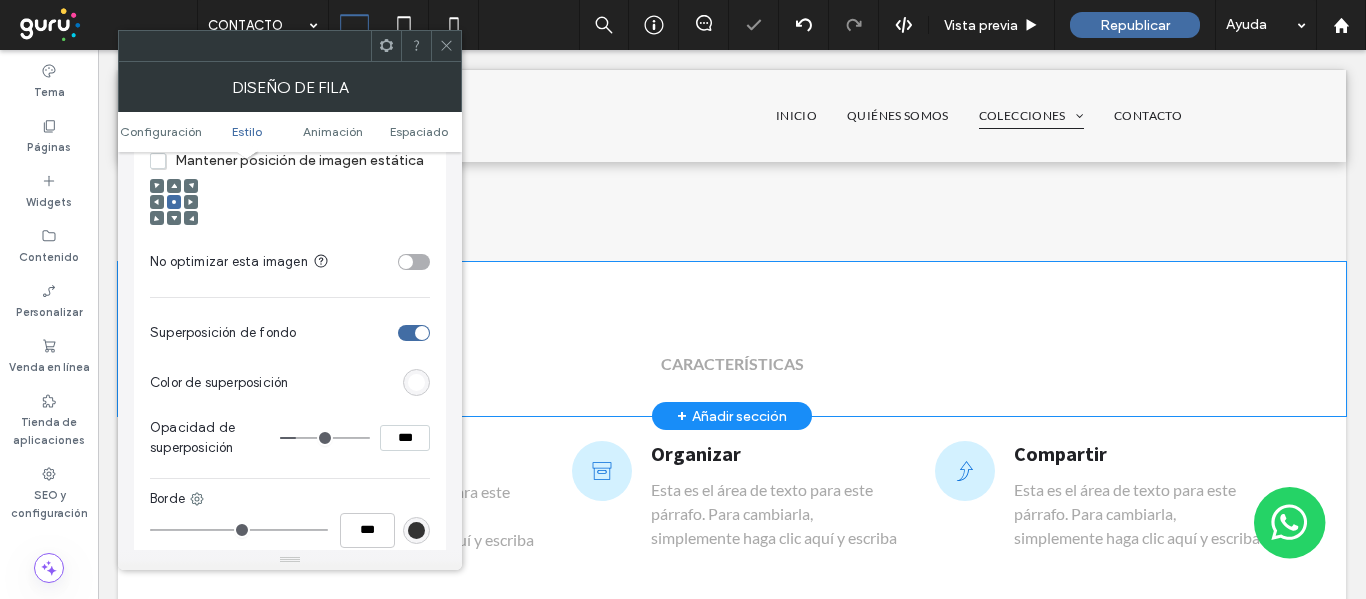 click 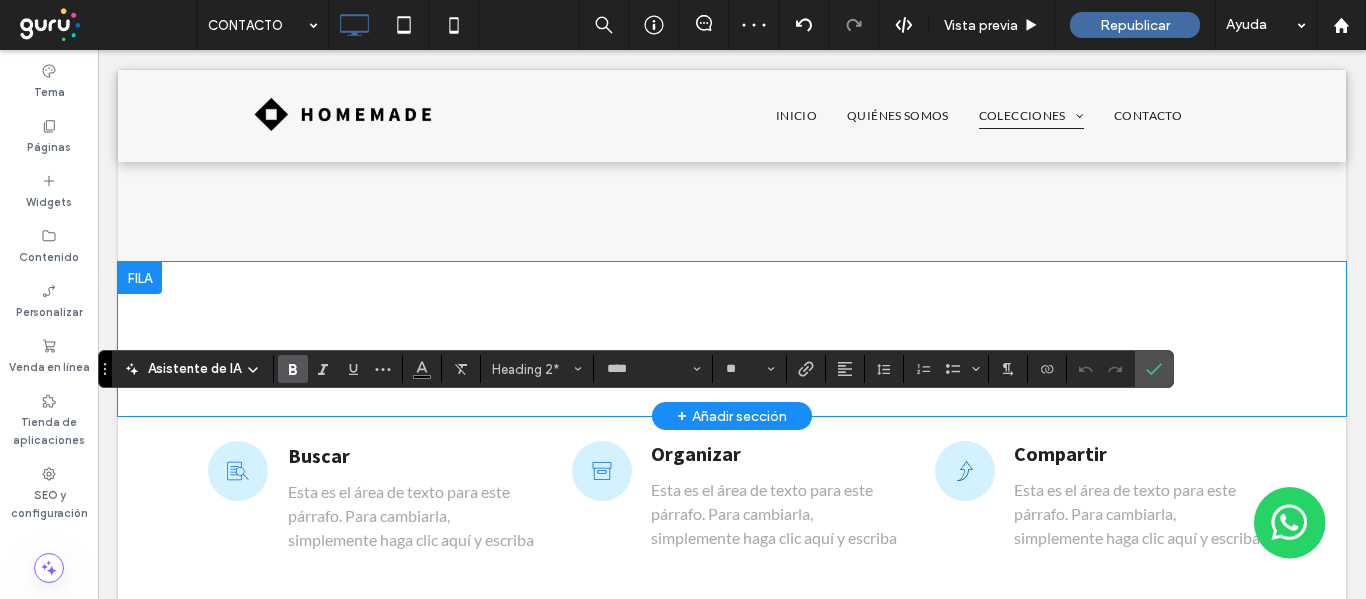 click at bounding box center (293, 369) 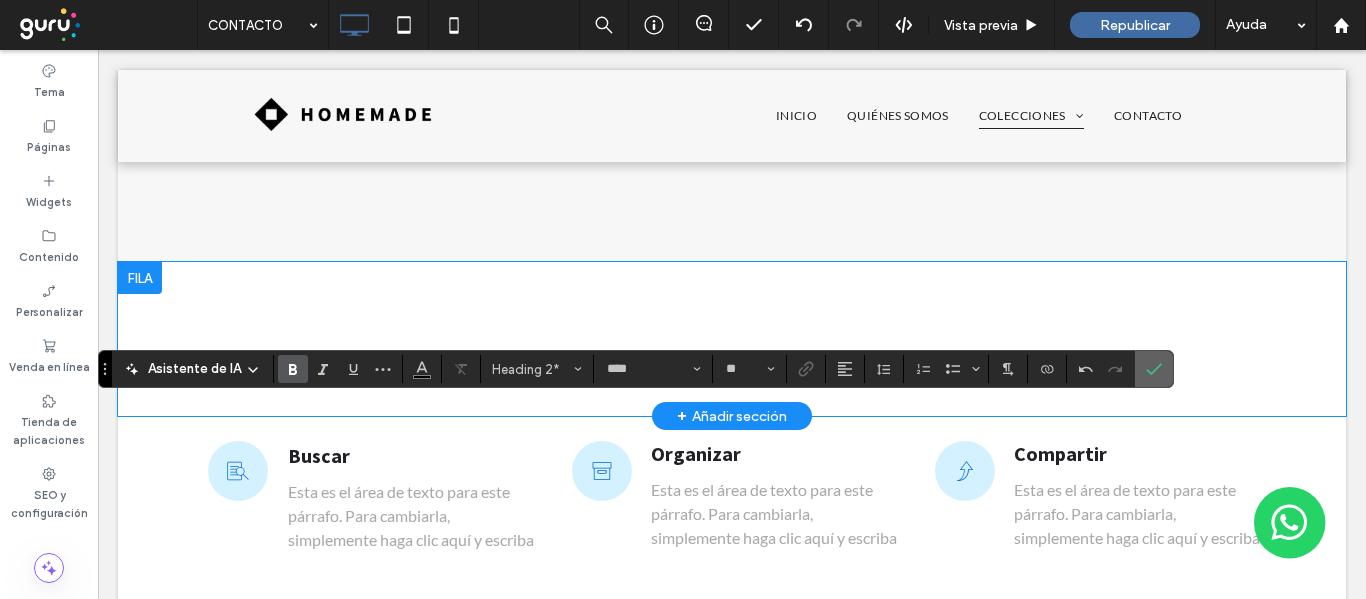 click at bounding box center [1154, 369] 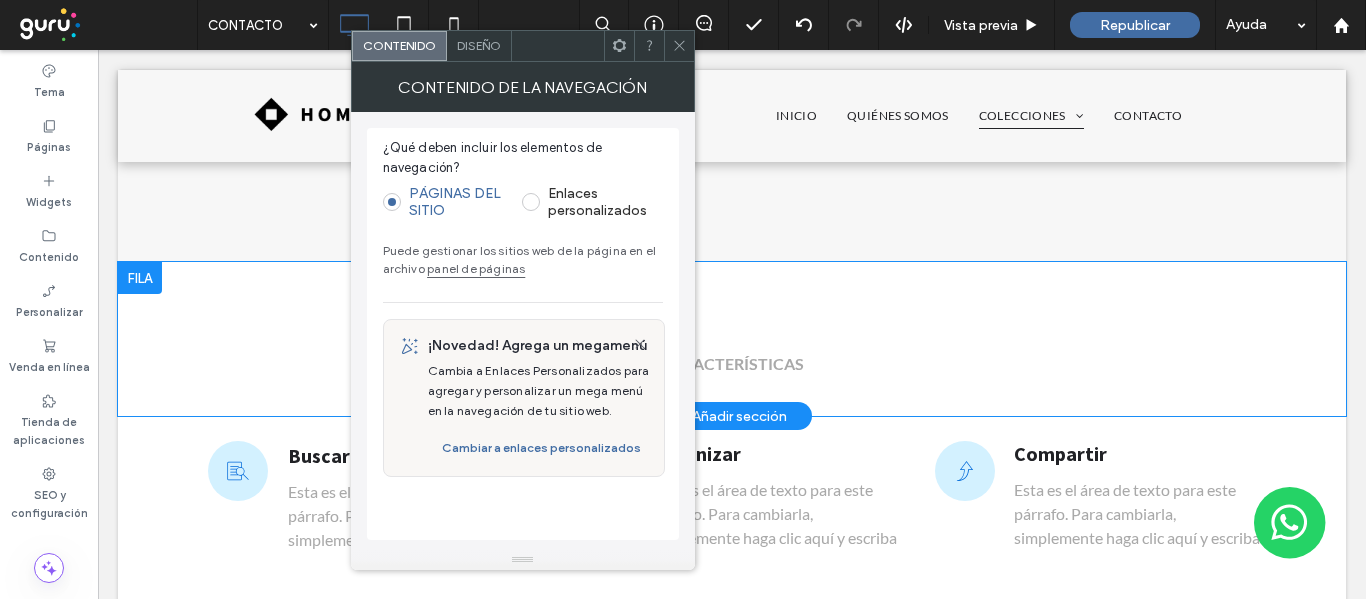 click on "Puede gestionar los sitios web de la página en el archivo   panel de páginas" at bounding box center [523, 260] 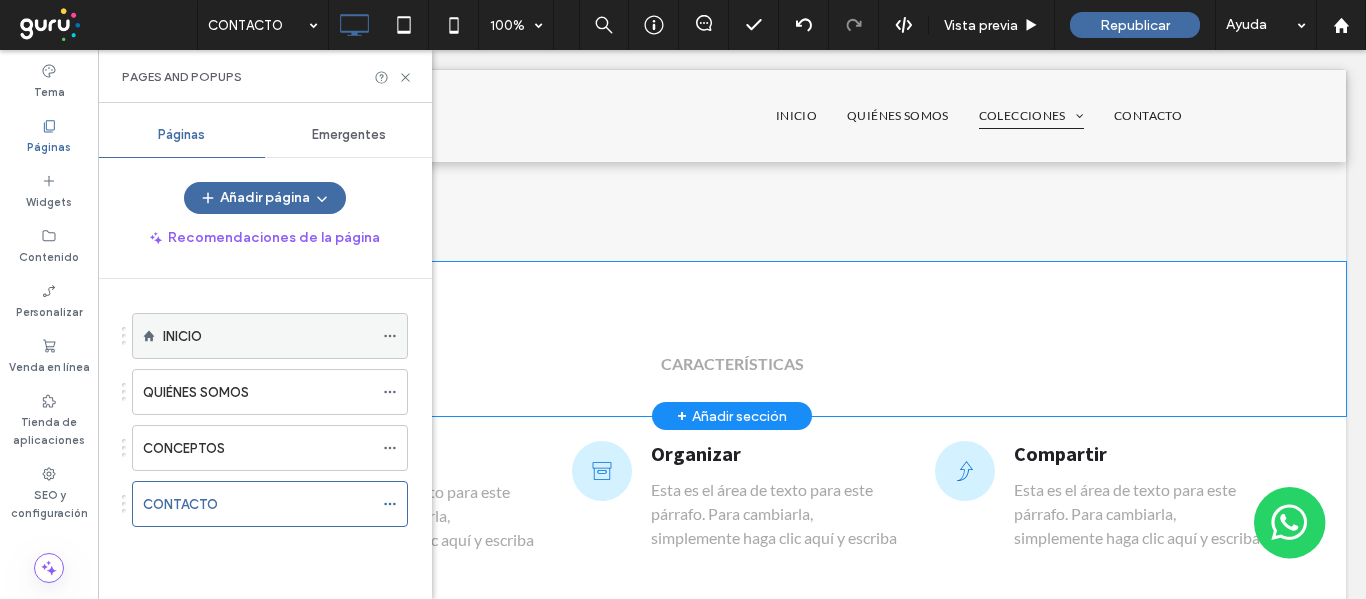 click on "INICIO" at bounding box center (268, 336) 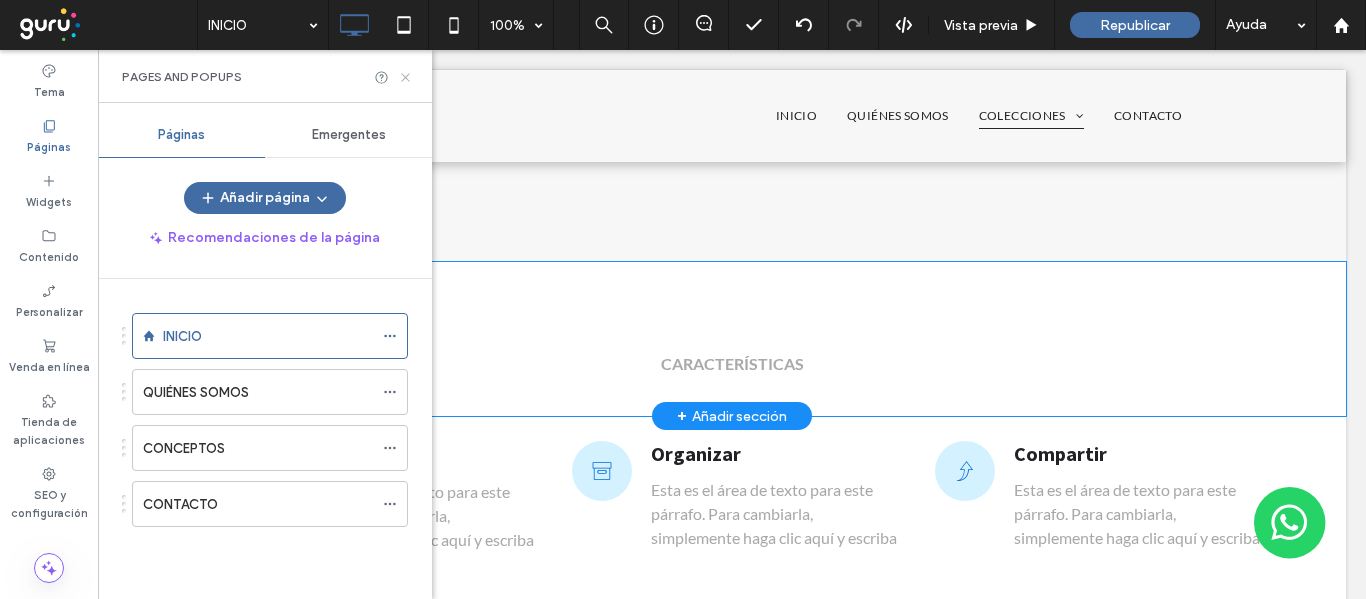 click 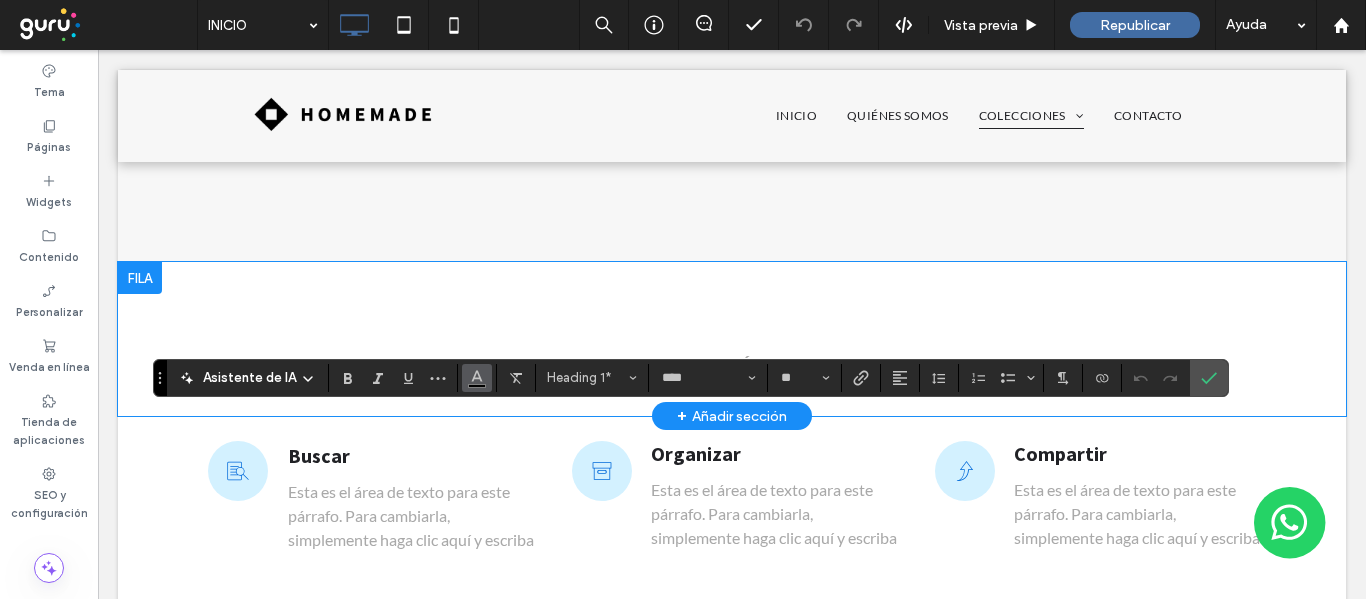 click 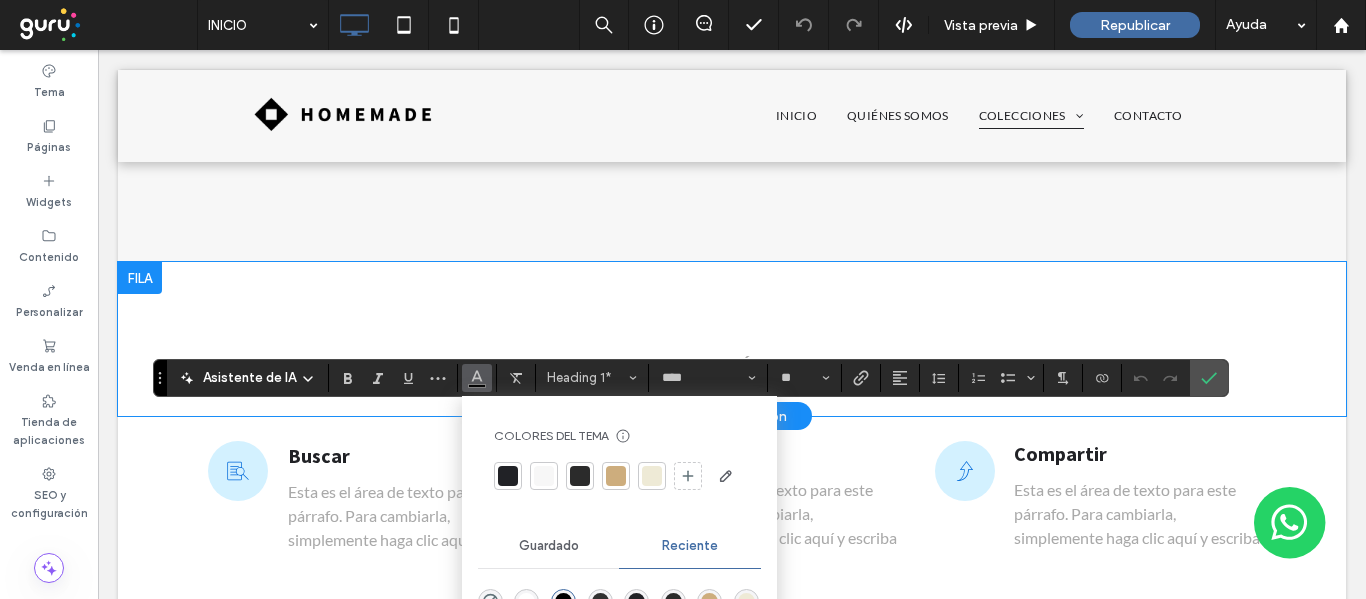 click at bounding box center [544, 476] 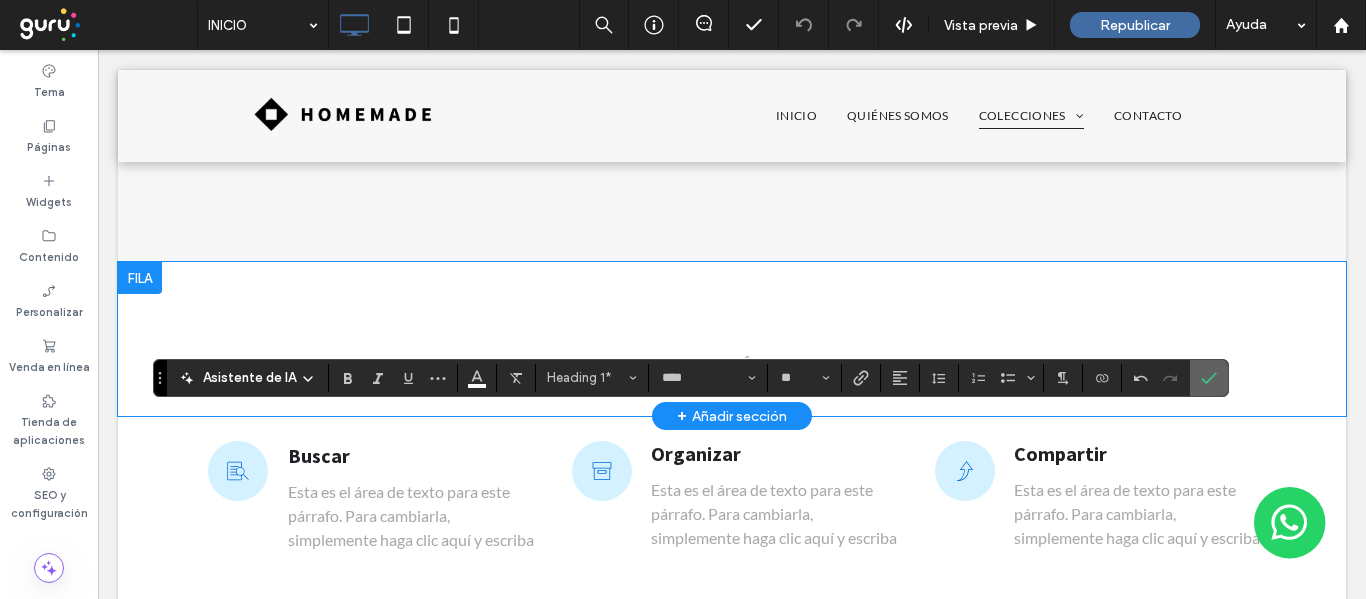 click at bounding box center [1205, 378] 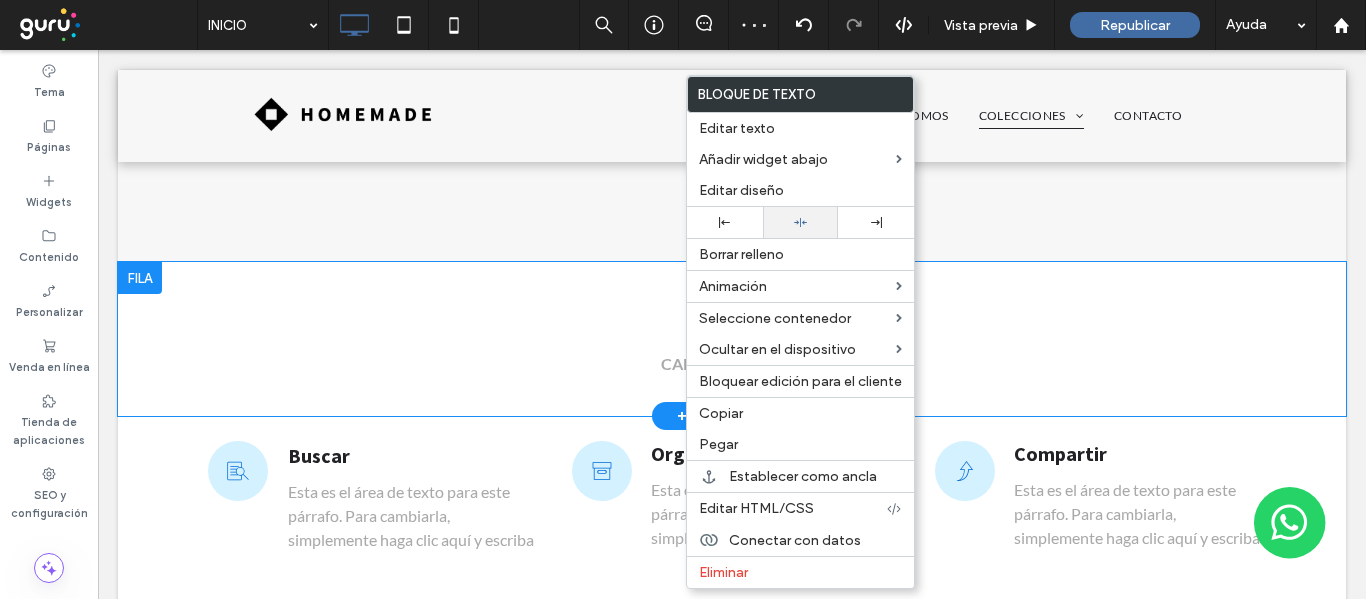 click 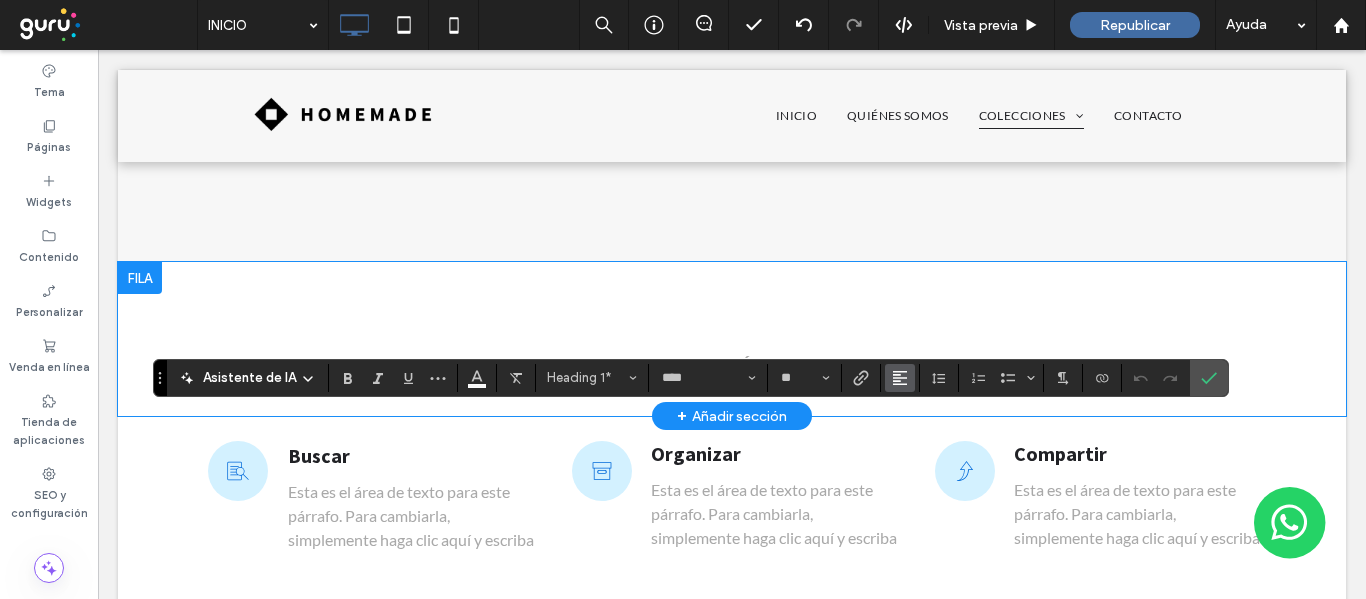 click 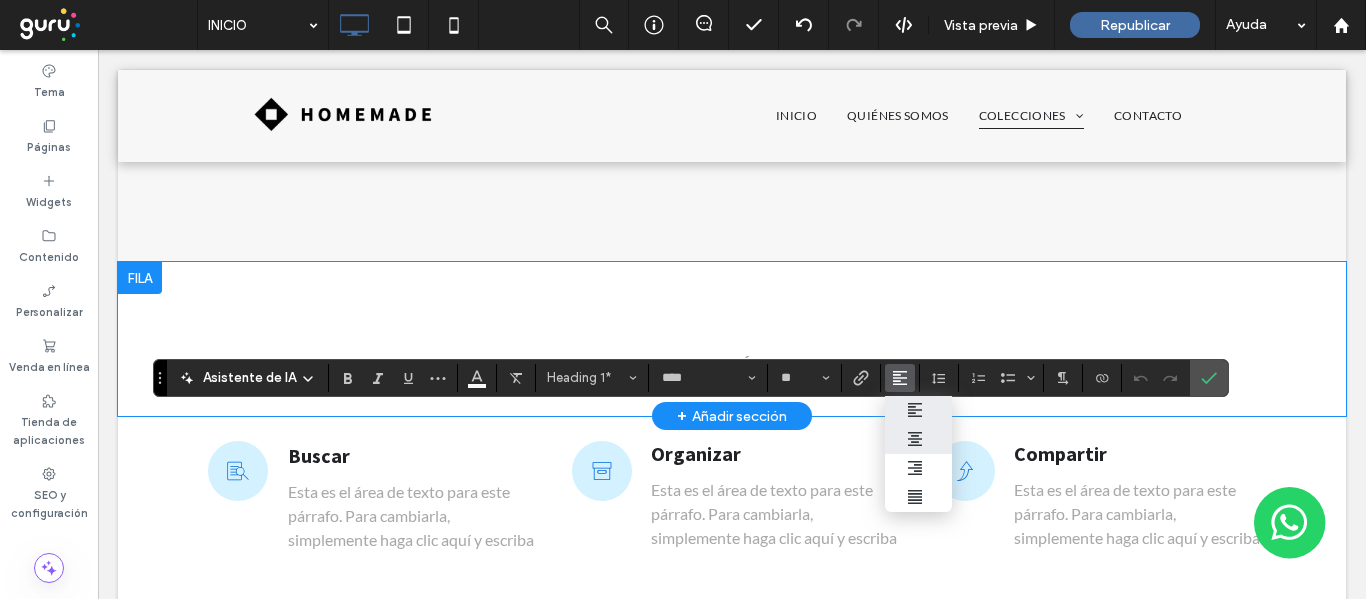 click at bounding box center (918, 439) 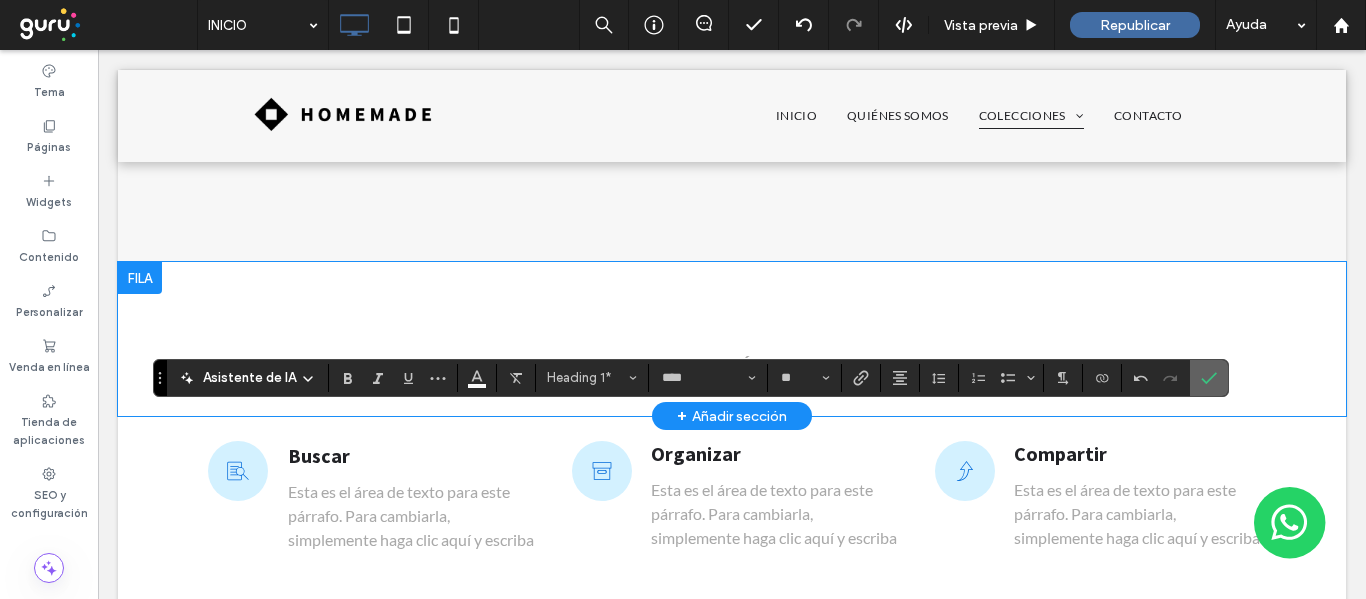 click 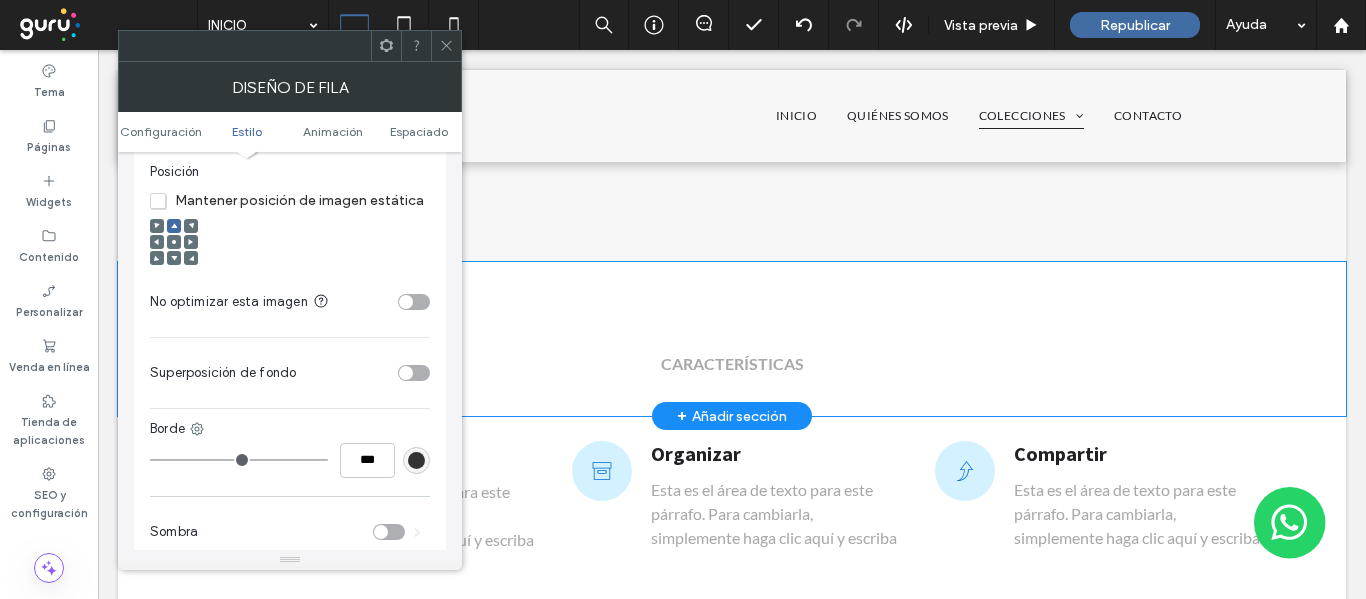 scroll, scrollTop: 900, scrollLeft: 0, axis: vertical 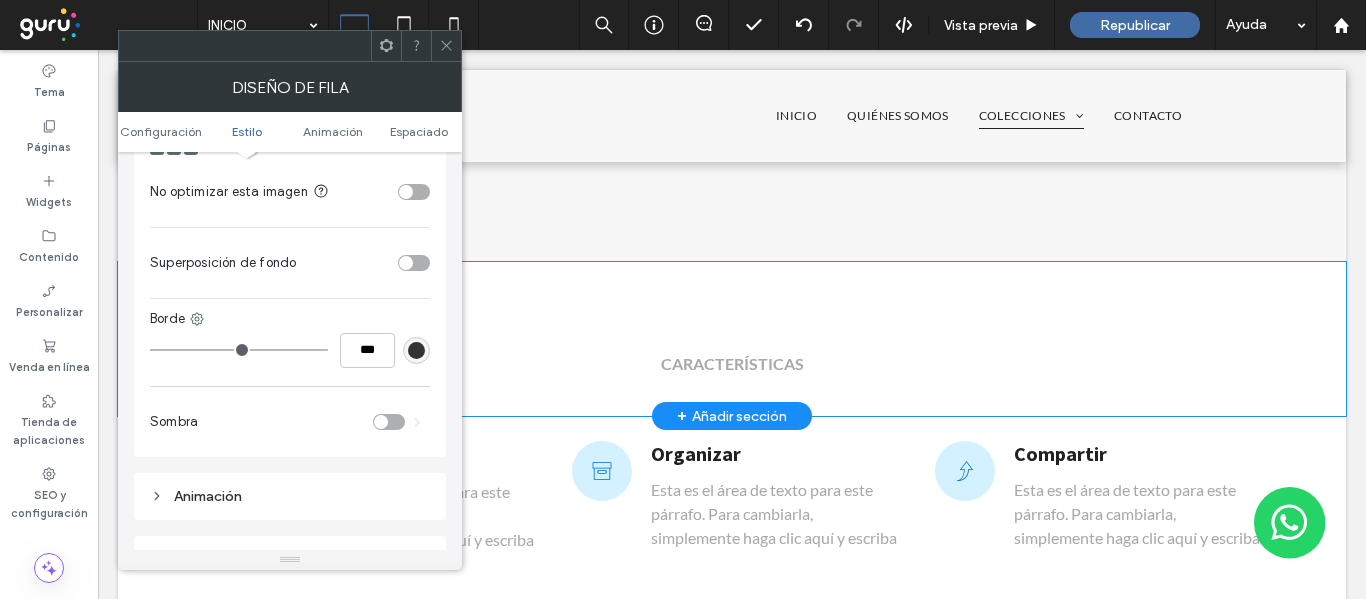 click at bounding box center [414, 263] 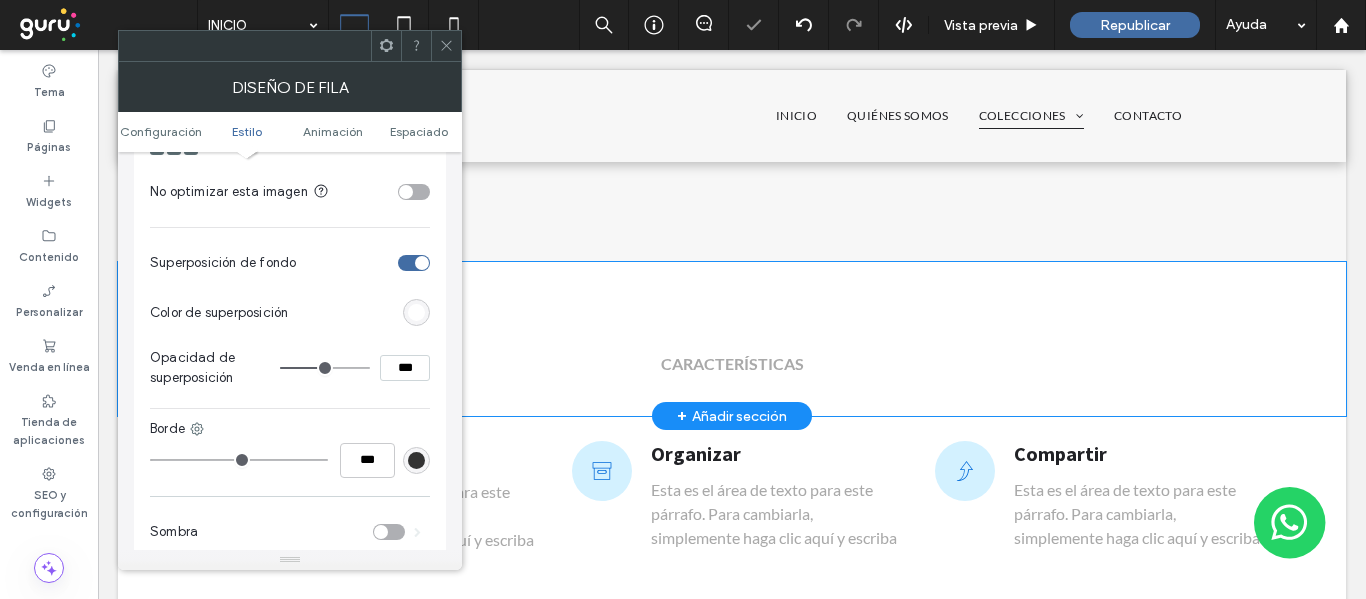 type on "**" 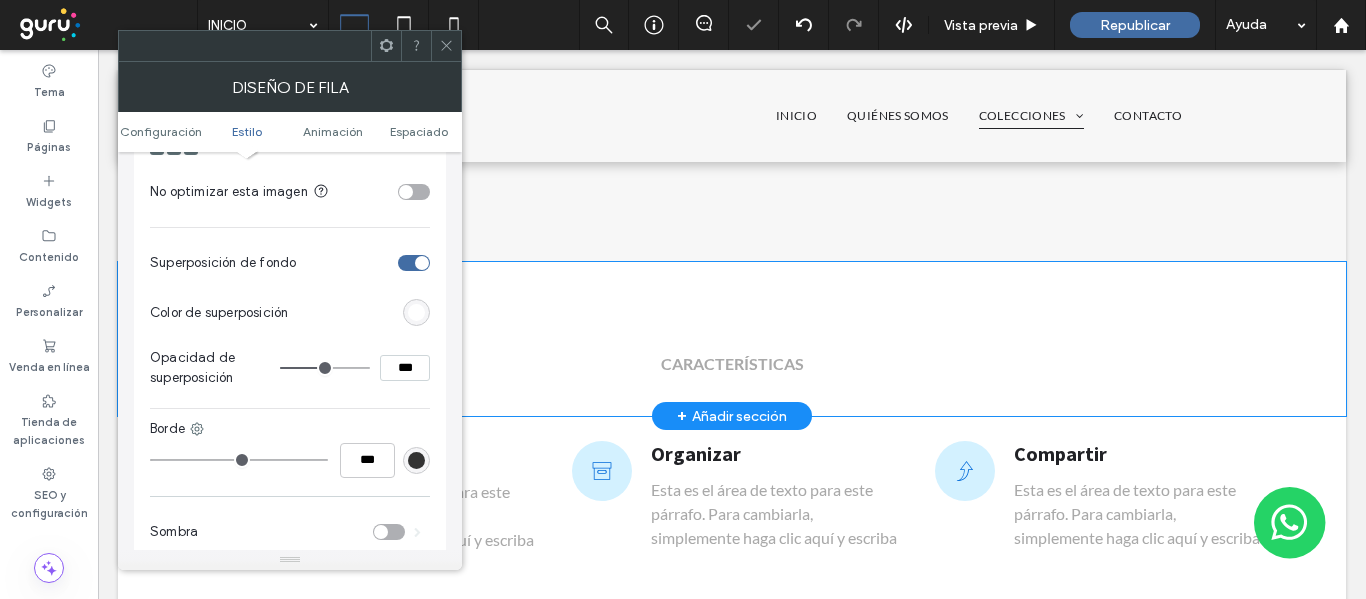 click at bounding box center [416, 312] 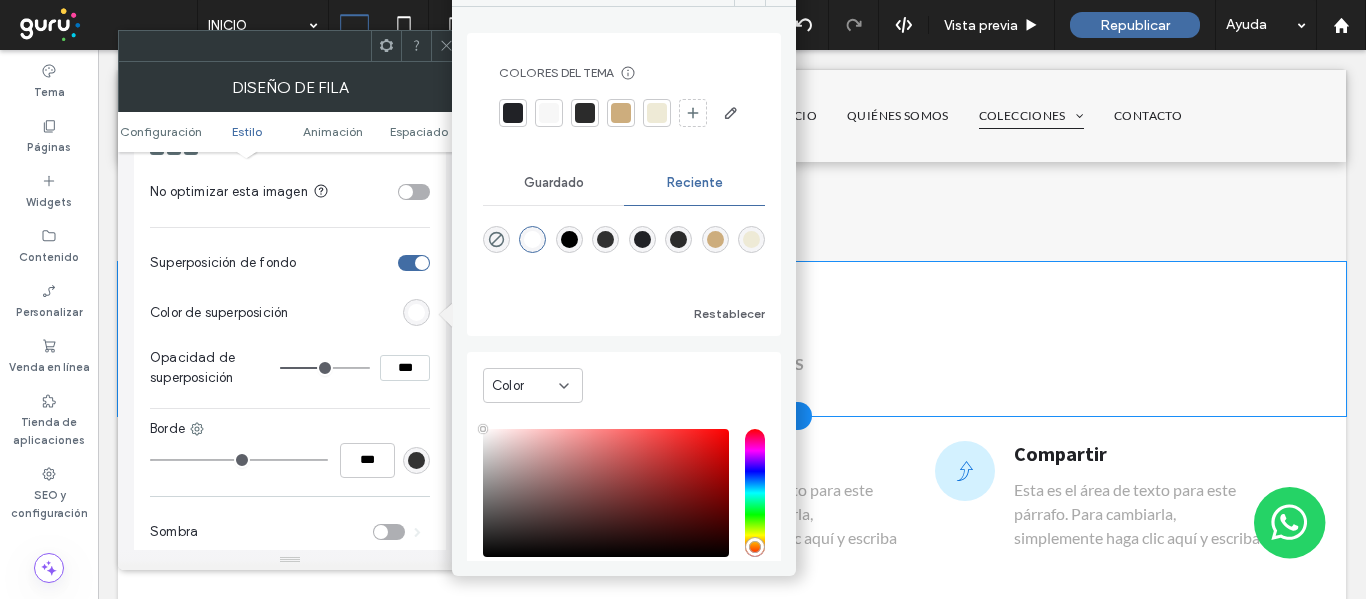 click at bounding box center [569, 239] 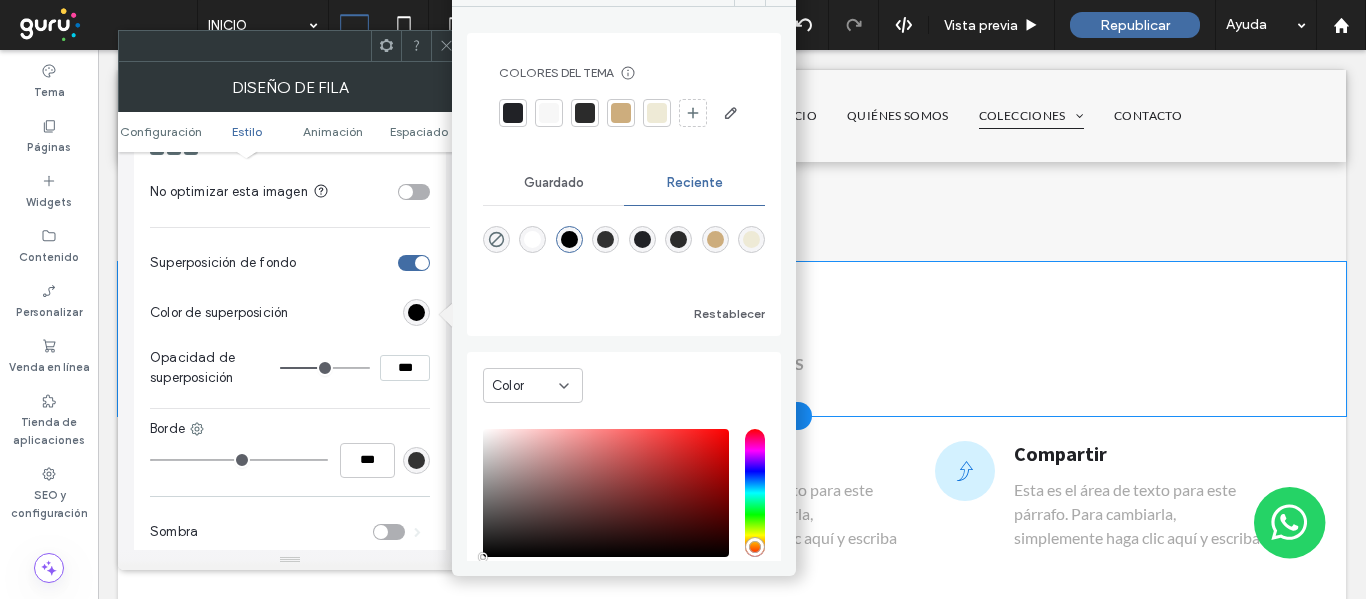 click at bounding box center (532, 239) 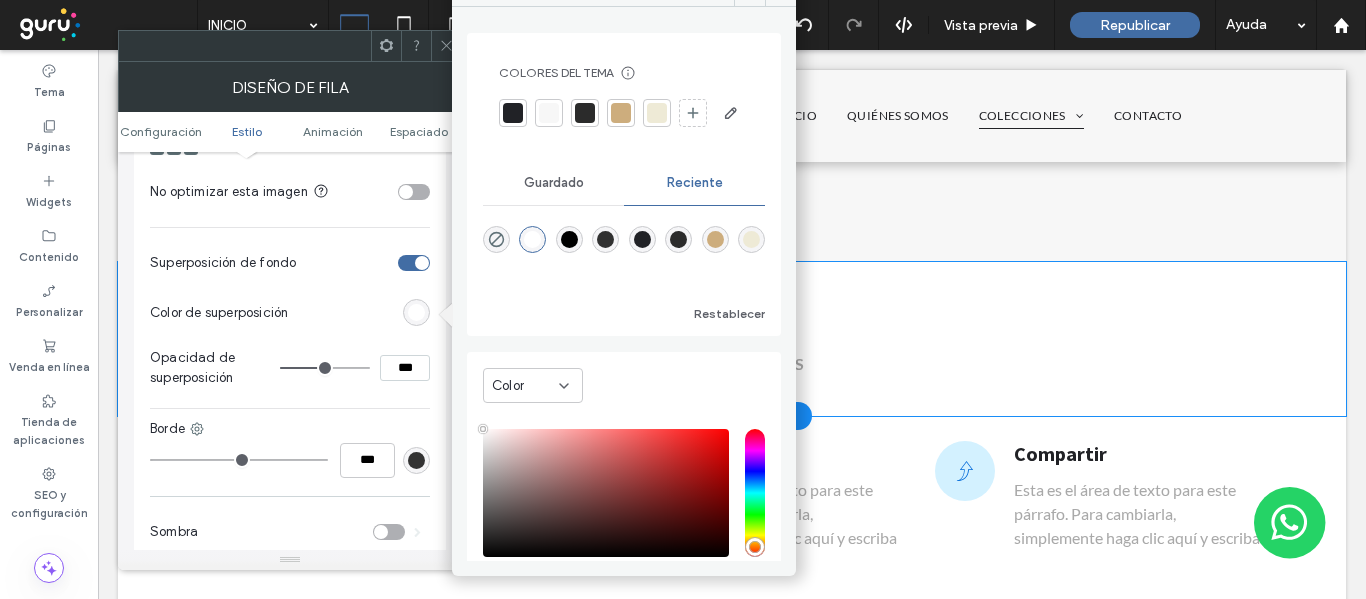 type on "*******" 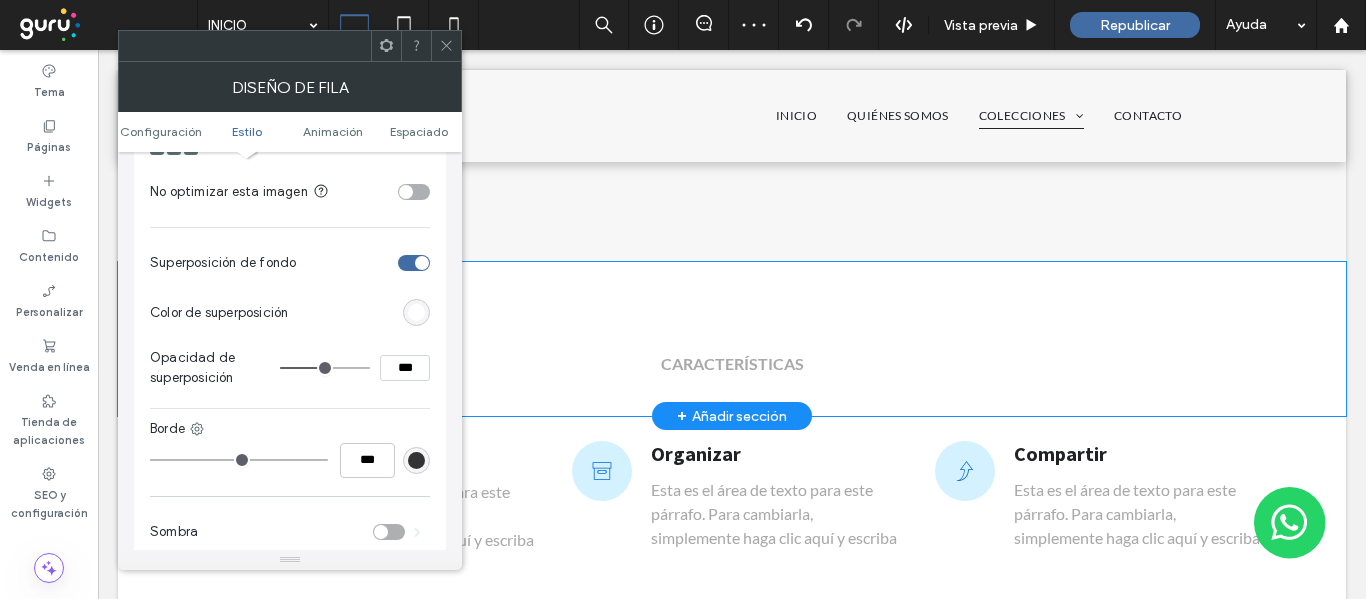 type on "**" 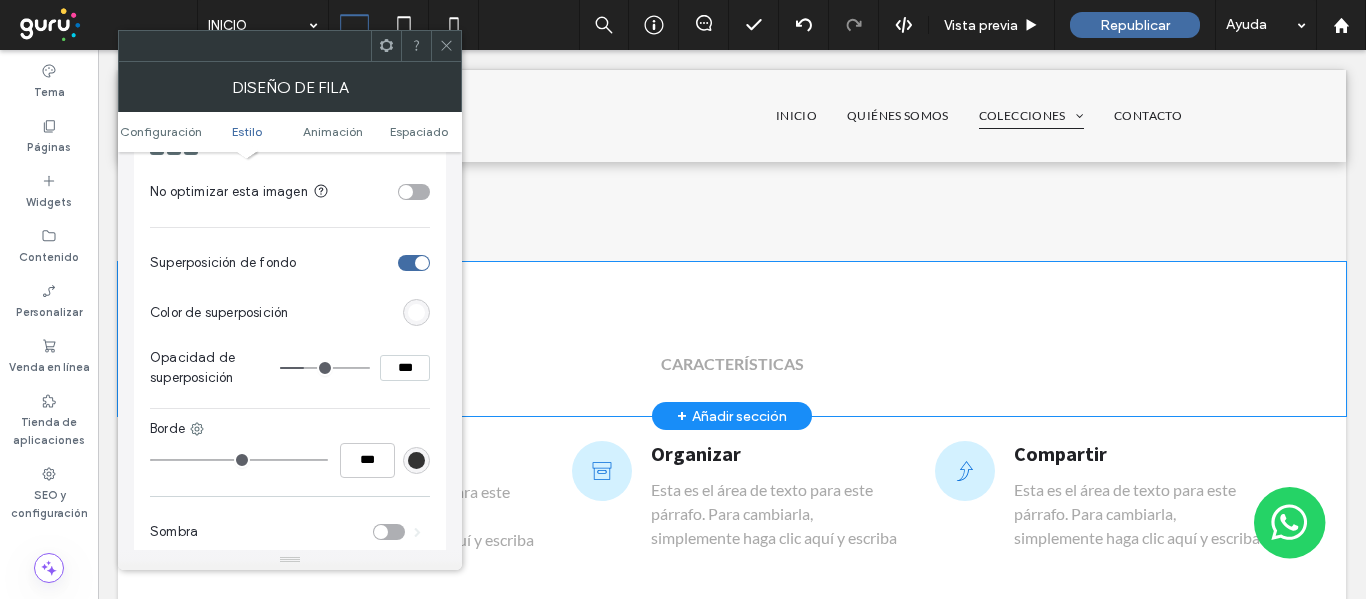 click 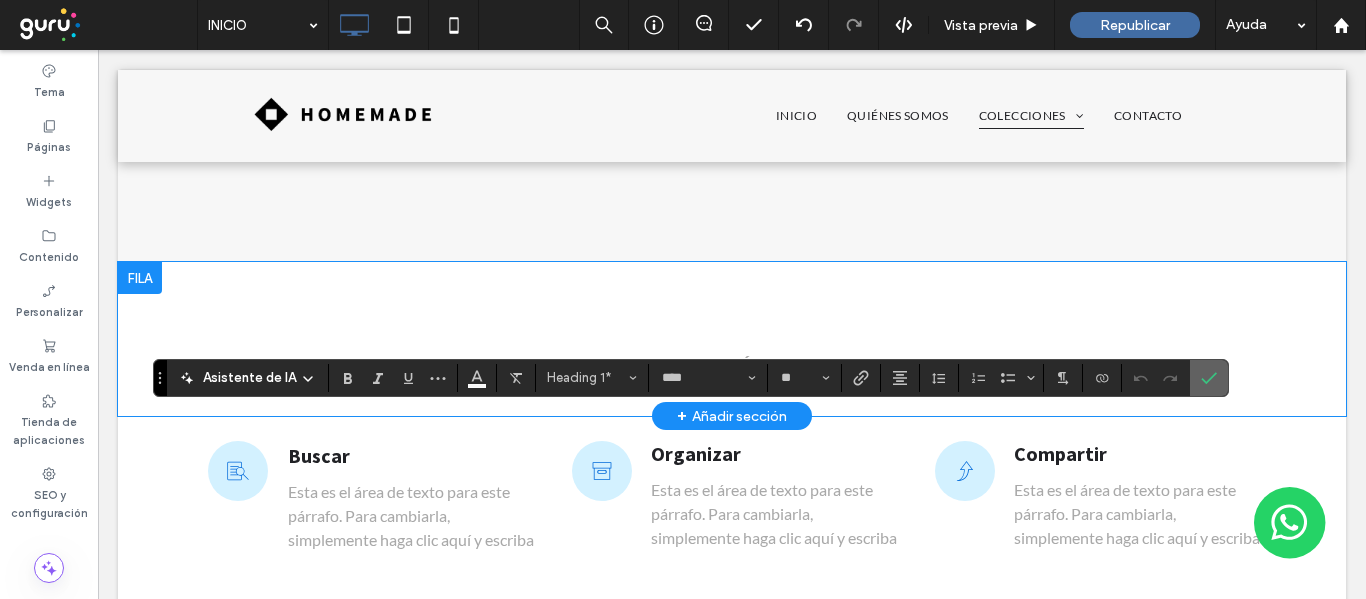 click at bounding box center [1209, 378] 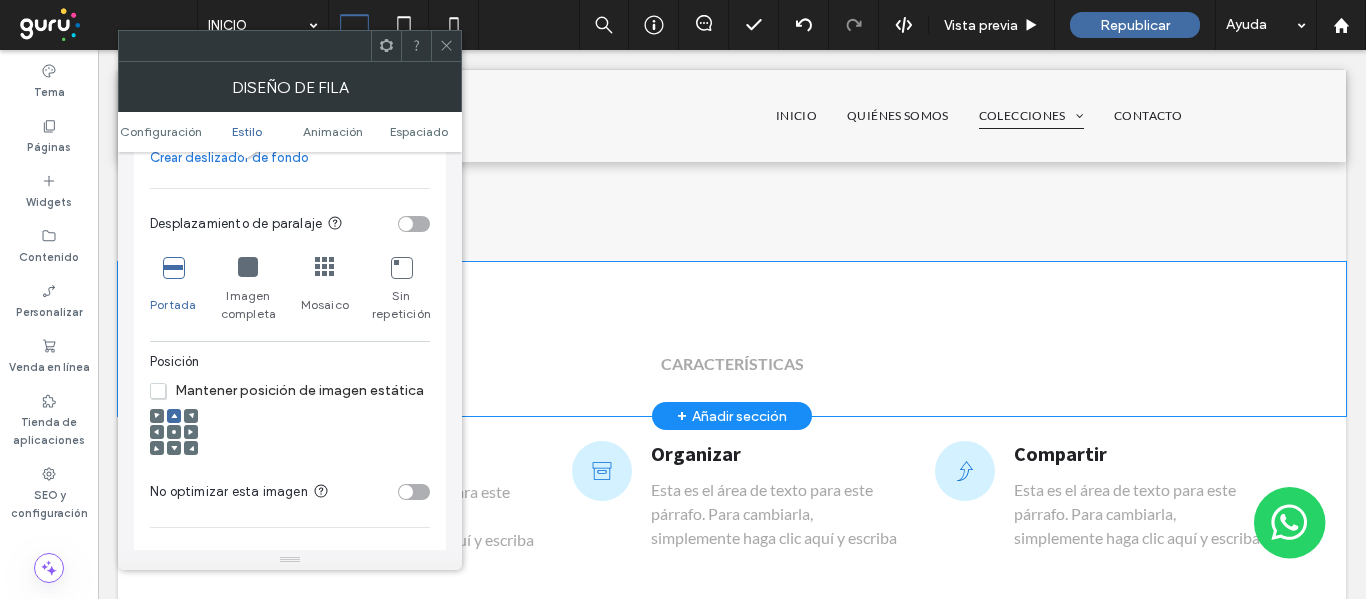 scroll, scrollTop: 800, scrollLeft: 0, axis: vertical 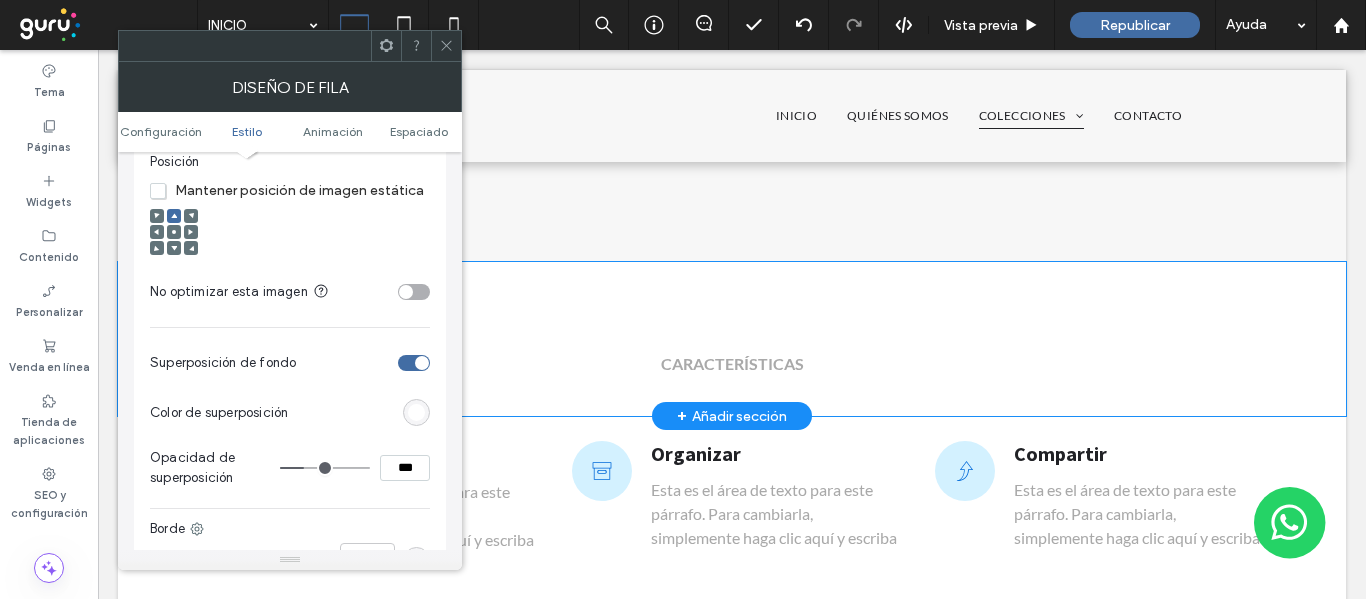 click at bounding box center (416, 412) 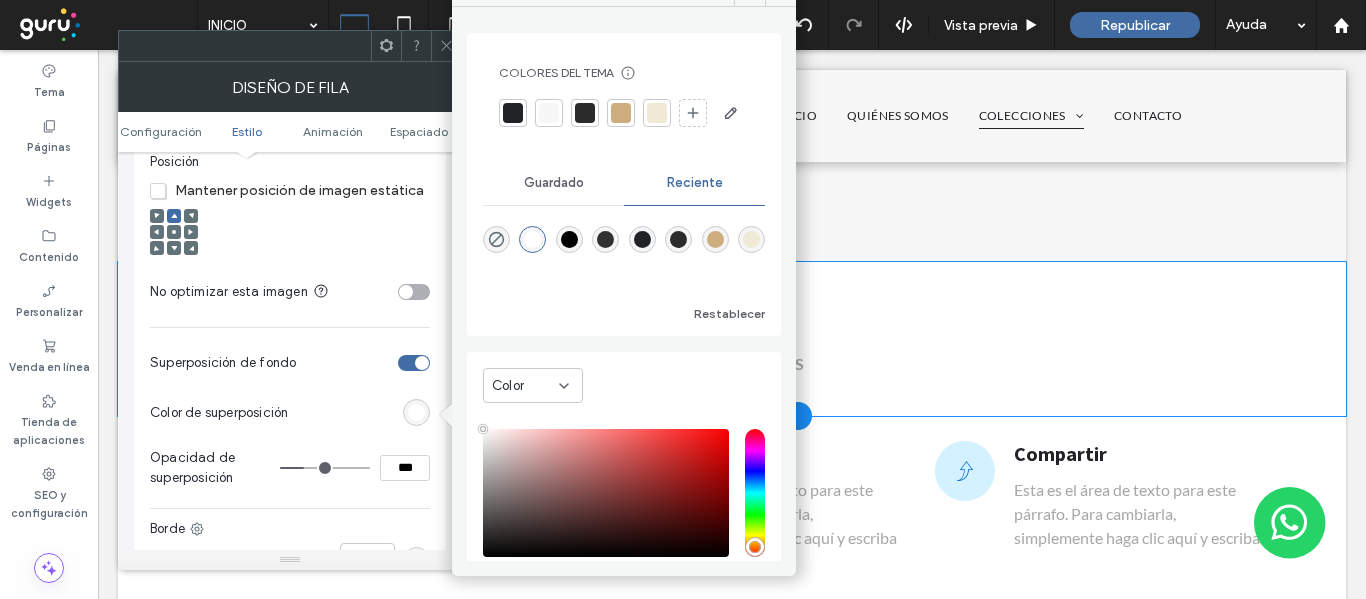 click at bounding box center (569, 239) 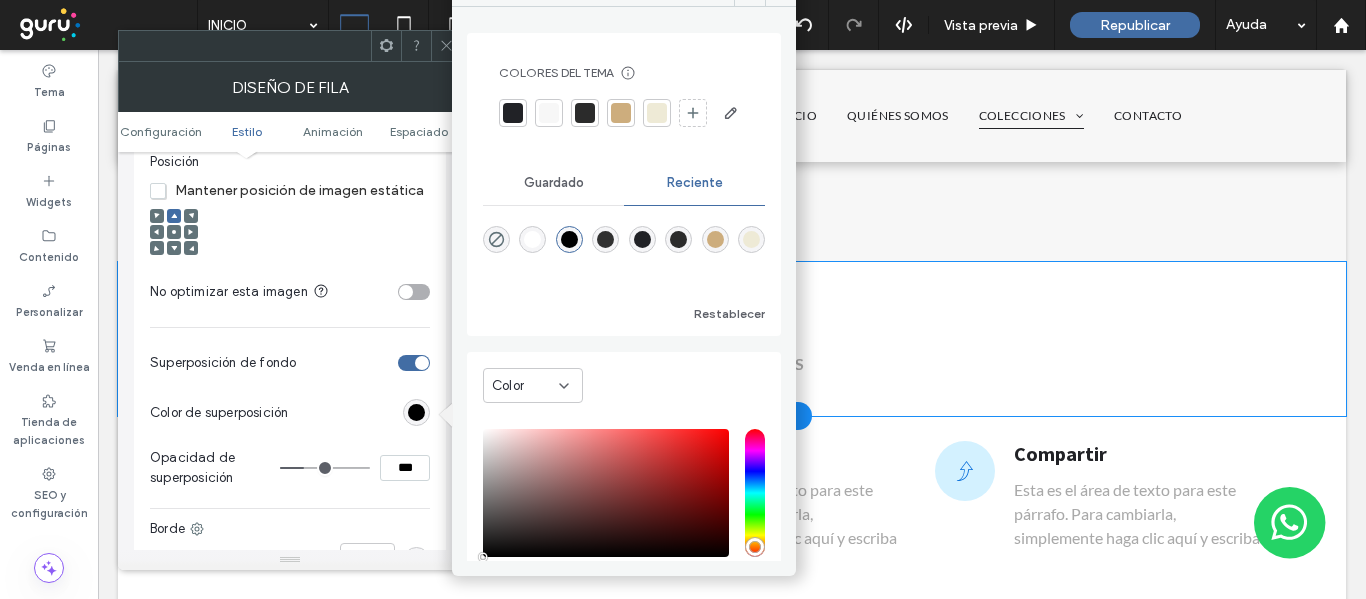 click on "Color de superposición" at bounding box center [290, 413] 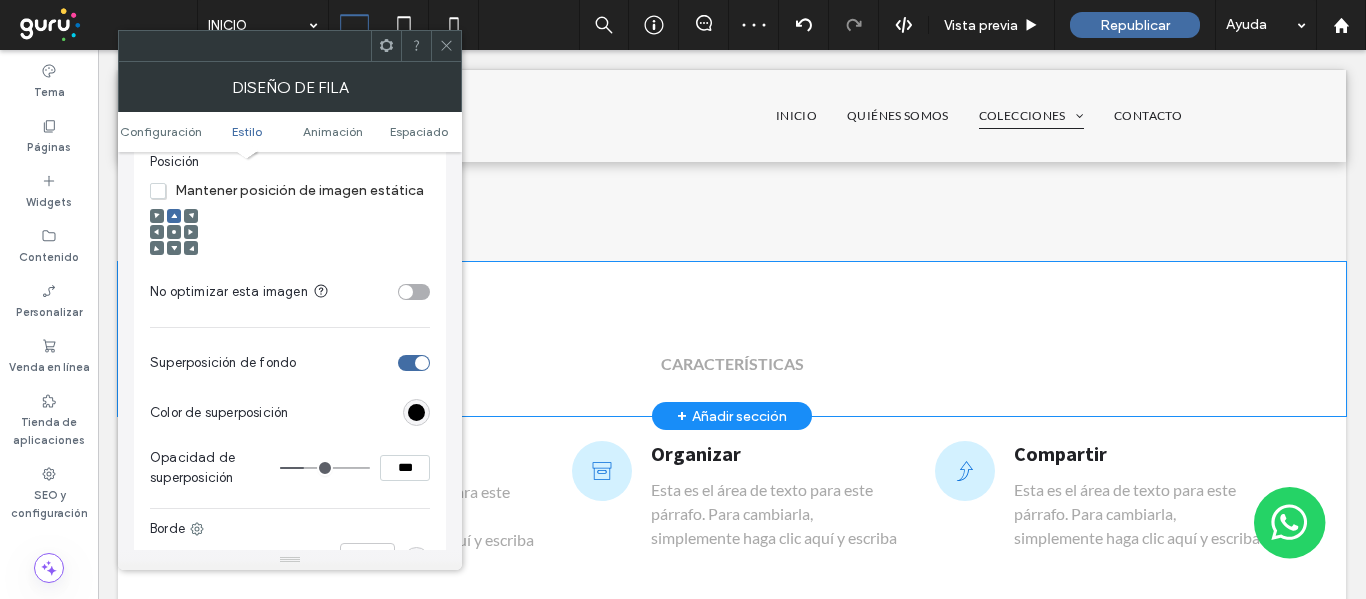 click at bounding box center (325, 468) 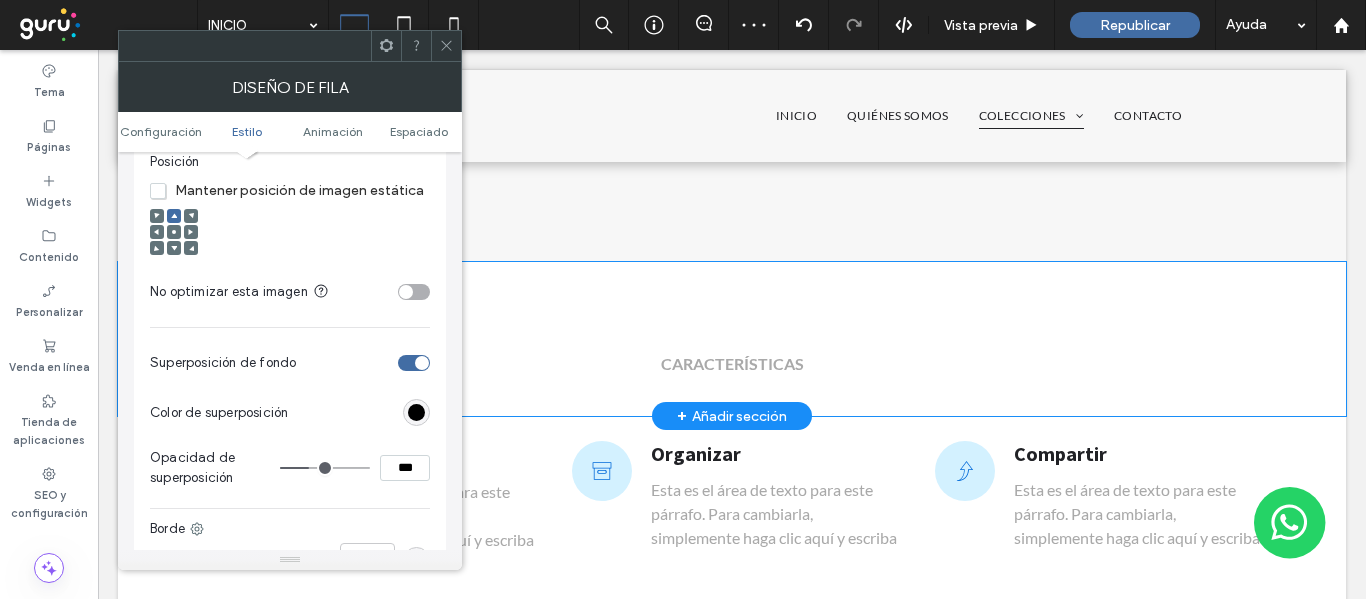 click at bounding box center [325, 468] 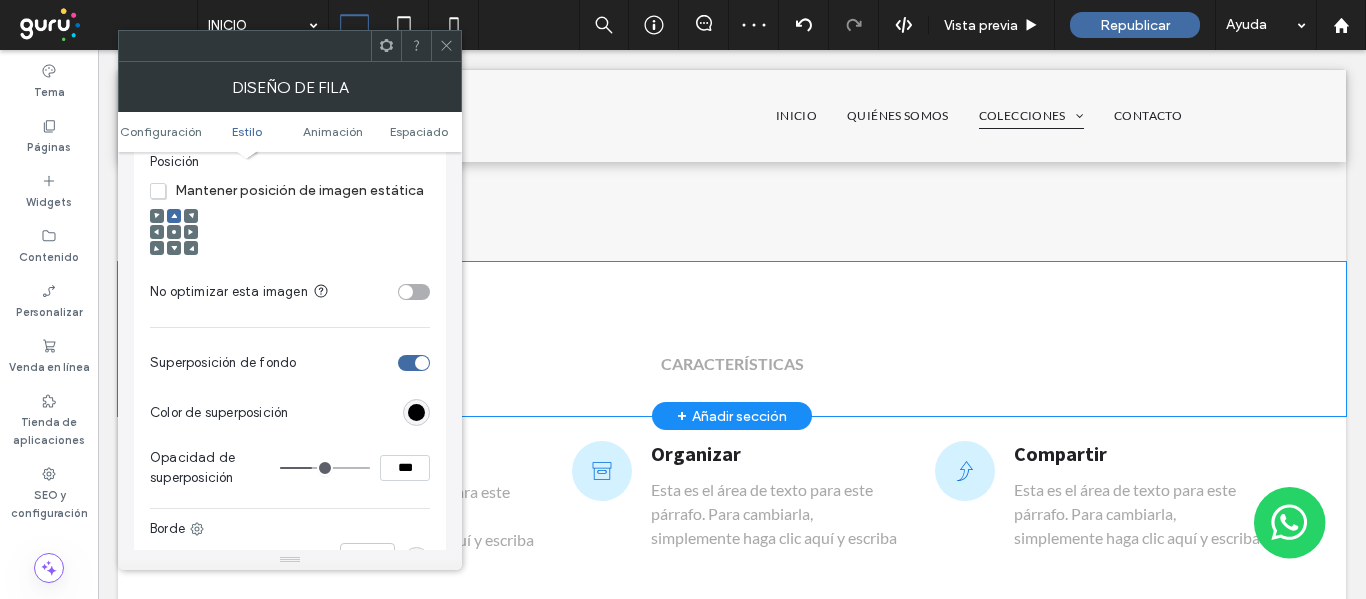 type on "**" 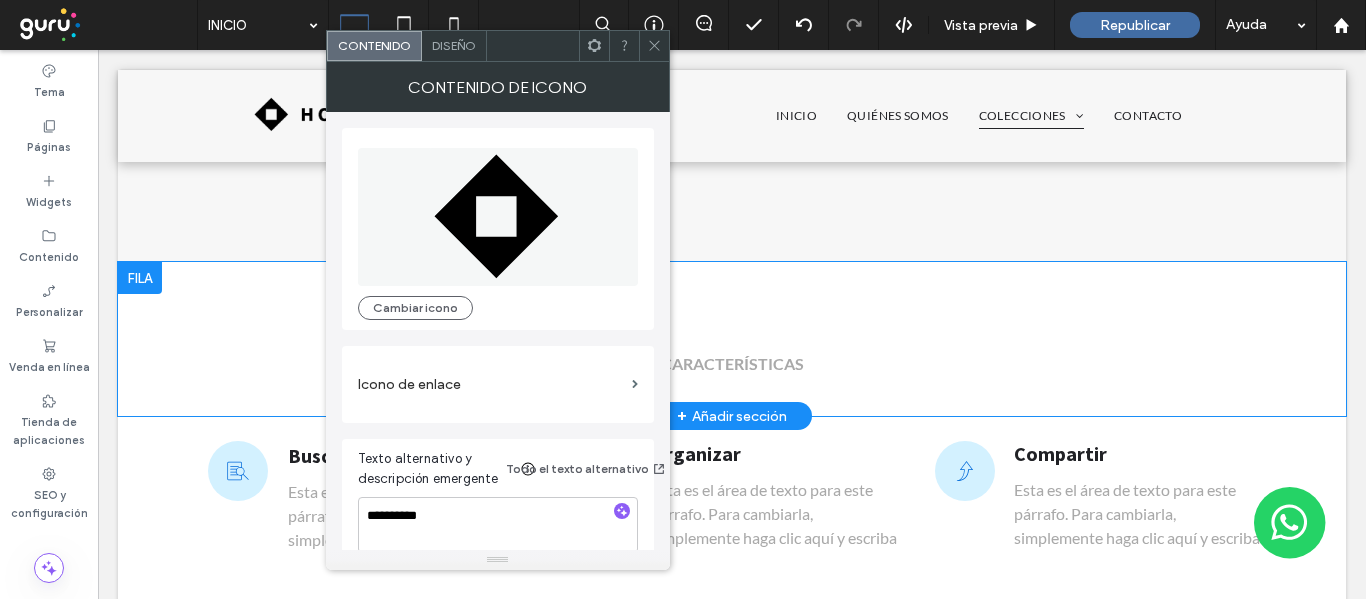 click on "Diseño" at bounding box center [454, 45] 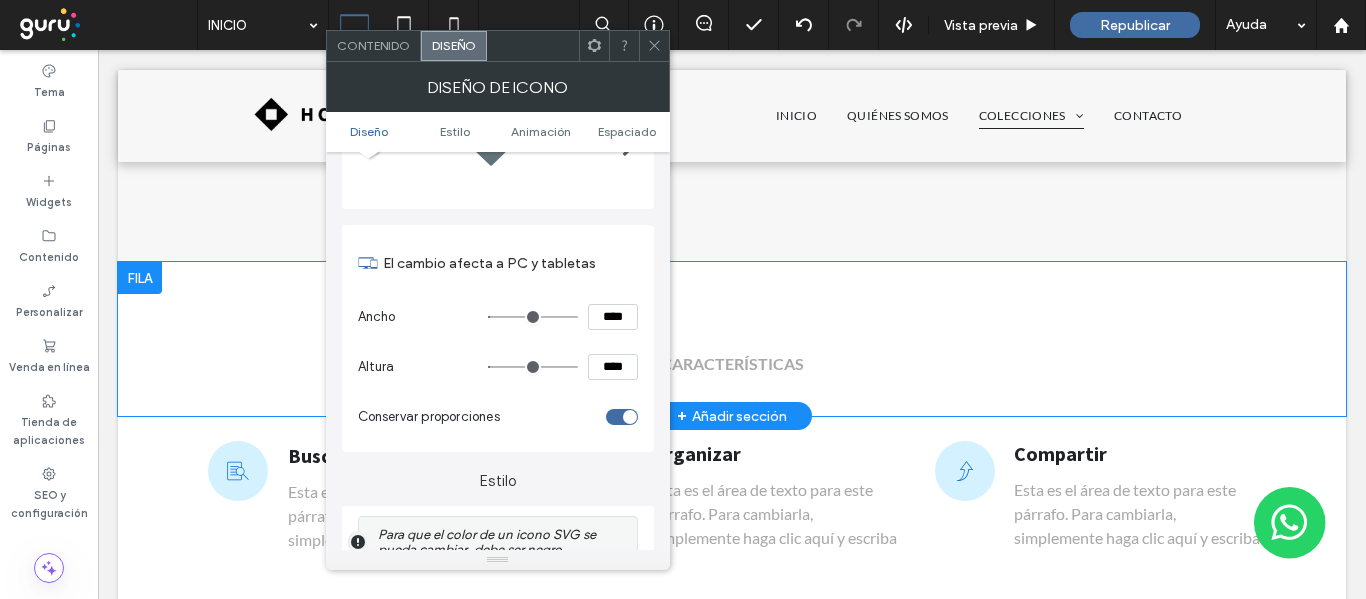 scroll, scrollTop: 300, scrollLeft: 0, axis: vertical 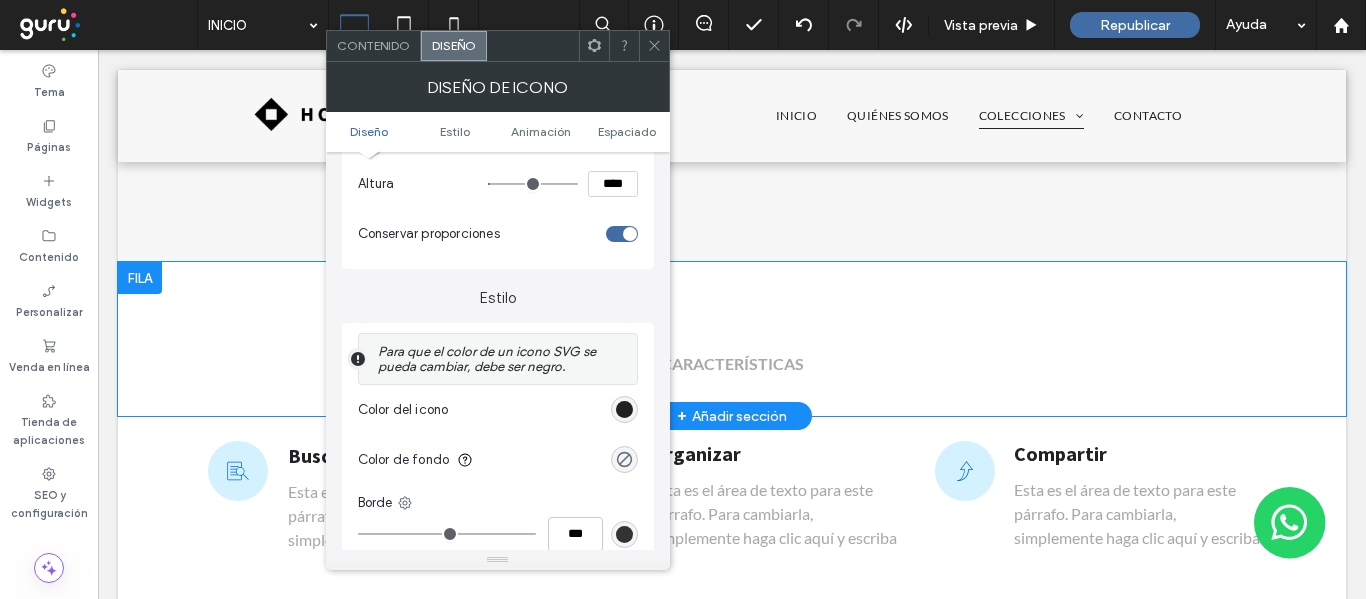 click at bounding box center (624, 409) 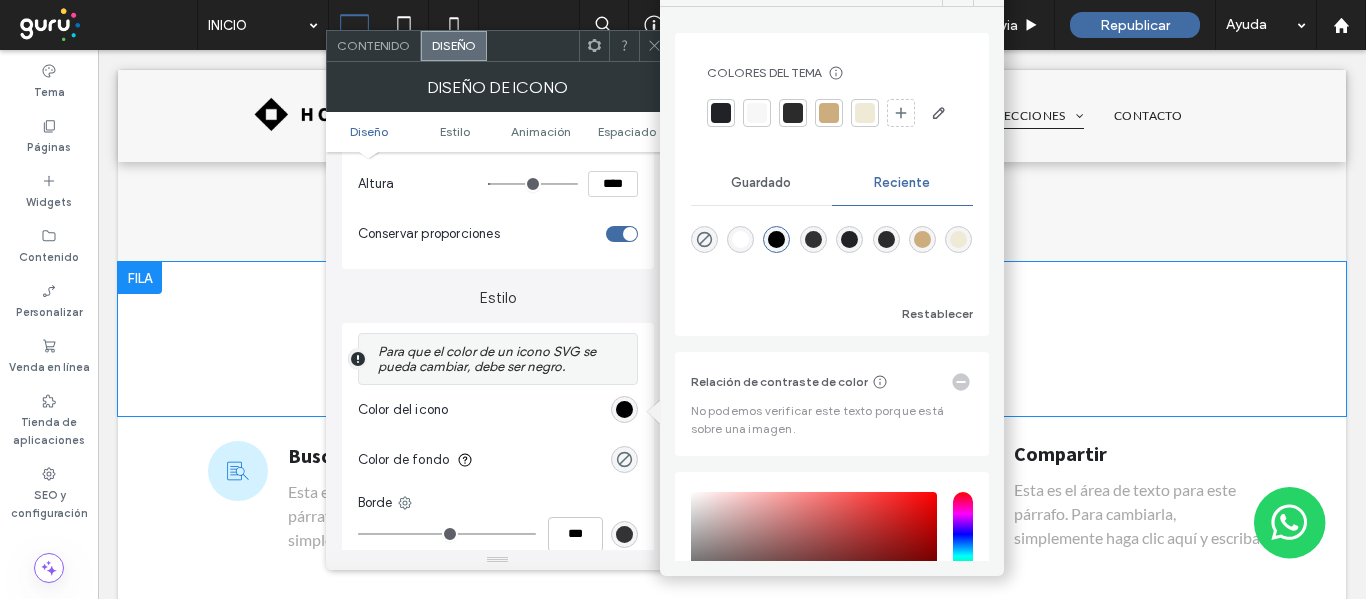 click at bounding box center (757, 113) 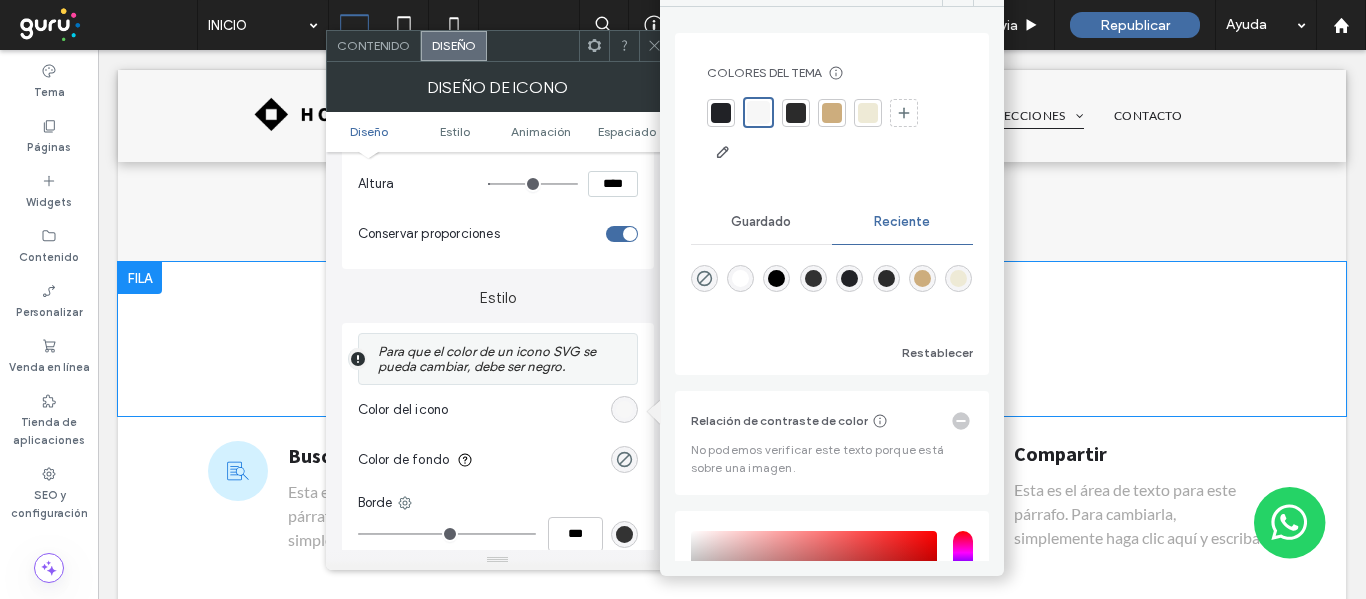 click on "Conservar proporciones" at bounding box center (478, 233) 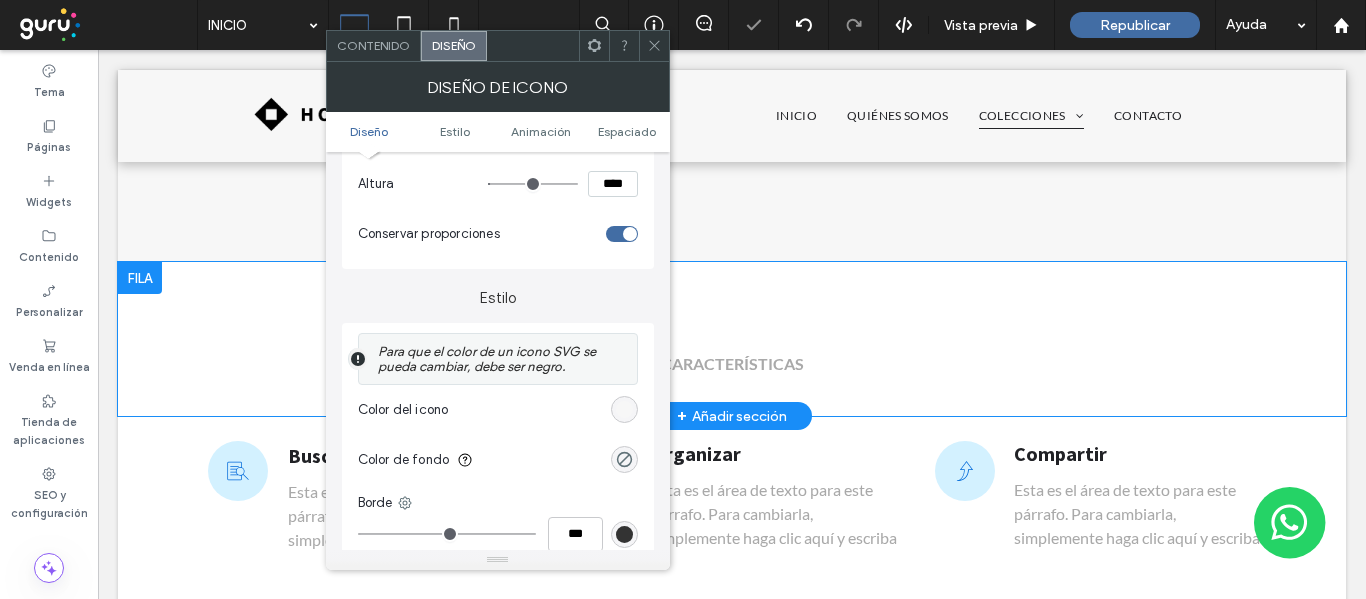 click 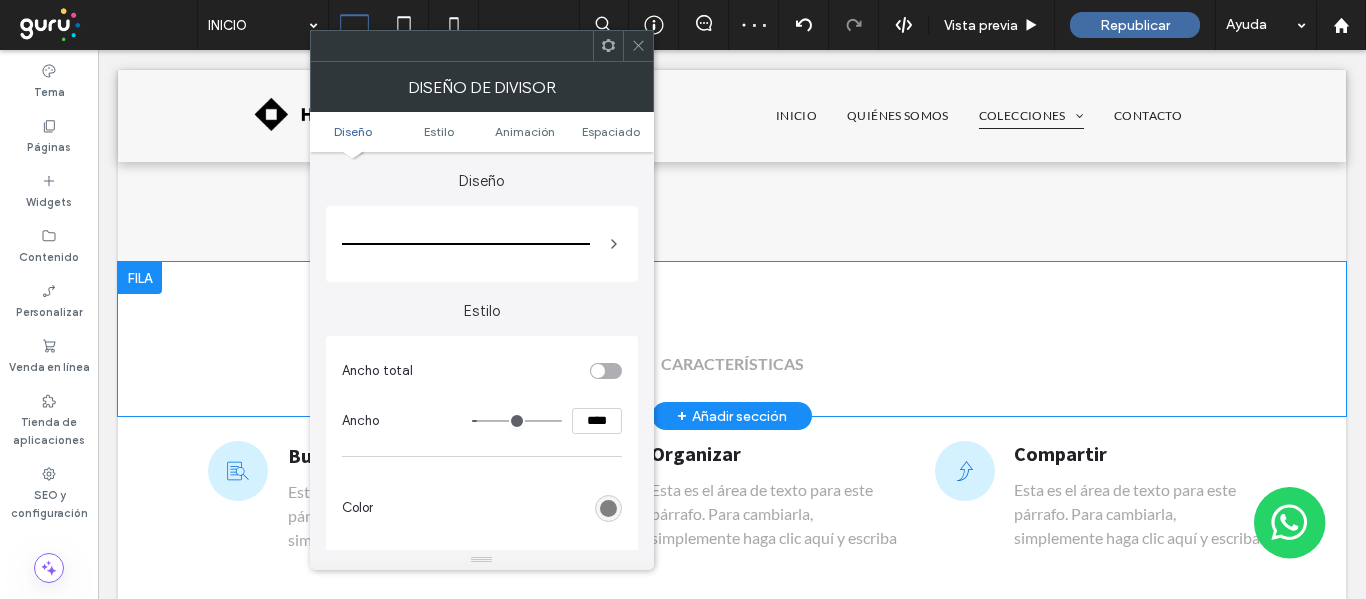 scroll, scrollTop: 100, scrollLeft: 0, axis: vertical 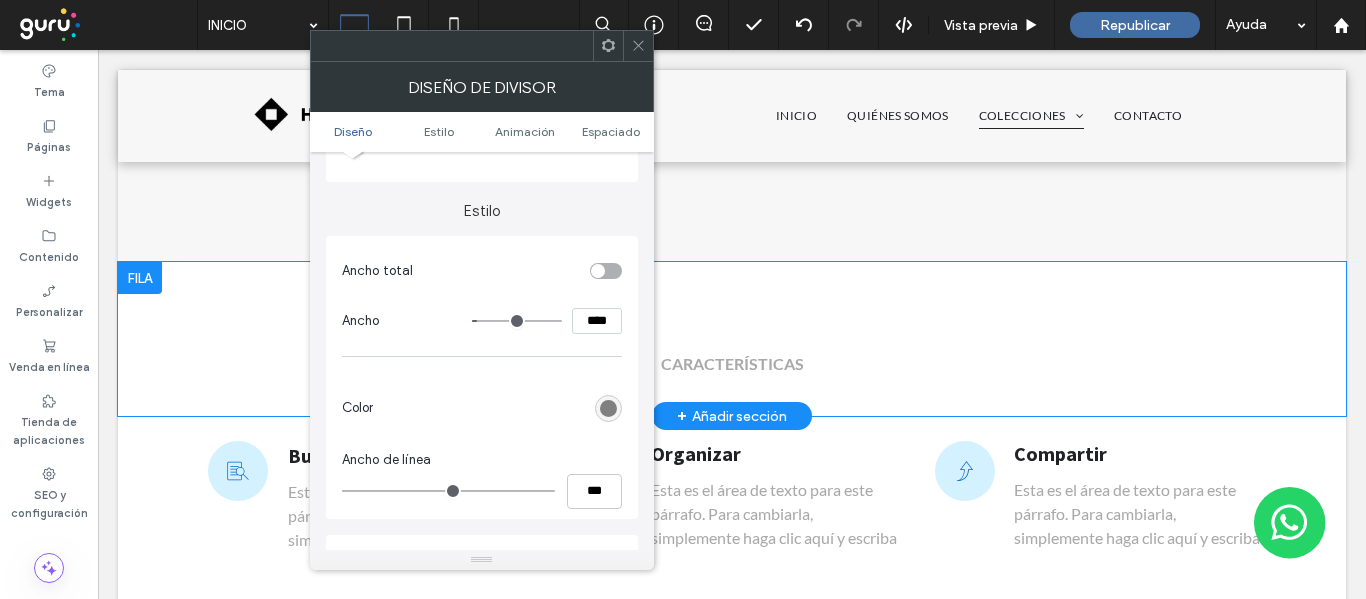 click at bounding box center [608, 408] 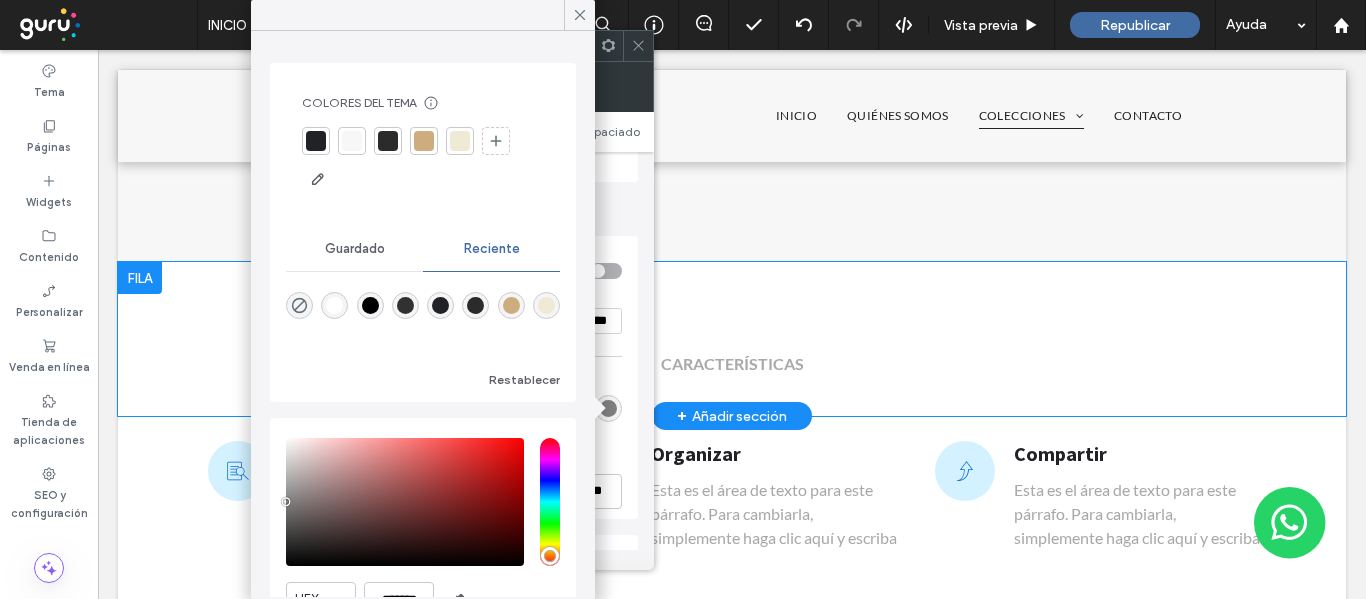 click at bounding box center [352, 141] 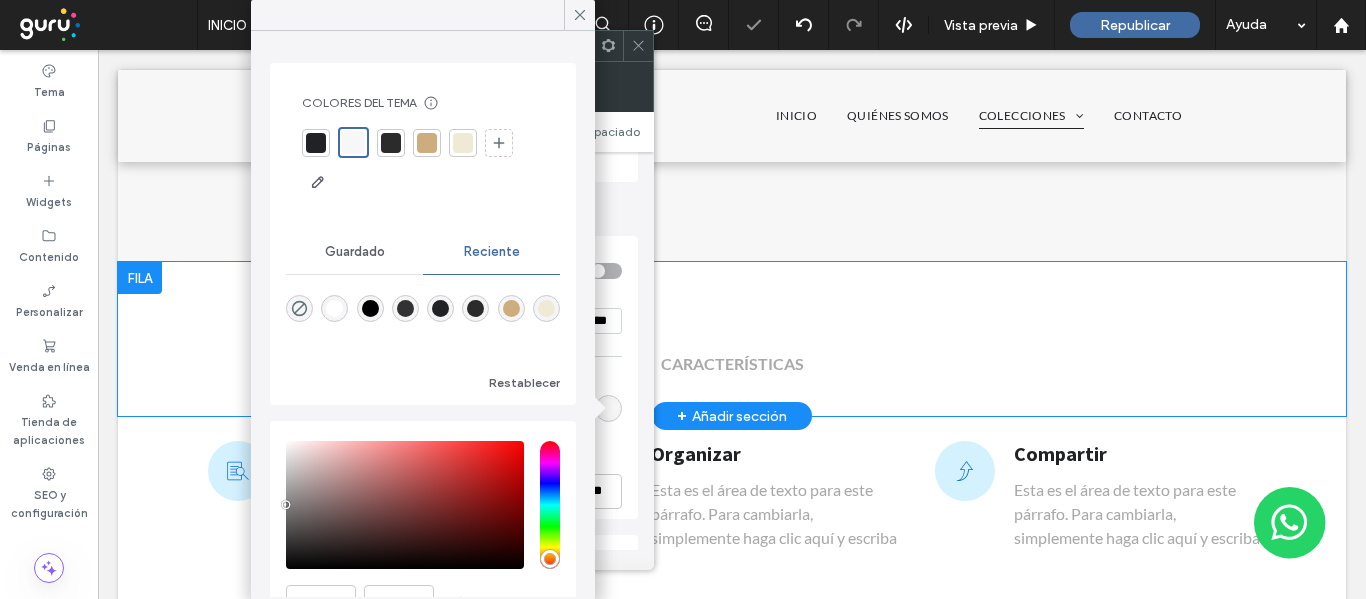 click on "Ancho total Ancho **** Color Ancho de línea ***" at bounding box center [482, 377] 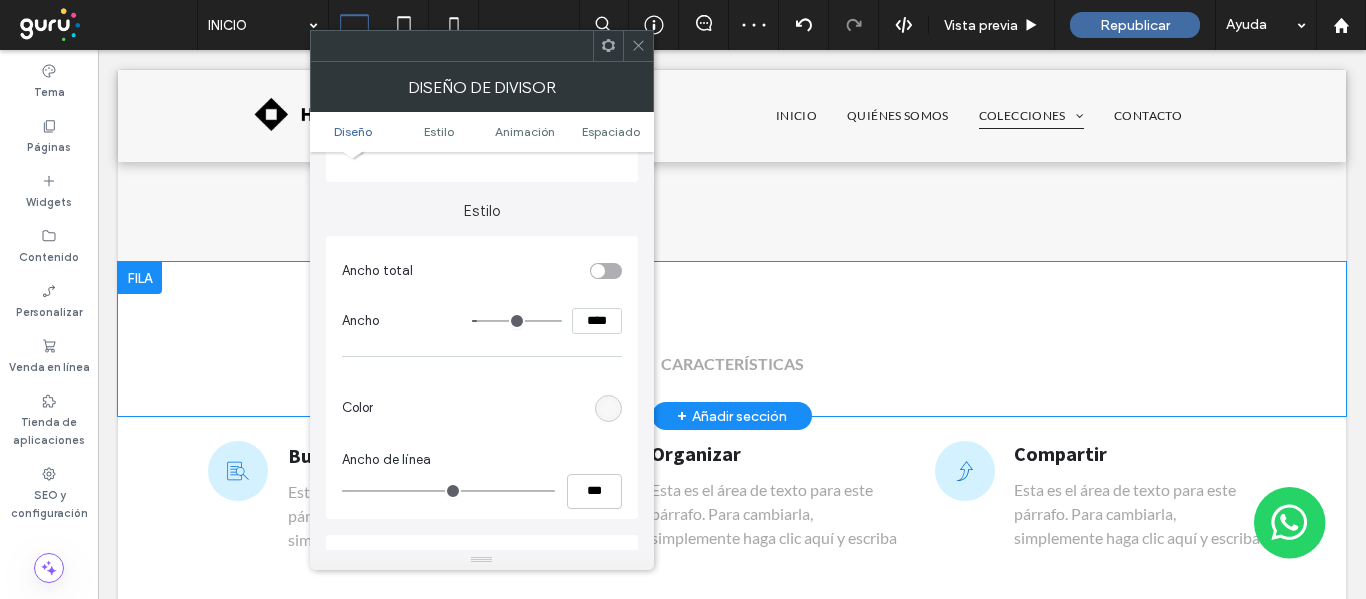 type on "*" 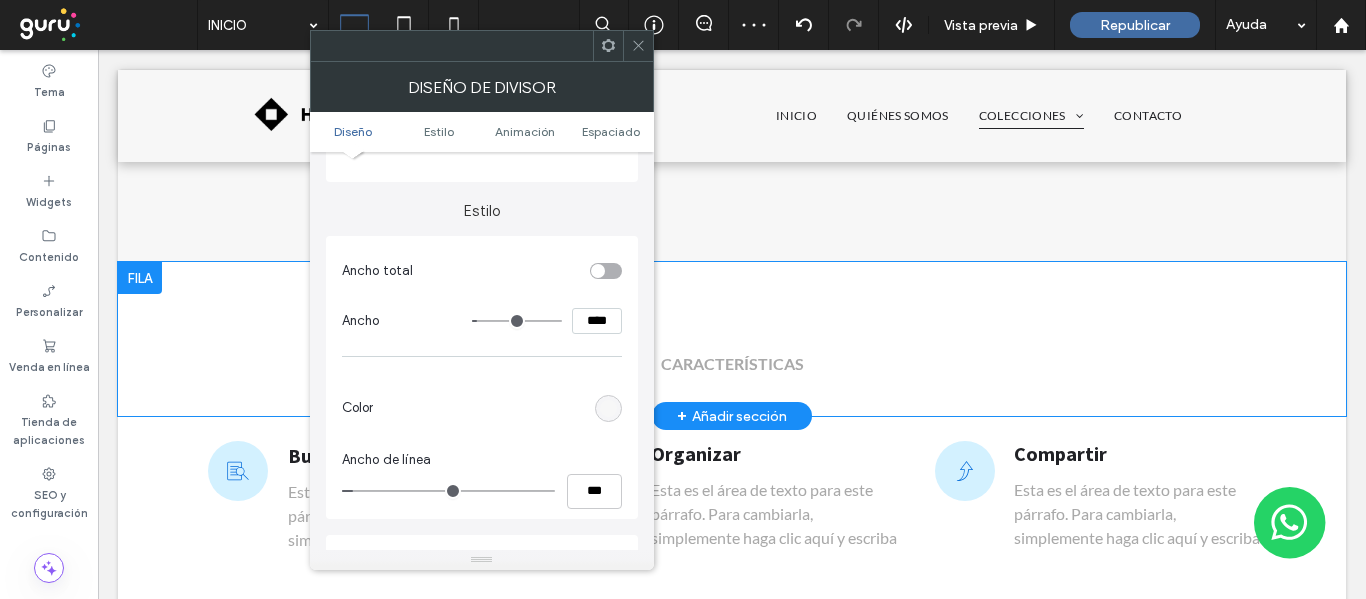 click at bounding box center (448, 491) 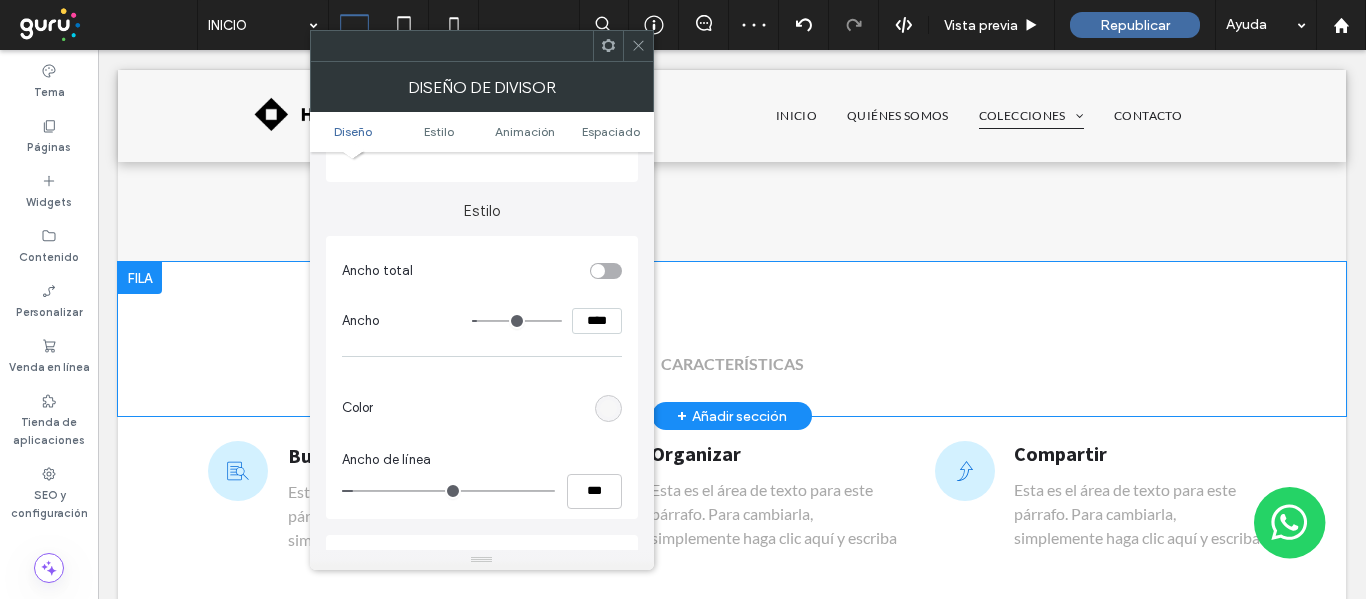 type on "*" 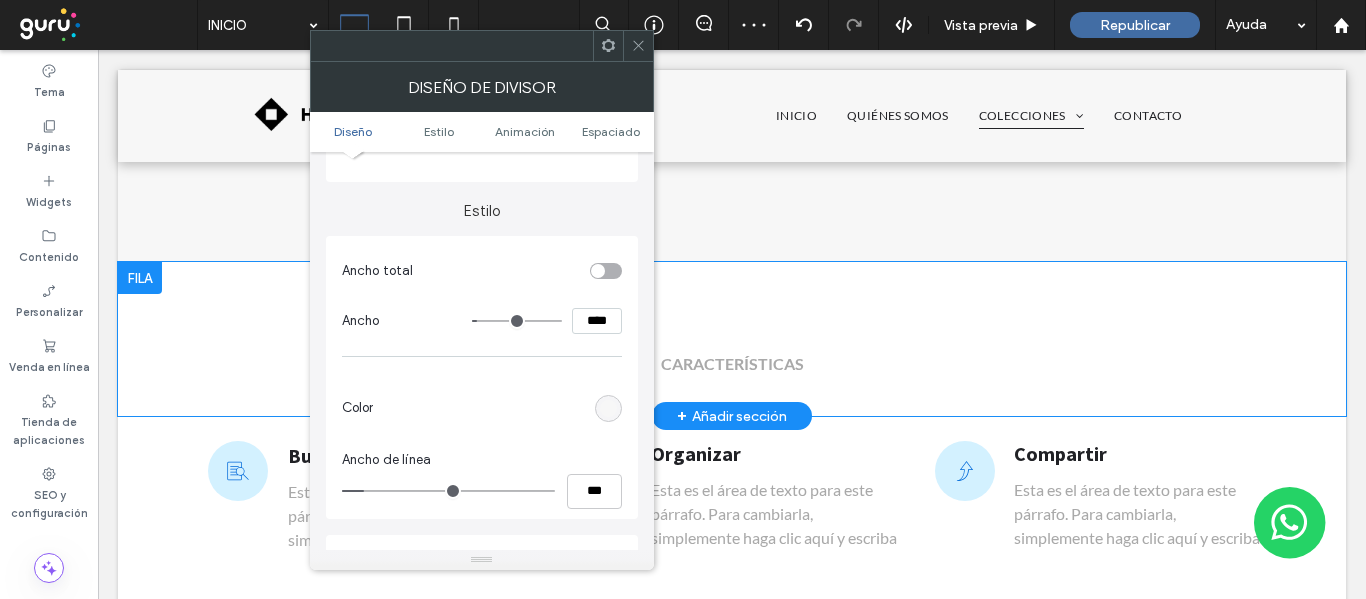 type on "***" 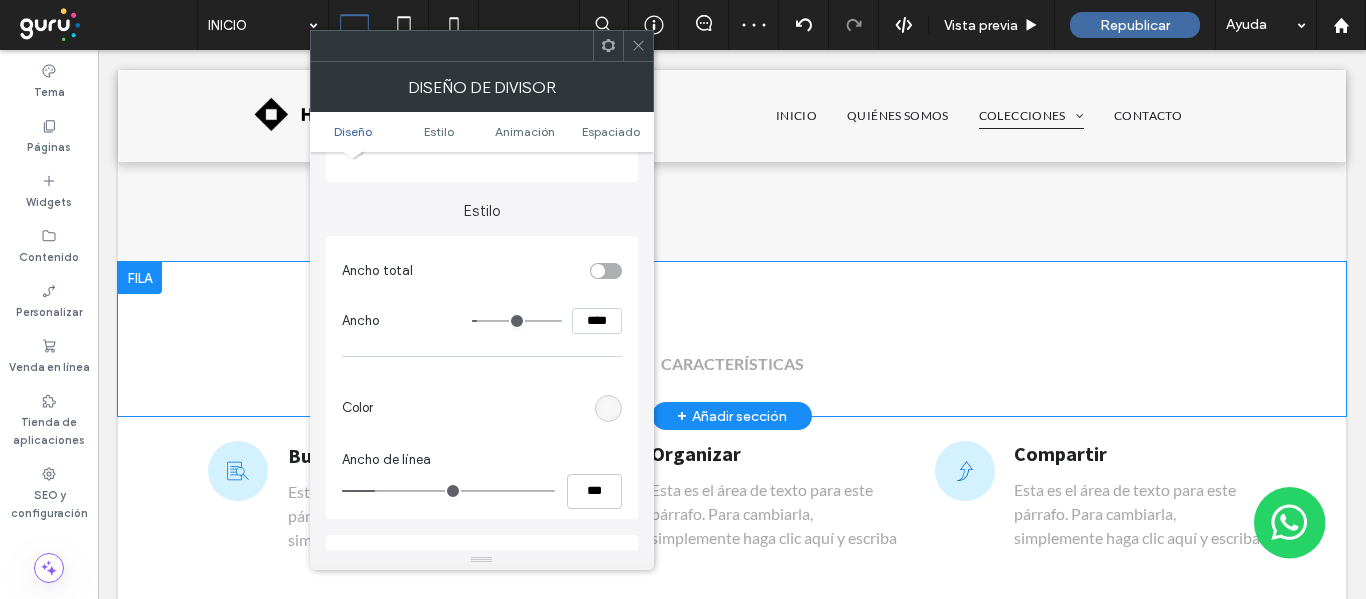 click on "Ancho de línea ***" at bounding box center [482, 479] 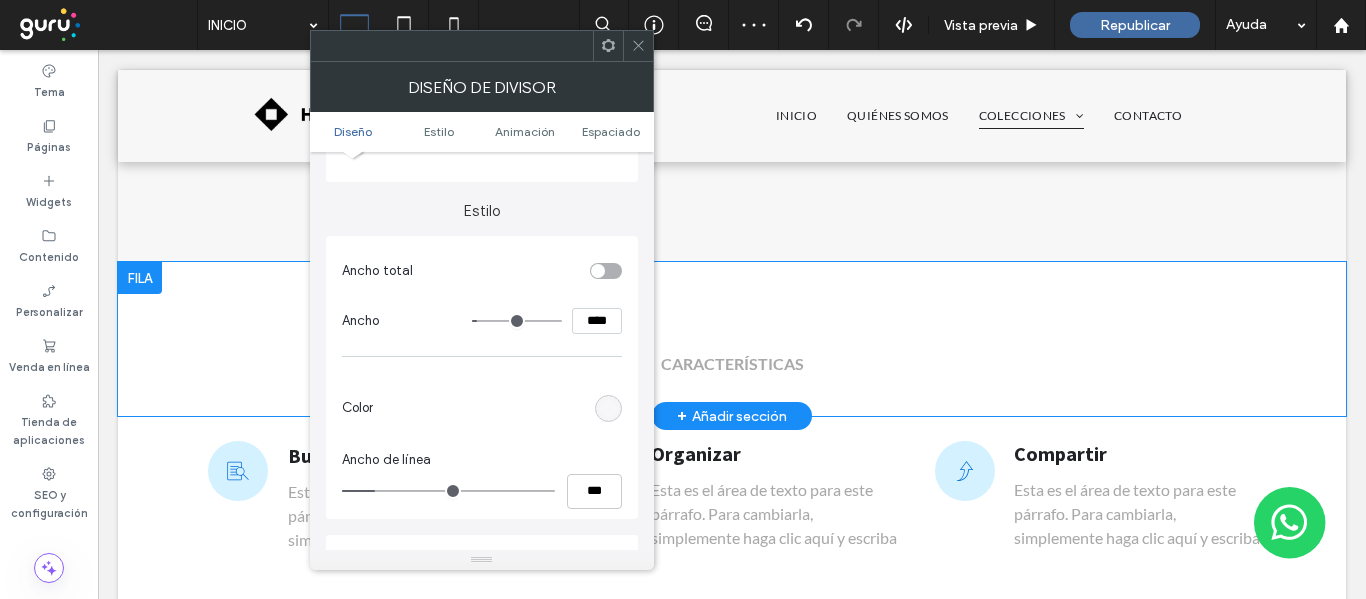 click at bounding box center [638, 46] 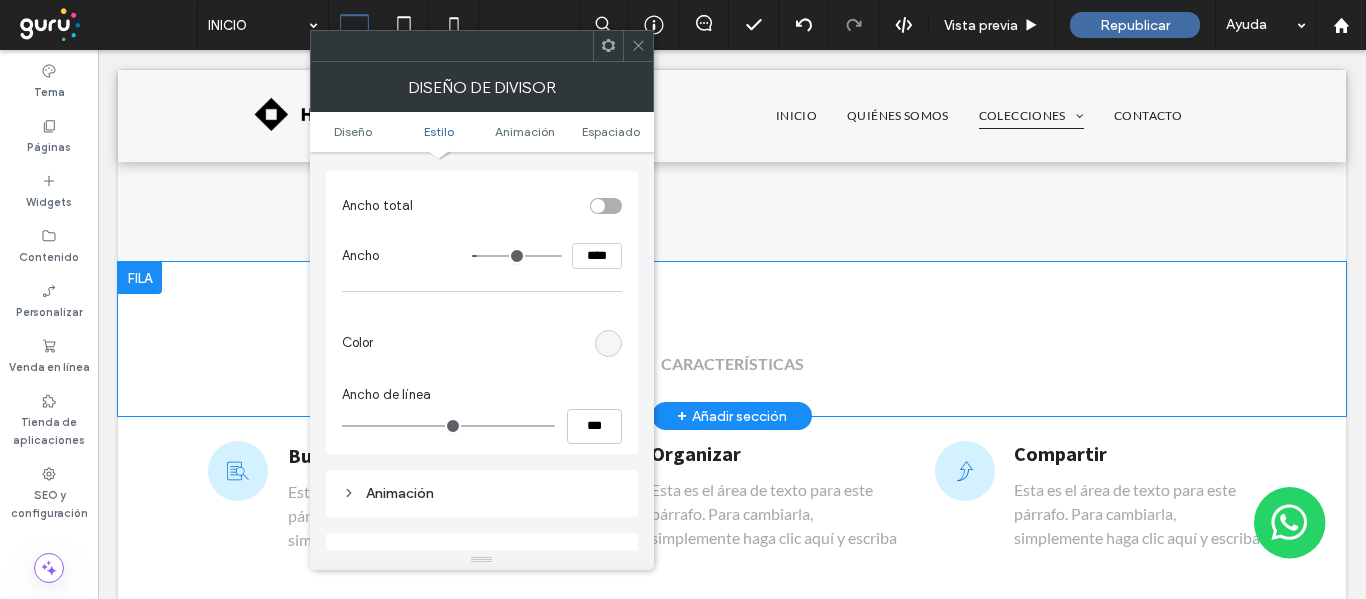 scroll, scrollTop: 200, scrollLeft: 0, axis: vertical 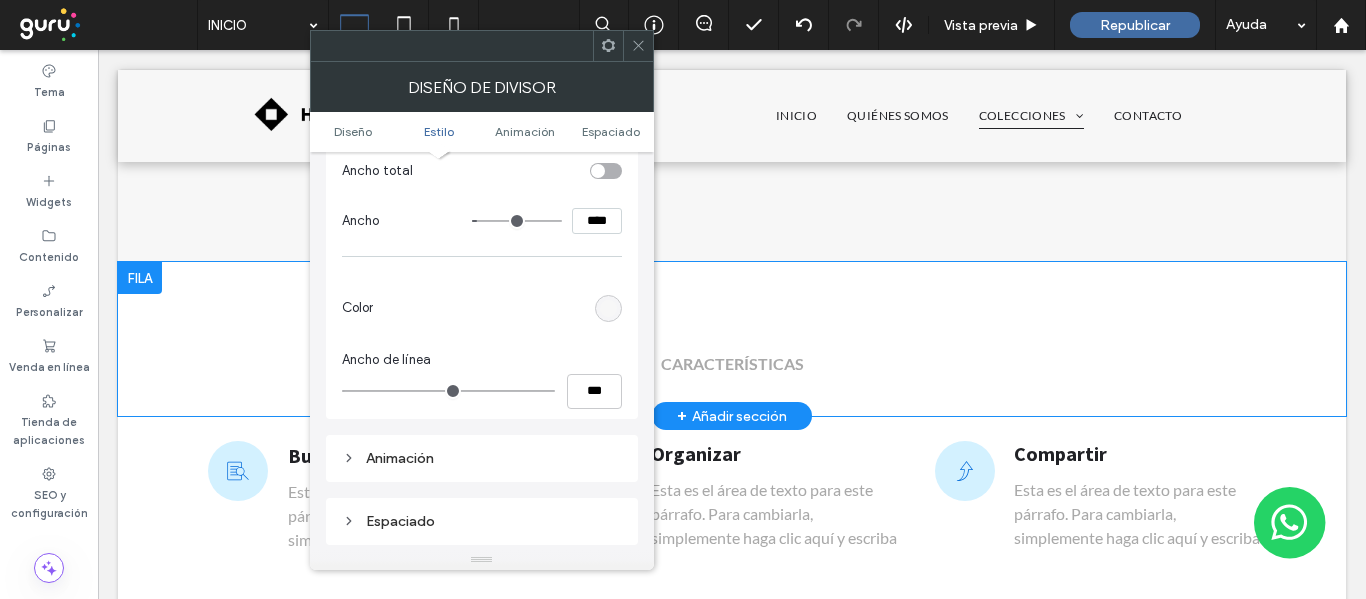 type on "*" 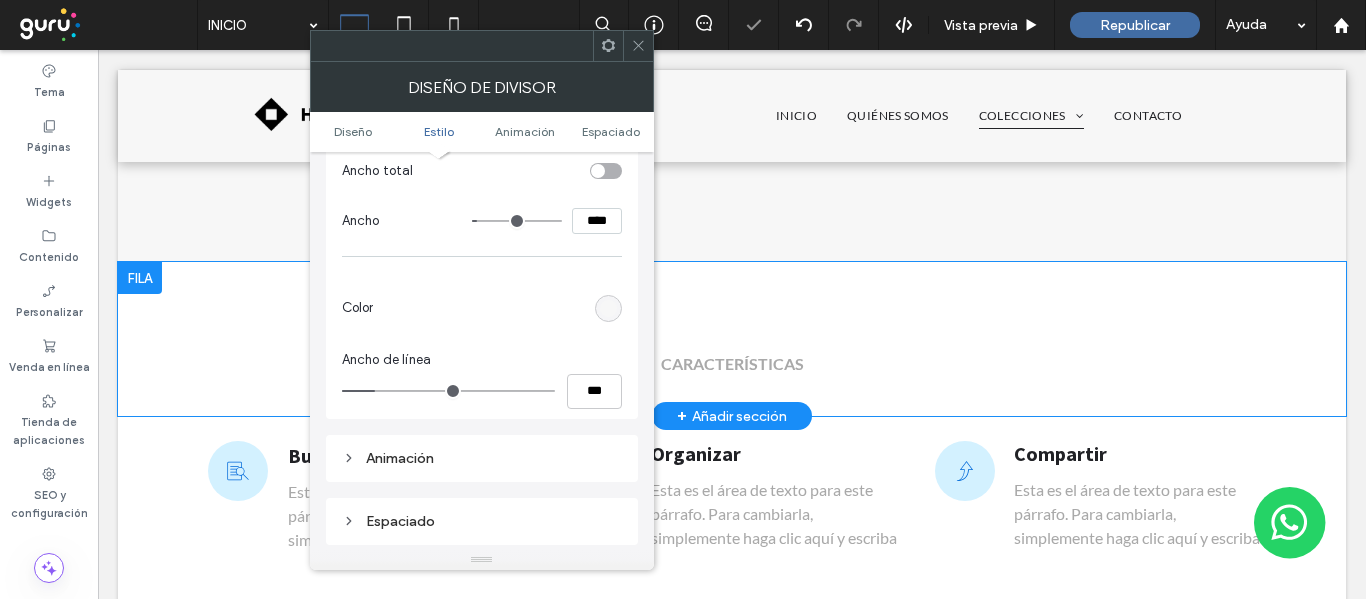 type on "*" 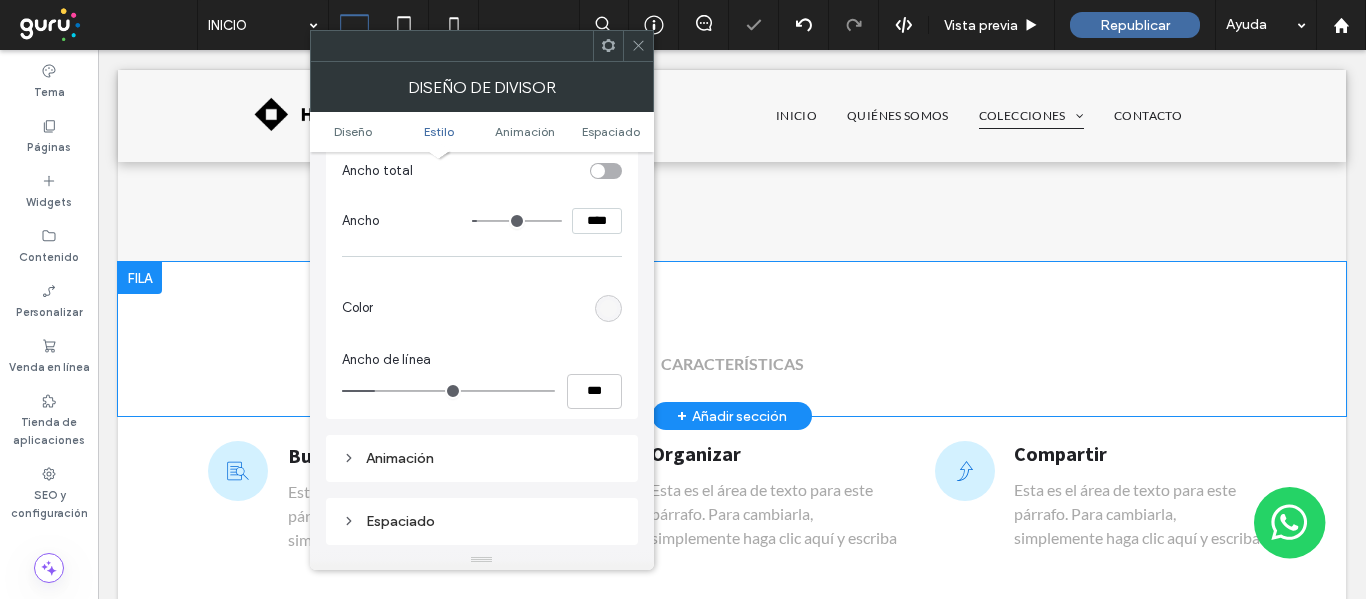 type on "***" 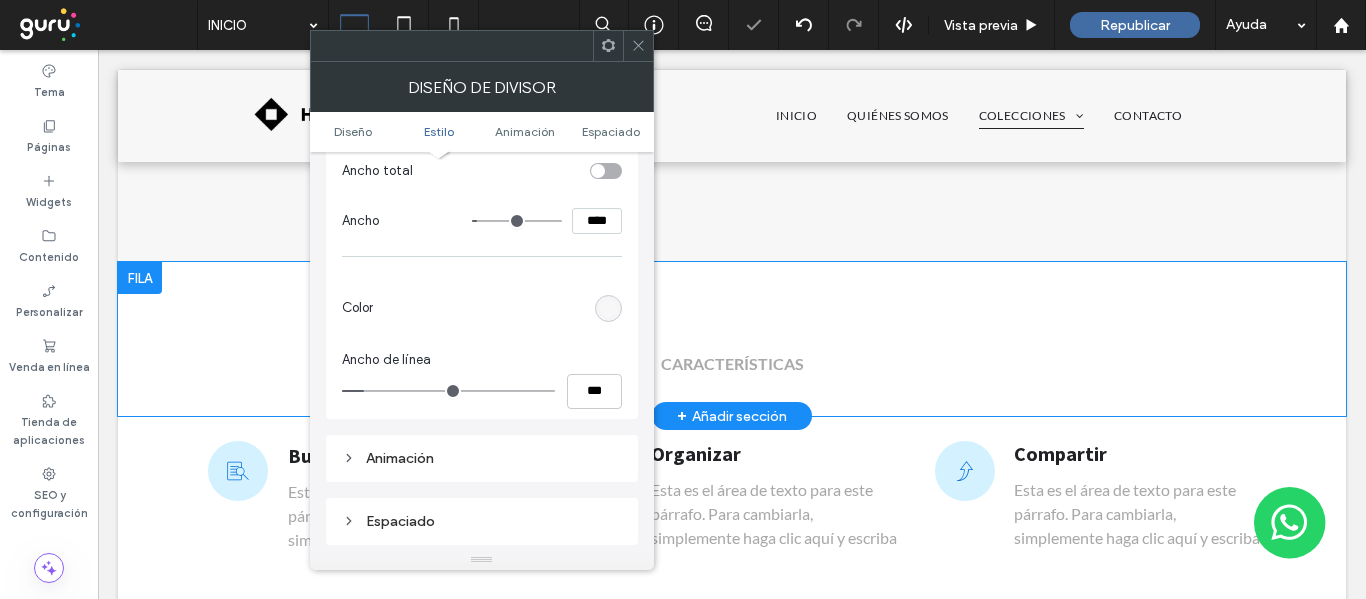 click at bounding box center (448, 391) 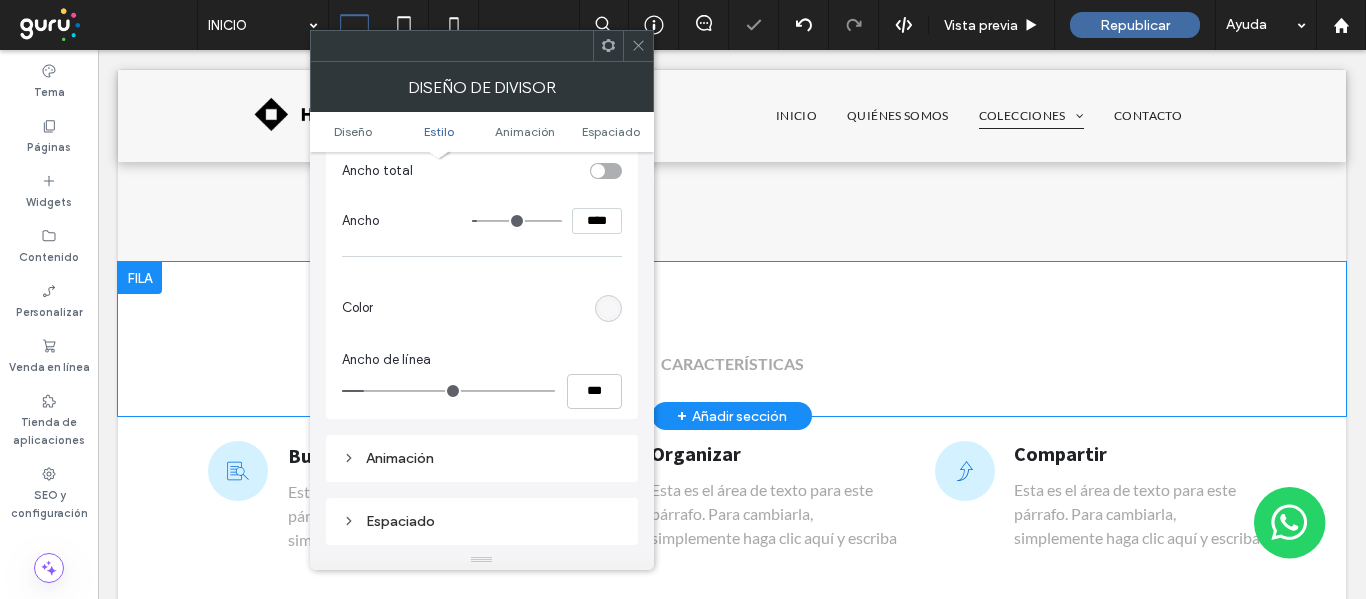 click at bounding box center [606, 171] 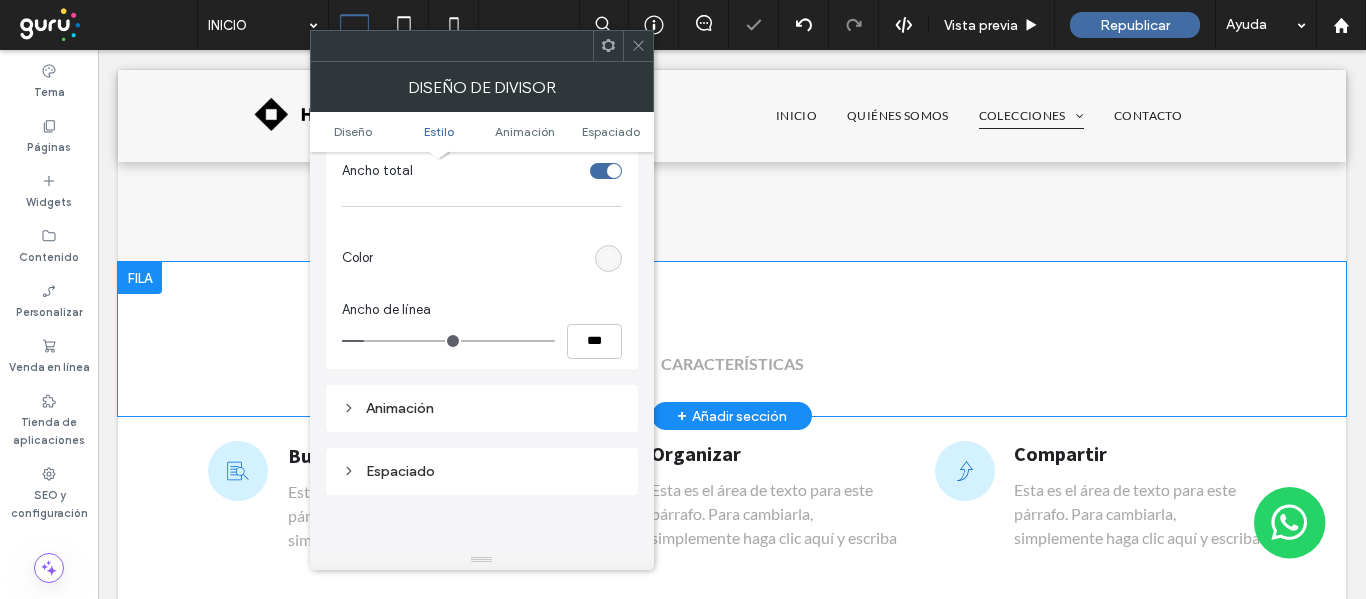 click at bounding box center (614, 171) 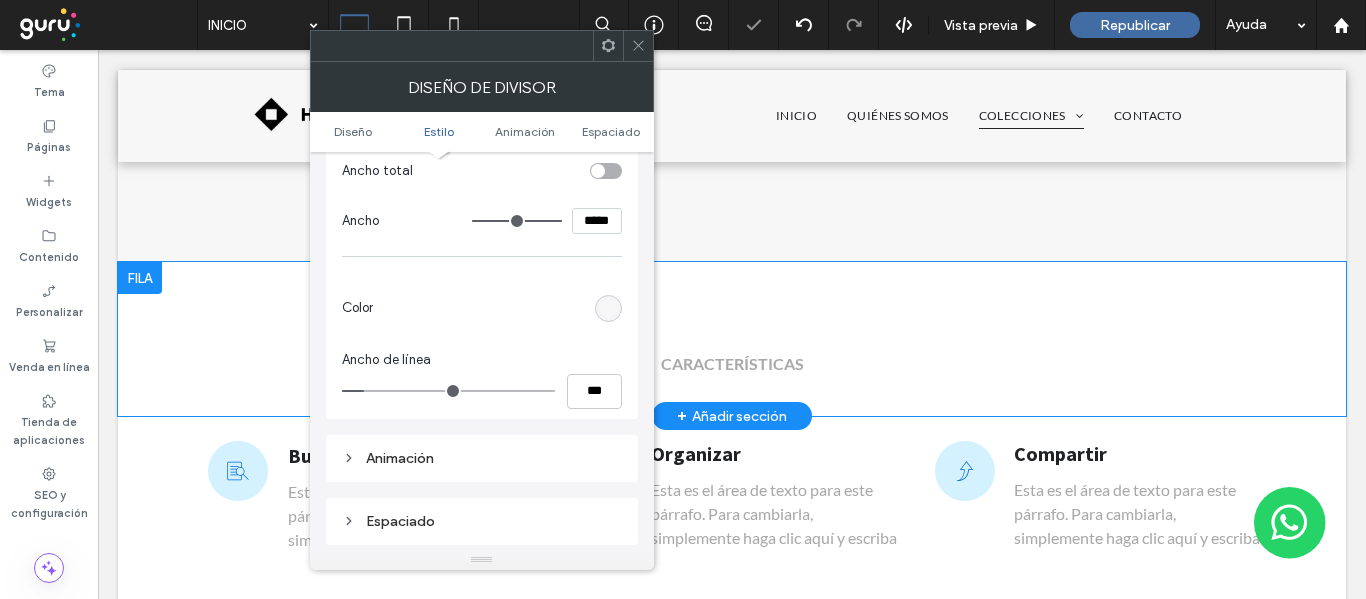type on "*" 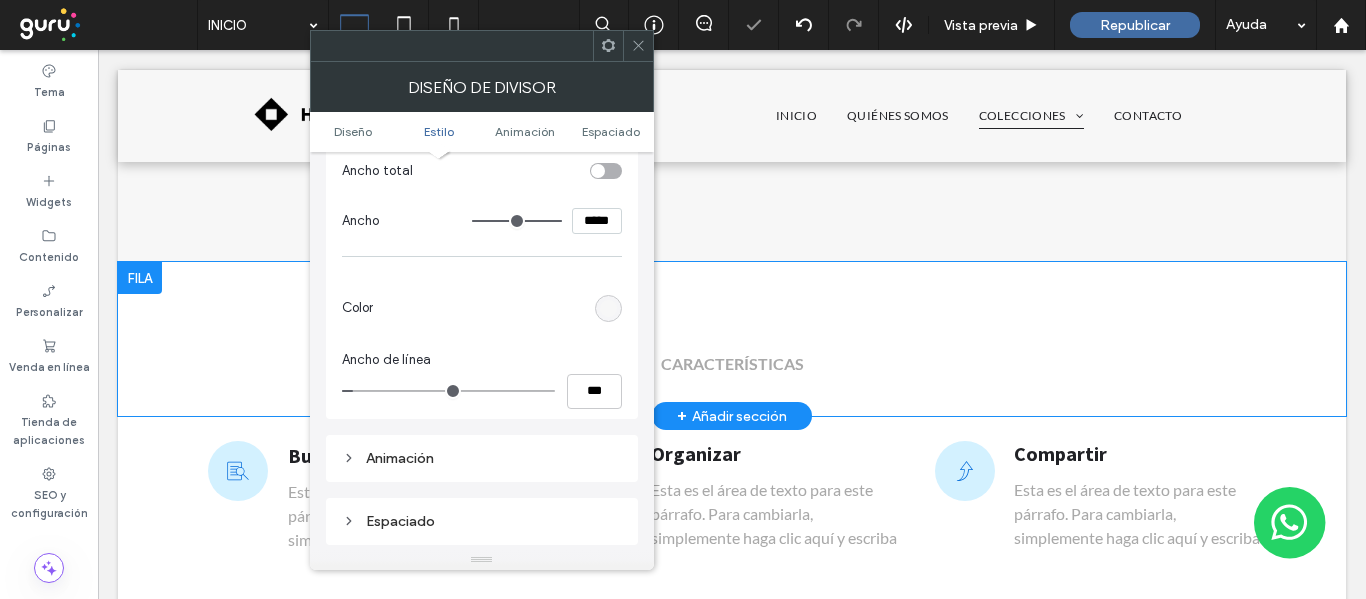 type on "*" 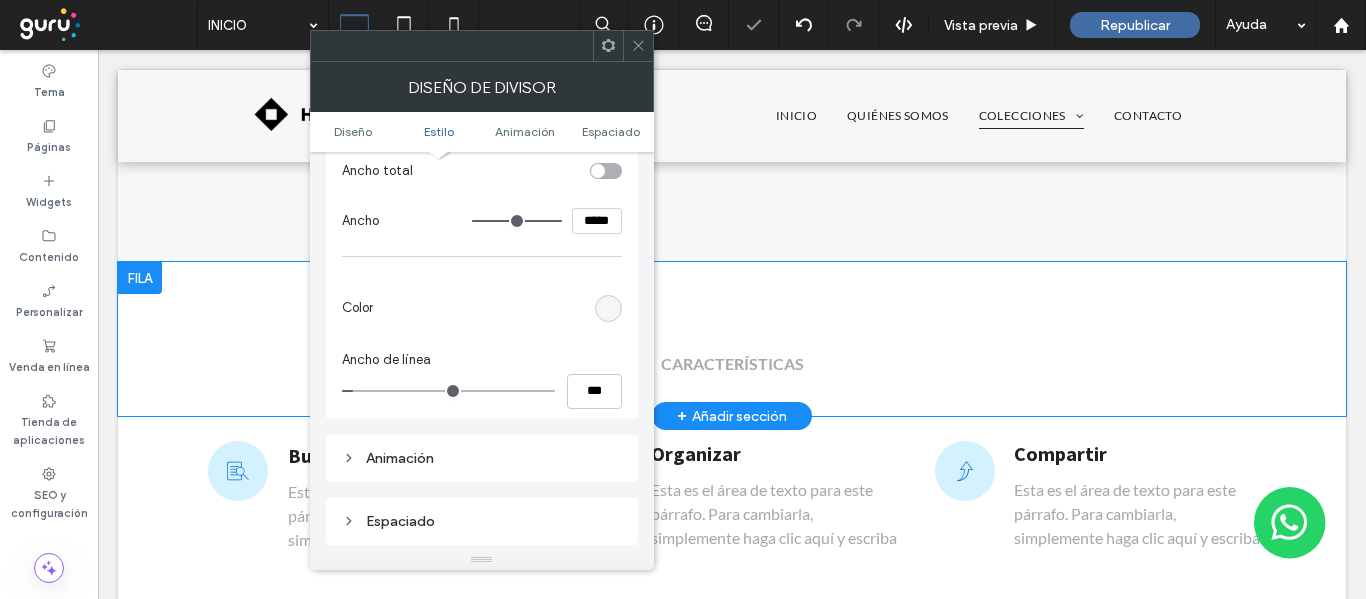 click at bounding box center [448, 391] 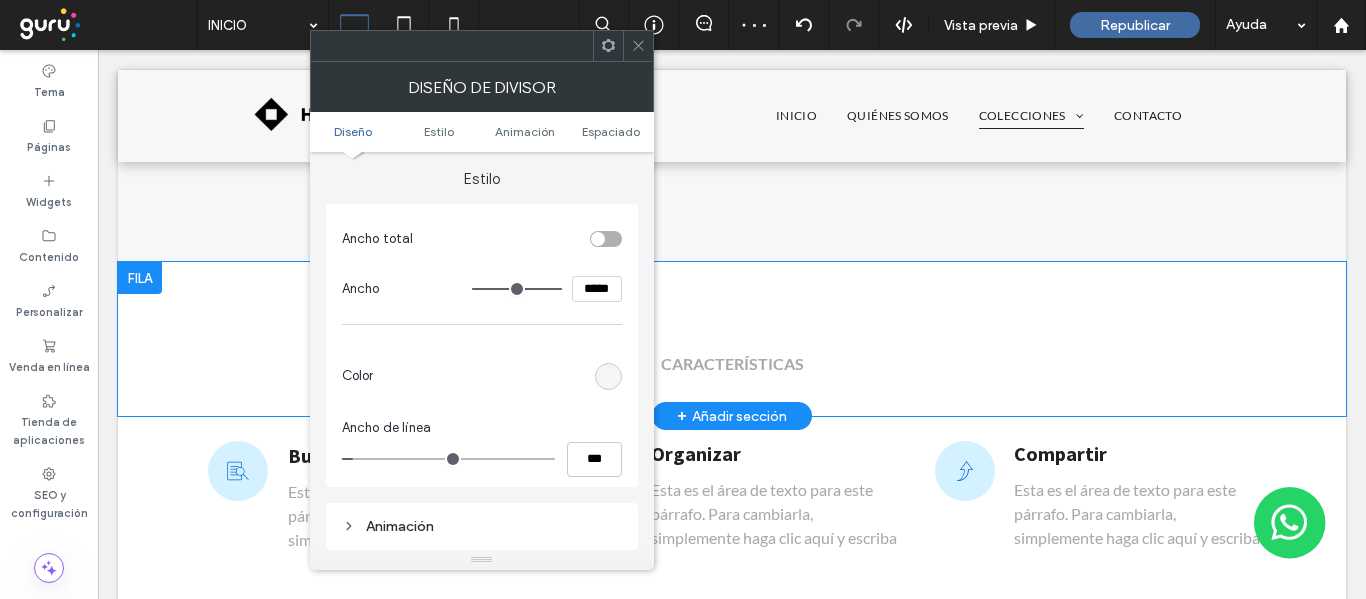 scroll, scrollTop: 100, scrollLeft: 0, axis: vertical 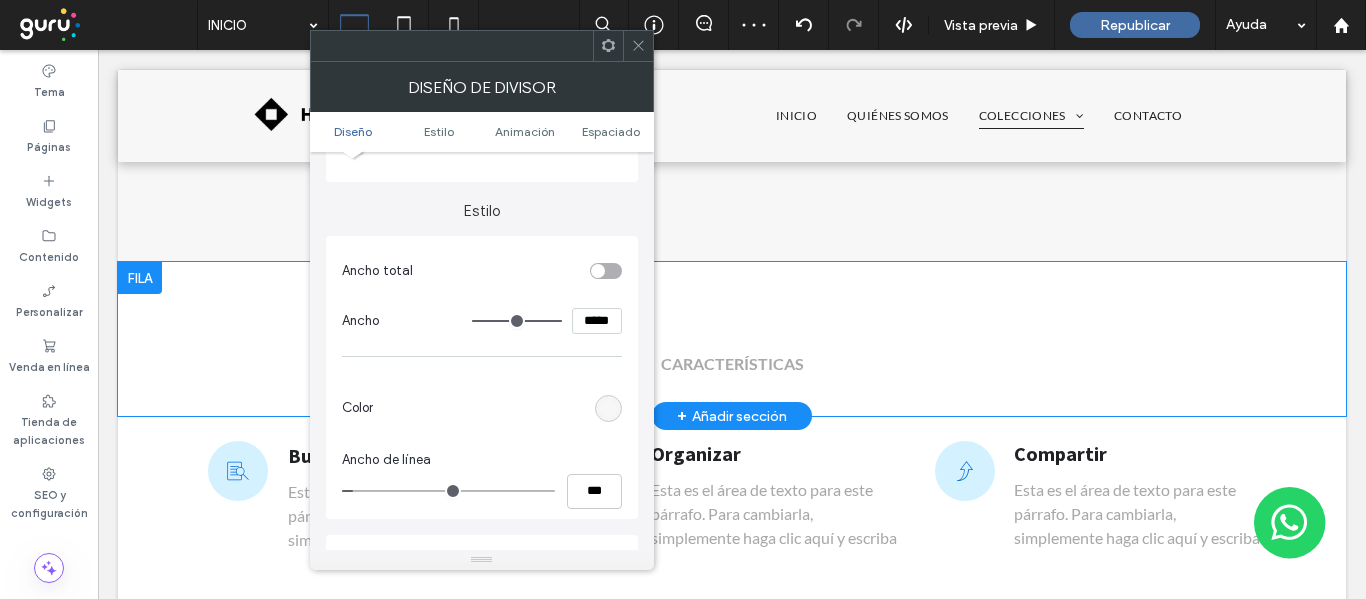 click 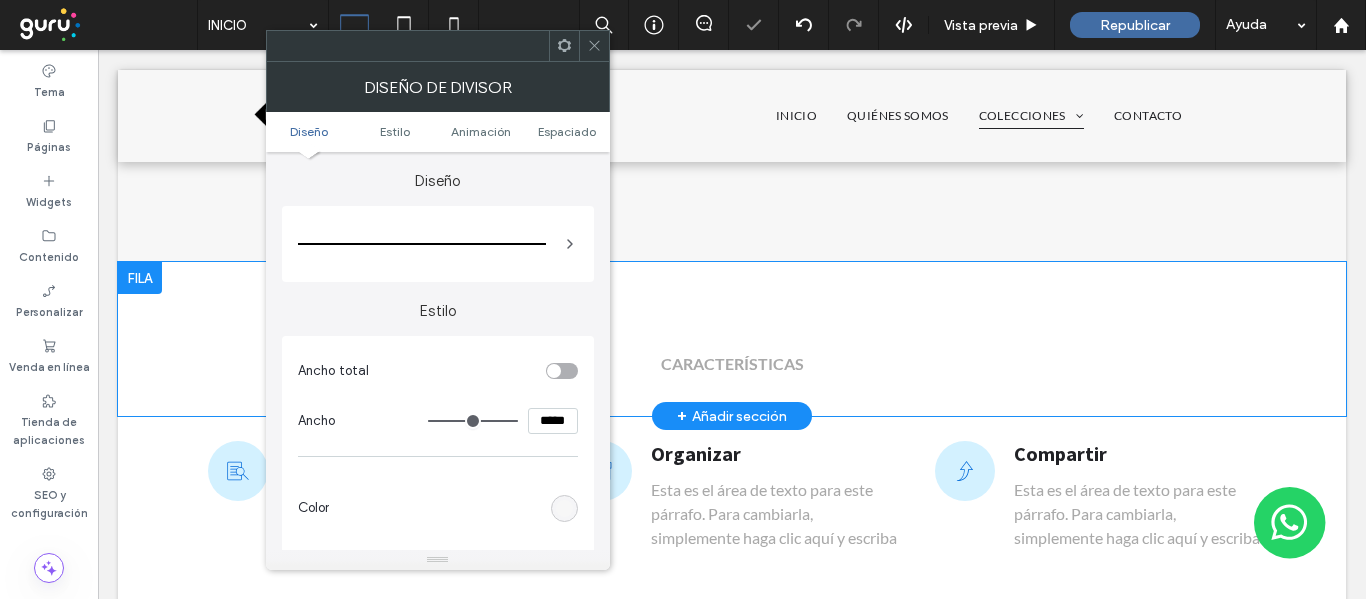 scroll, scrollTop: 200, scrollLeft: 0, axis: vertical 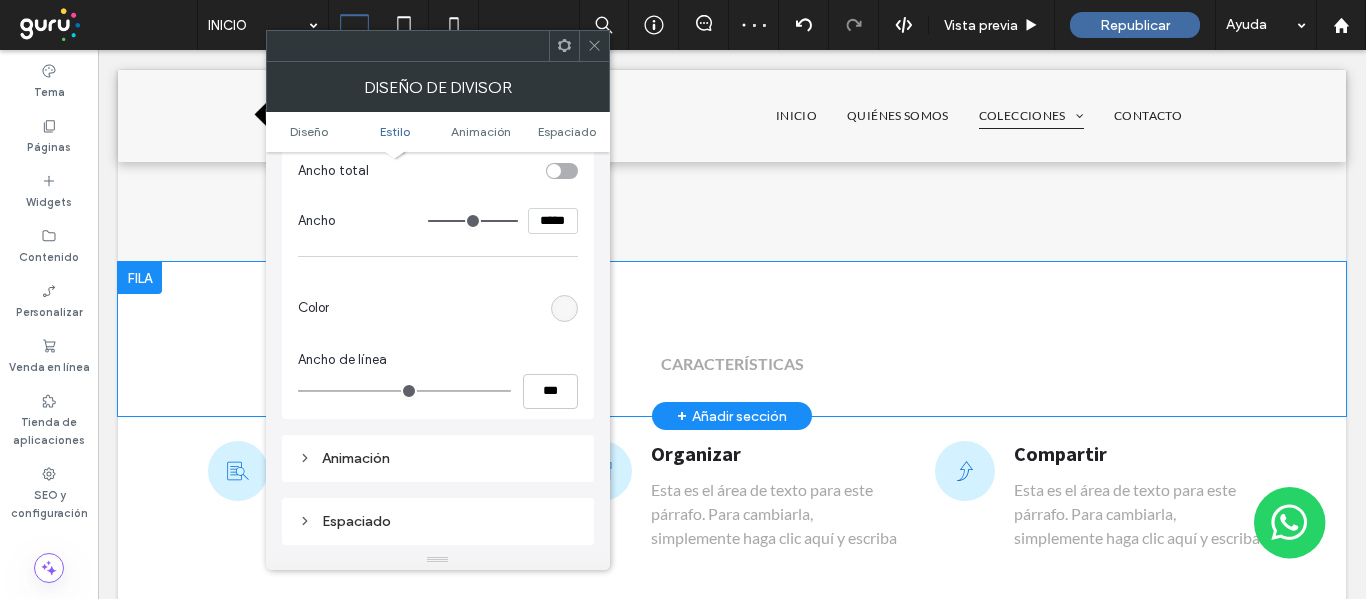 click at bounding box center [564, 308] 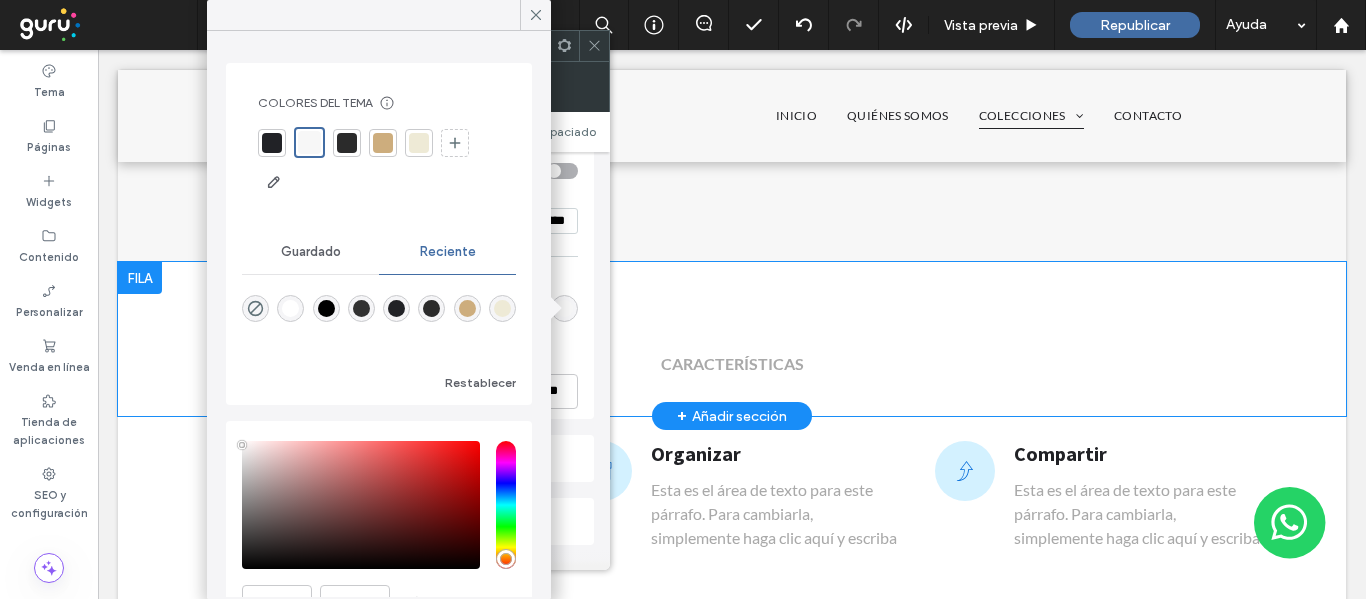 click at bounding box center [290, 308] 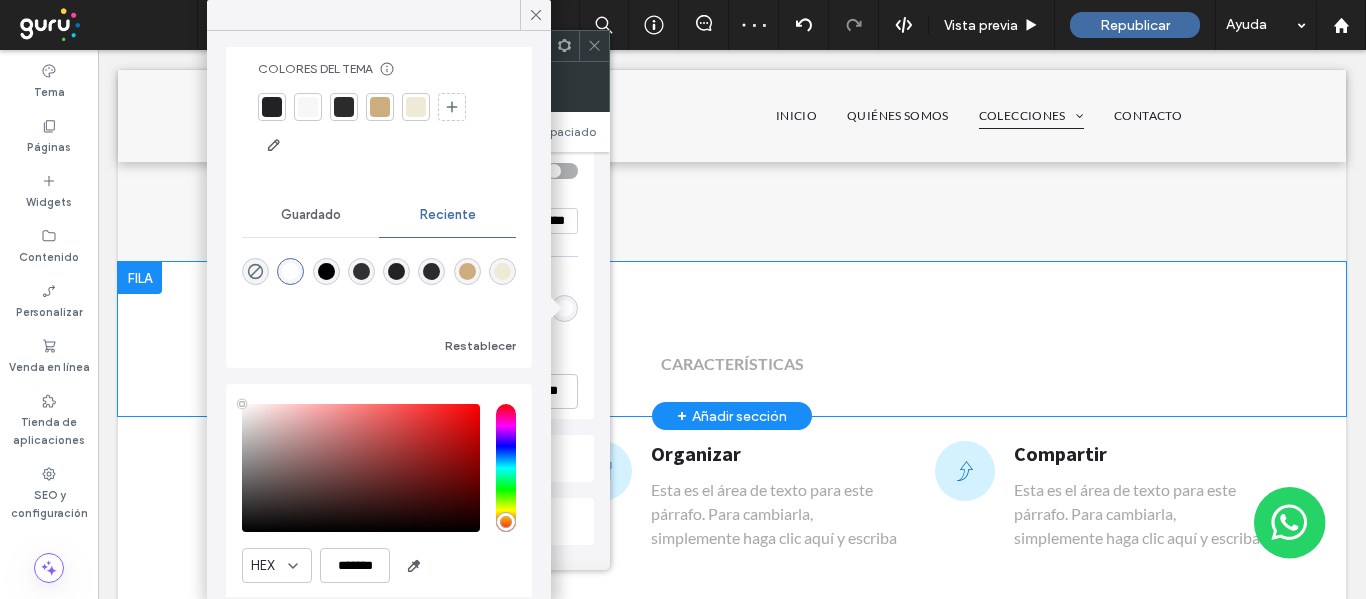 scroll, scrollTop: 0, scrollLeft: 0, axis: both 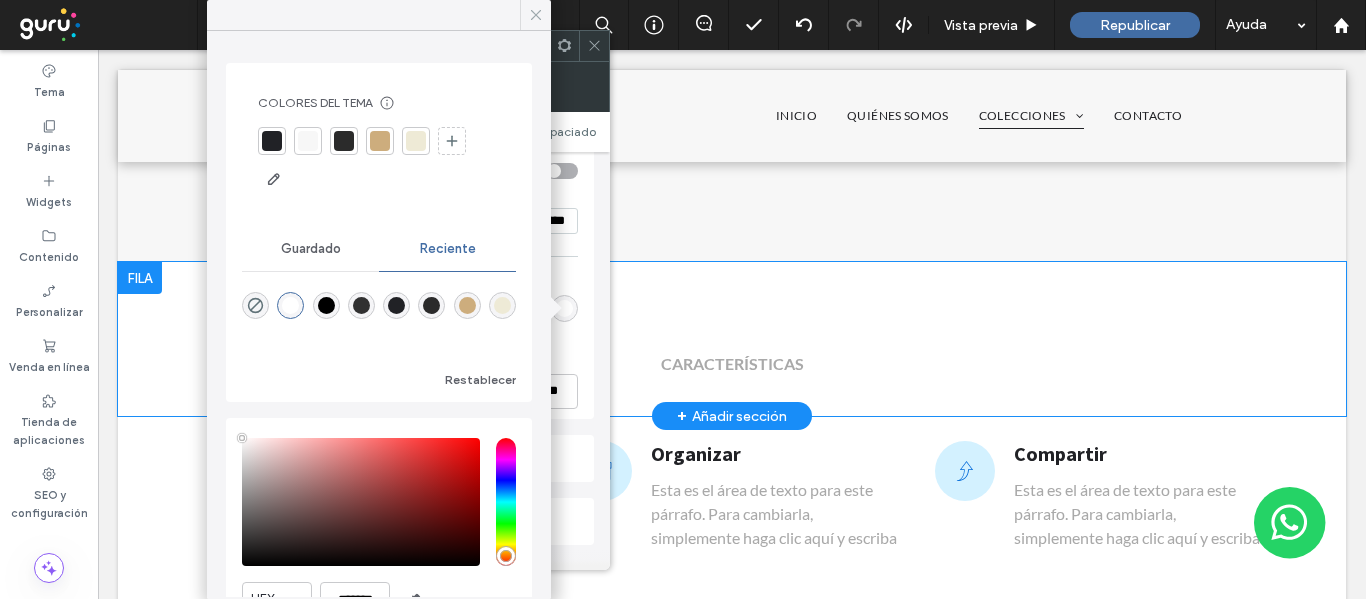 click 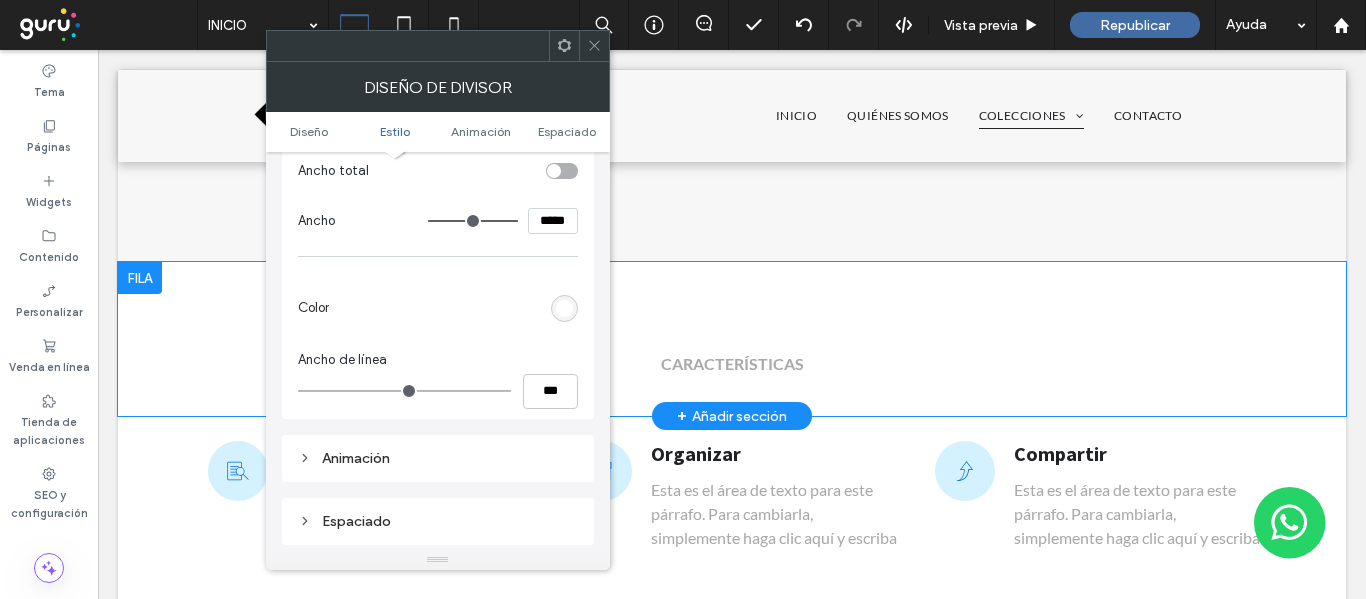 type on "*" 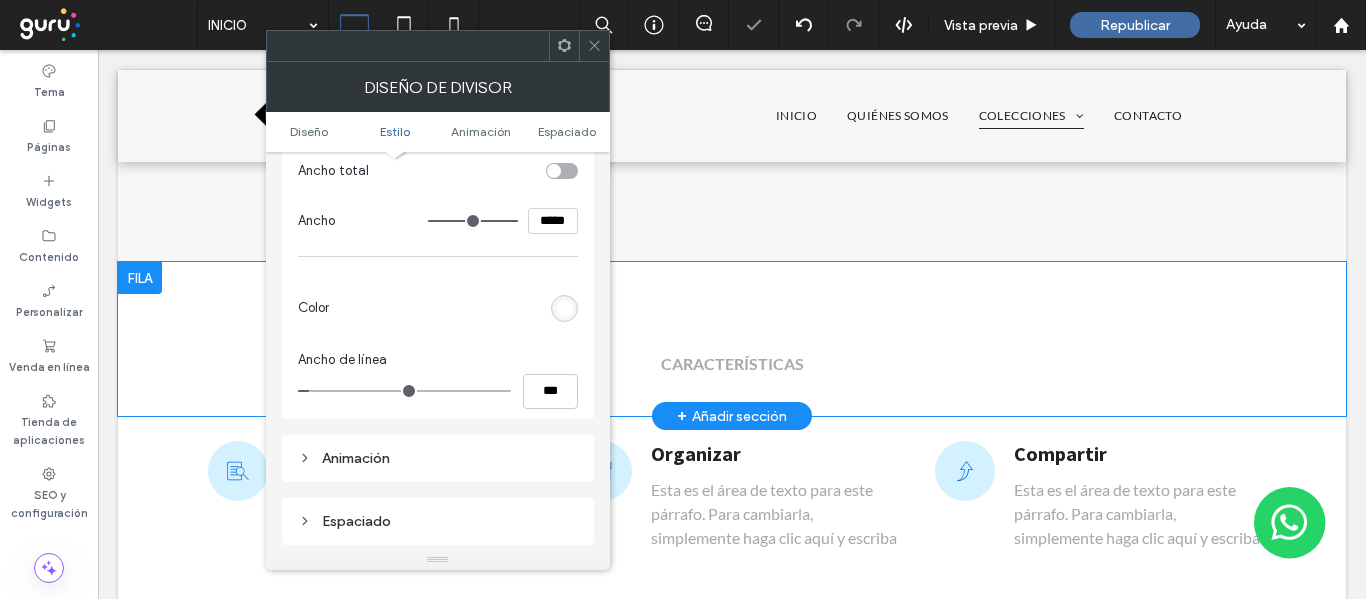 click 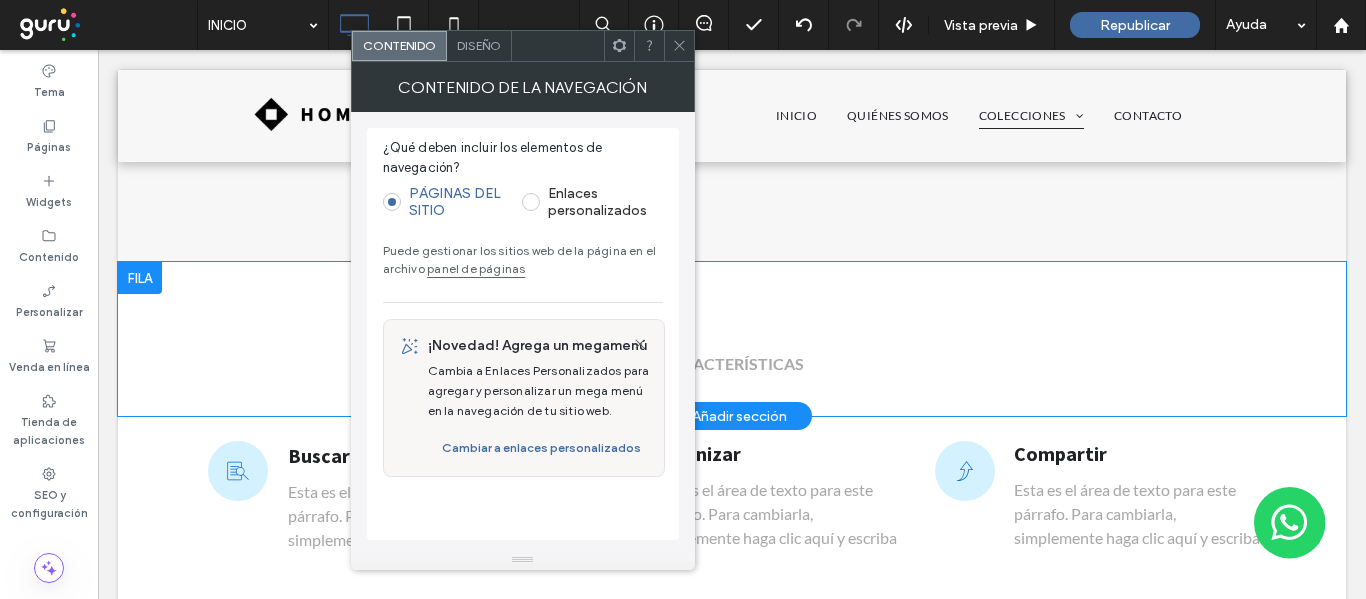 click on "panel de páginas" at bounding box center (476, 268) 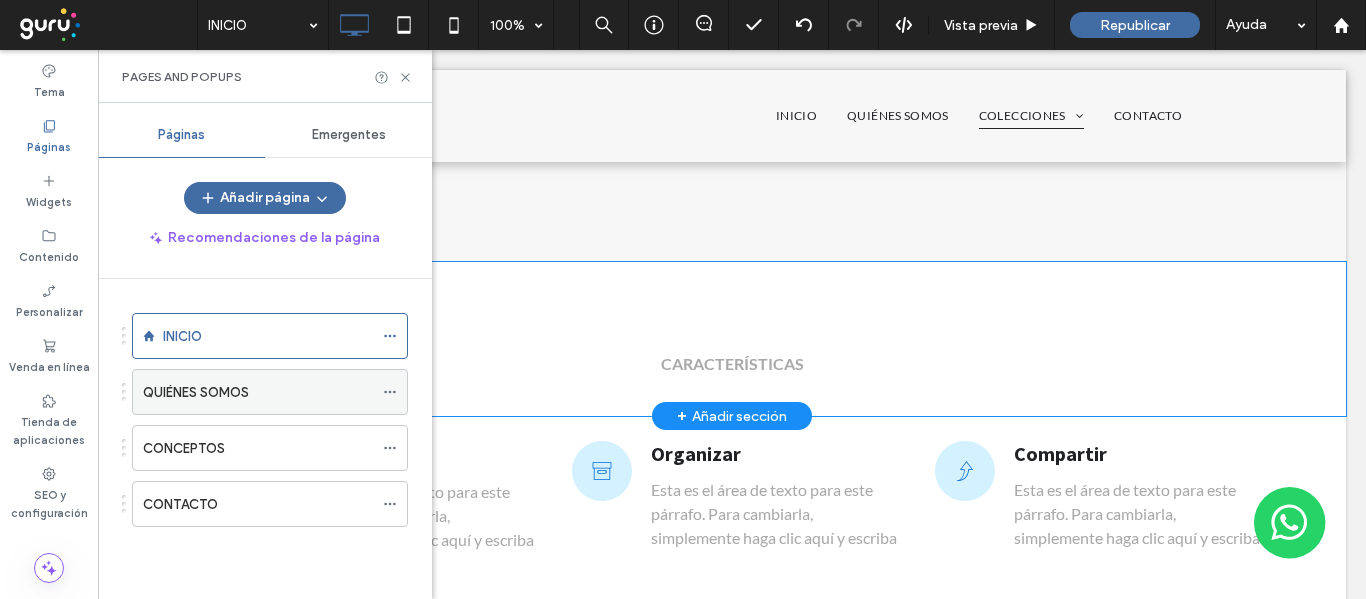 click 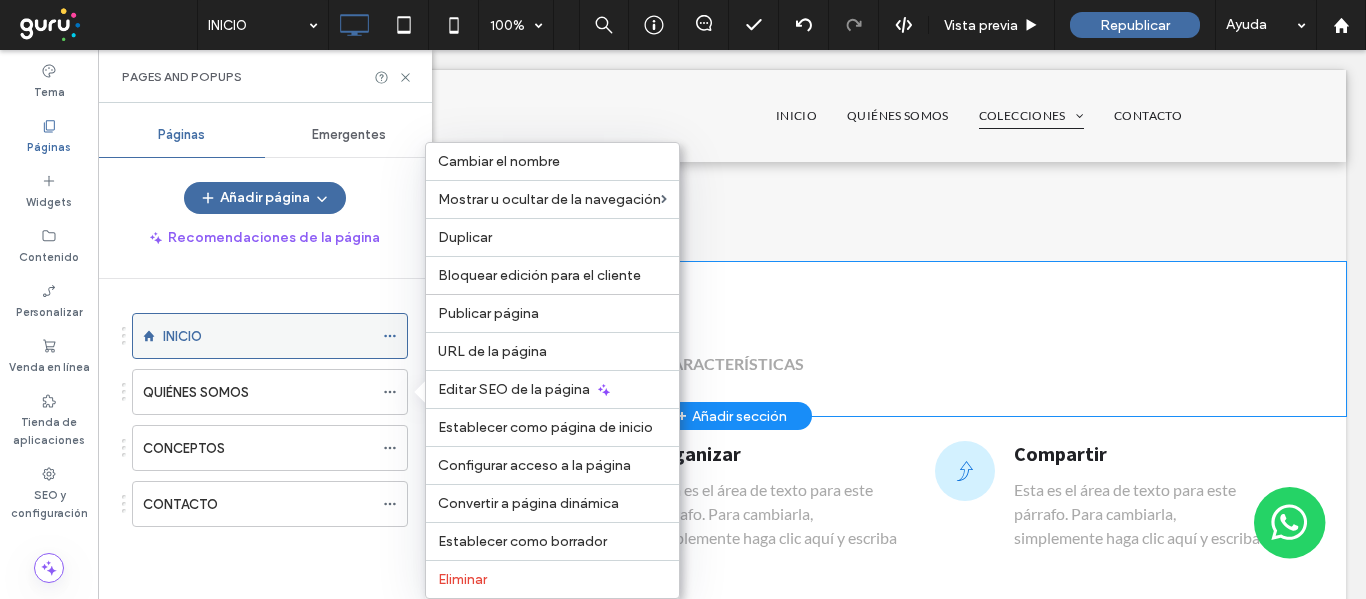 click 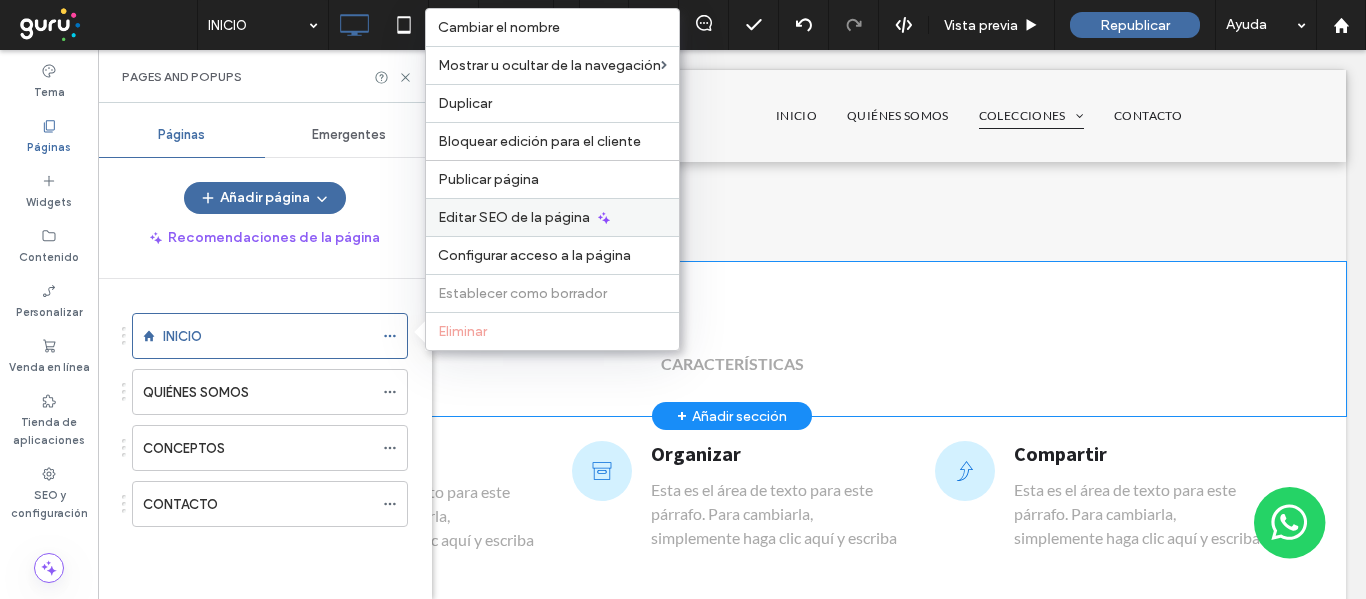 click on "Editar SEO de la página" at bounding box center [514, 217] 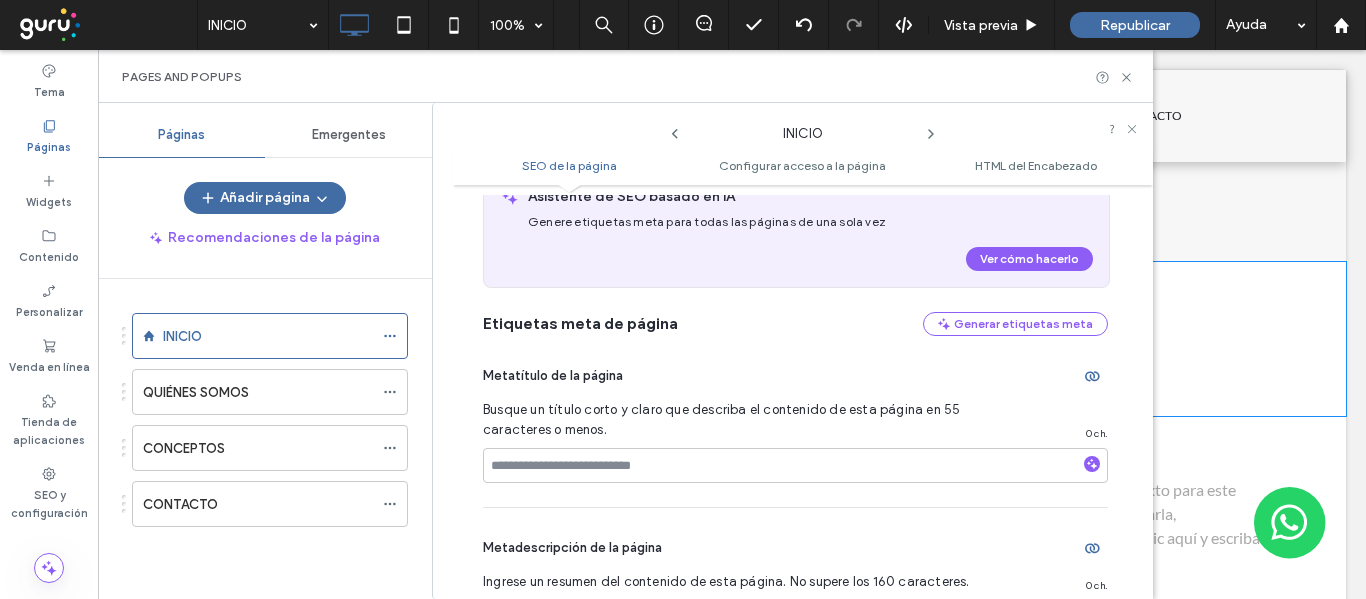 scroll, scrollTop: 300, scrollLeft: 0, axis: vertical 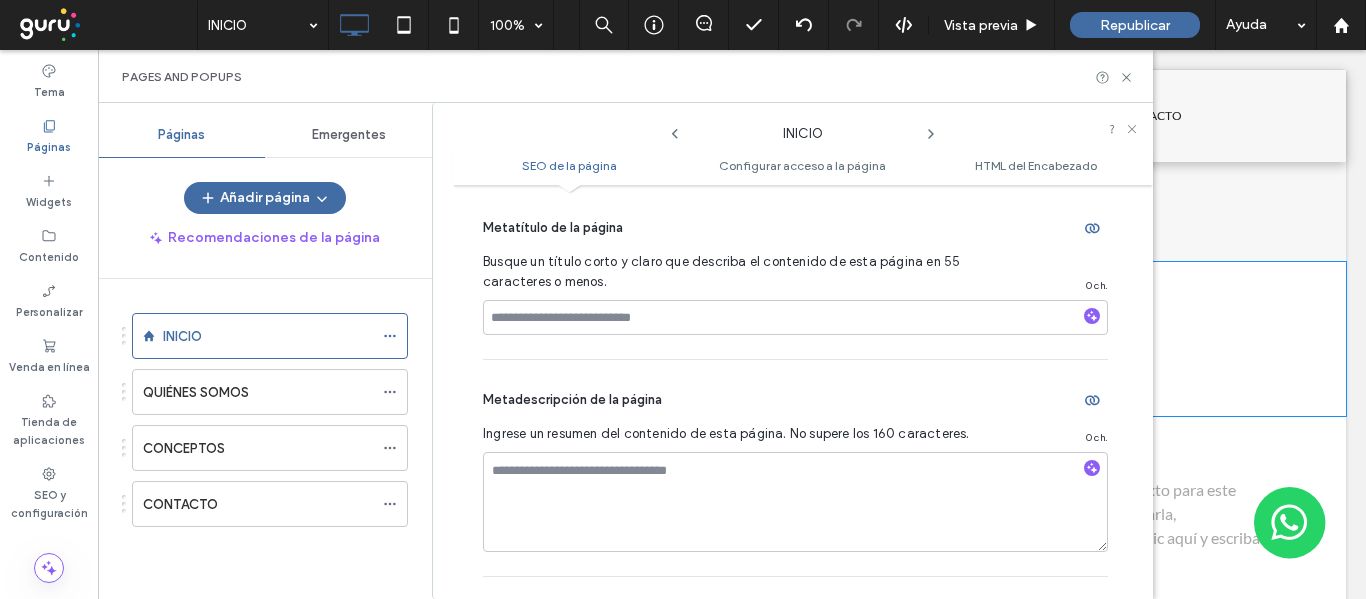 click on "Busque un título corto y claro que describa el contenido de esta página en 55 caracteres o menos." at bounding box center [740, 272] 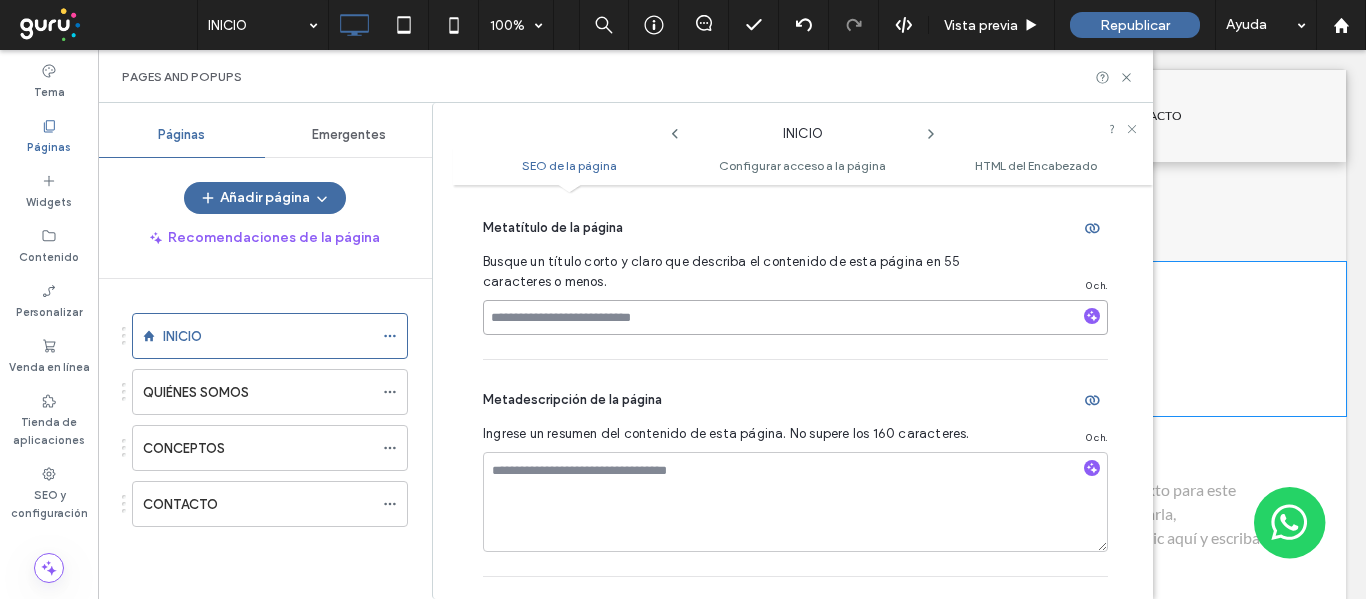 click at bounding box center (795, 317) 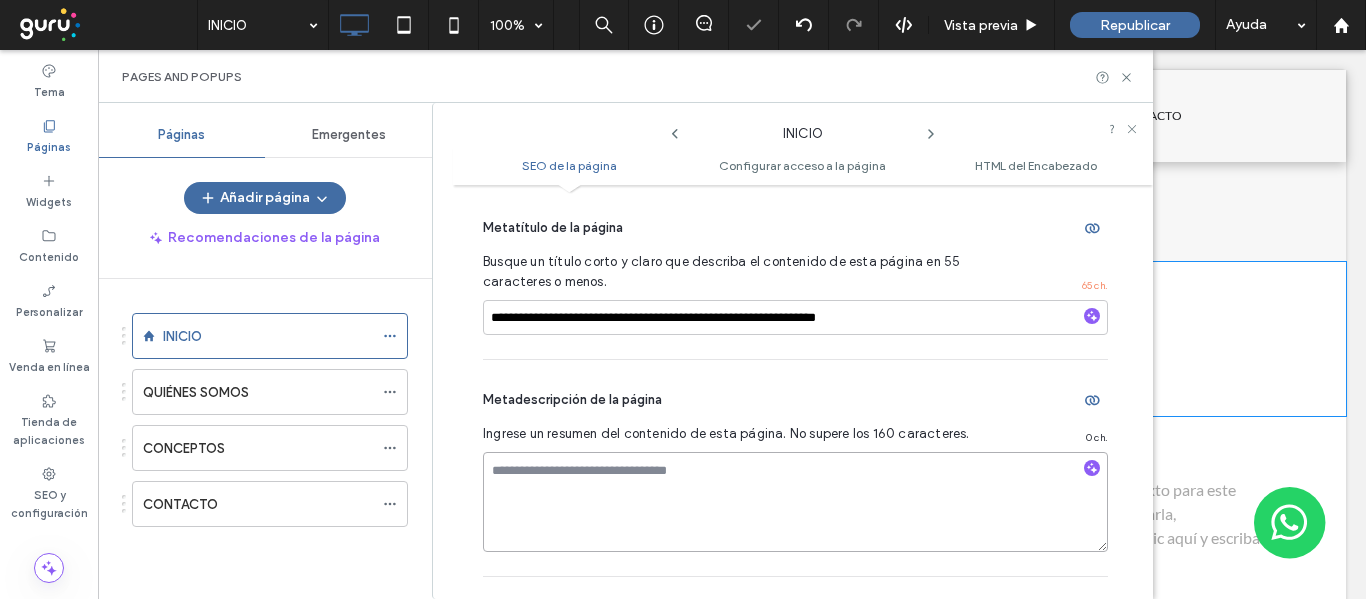 click at bounding box center (795, 502) 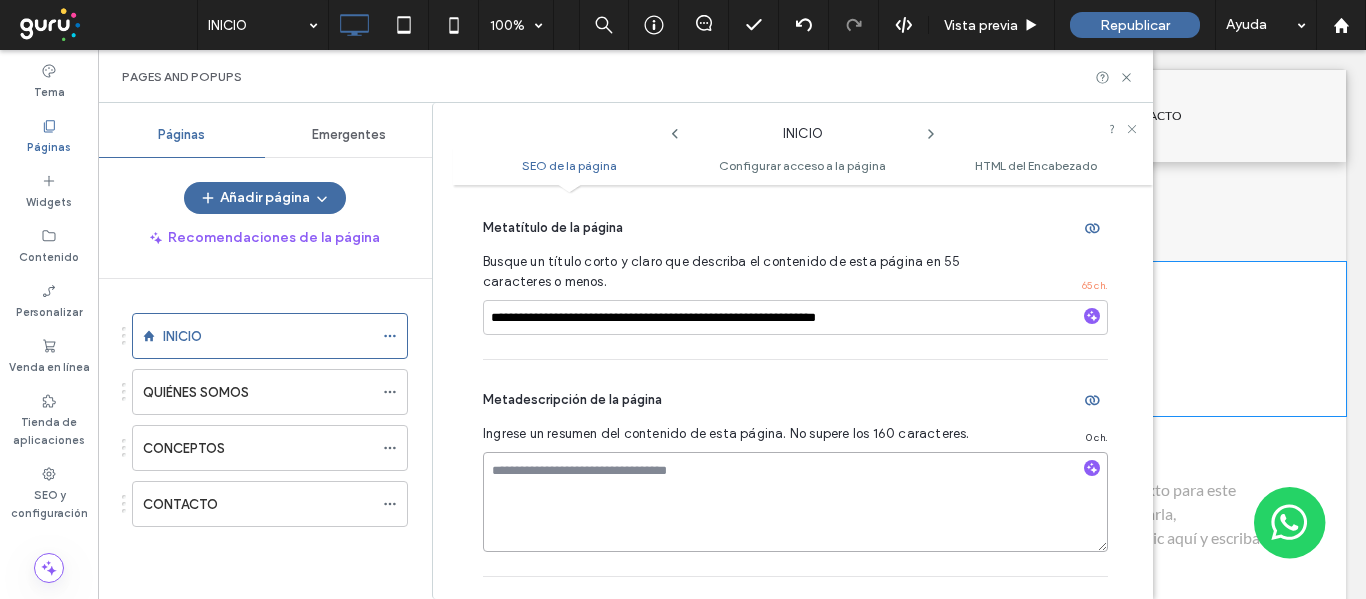 paste on "**********" 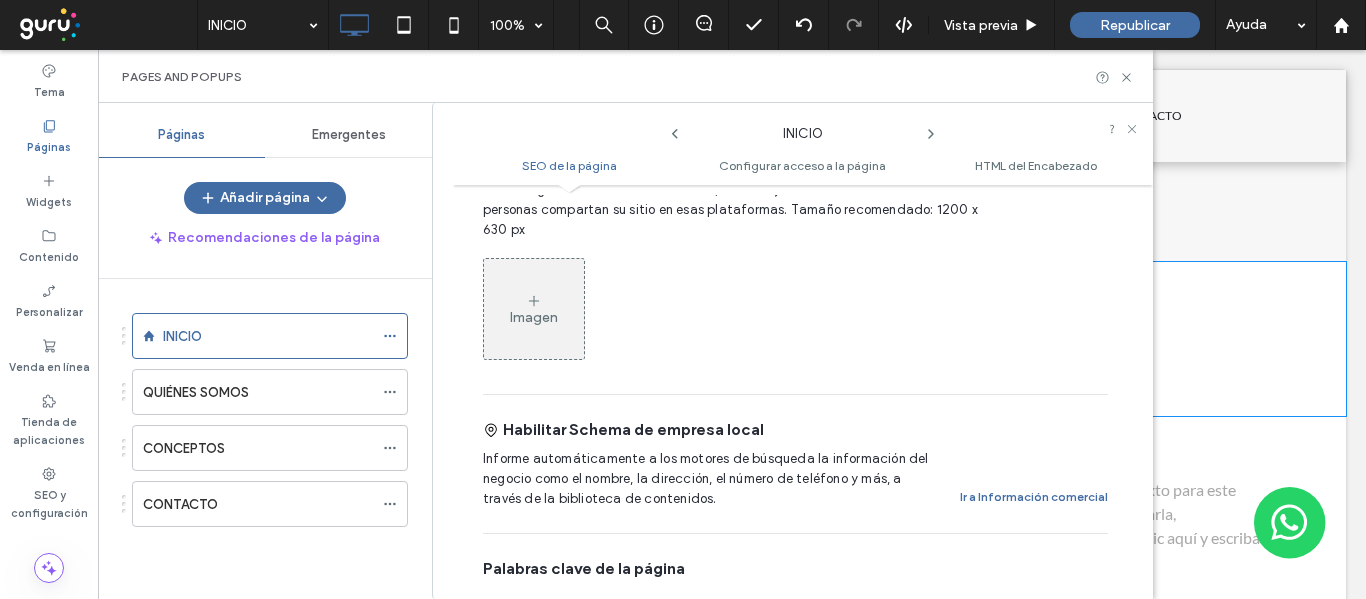 scroll, scrollTop: 1100, scrollLeft: 0, axis: vertical 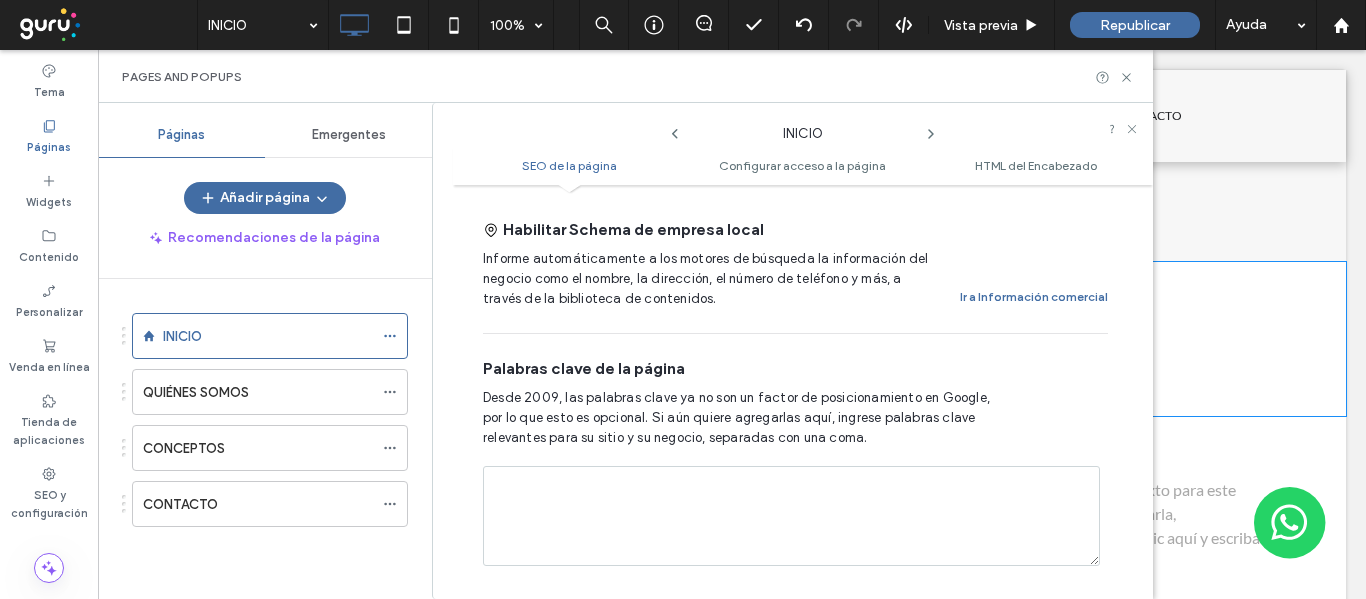 click at bounding box center [791, 516] 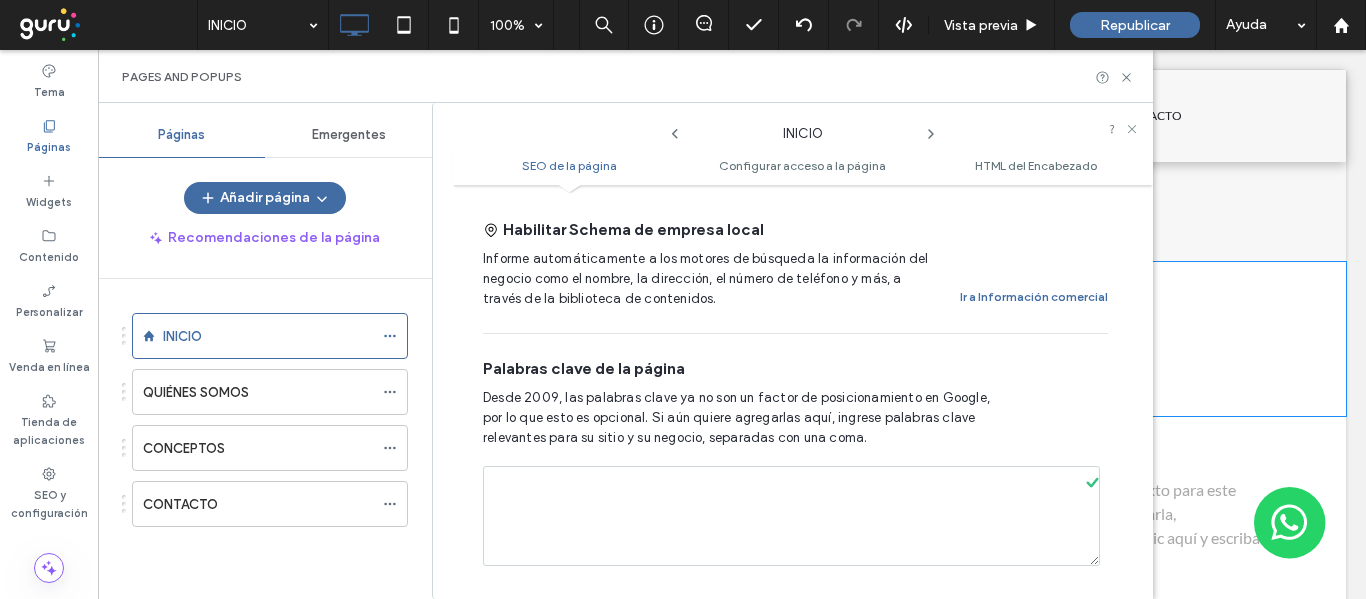 paste on "**********" 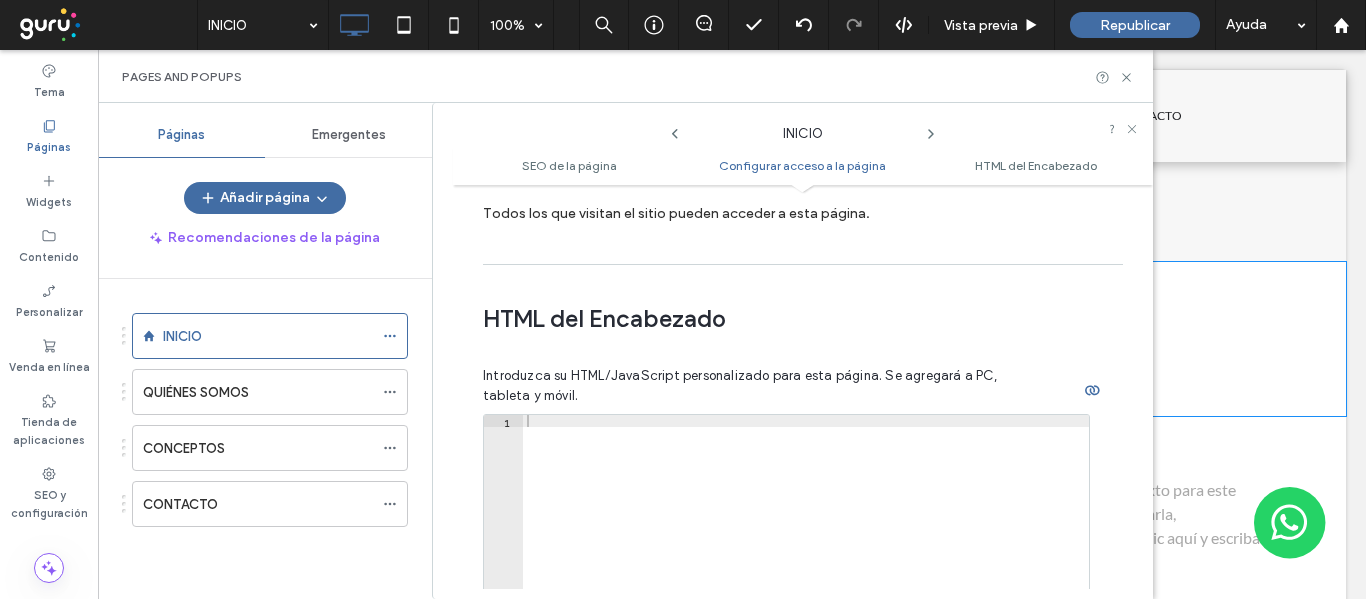 scroll, scrollTop: 2121, scrollLeft: 0, axis: vertical 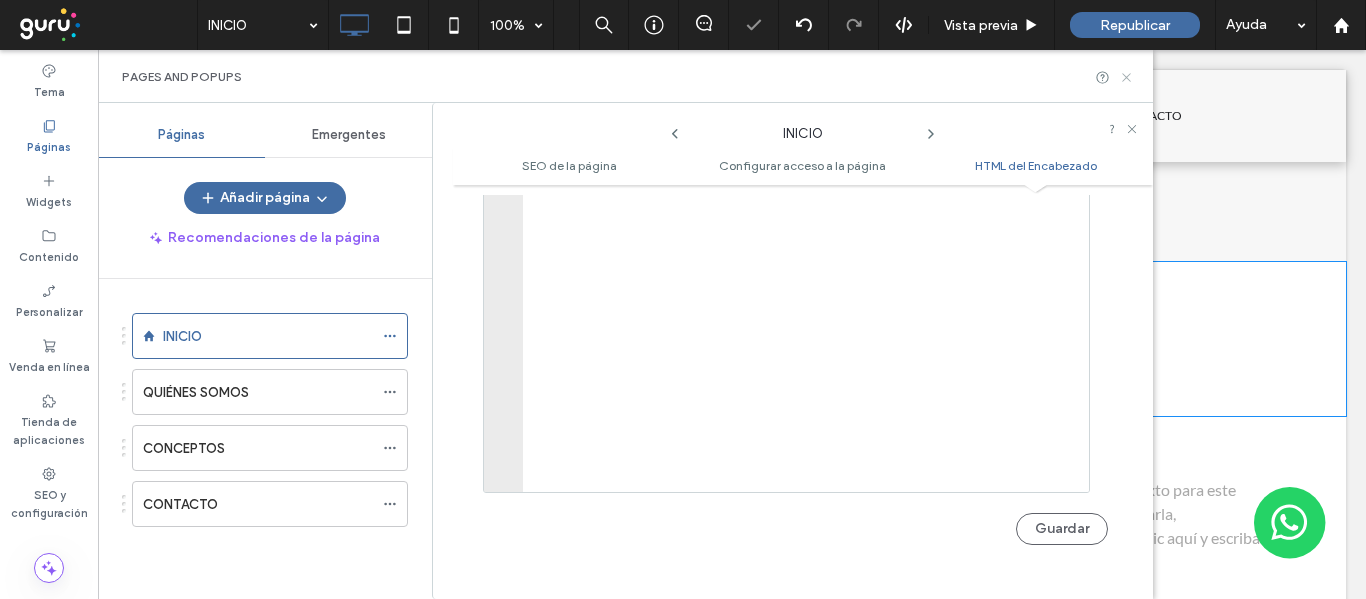 click 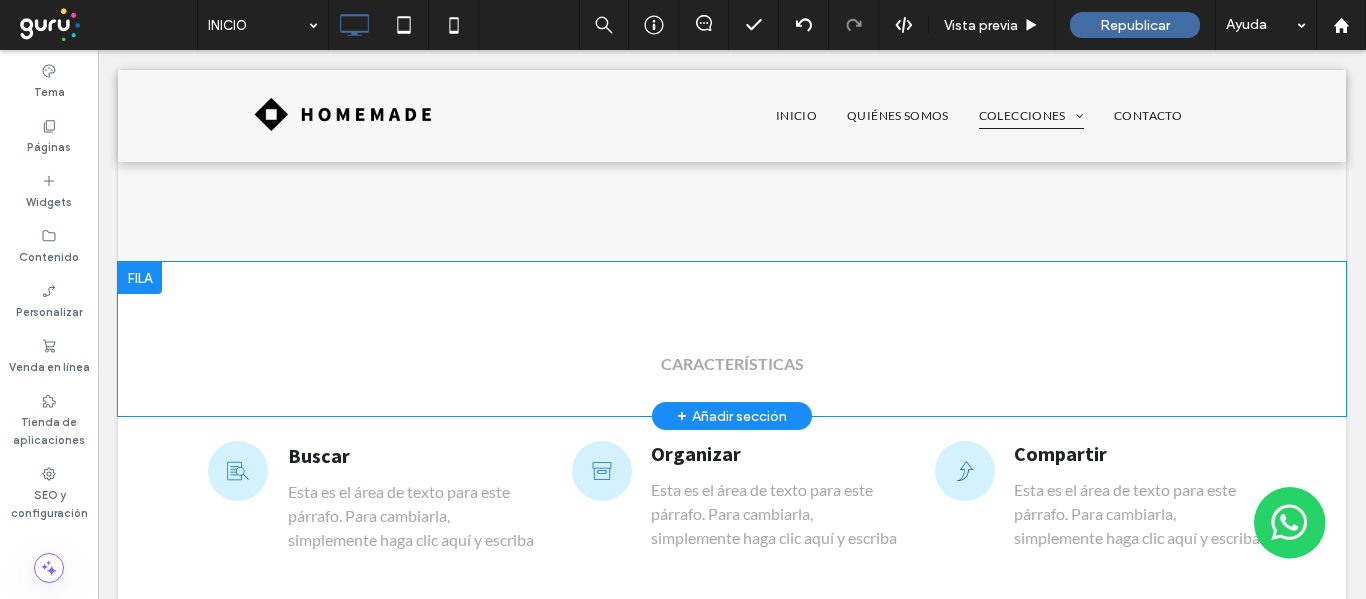 type on "****" 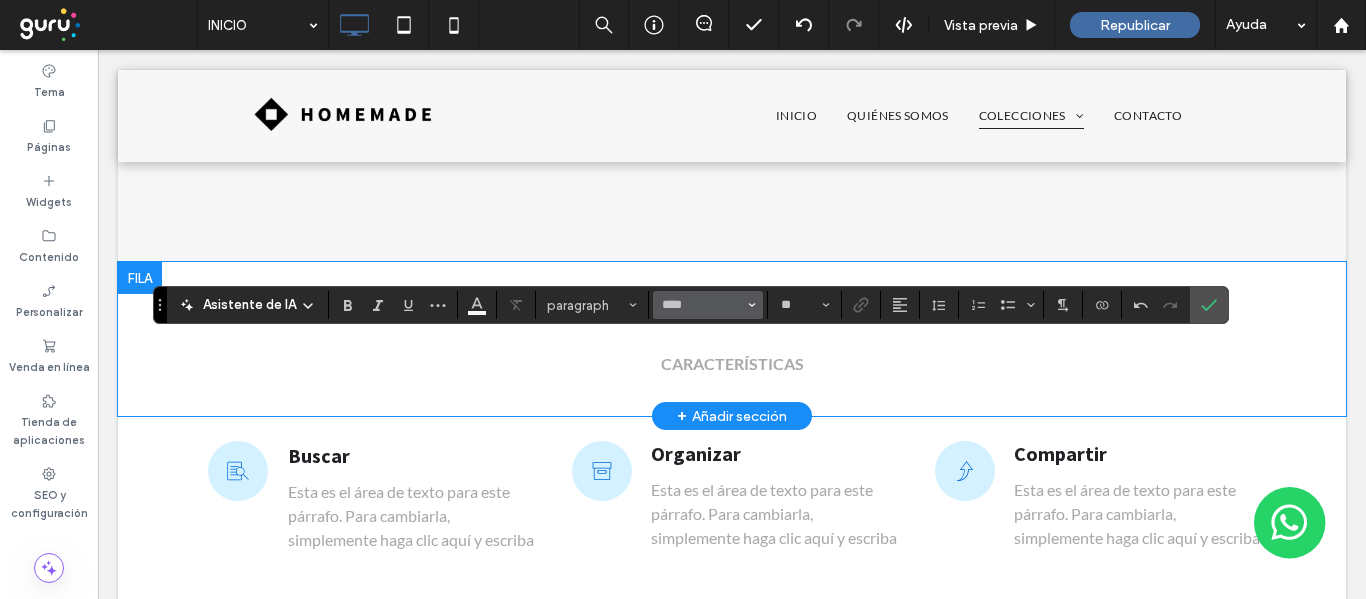 type on "**" 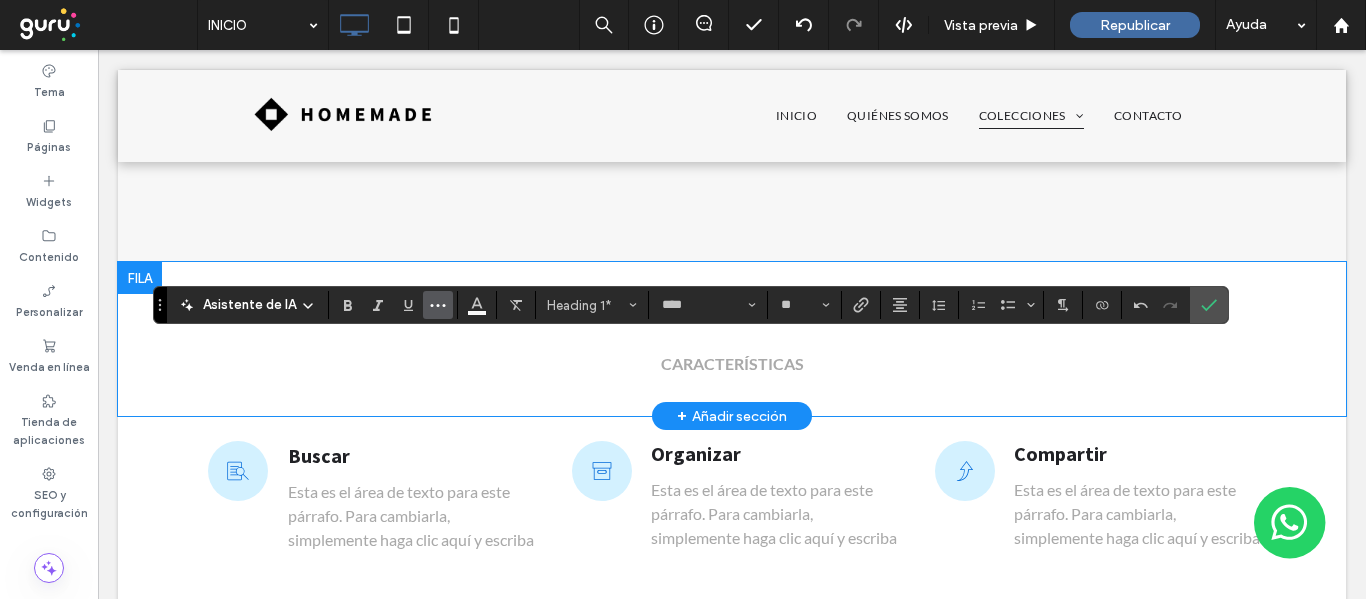 click at bounding box center (438, 305) 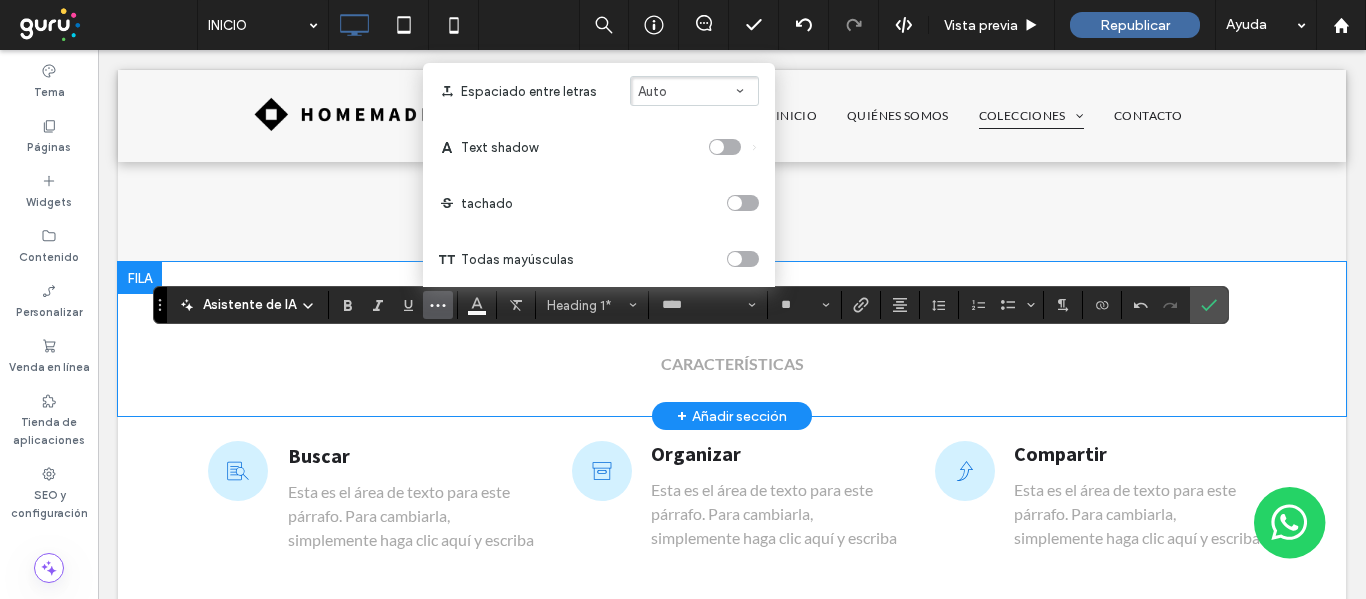 click at bounding box center (743, 259) 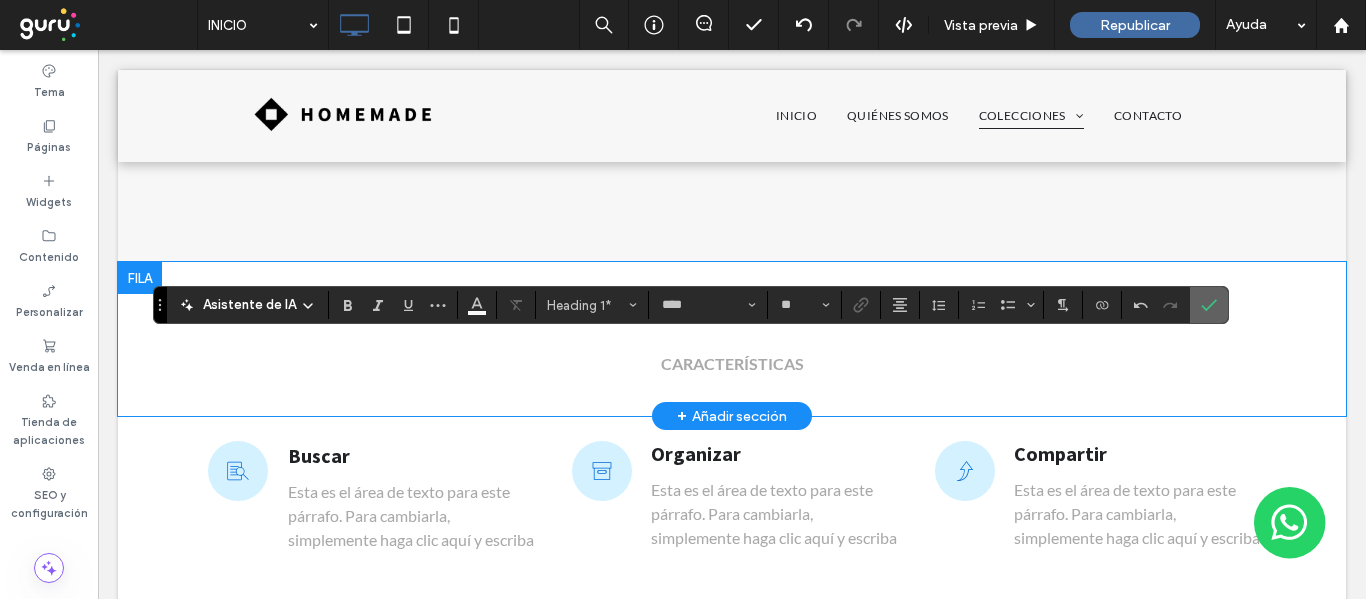 click 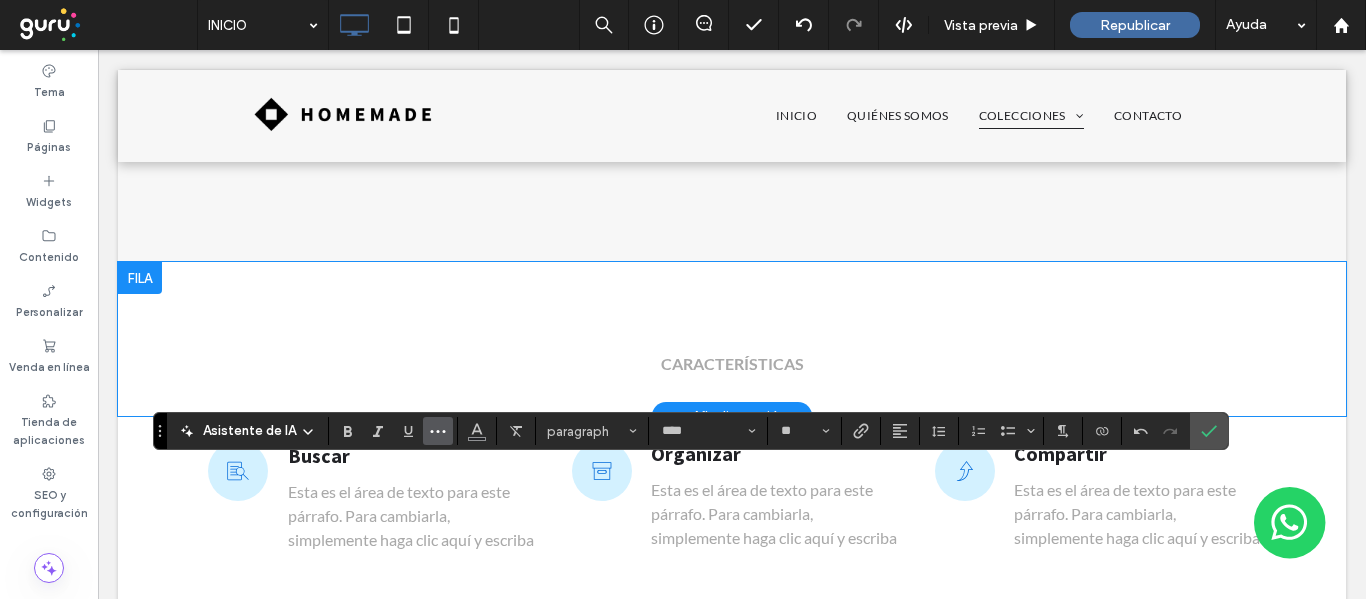 click 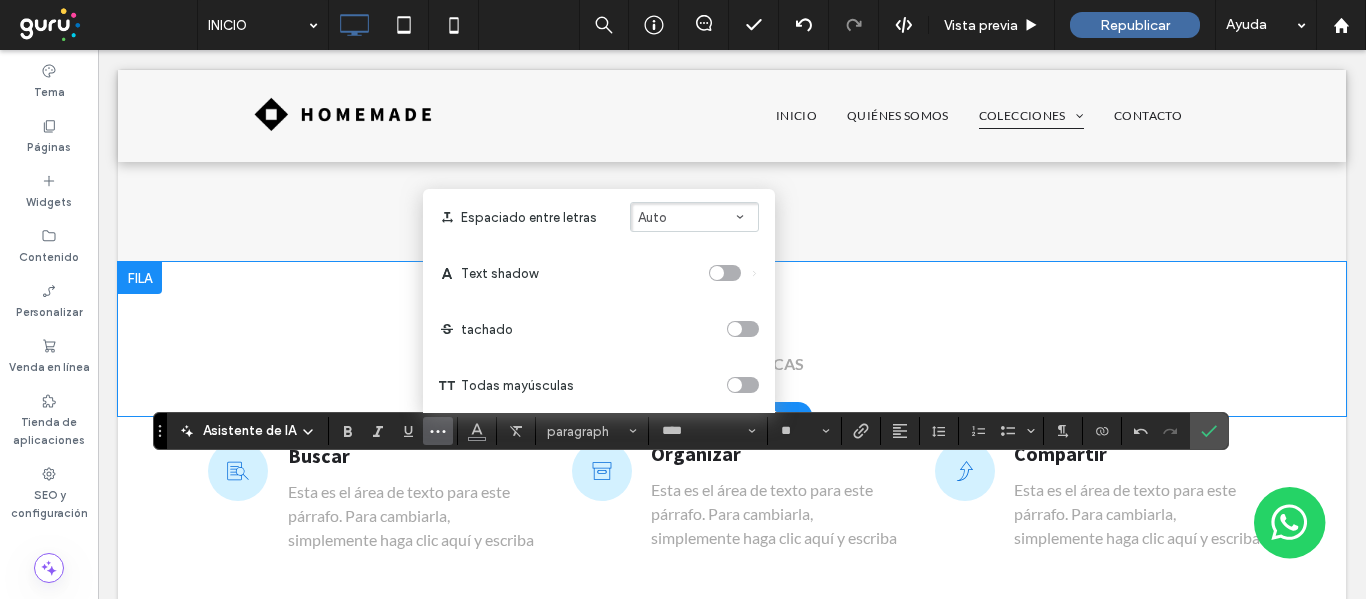 click at bounding box center [743, 385] 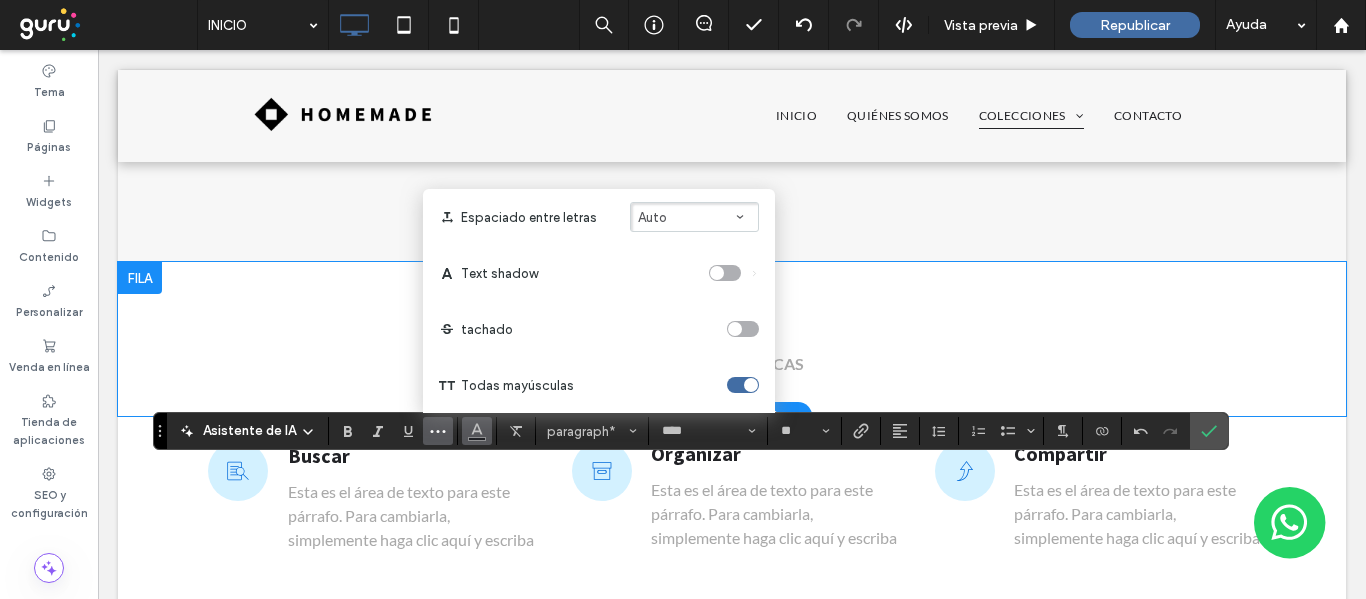 click 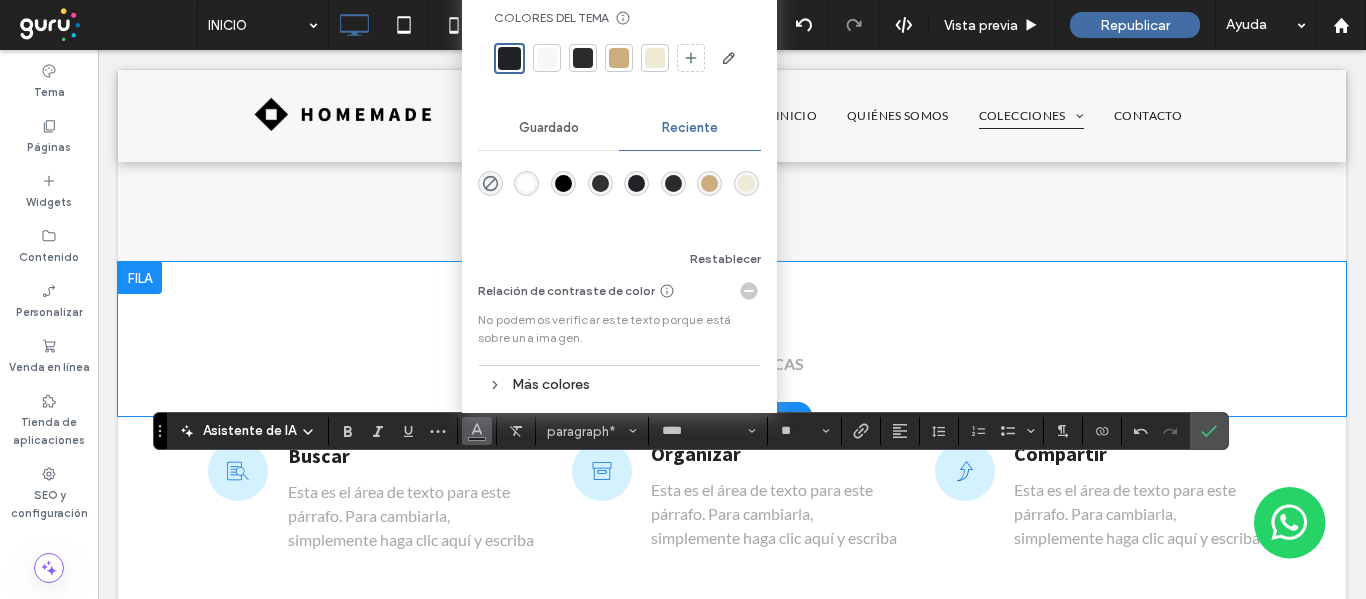 click at bounding box center (526, 183) 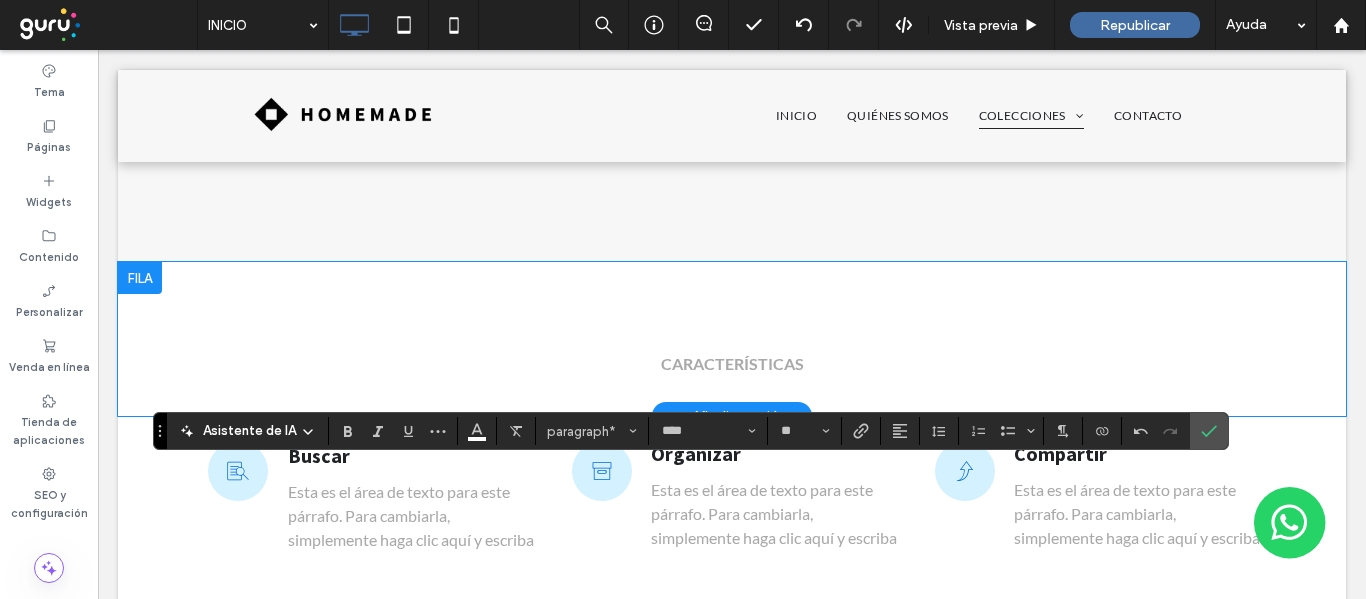 click on "Asistente de IA paragraph* **** **" at bounding box center (691, 431) 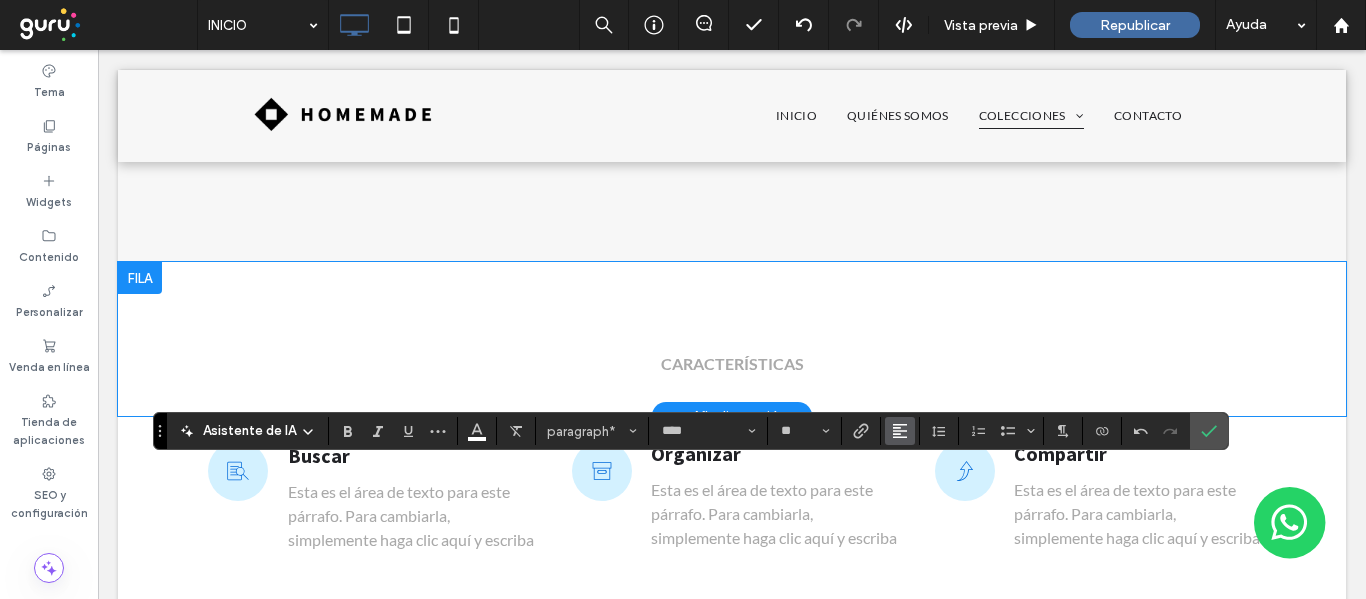 click at bounding box center [900, 431] 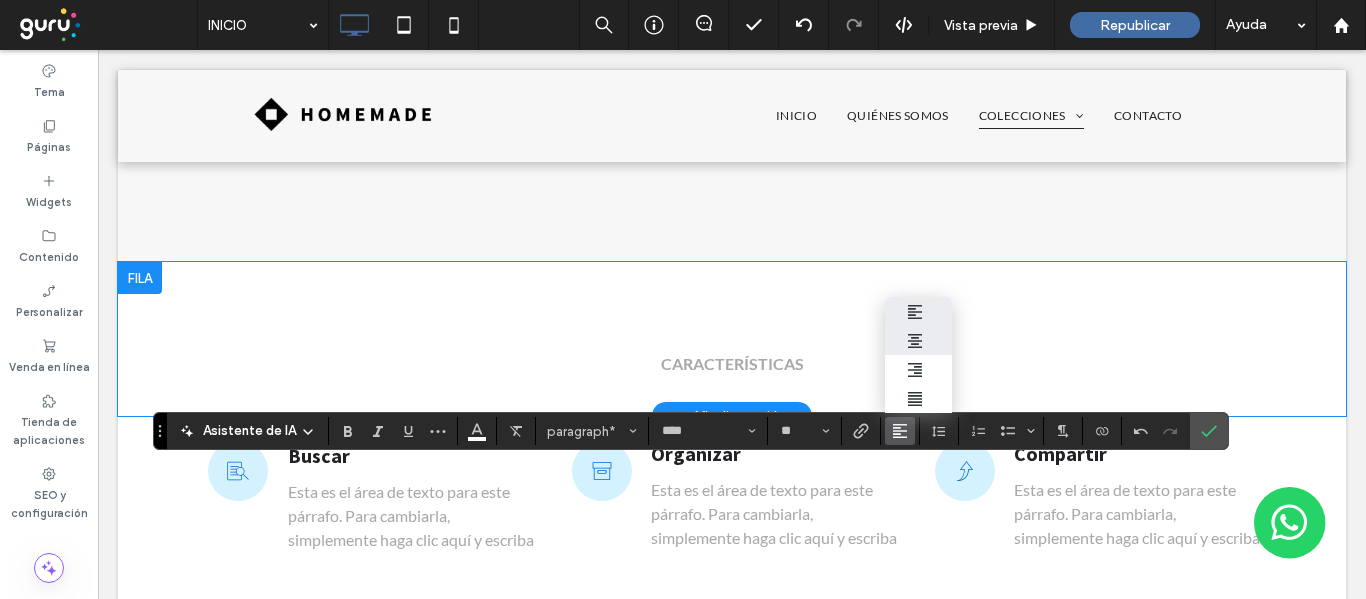 click 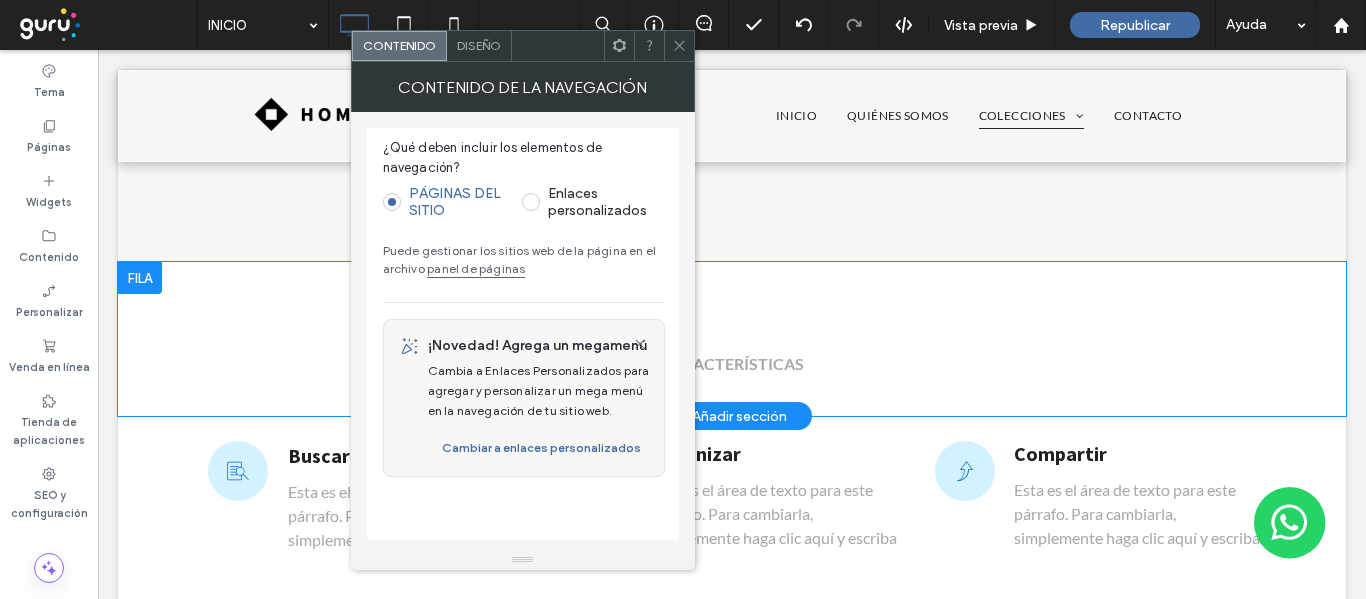 click on "panel de páginas" at bounding box center (476, 268) 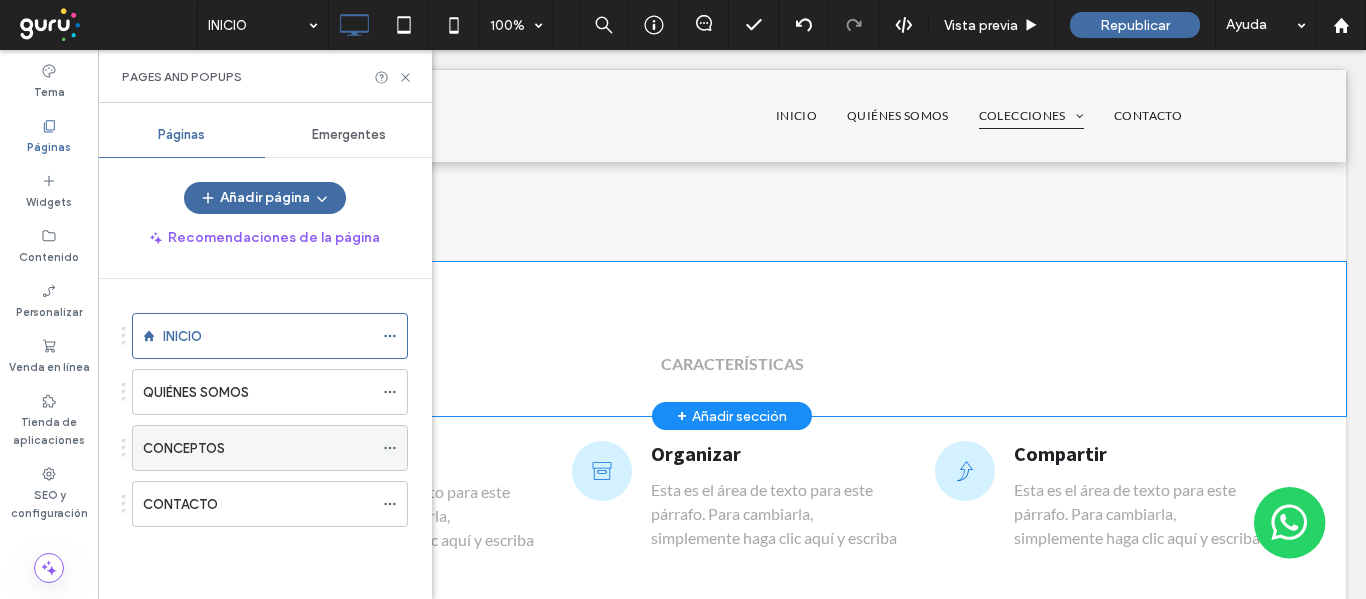 click on "CONCEPTOS" at bounding box center [258, 448] 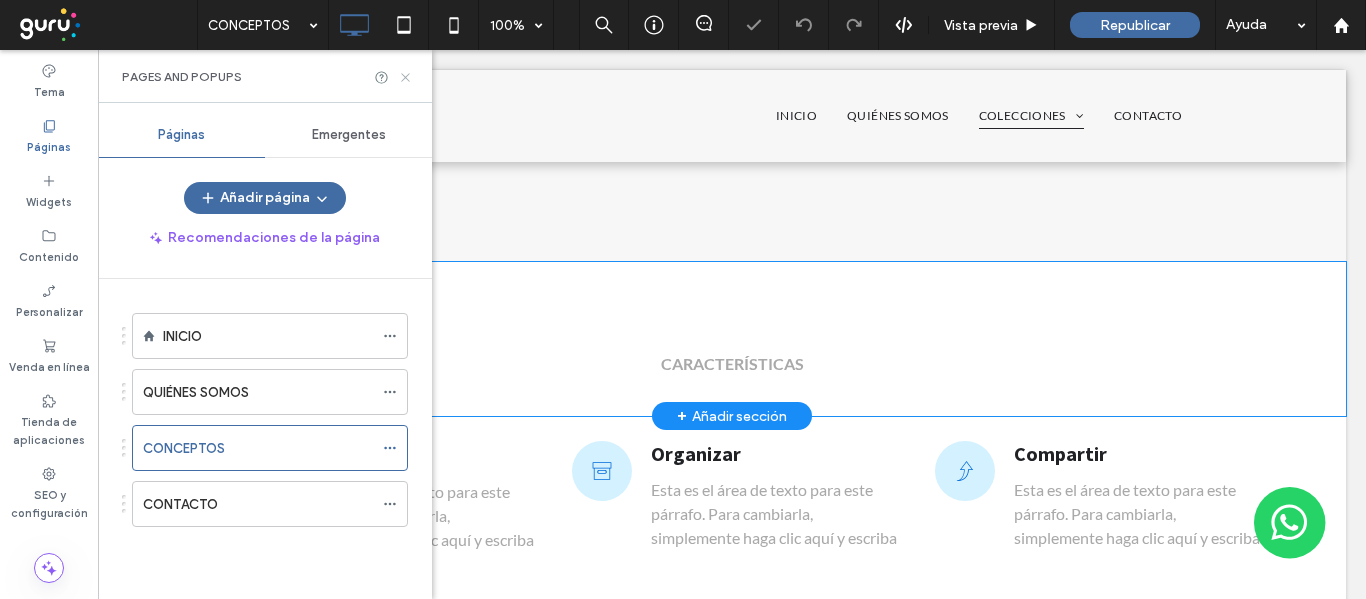 click 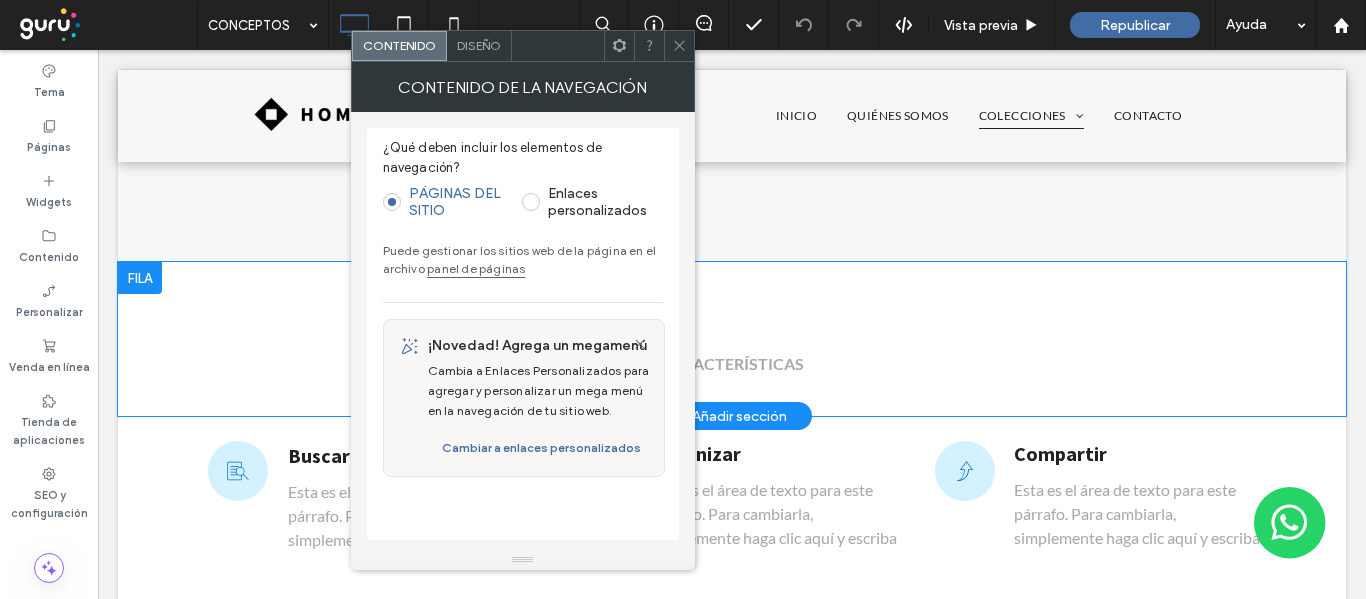 click on "panel de páginas" at bounding box center (476, 268) 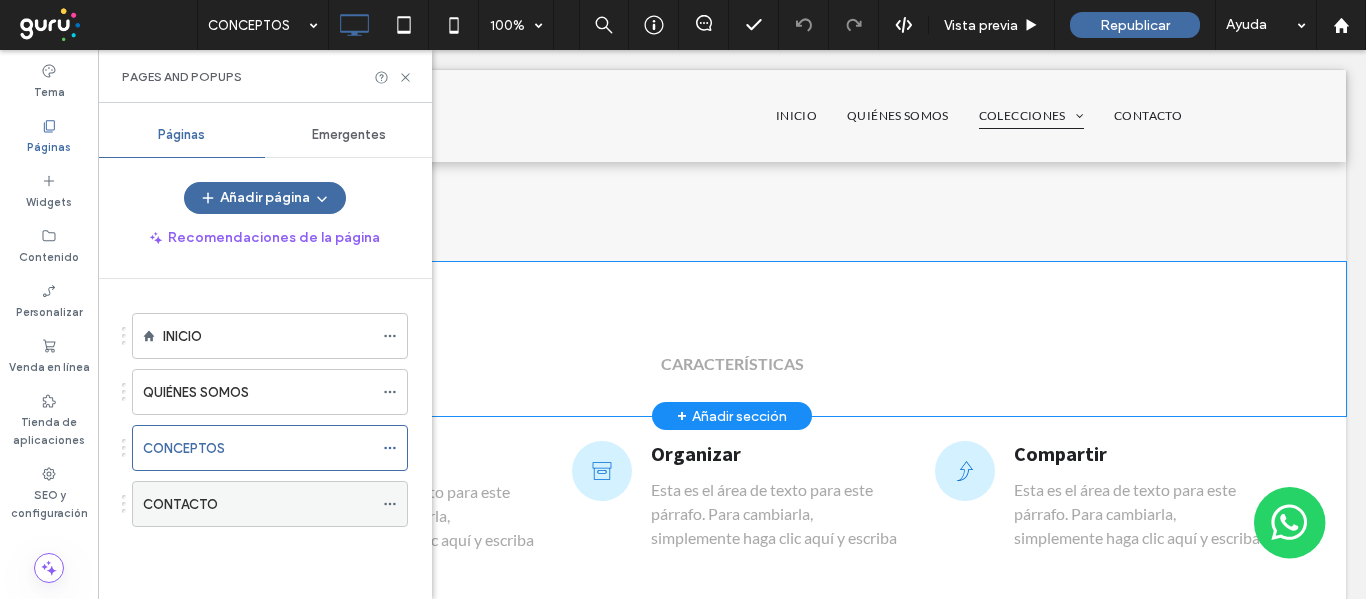 drag, startPoint x: 254, startPoint y: 496, endPoint x: 394, endPoint y: 248, distance: 284.78763 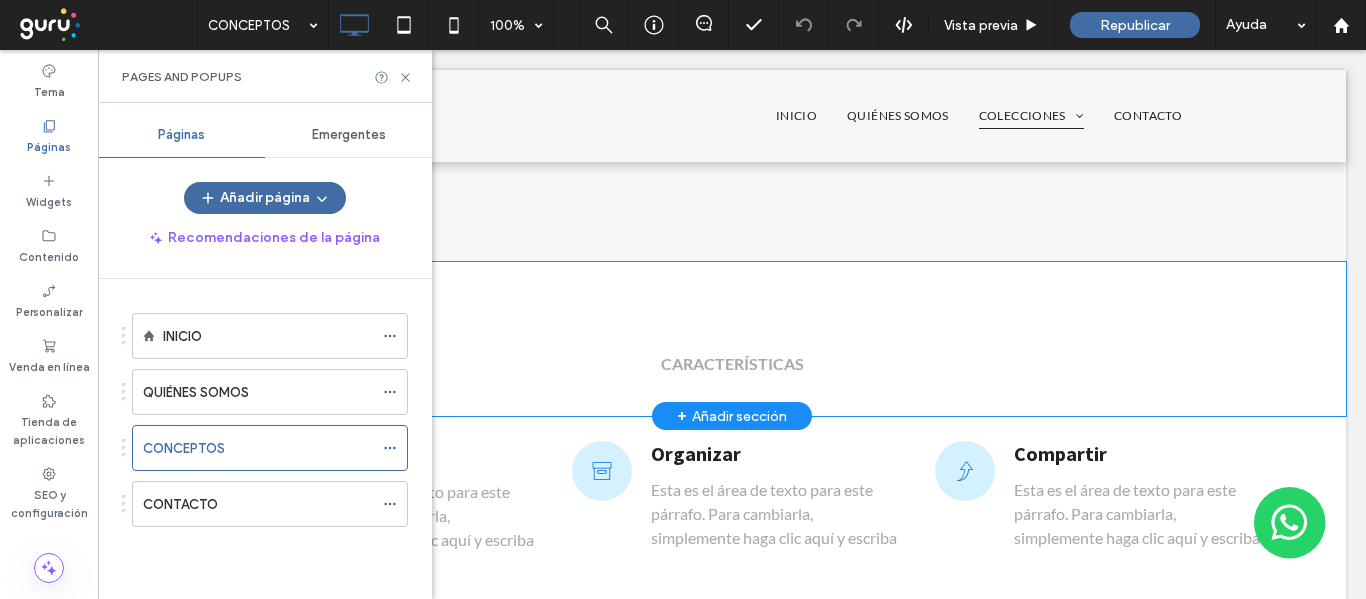 click on "CONTACTO" at bounding box center [258, 504] 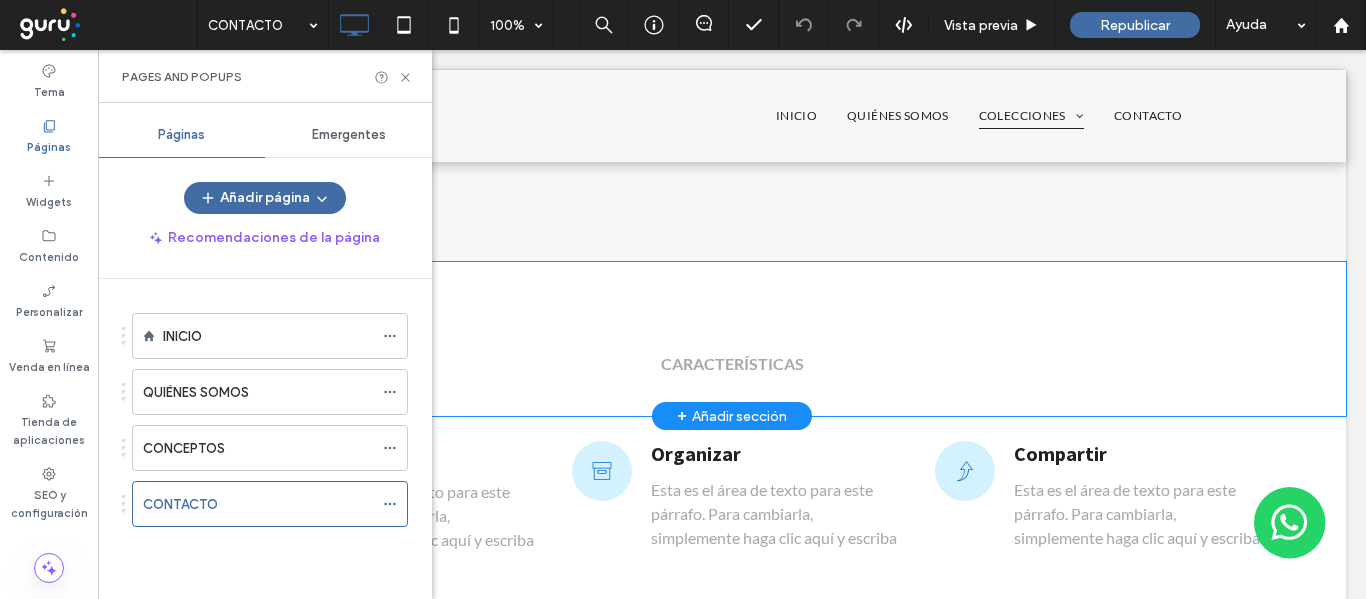 click at bounding box center [683, 299] 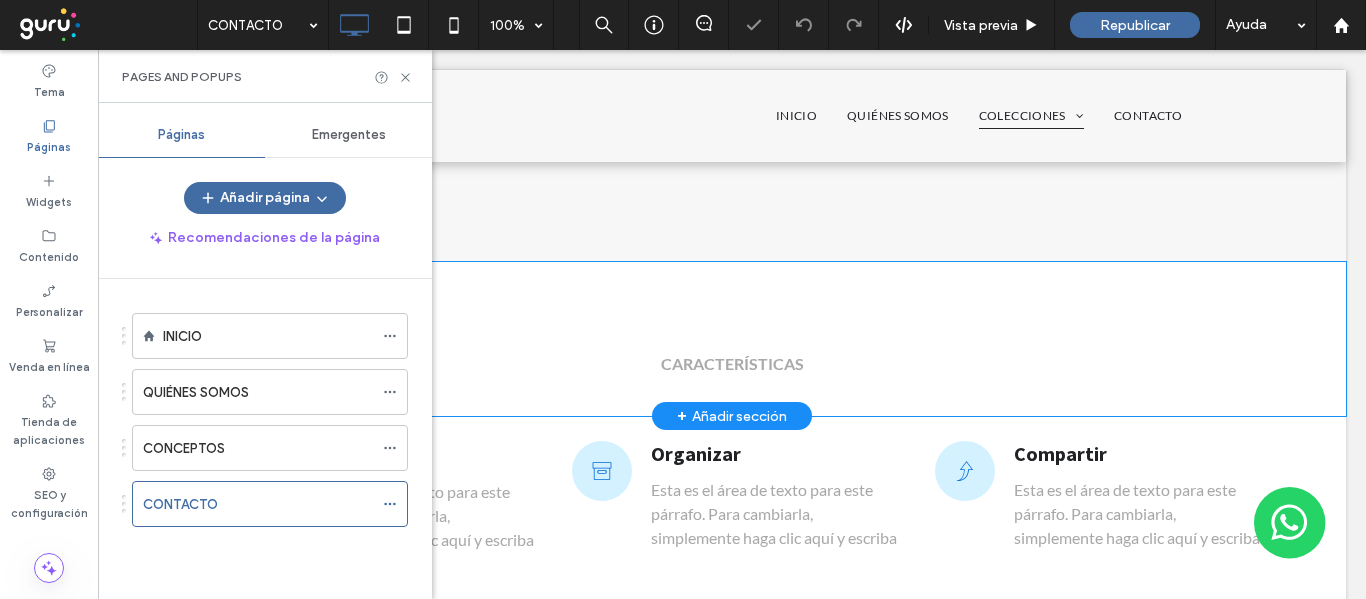 click 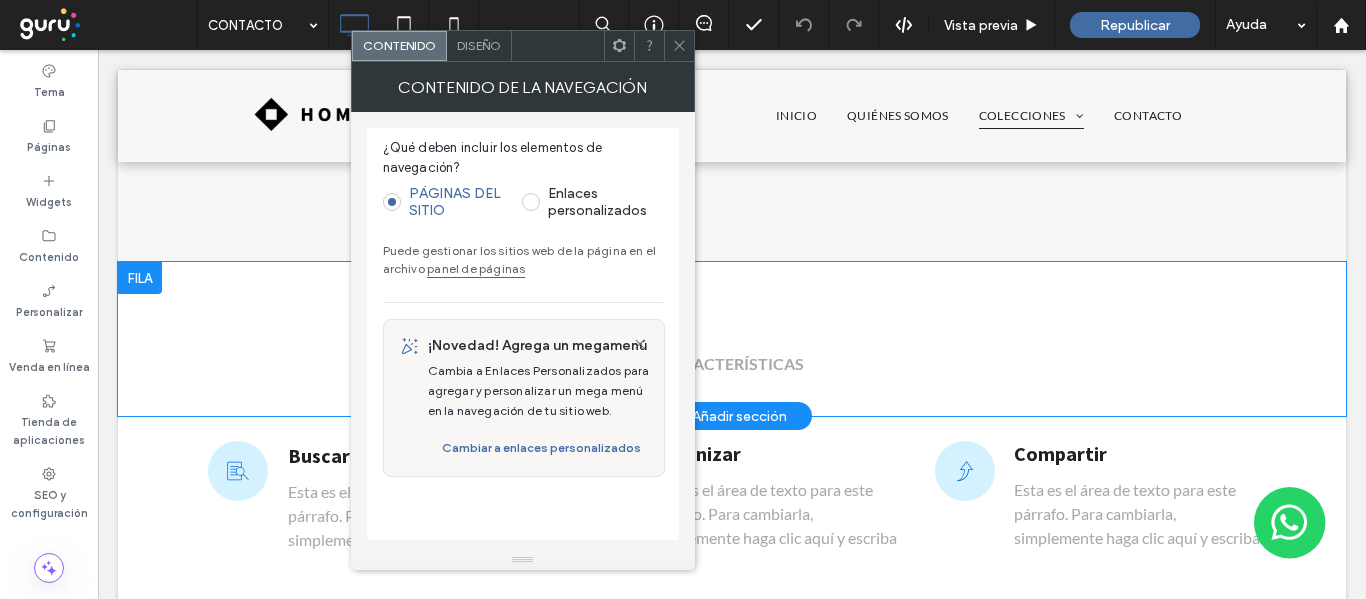 click on "¿Qué deben incluir los elementos de navegación? PÁGINAS DEL SITIO Enlaces personalizados Puede gestionar los sitios web de la página en el archivo   panel de páginas ¡Novedad! Agrega un megamenú  Cambia a Enlaces Personalizados para agregar y personalizar un mega menú en la navegación de tu sitio web.  Cambiar a enlaces personalizados" at bounding box center [523, 334] 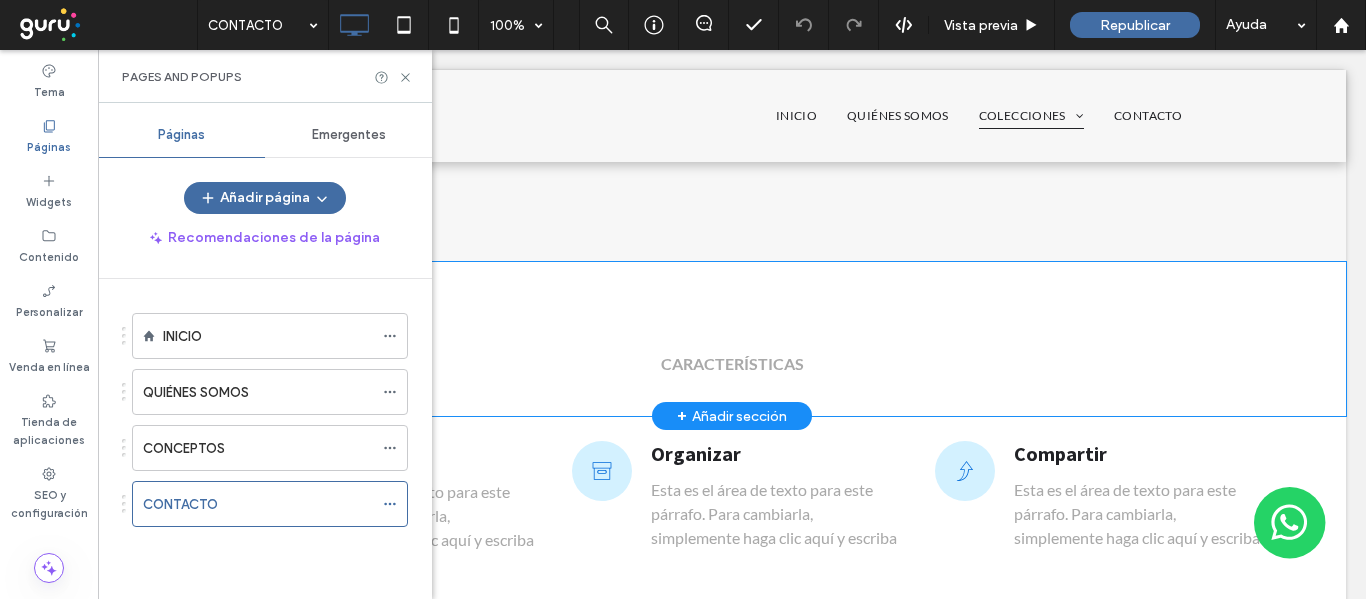 click on "INICIO" at bounding box center (268, 336) 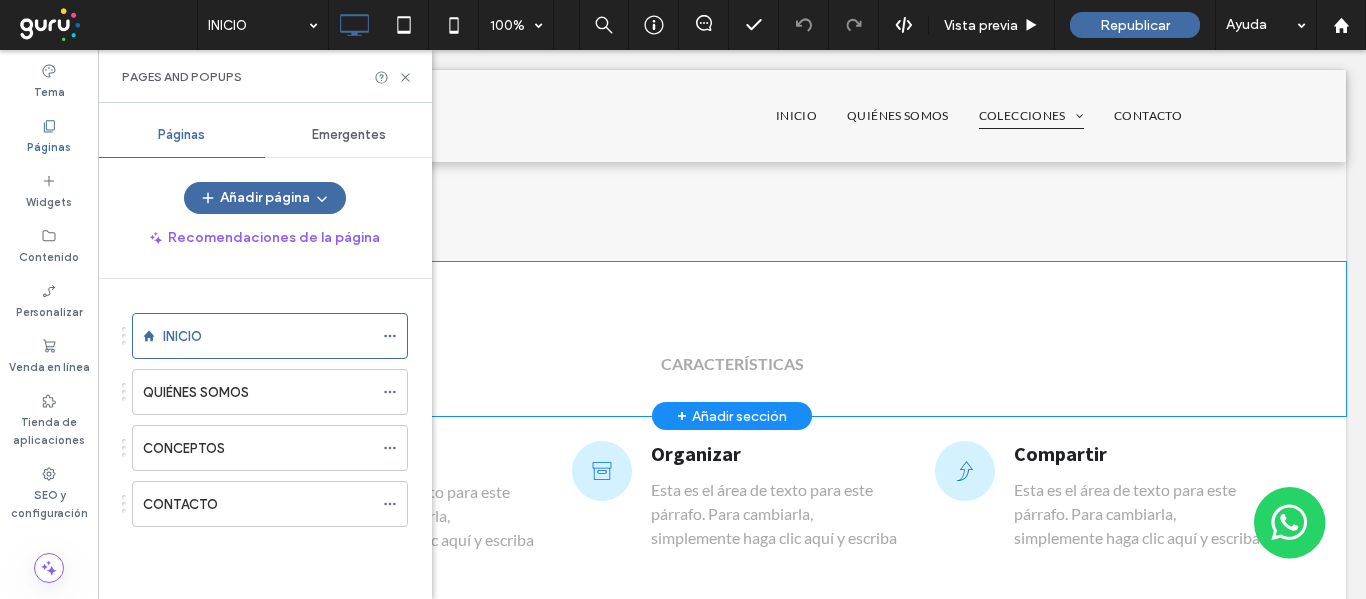 click on "INICIO 100% Vista previa Republicar Ayuda
Comentarios del sitio Comentarios del sitio Automatizar los comentarios nuevos Notifique al instante a su equipo cuando alguien agregue o actualice un comentario en una página web. Ver ejemplos de Zap
Tema Páginas Widgets Contenido Personalizar Venda en línea Tienda de aplicaciones SEO y configuración Pages and Popups Páginas Emergentes Añadir página Recomendaciones de la página INICIO QUIÉNES SOMOS CONCEPTOS CONTACTO
Hacer visible?
Sí
Sí" at bounding box center (683, 299) 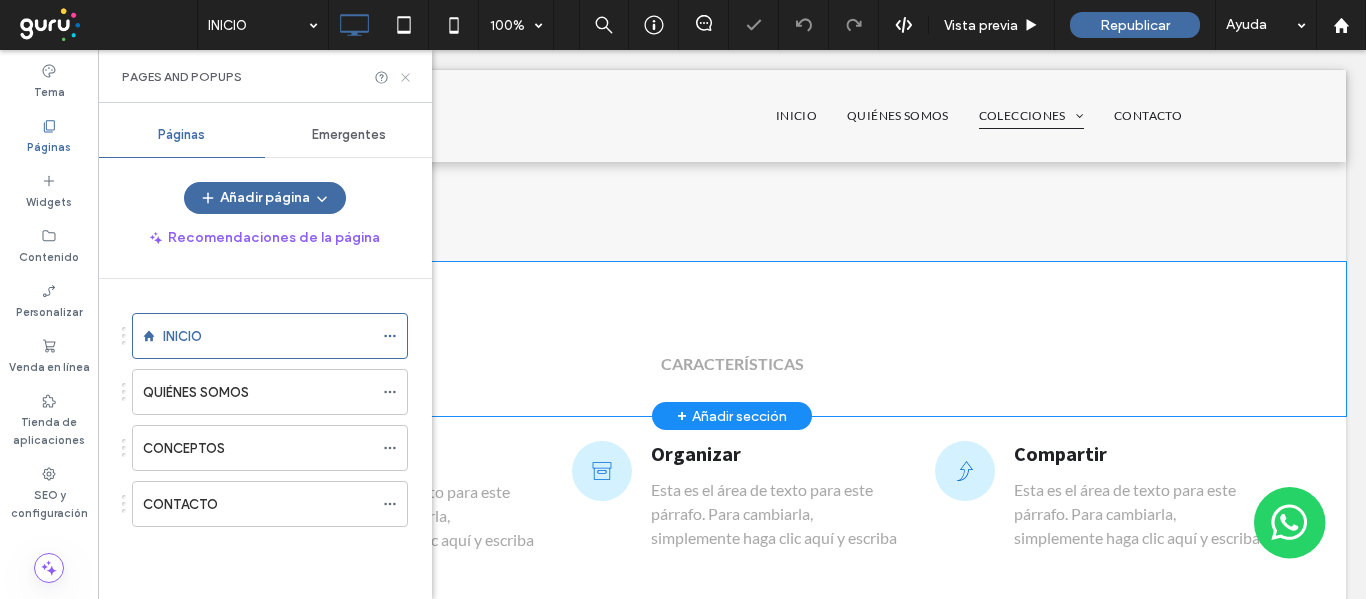 click 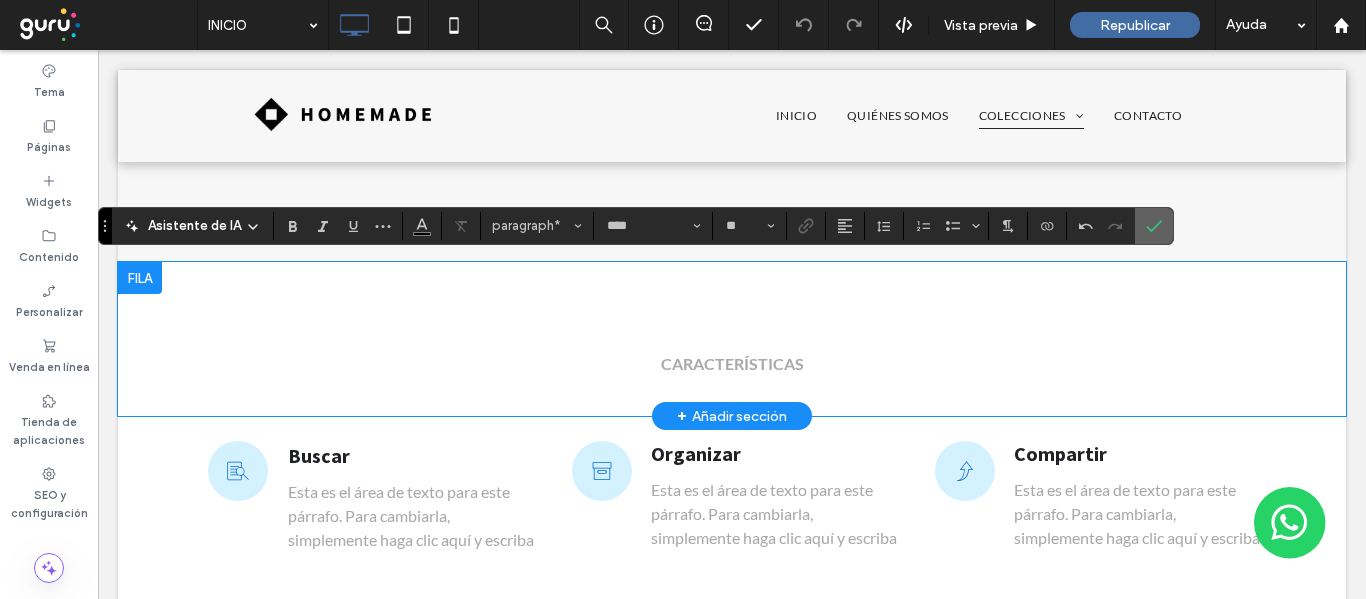 click at bounding box center [1154, 226] 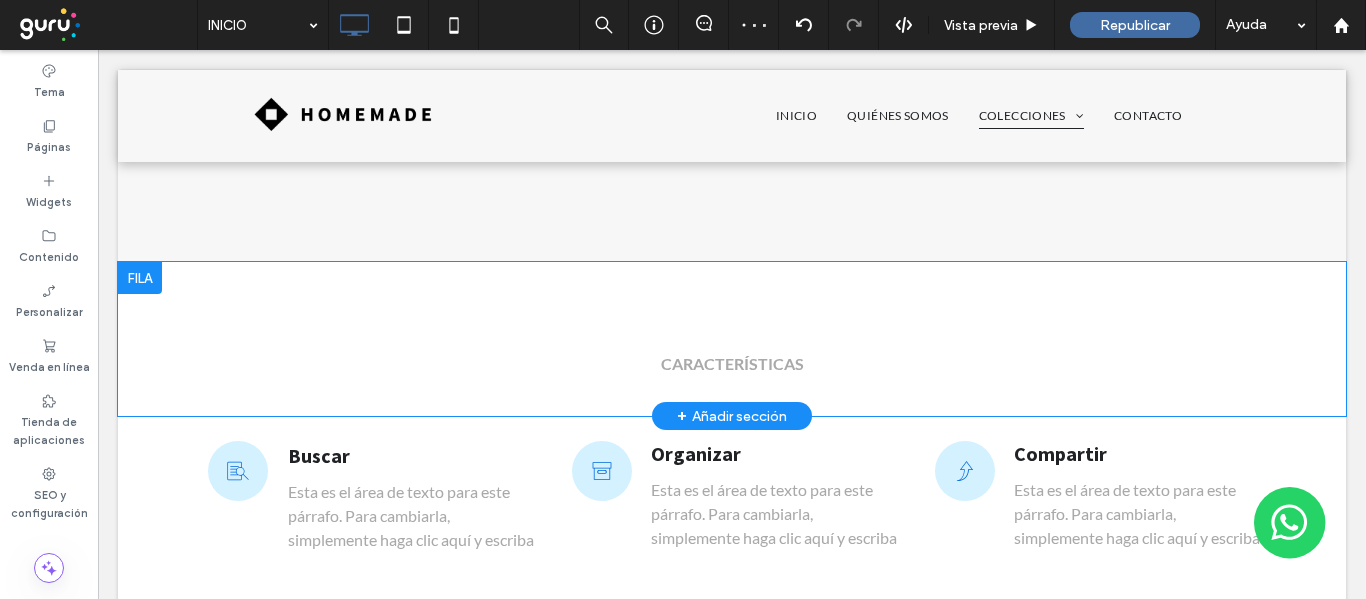 type on "****" 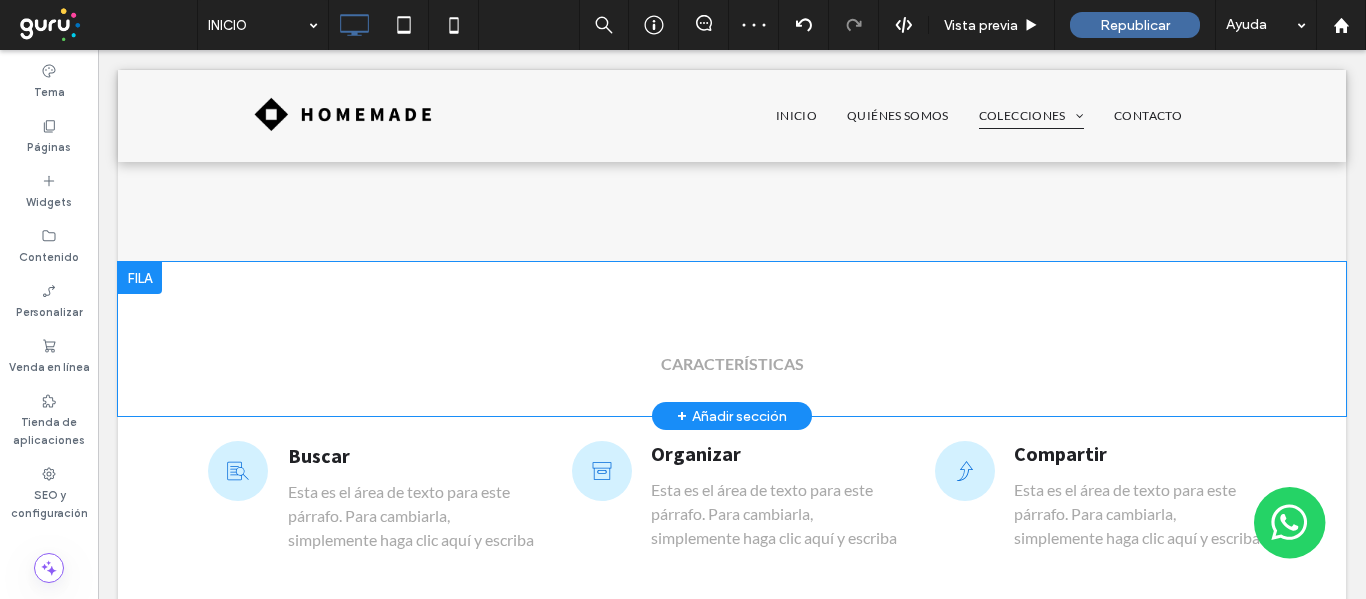 type on "**" 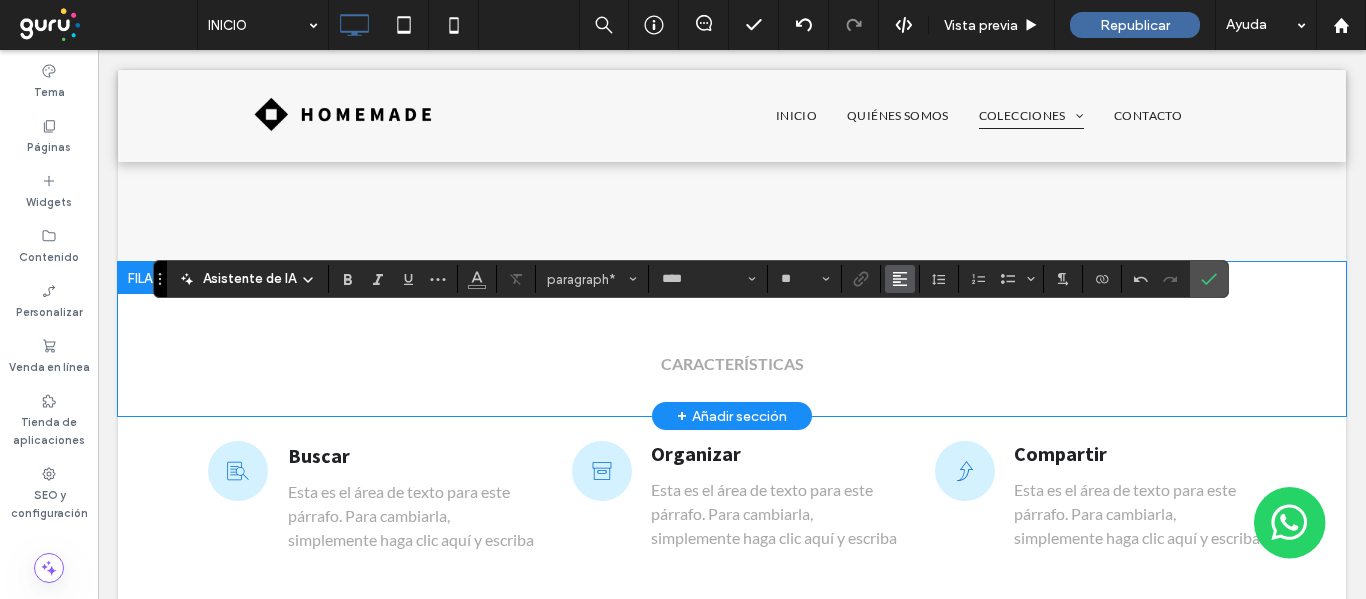 click at bounding box center (900, 279) 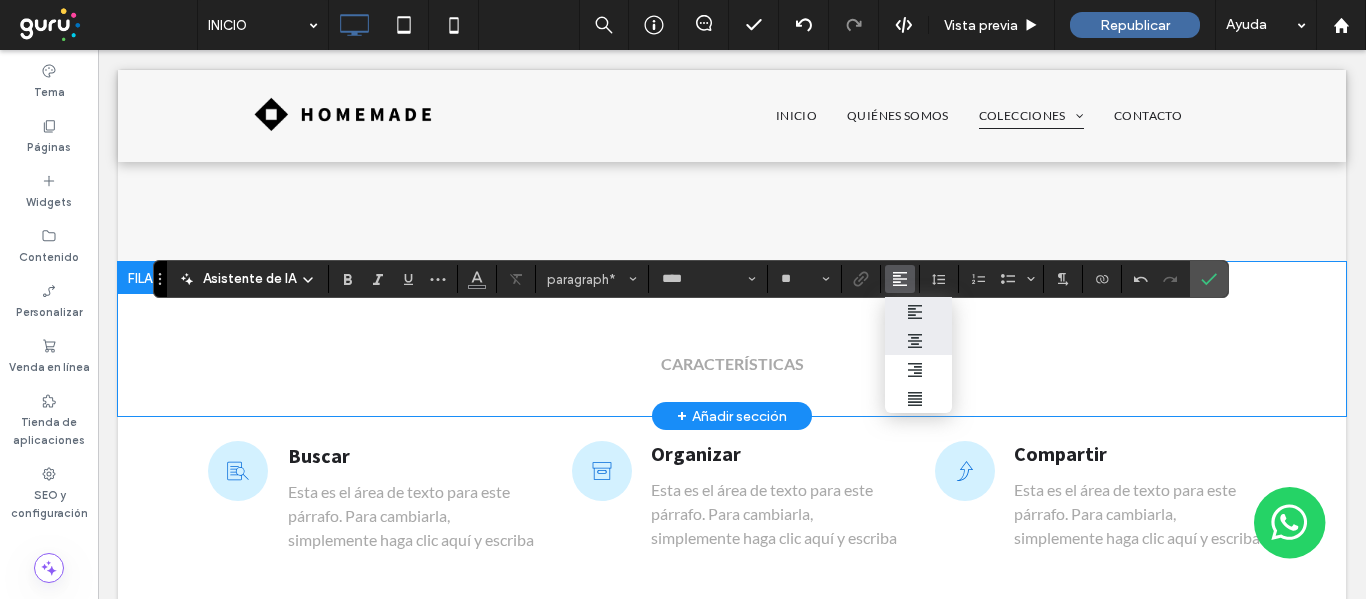 click 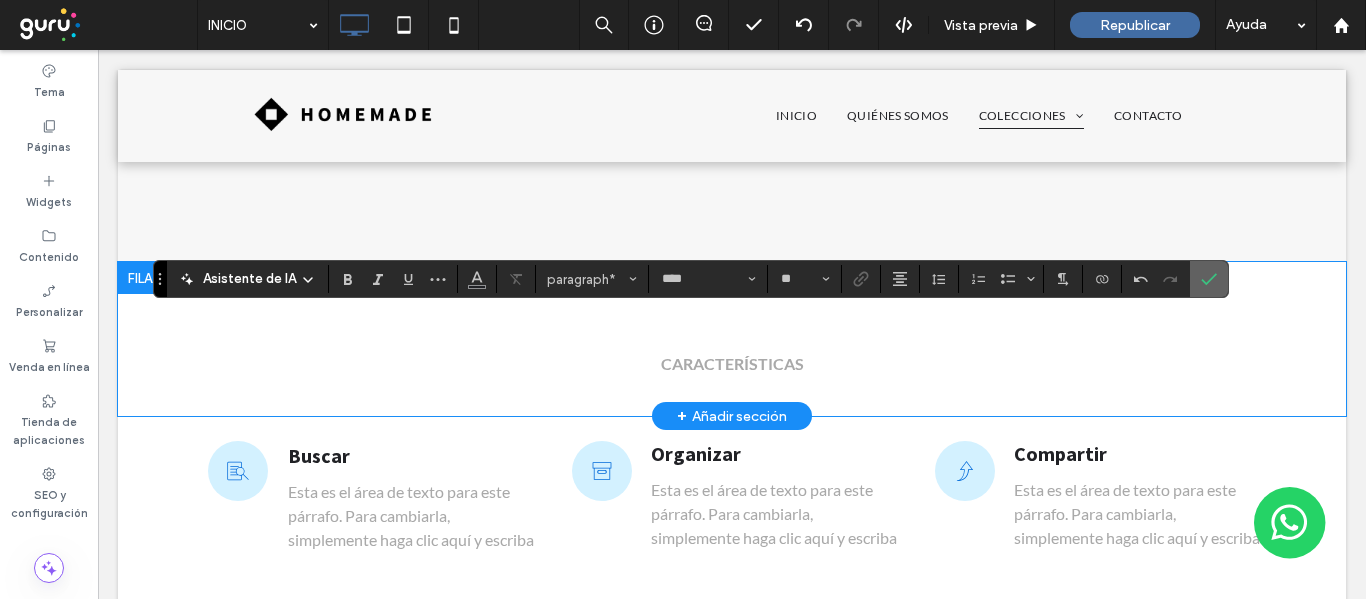 click 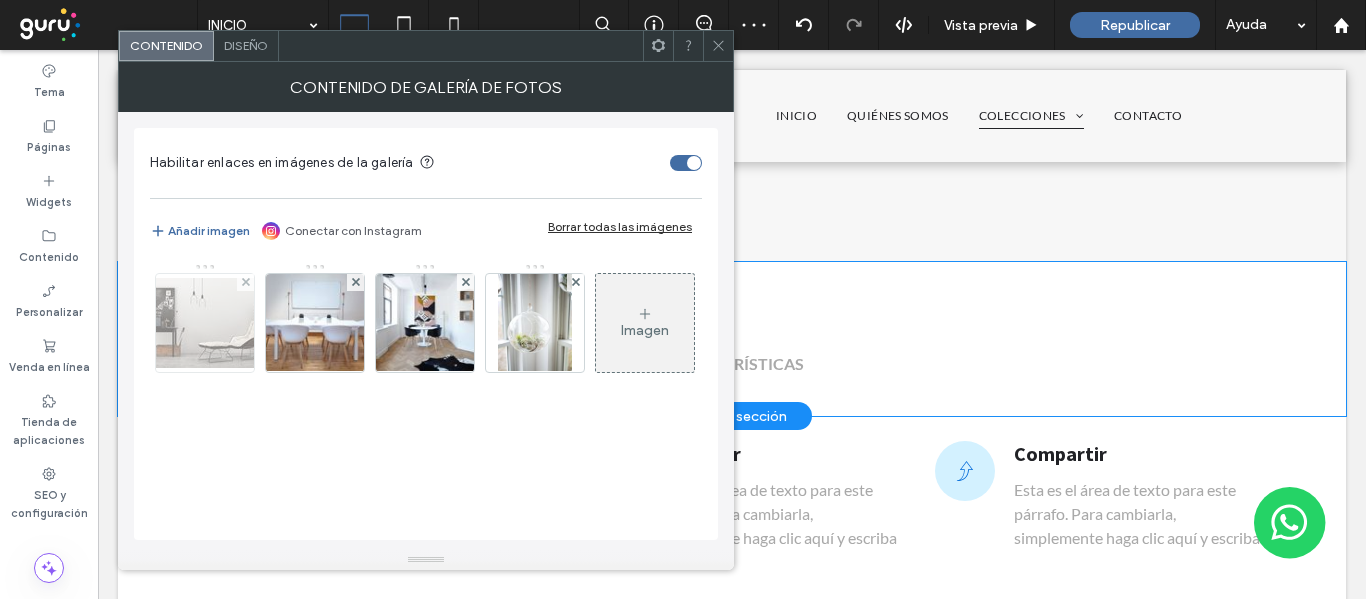 scroll, scrollTop: 5, scrollLeft: 0, axis: vertical 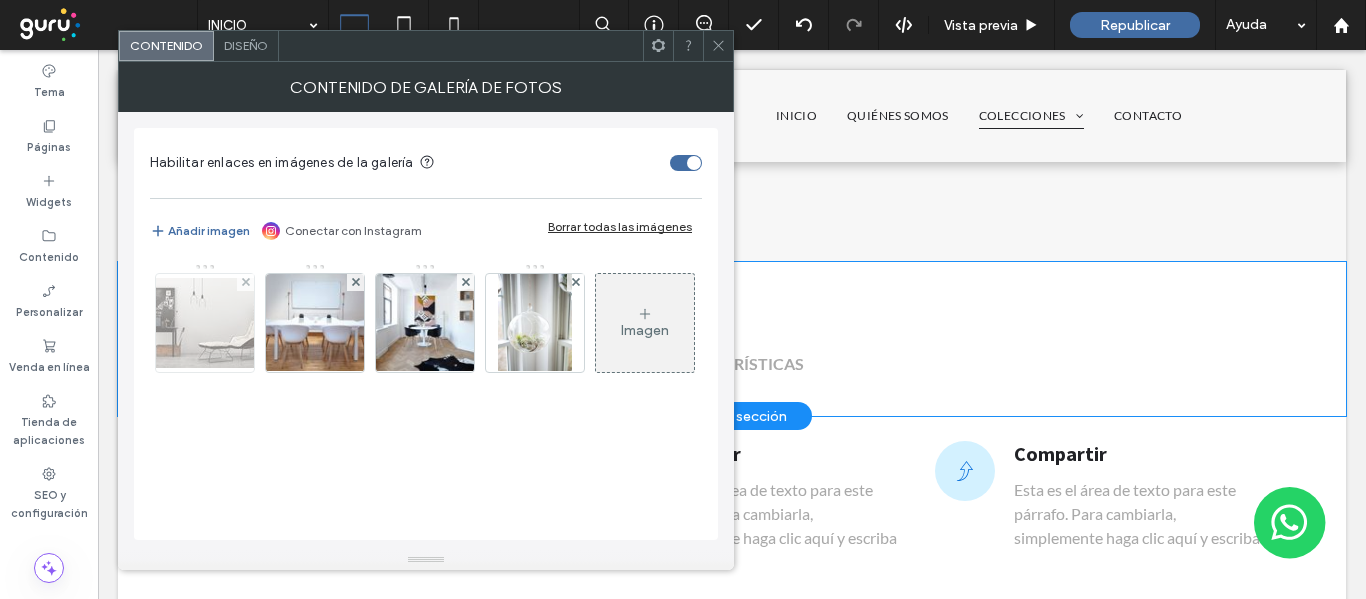 click at bounding box center (205, 323) 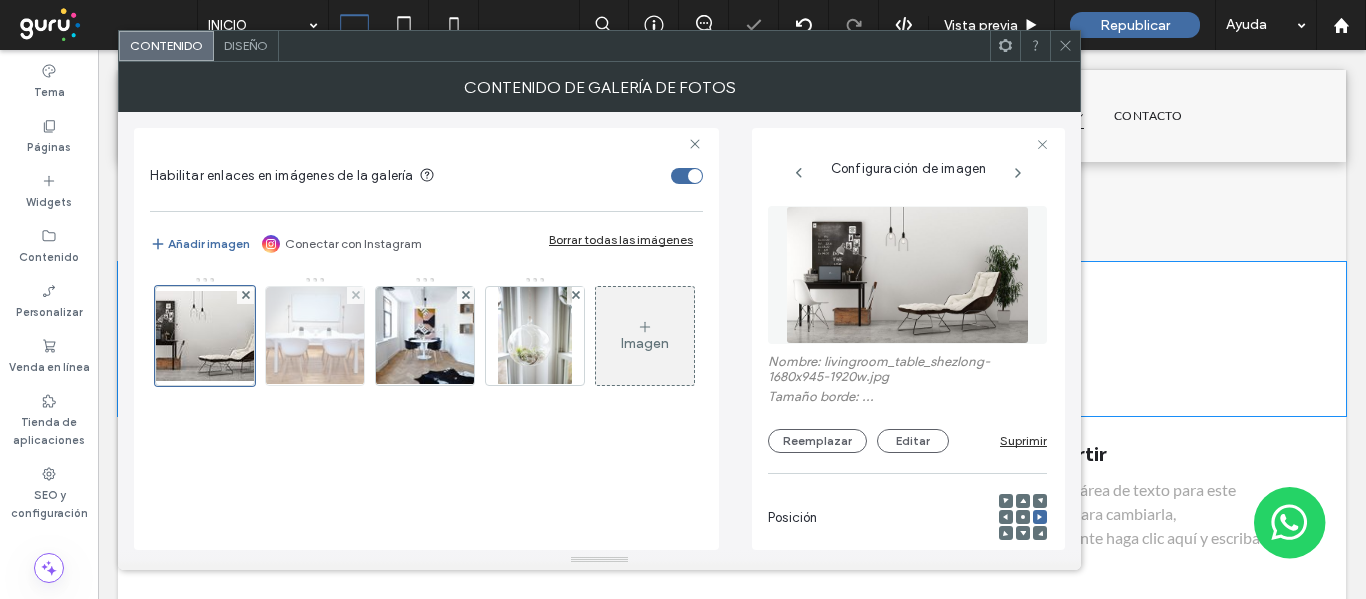 scroll, scrollTop: 0, scrollLeft: 115, axis: horizontal 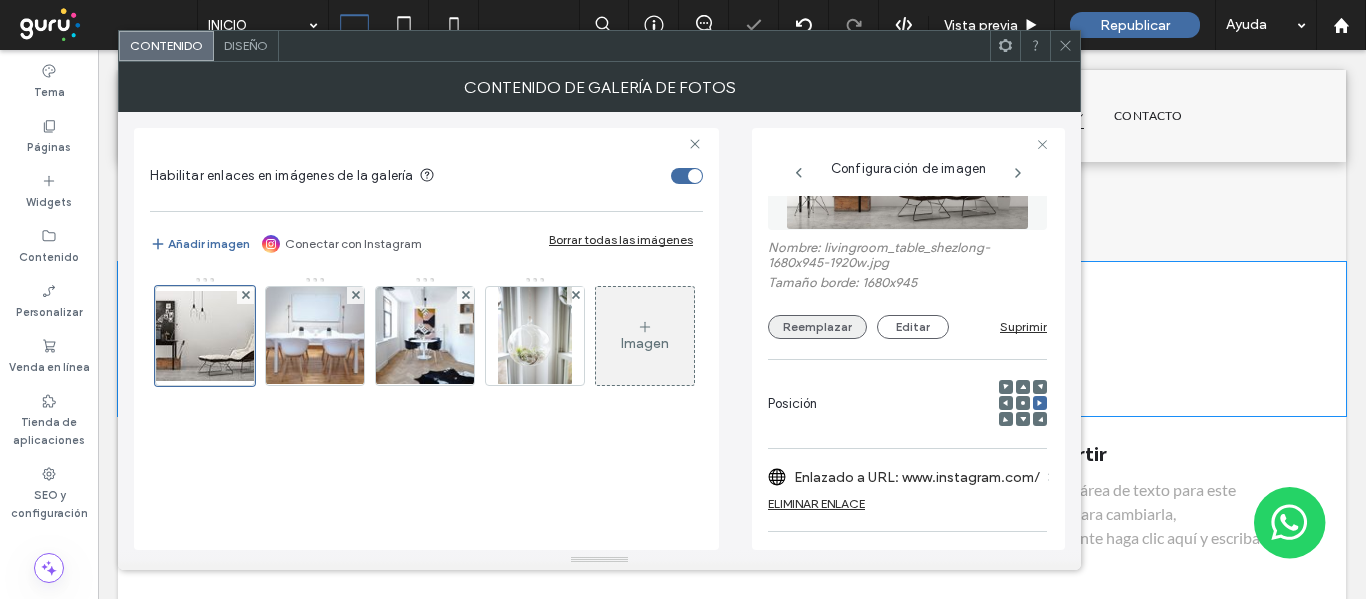 click on "Reemplazar" at bounding box center [817, 327] 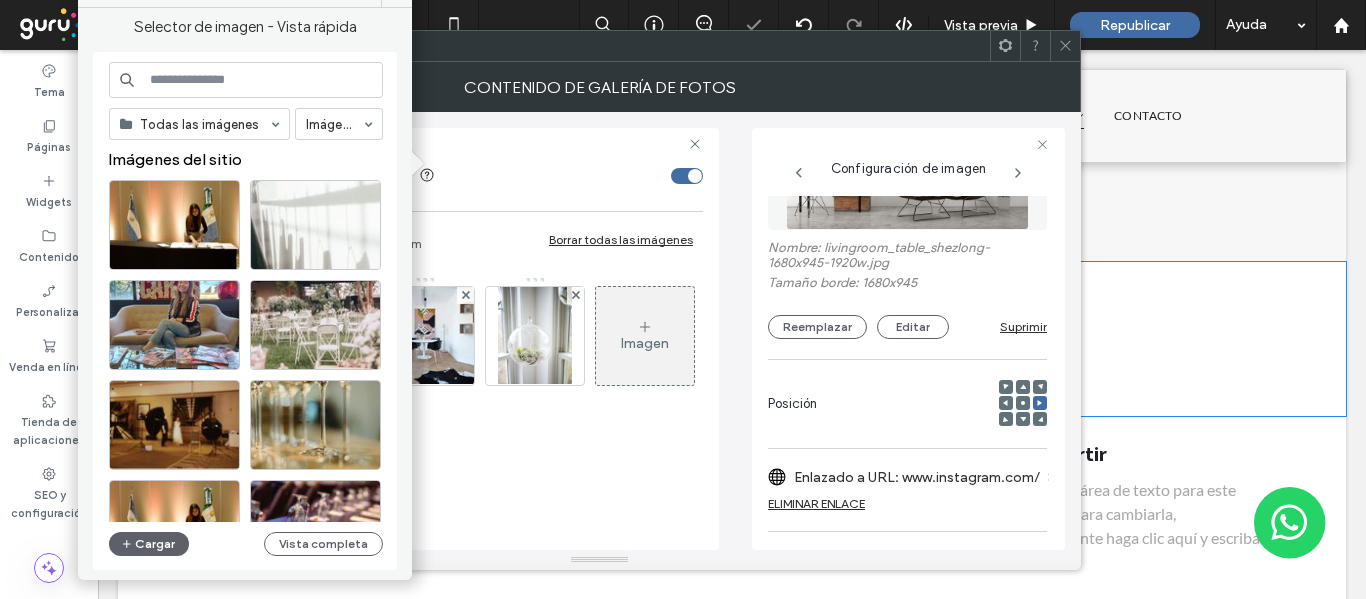 click at bounding box center (246, 80) 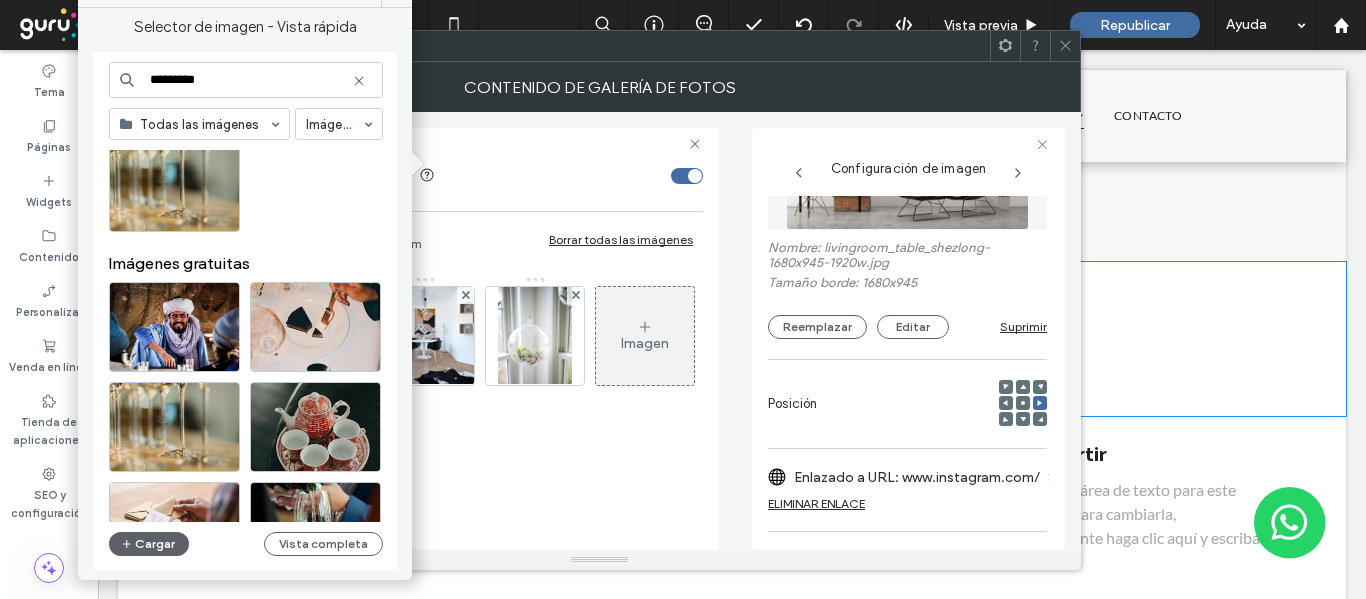 scroll, scrollTop: 100, scrollLeft: 0, axis: vertical 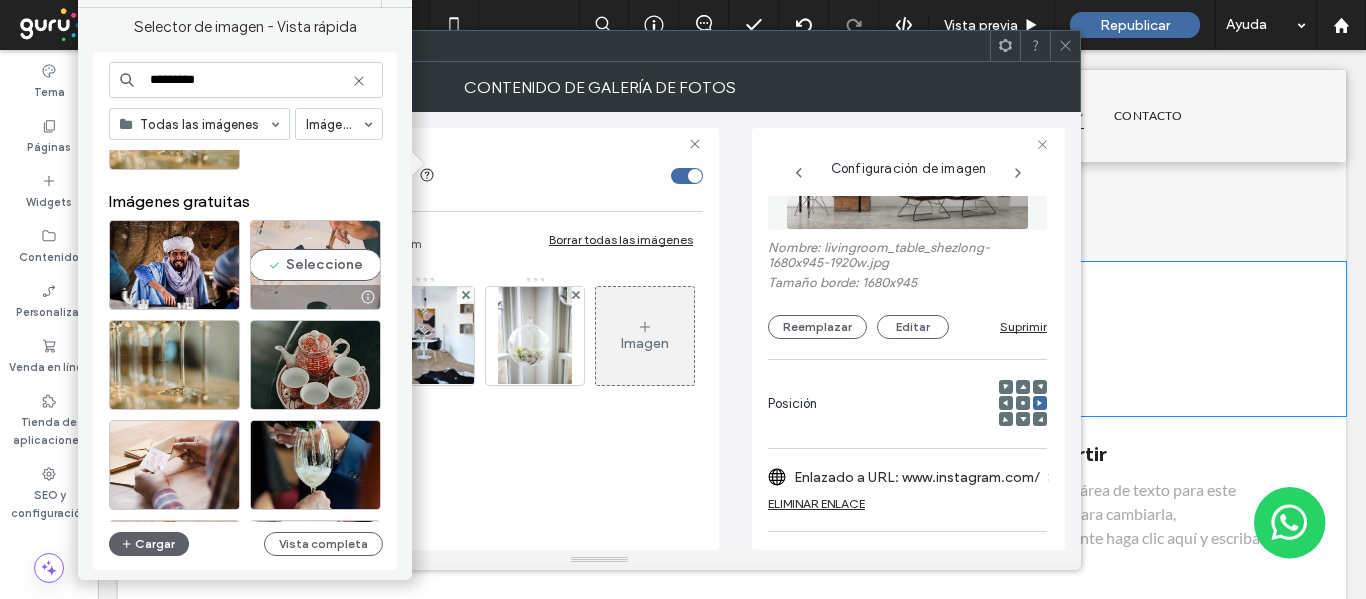 type on "*********" 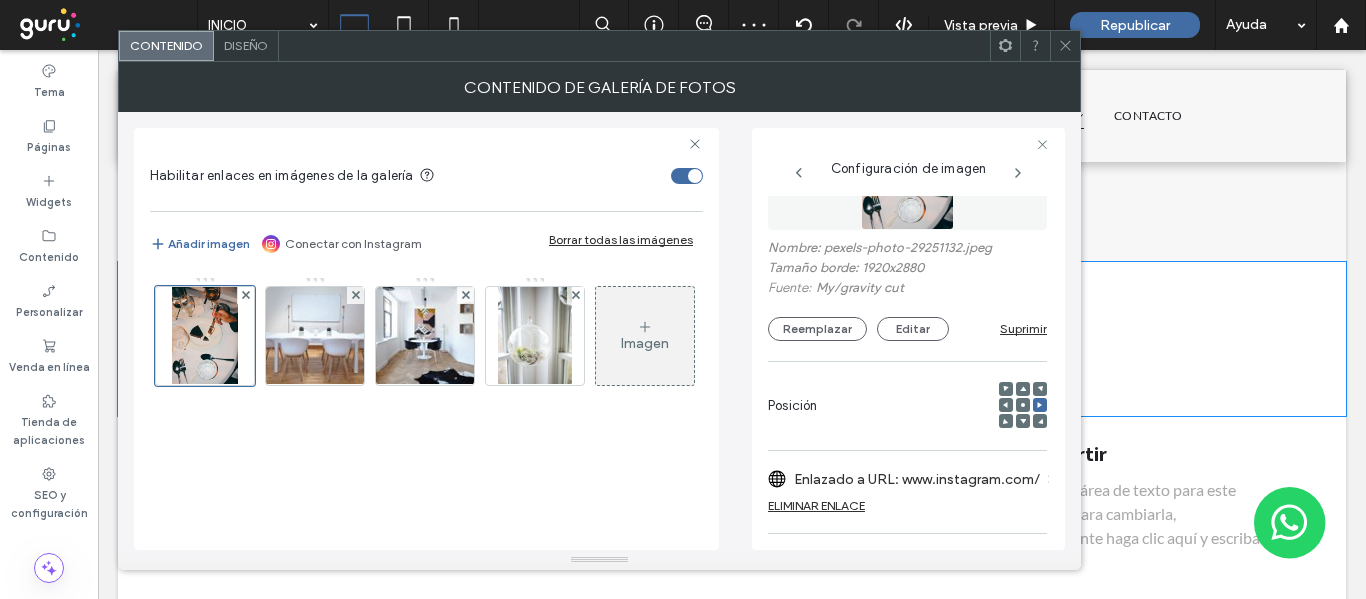 click 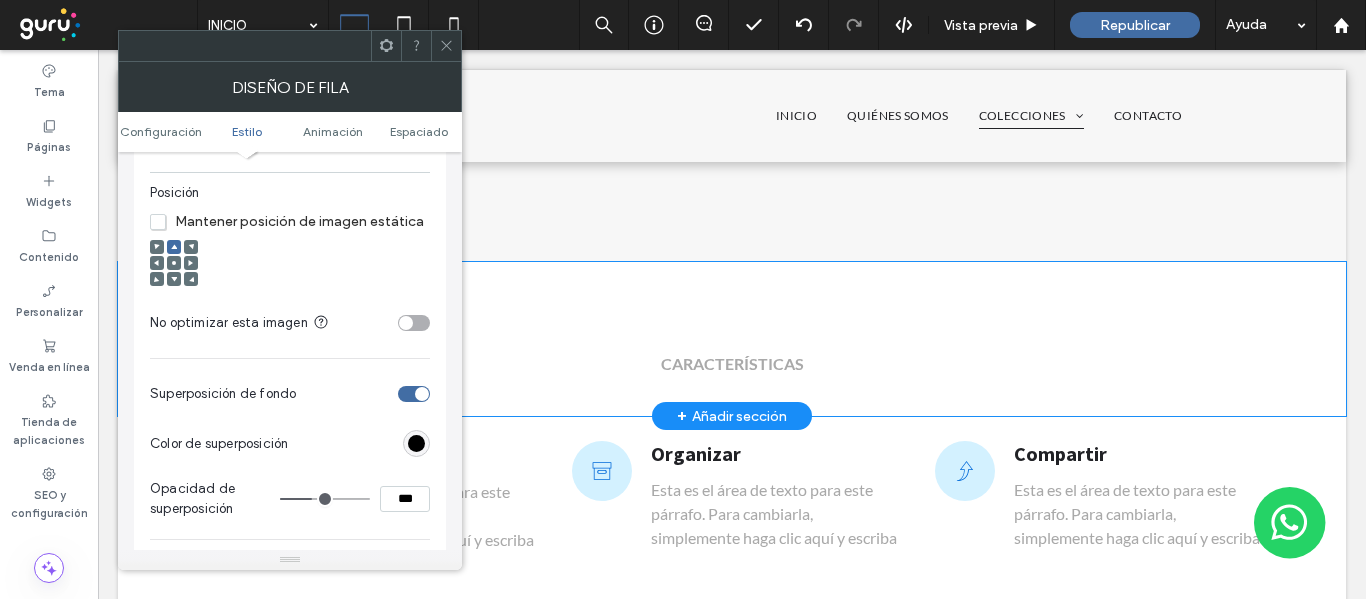 scroll, scrollTop: 900, scrollLeft: 0, axis: vertical 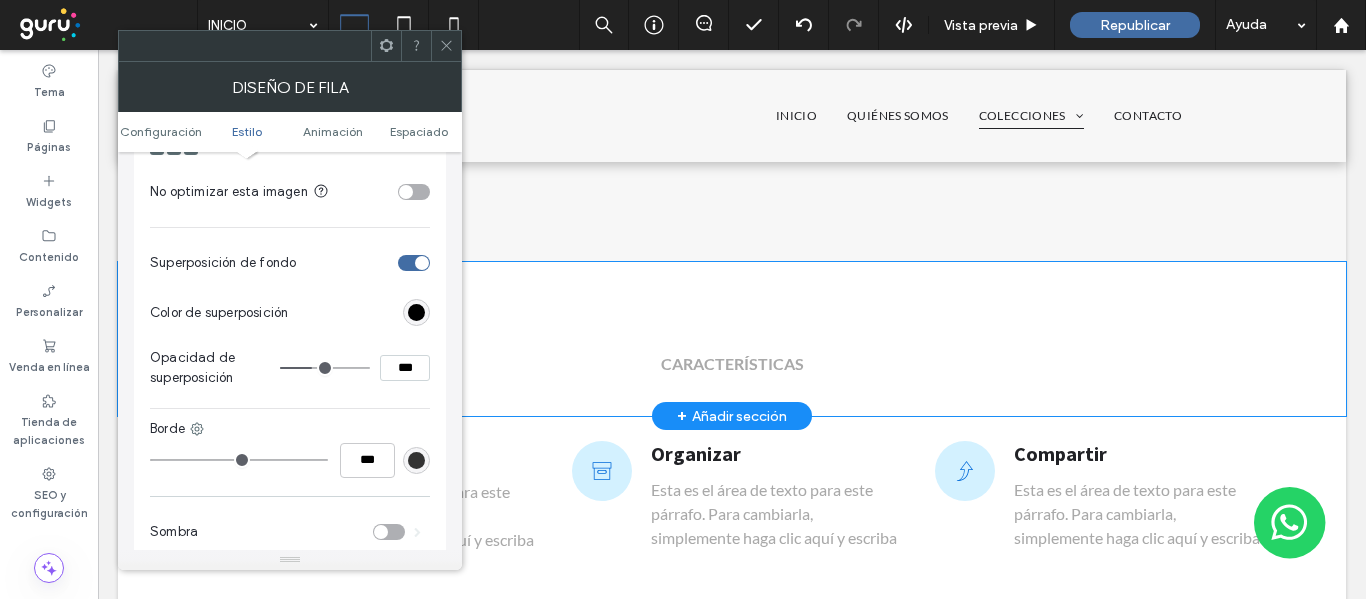 type on "**" 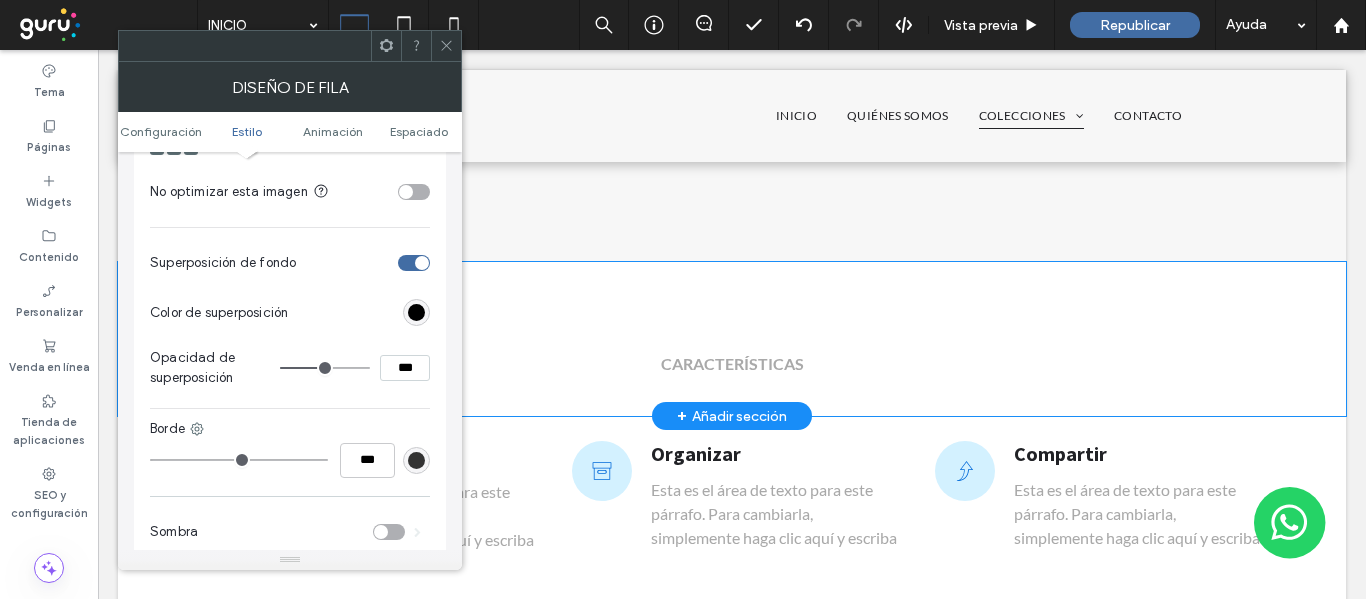 click at bounding box center [325, 368] 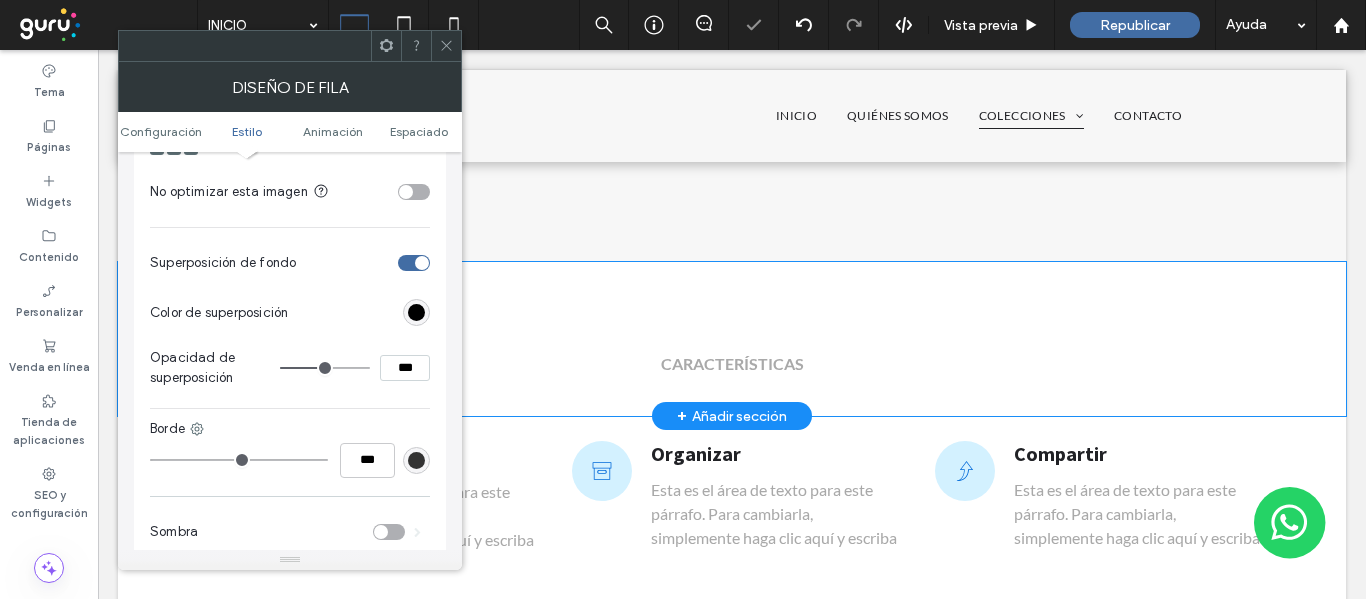 type on "**" 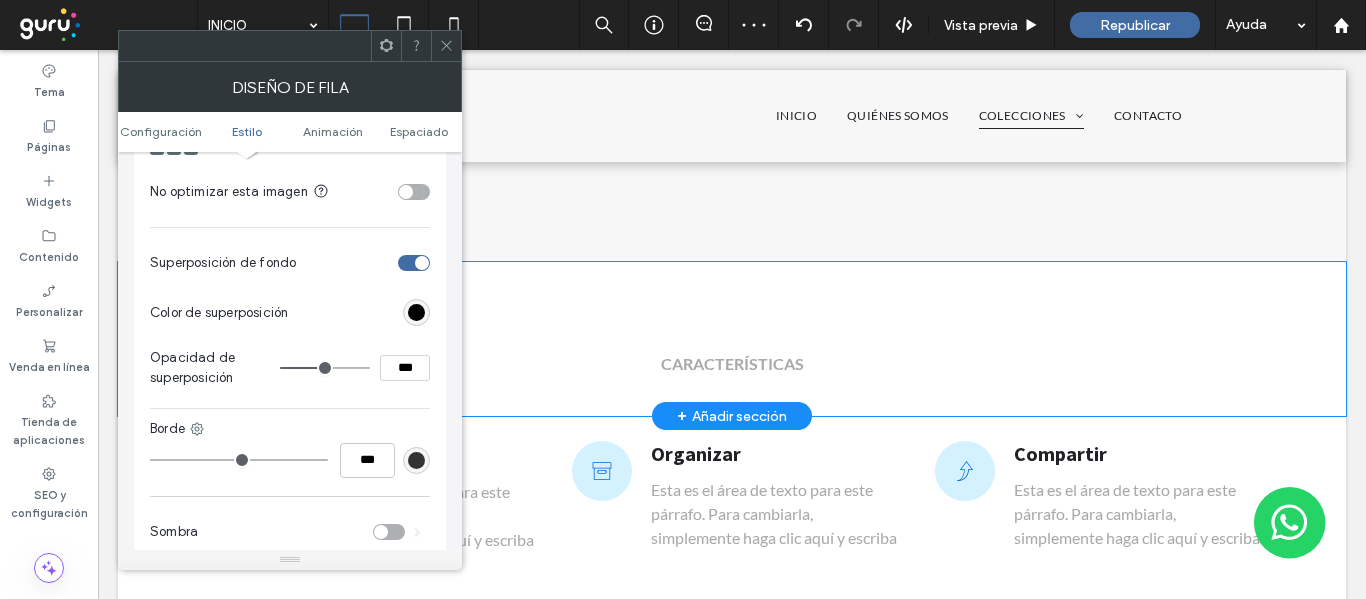 type on "**" 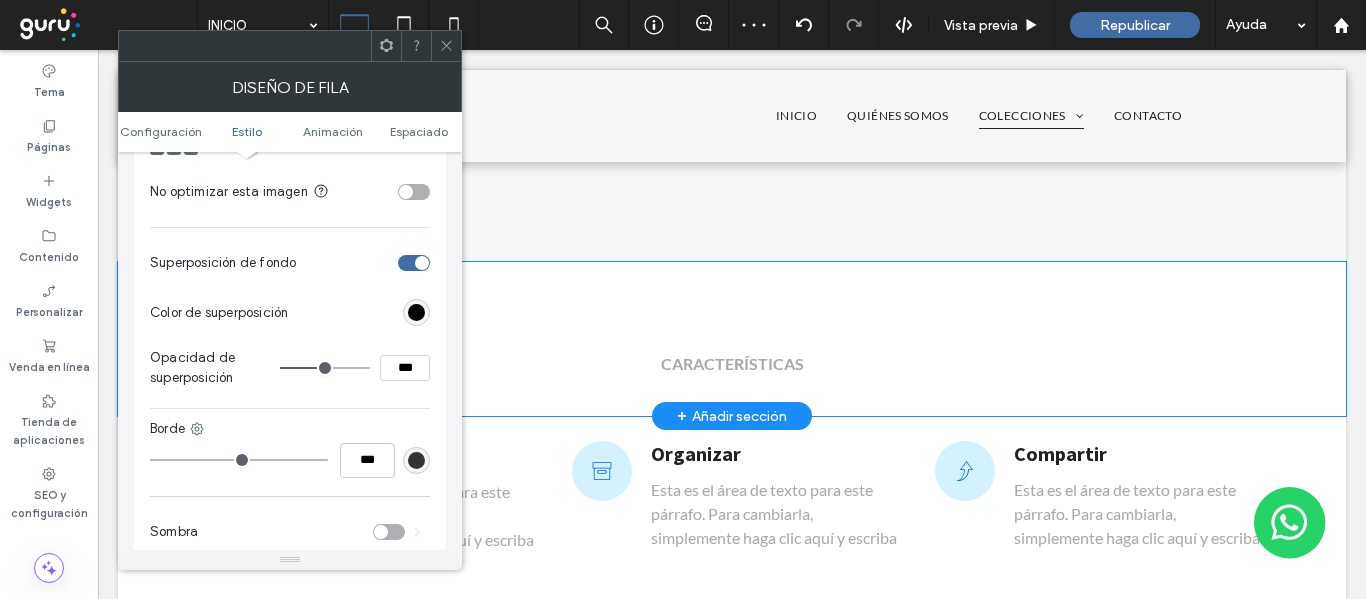 type on "**" 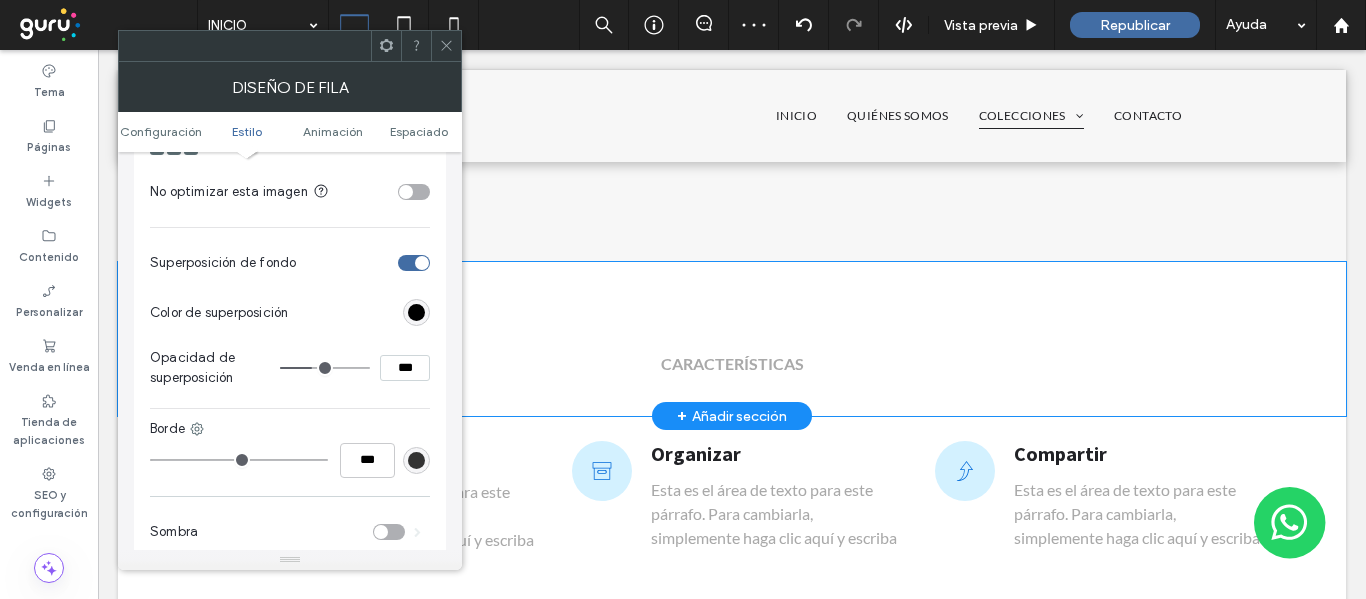 click at bounding box center (416, 312) 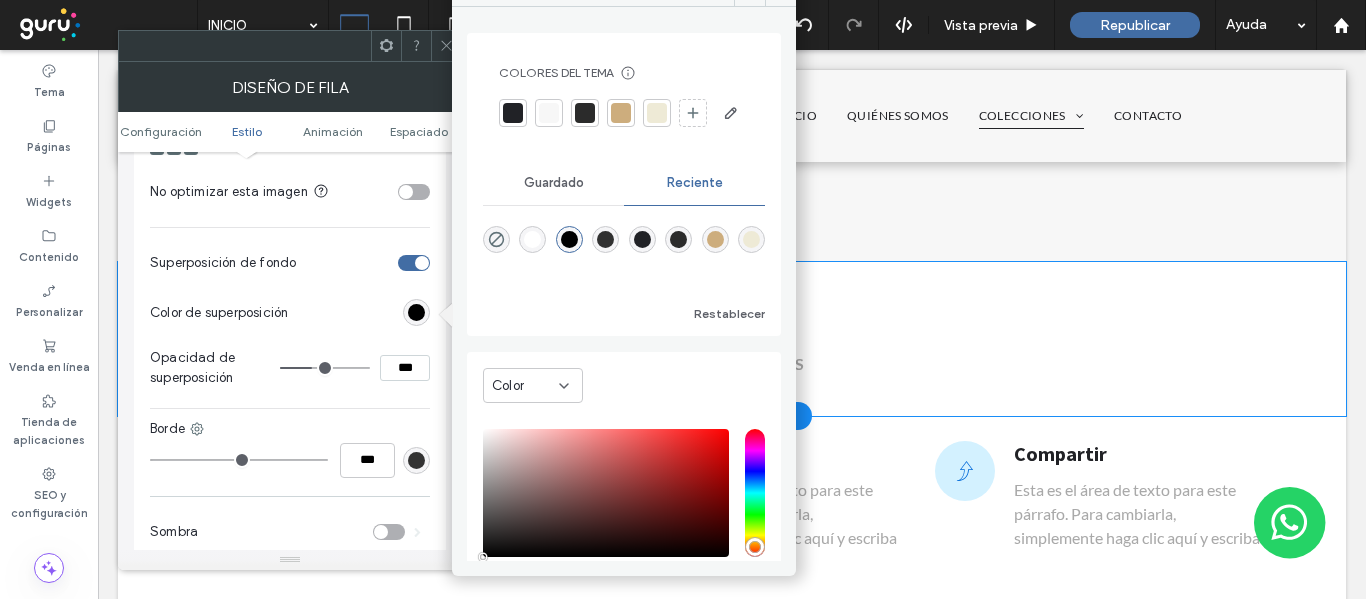 click at bounding box center [532, 239] 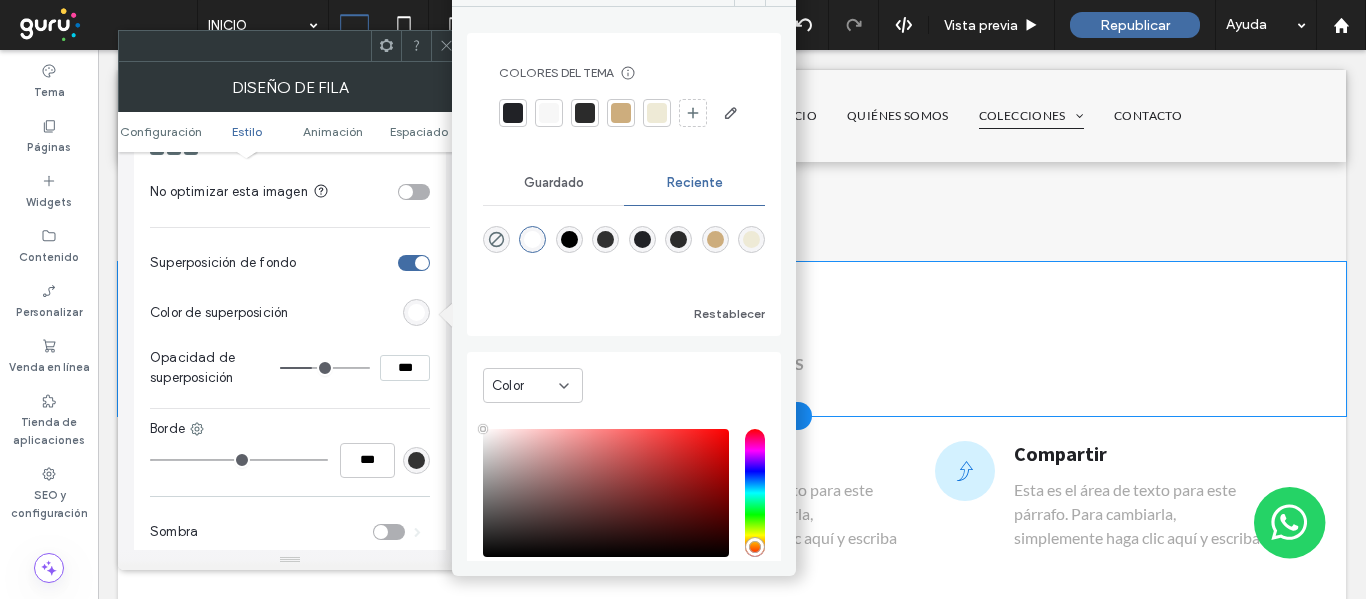 click on "Color de superposición" at bounding box center [290, 313] 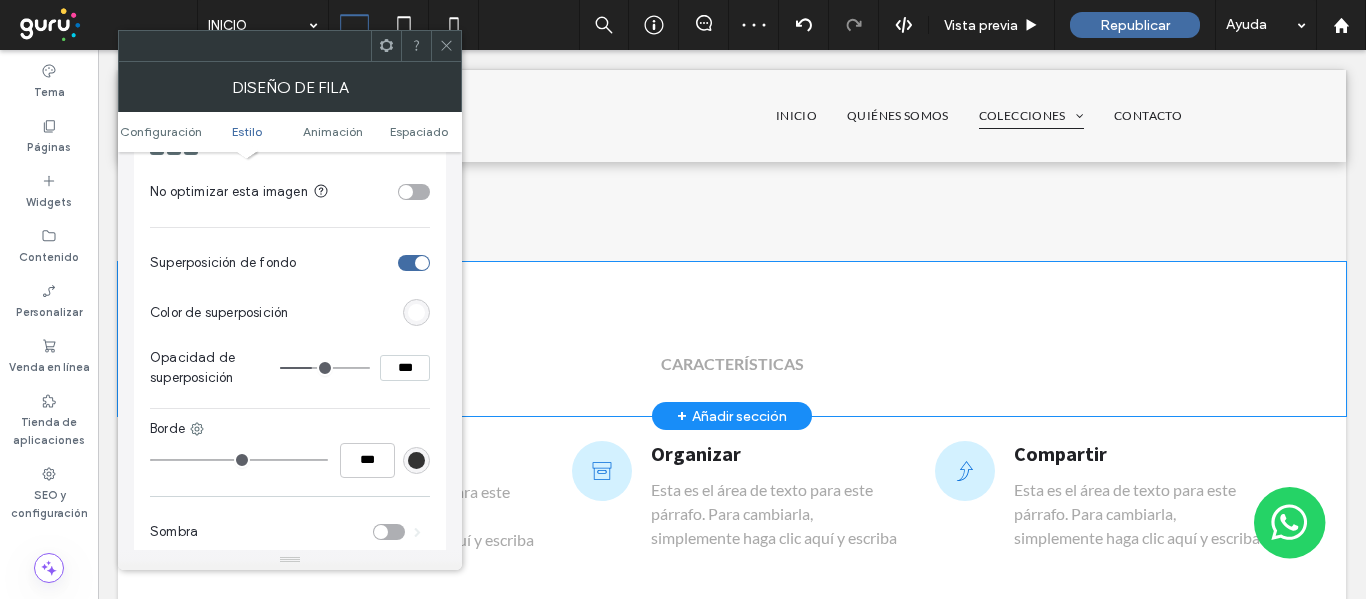 click at bounding box center [446, 46] 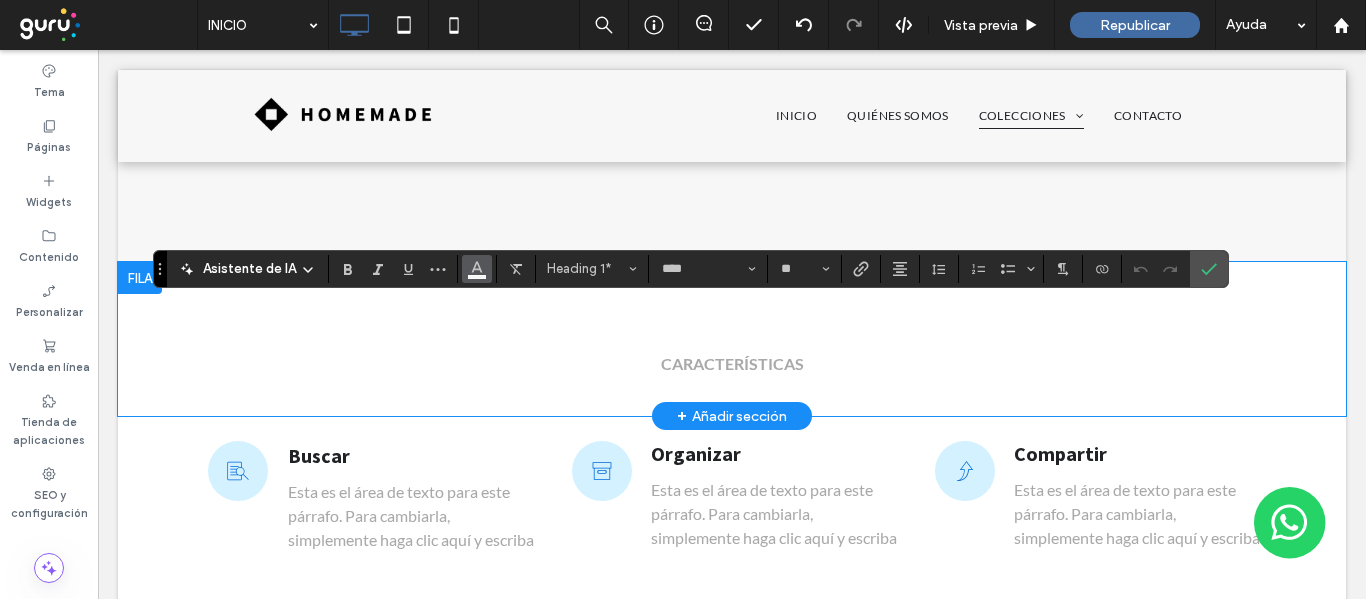 click at bounding box center [477, 267] 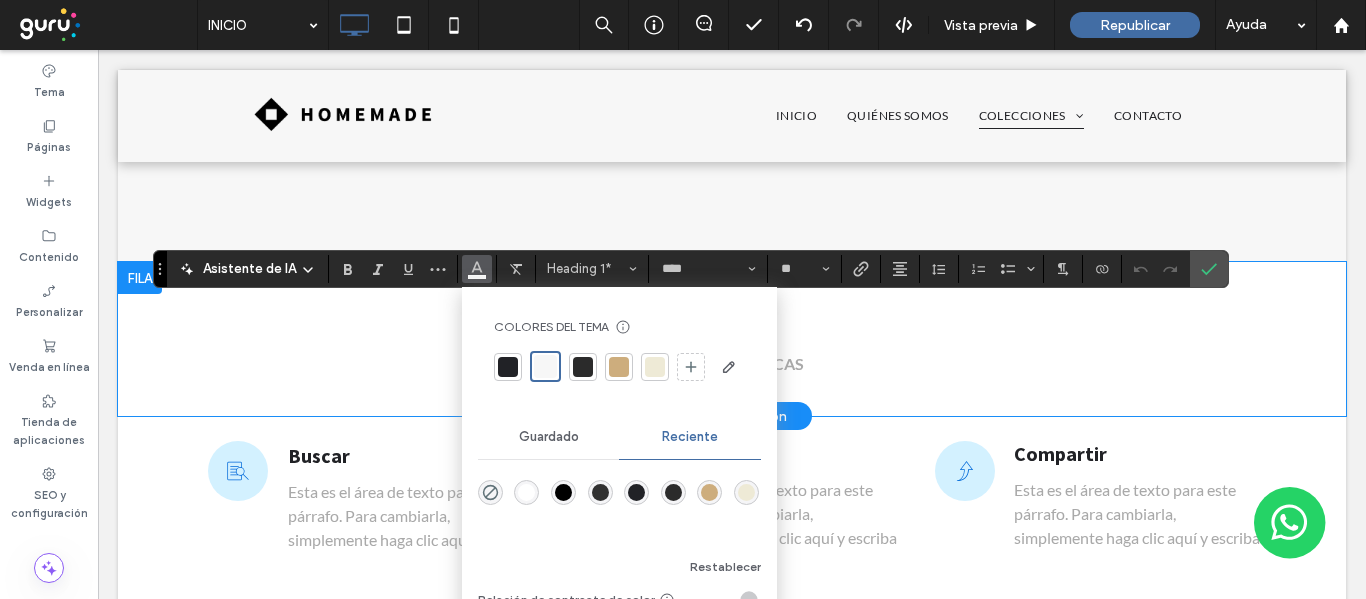 click at bounding box center (508, 367) 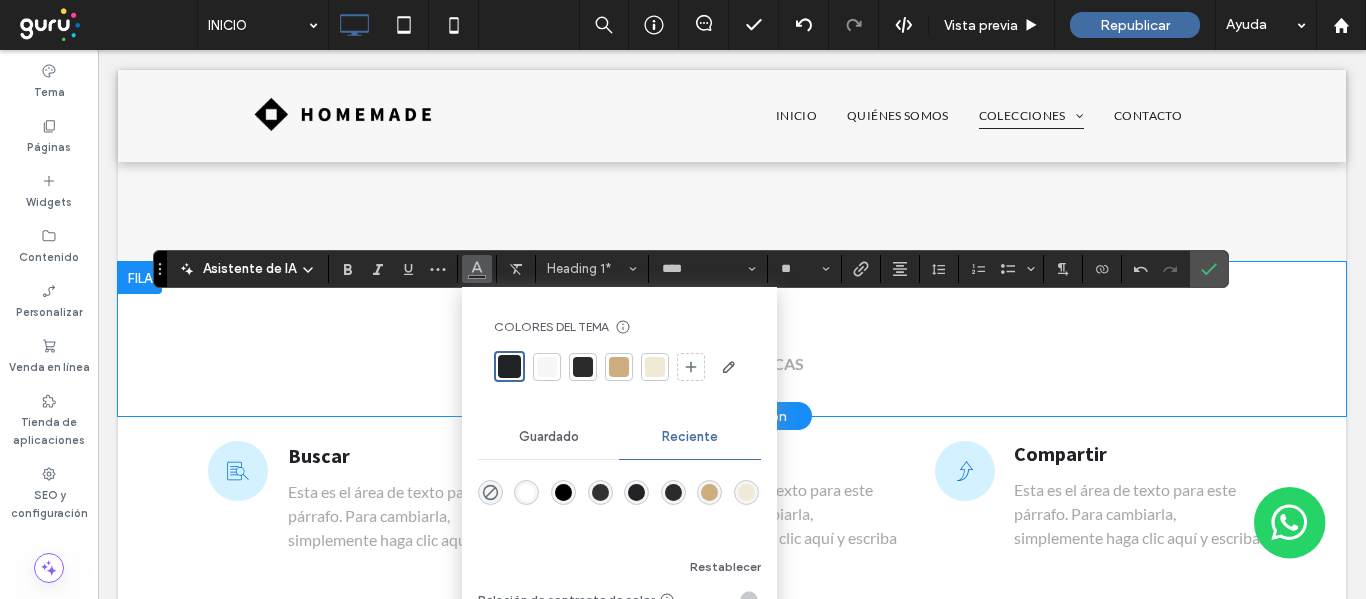 click at bounding box center [583, 367] 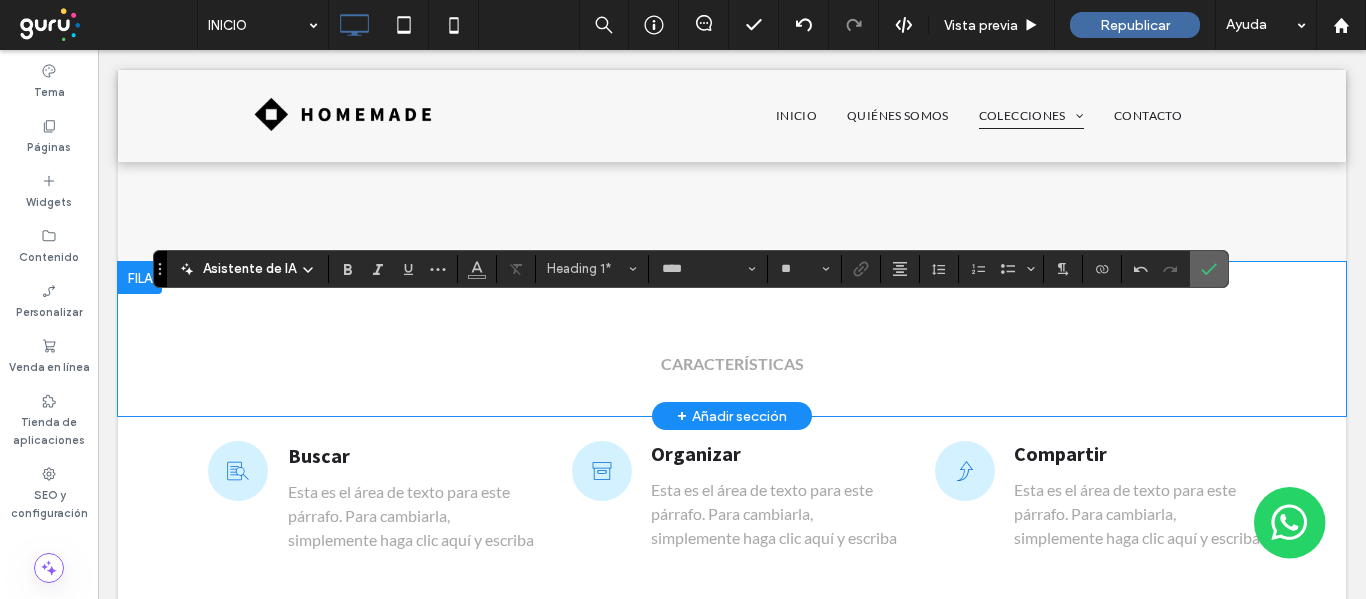 click 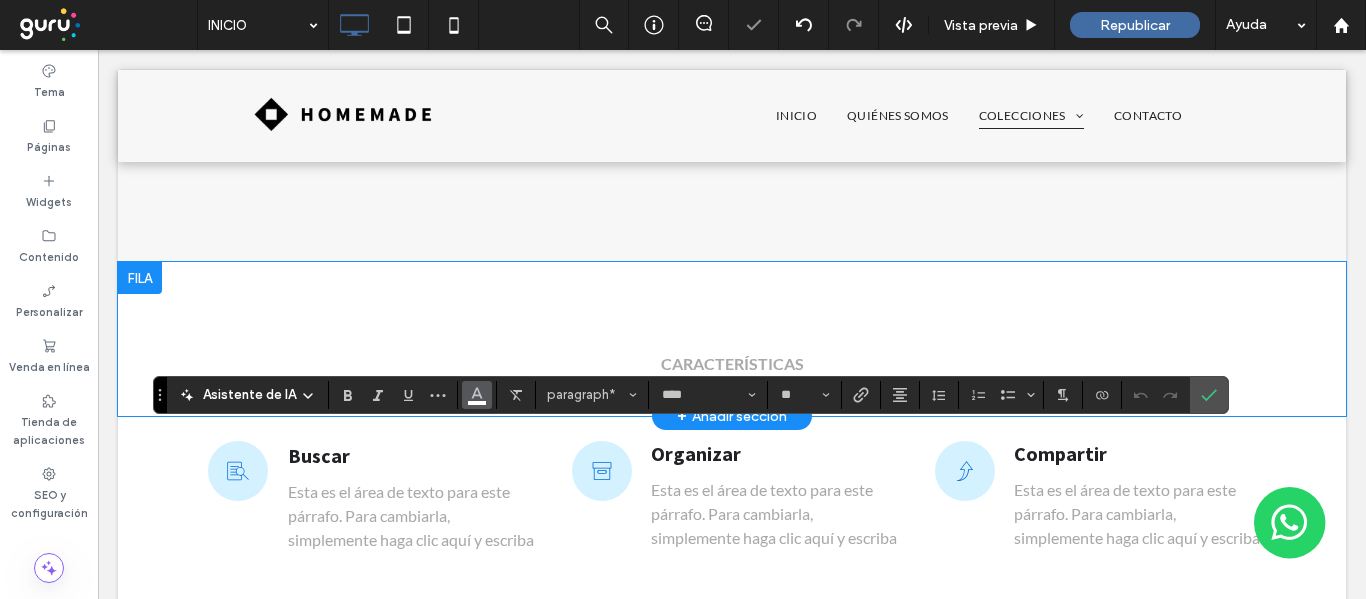click at bounding box center (477, 395) 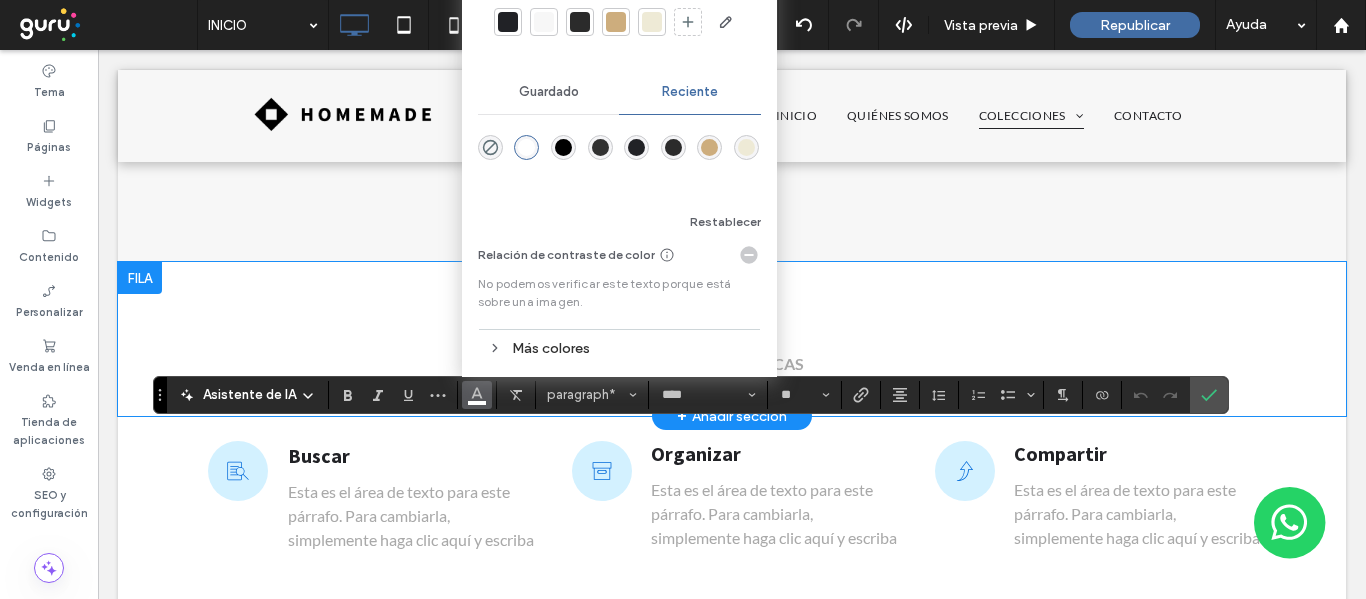 click at bounding box center [600, 147] 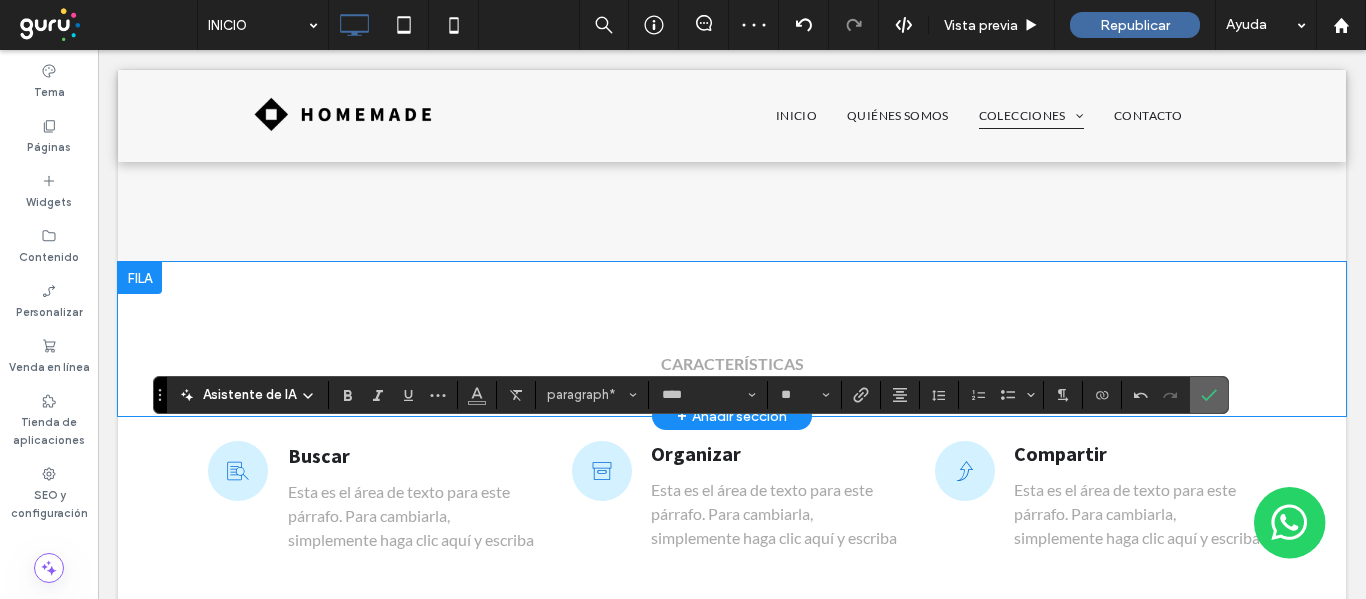 click 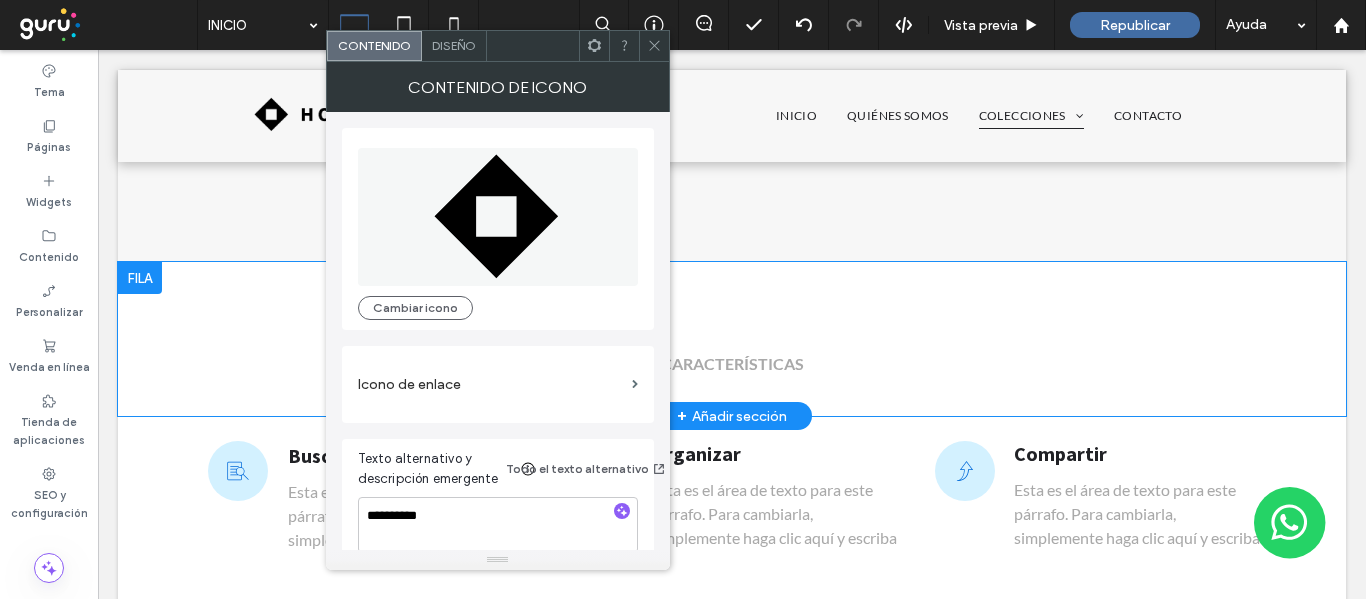 click on "Diseño" at bounding box center [454, 45] 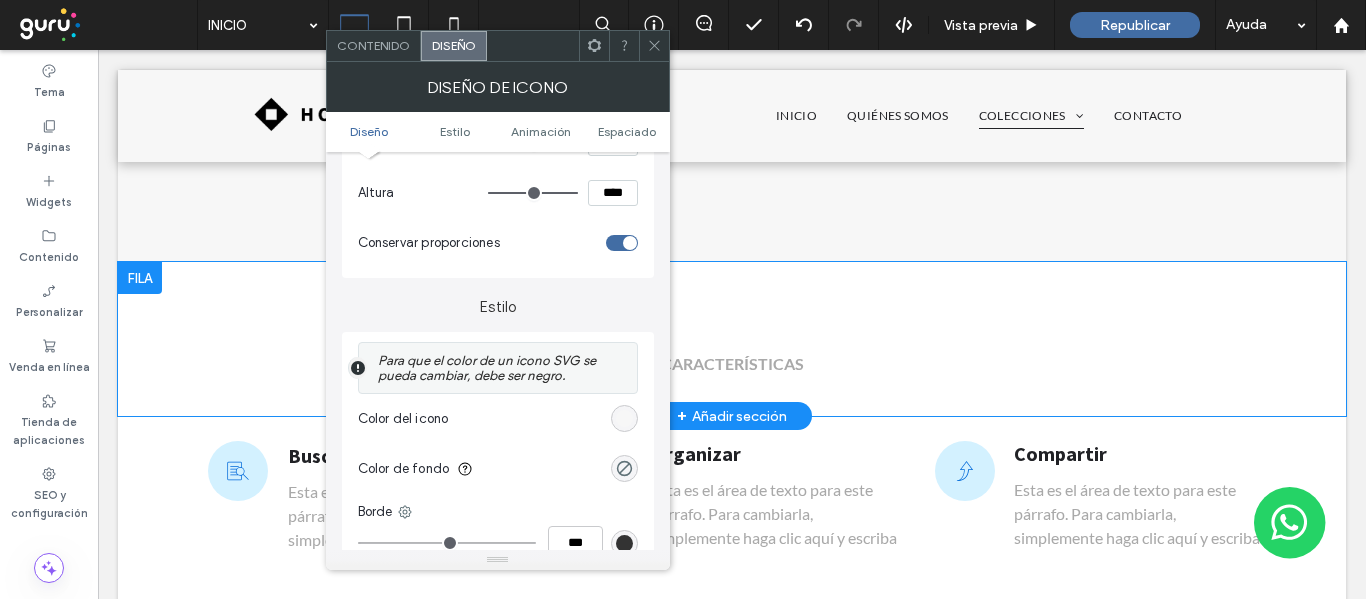 scroll, scrollTop: 500, scrollLeft: 0, axis: vertical 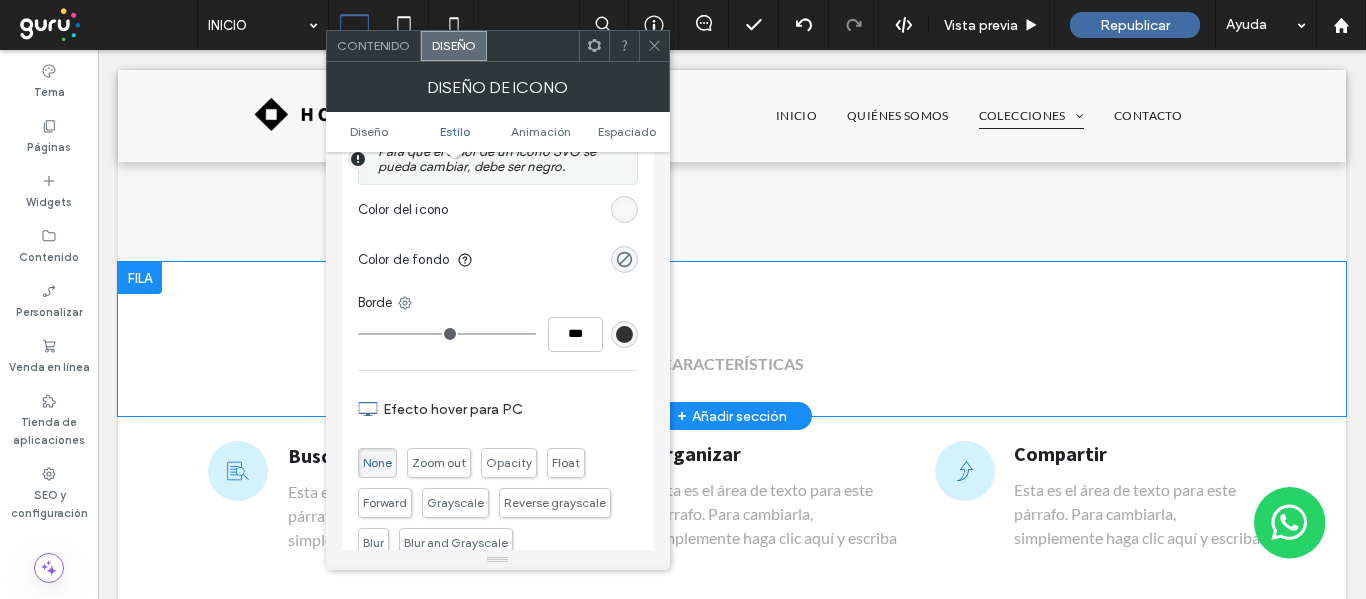 click at bounding box center (624, 209) 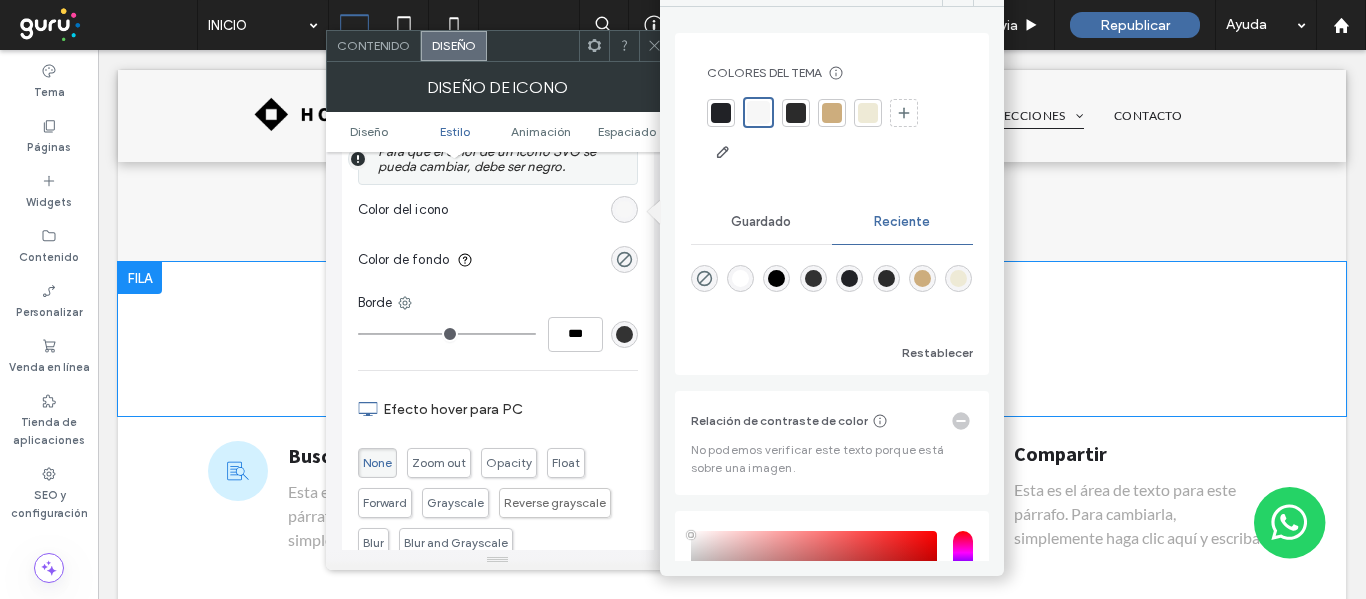 click at bounding box center [813, 278] 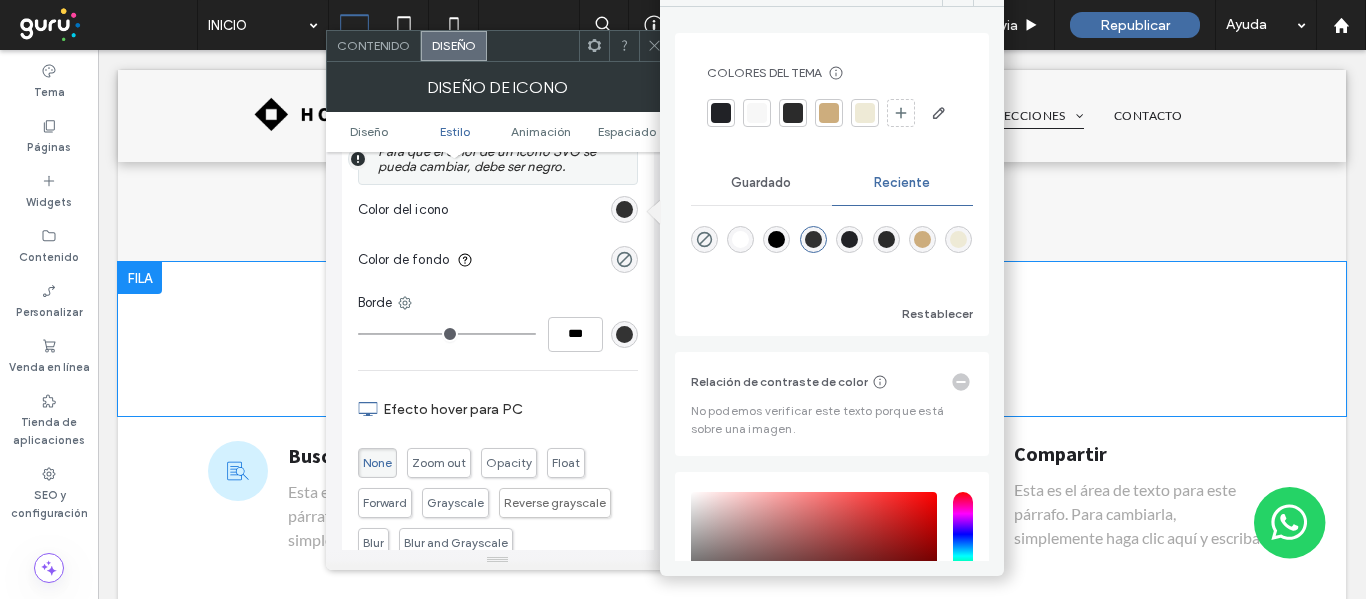 drag, startPoint x: 570, startPoint y: 267, endPoint x: 621, endPoint y: 150, distance: 127.632286 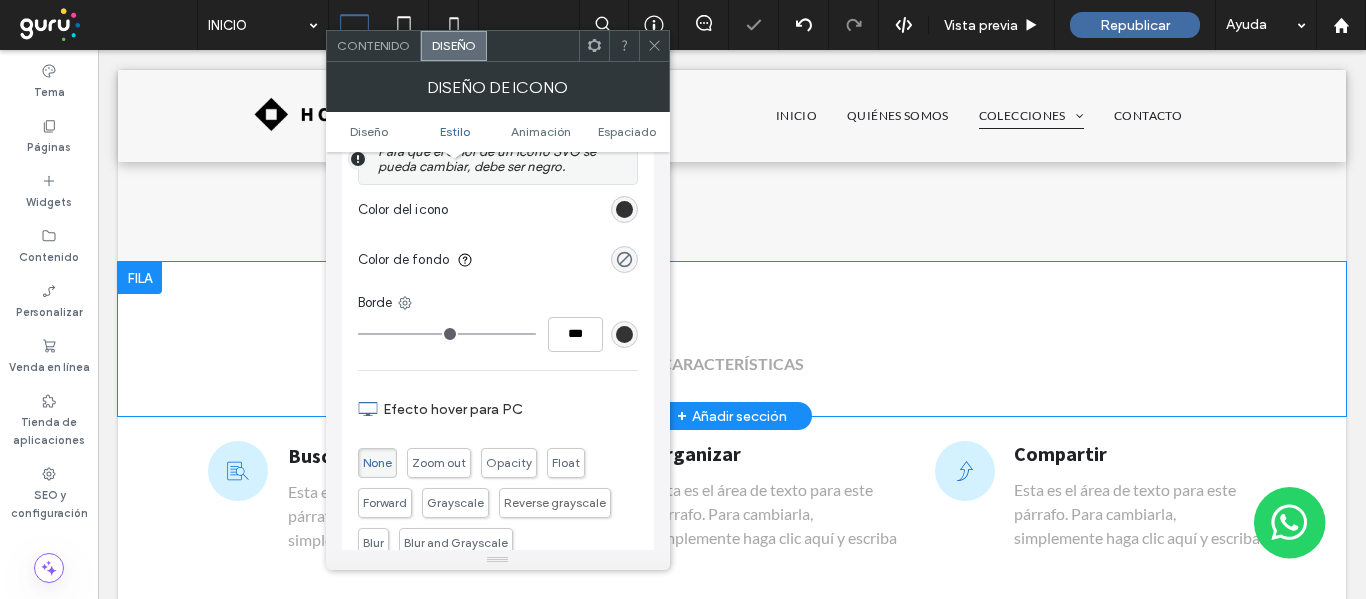 click 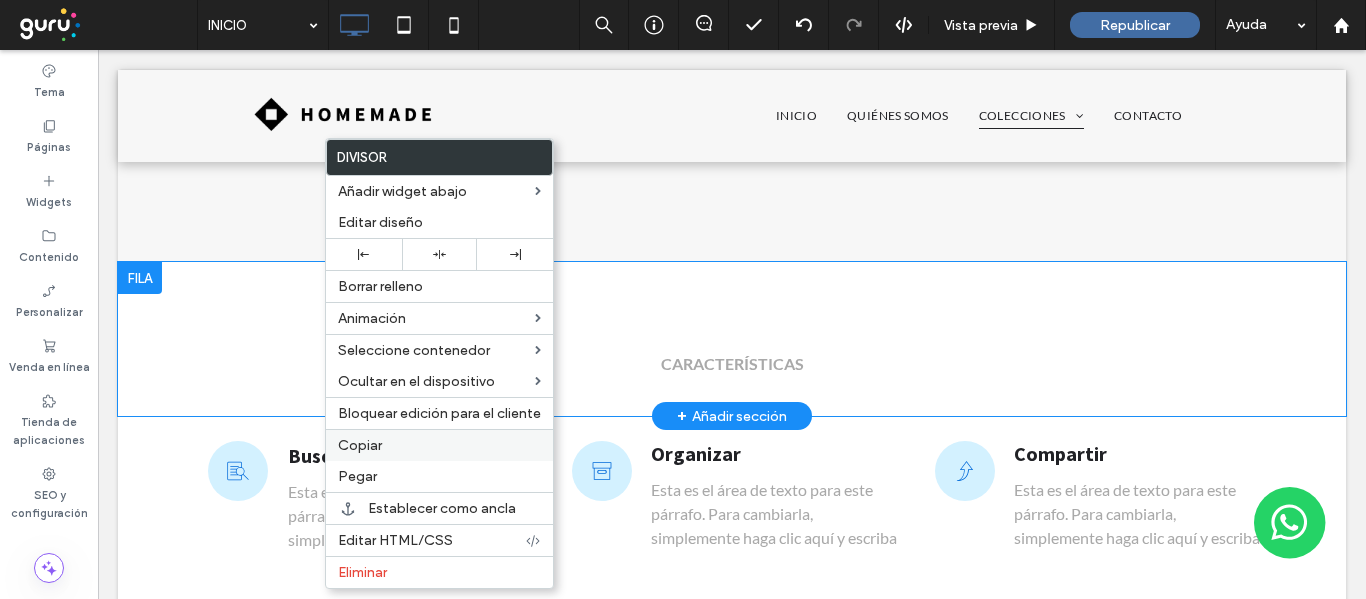 click on "Copiar" at bounding box center (360, 445) 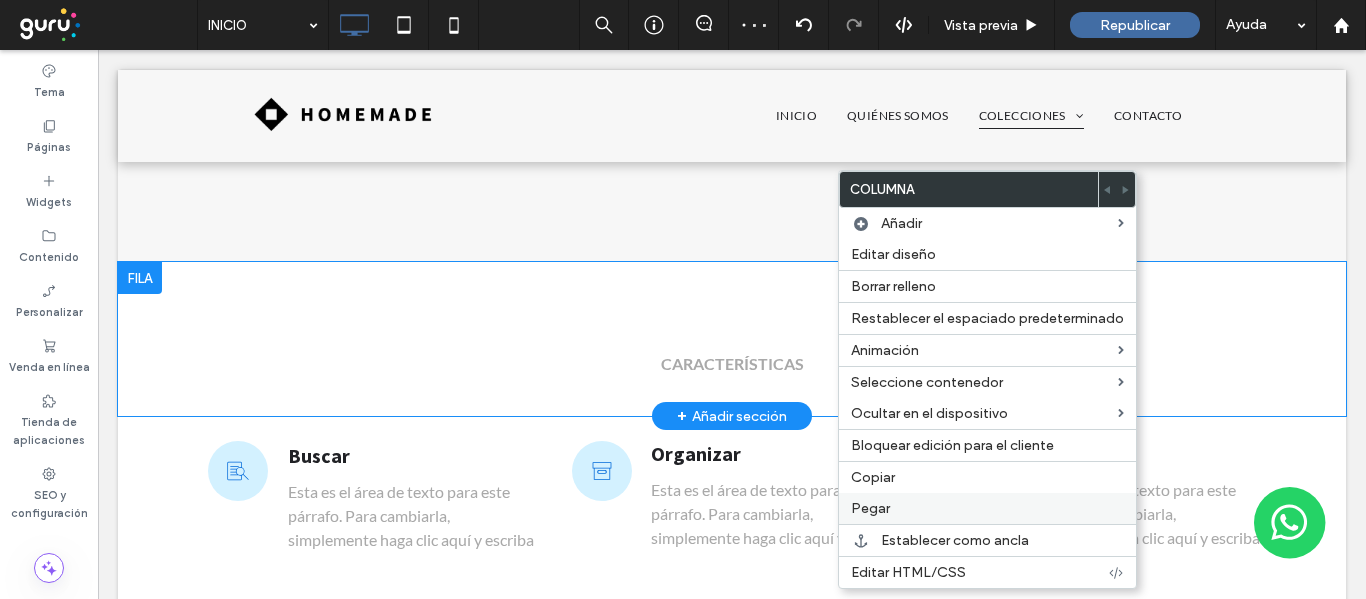 click on "Pegar" at bounding box center [870, 508] 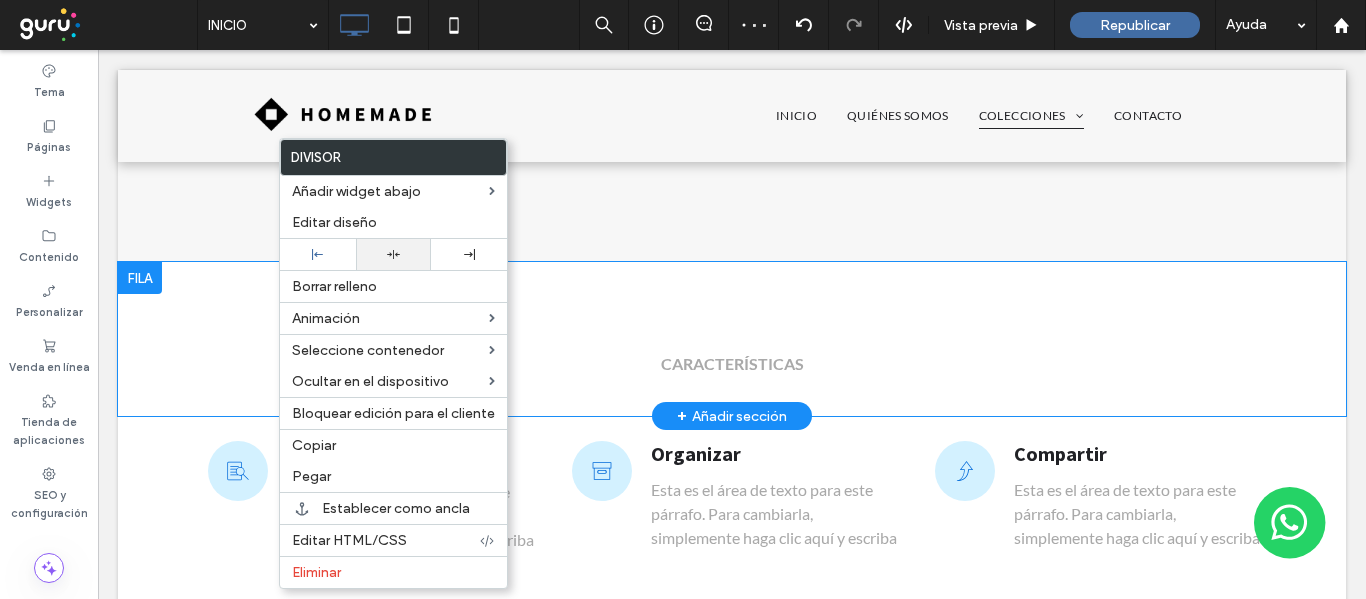 click at bounding box center (394, 254) 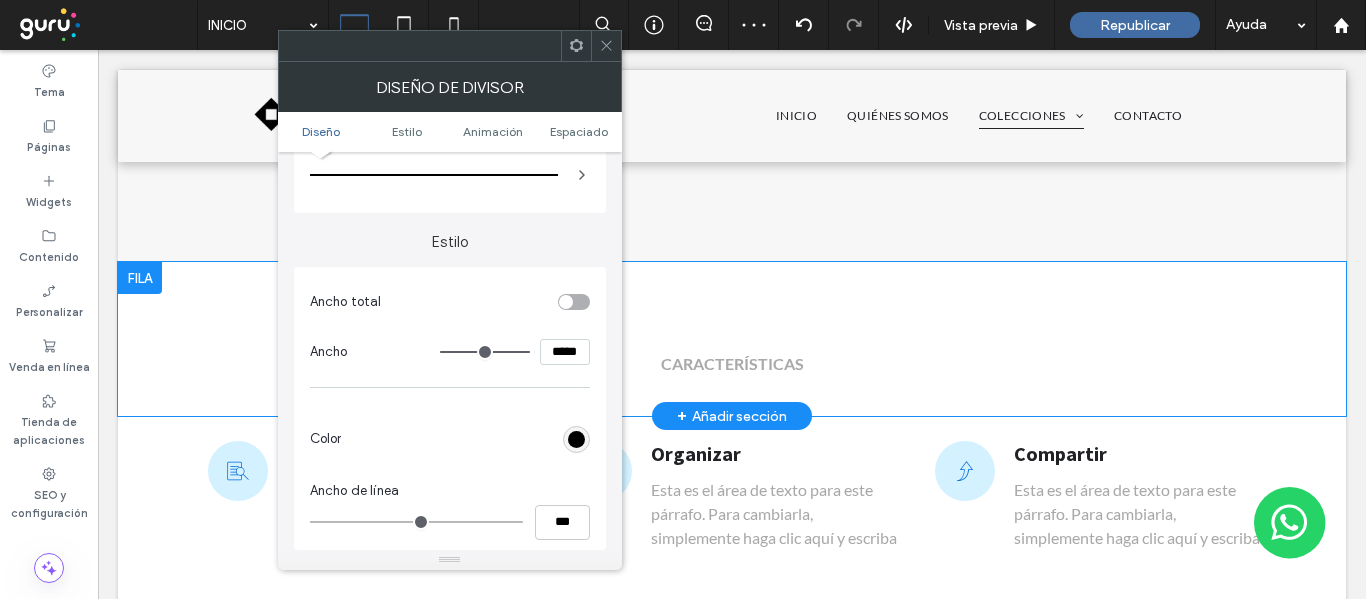 scroll, scrollTop: 200, scrollLeft: 0, axis: vertical 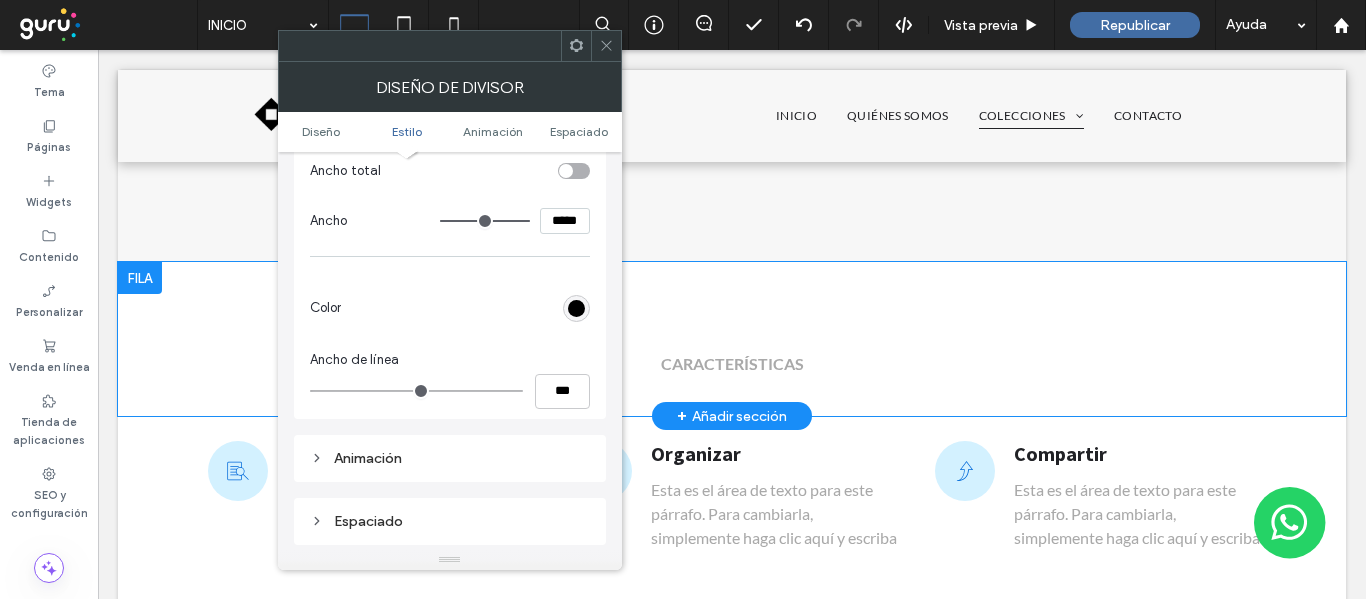 type 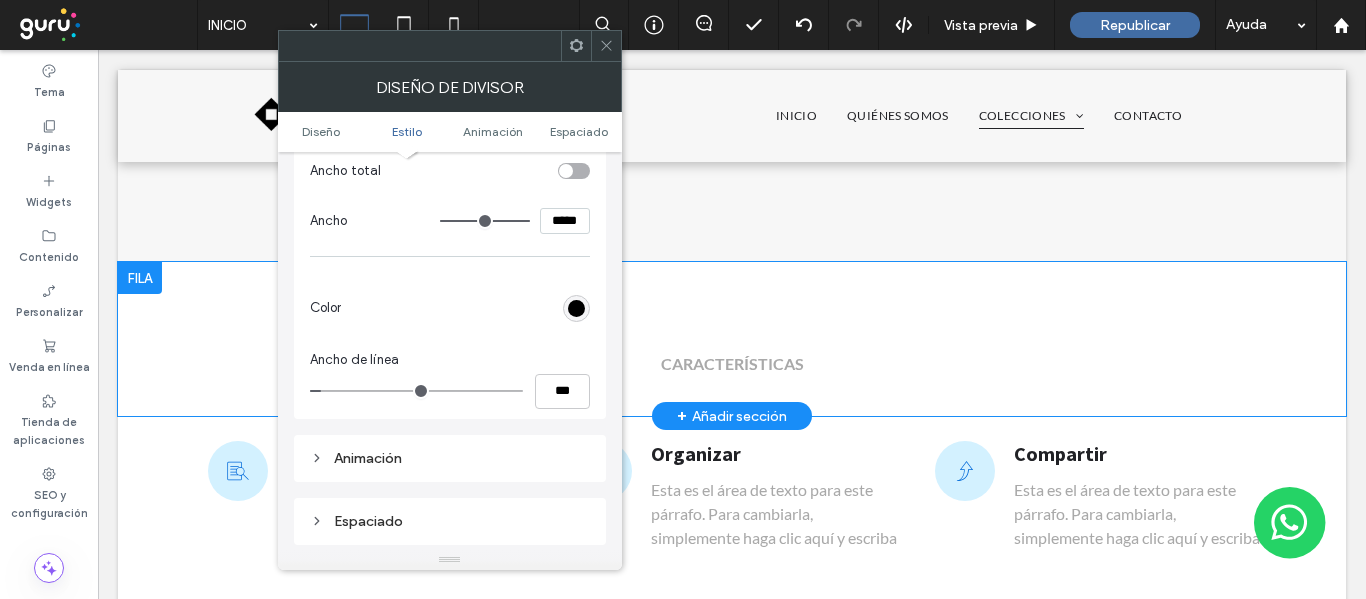 click at bounding box center [416, 391] 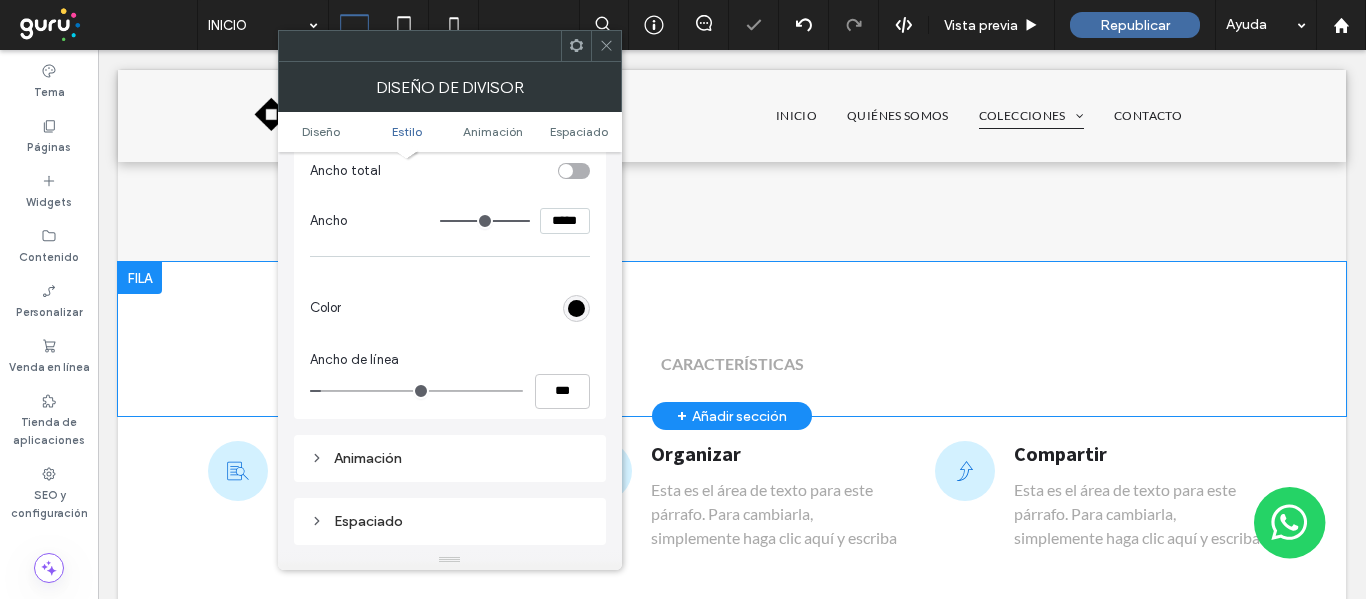 click 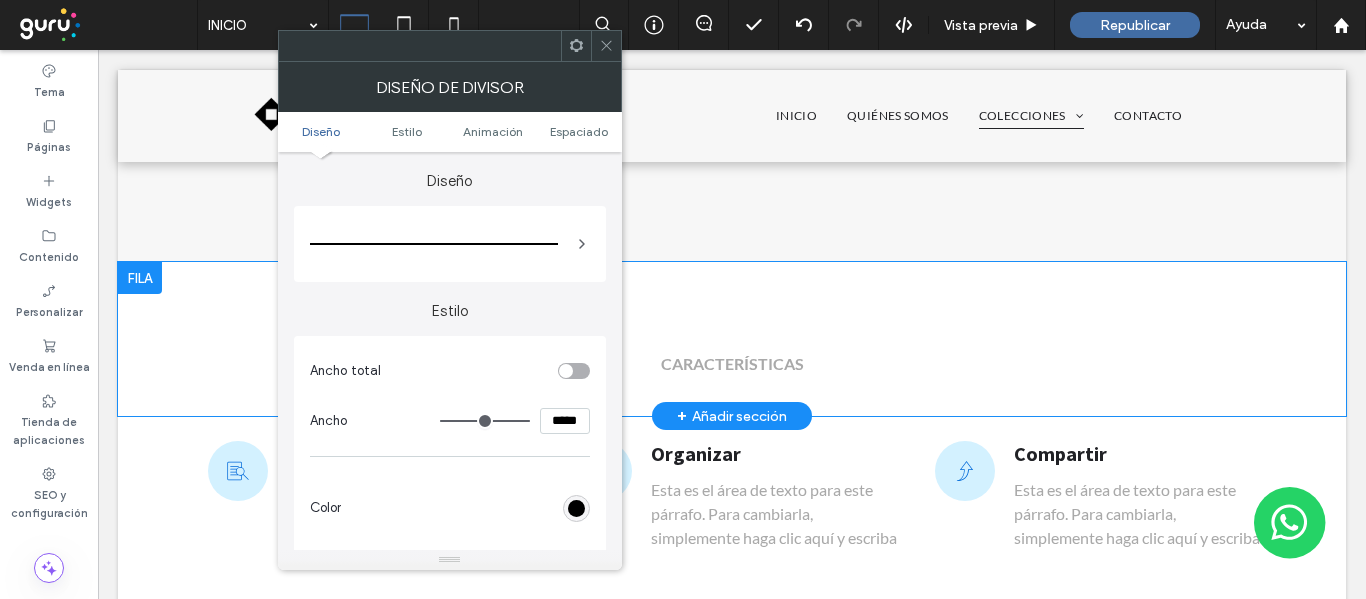 click at bounding box center (576, 508) 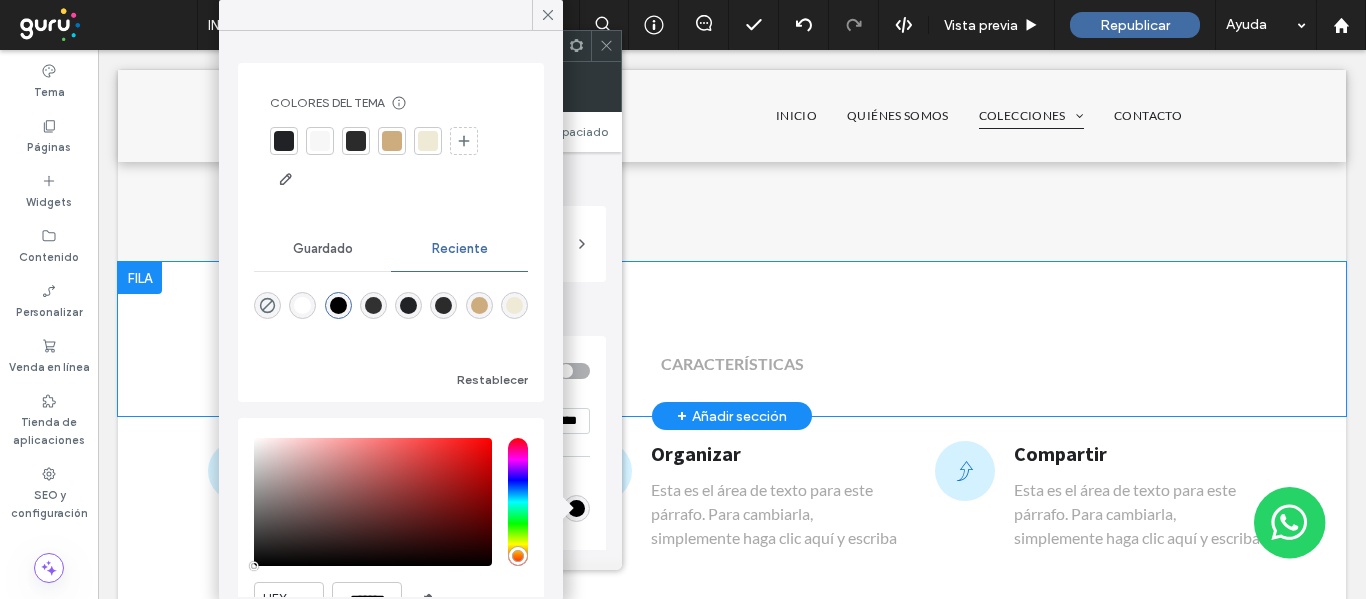 click at bounding box center [373, 305] 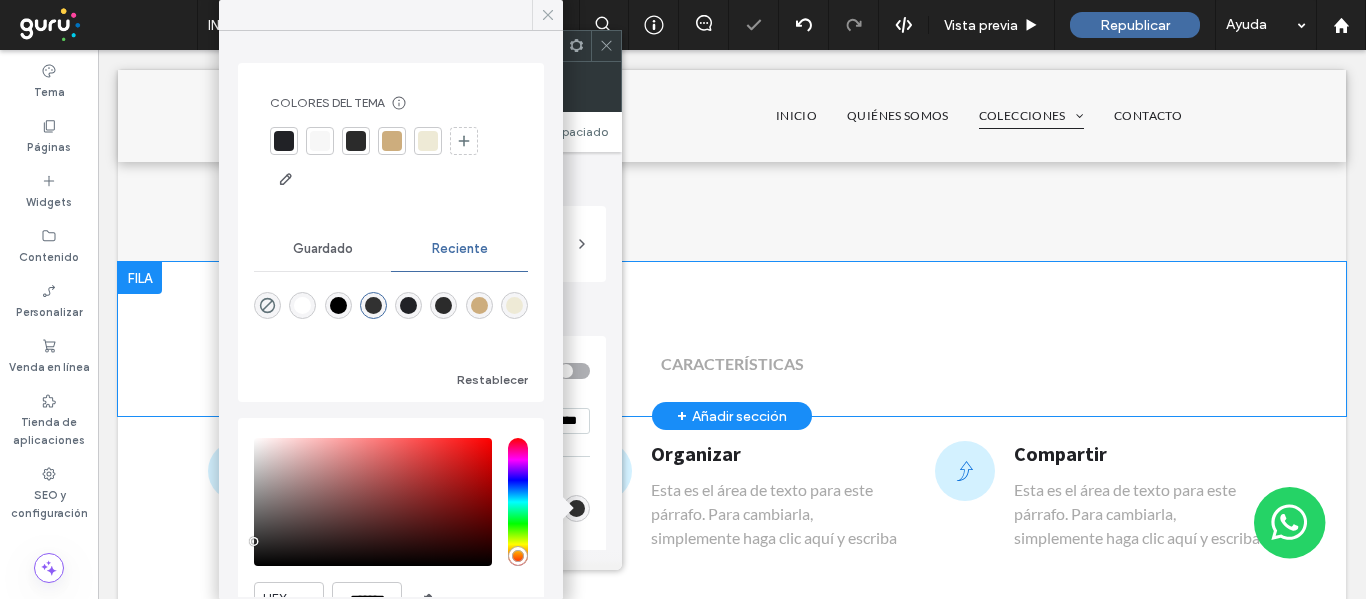 click 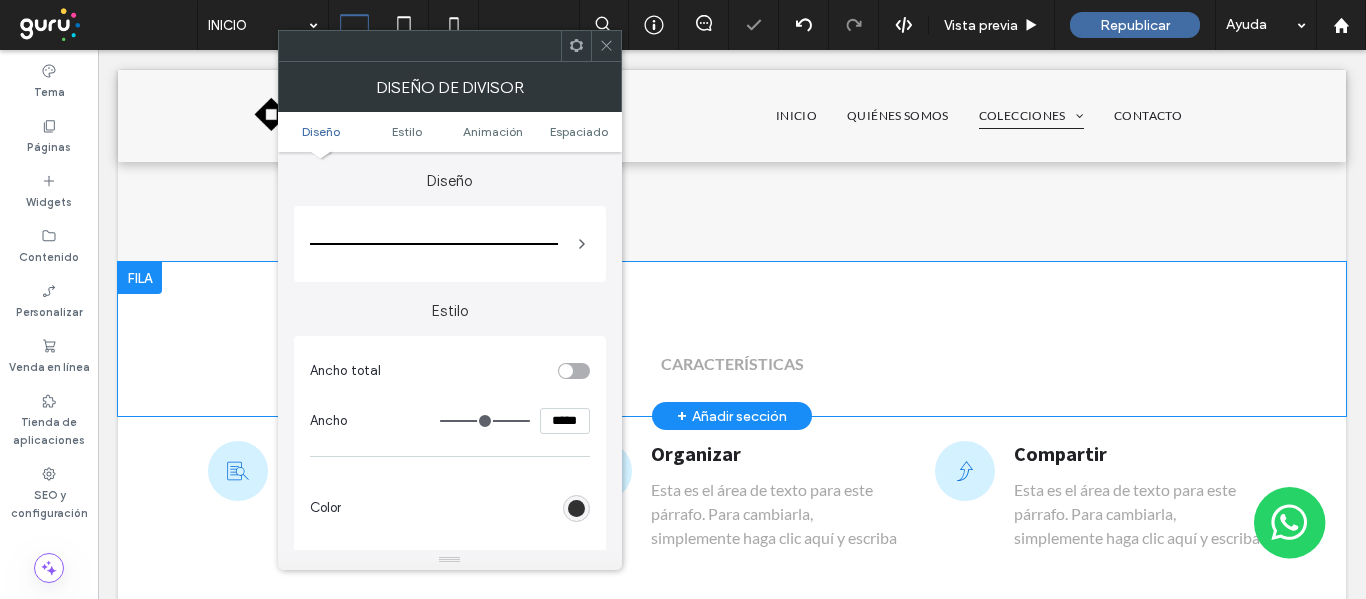 click 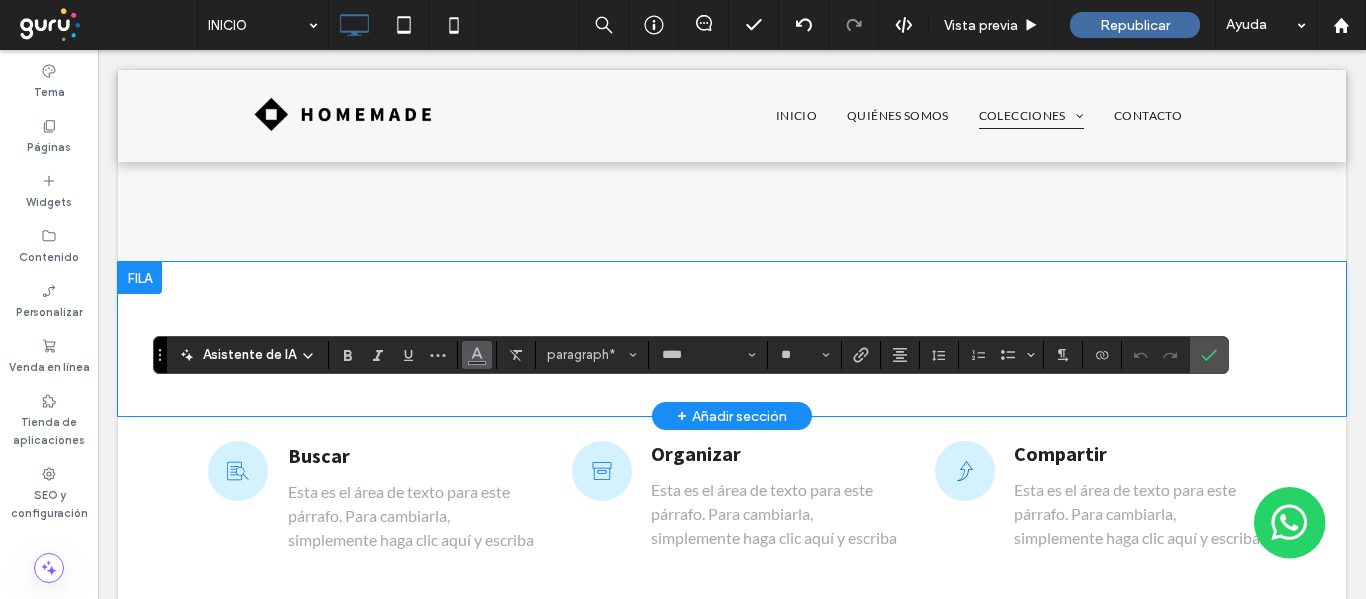 click 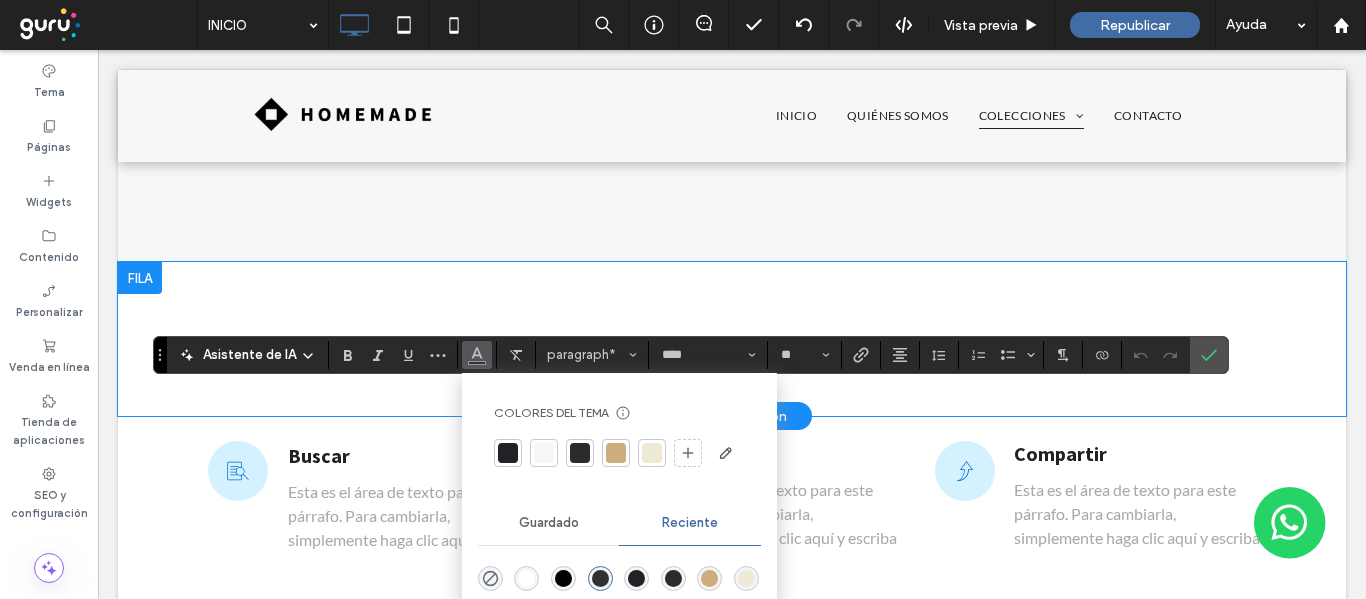 click at bounding box center (563, 578) 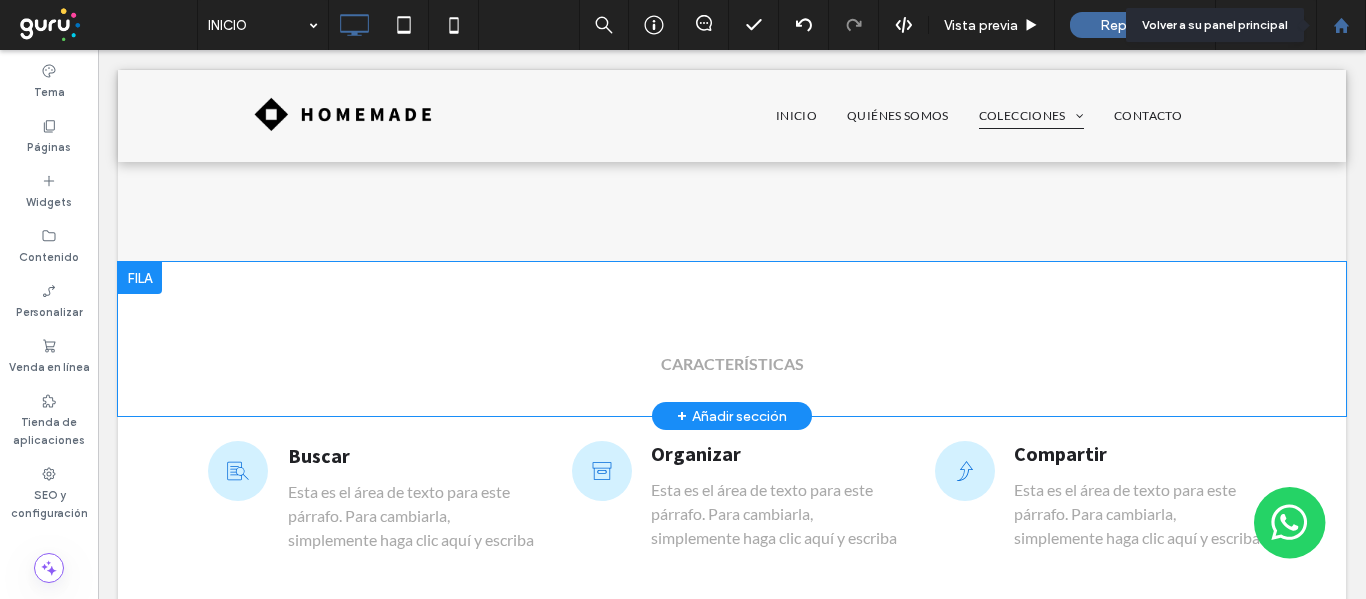 click 